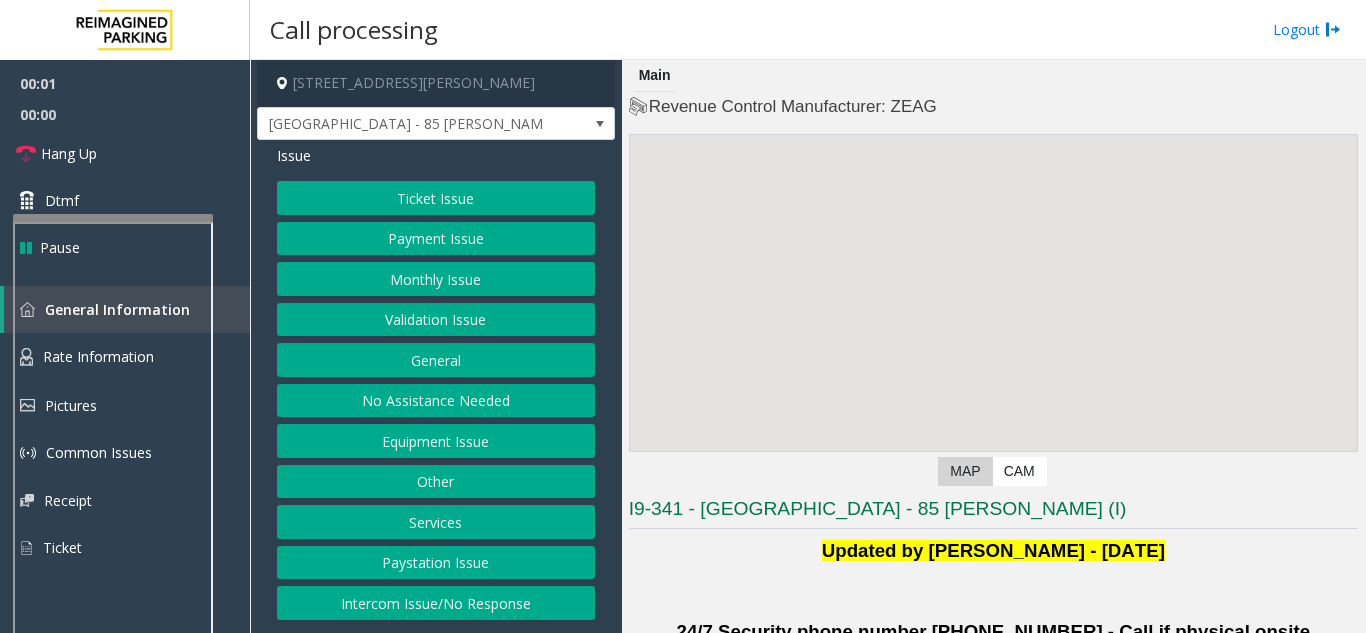 scroll, scrollTop: 0, scrollLeft: 0, axis: both 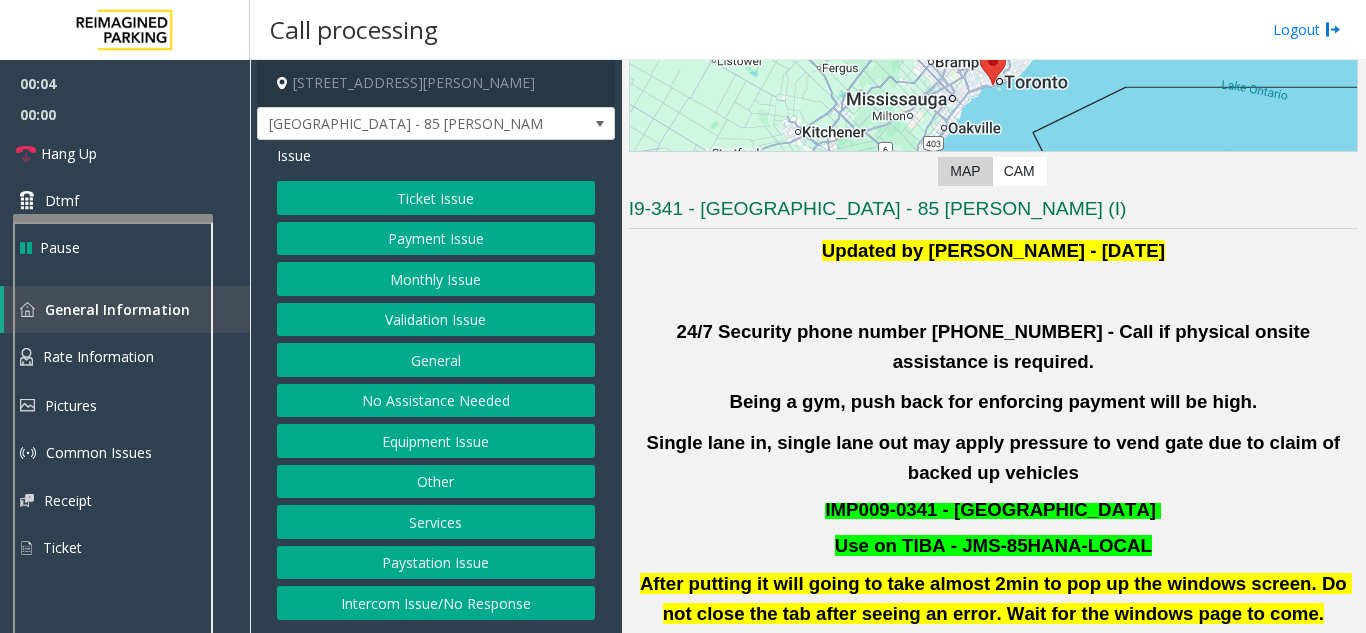 click on "Intercom Issue/No Response" 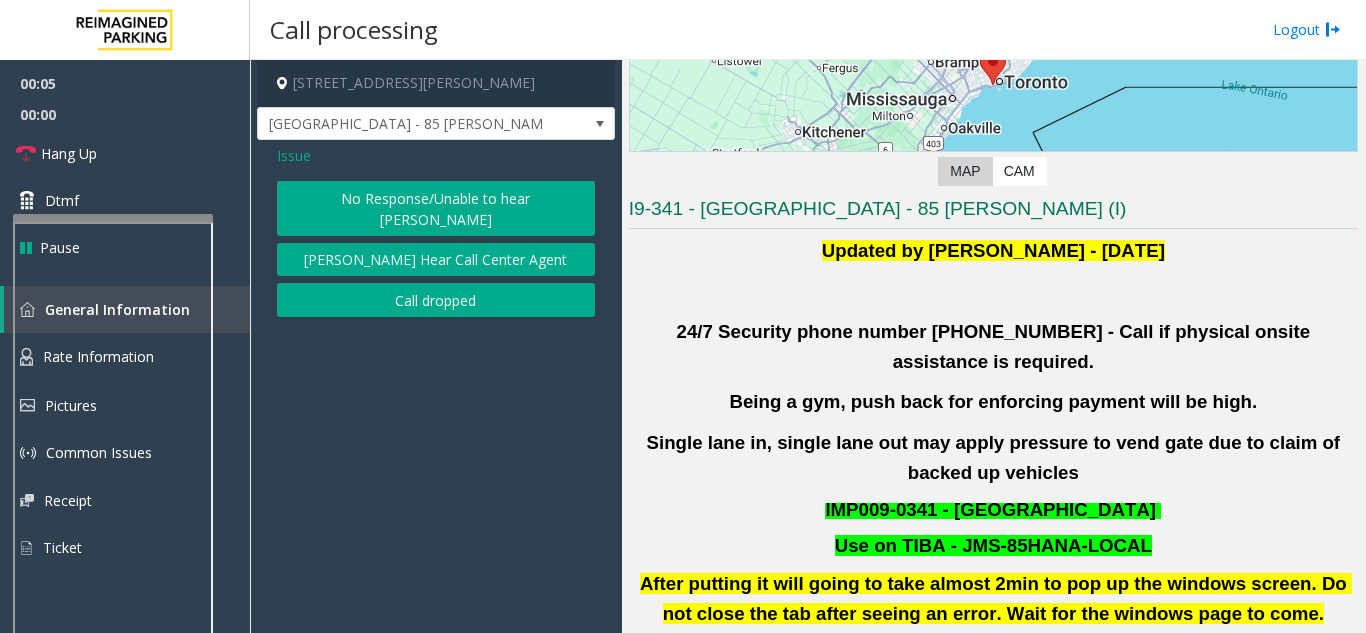 click on "Issue" 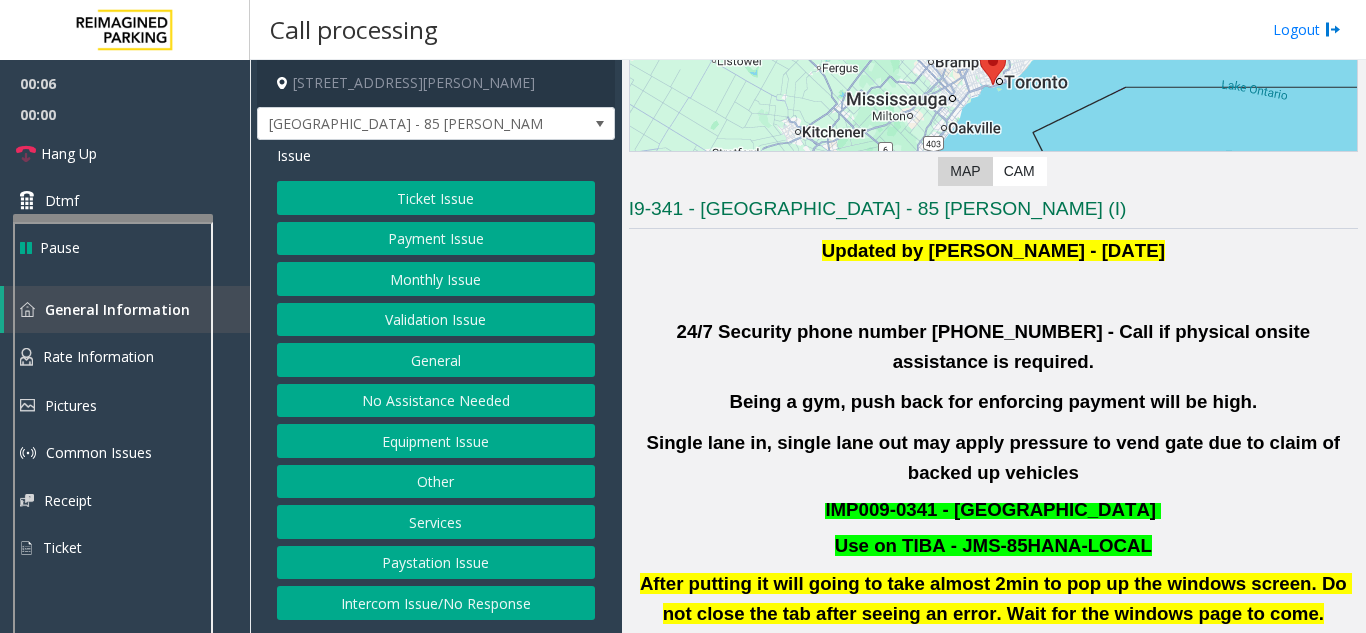 click on "Validation Issue" 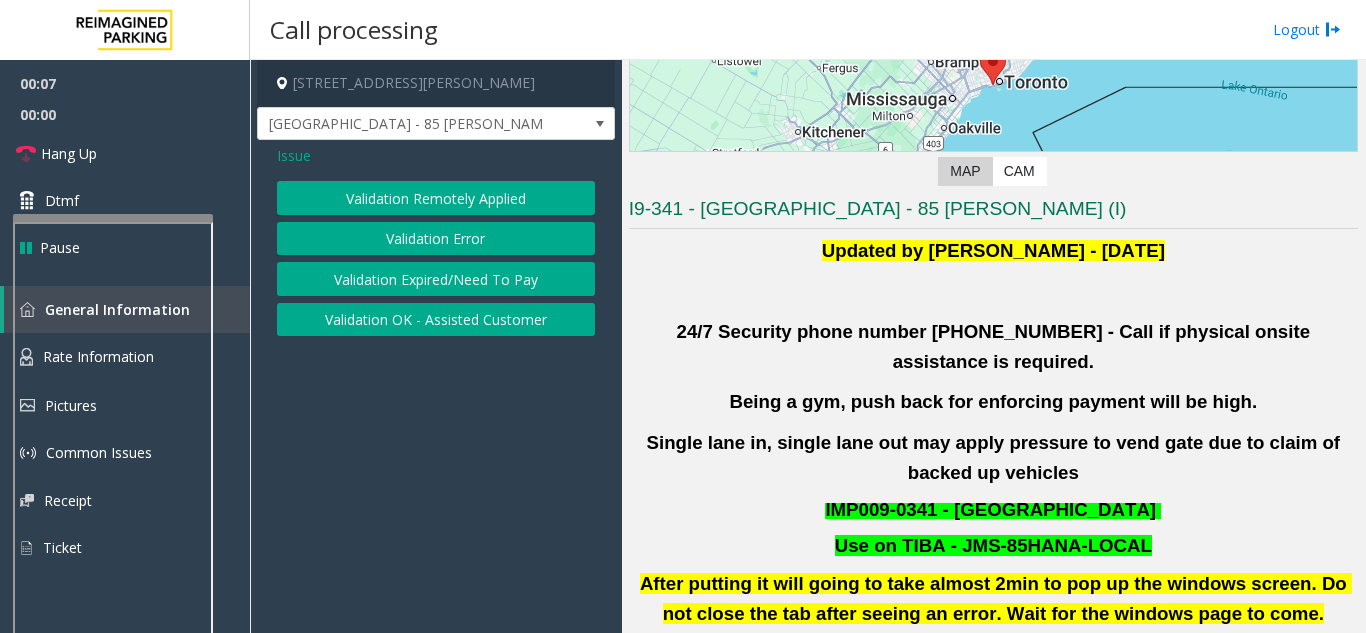 click on "Validation Error" 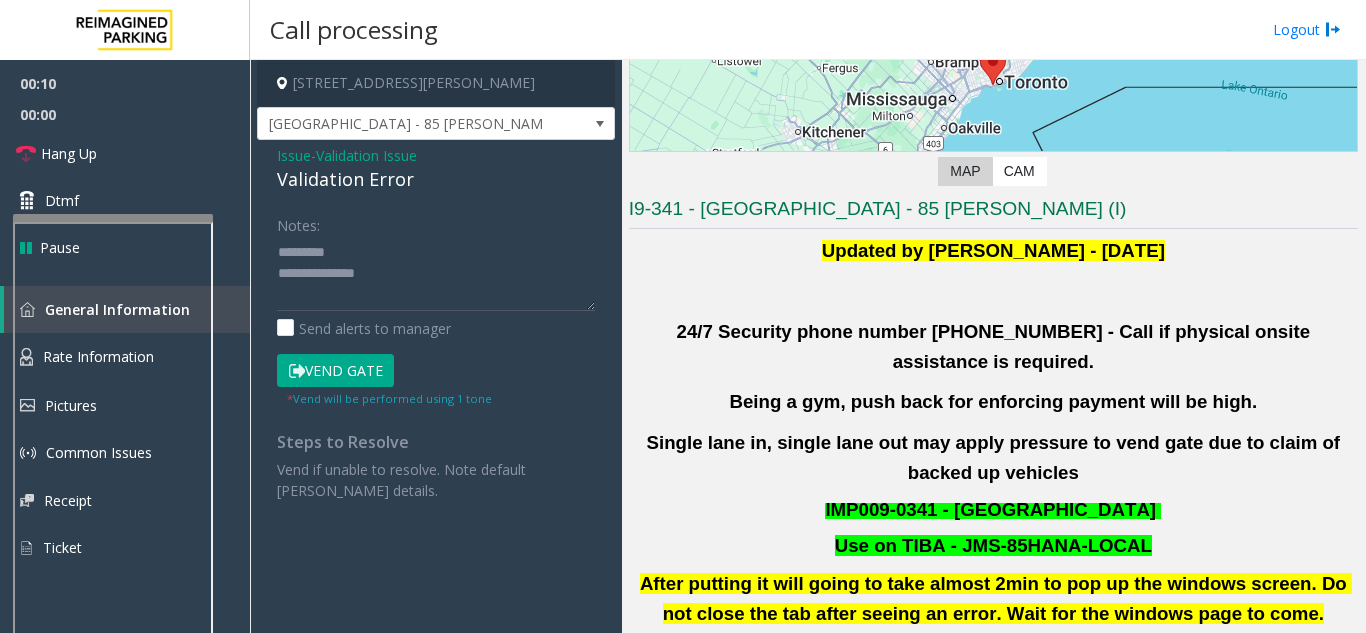 click on "Validation Error" 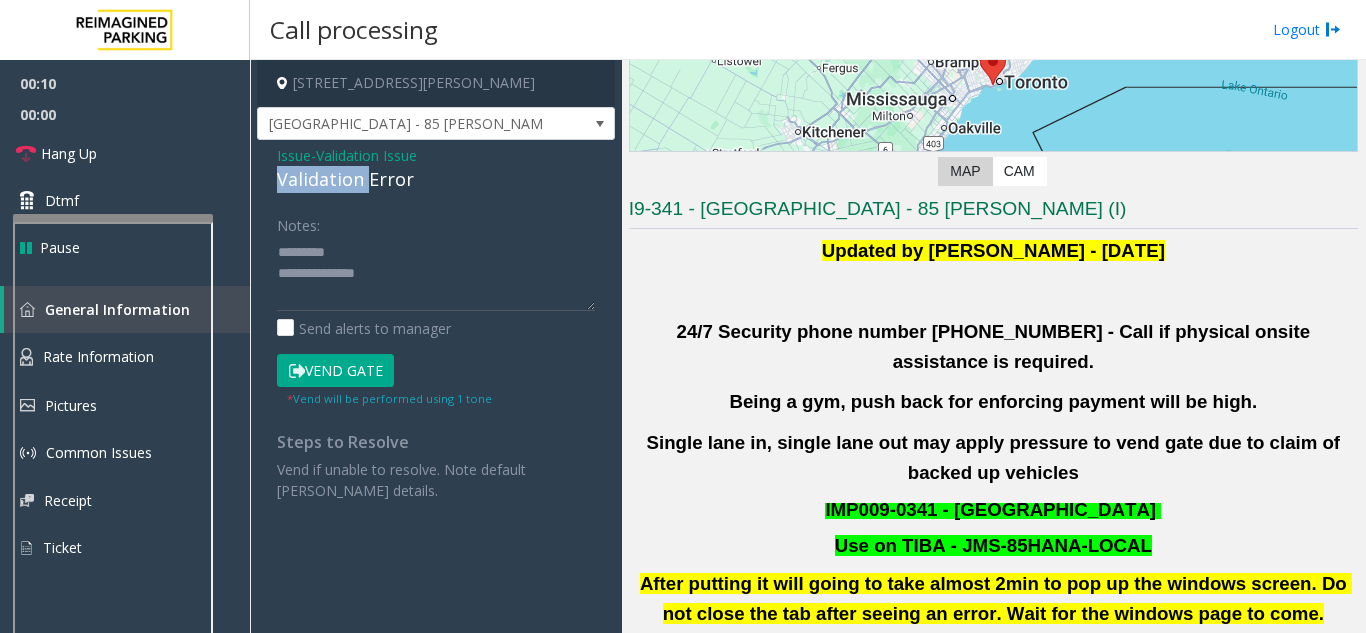 click on "Validation Error" 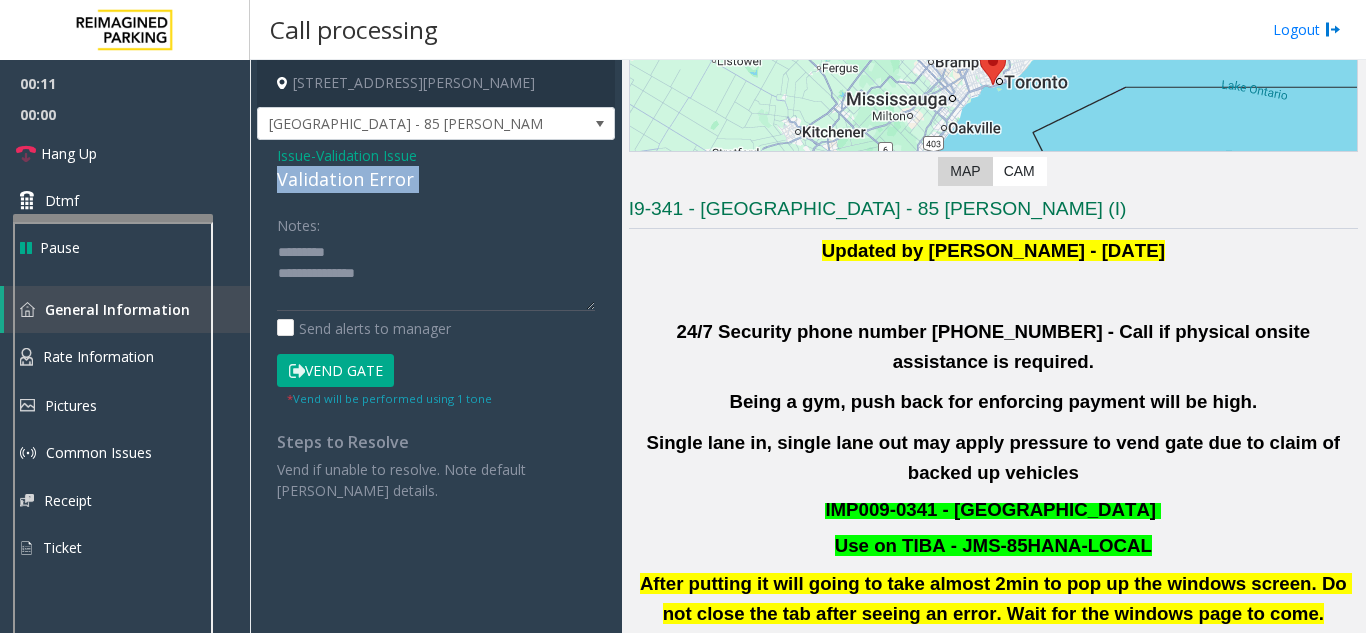 click on "Validation Error" 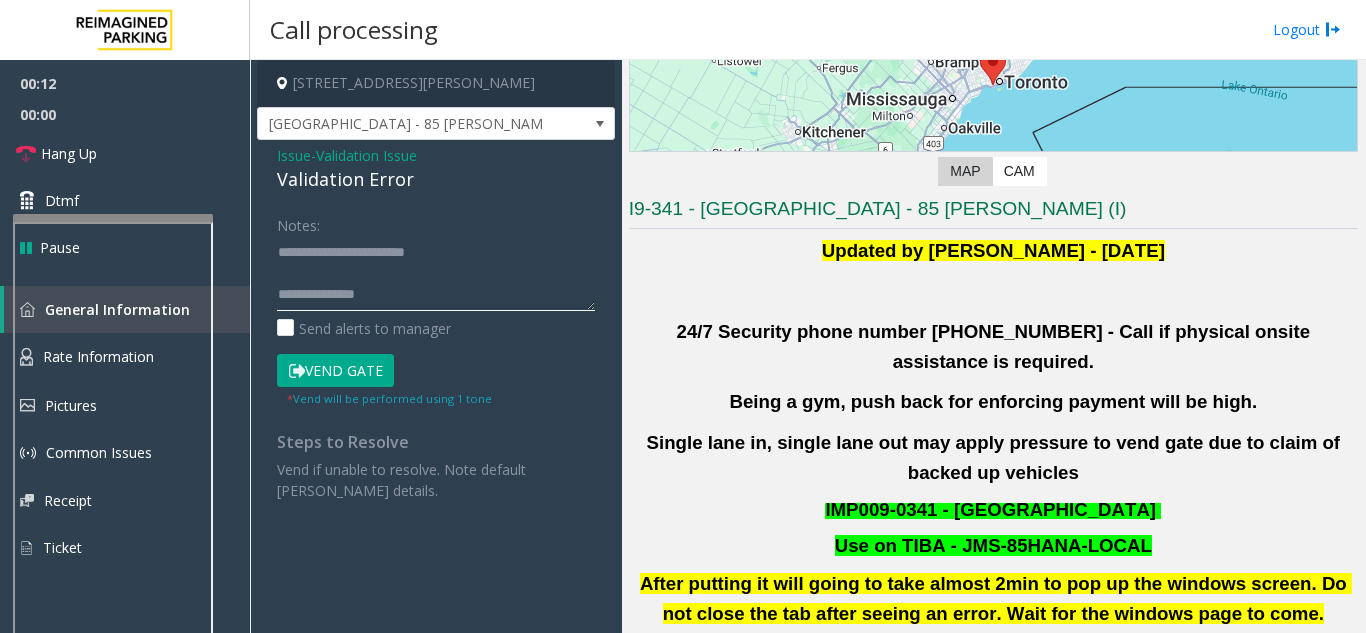 click 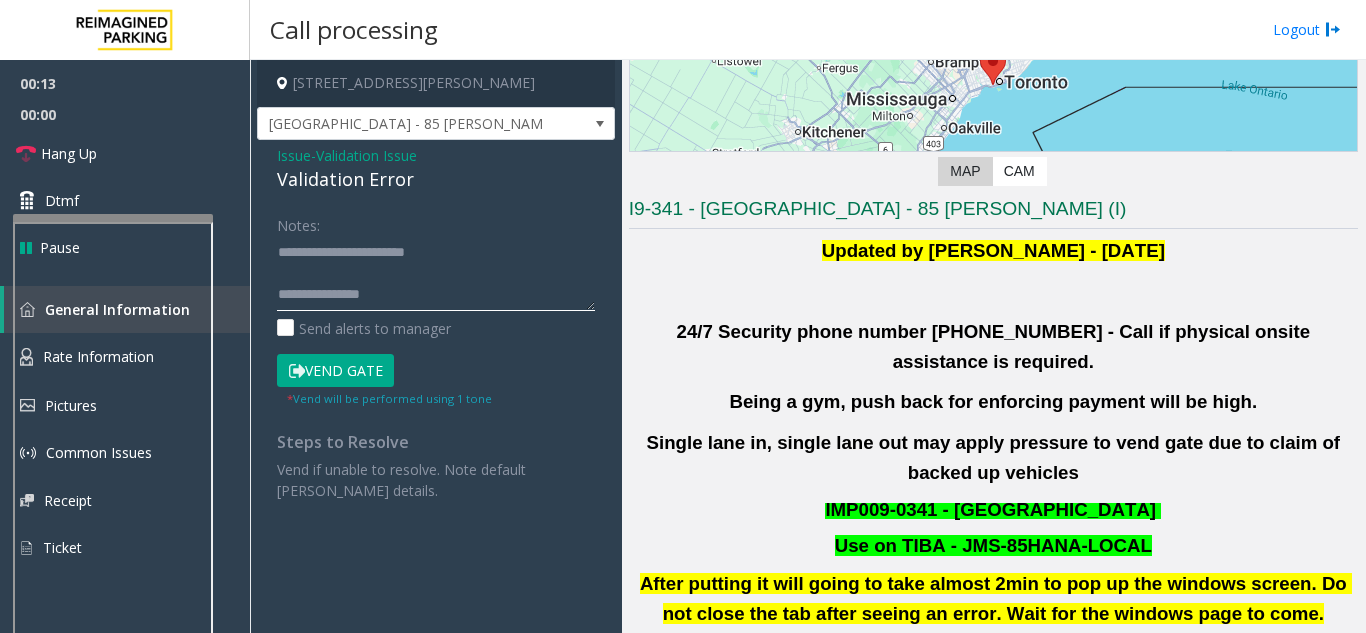 scroll, scrollTop: 15, scrollLeft: 0, axis: vertical 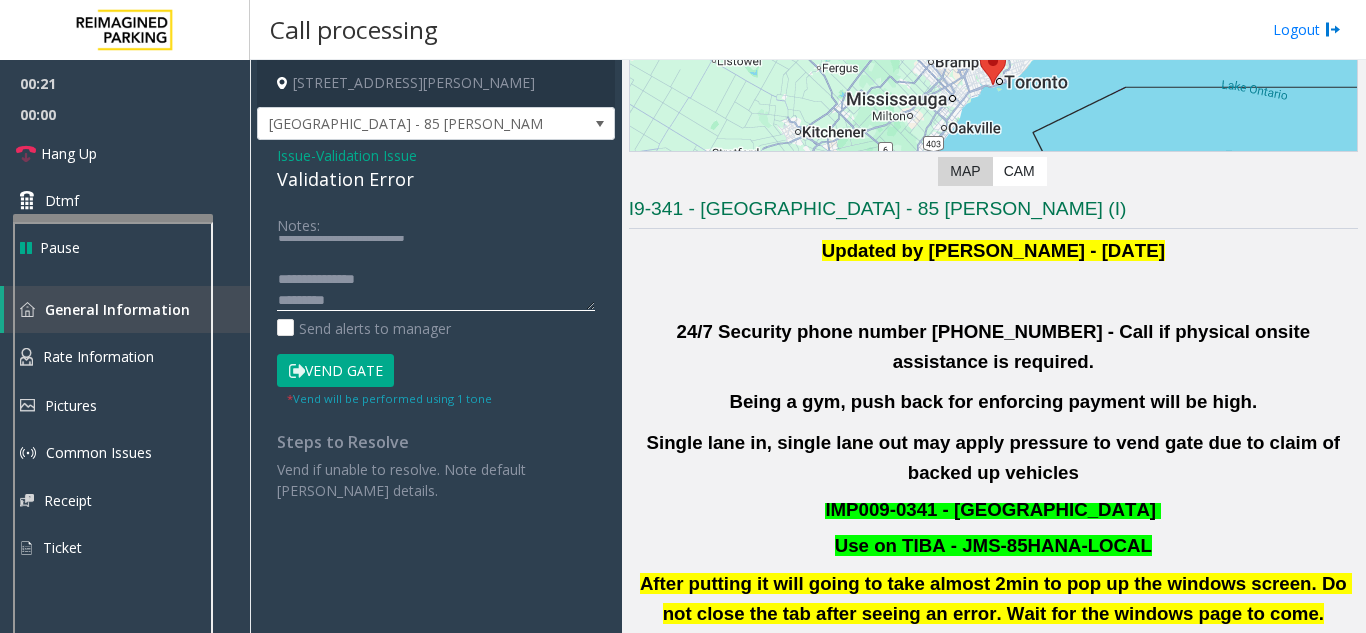 click 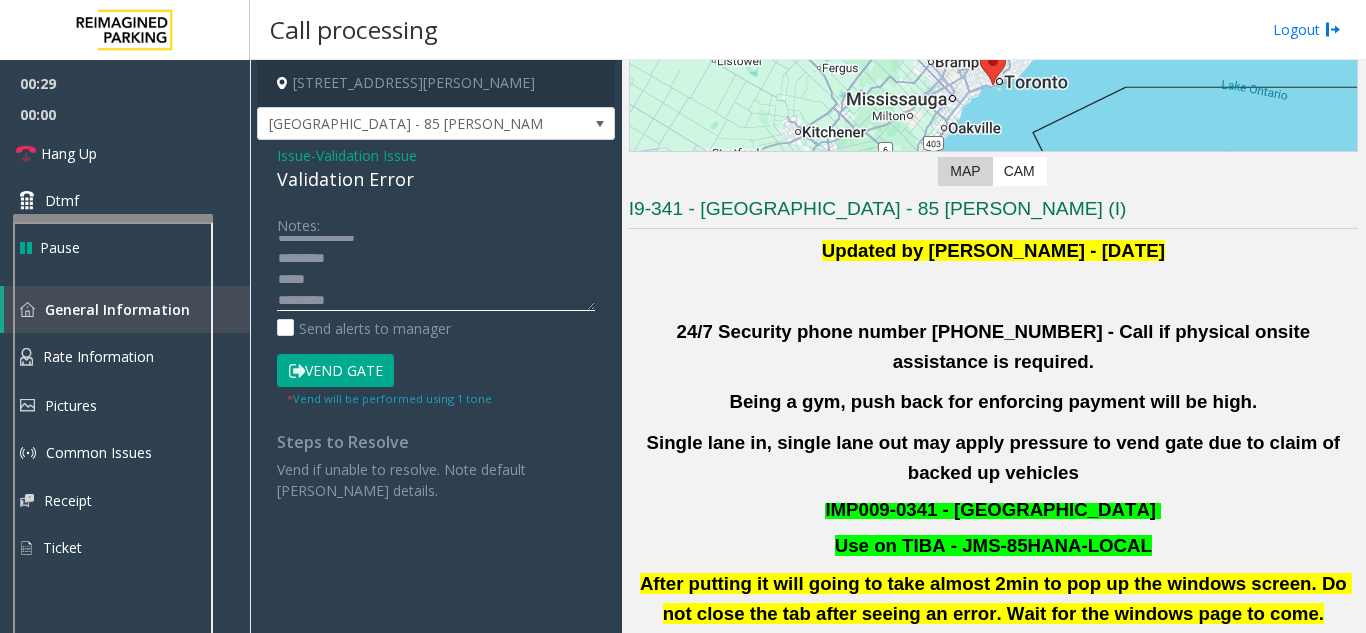 scroll, scrollTop: 78, scrollLeft: 0, axis: vertical 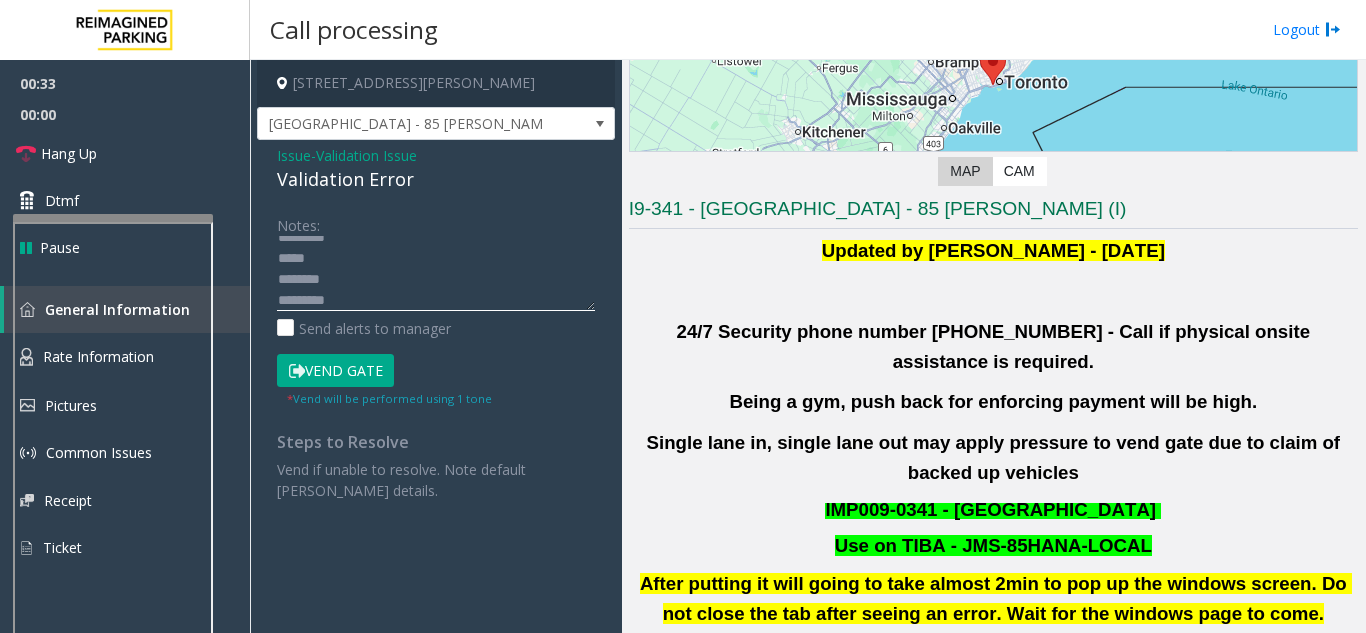 click 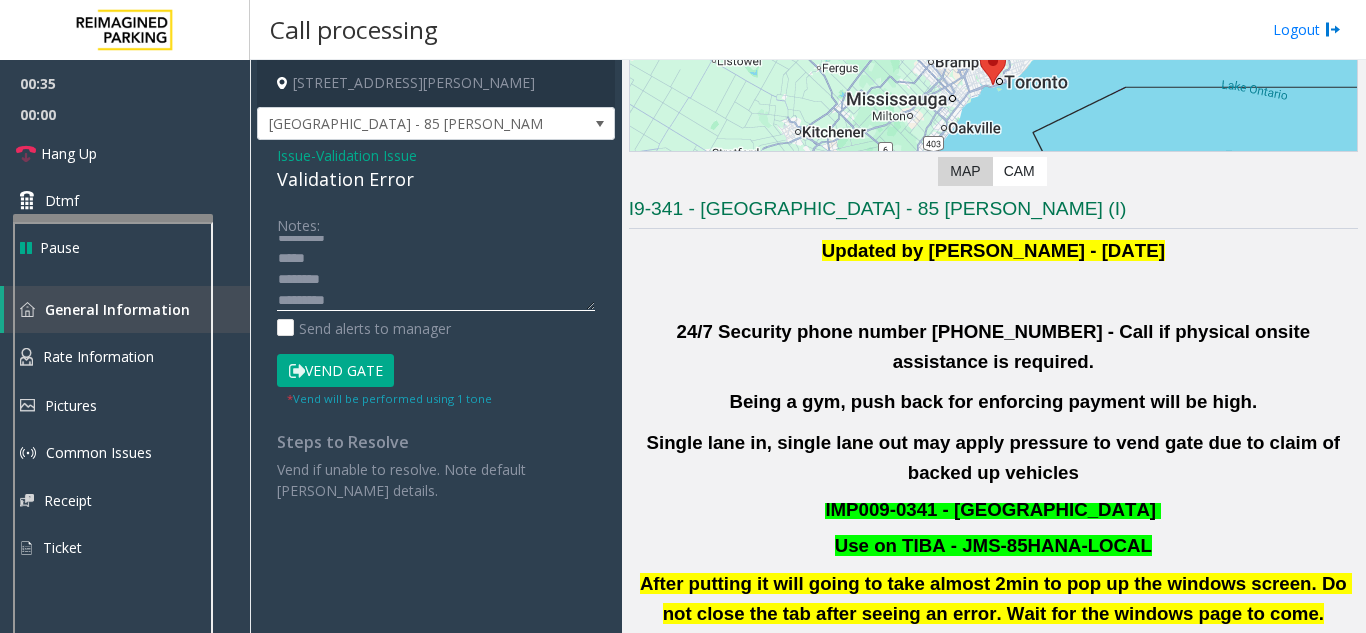 click 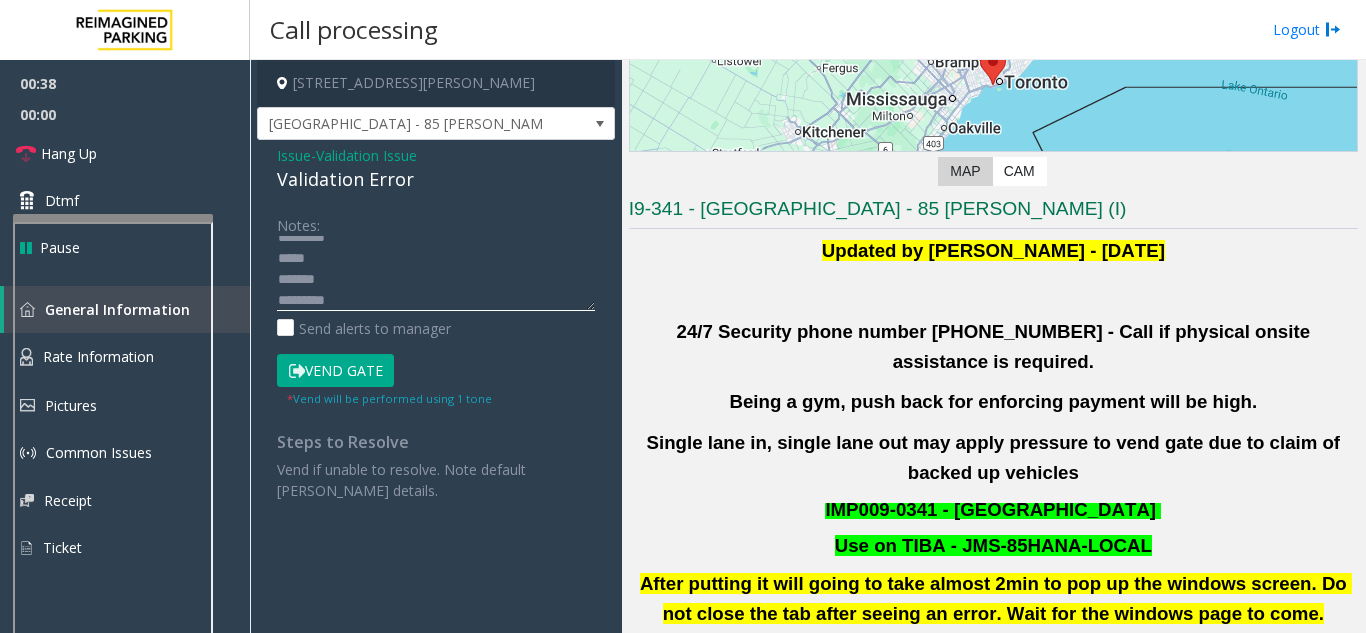 drag, startPoint x: 592, startPoint y: 310, endPoint x: 589, endPoint y: 336, distance: 26.172504 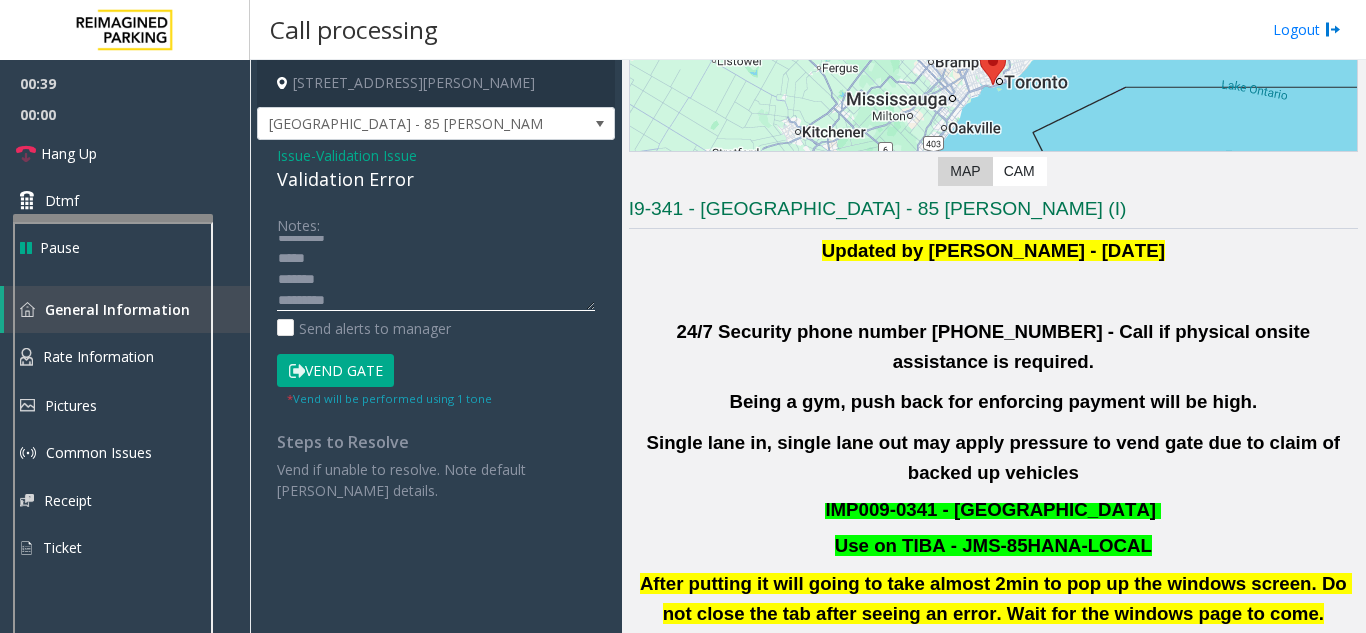 scroll, scrollTop: 0, scrollLeft: 0, axis: both 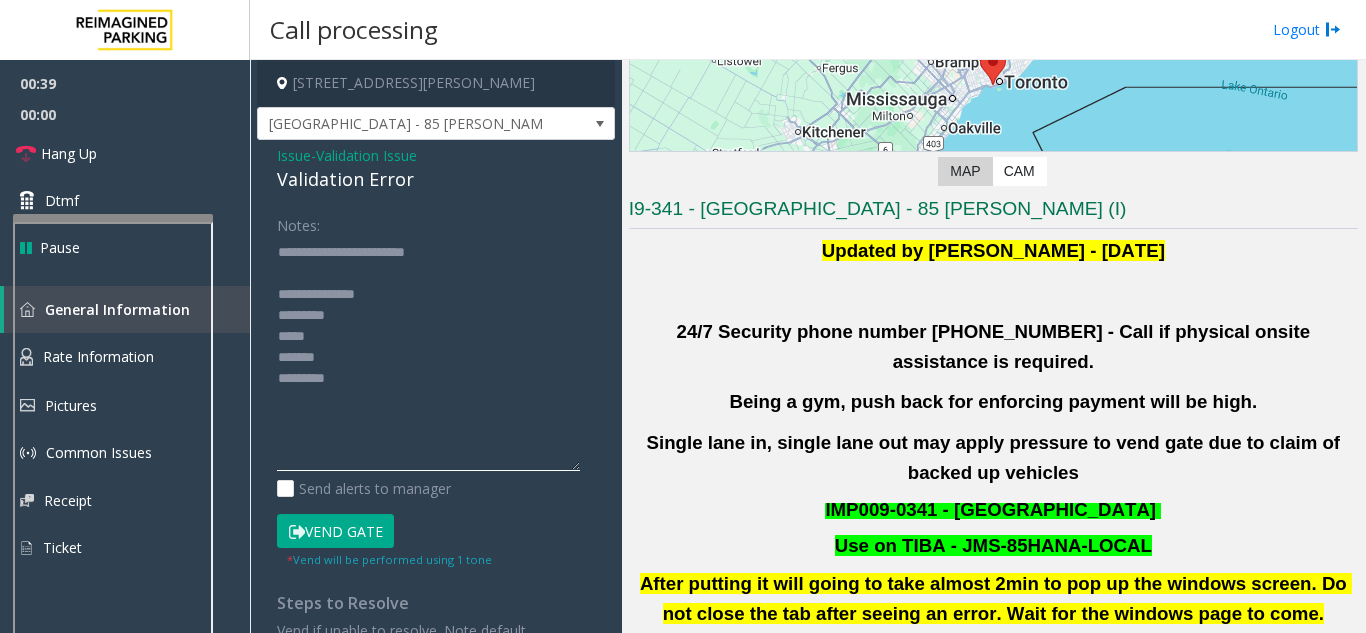 drag, startPoint x: 587, startPoint y: 309, endPoint x: 596, endPoint y: 470, distance: 161.25136 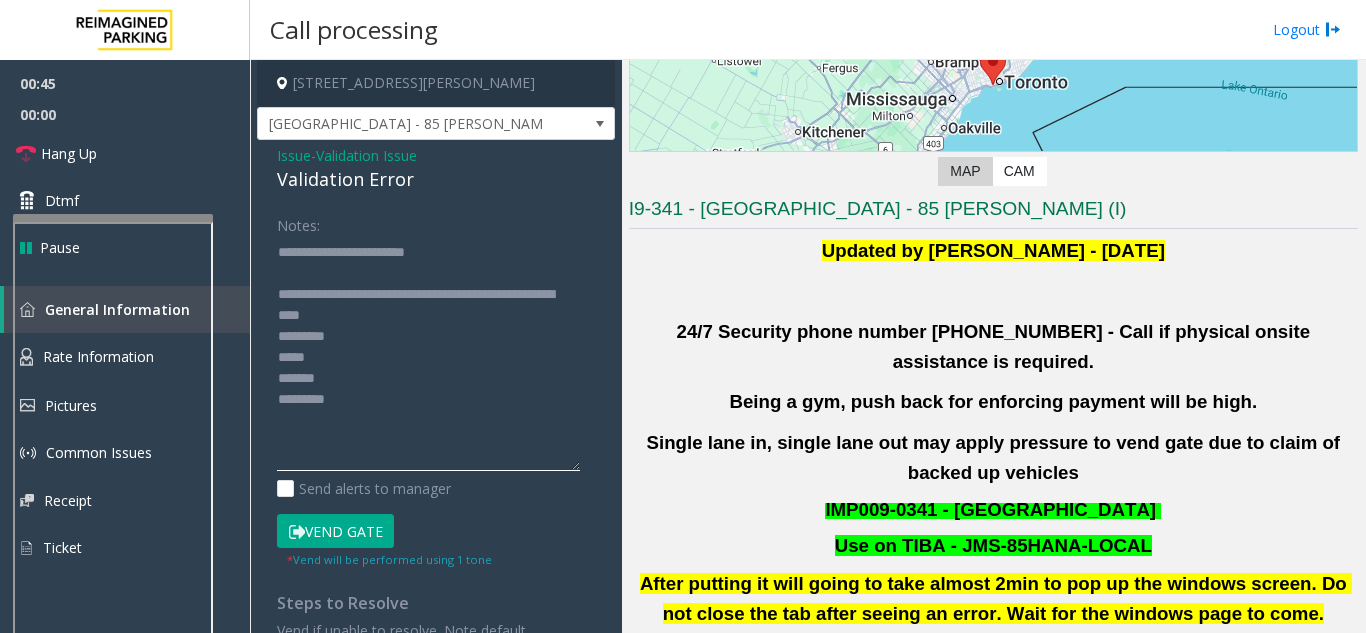 click 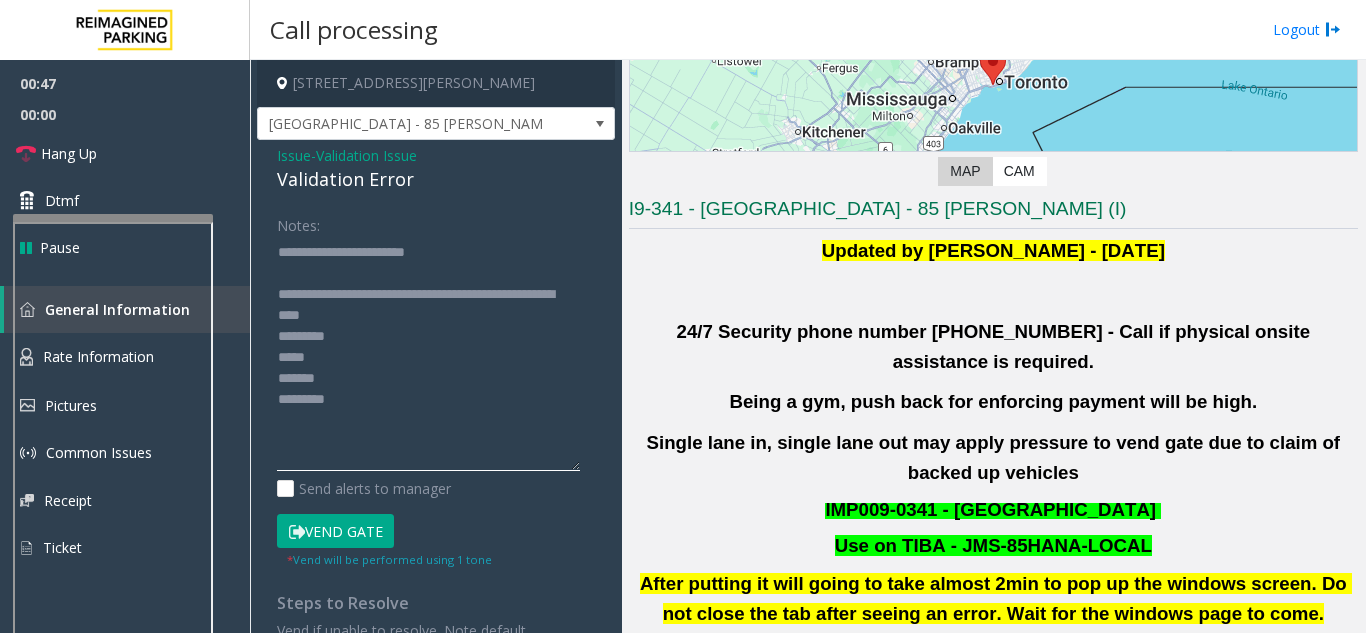 click 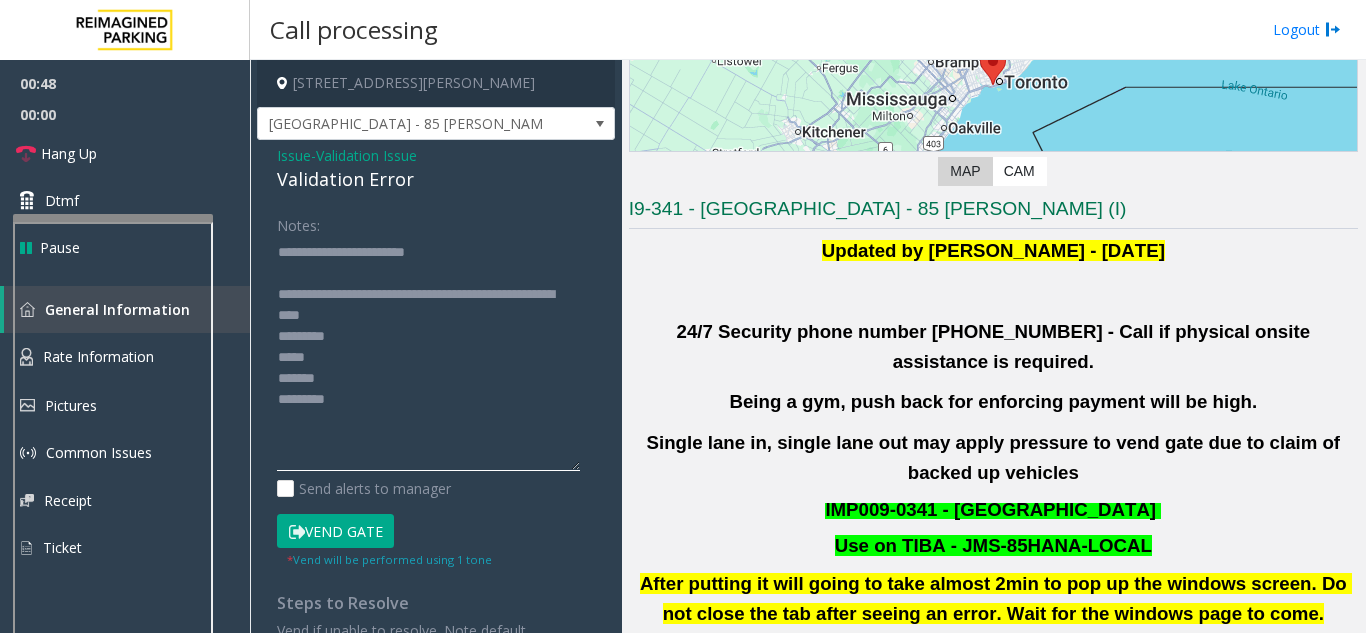 click 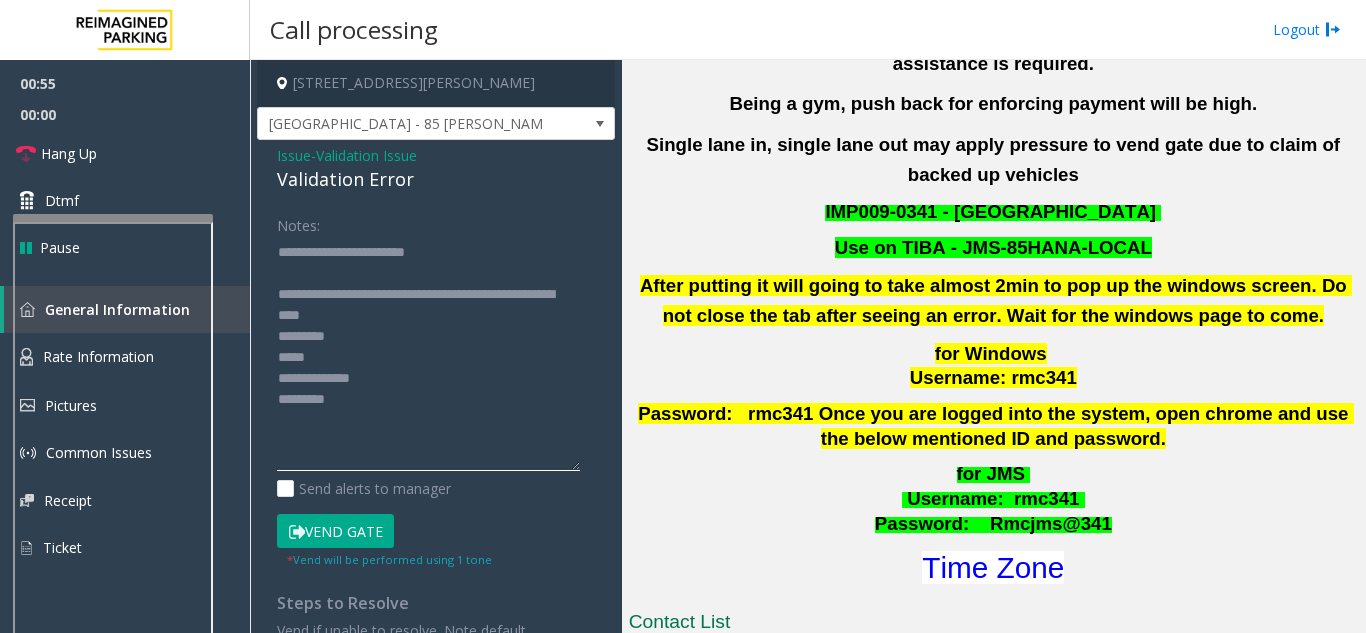 scroll, scrollTop: 600, scrollLeft: 0, axis: vertical 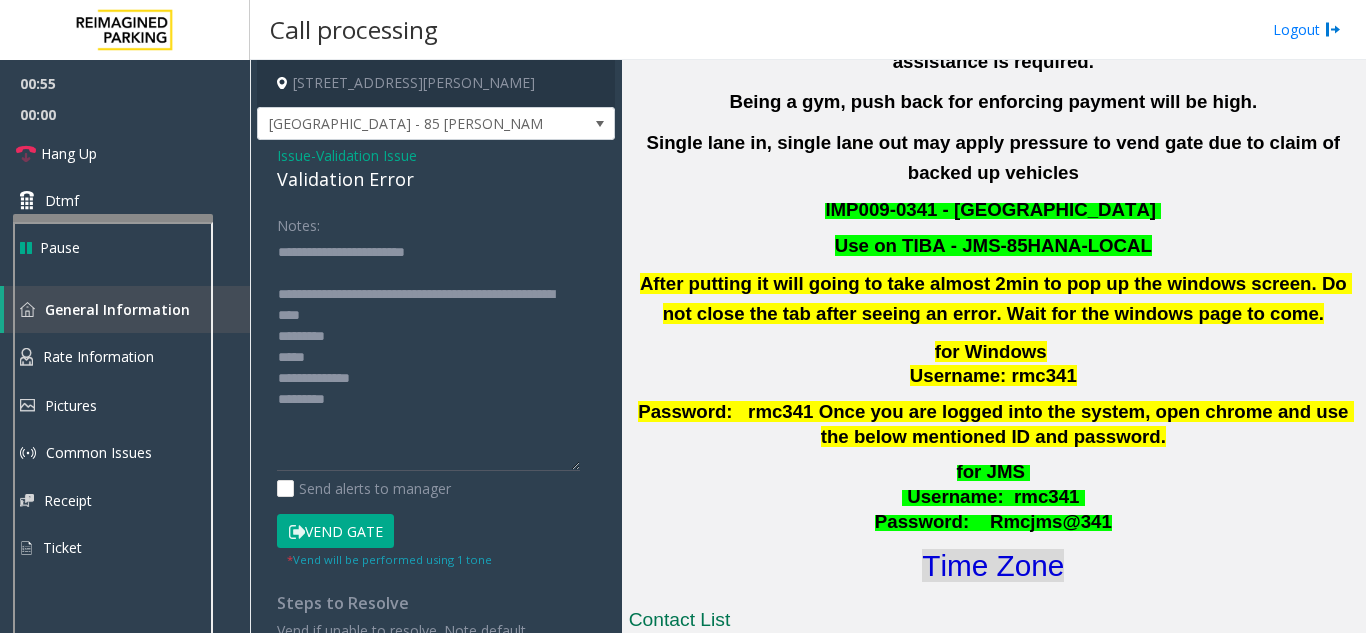 click on "Time Zone" 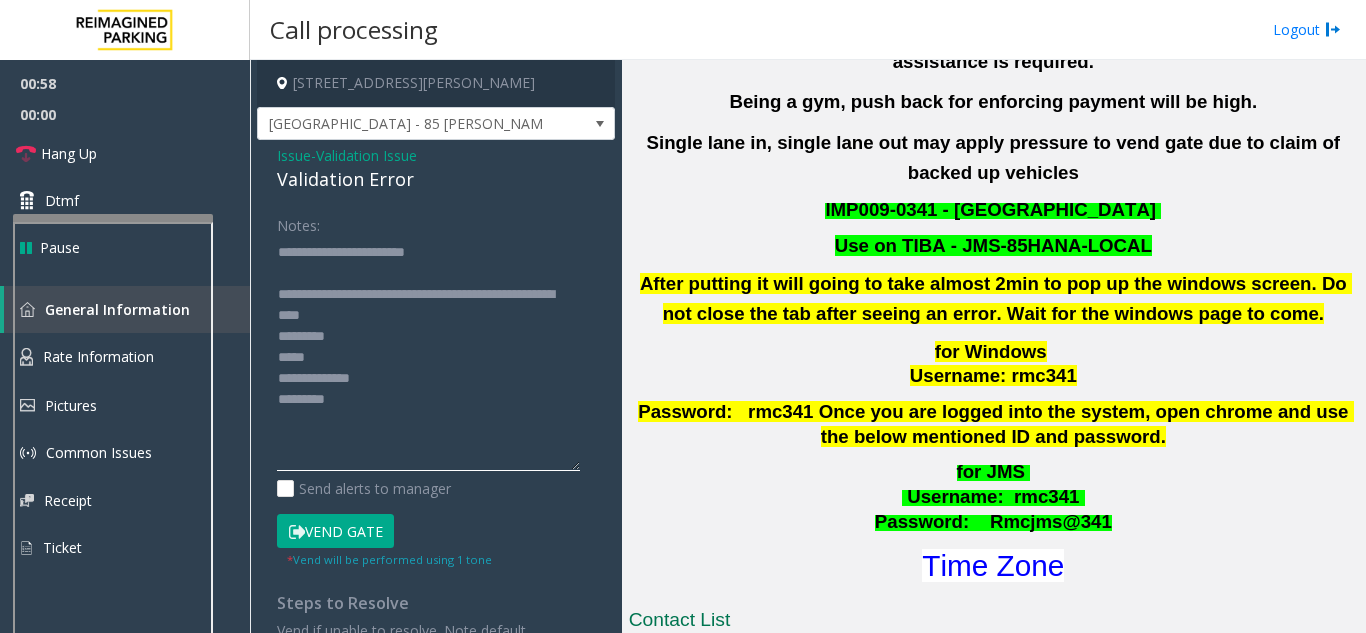 click 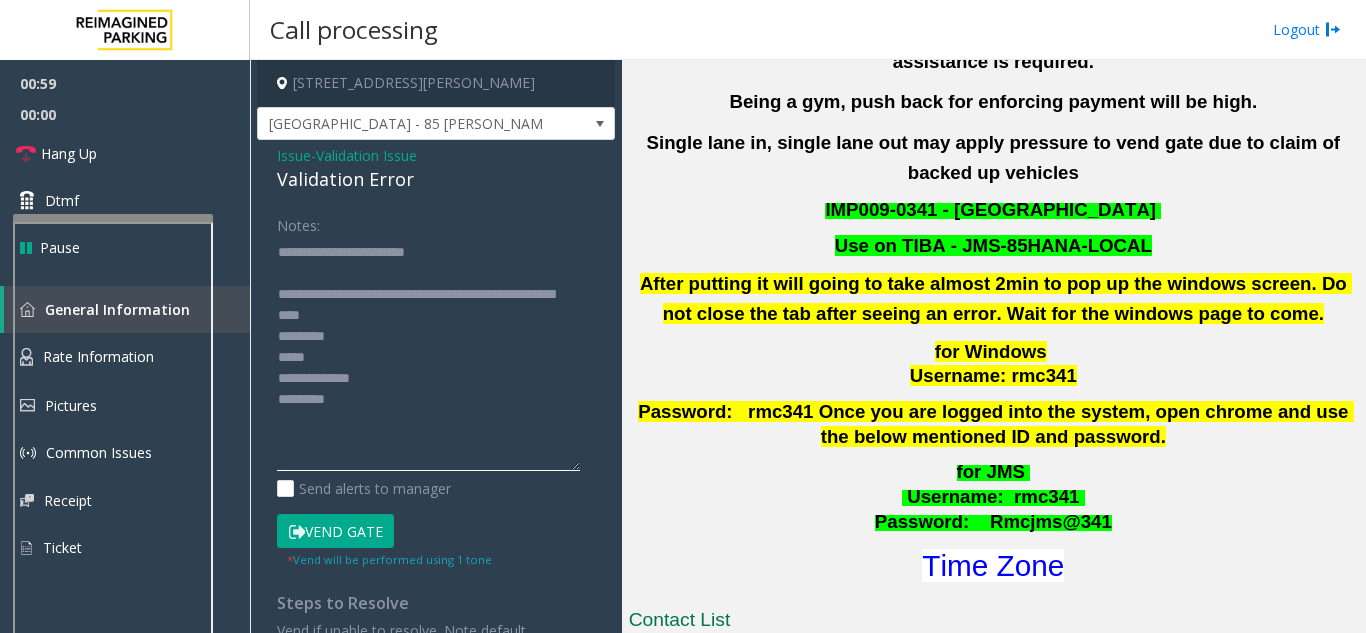 click 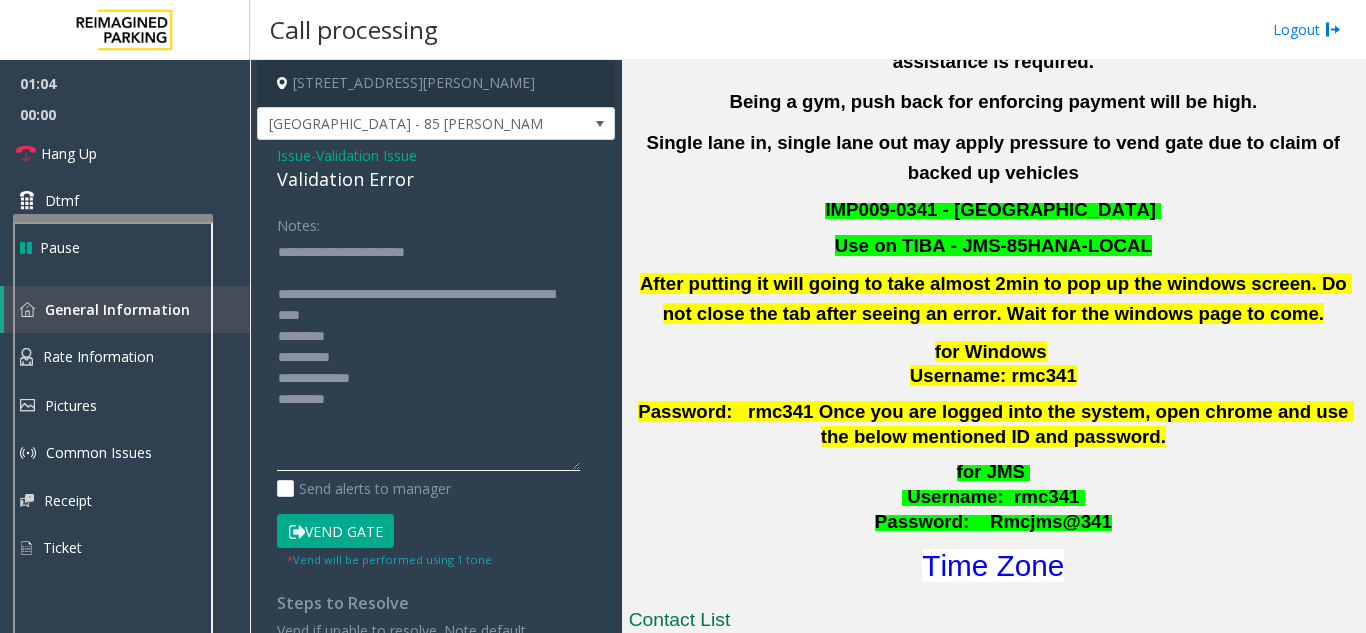 click 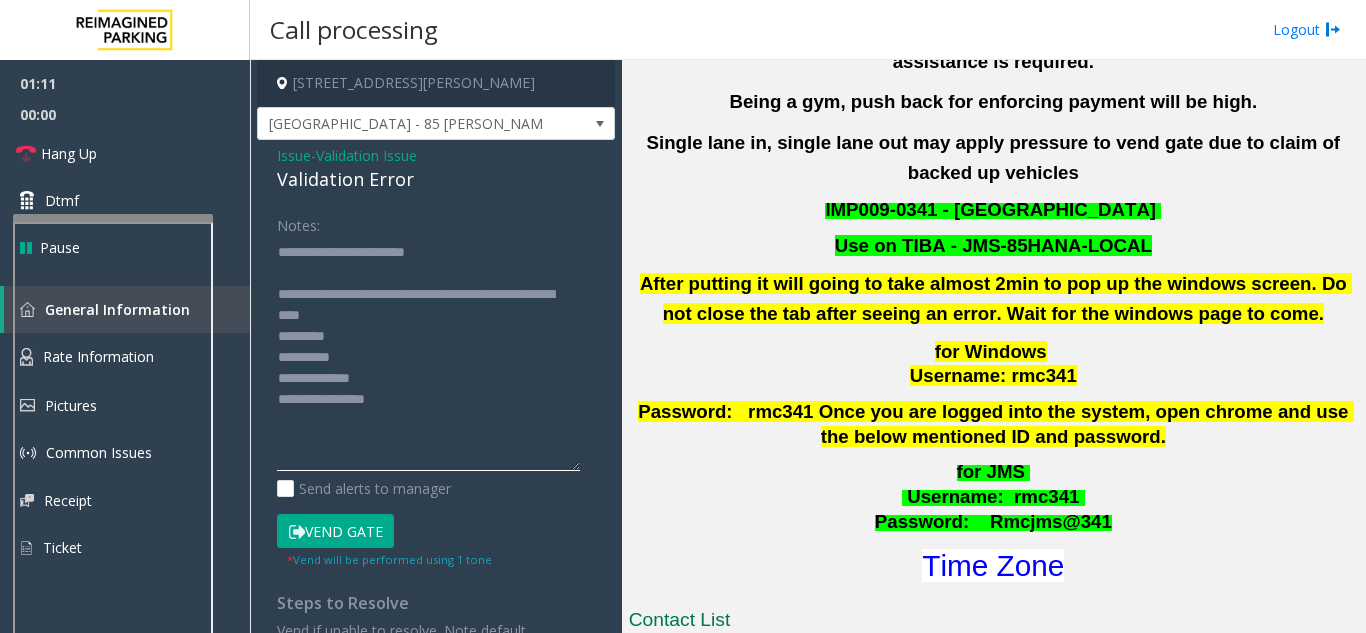 click 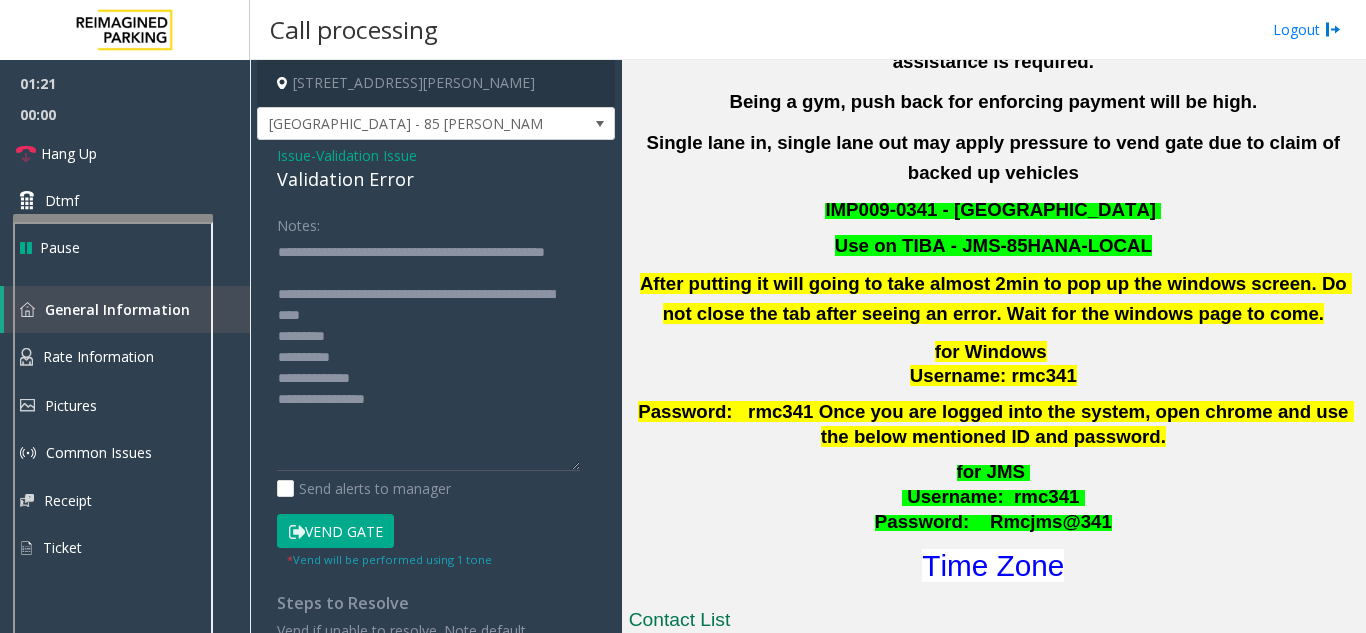 click on "Vend Gate" 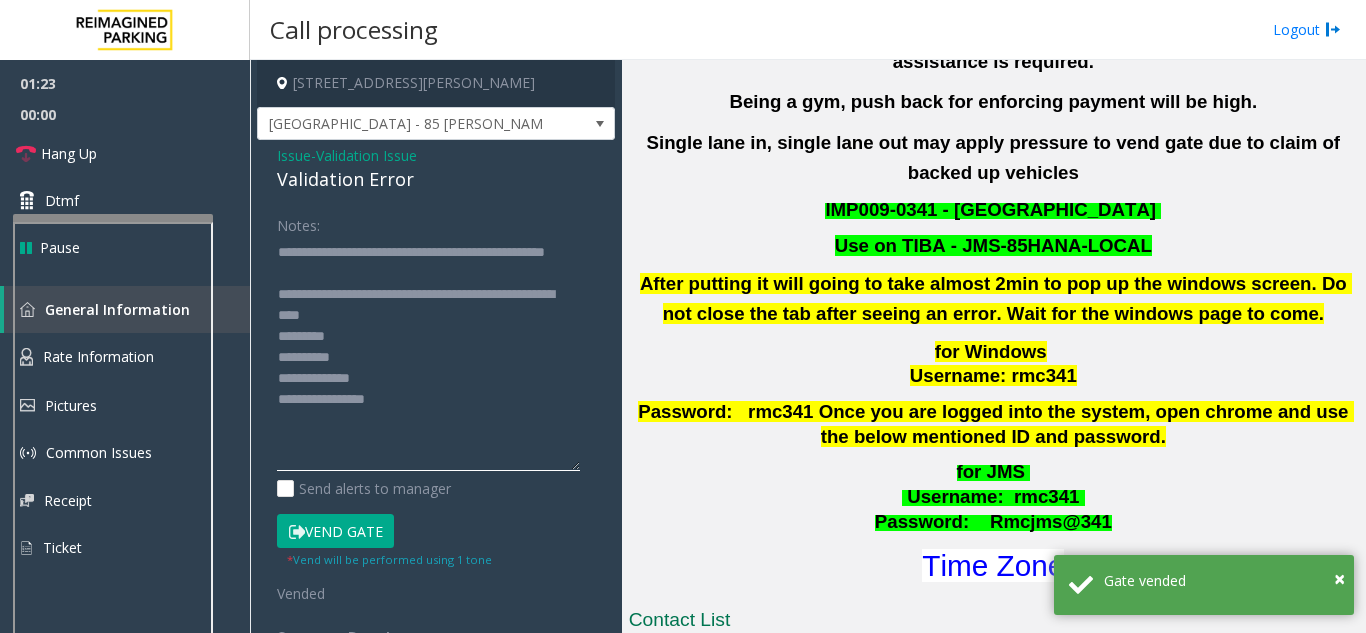 drag, startPoint x: 439, startPoint y: 252, endPoint x: 450, endPoint y: 272, distance: 22.825424 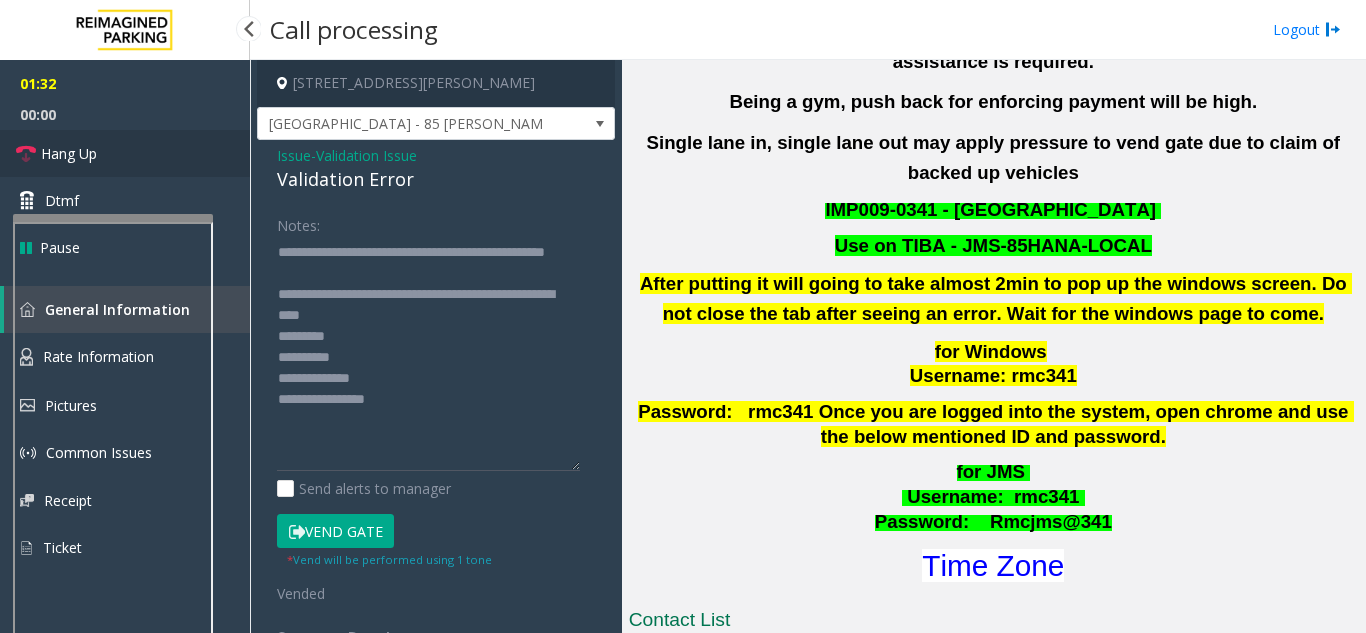 click on "Hang Up" at bounding box center [125, 153] 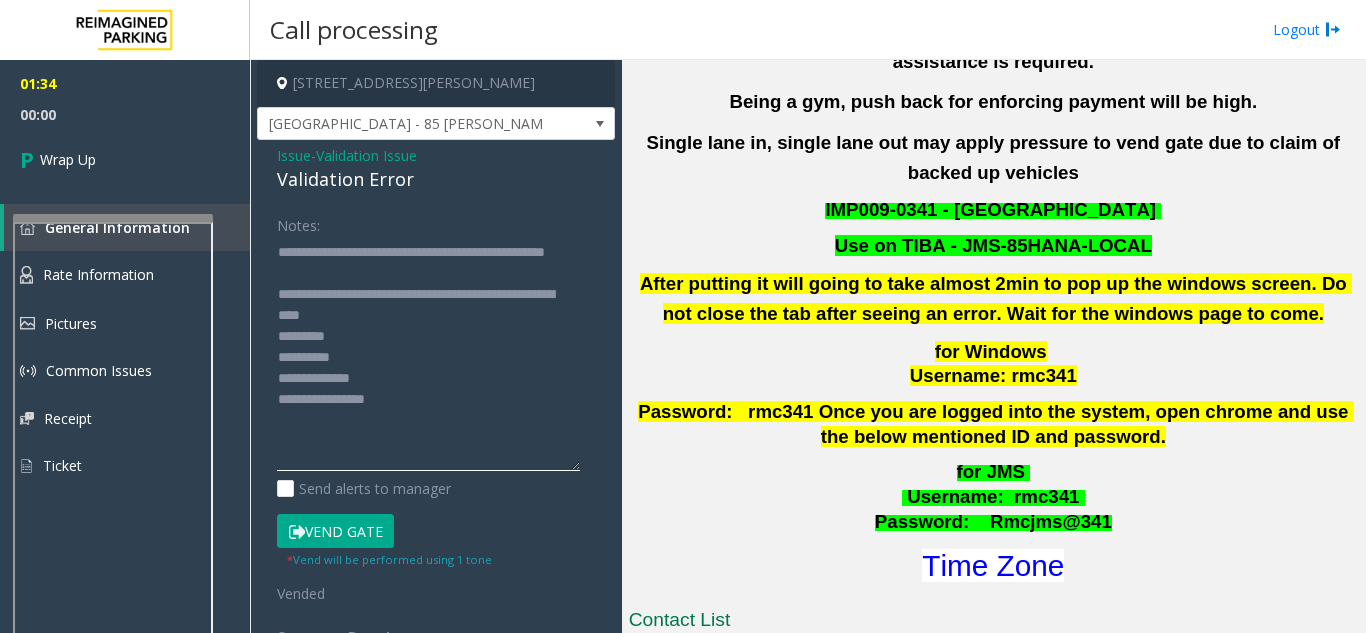 click 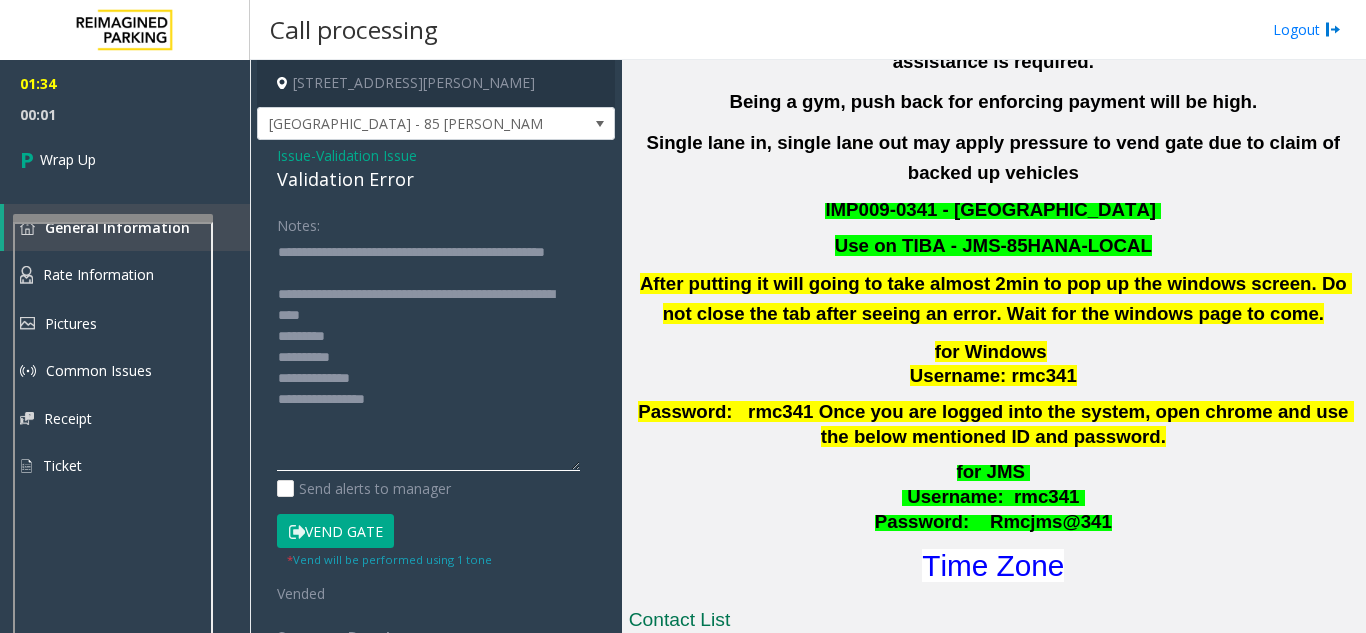 click 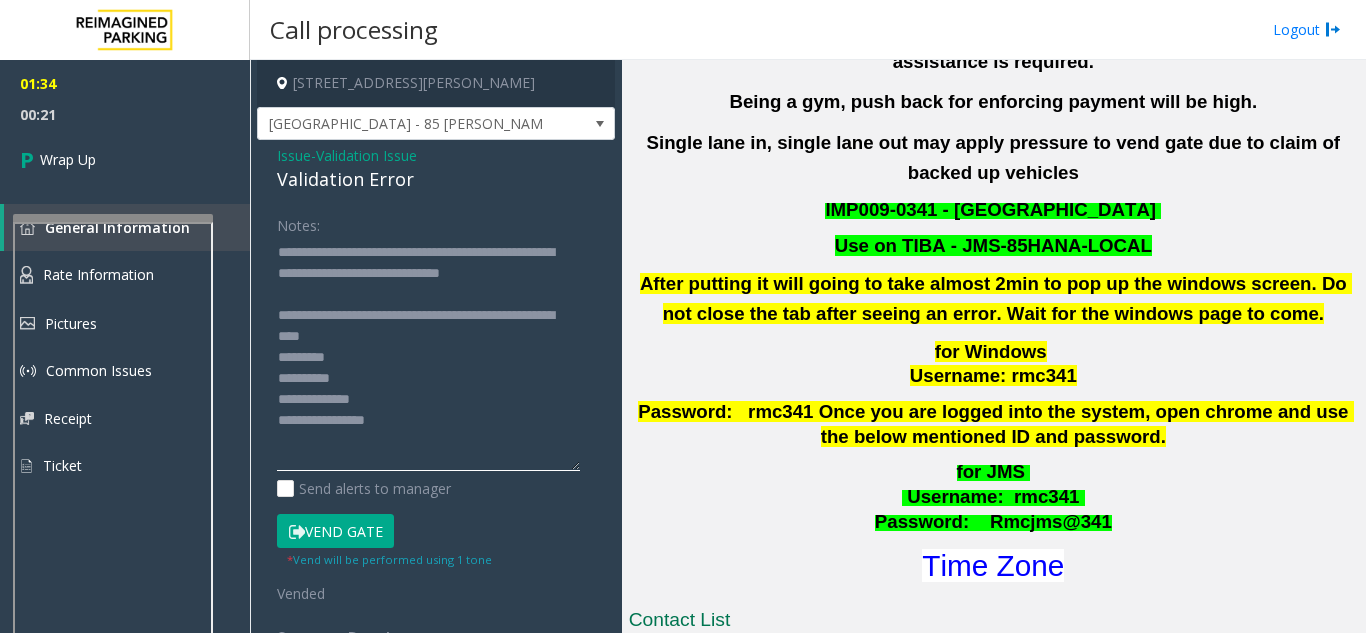 drag, startPoint x: 448, startPoint y: 255, endPoint x: 342, endPoint y: 279, distance: 108.68302 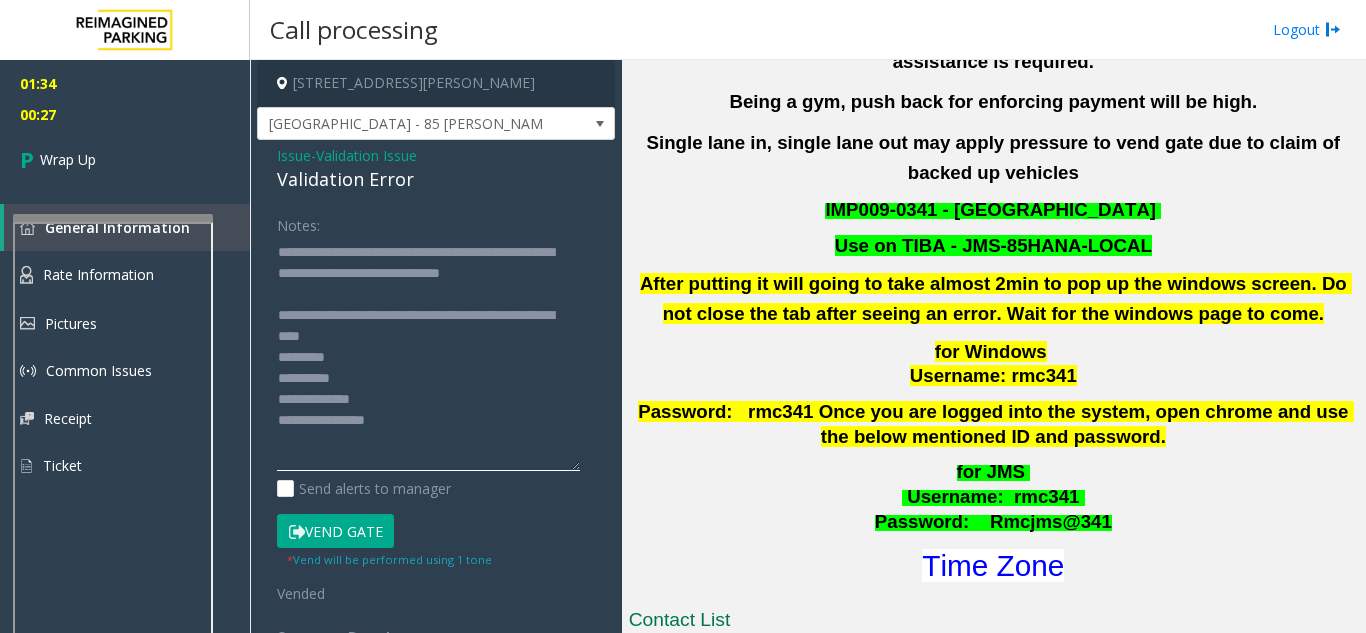 drag, startPoint x: 443, startPoint y: 253, endPoint x: 343, endPoint y: 266, distance: 100.84146 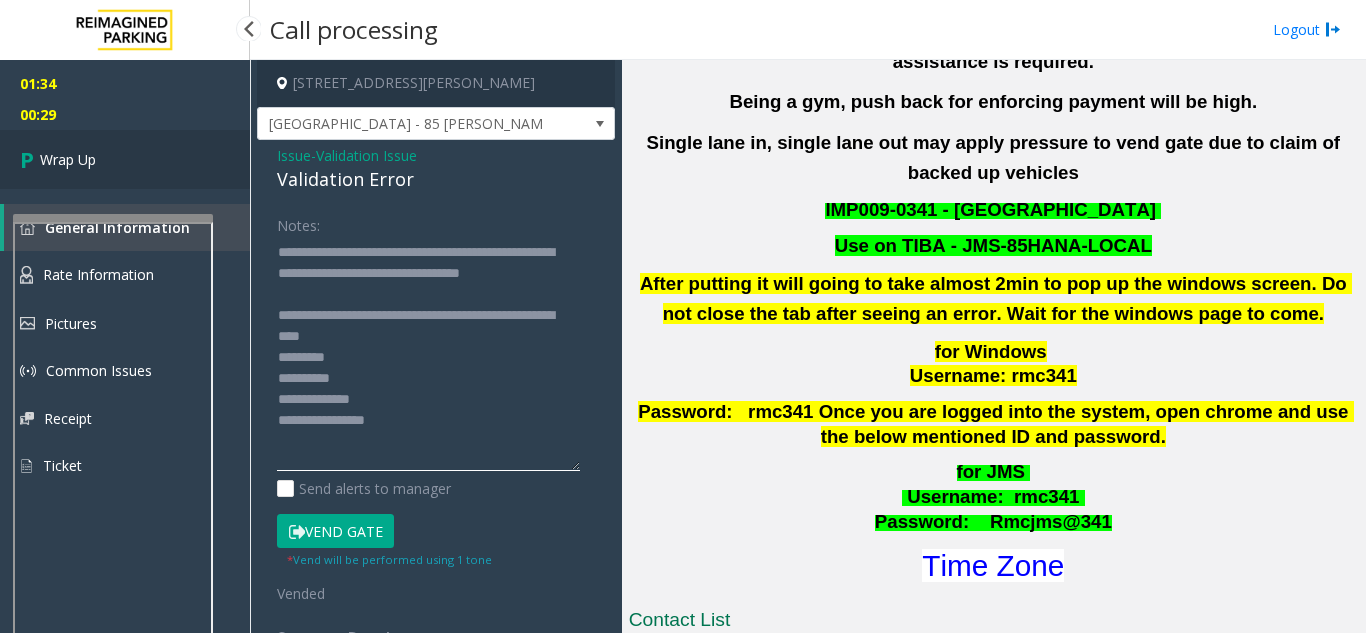 type on "**********" 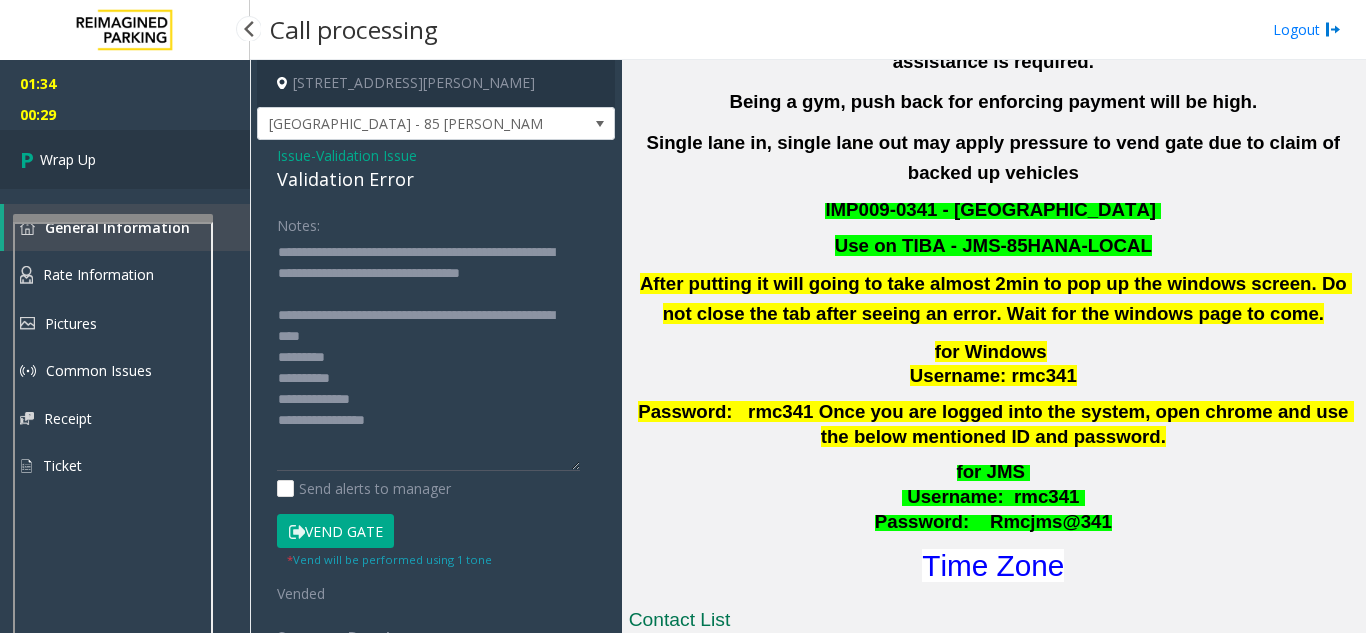 click on "Wrap Up" at bounding box center [125, 159] 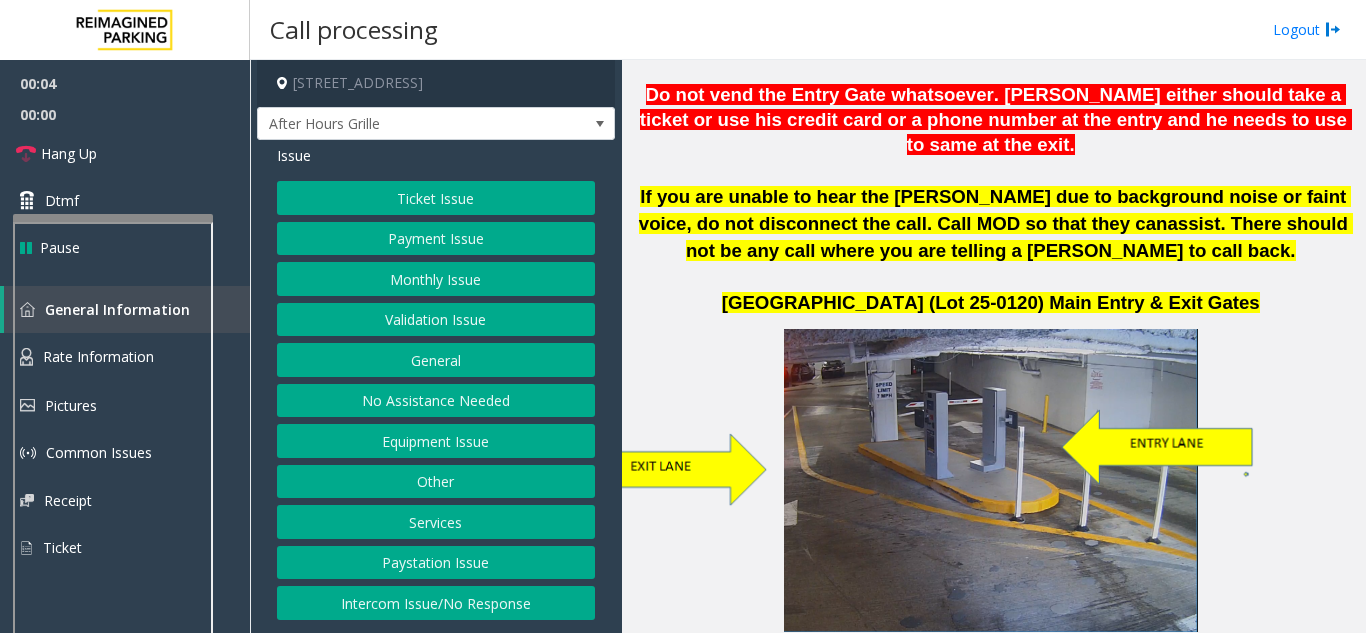 scroll, scrollTop: 1000, scrollLeft: 0, axis: vertical 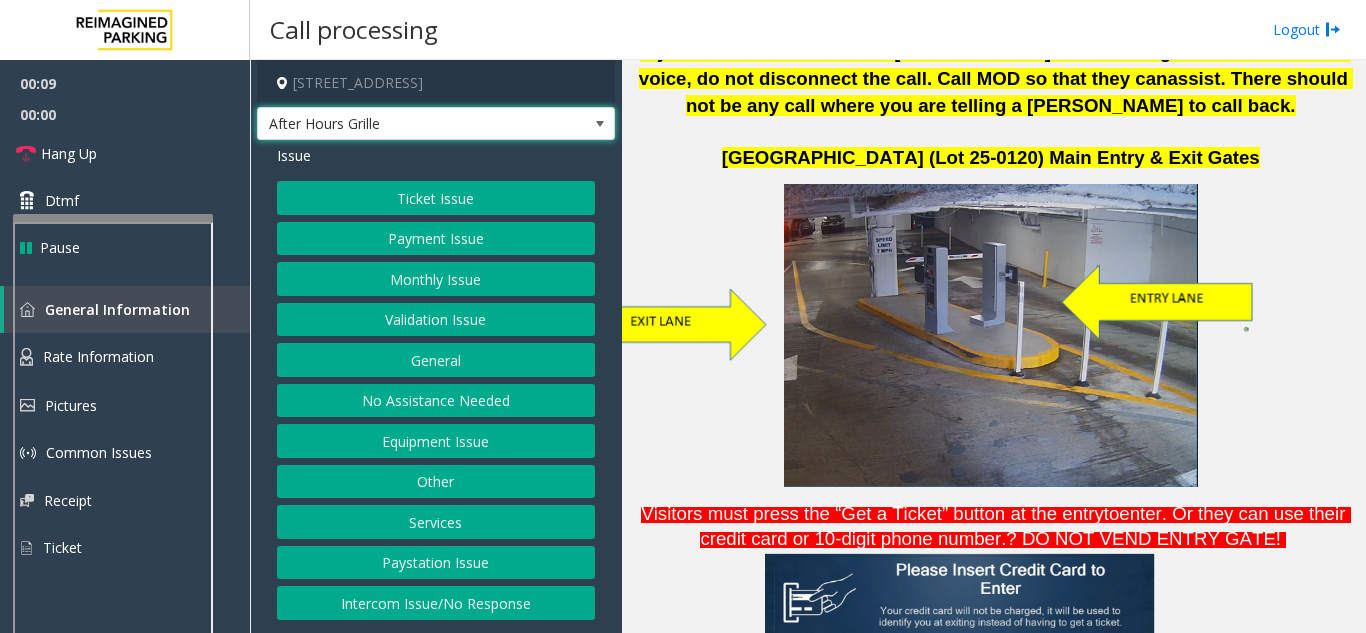 click on "After Hours Grille" at bounding box center [400, 124] 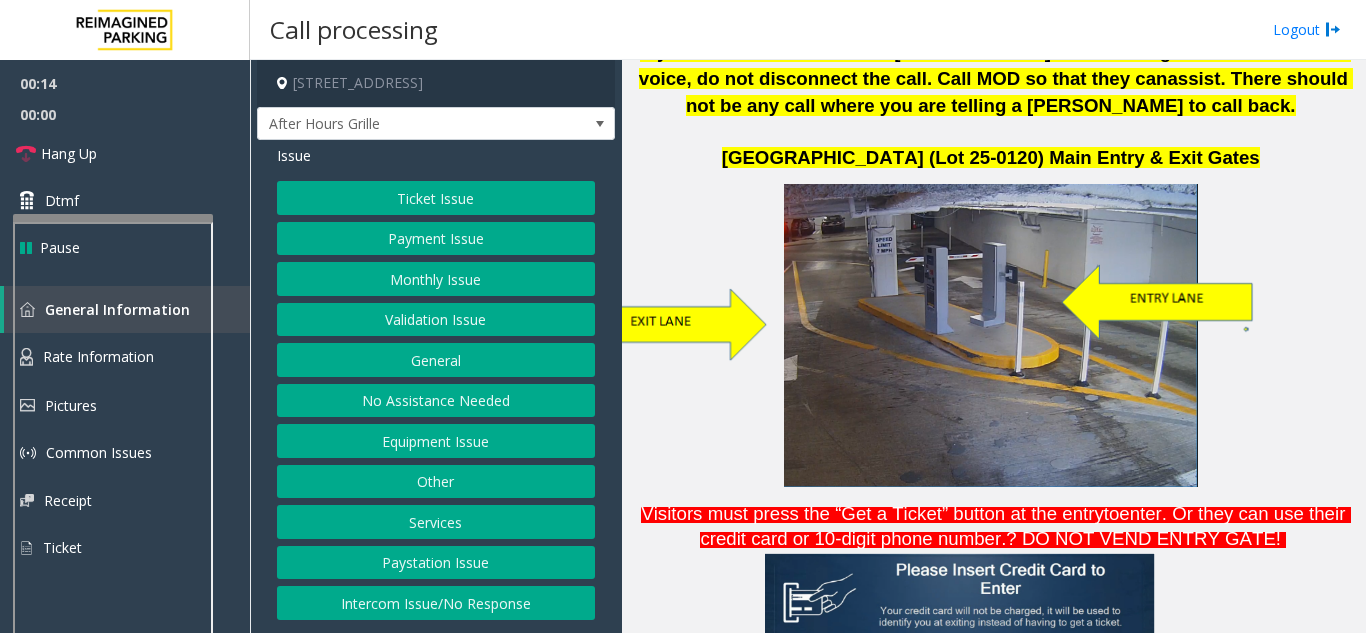 click 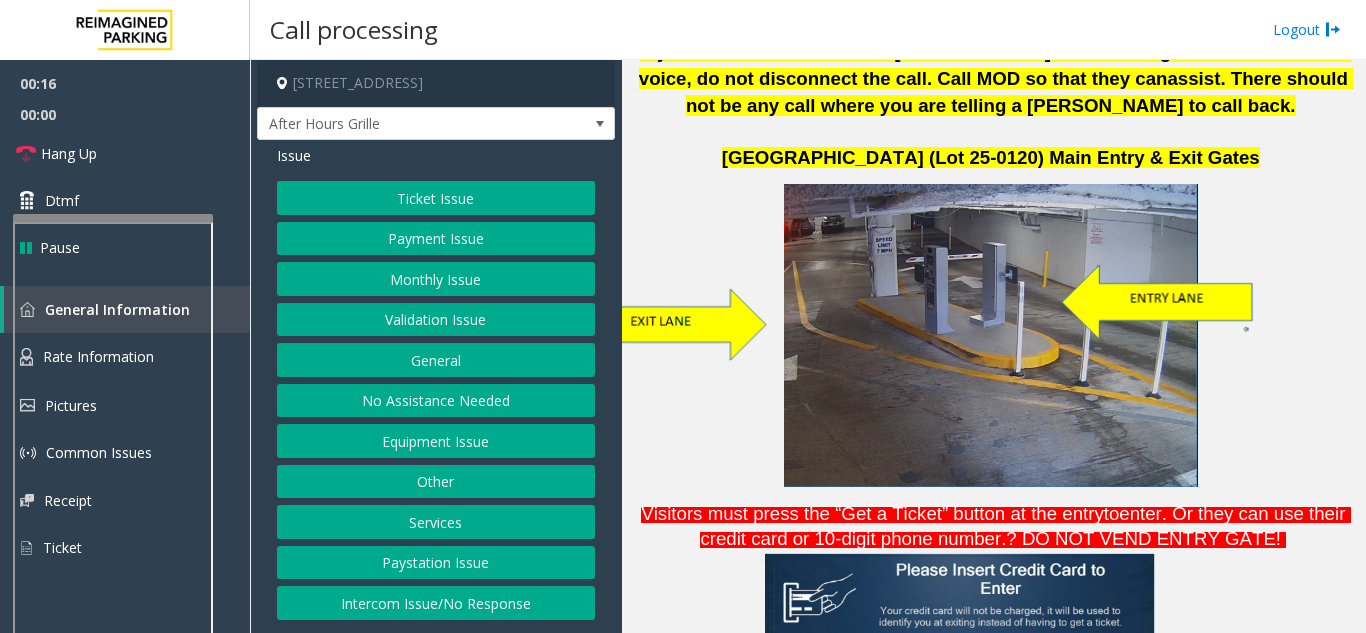 click on "Equipment Issue" 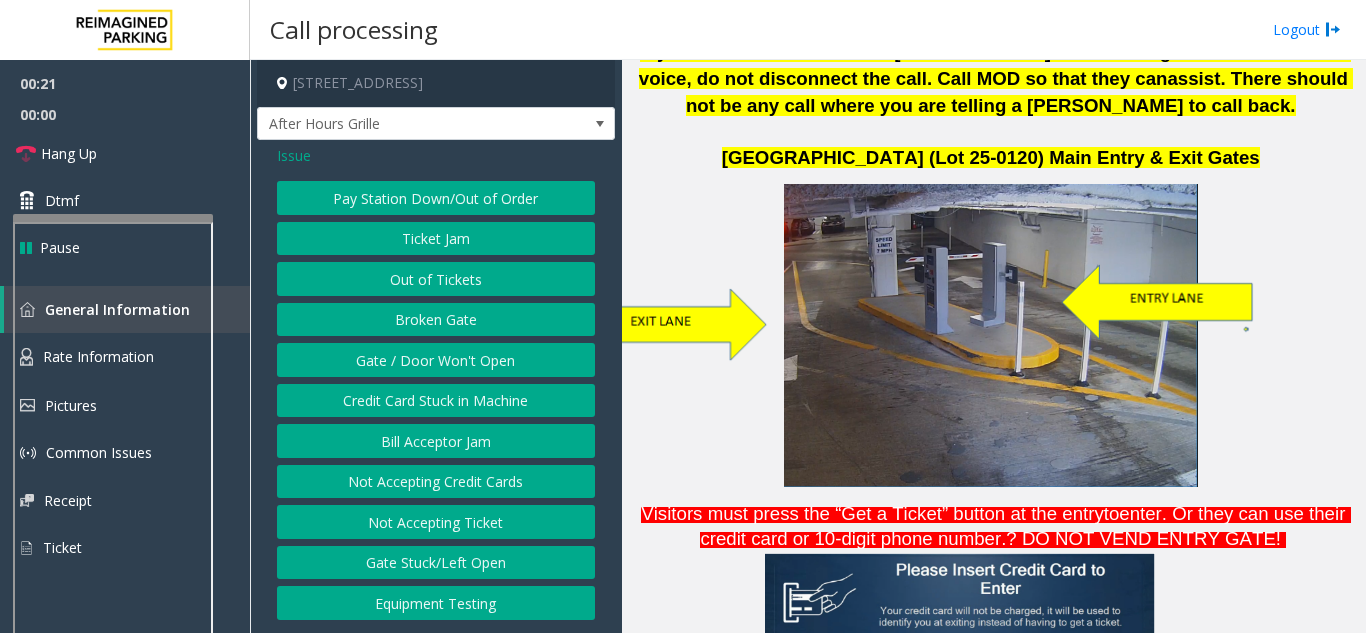 click on "Issue" 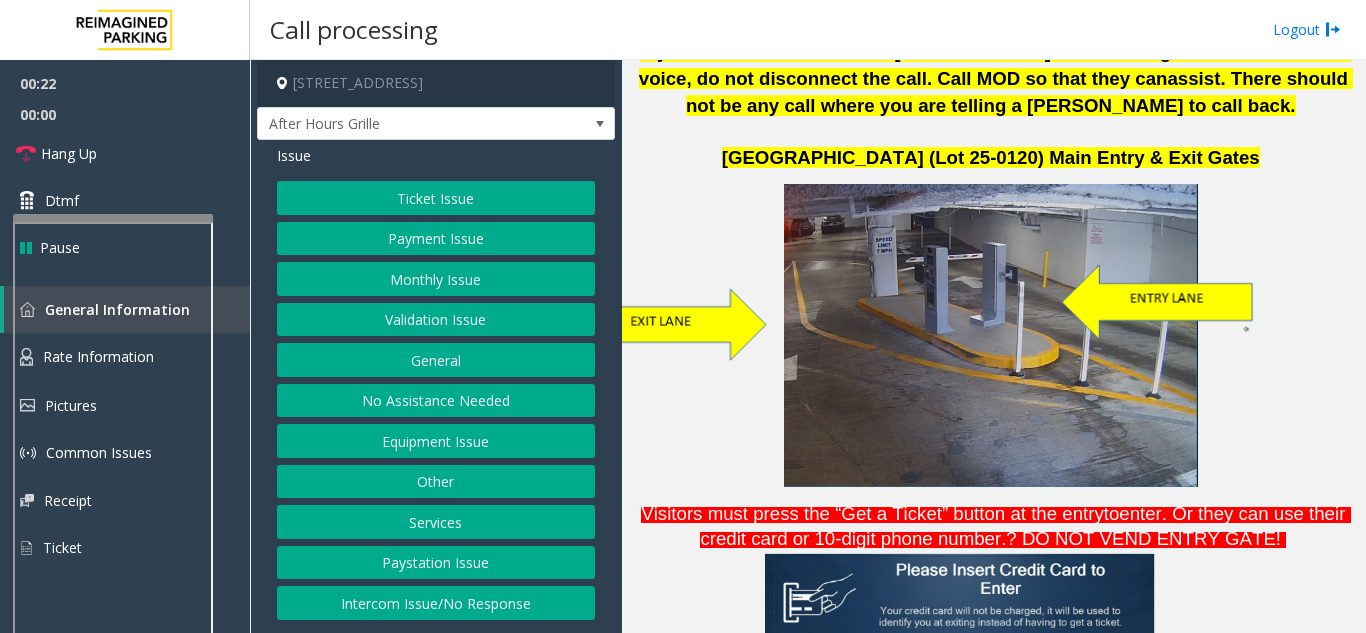 click on "Other" 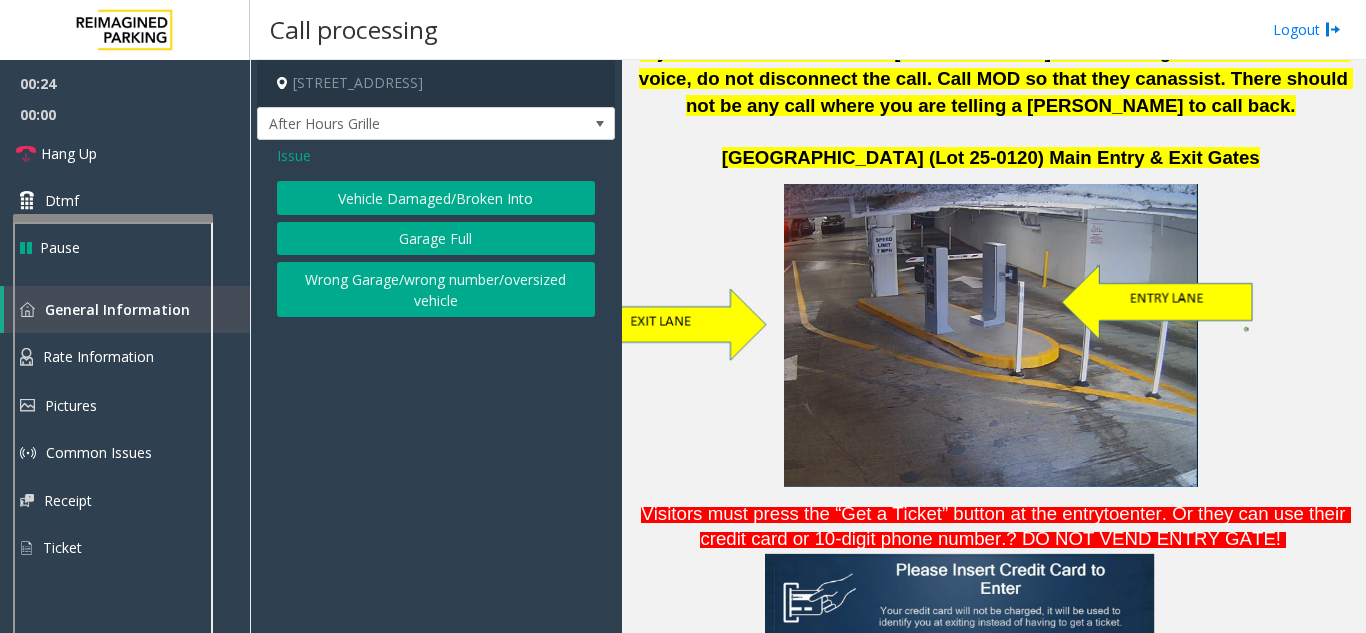click on "Issue" 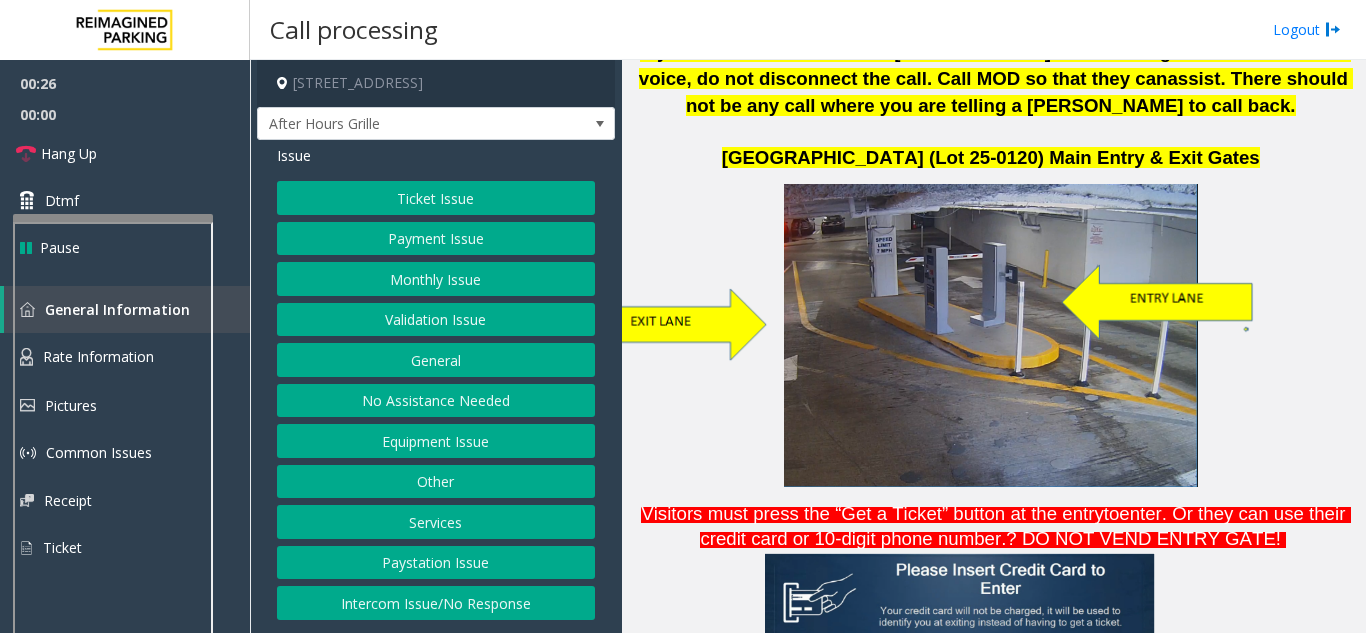 click on "Equipment Issue" 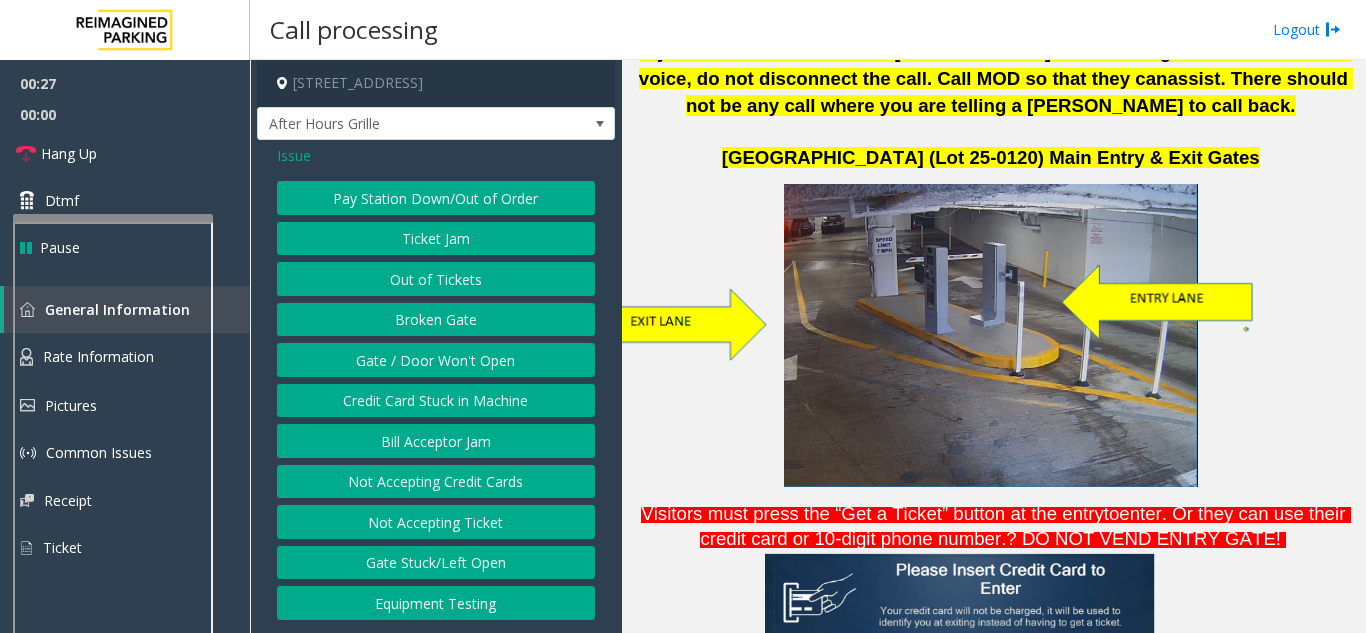 click on "Gate / Door Won't Open" 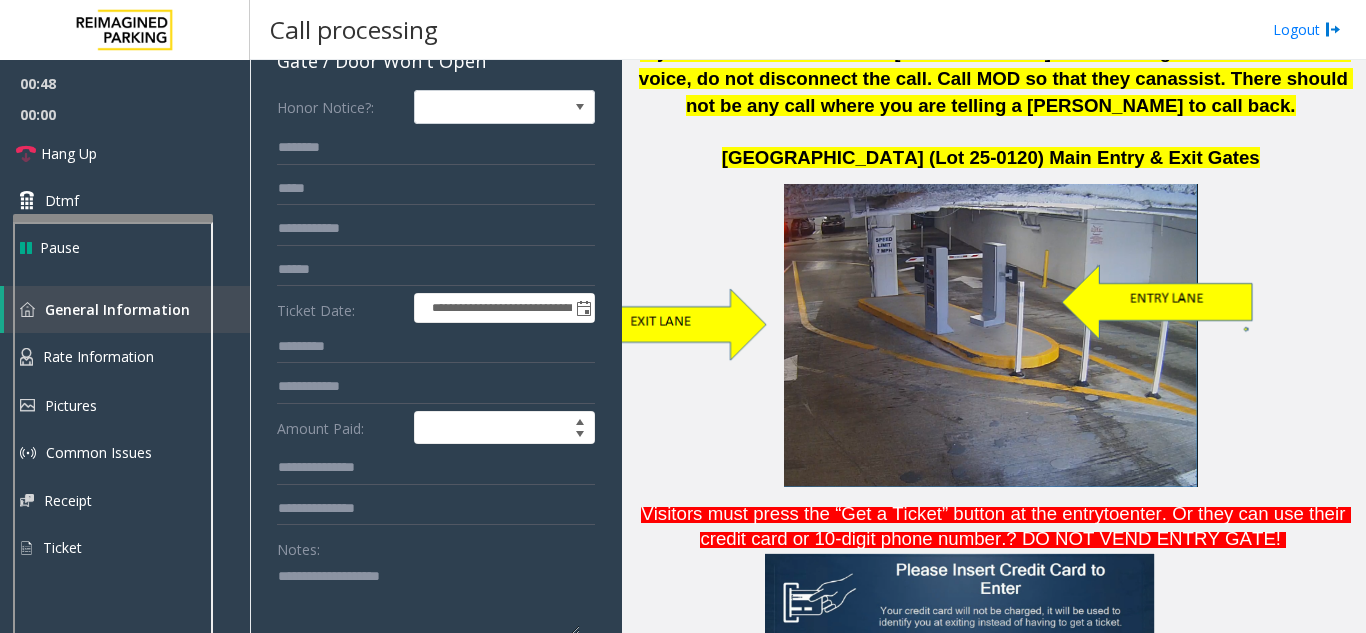 scroll, scrollTop: 300, scrollLeft: 0, axis: vertical 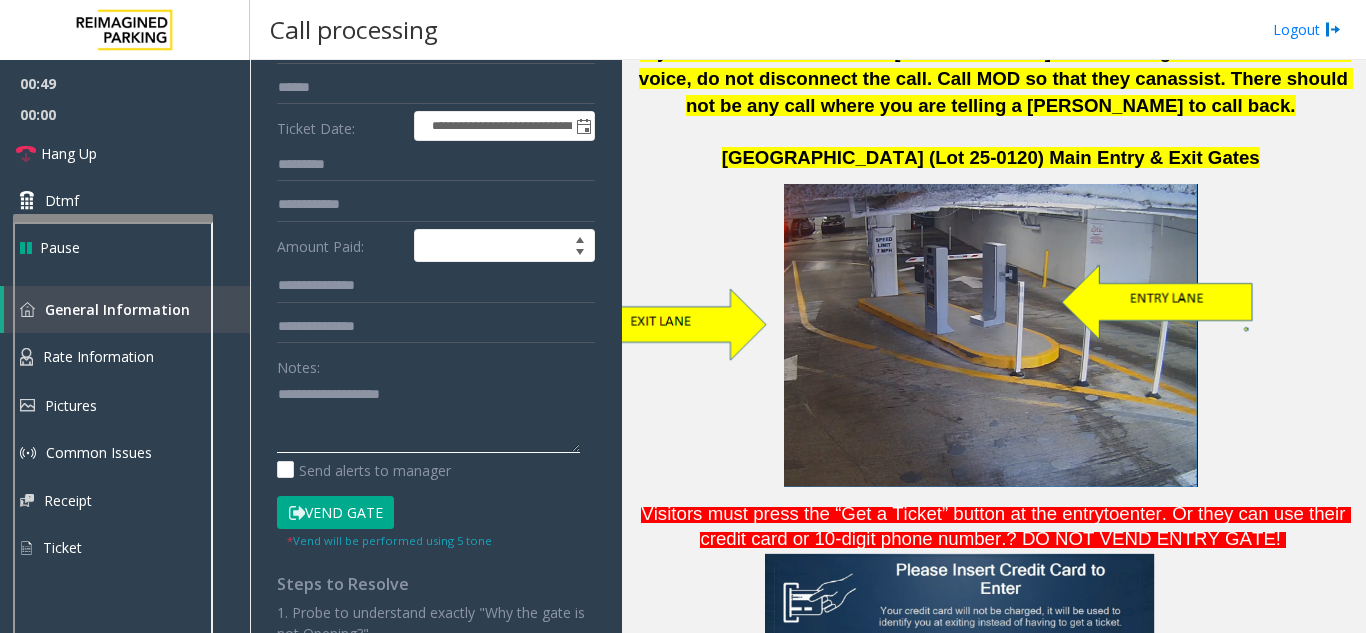 paste on "**********" 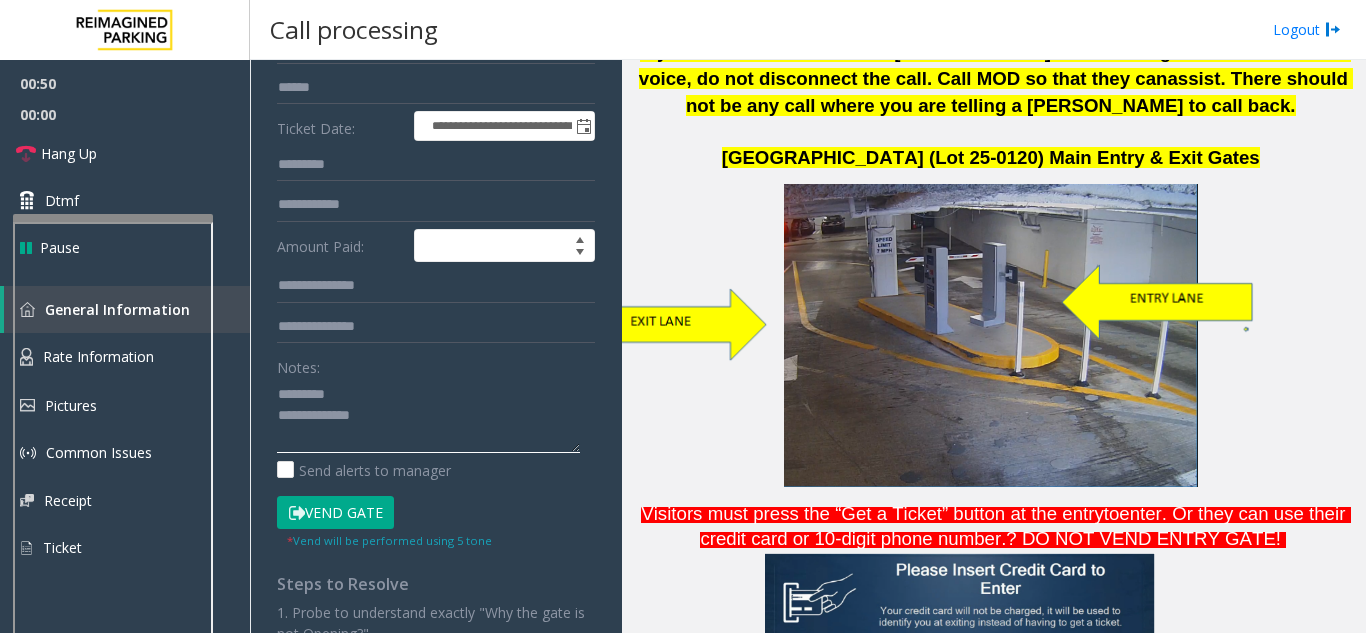 click 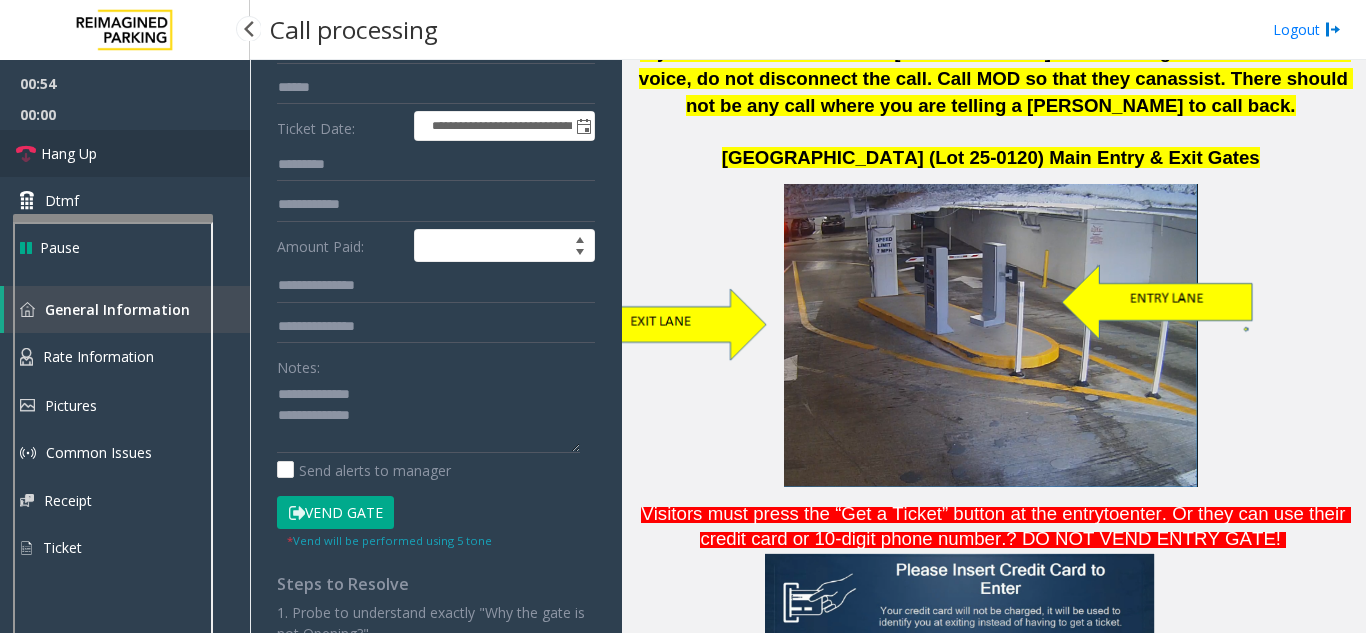 click on "Hang Up" at bounding box center (69, 153) 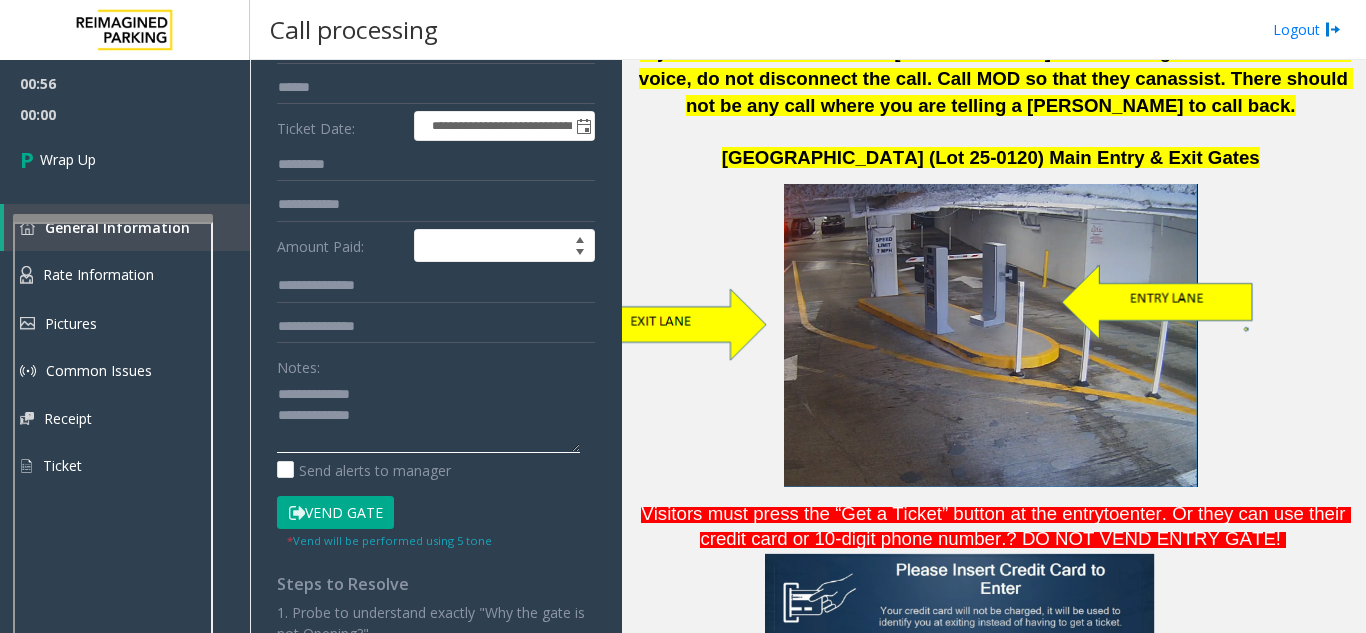 click 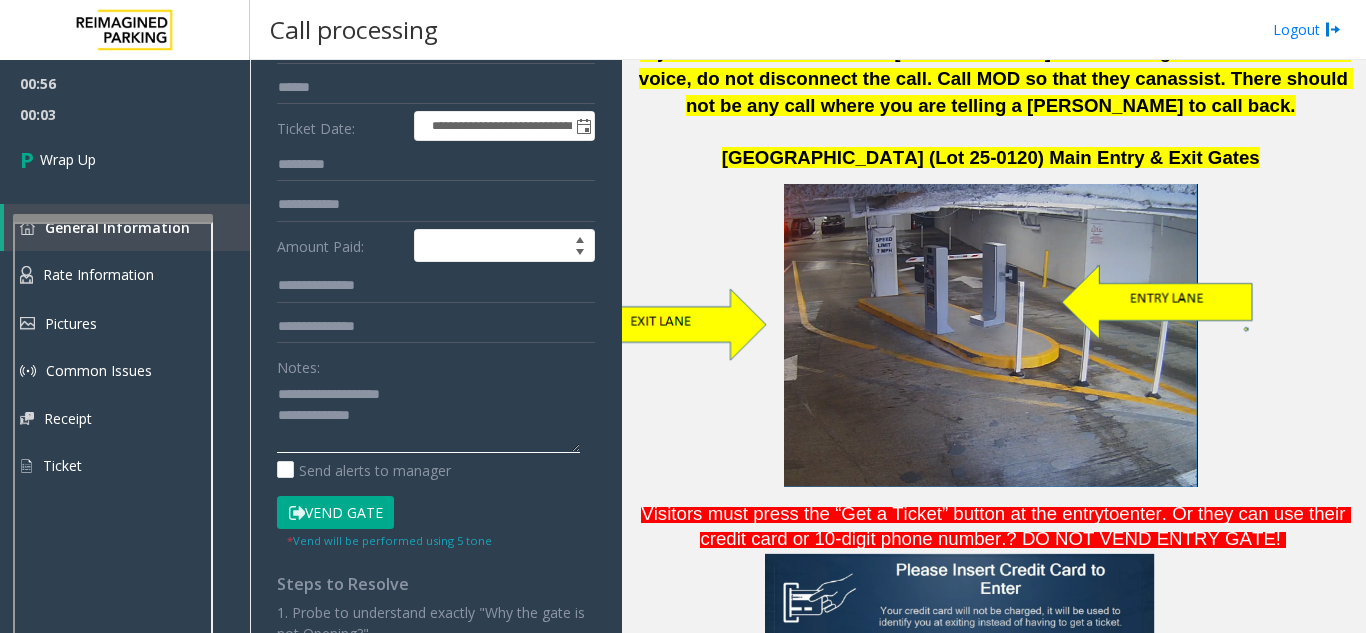 click 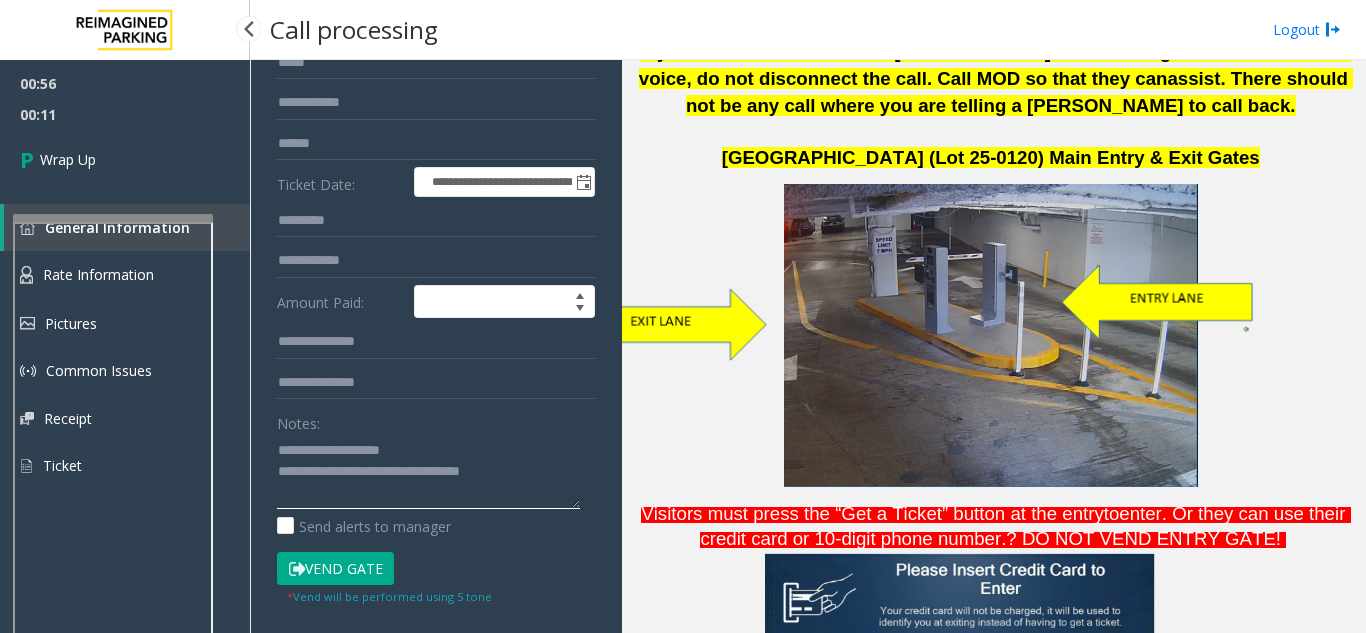 scroll, scrollTop: 200, scrollLeft: 0, axis: vertical 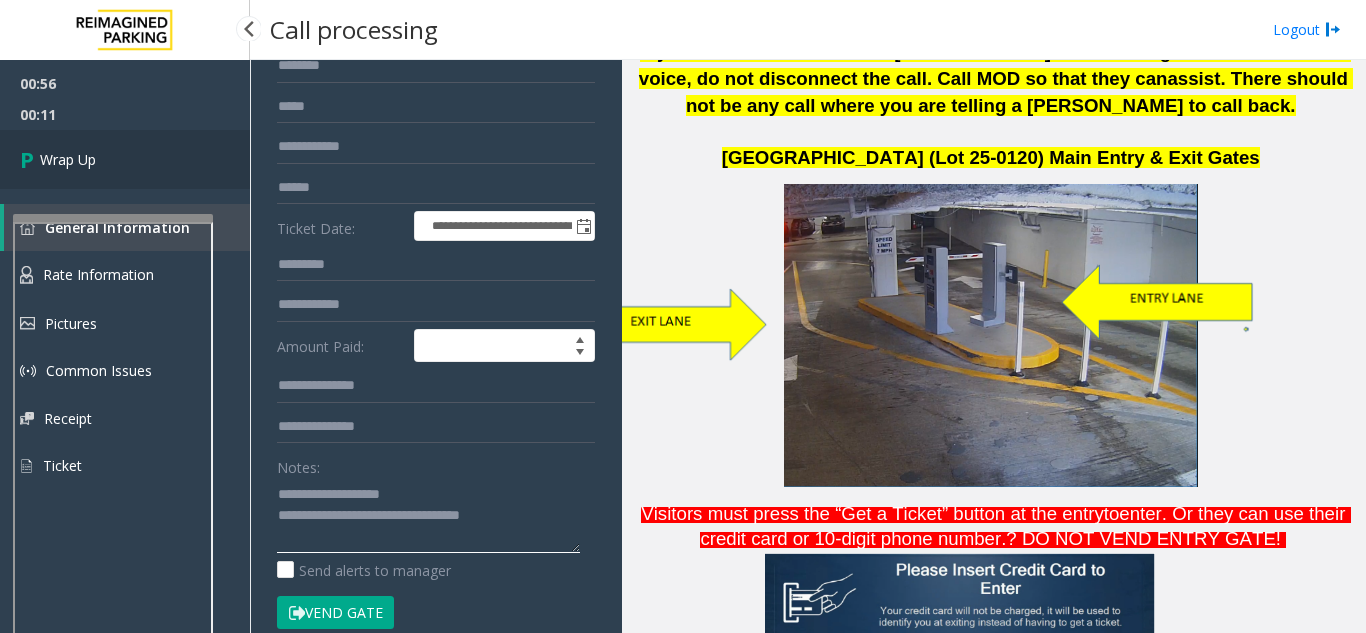 type on "**********" 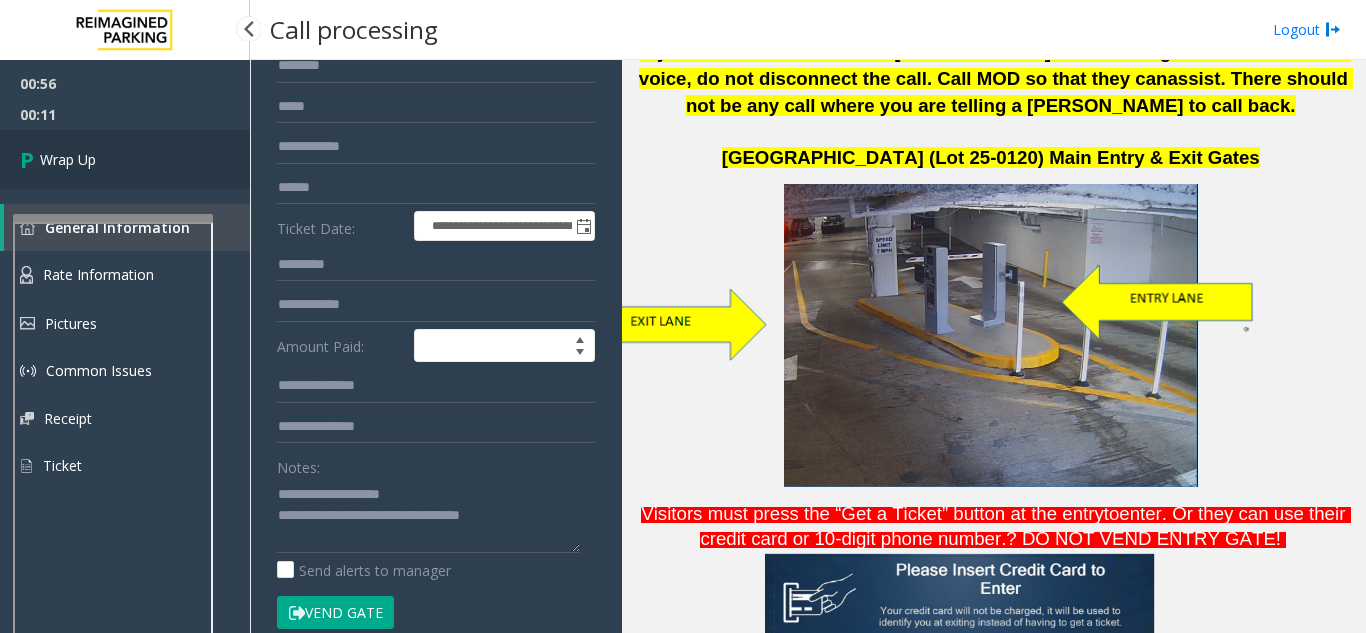 click on "Wrap Up" at bounding box center [68, 159] 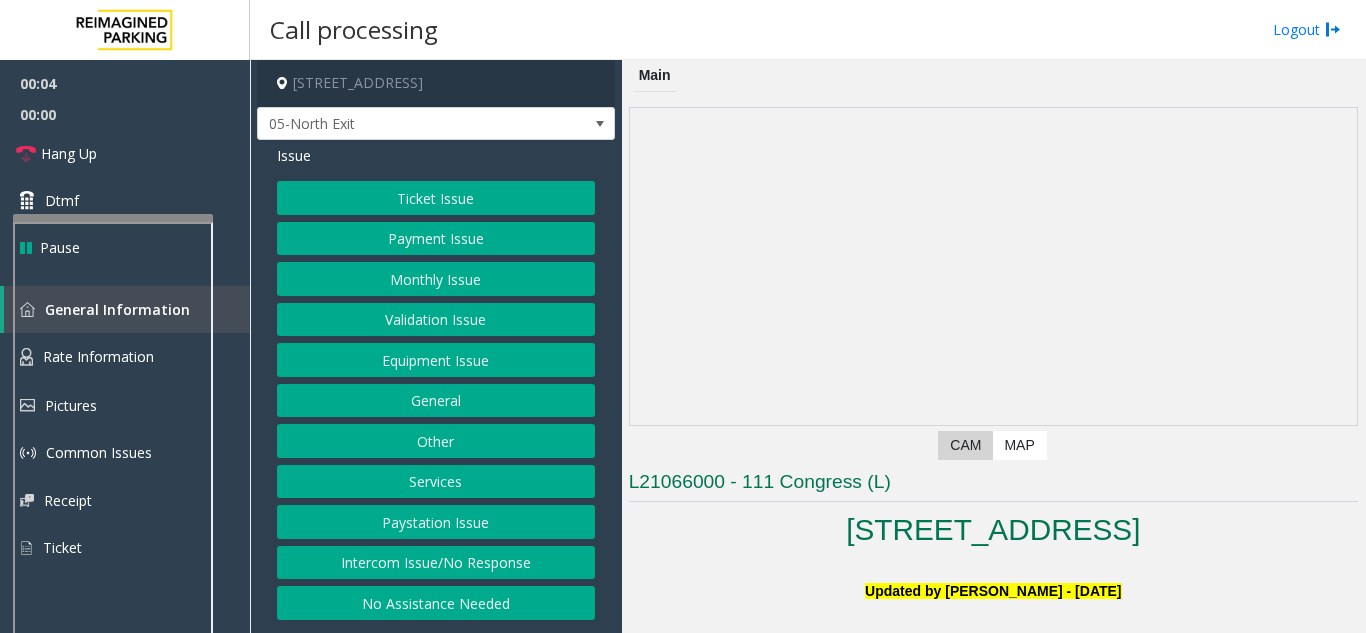 click on "Monthly Issue" 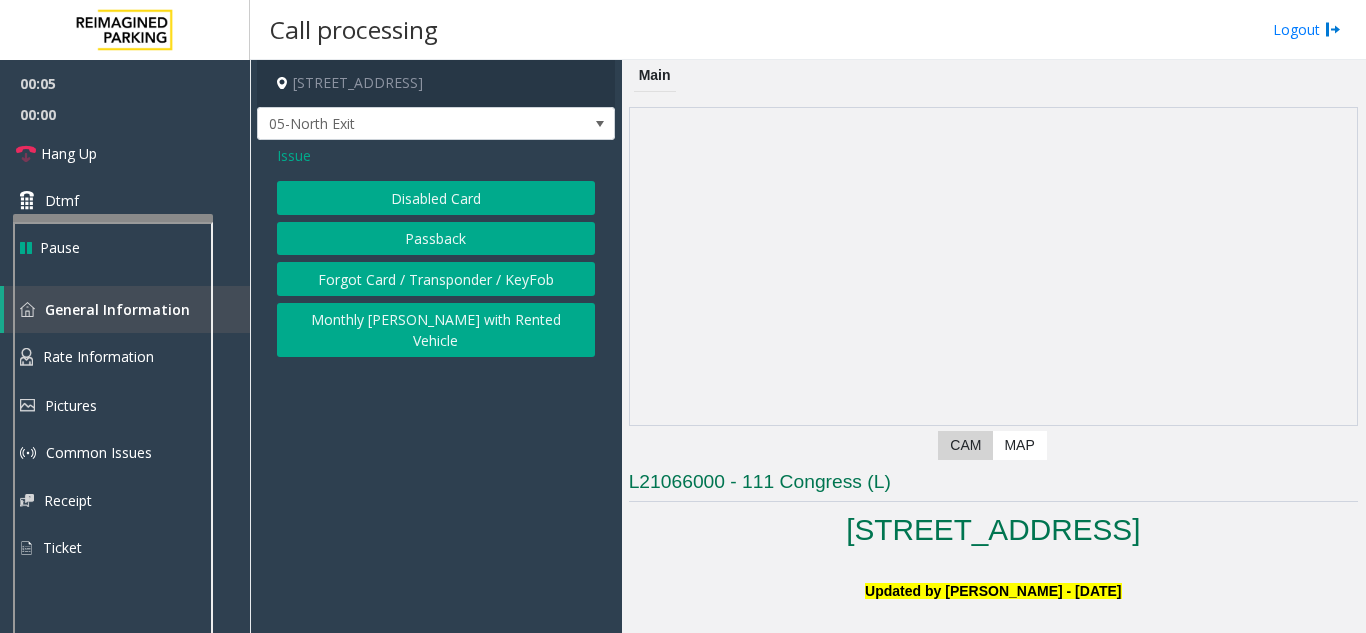 click on "Disabled Card" 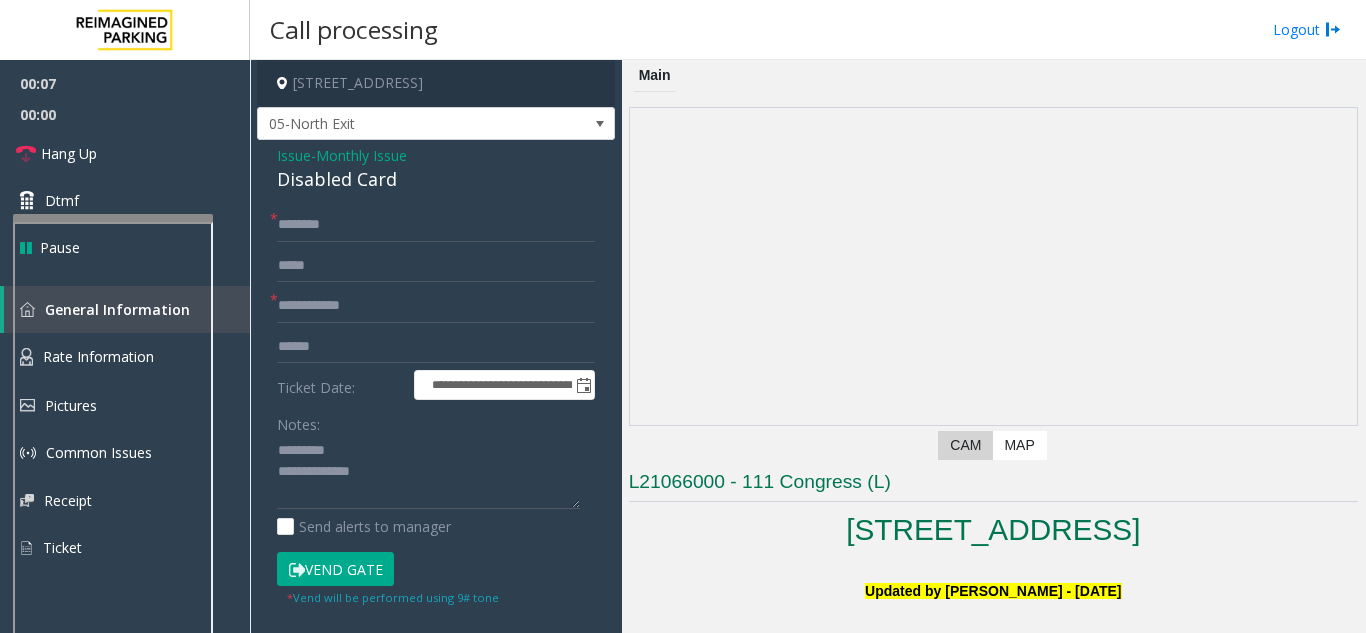 click on "Disabled Card" 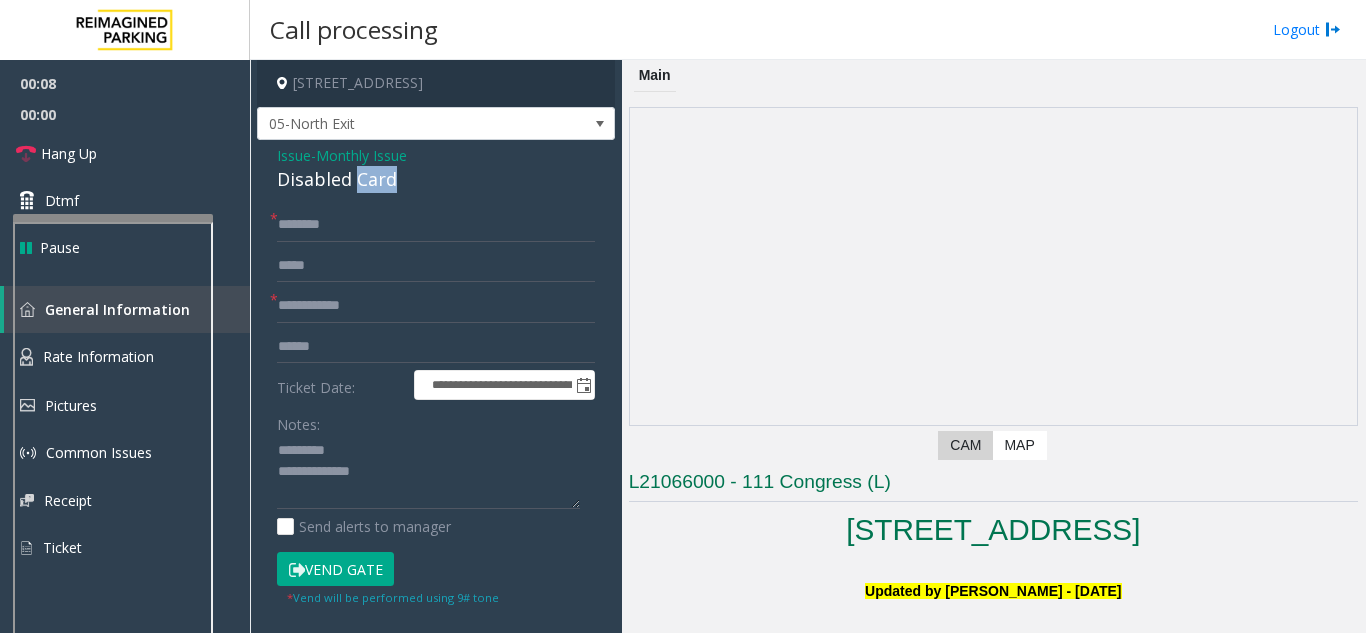 click on "Disabled Card" 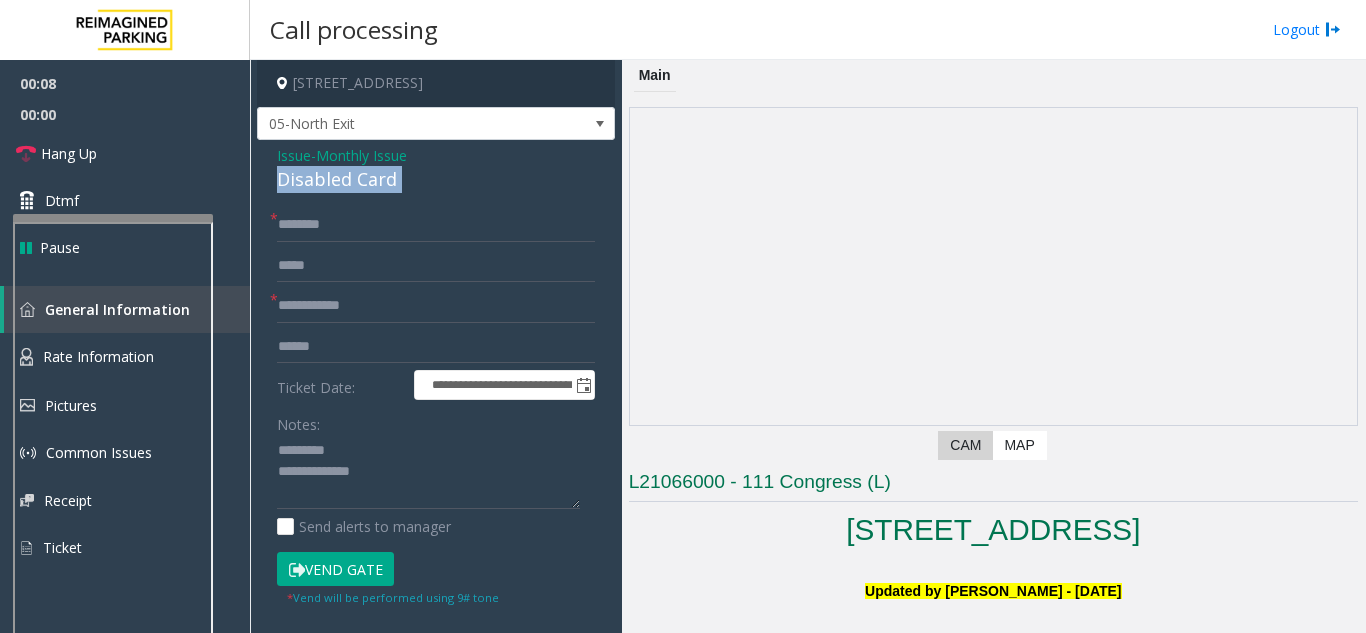 click on "Disabled Card" 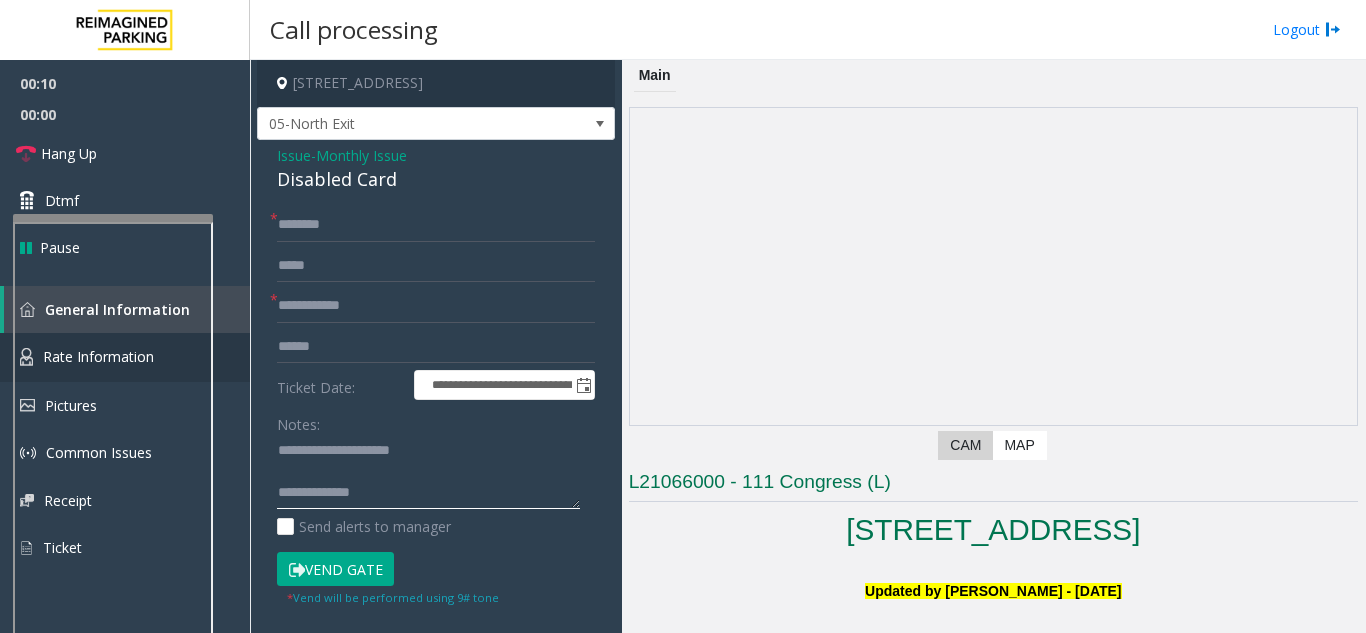 type on "**********" 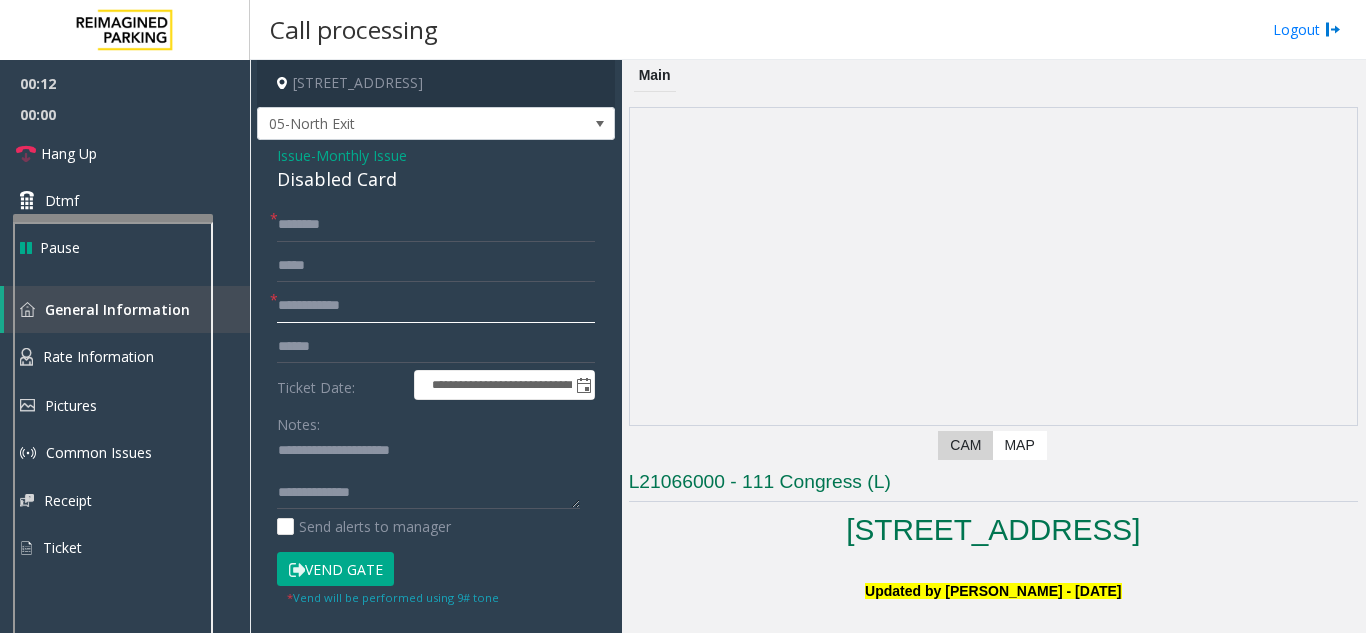 click 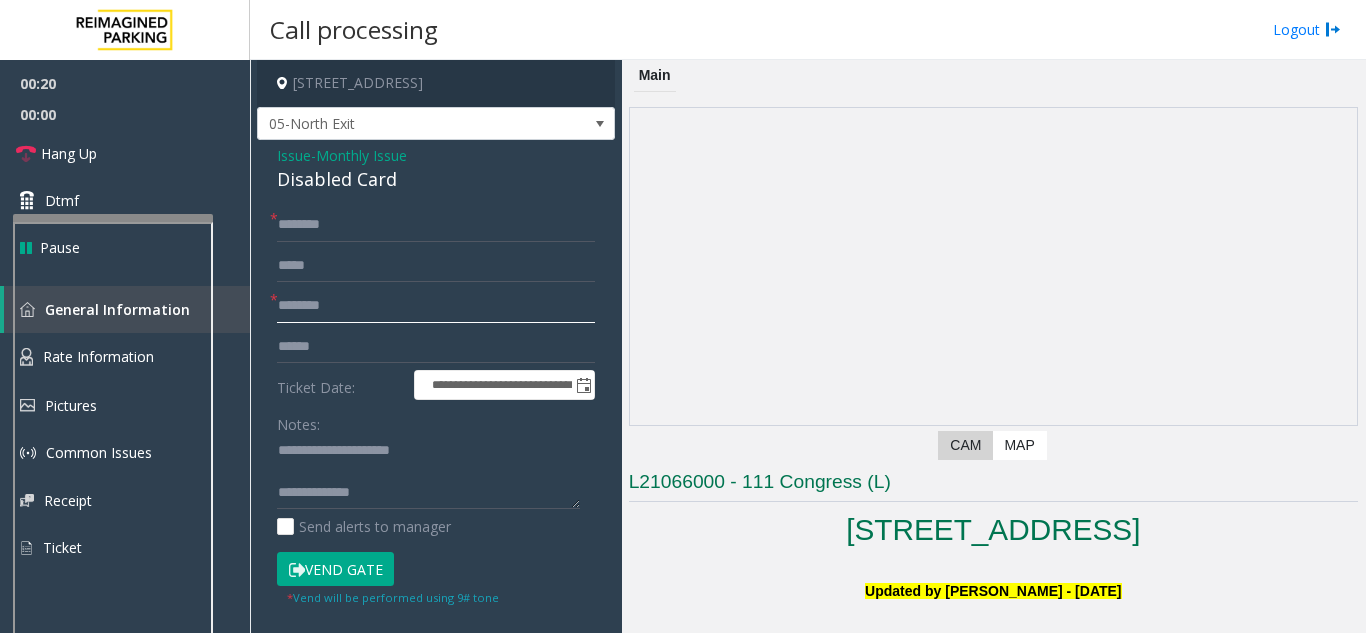 type on "********" 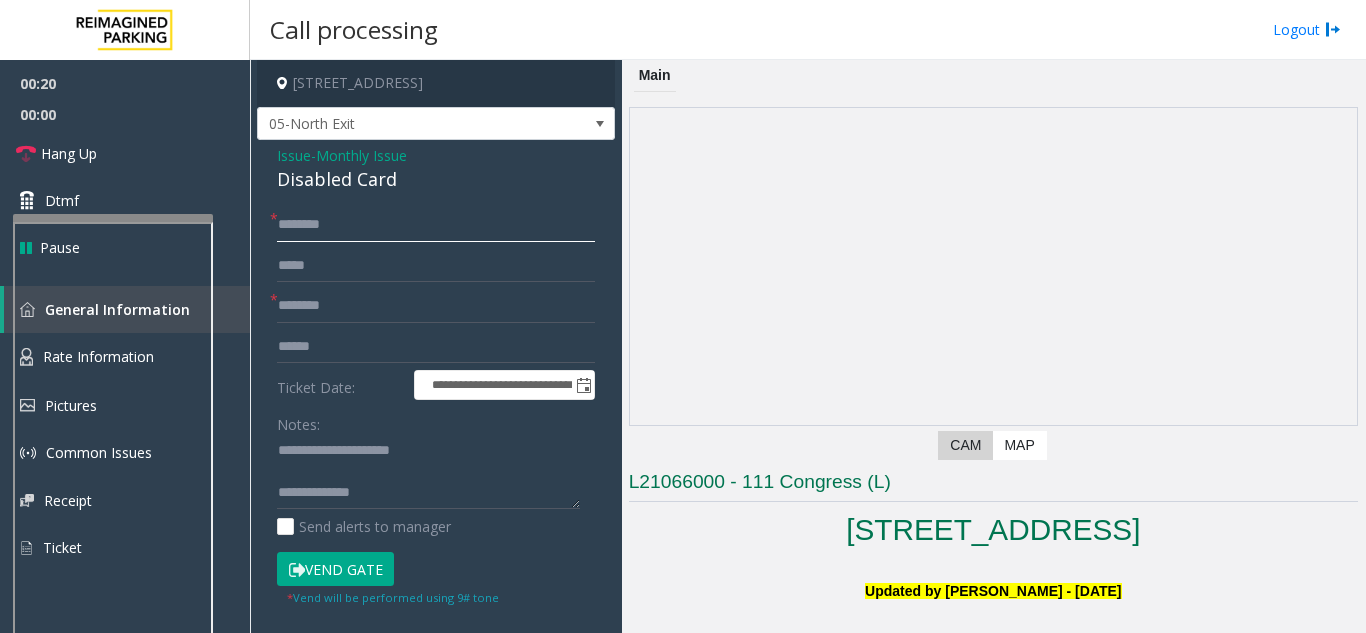 click 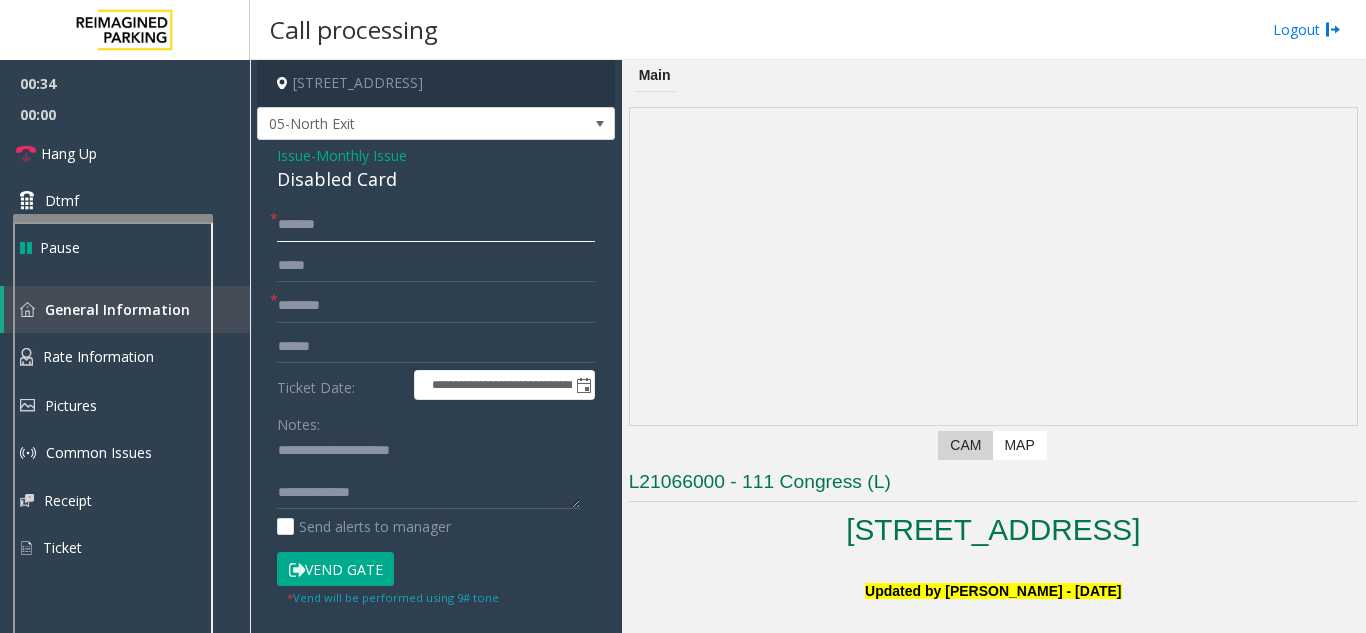 type on "******" 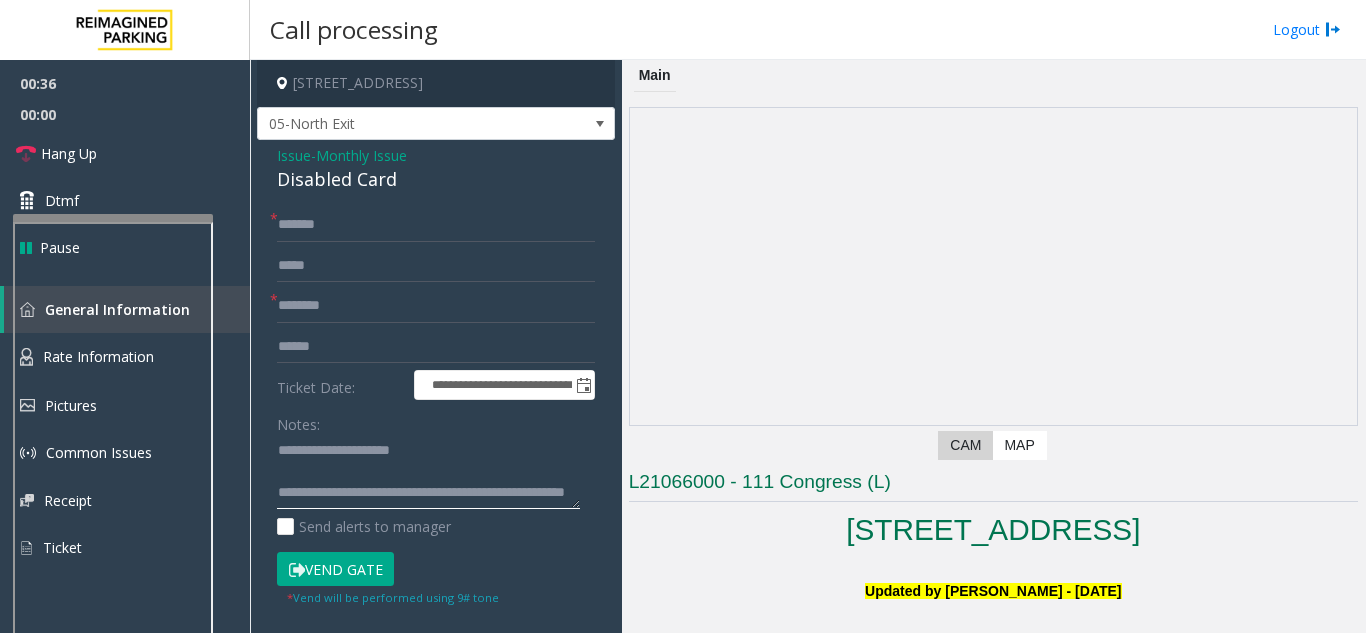 type on "**********" 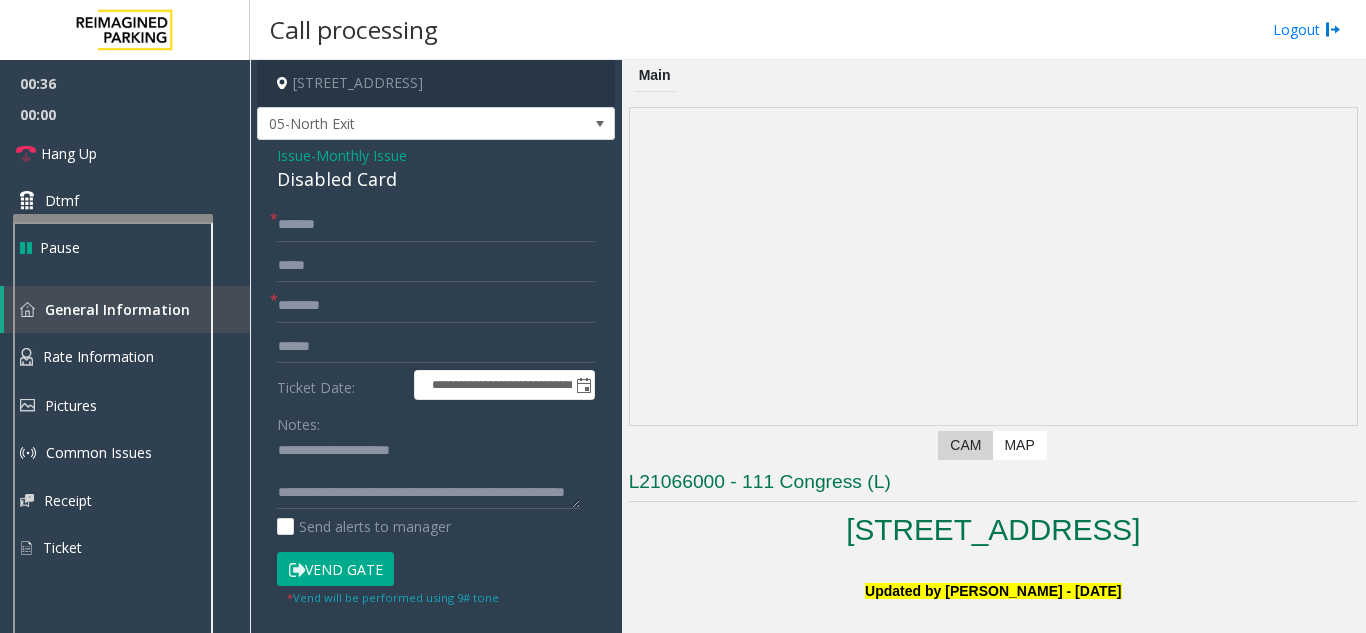 click on "Vend Gate" 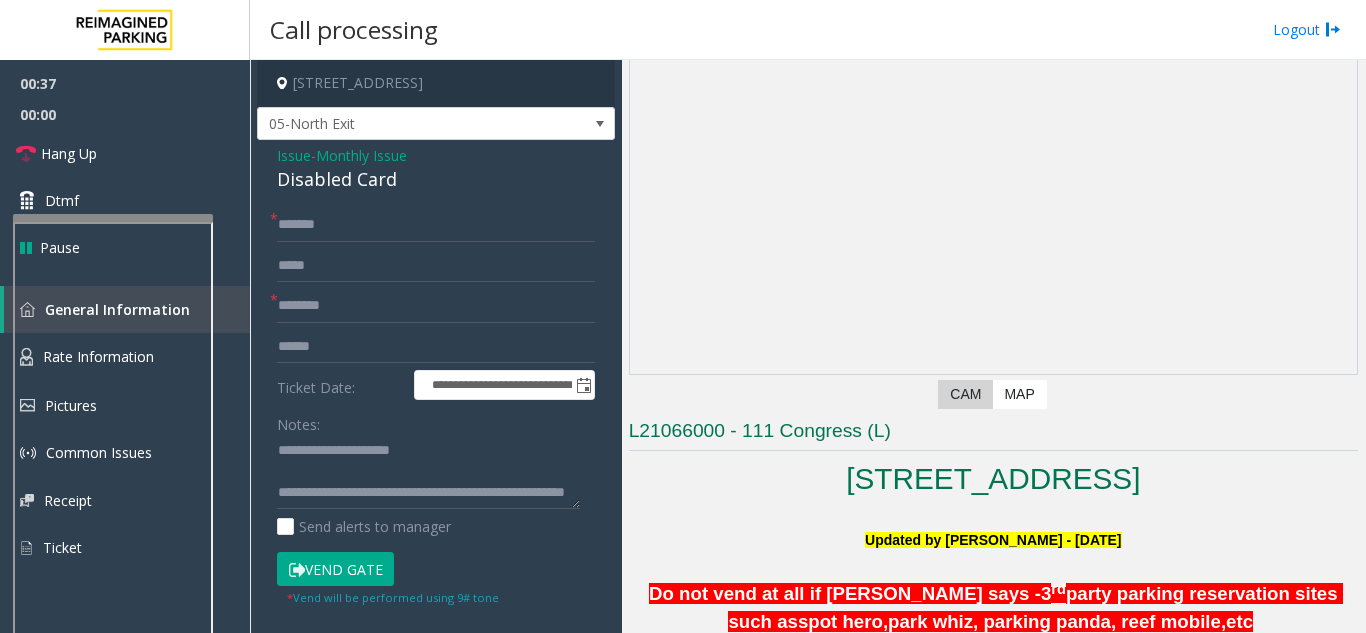 scroll, scrollTop: 100, scrollLeft: 0, axis: vertical 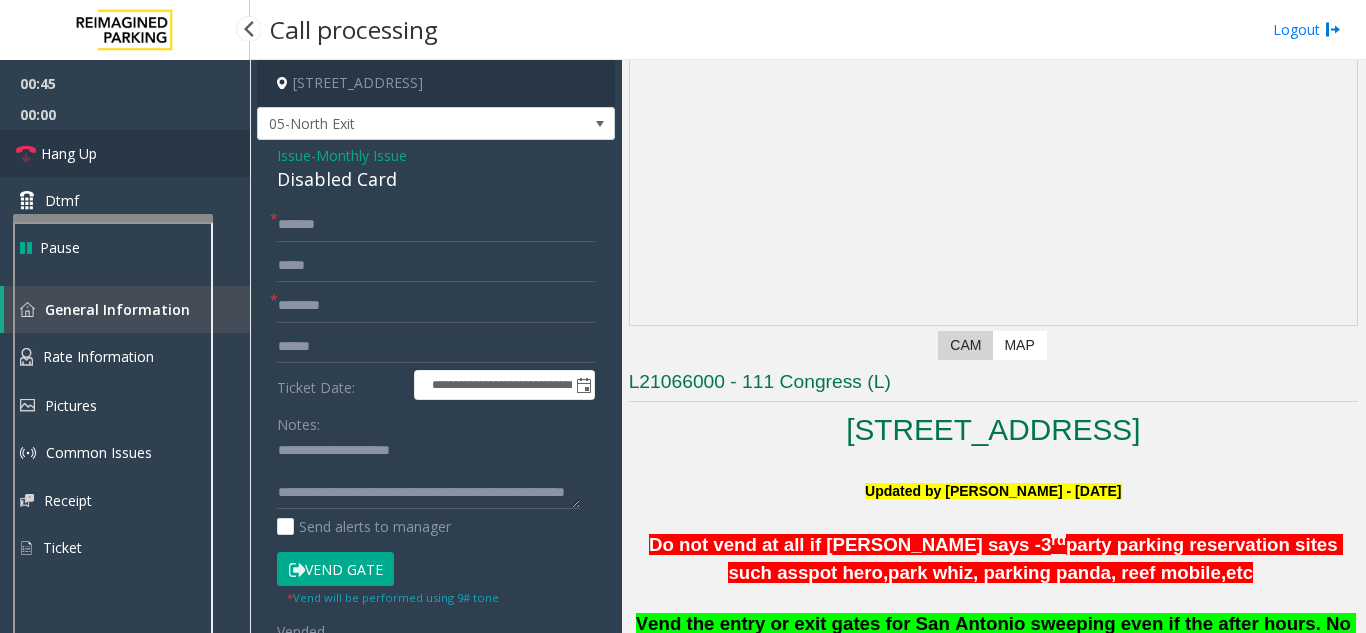 click on "Hang Up" at bounding box center [125, 153] 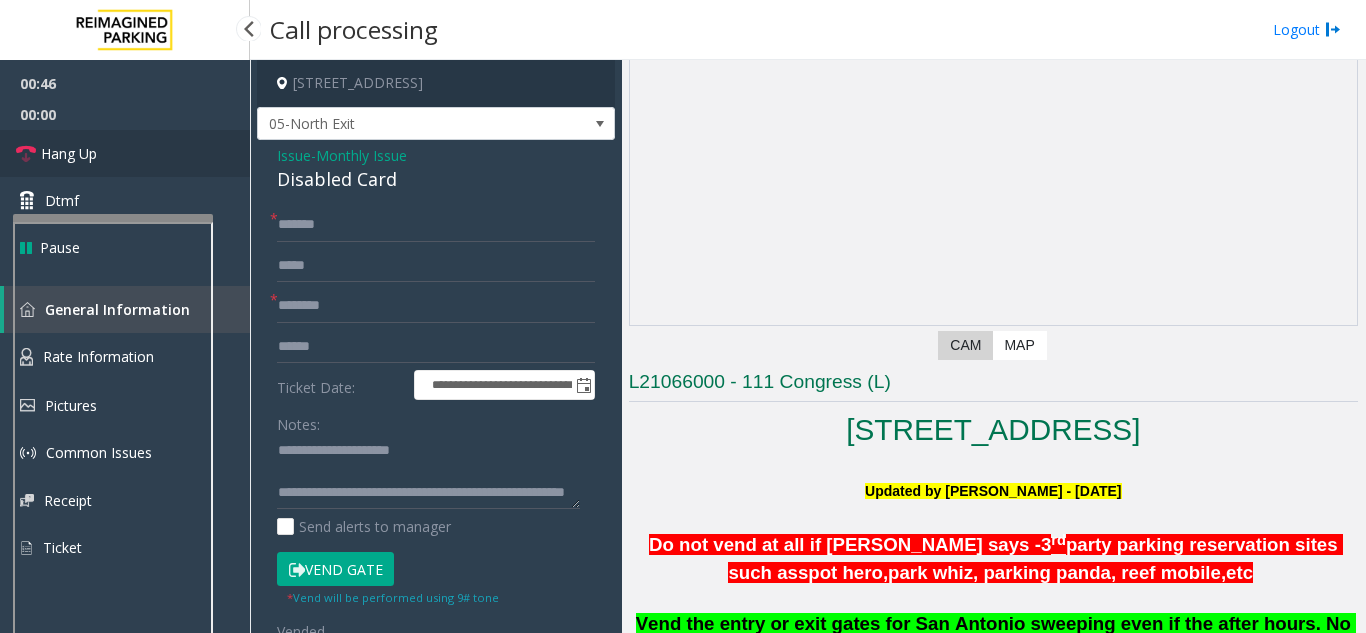 click on "Hang Up" at bounding box center [125, 153] 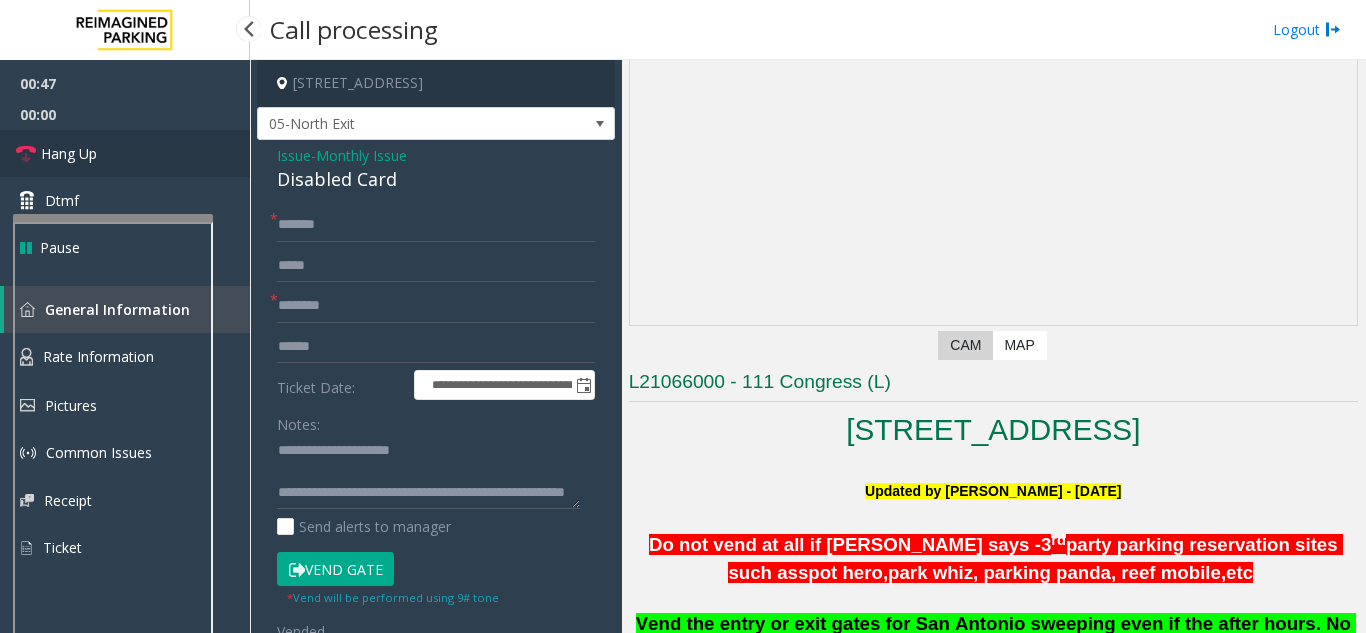click on "Hang Up" at bounding box center [125, 153] 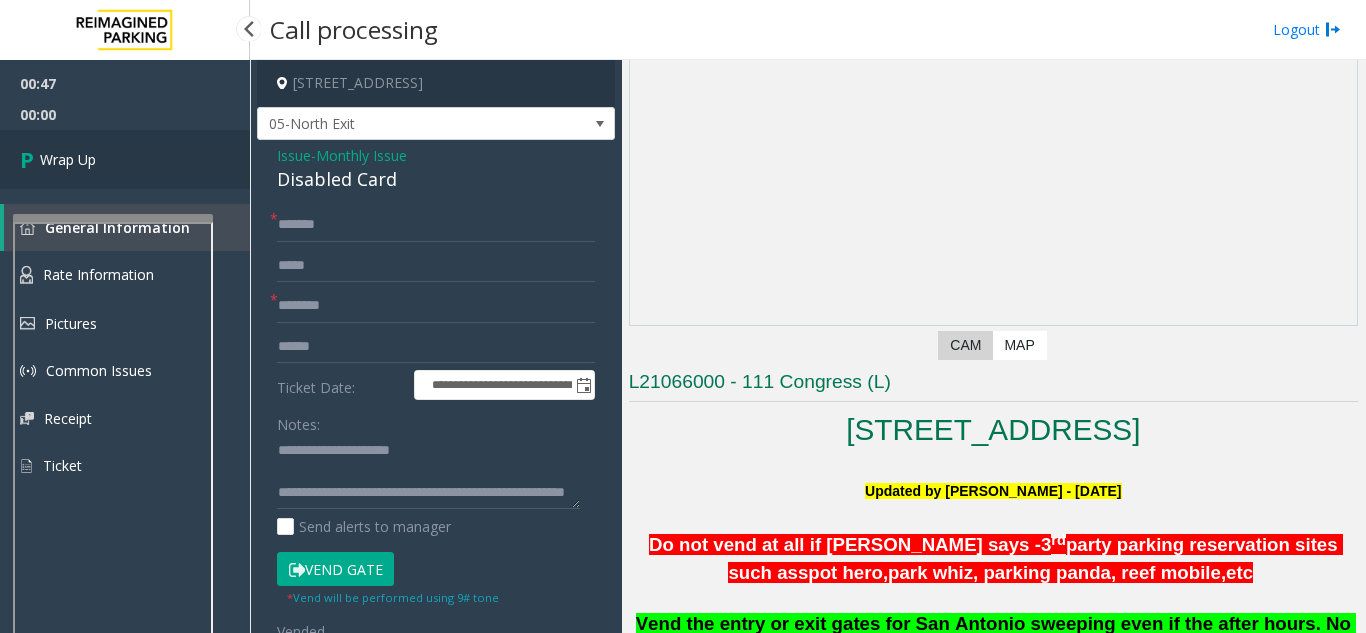 click on "Wrap Up" at bounding box center [125, 159] 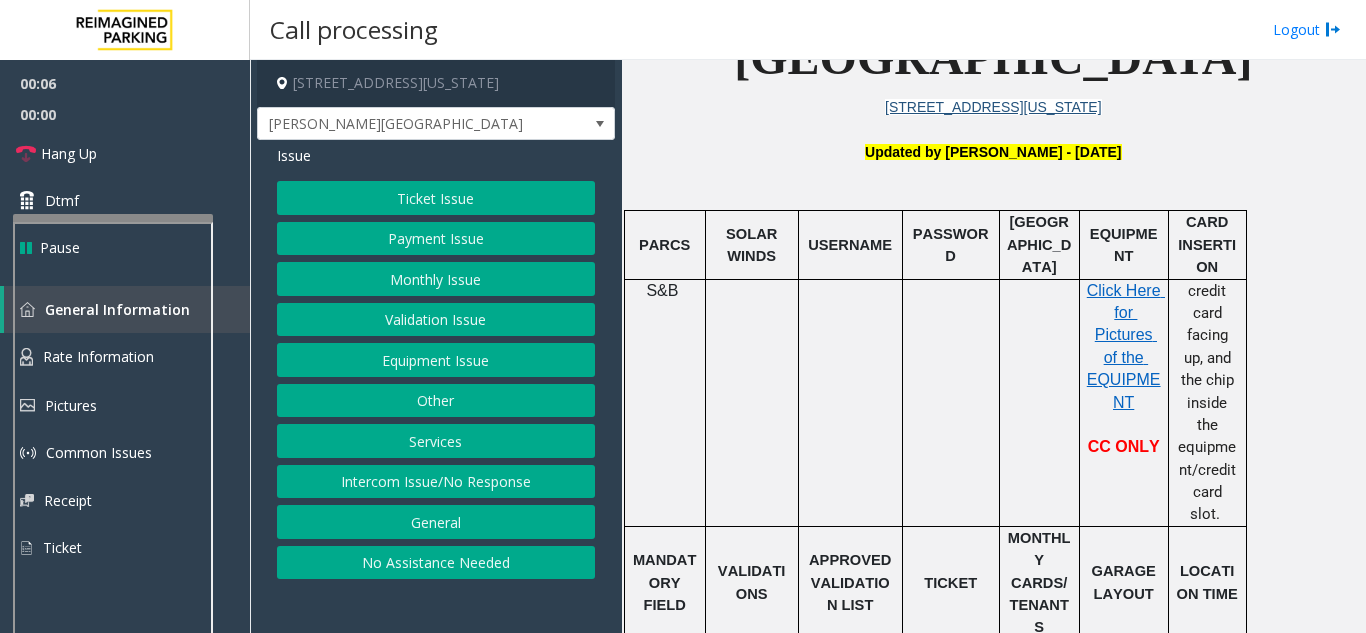 scroll, scrollTop: 700, scrollLeft: 0, axis: vertical 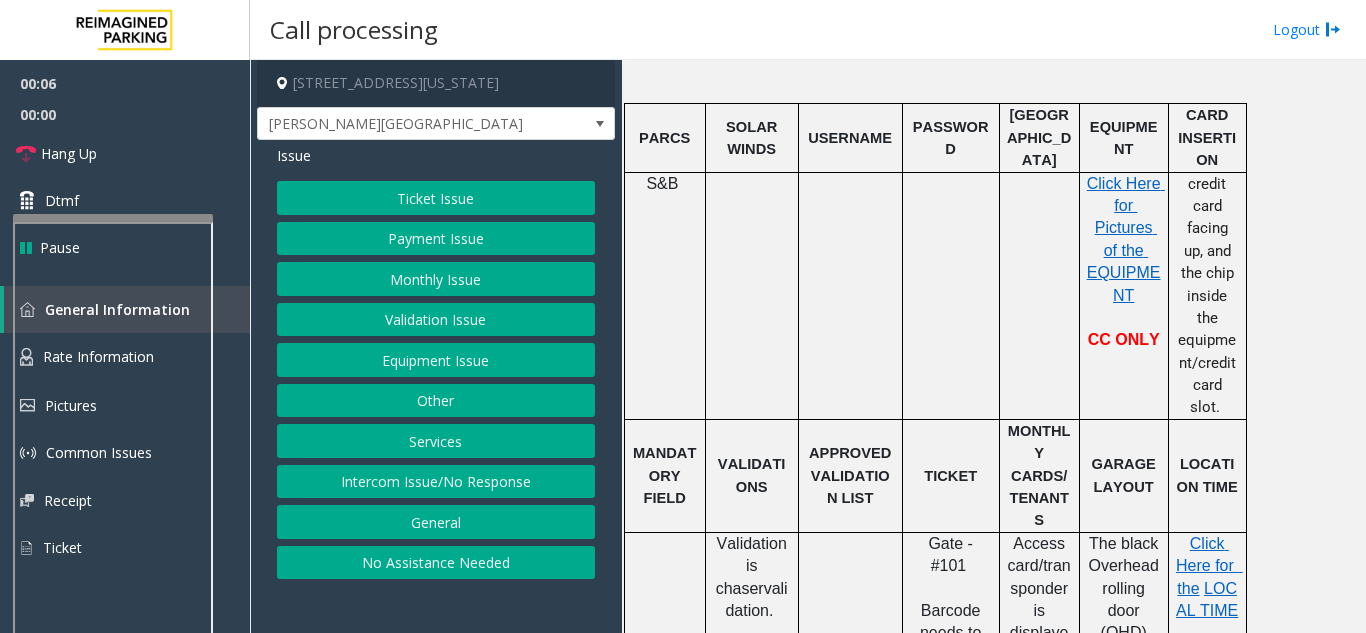click on "Validation Issue" 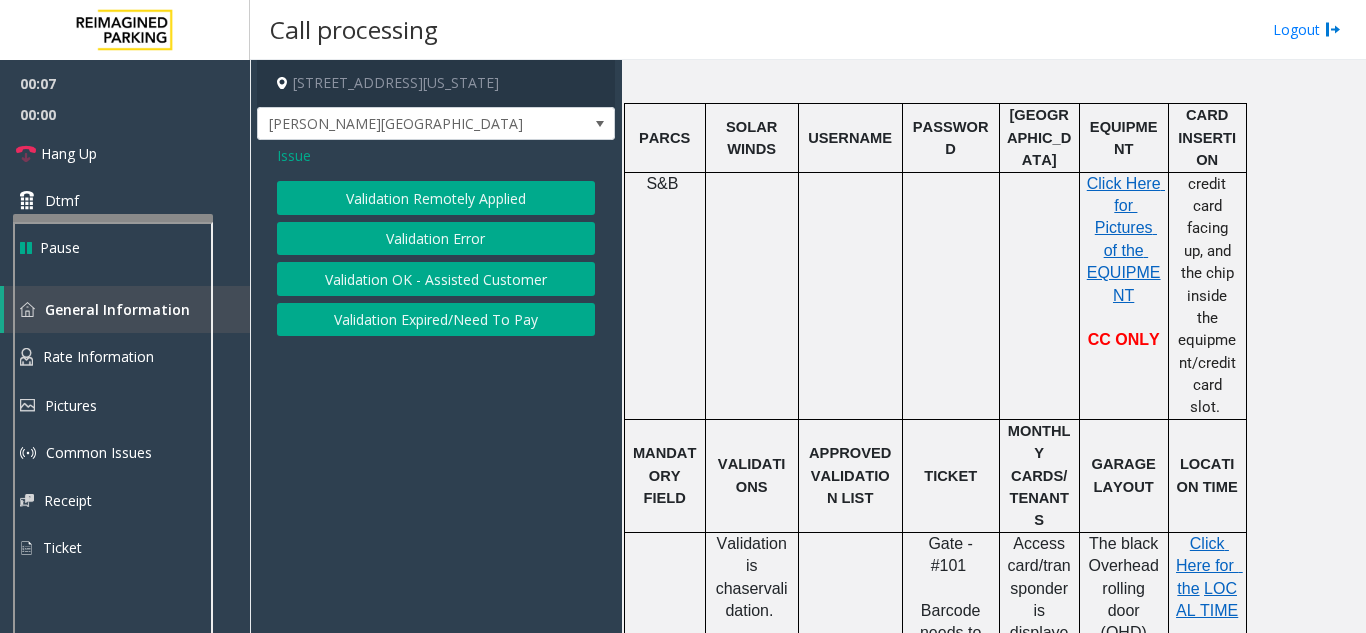 click on "Validation Error" 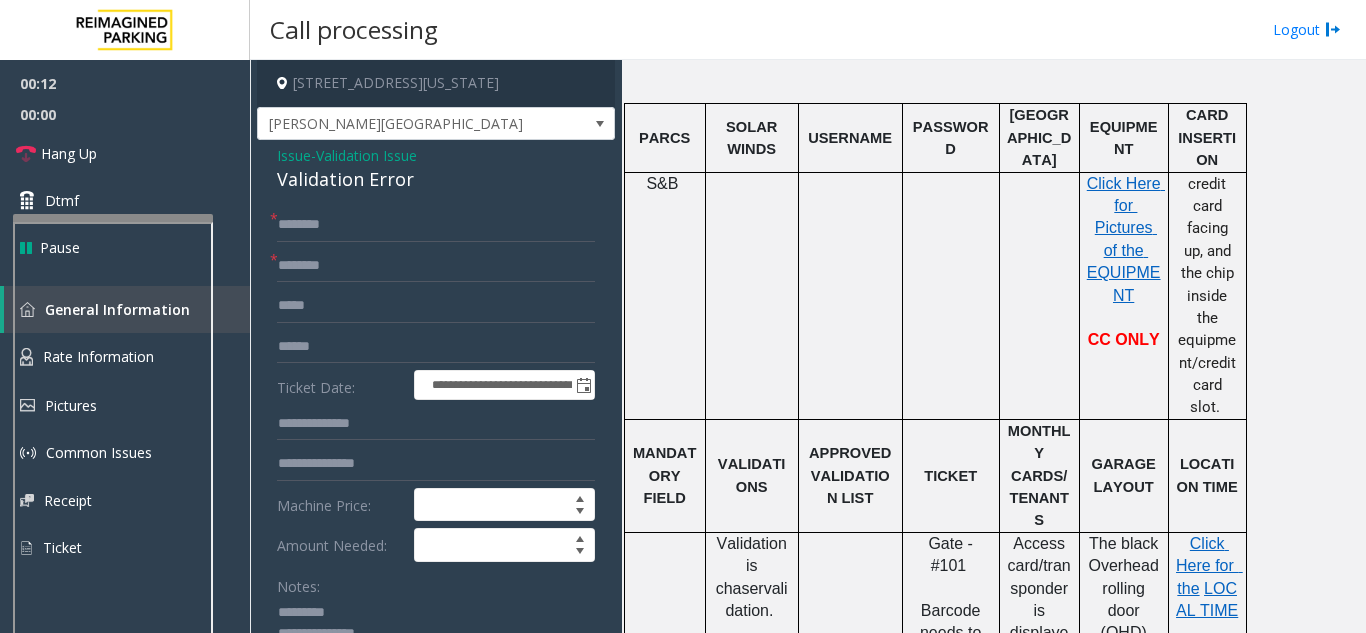 click on "Validation Error" 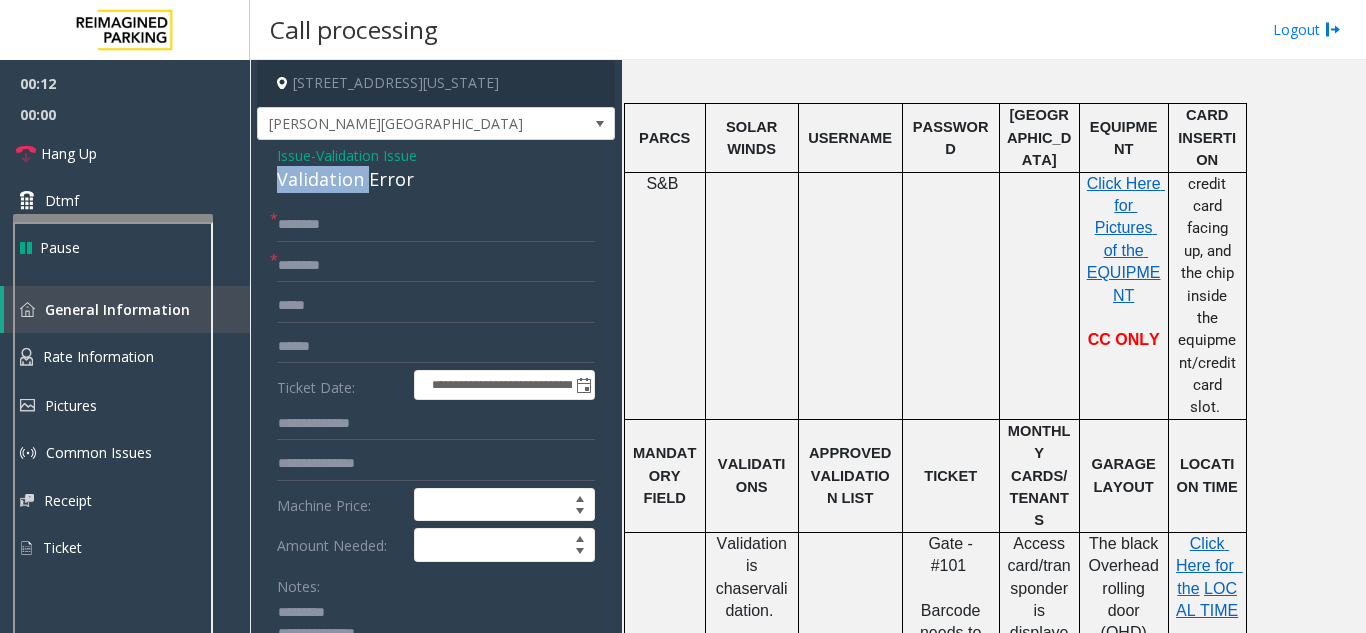 click on "Validation Error" 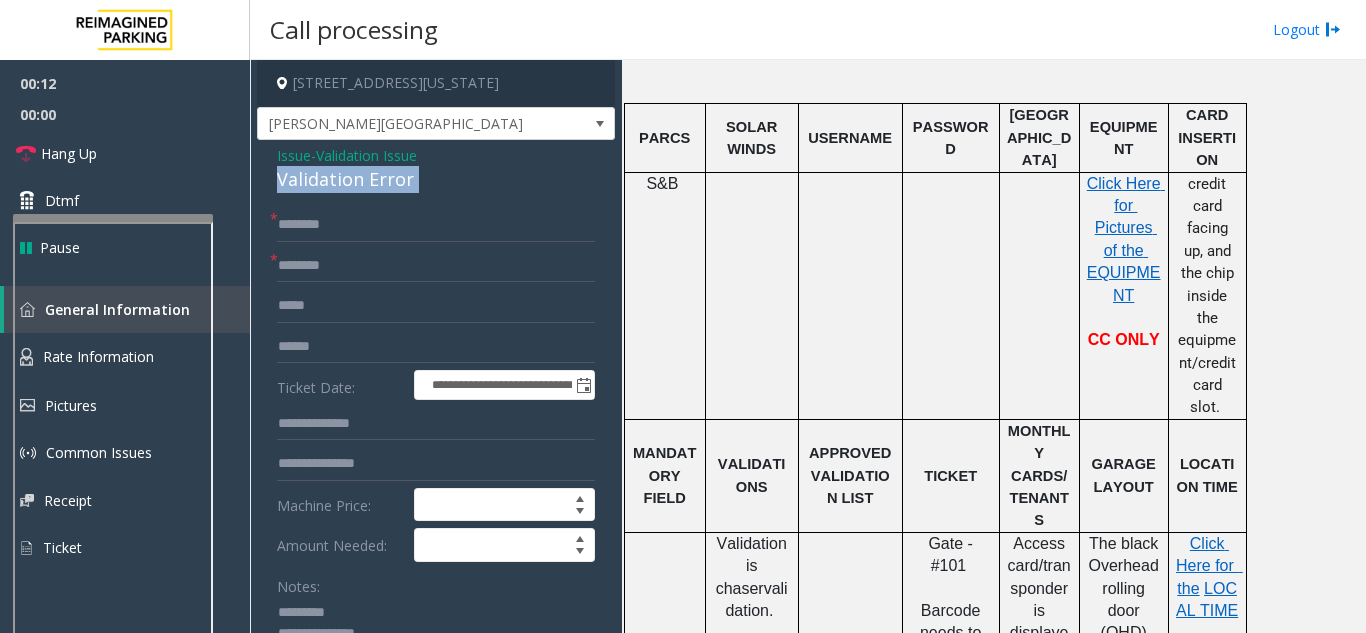click on "Validation Error" 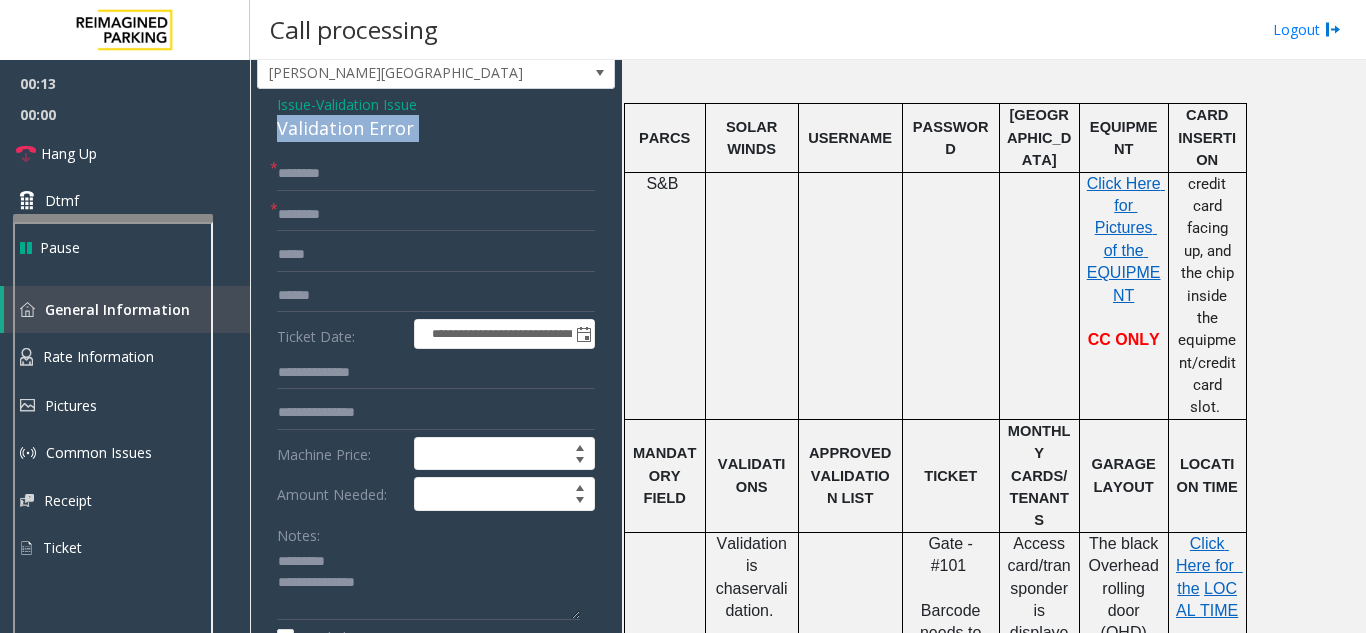 scroll, scrollTop: 100, scrollLeft: 0, axis: vertical 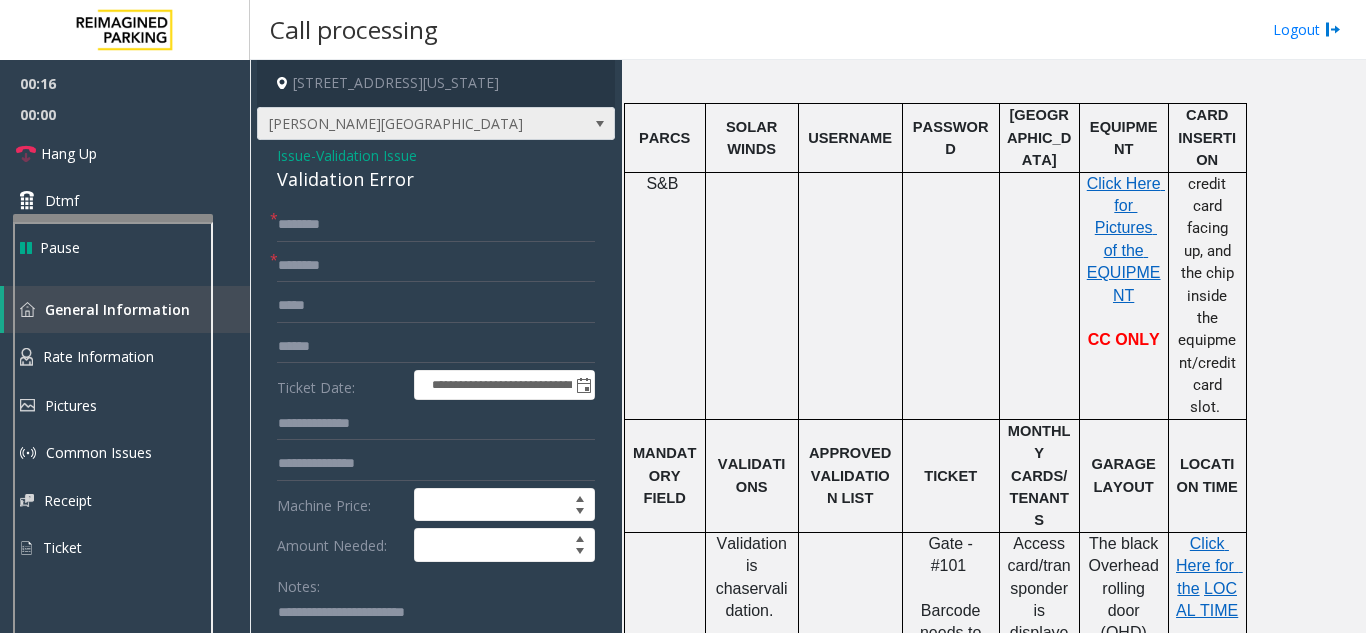 type on "**********" 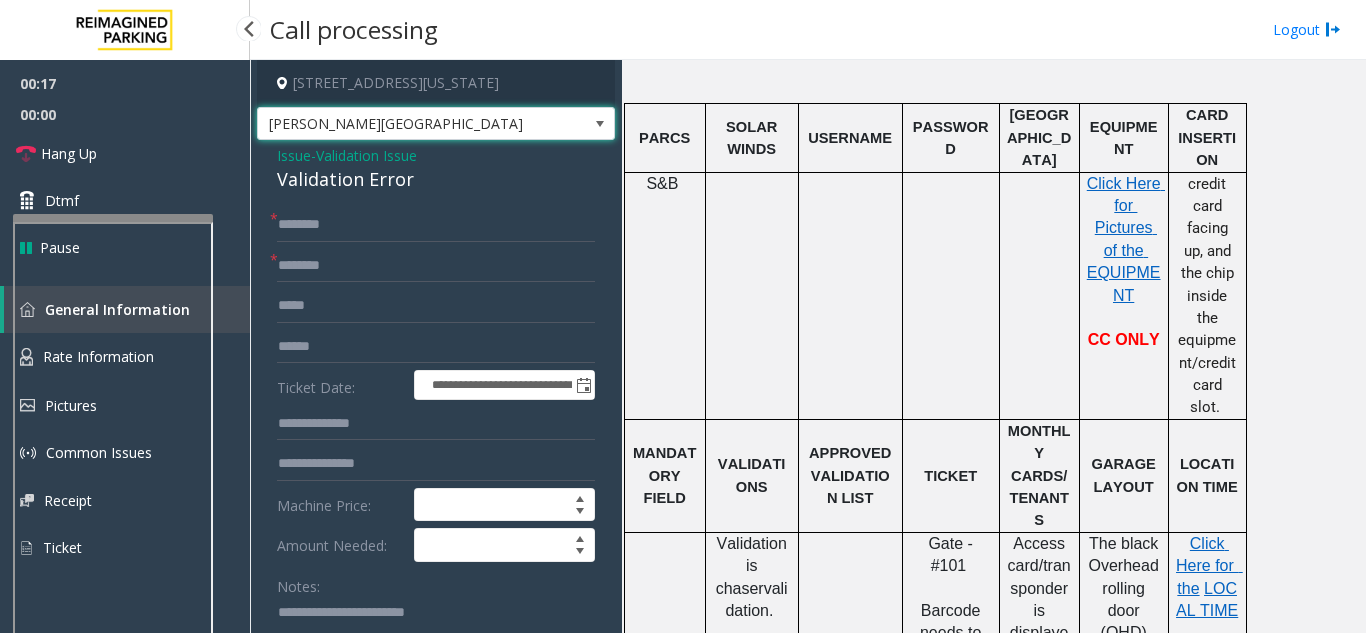 drag, startPoint x: 381, startPoint y: 122, endPoint x: 240, endPoint y: 121, distance: 141.00354 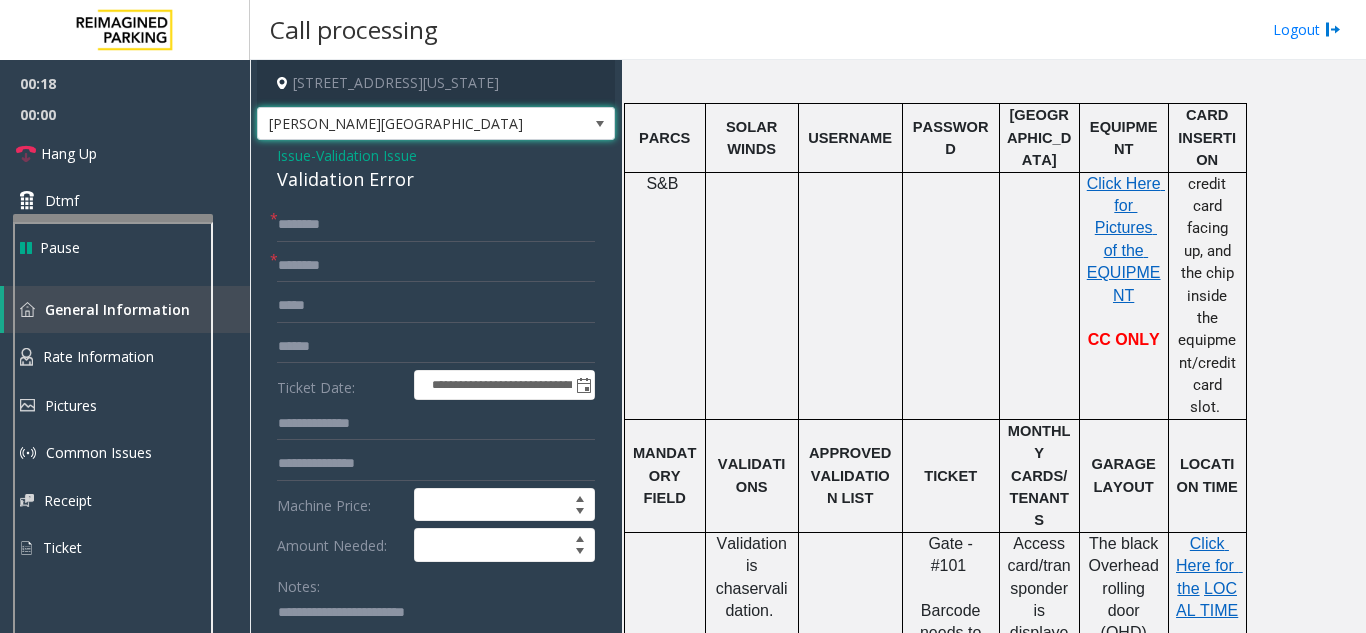click on "[PERSON_NAME][GEOGRAPHIC_DATA]" at bounding box center [400, 124] 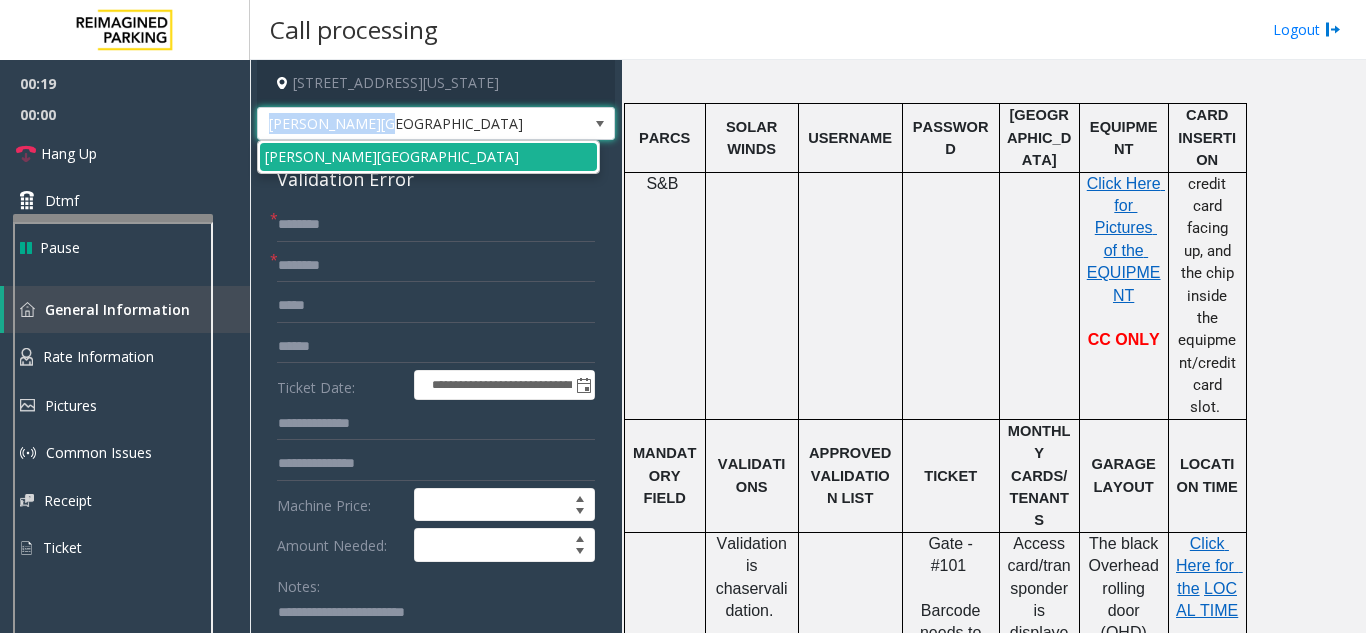 drag, startPoint x: 466, startPoint y: 126, endPoint x: 263, endPoint y: 121, distance: 203.06157 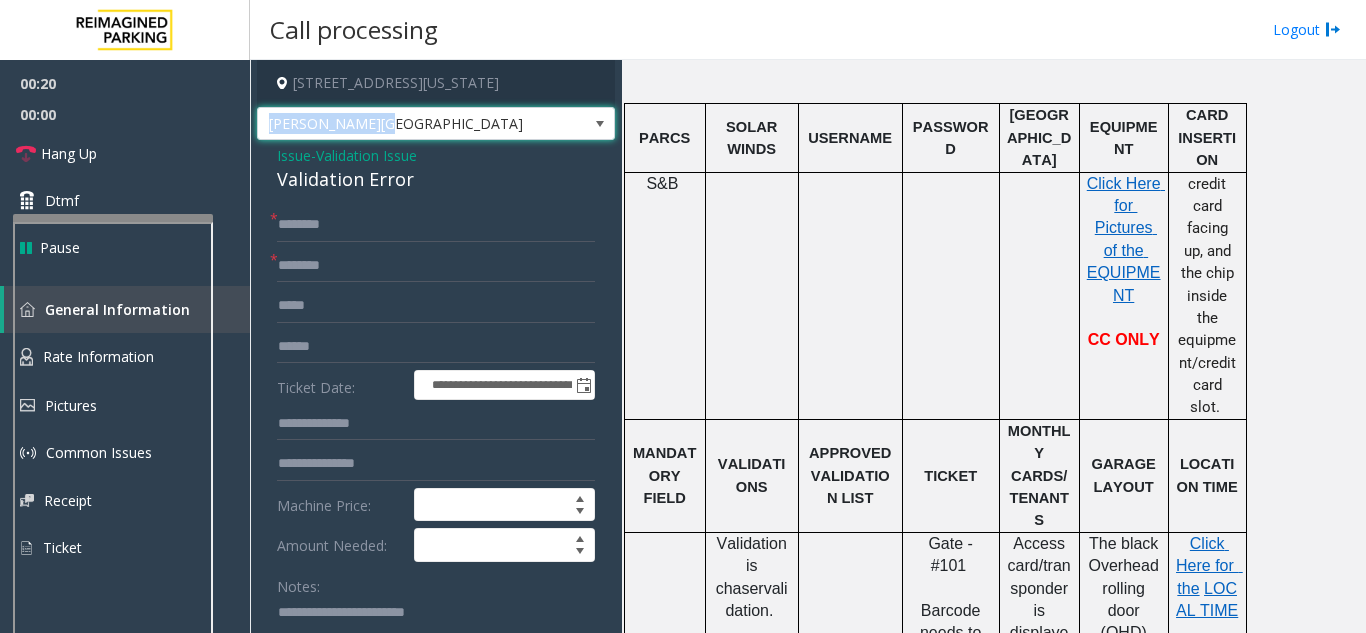 copy on "[PERSON_NAME][GEOGRAPHIC_DATA]" 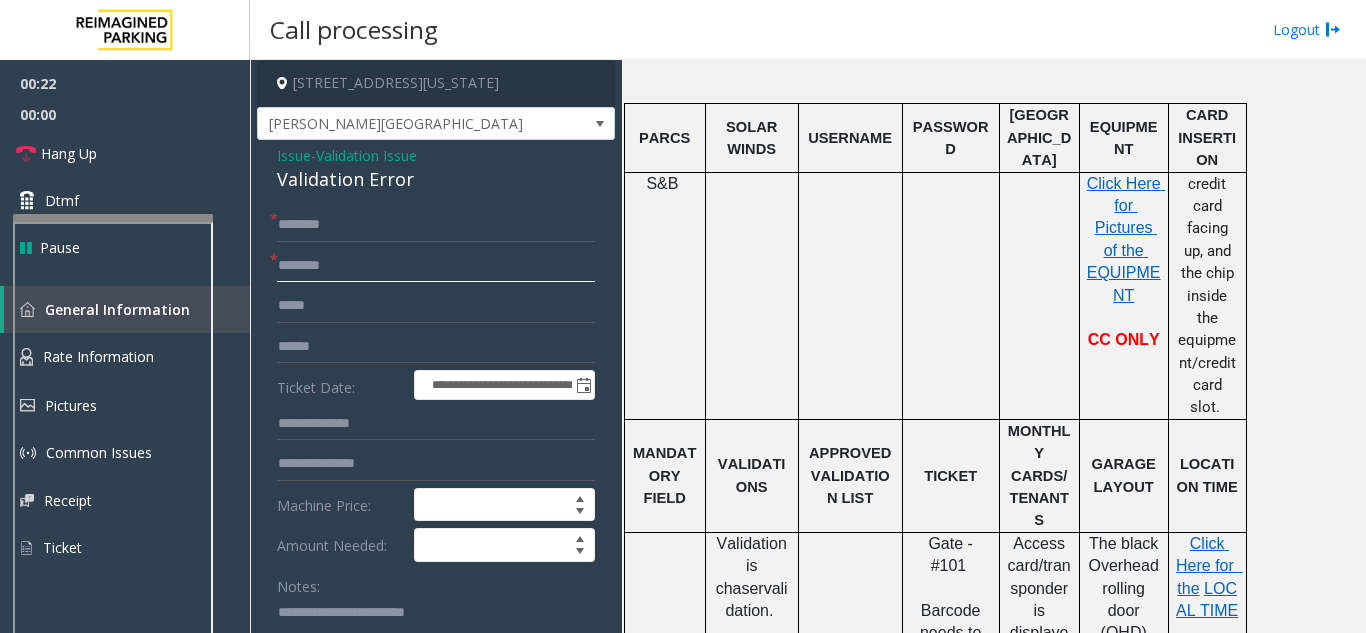 paste on "**********" 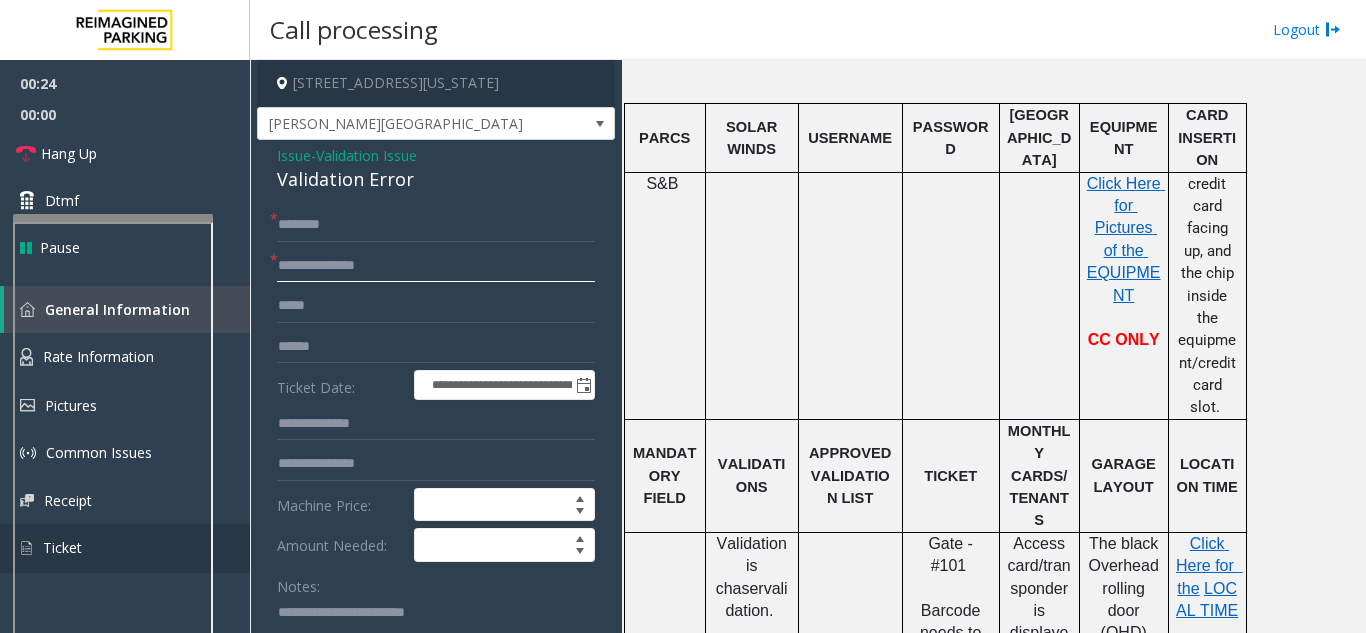 type on "**********" 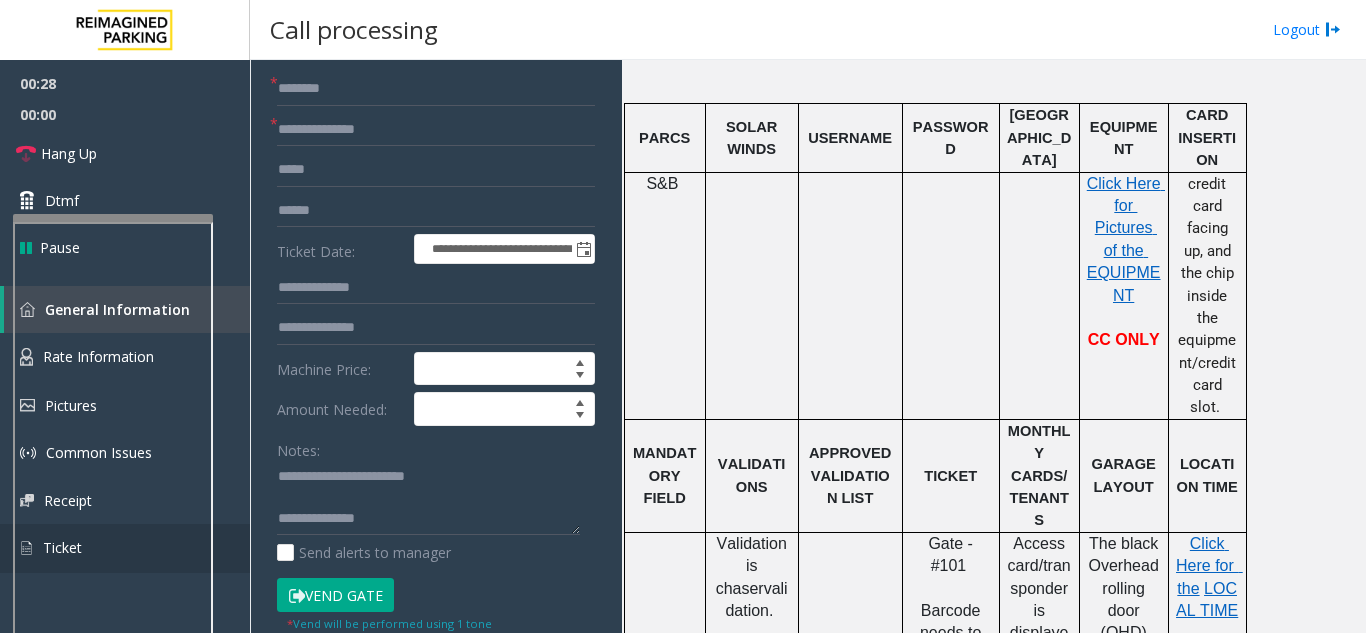 scroll, scrollTop: 266, scrollLeft: 0, axis: vertical 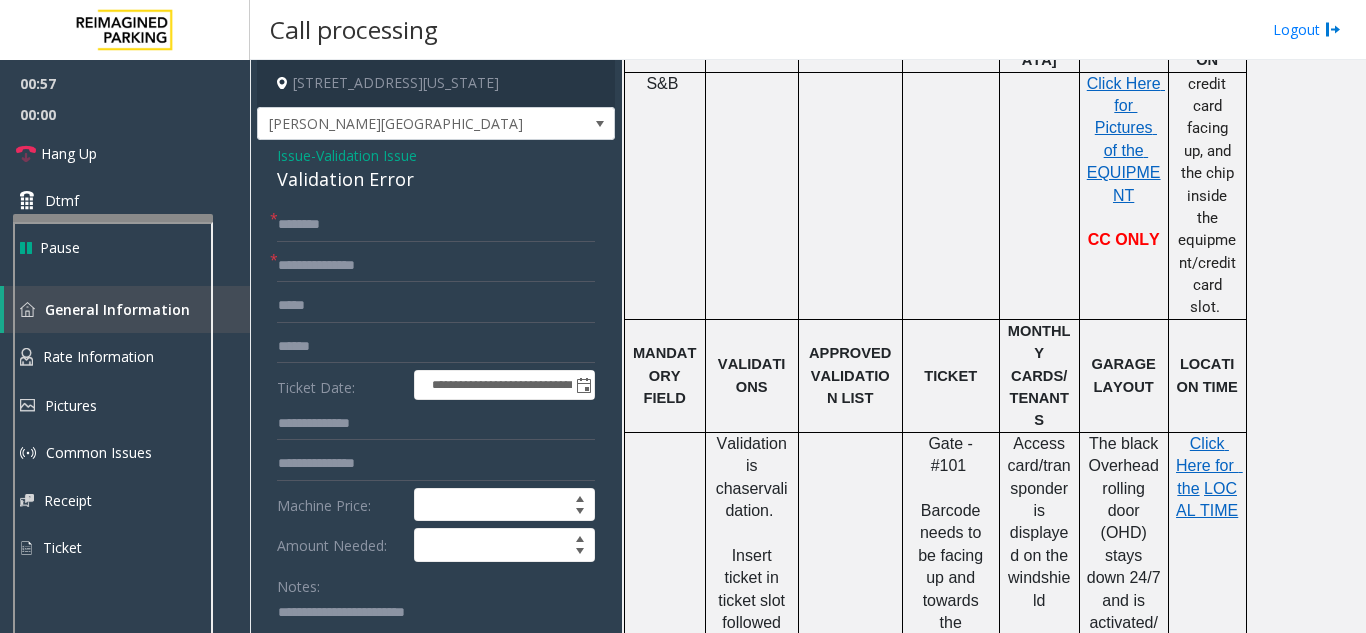 type on "**********" 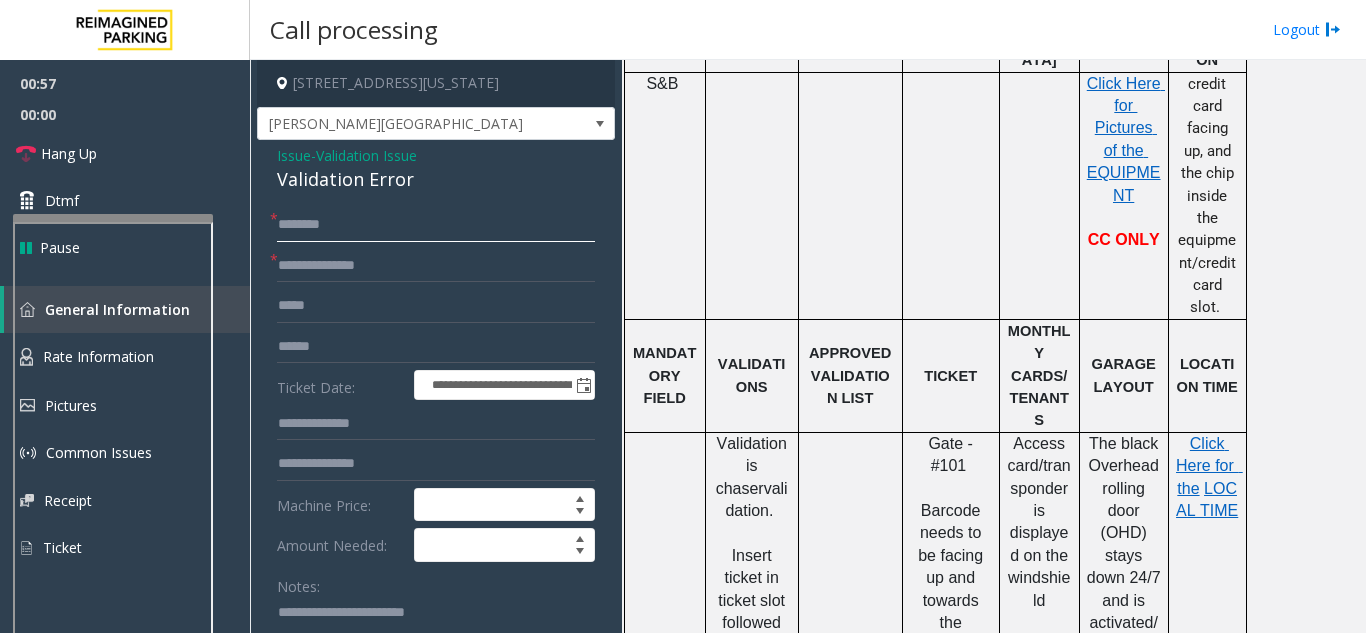 click 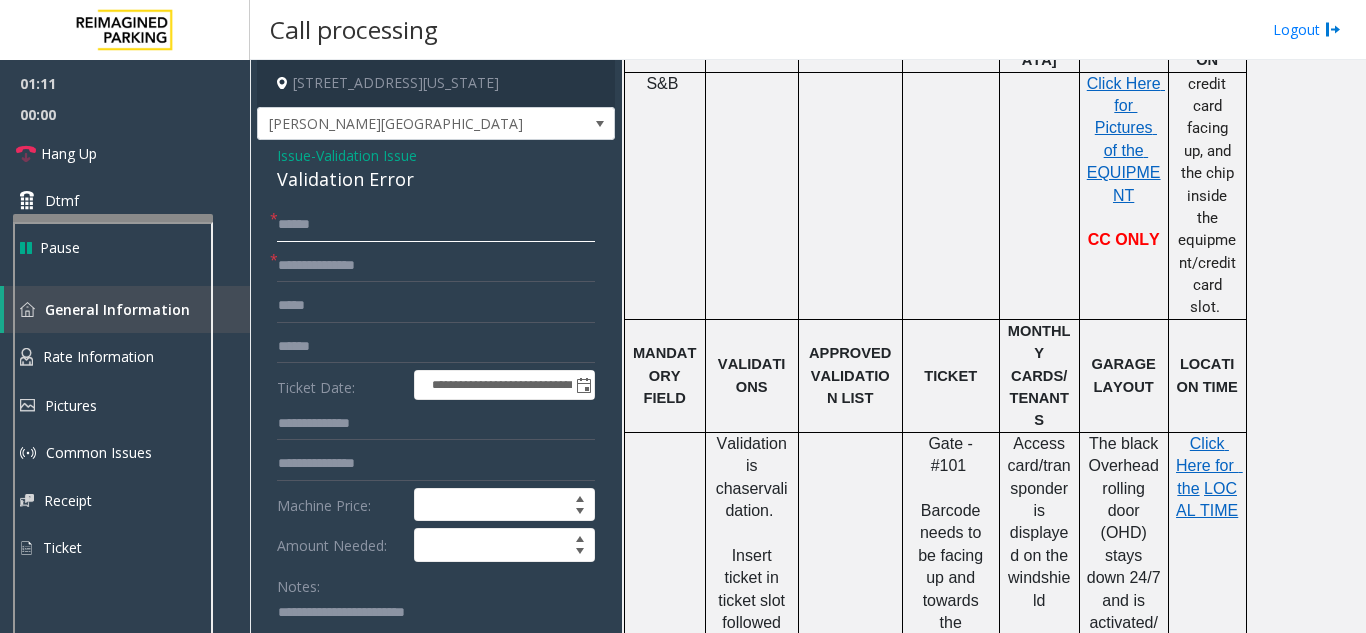 click on "*****" 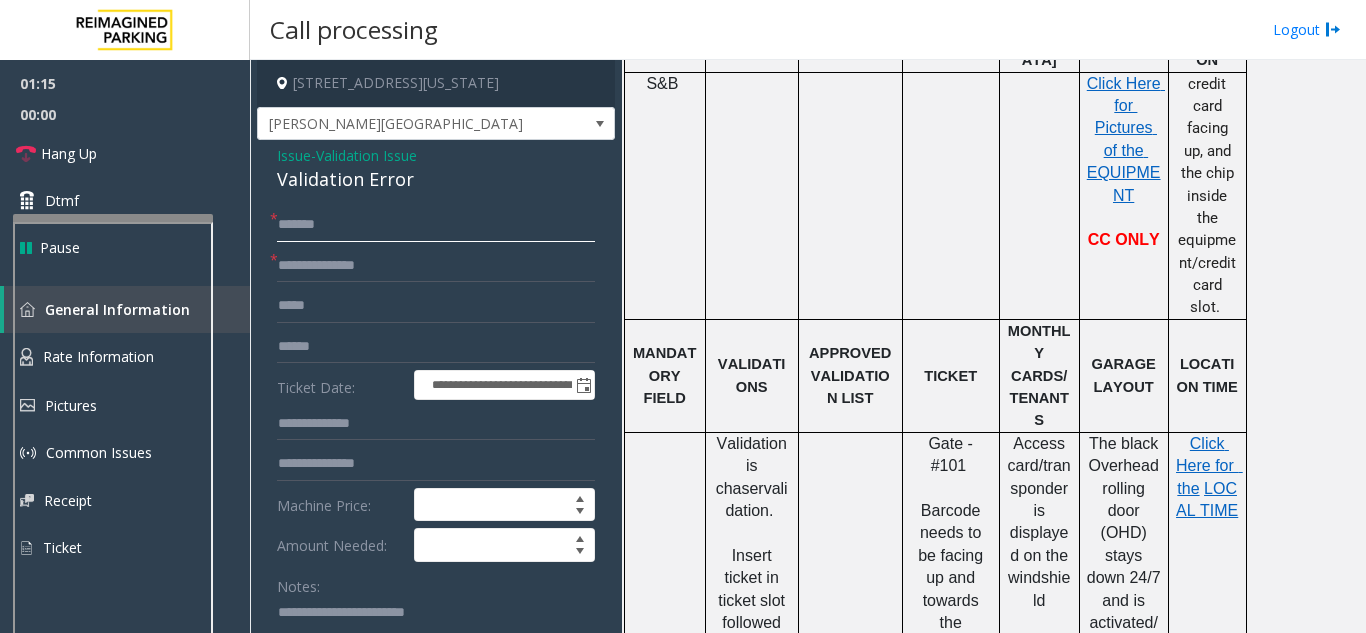 click on "******" 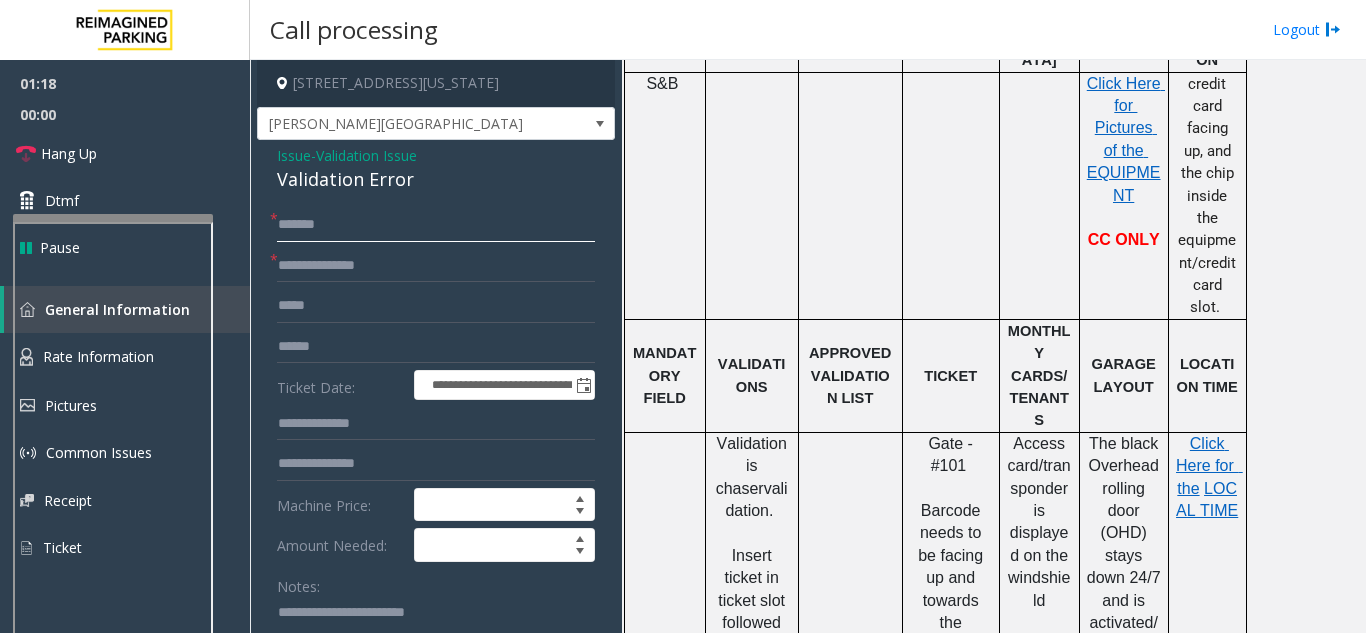 type on "*******" 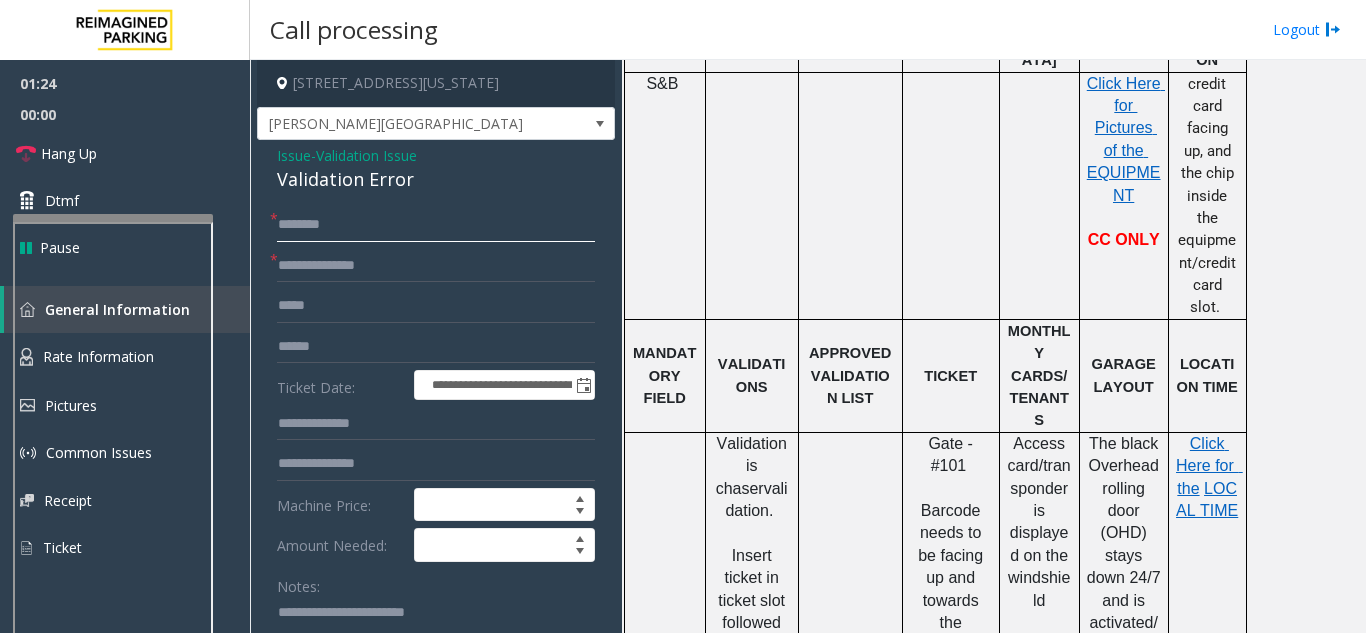 drag, startPoint x: 307, startPoint y: 227, endPoint x: 291, endPoint y: 239, distance: 20 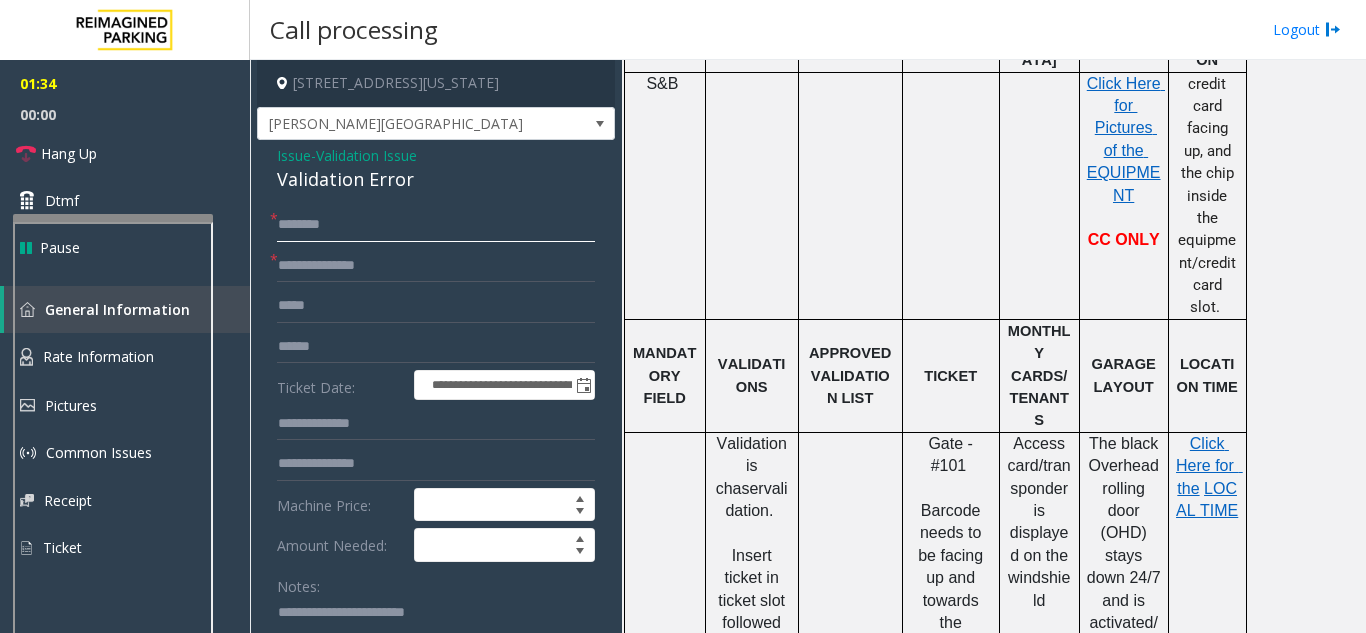 click on "*******" 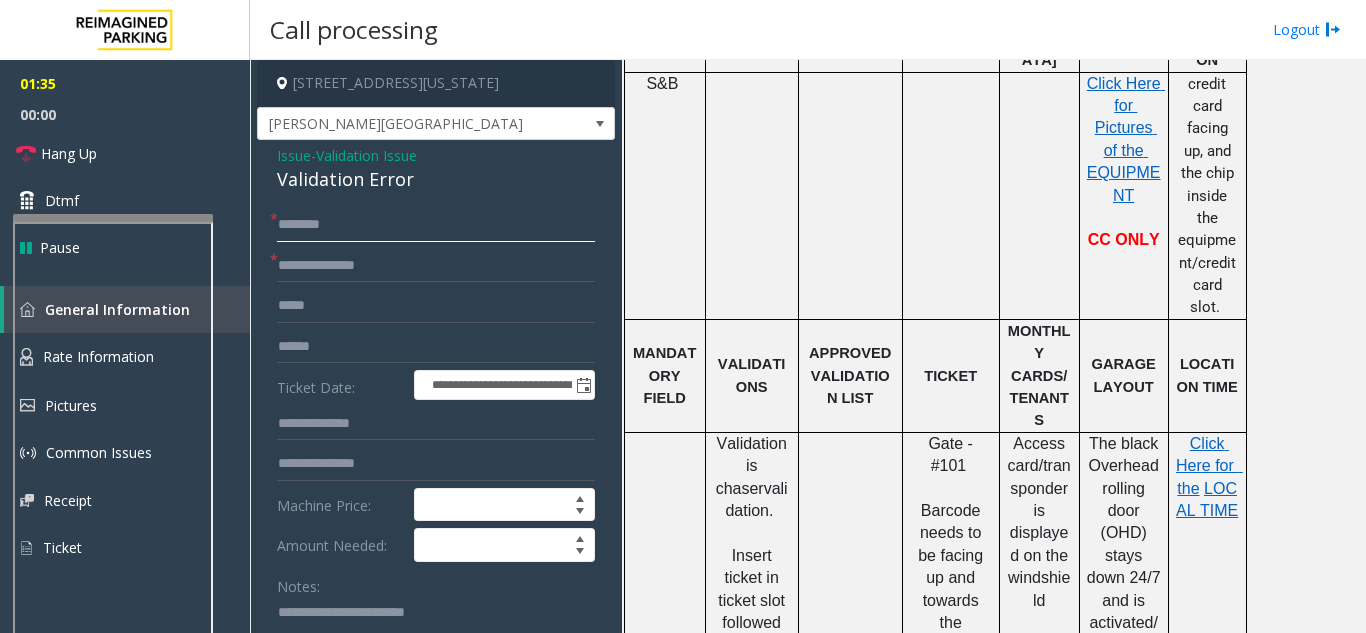 click on "*******" 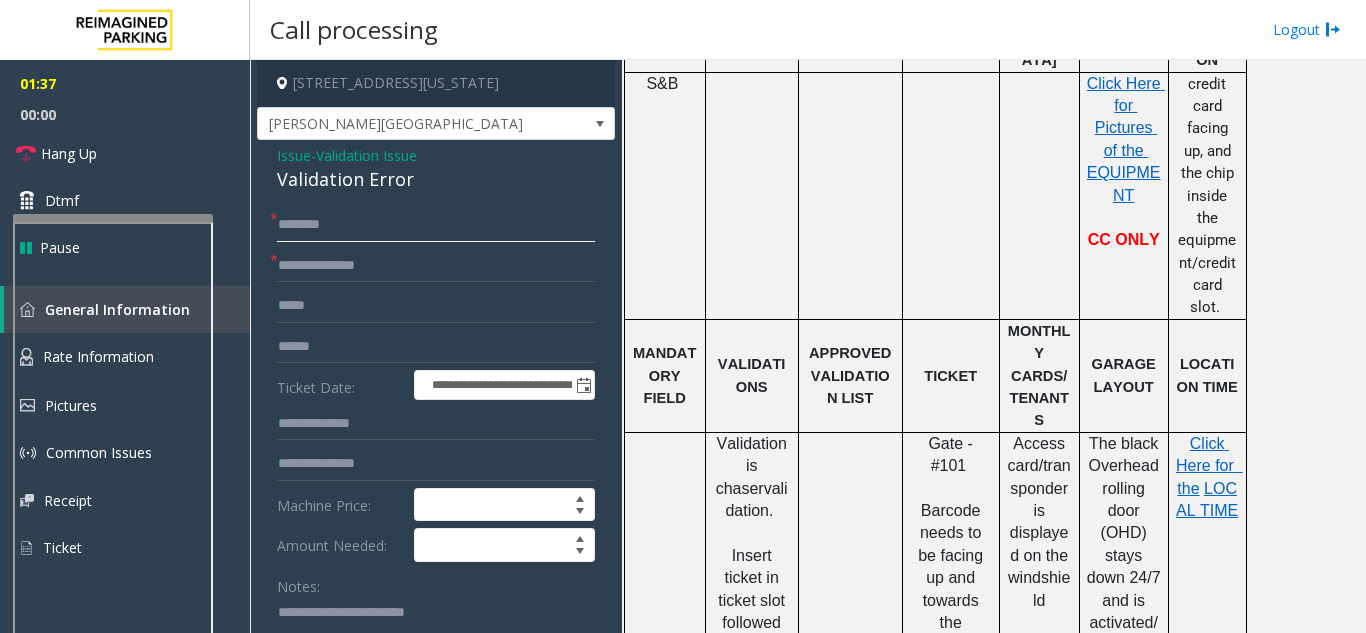 drag, startPoint x: 311, startPoint y: 227, endPoint x: 336, endPoint y: 230, distance: 25.179358 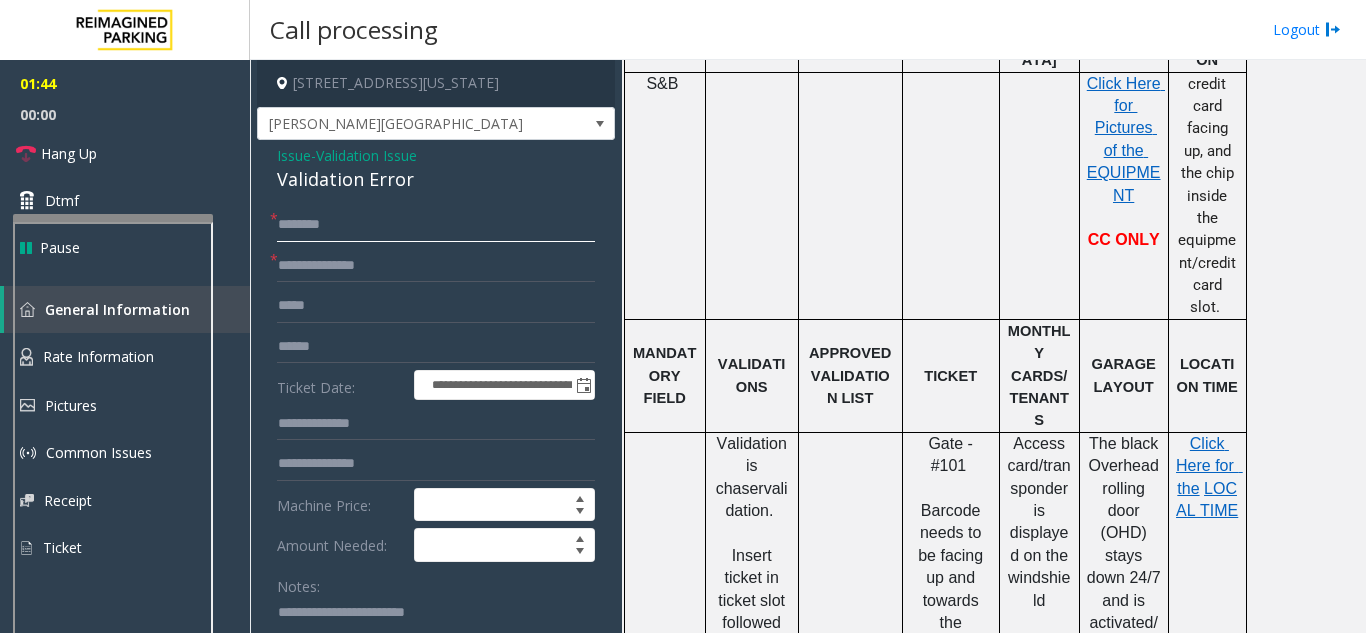 click on "*******" 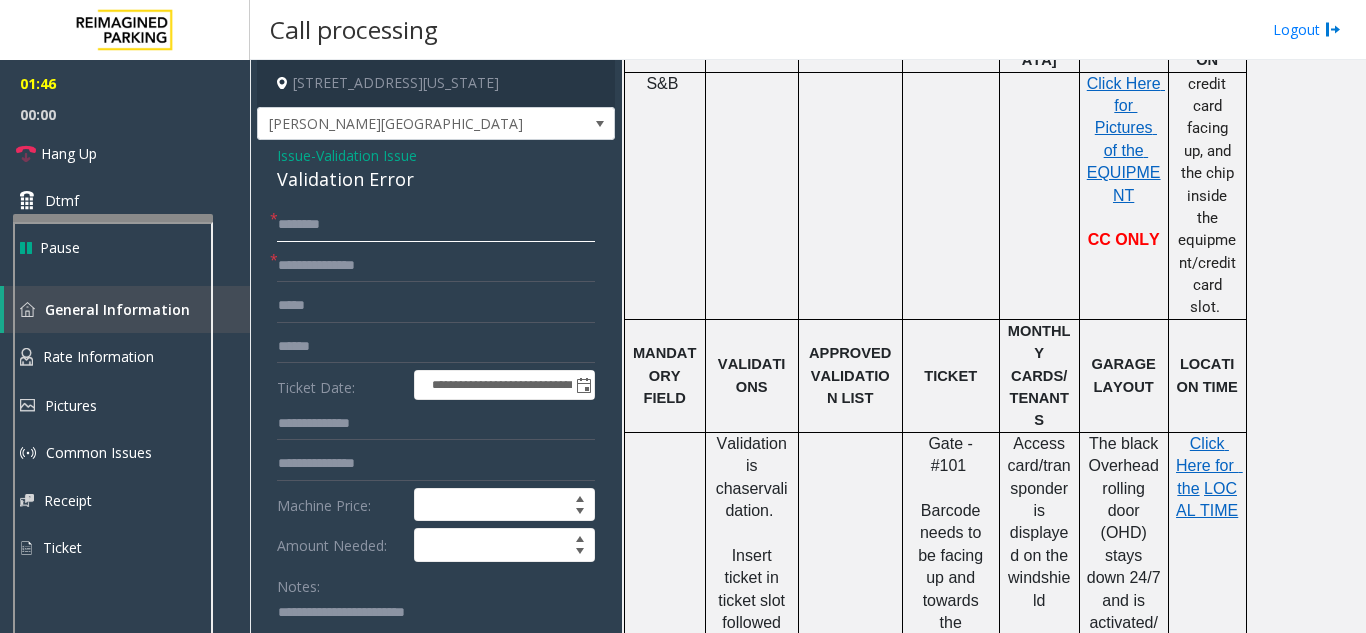 drag, startPoint x: 305, startPoint y: 216, endPoint x: 338, endPoint y: 216, distance: 33 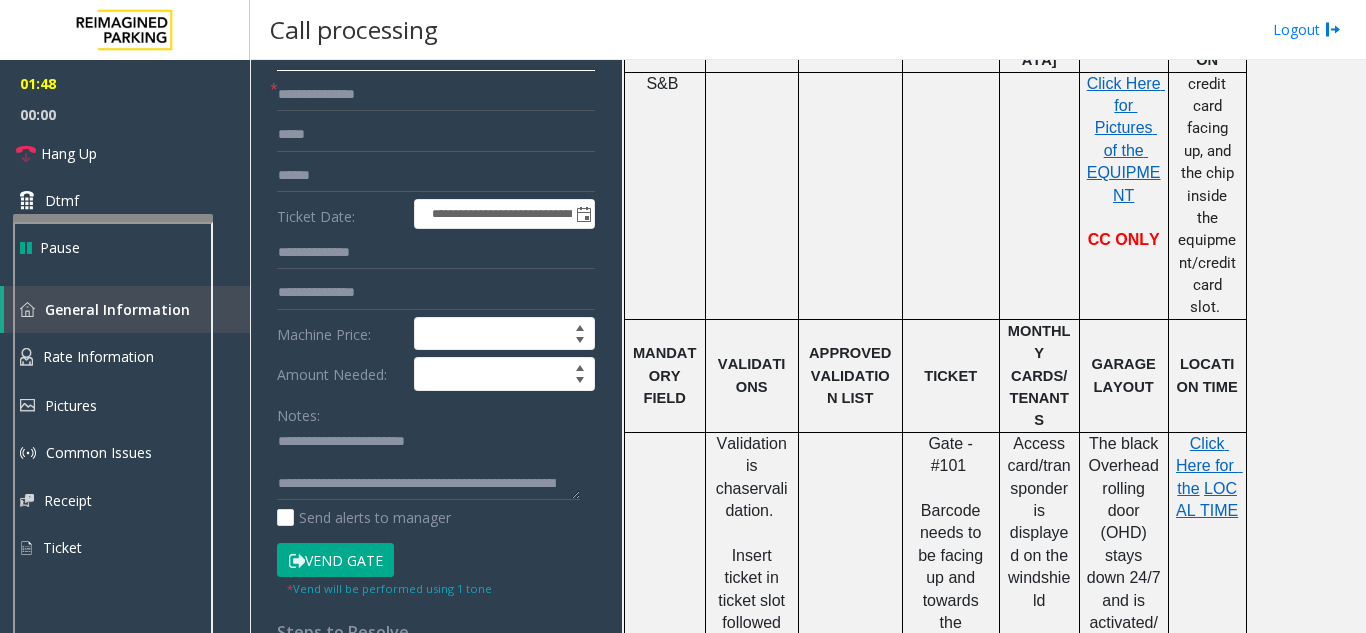 scroll, scrollTop: 300, scrollLeft: 0, axis: vertical 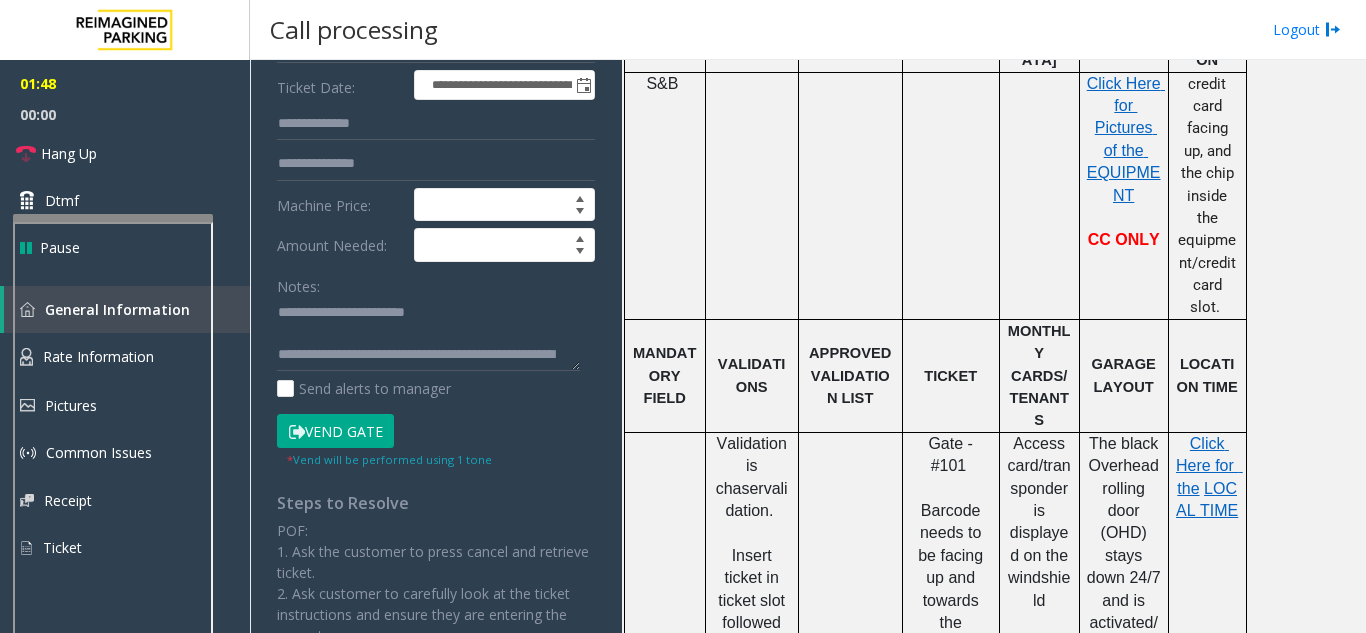 type on "****" 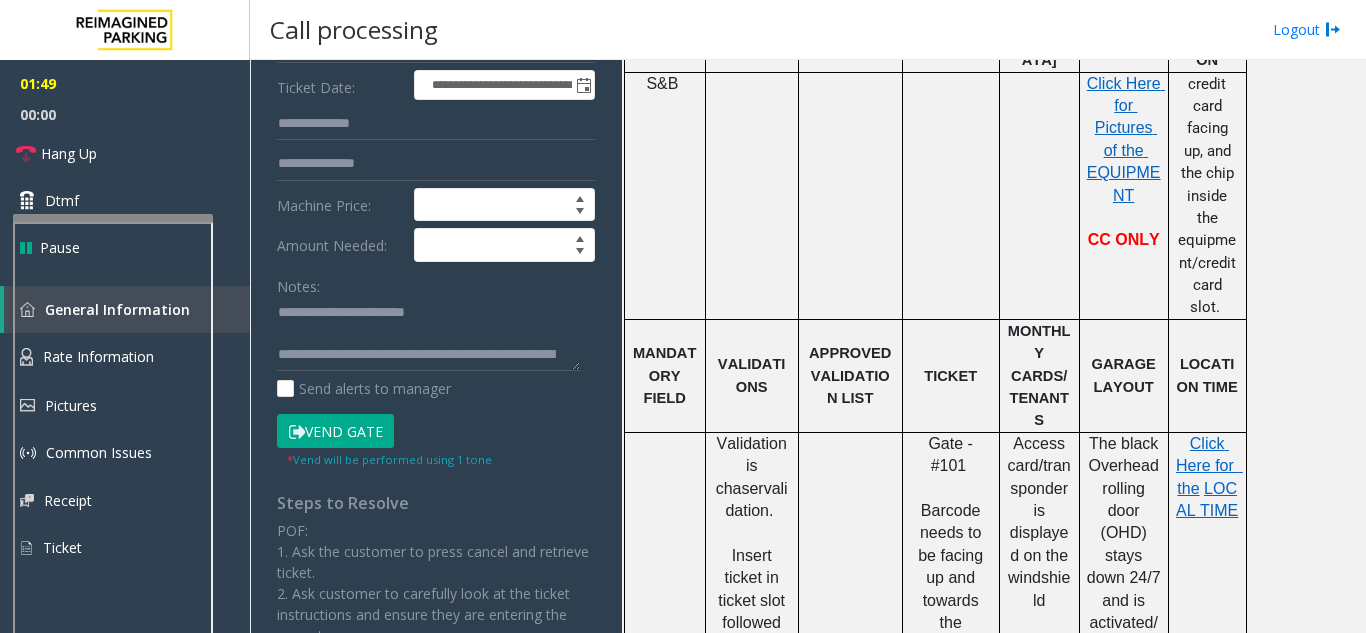 click on "Vend Gate" 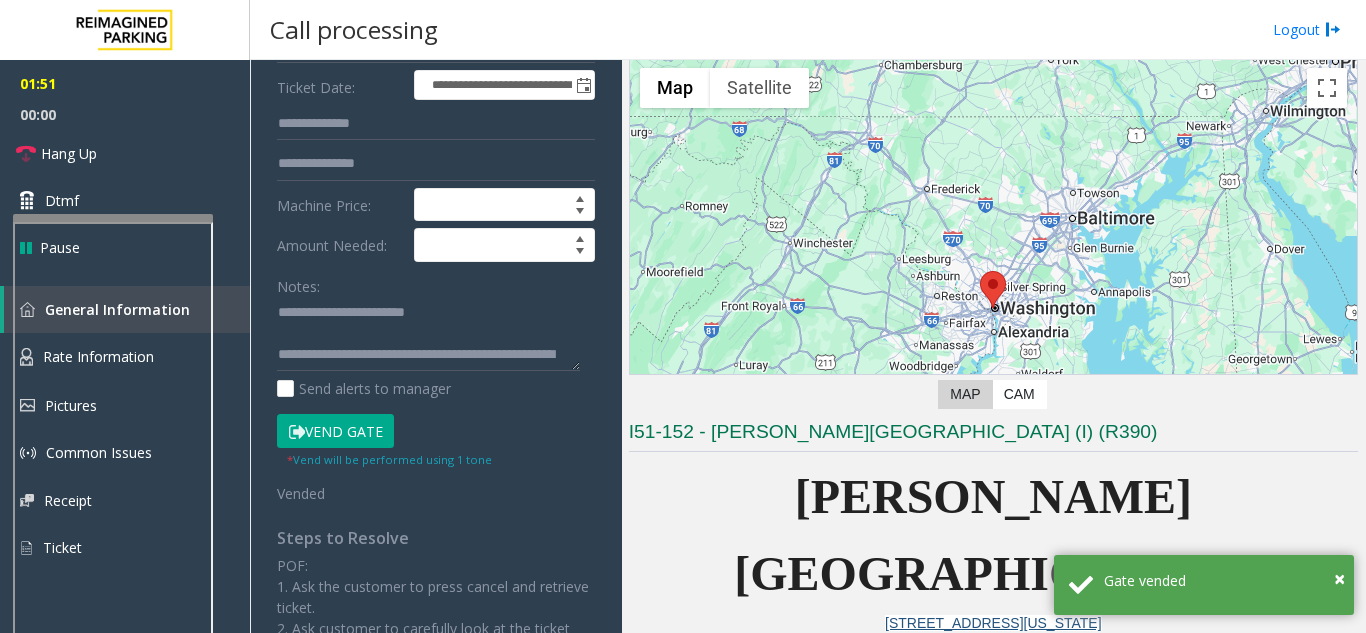 scroll, scrollTop: 0, scrollLeft: 0, axis: both 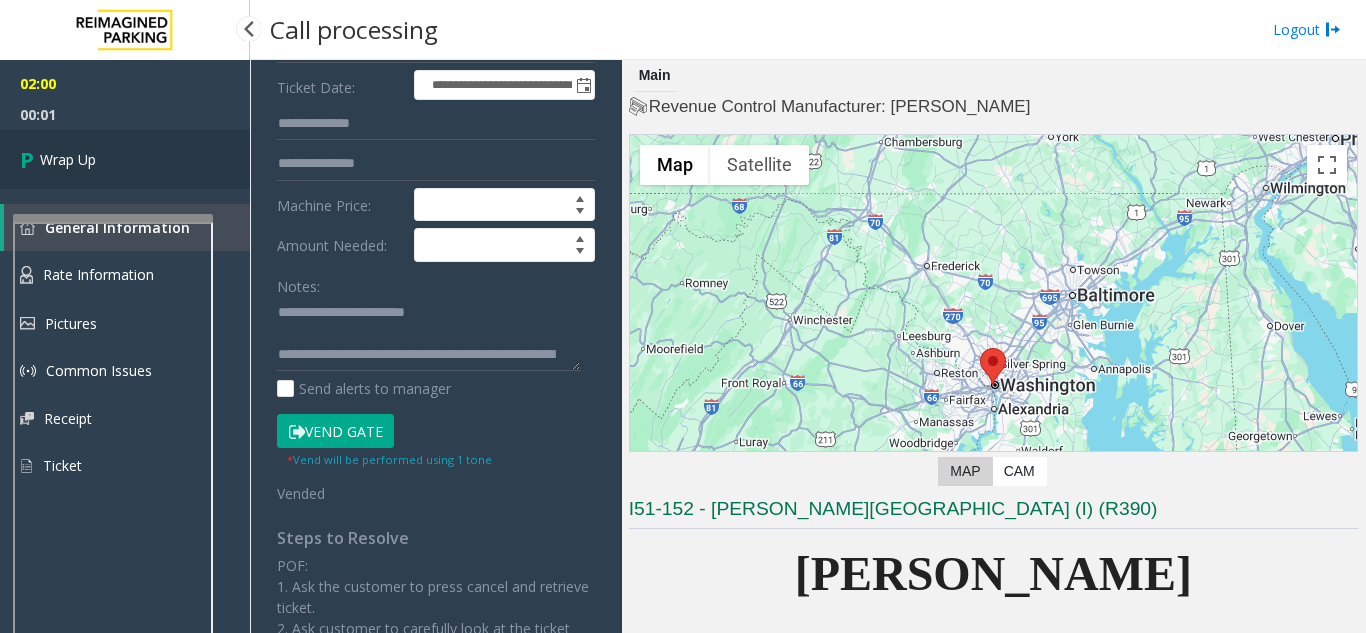 click on "Wrap Up" at bounding box center (125, 159) 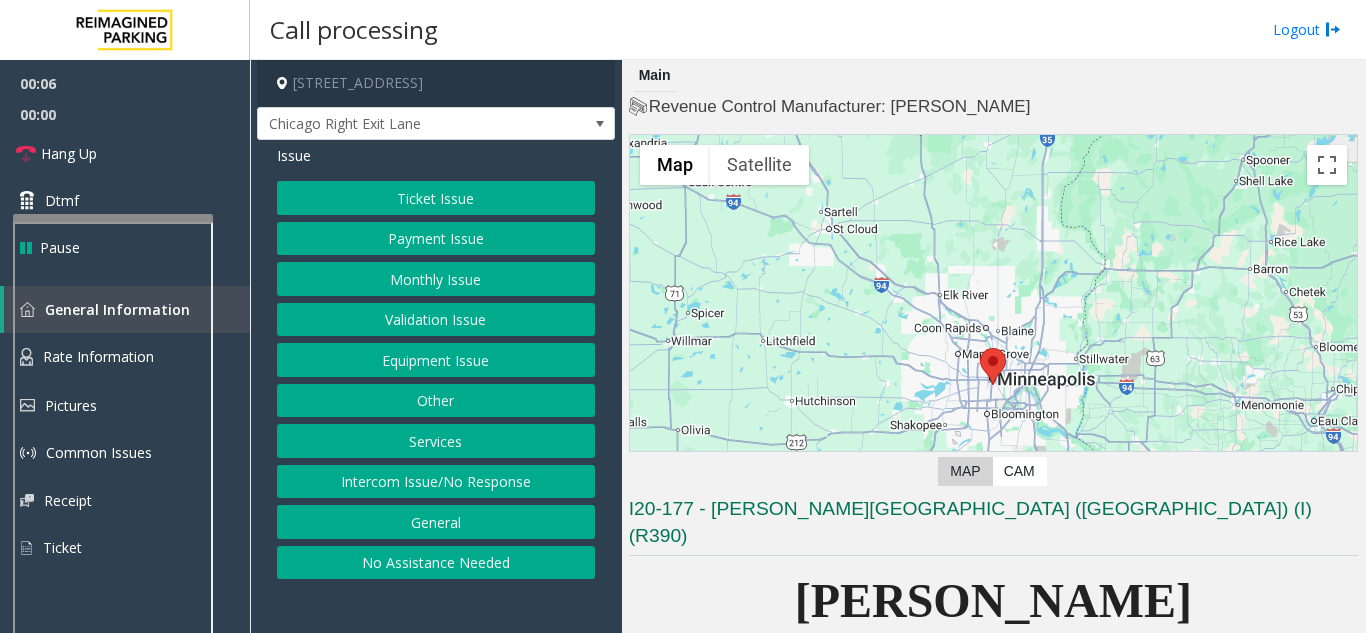 click on "Validation Issue" 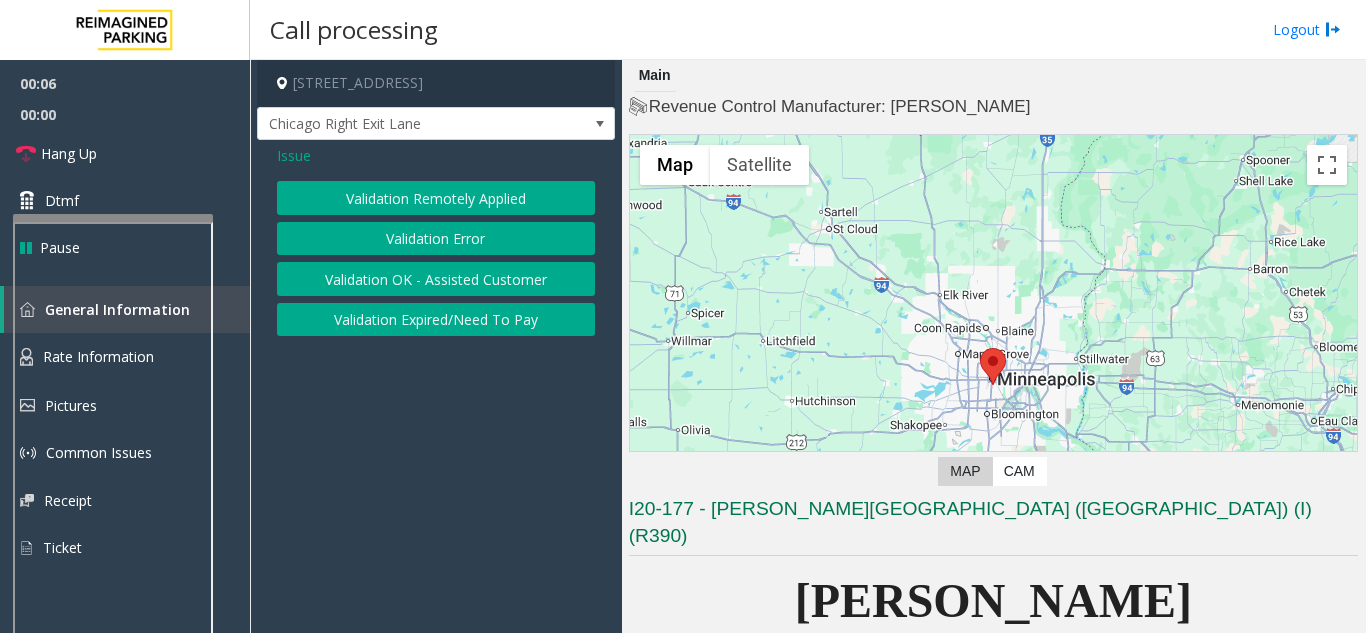 click on "Validation Error" 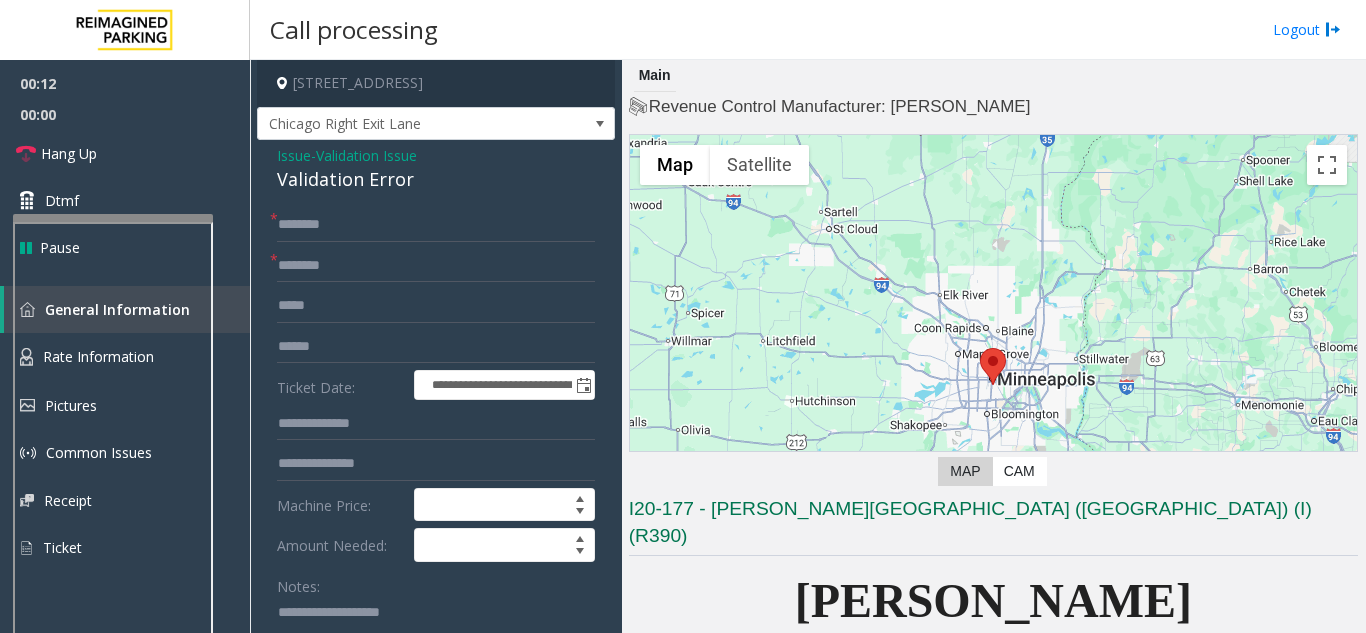 scroll, scrollTop: 168, scrollLeft: 0, axis: vertical 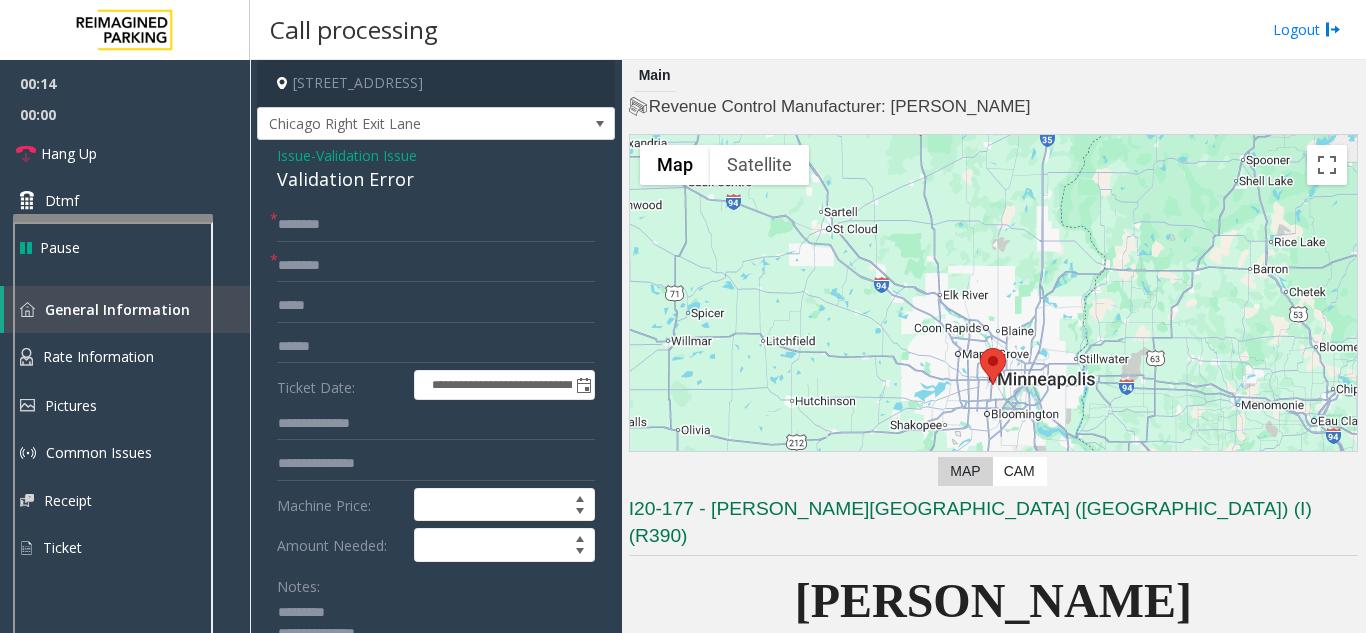 click on "Validation Error" 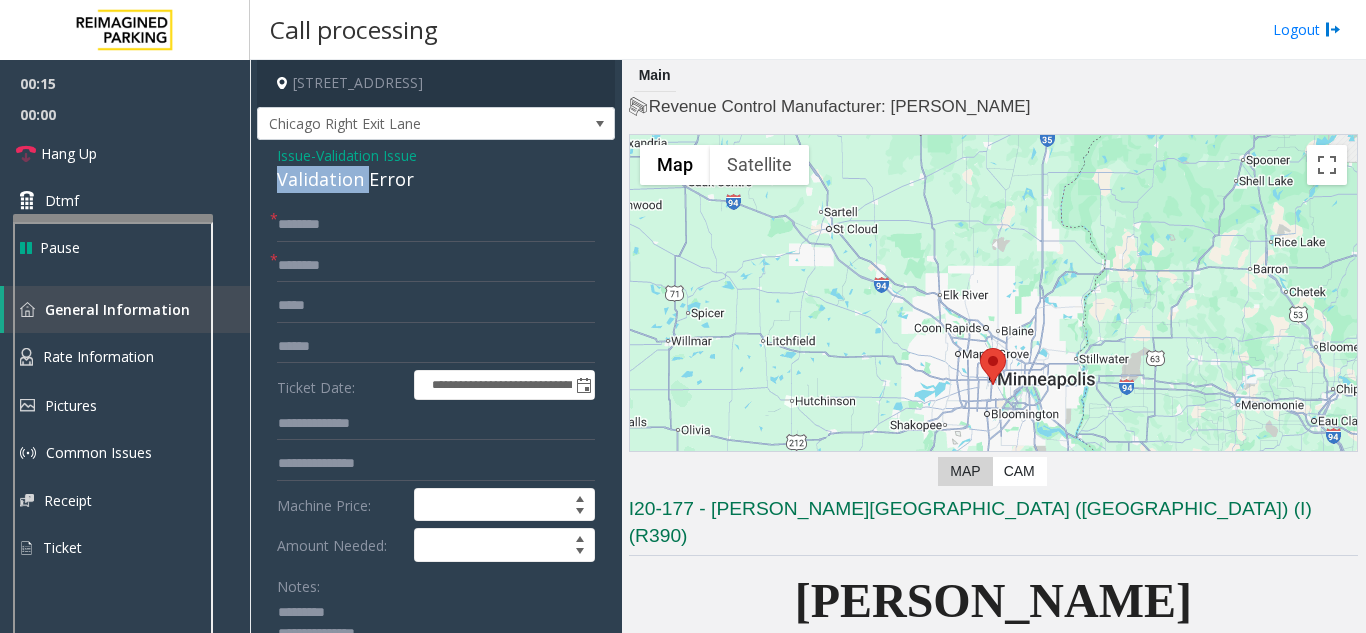 click on "Validation Error" 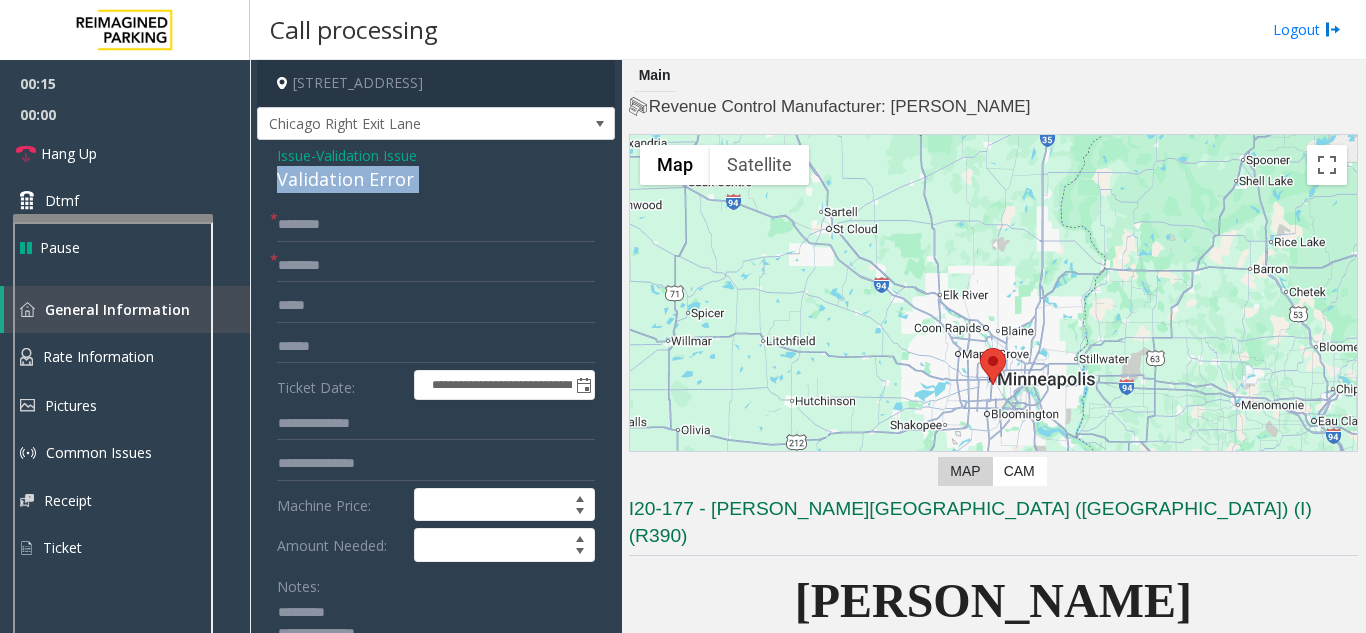 click on "Validation Error" 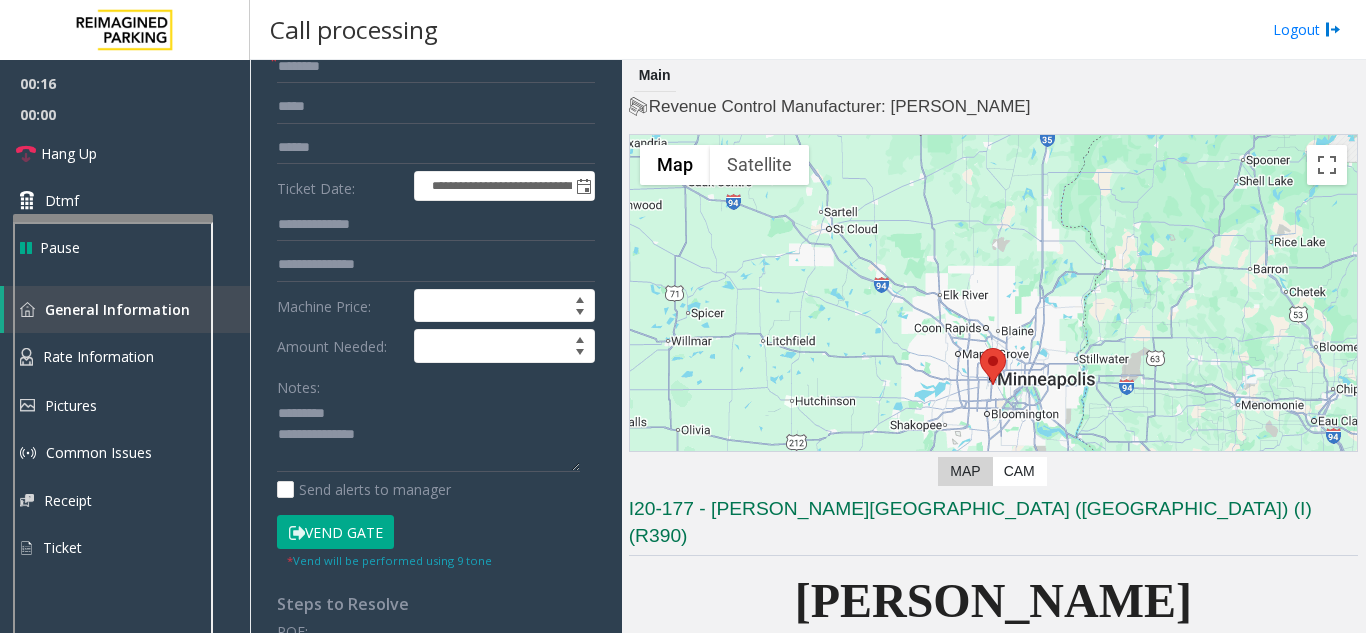 scroll, scrollTop: 200, scrollLeft: 0, axis: vertical 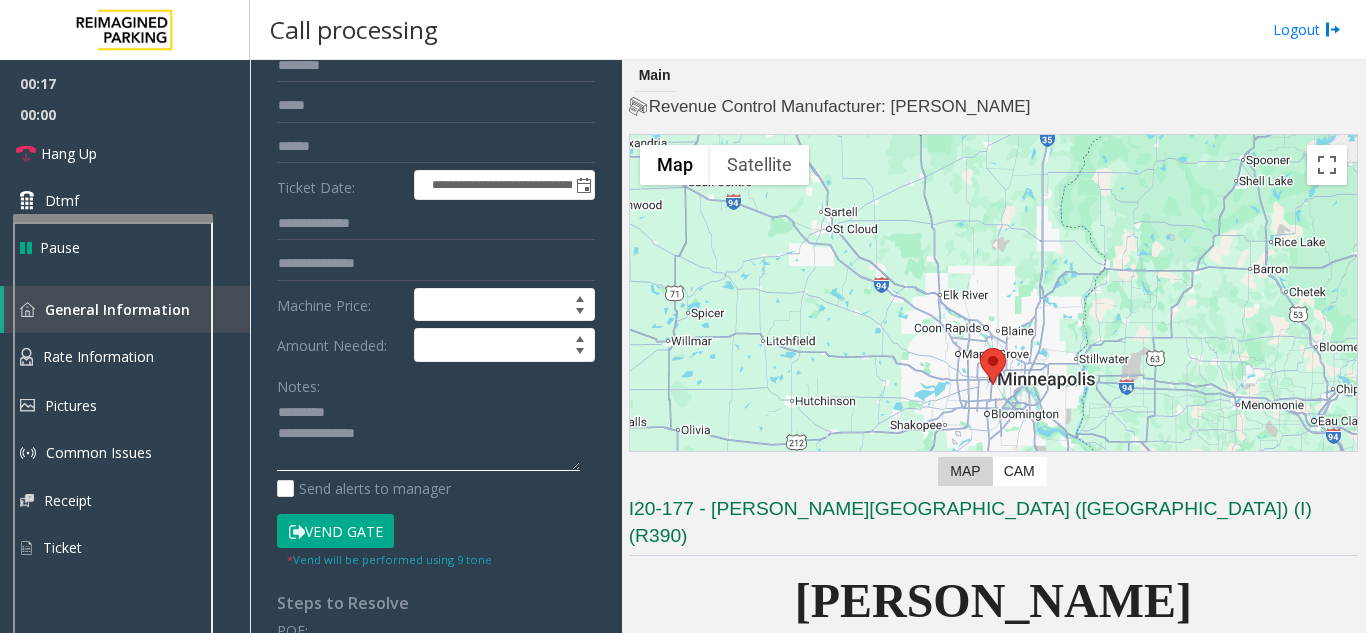 paste on "**********" 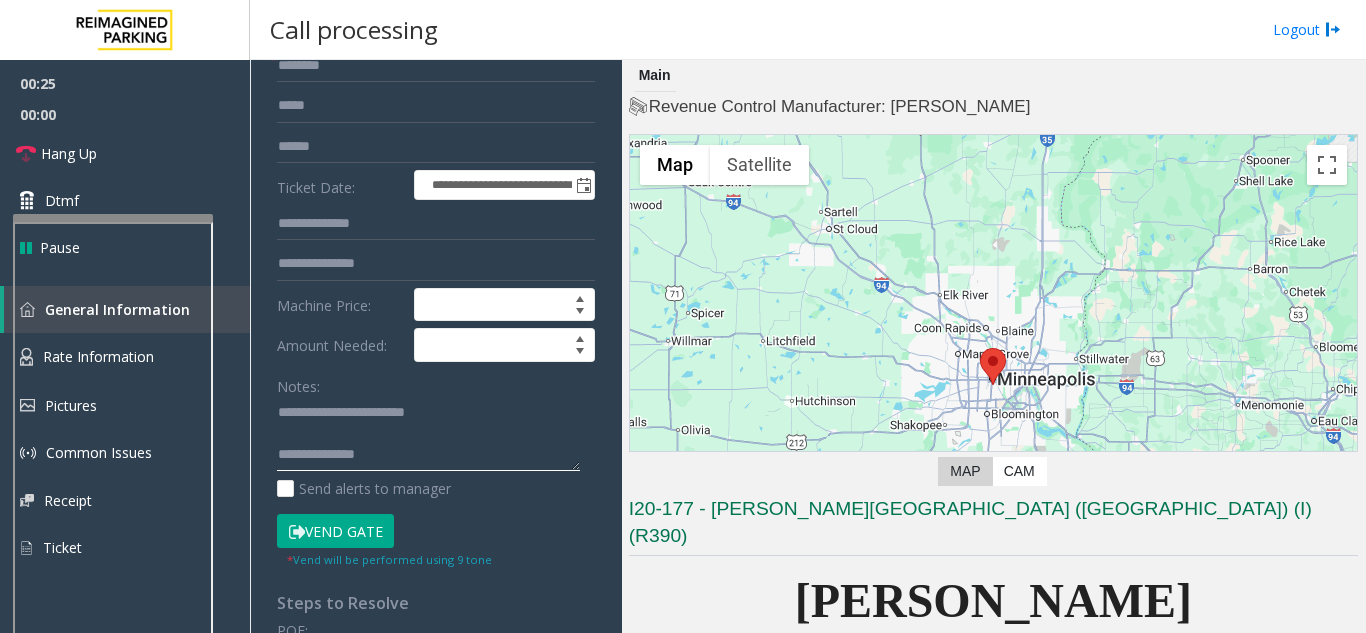paste on "**********" 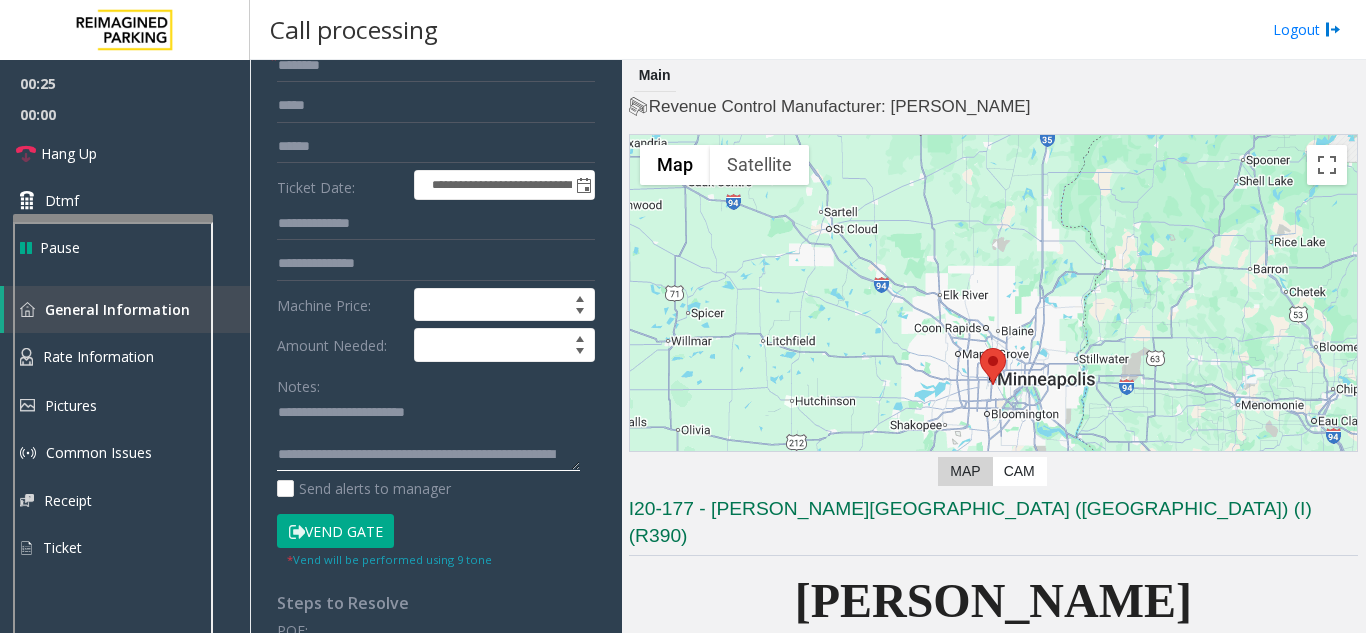 scroll, scrollTop: 16, scrollLeft: 0, axis: vertical 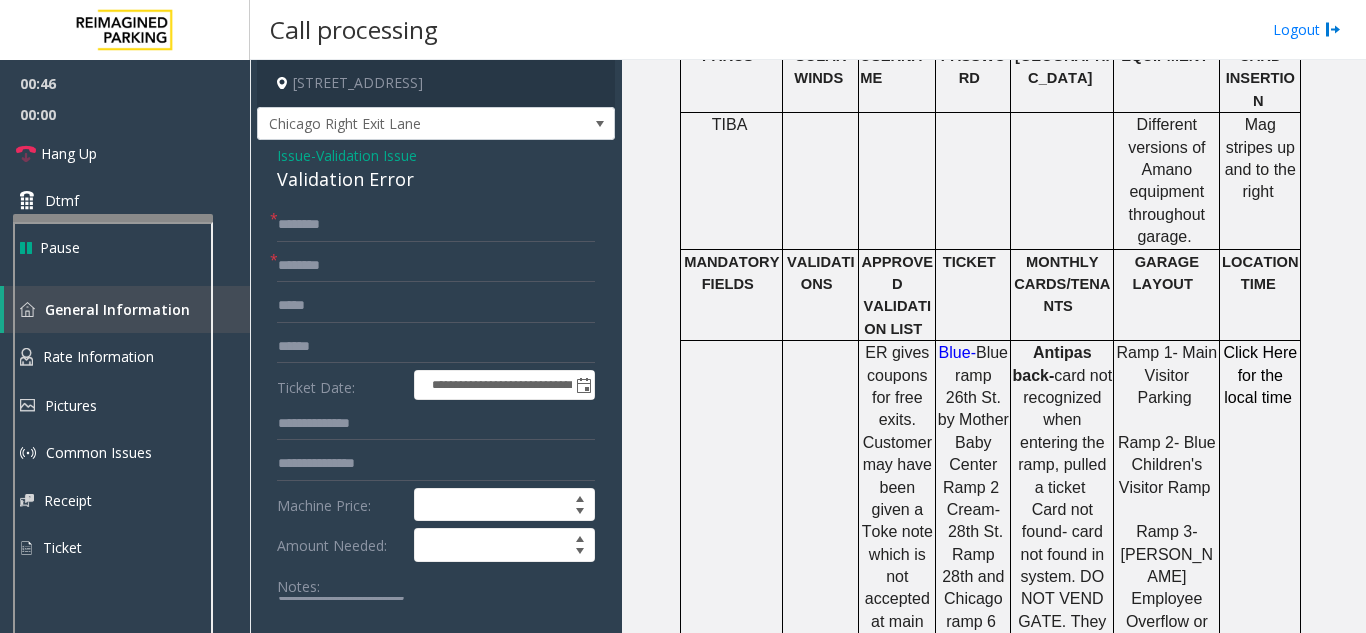type on "**********" 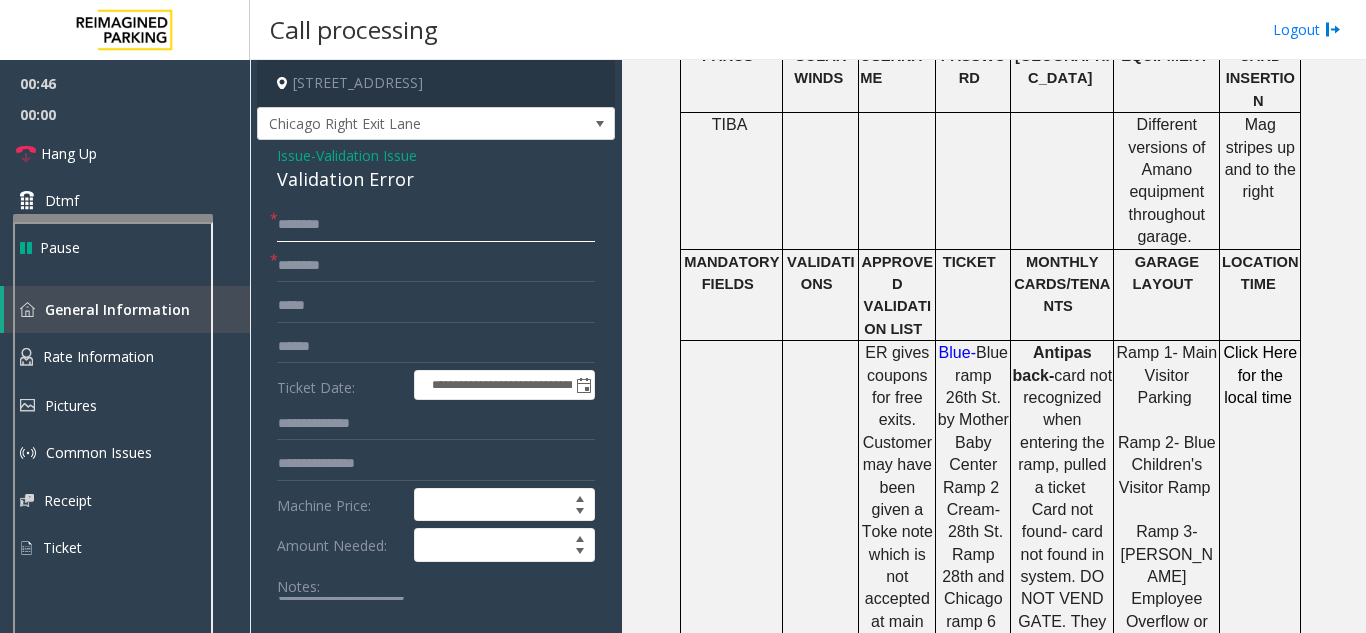 click 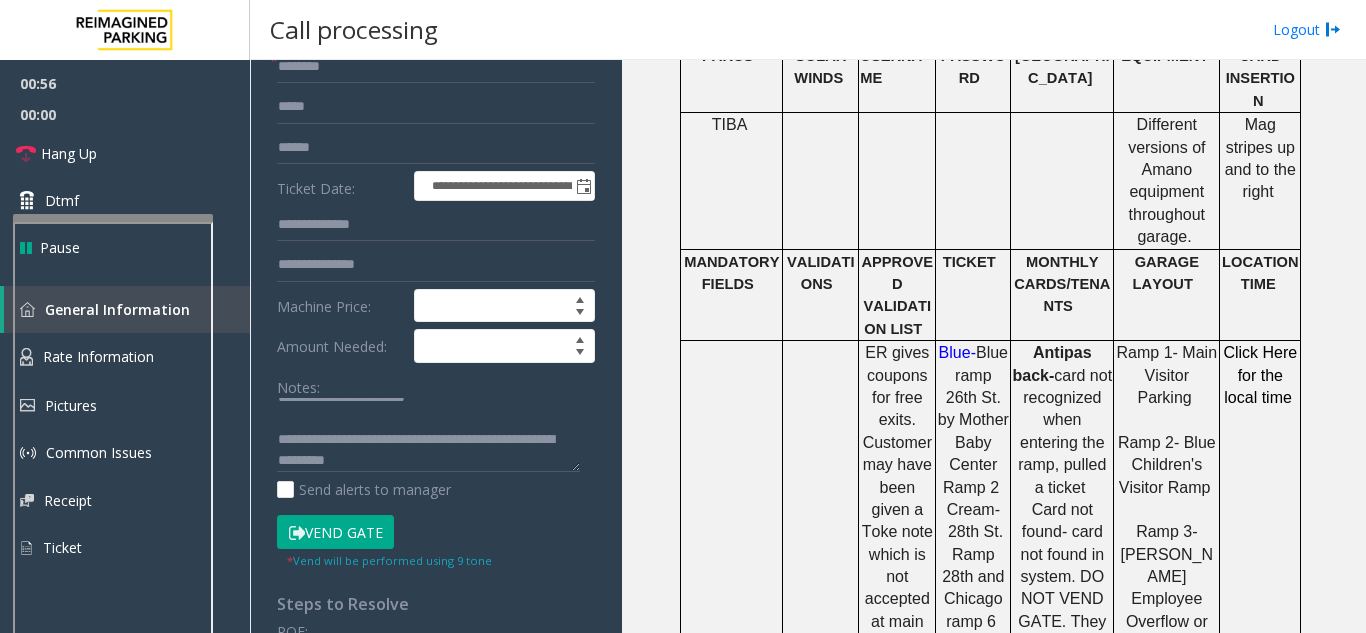 scroll, scrollTop: 200, scrollLeft: 0, axis: vertical 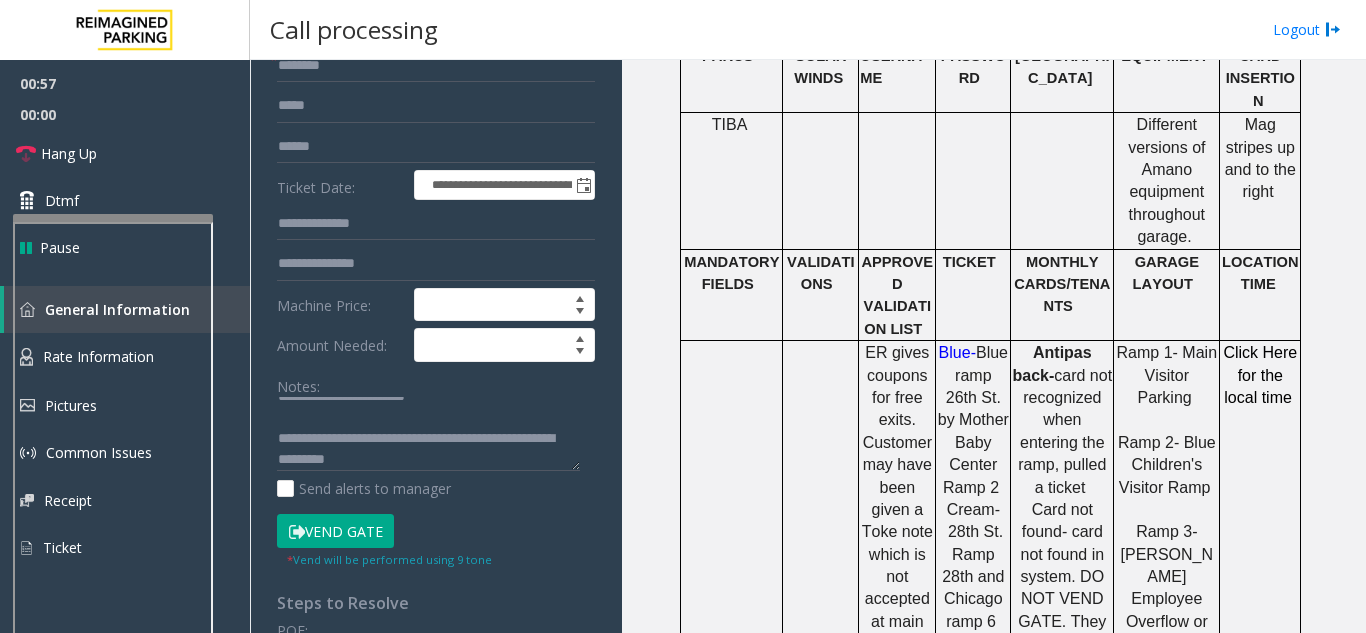 type on "****" 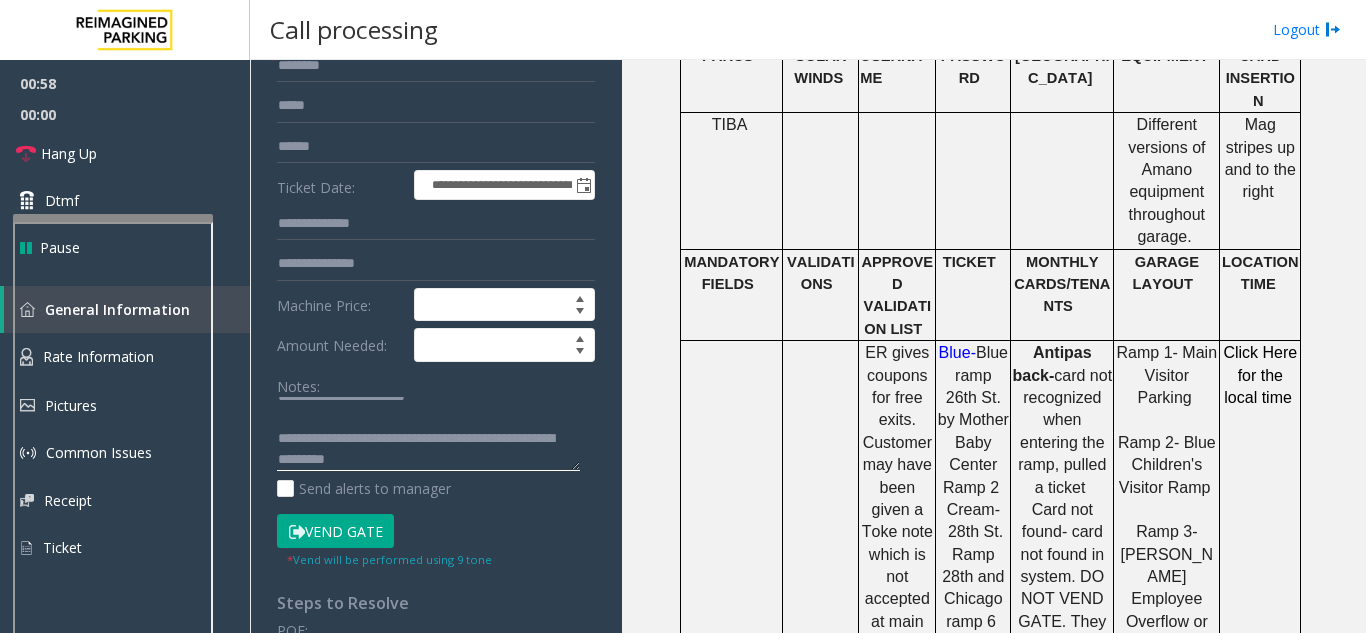 click 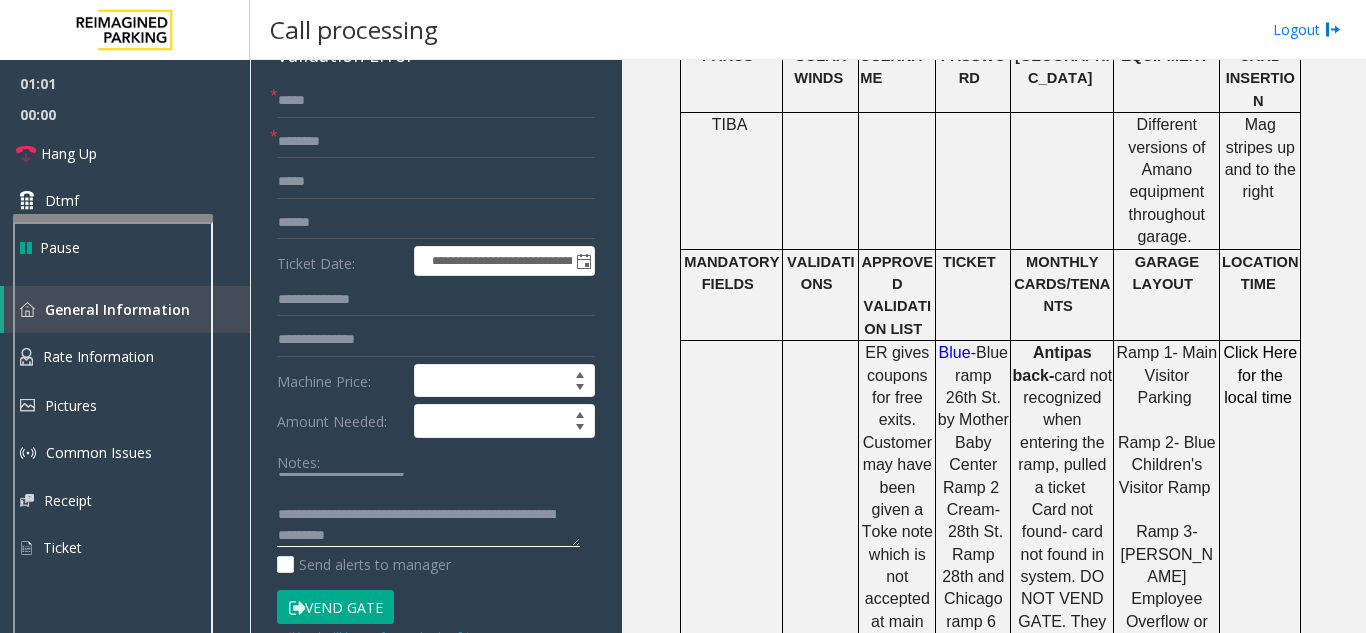scroll, scrollTop: 0, scrollLeft: 0, axis: both 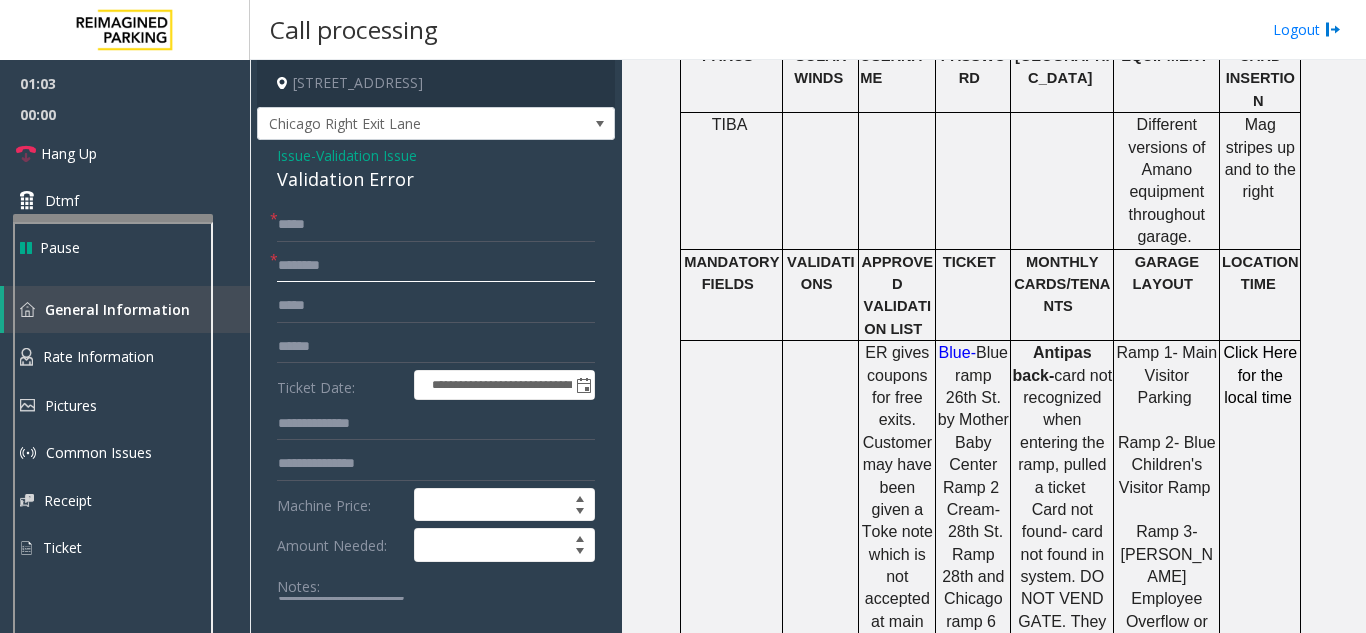 click 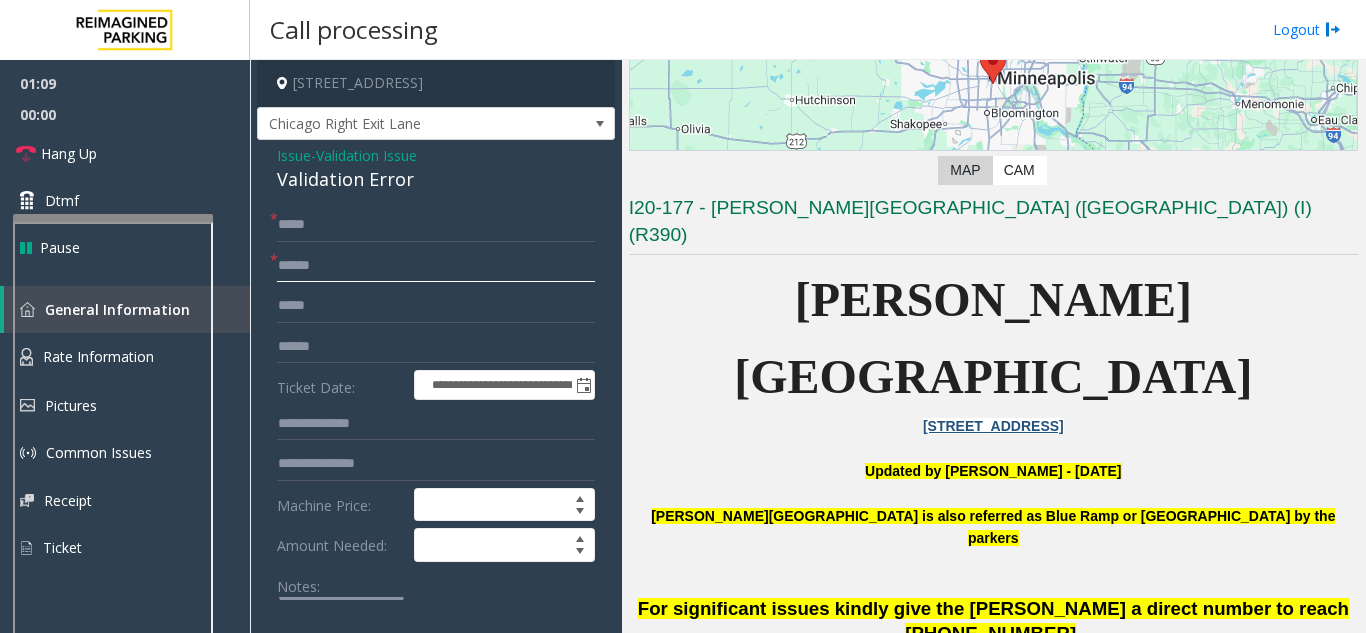 scroll, scrollTop: 100, scrollLeft: 0, axis: vertical 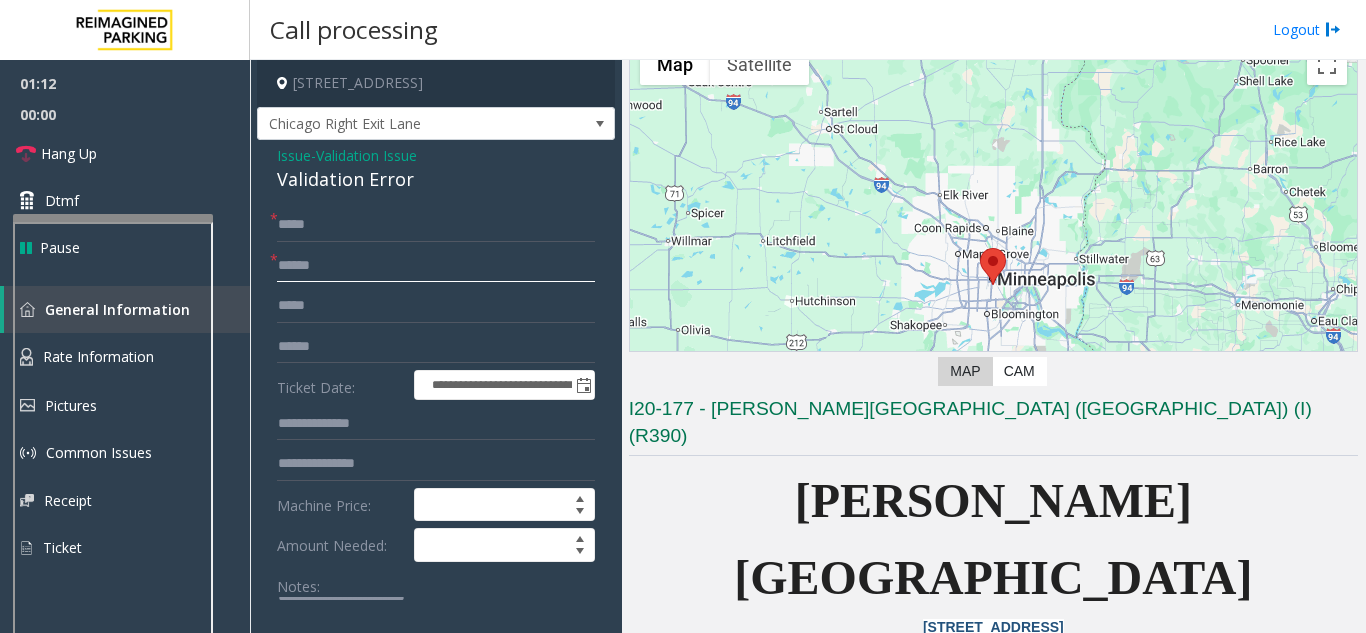 click on "*****" 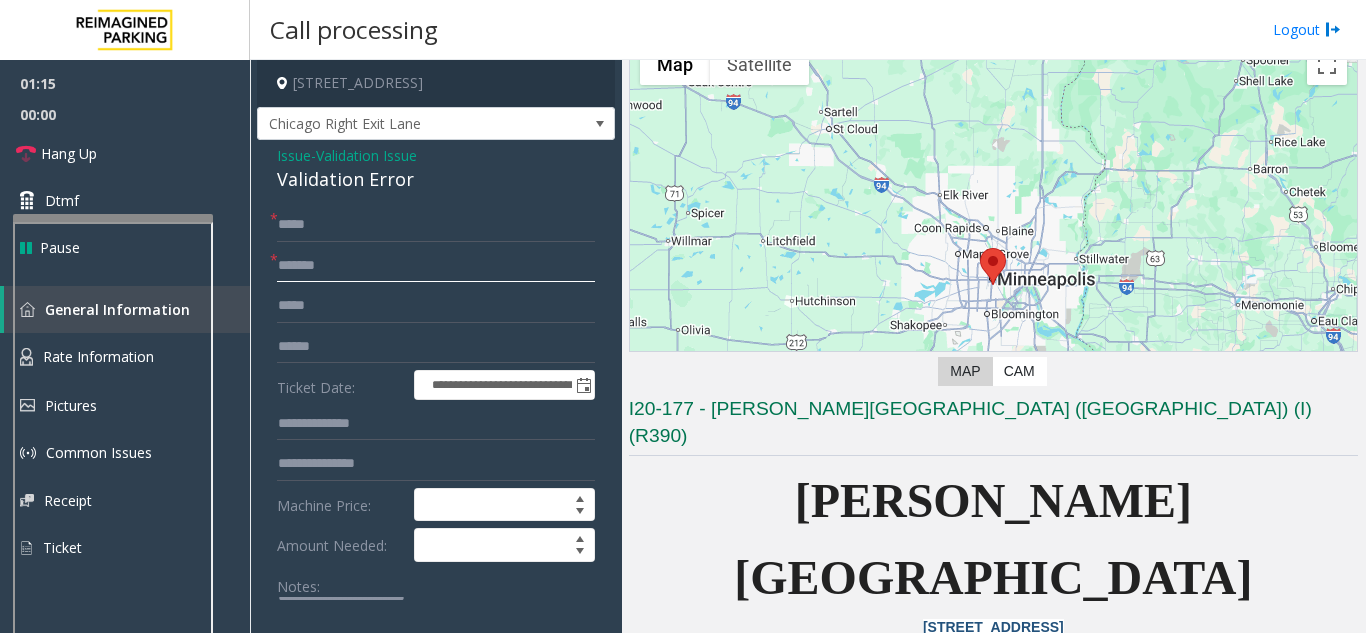 type on "******" 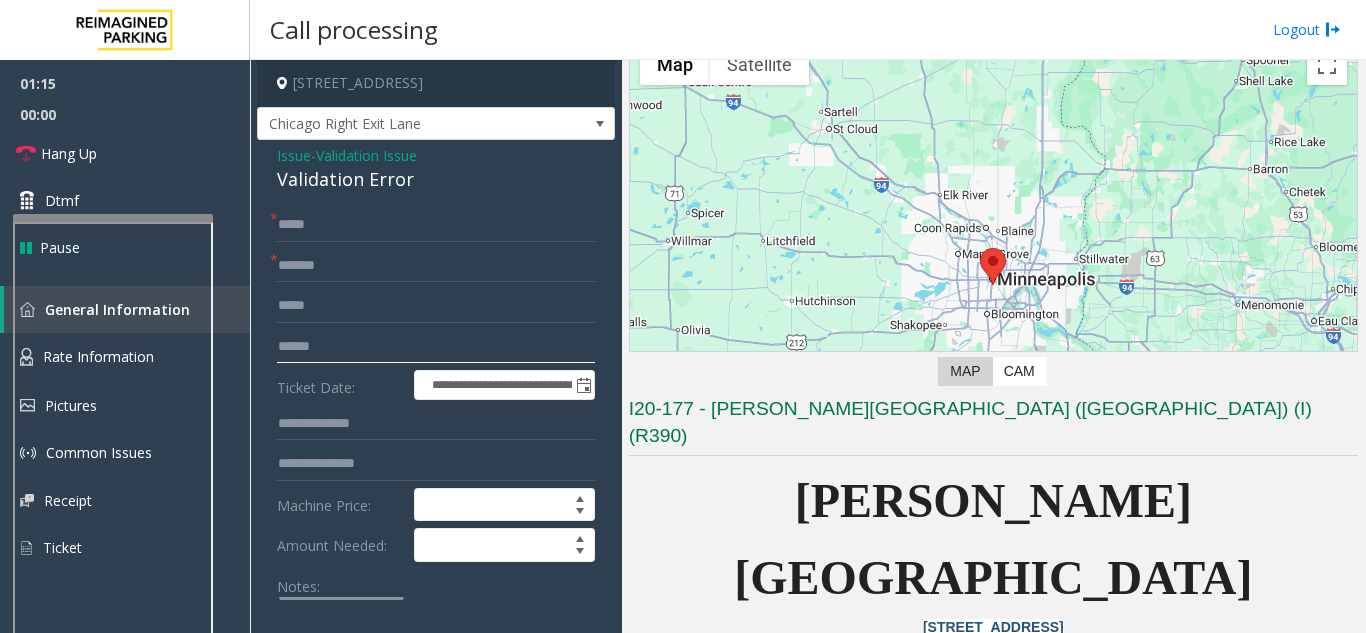 click 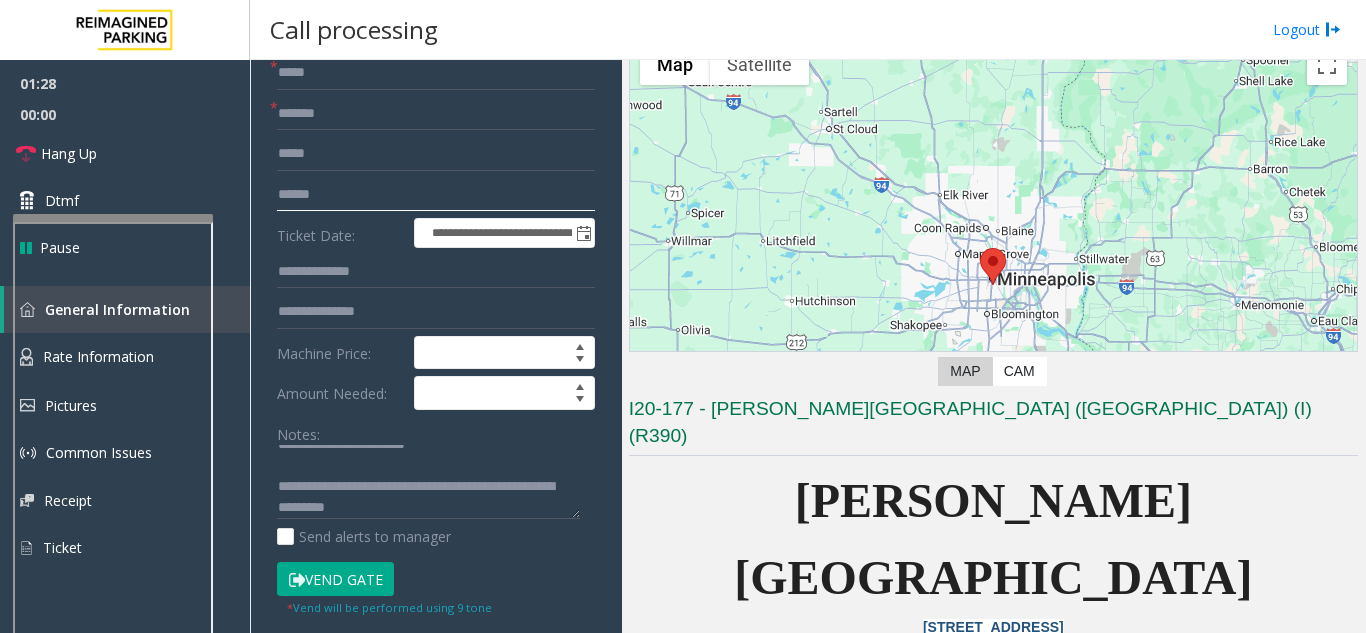scroll, scrollTop: 200, scrollLeft: 0, axis: vertical 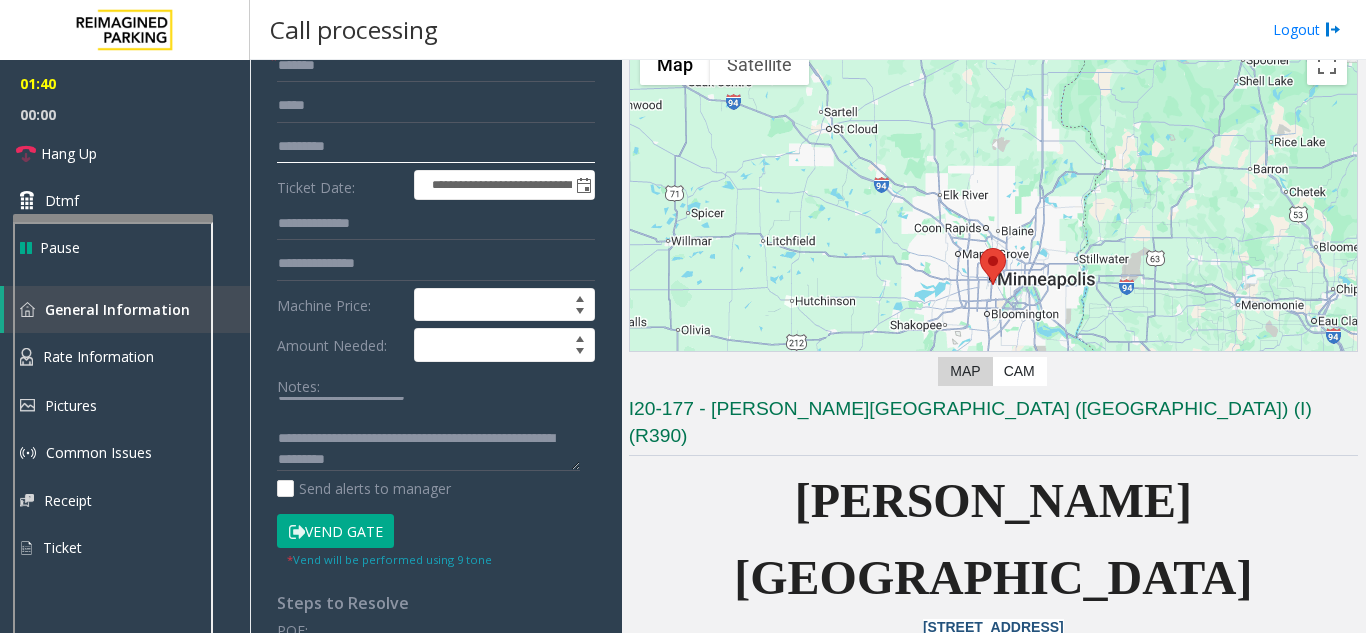 type on "*********" 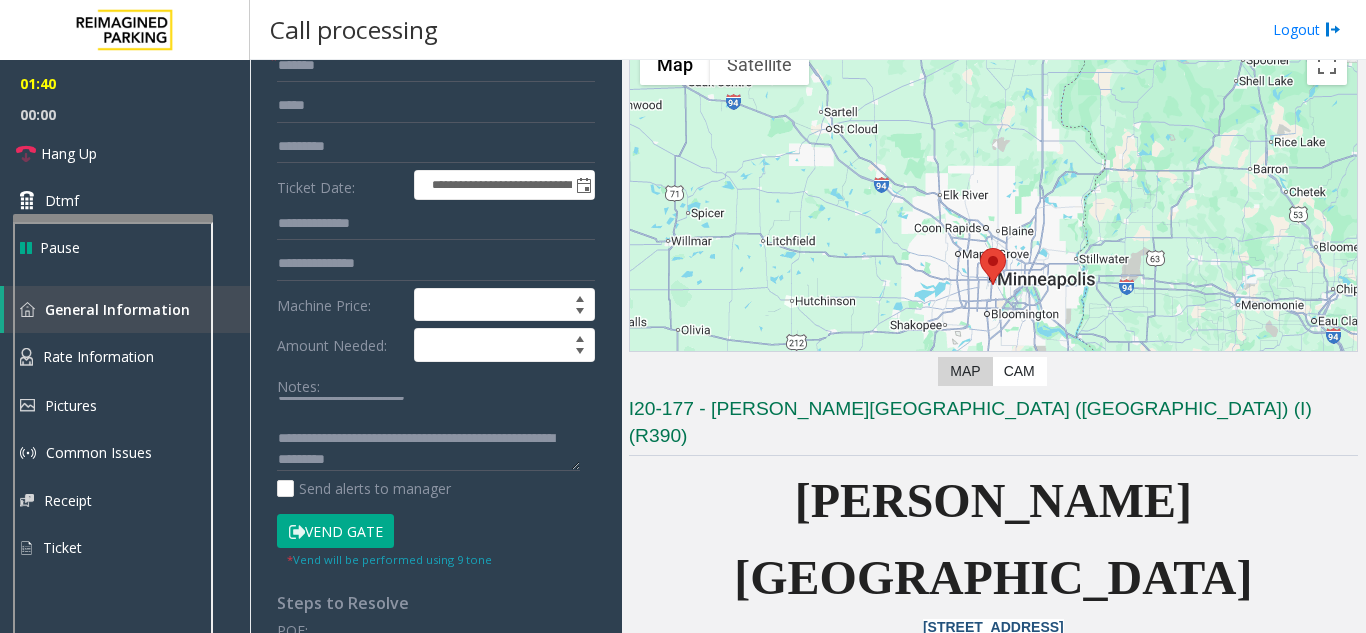 click on "Vend Gate" 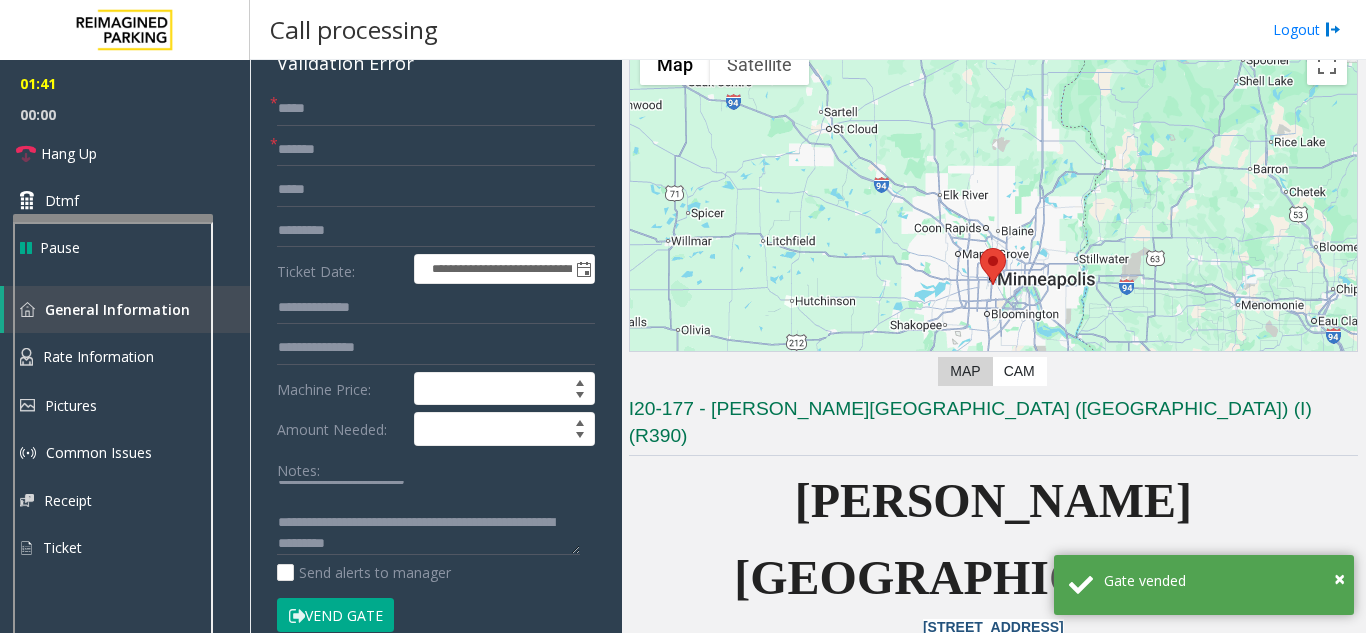 scroll, scrollTop: 0, scrollLeft: 0, axis: both 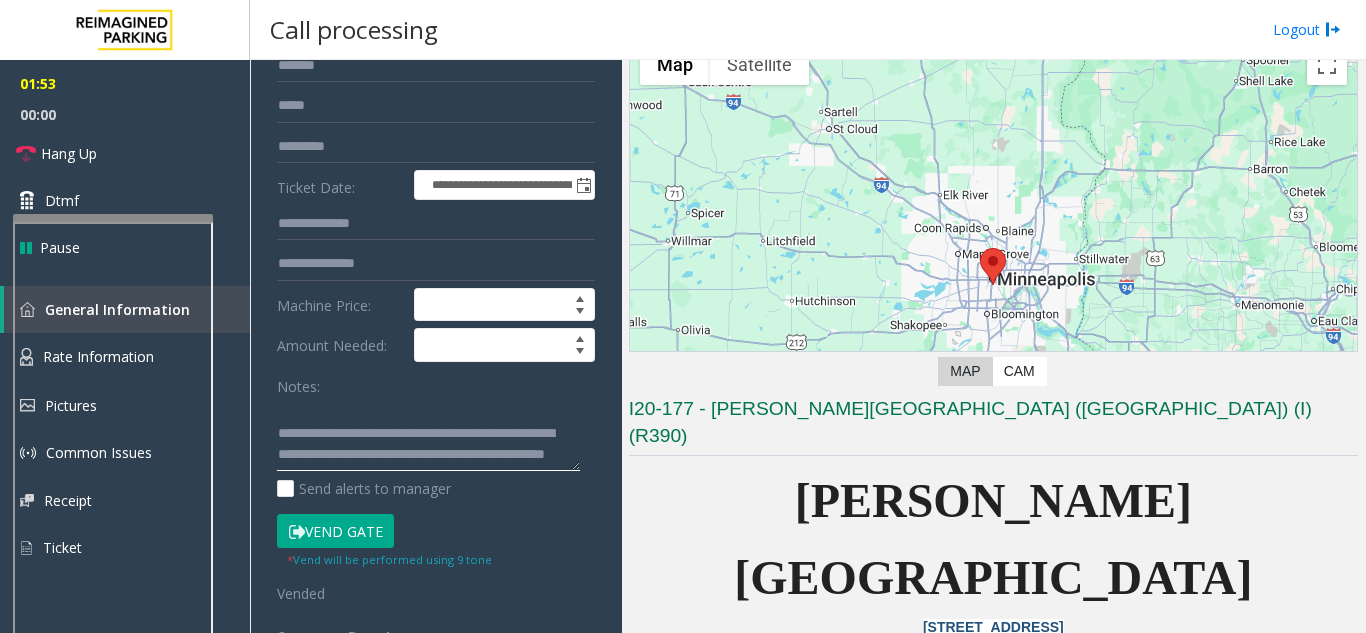 click 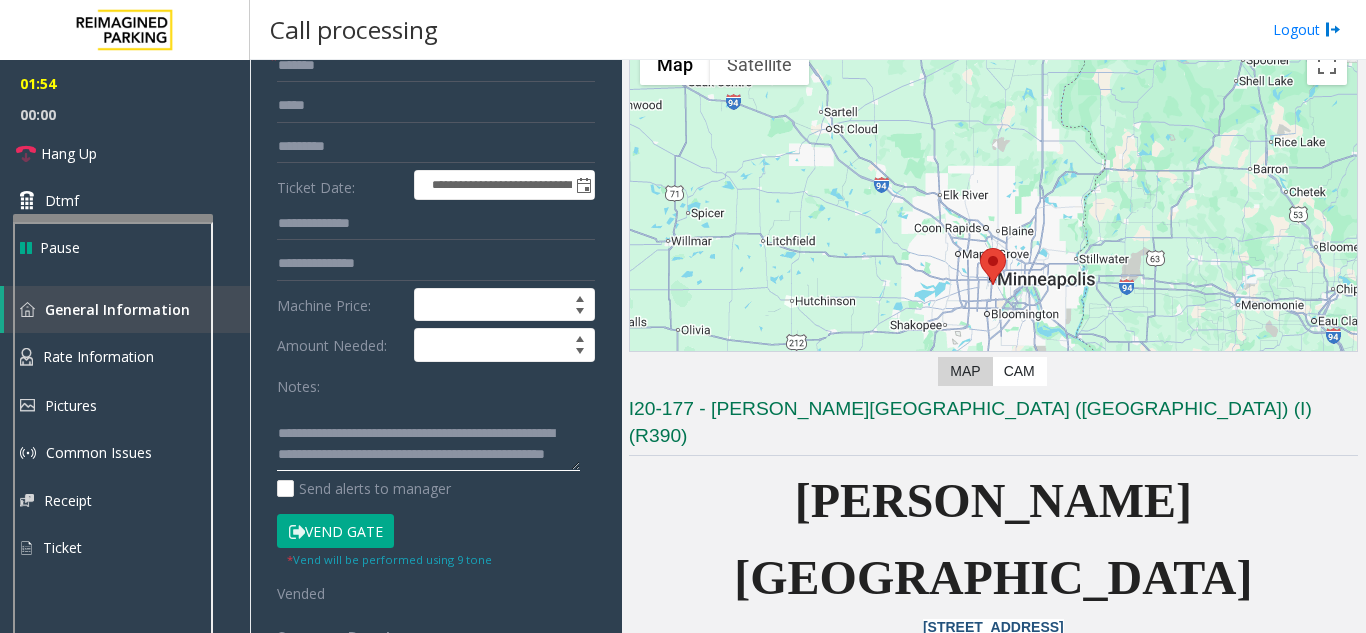 click 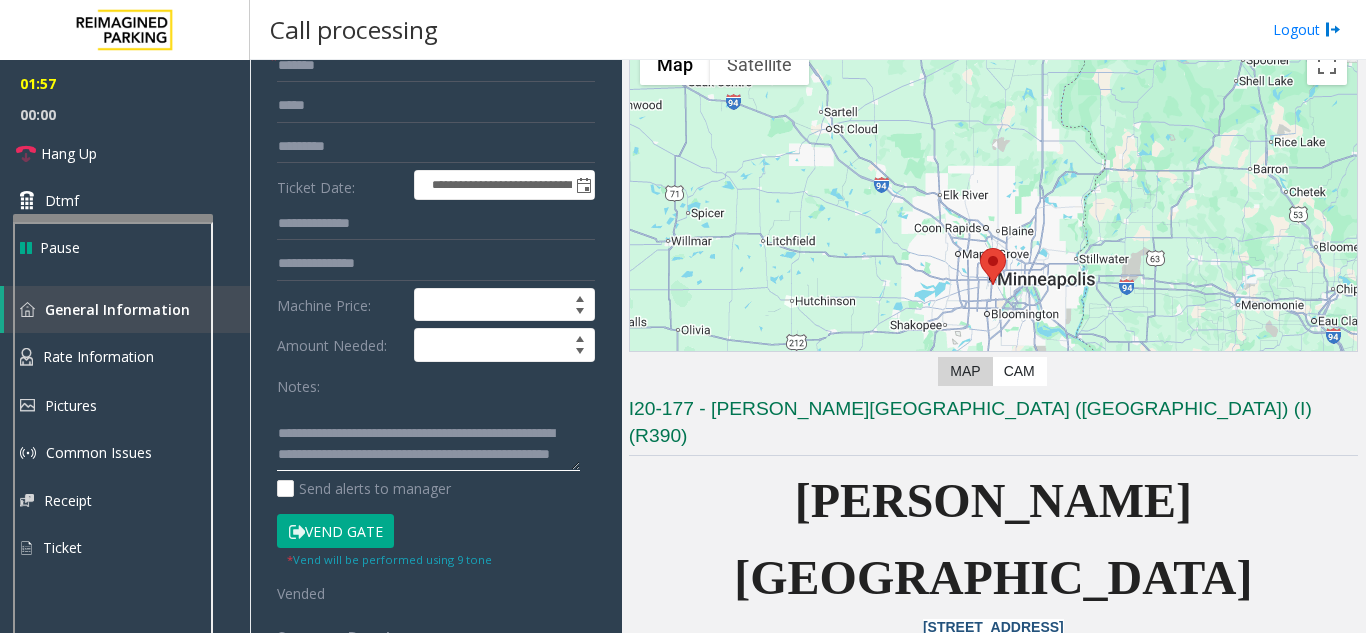 type on "**********" 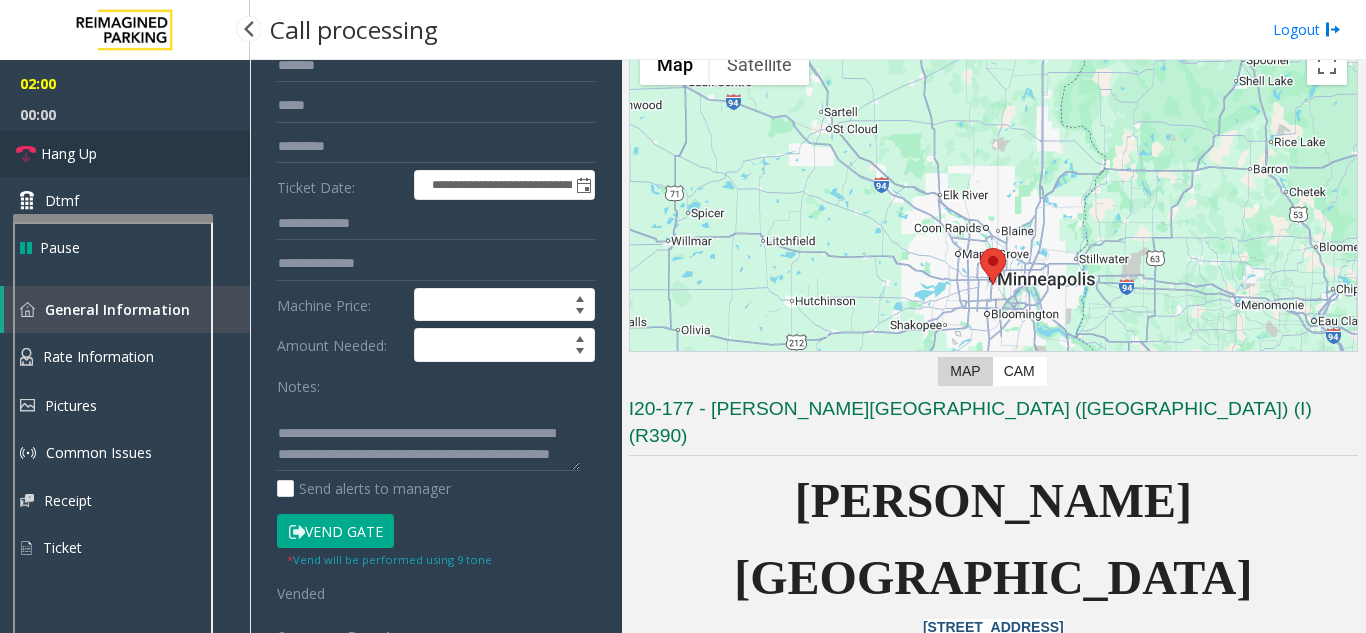click on "Hang Up" at bounding box center (125, 153) 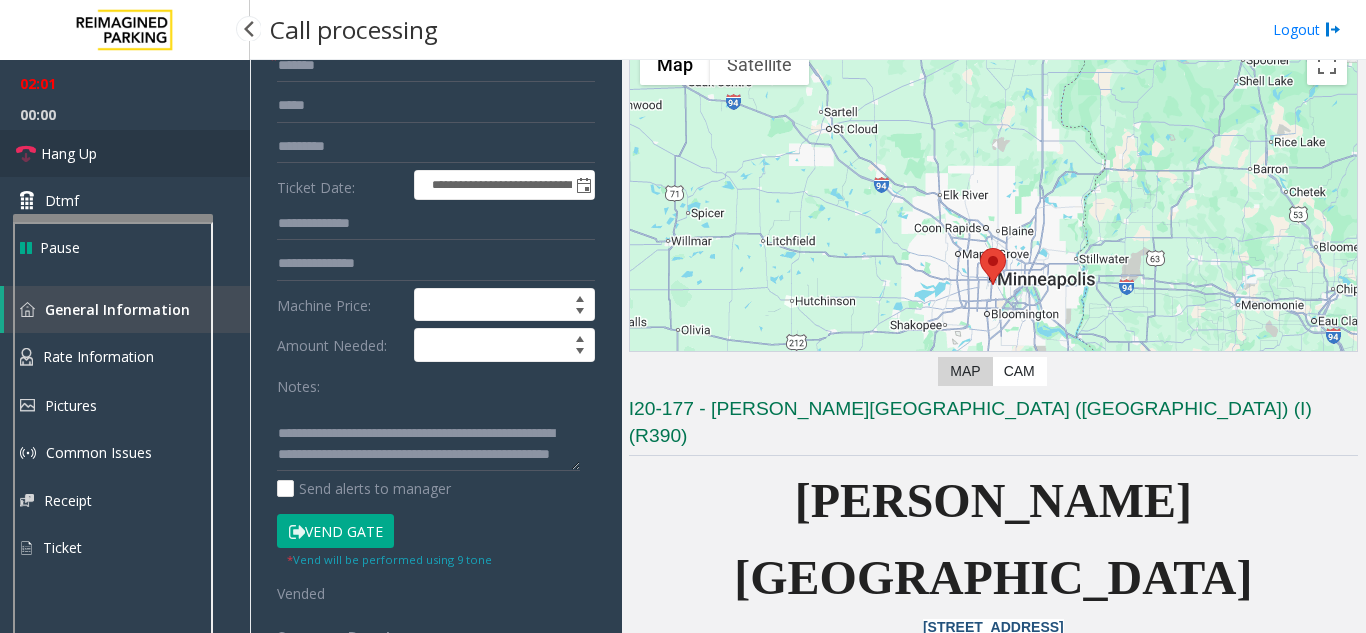 click on "Hang Up" at bounding box center (125, 153) 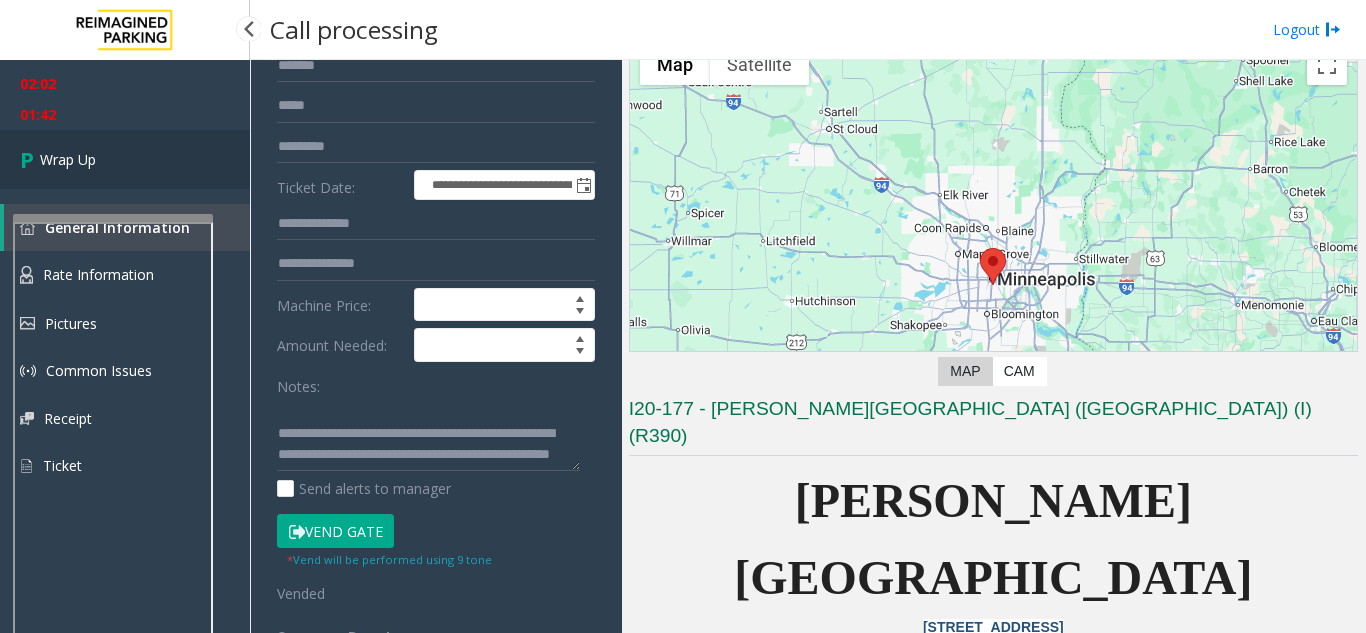 click on "Wrap Up" at bounding box center (125, 159) 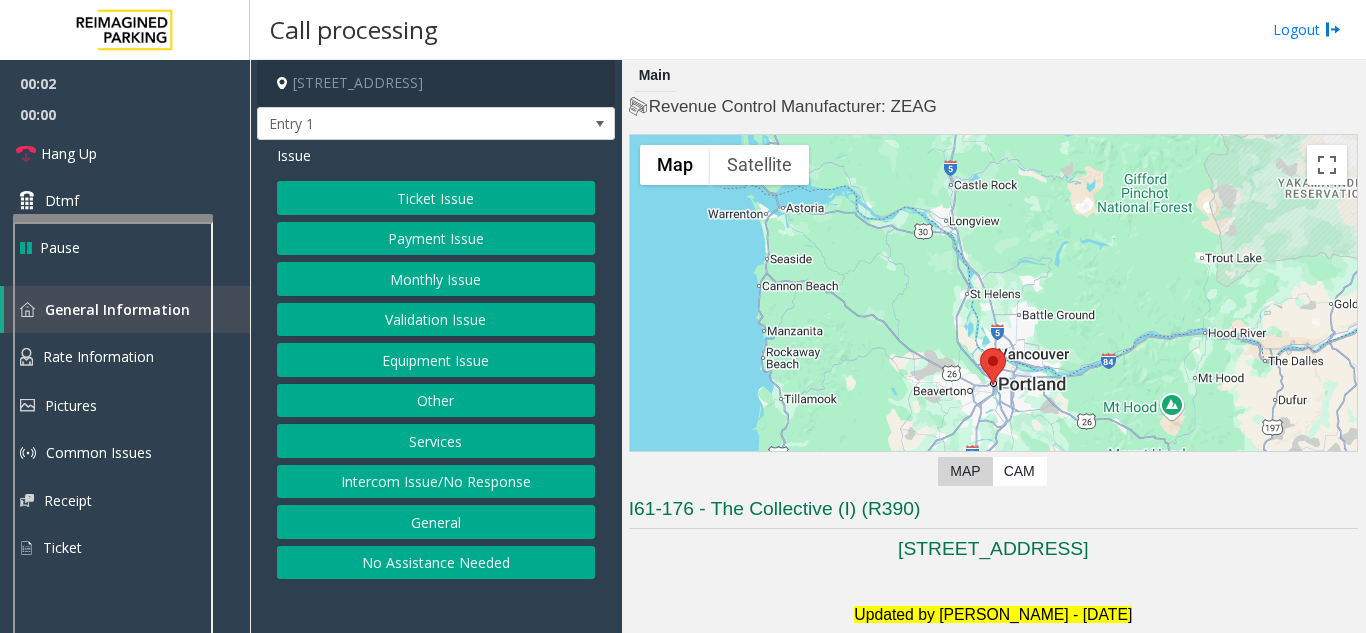 click on "Intercom Issue/No Response" 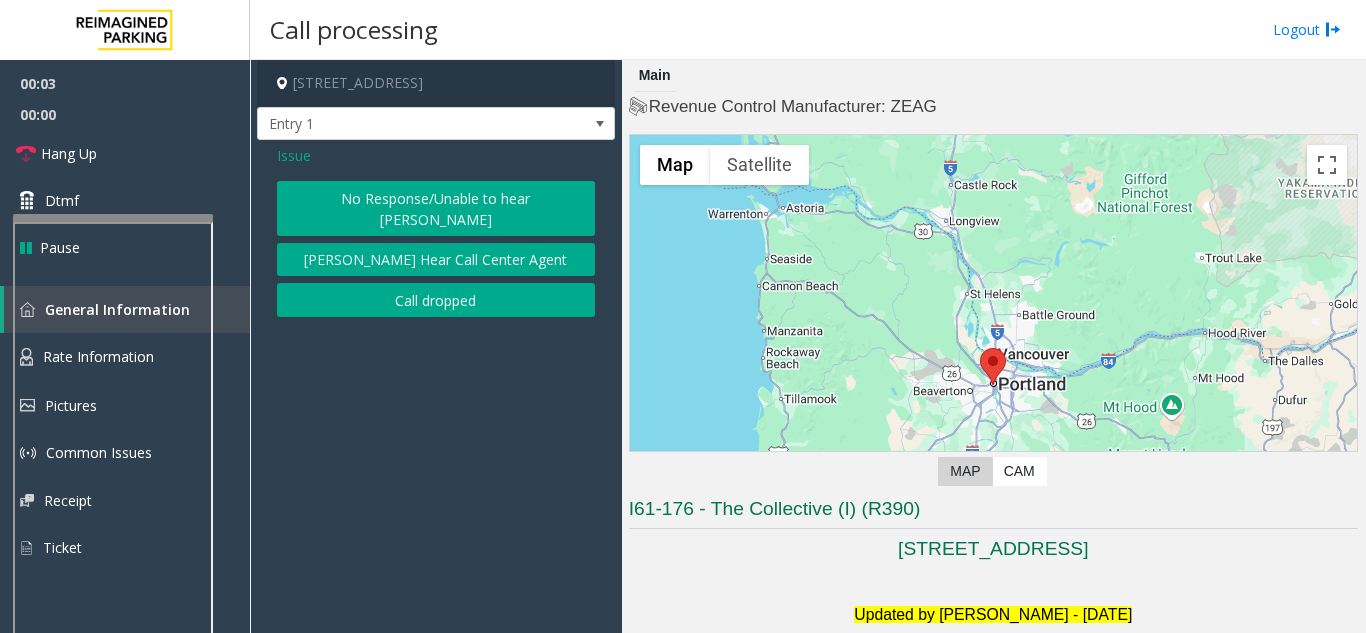 click on "No Response/Unable to hear [PERSON_NAME] Cannot Hear Call Center Agent   Call dropped" 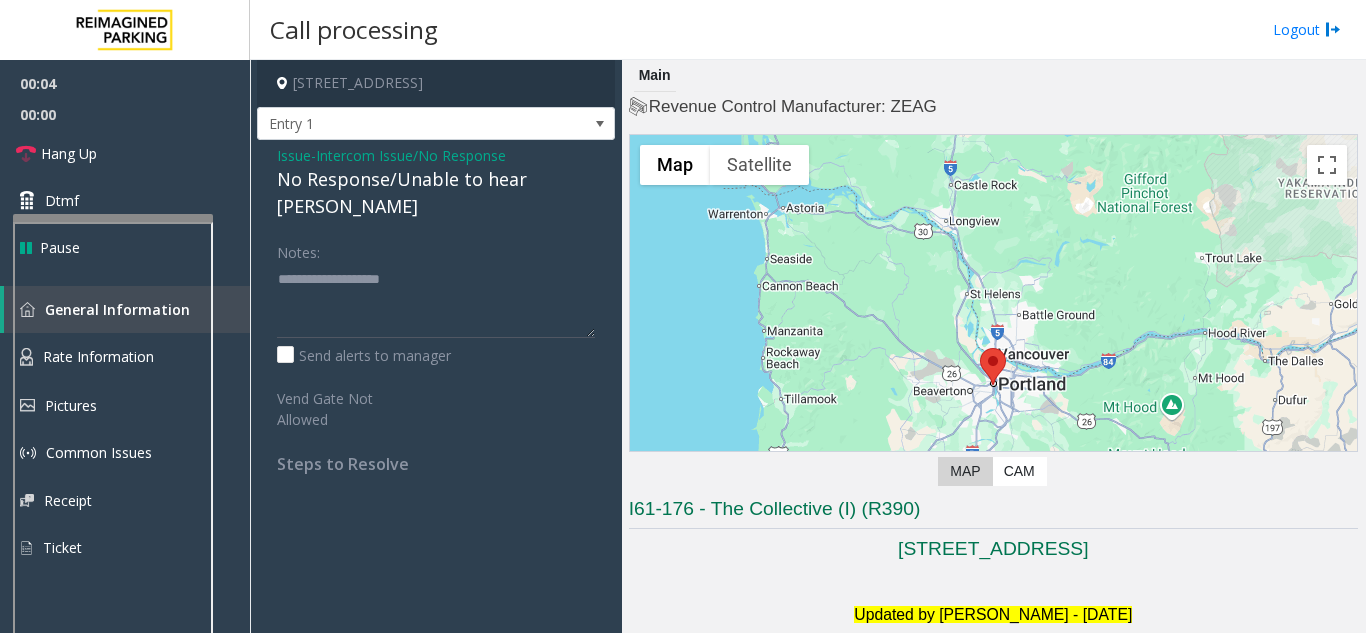 click on "No Response/Unable to hear [PERSON_NAME]" 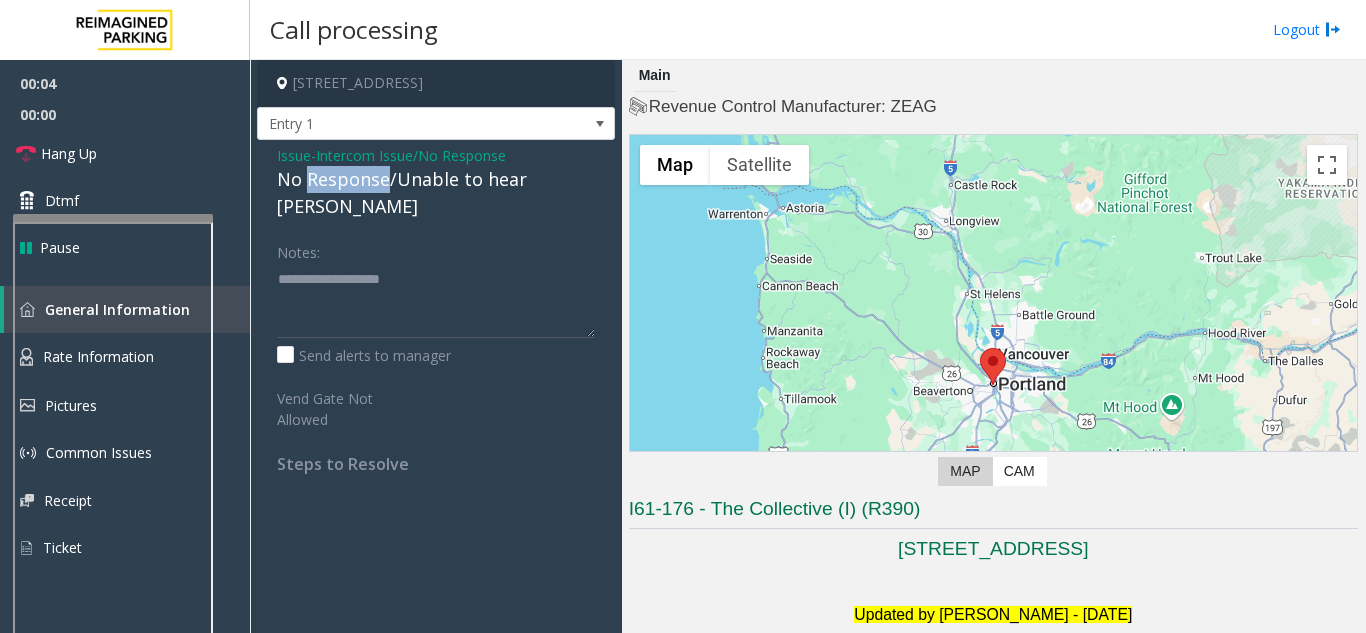 click on "No Response/Unable to hear [PERSON_NAME]" 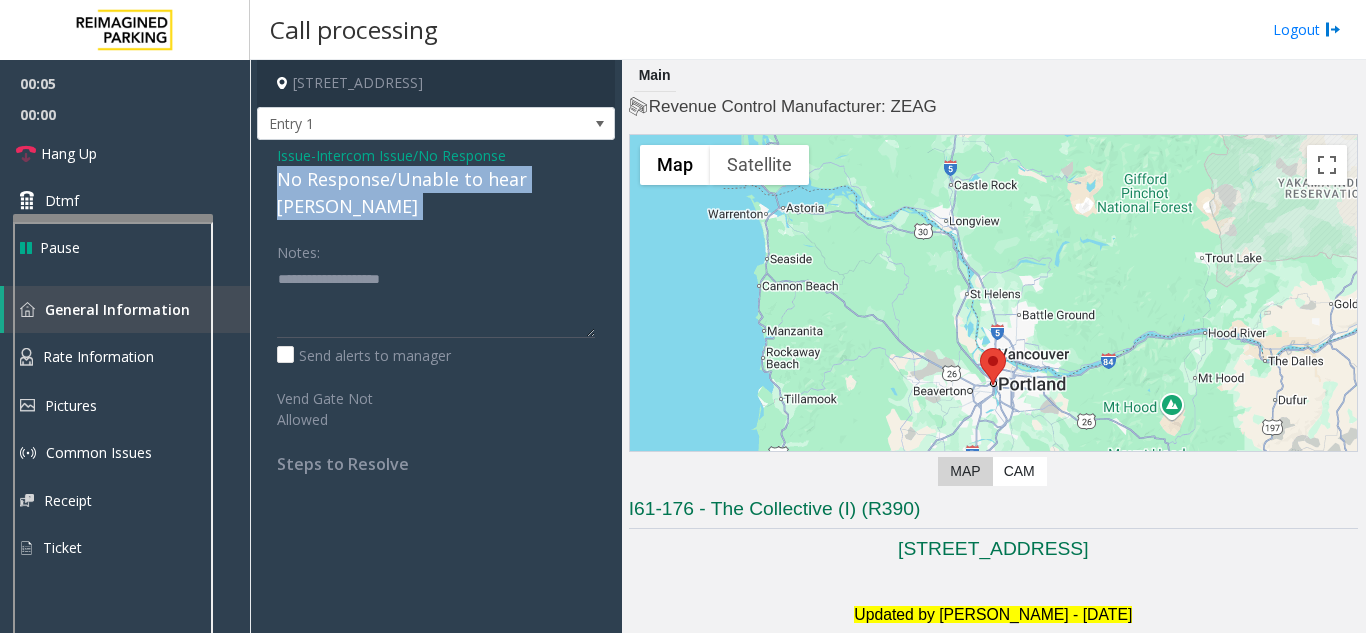 click on "No Response/Unable to hear [PERSON_NAME]" 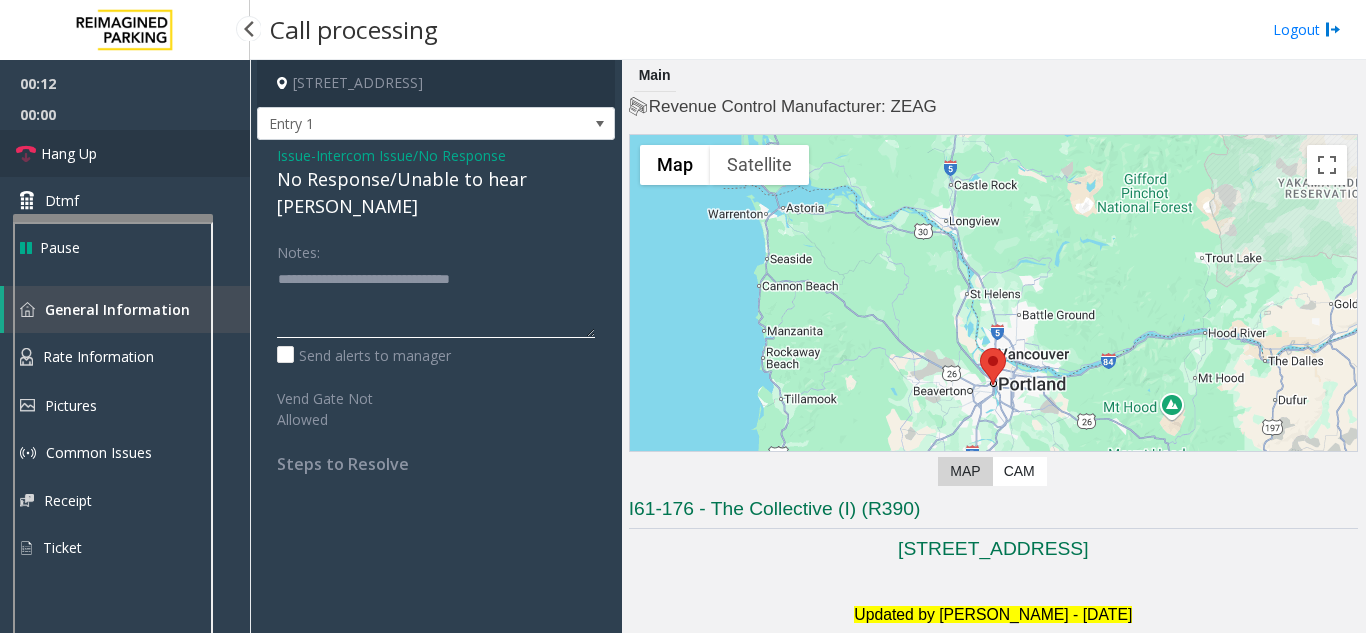 type on "**********" 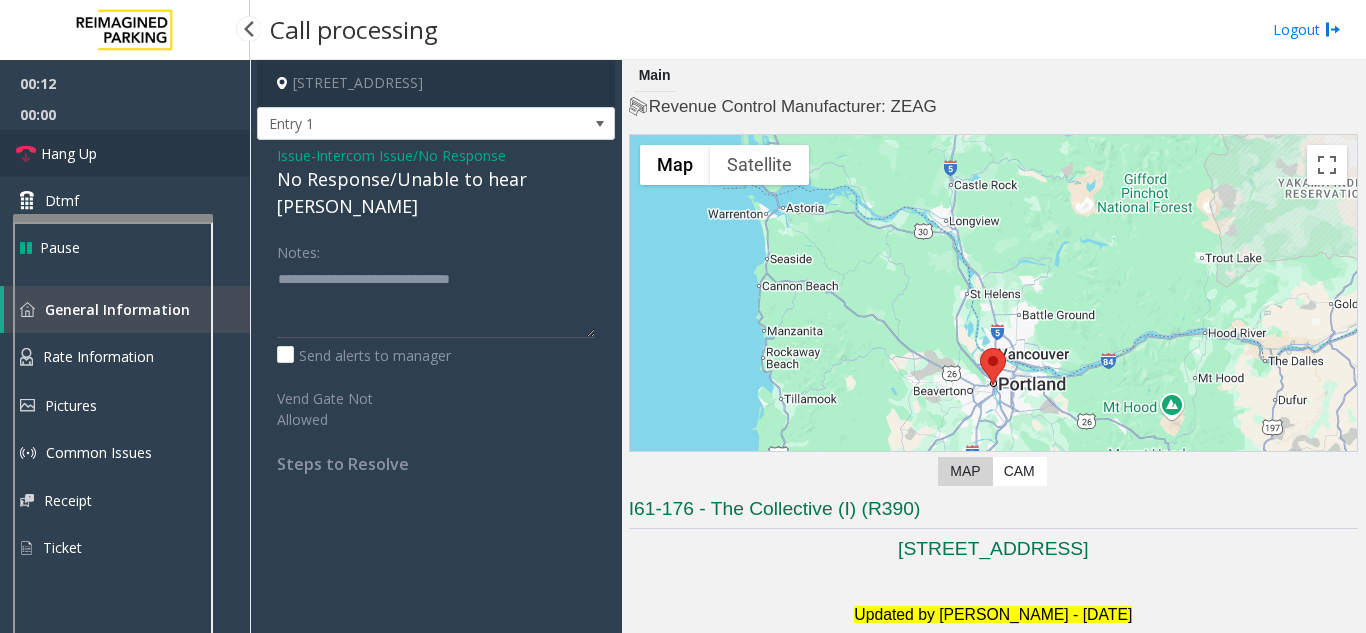 click on "Hang Up" at bounding box center (125, 153) 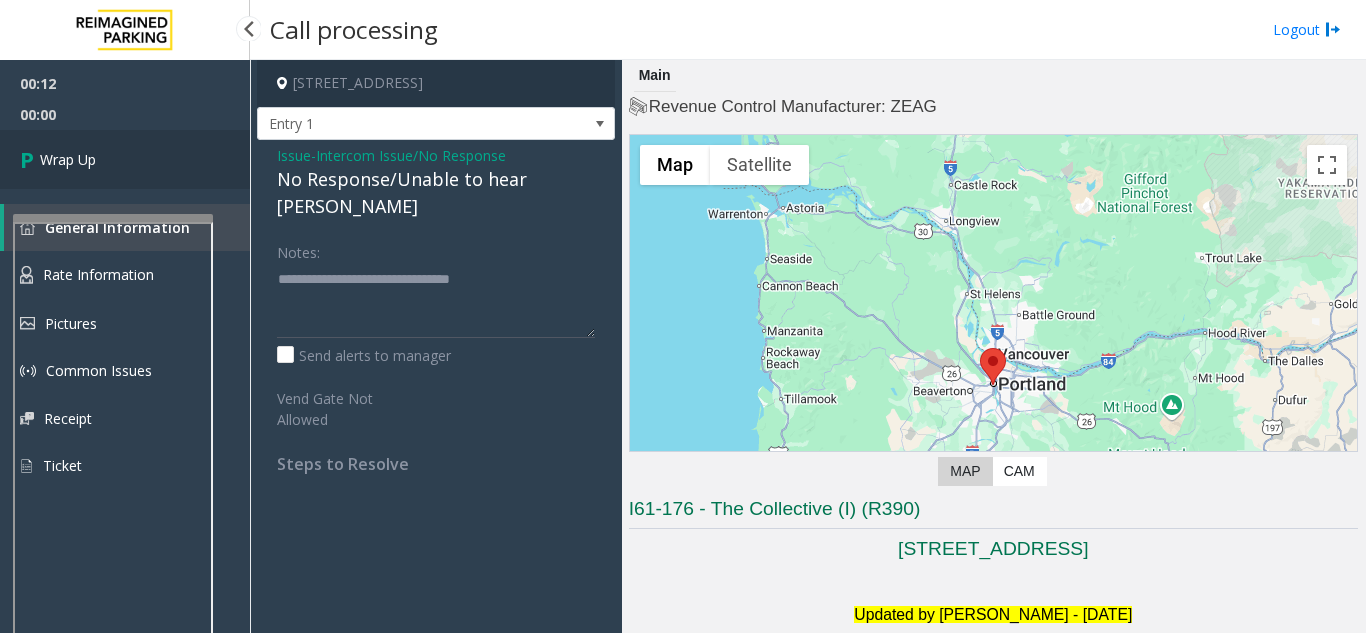 click on "Wrap Up" at bounding box center (125, 159) 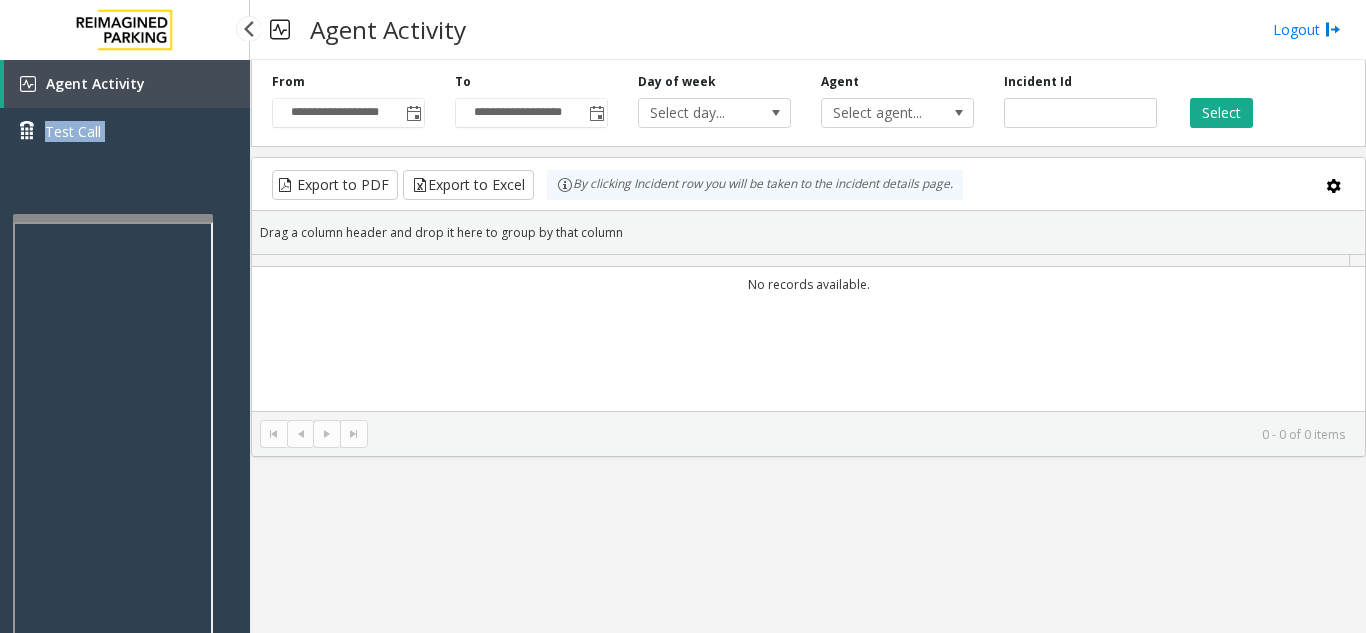 click on "Agent Activity Test Call" at bounding box center [125, 115] 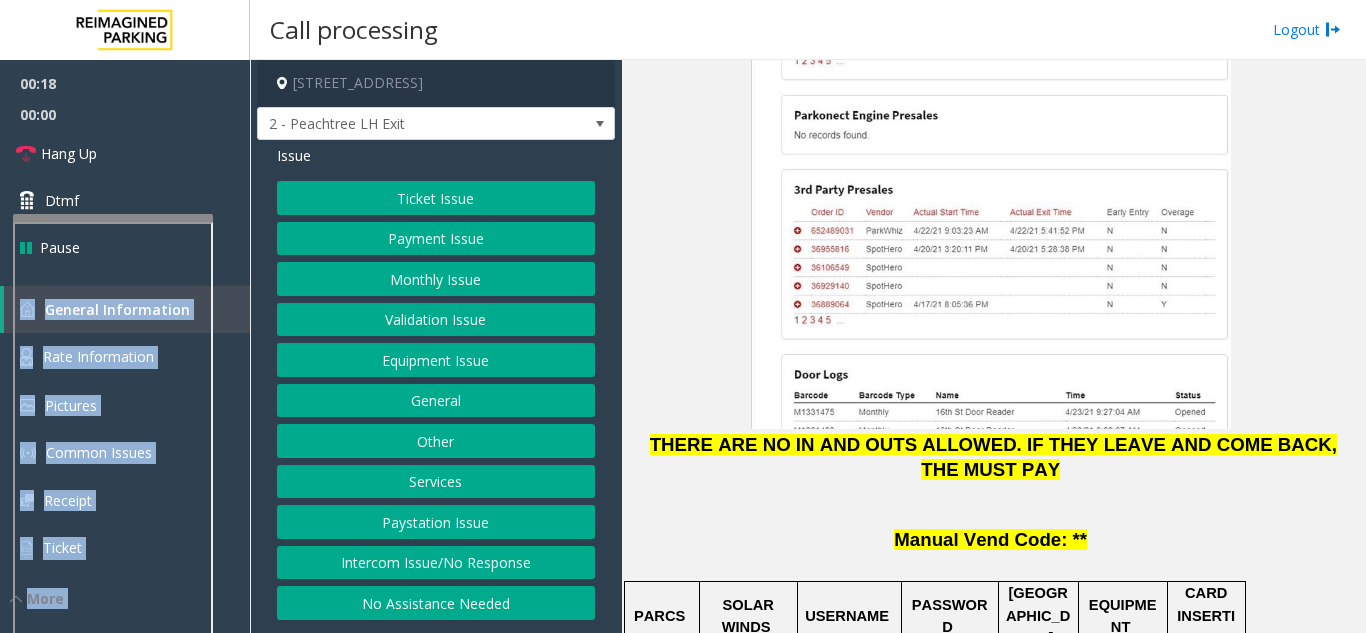 scroll, scrollTop: 2600, scrollLeft: 0, axis: vertical 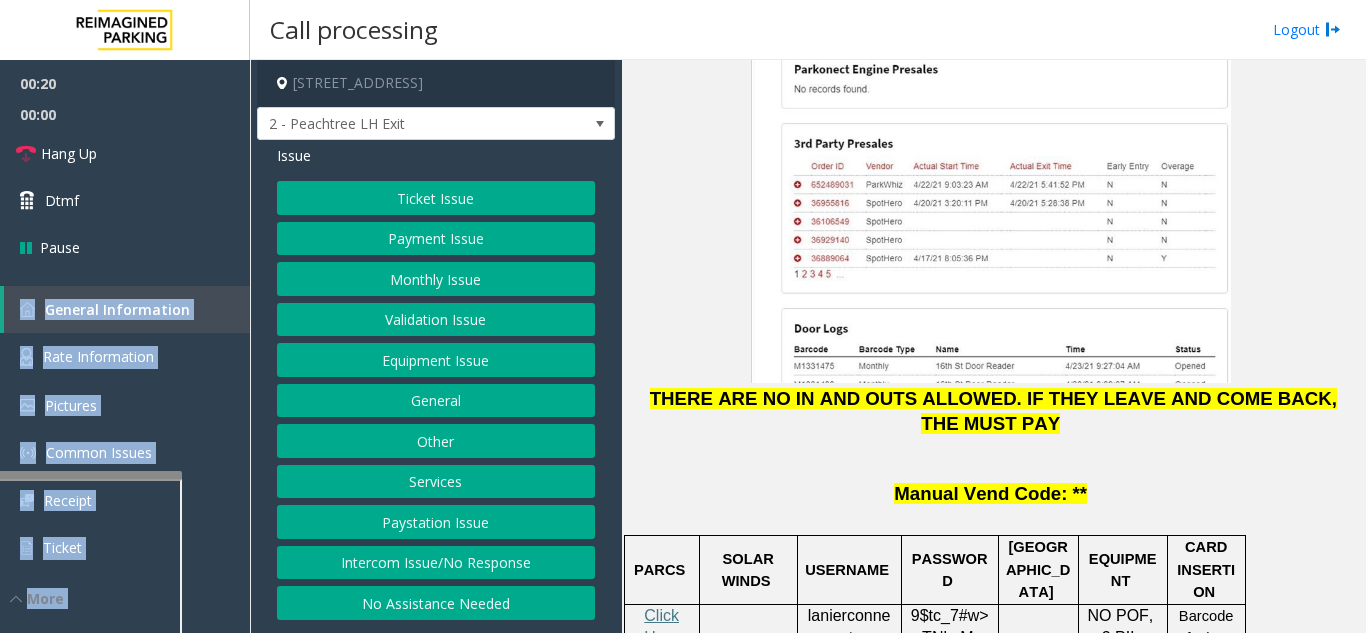 click at bounding box center [82, 705] 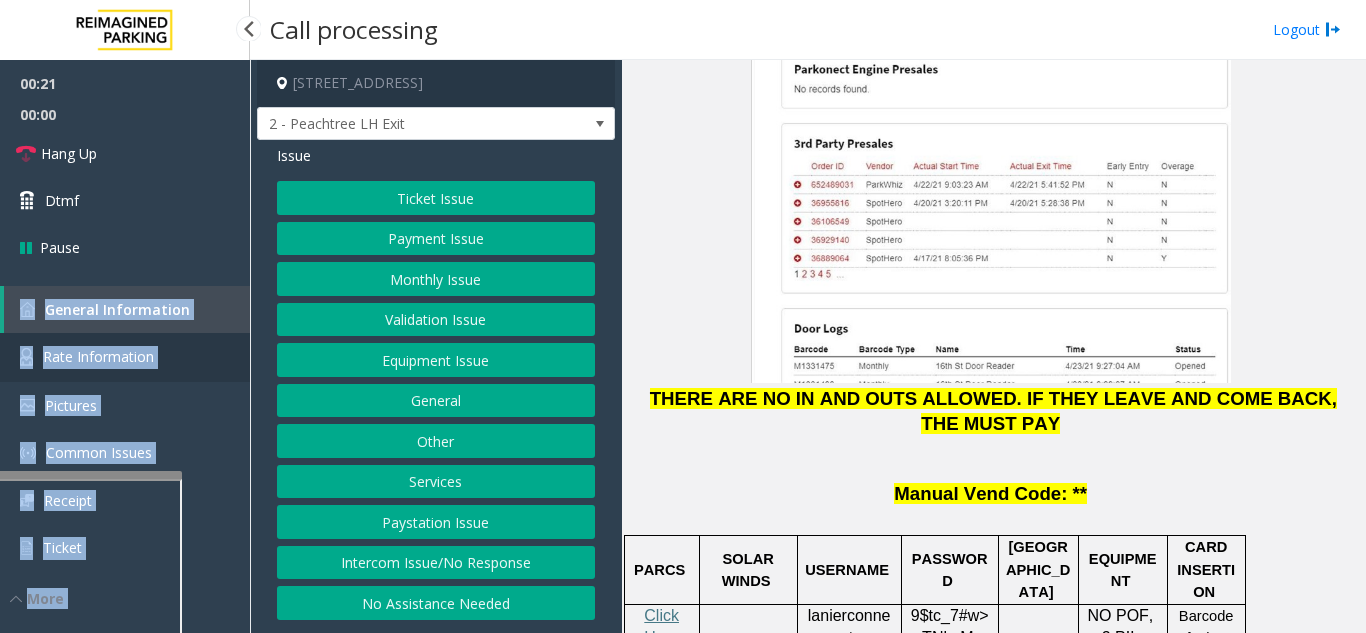 click on "Rate Information" at bounding box center (98, 356) 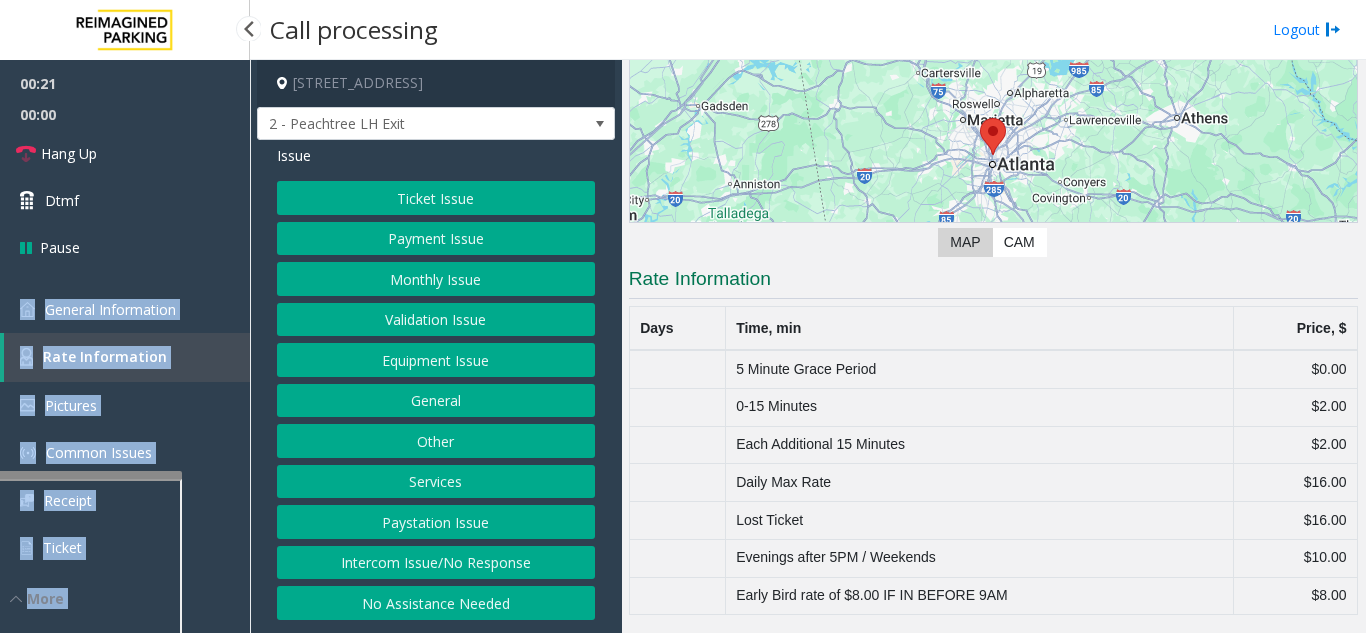 scroll, scrollTop: 203, scrollLeft: 0, axis: vertical 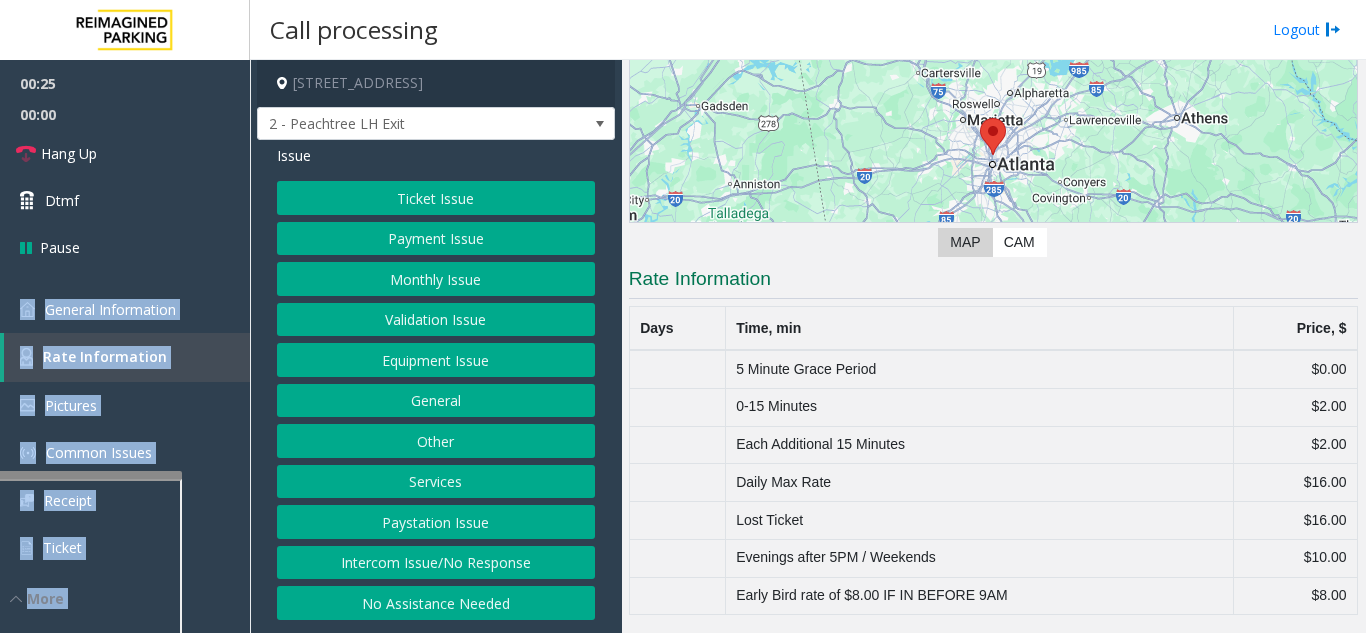 click on "Ticket Issue" 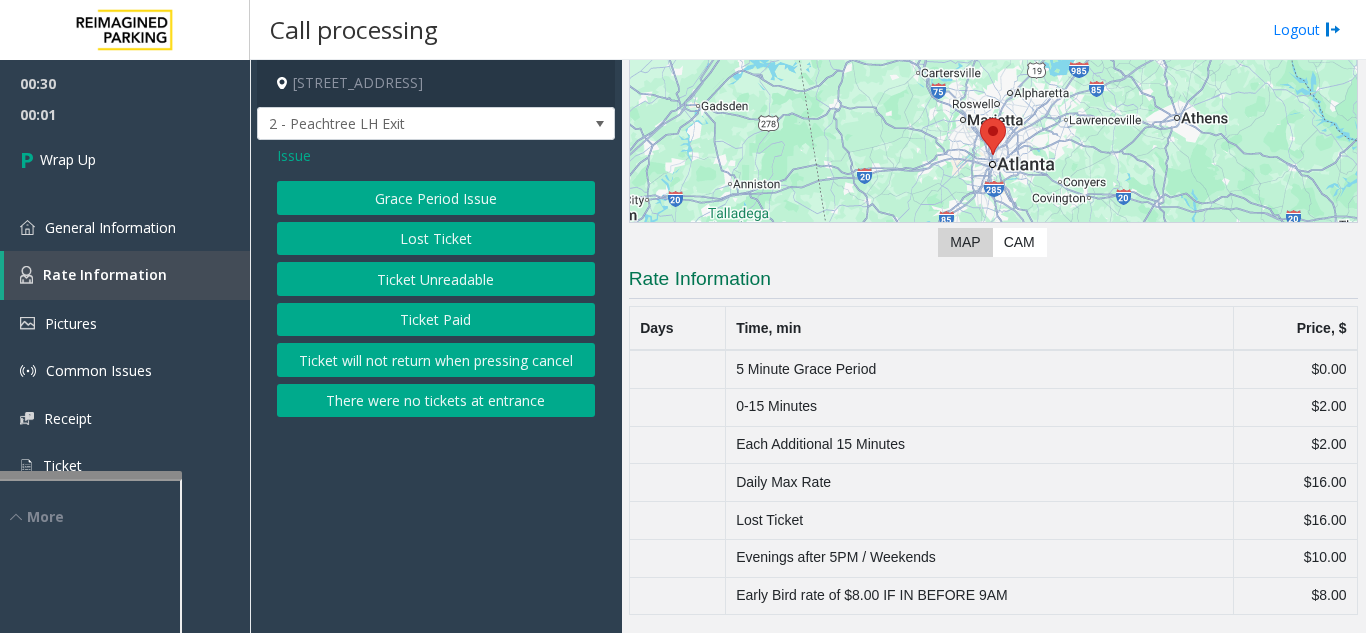 click on "Issue" 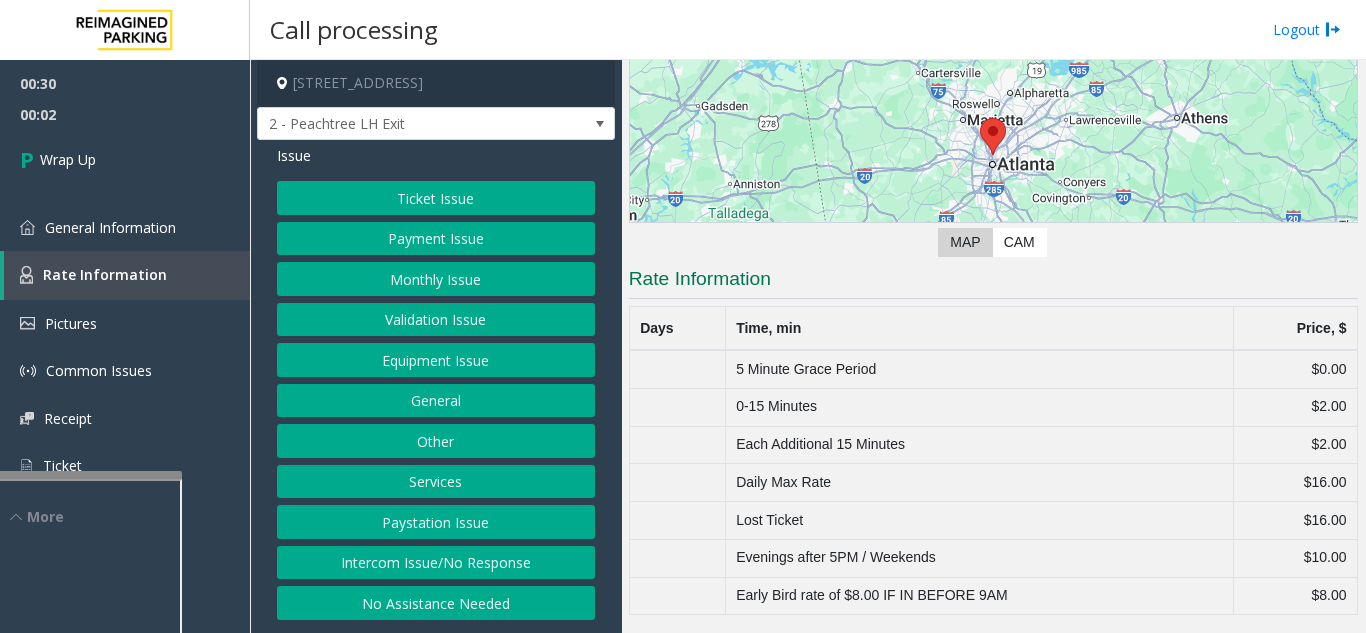 click on "Payment Issue" 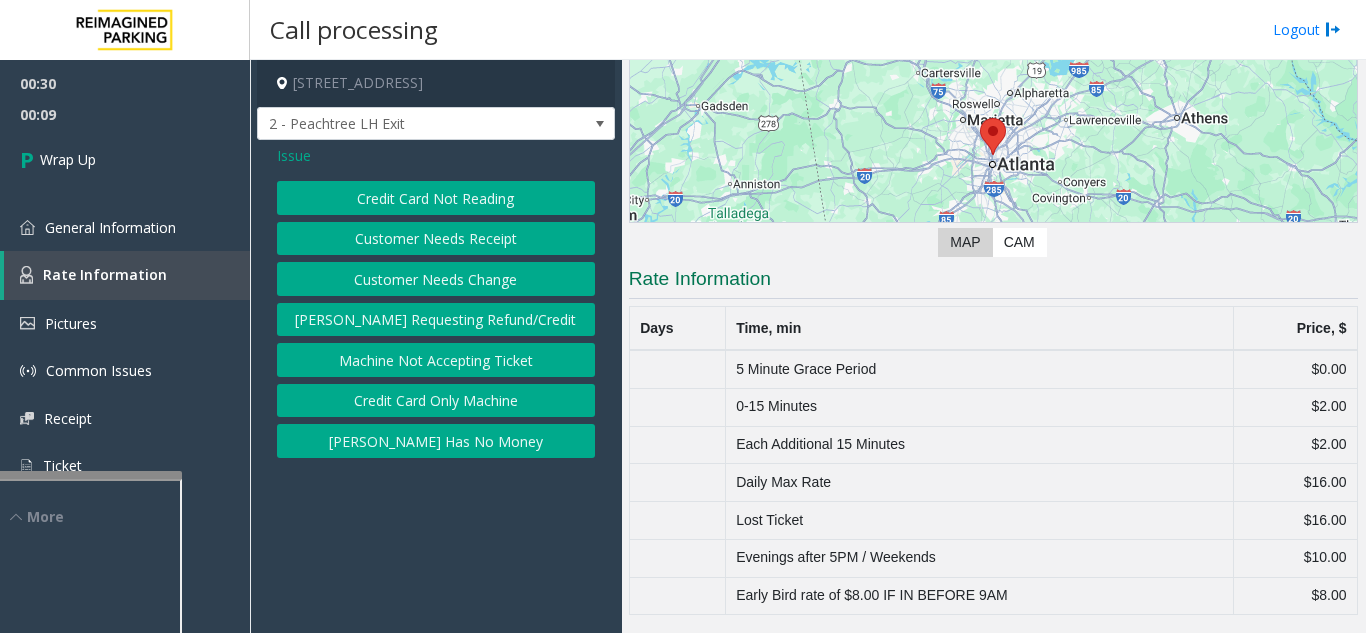 click on "Issue" 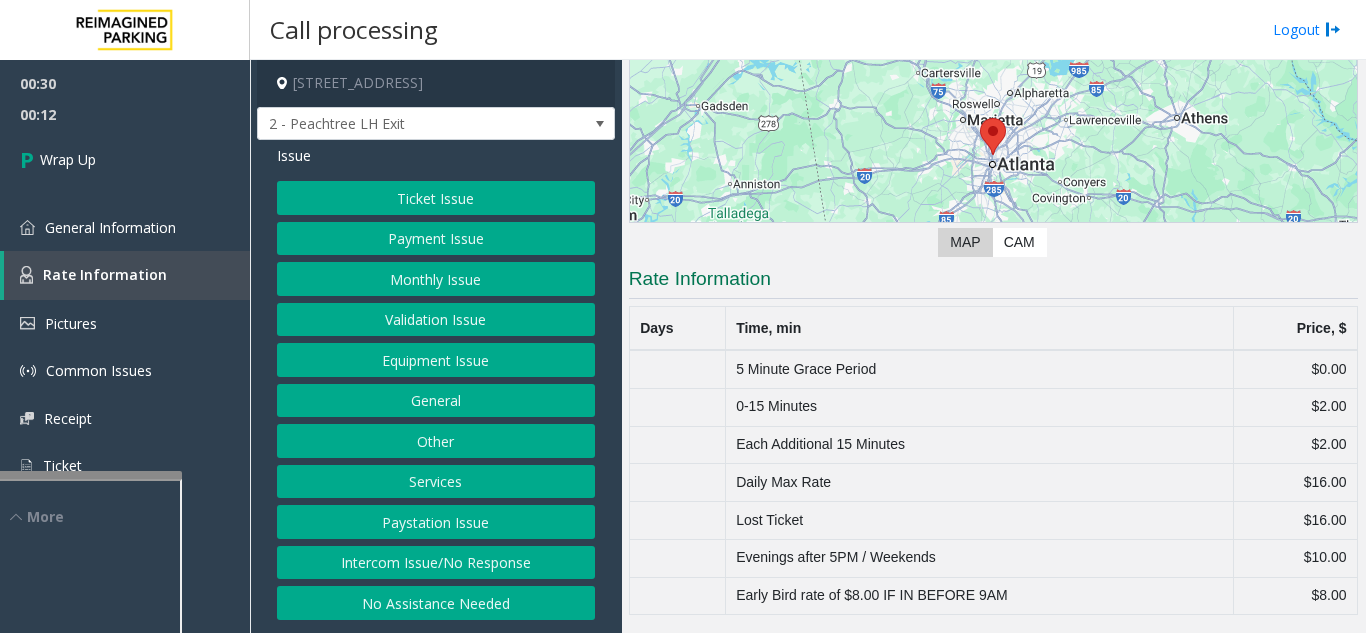 drag, startPoint x: 453, startPoint y: 317, endPoint x: 453, endPoint y: 357, distance: 40 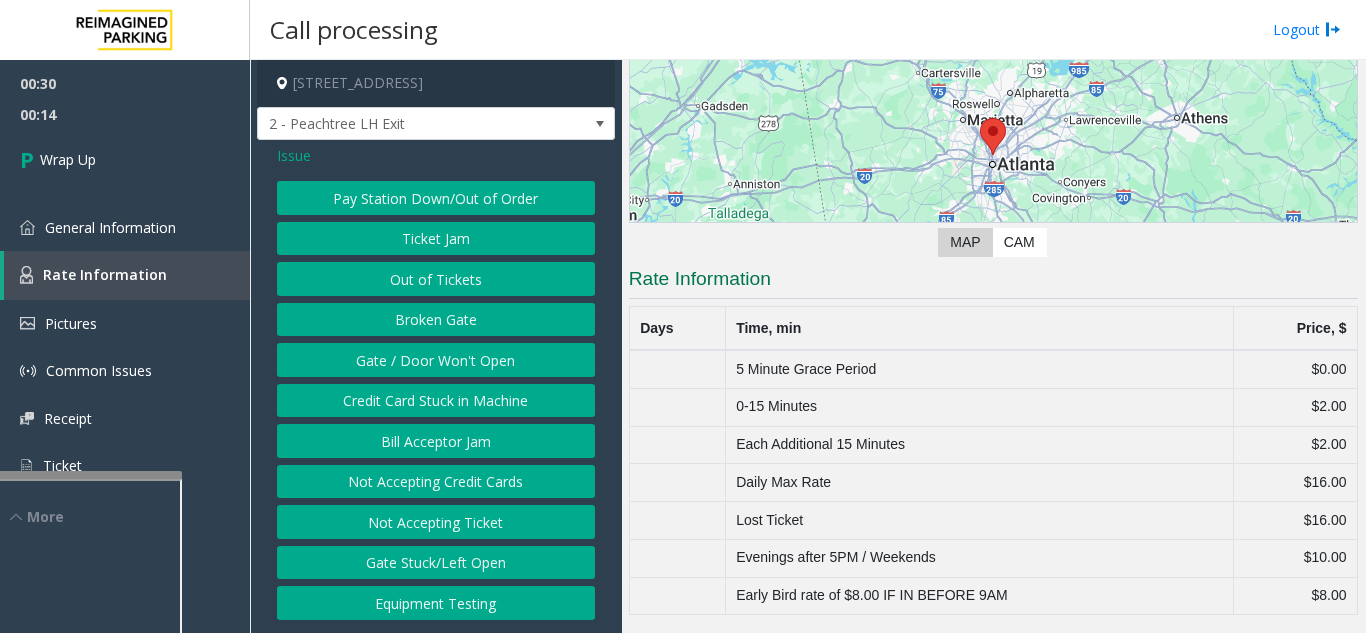 click on "Issue" 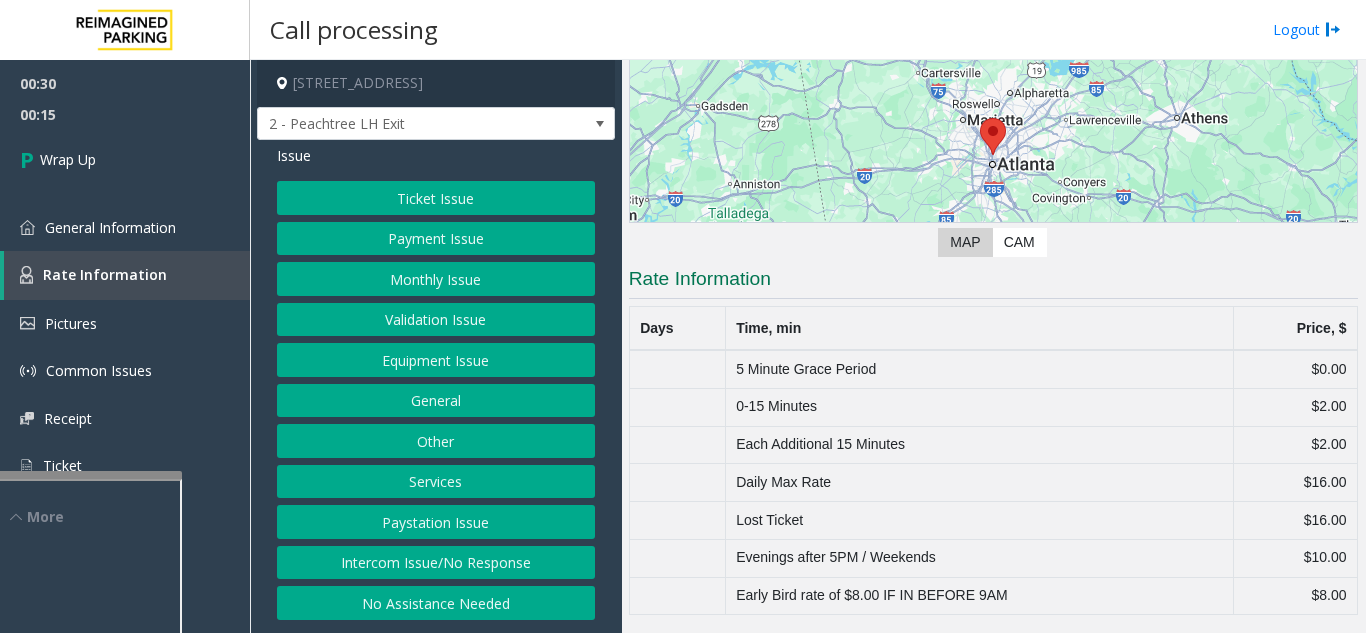 click on "Payment Issue" 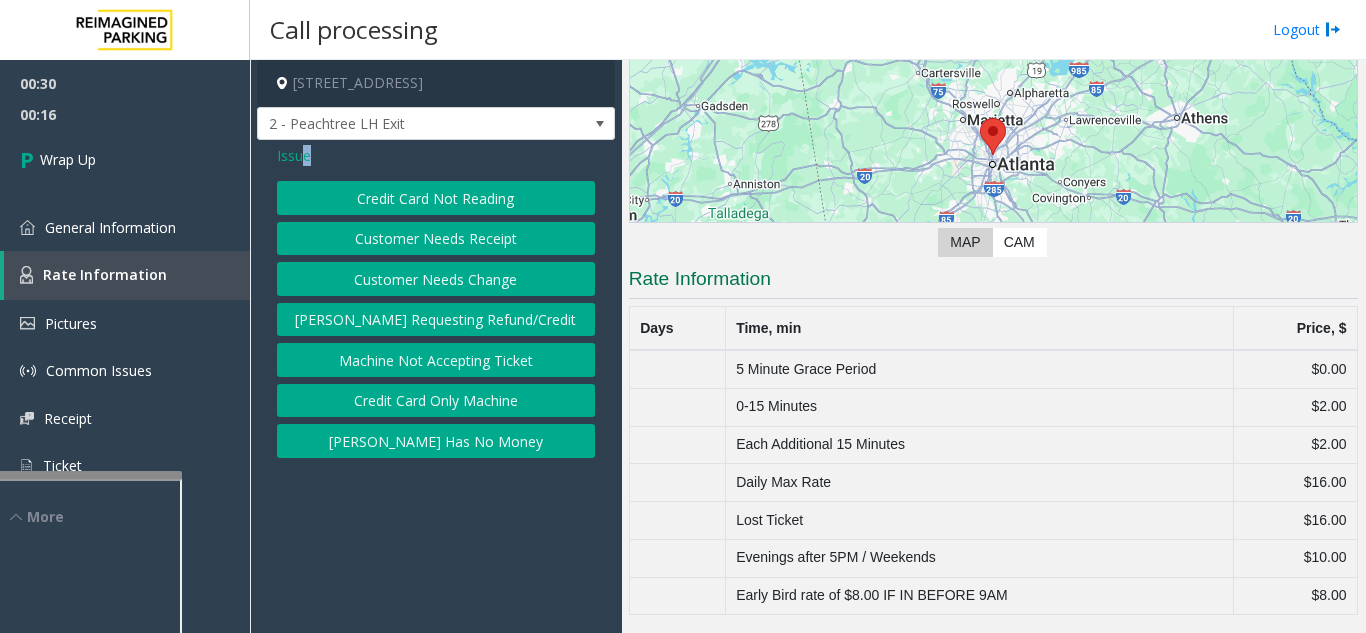 drag, startPoint x: 300, startPoint y: 153, endPoint x: 333, endPoint y: 201, distance: 58.249462 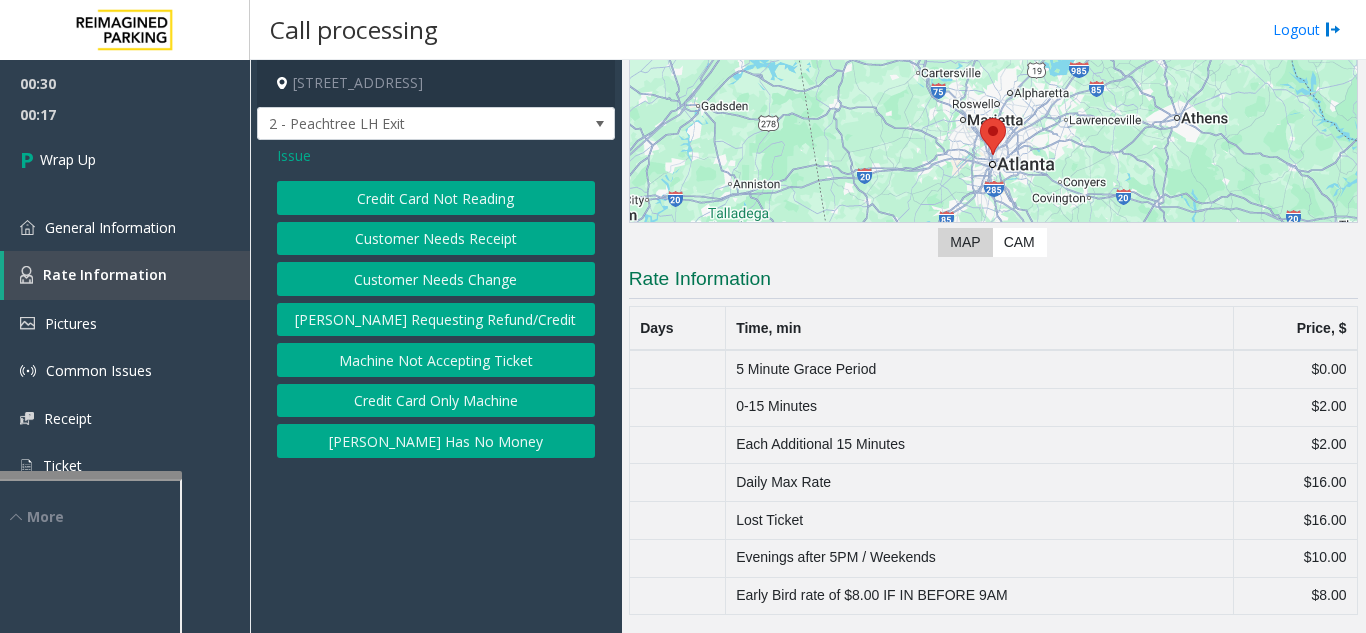 click on "Issue" 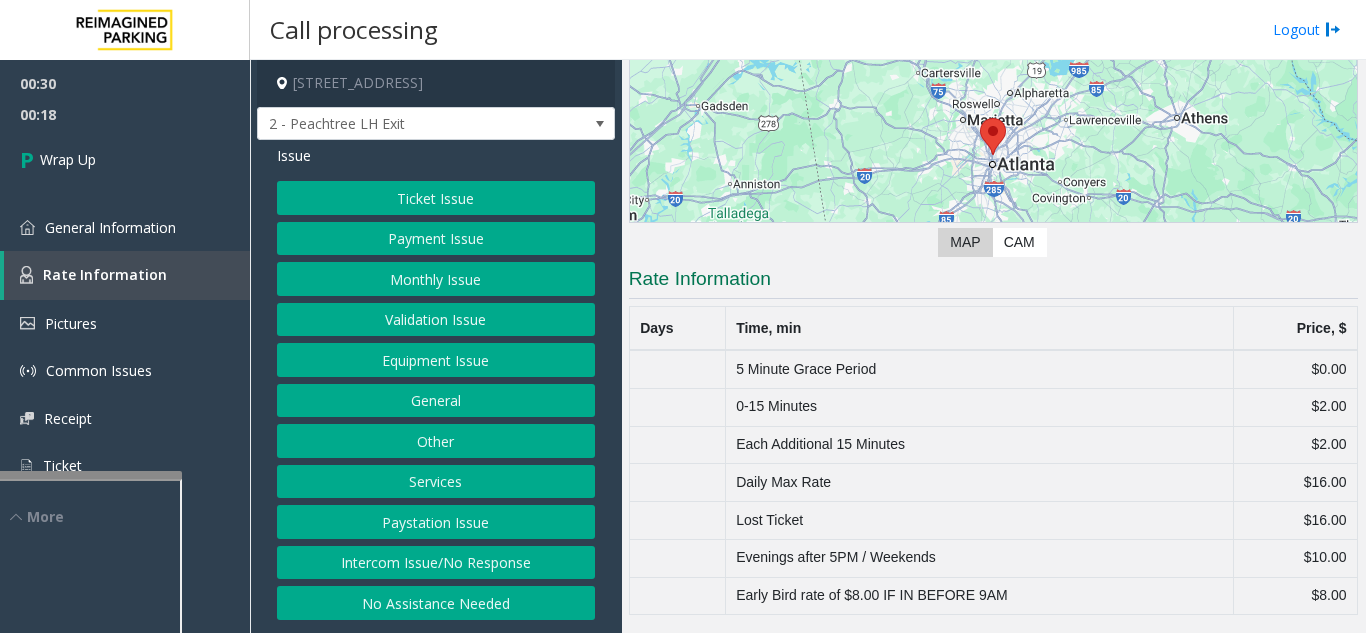 click on "Ticket Issue" 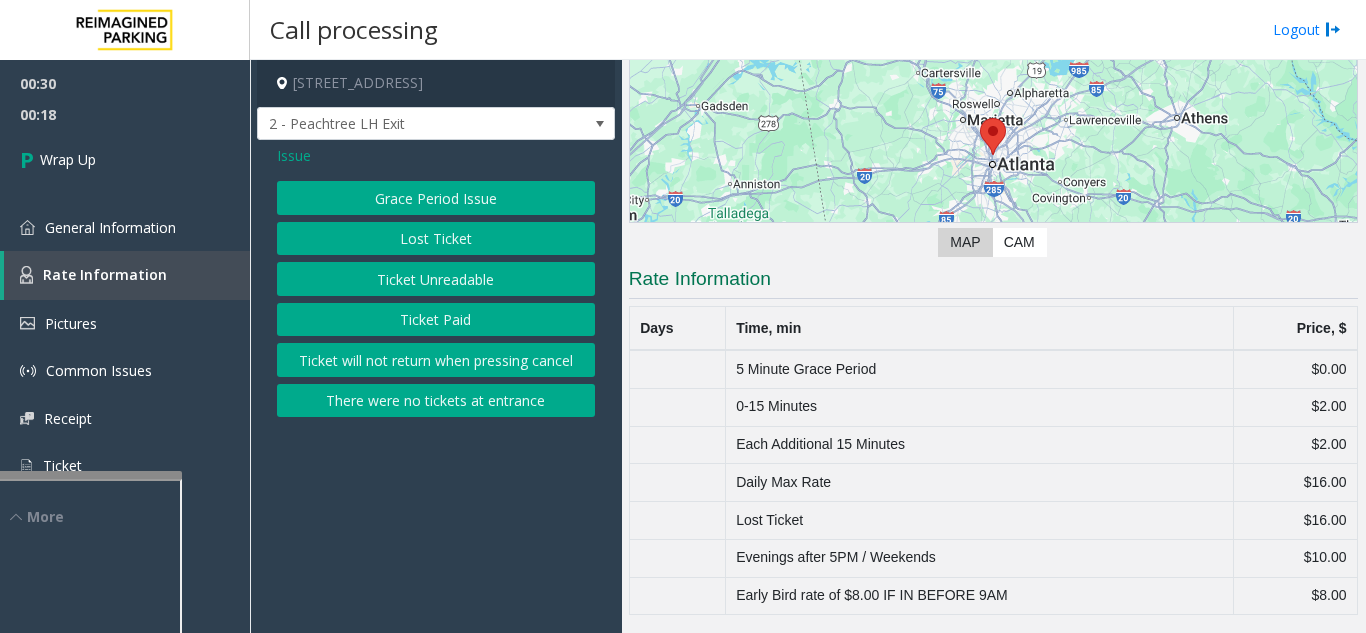 click on "Ticket Unreadable" 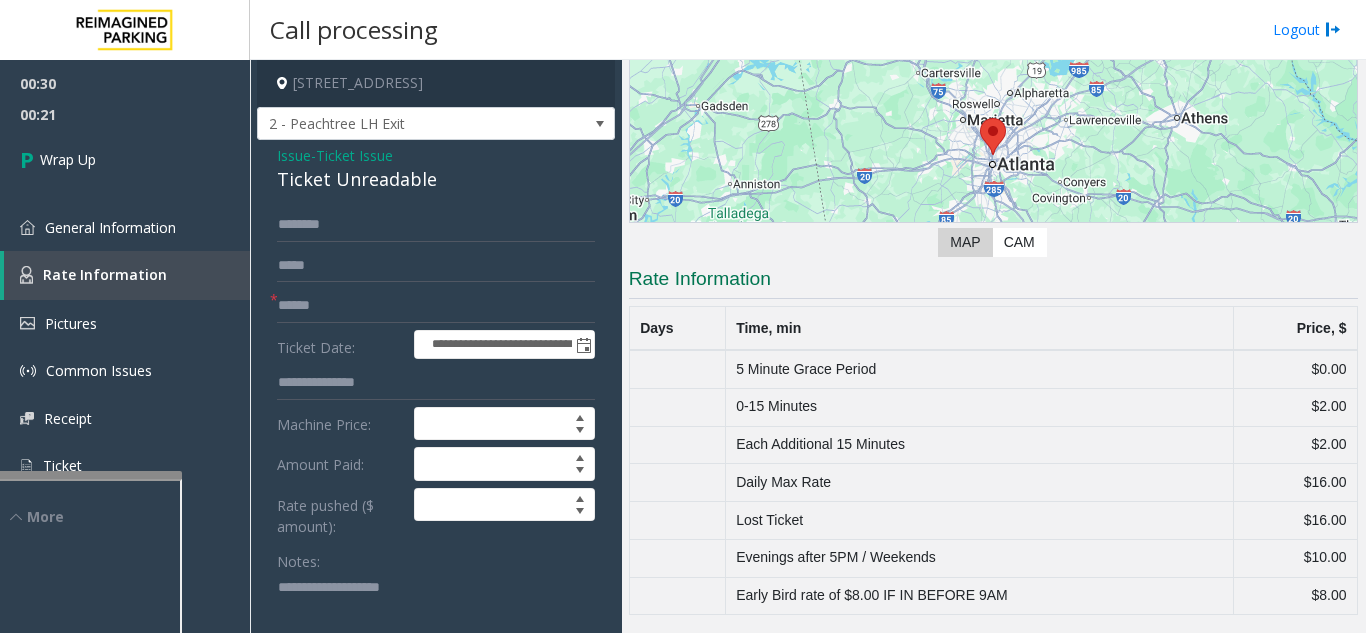 scroll, scrollTop: 100, scrollLeft: 0, axis: vertical 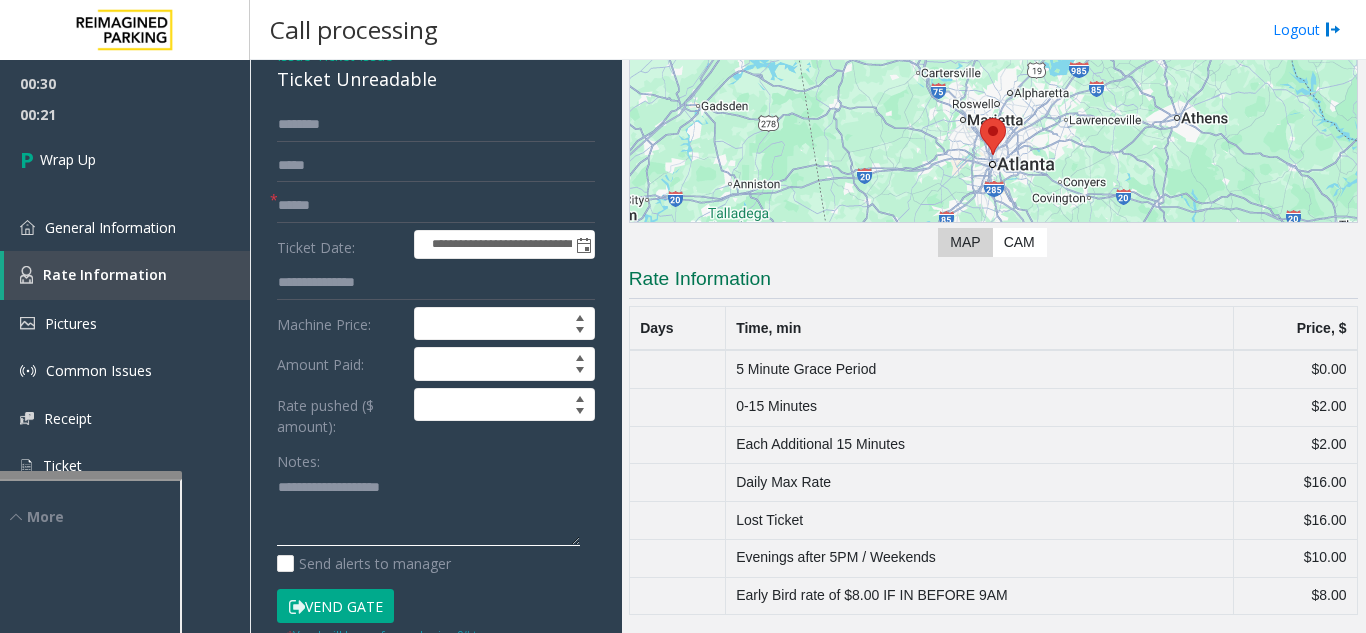 click 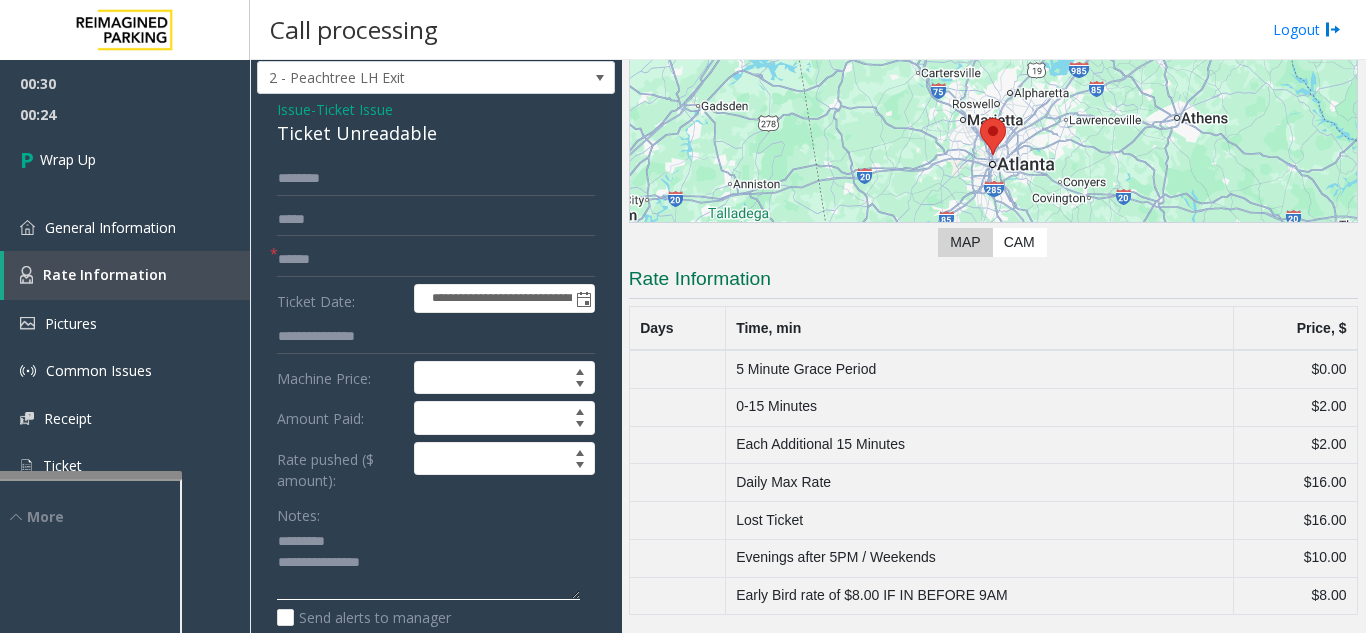 scroll, scrollTop: 0, scrollLeft: 0, axis: both 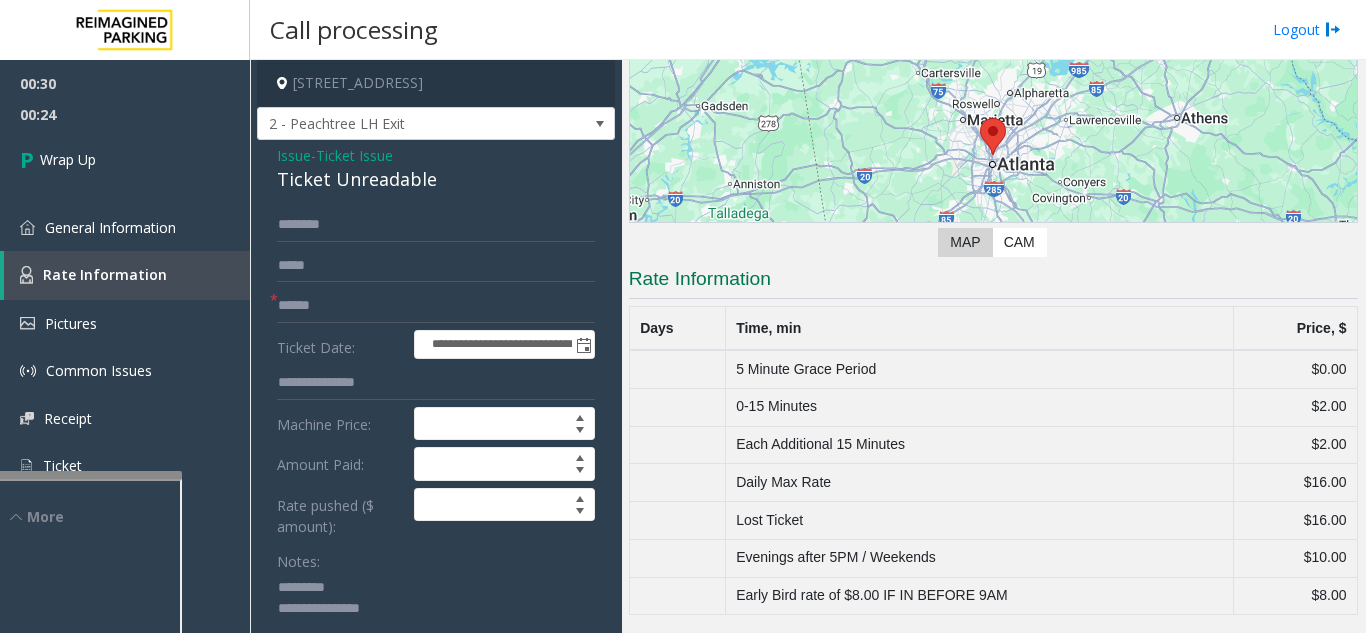 click on "Ticket Unreadable" 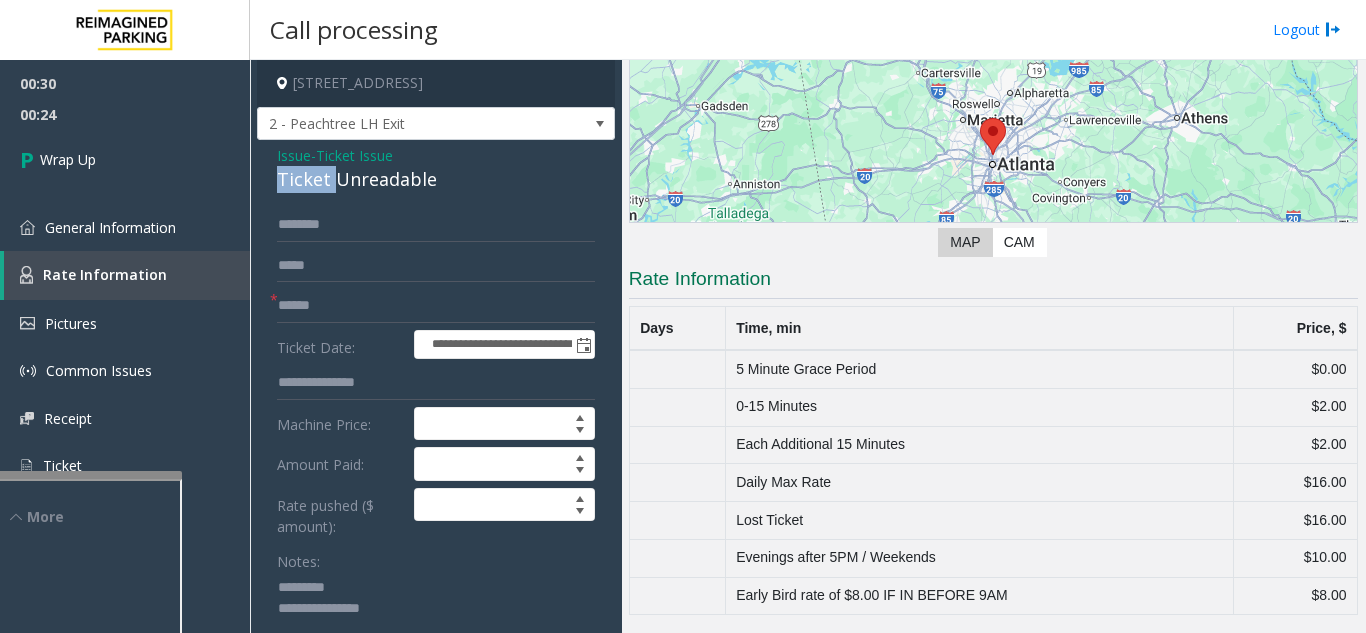 click on "Ticket Unreadable" 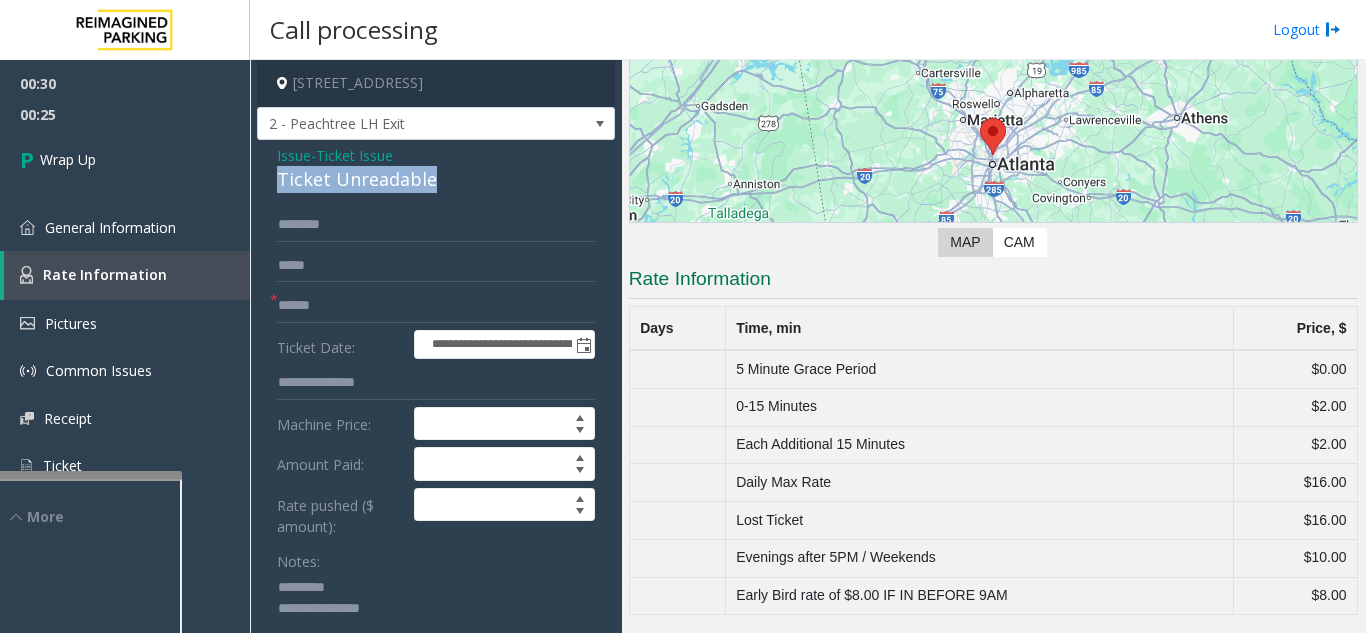 click on "Ticket Unreadable" 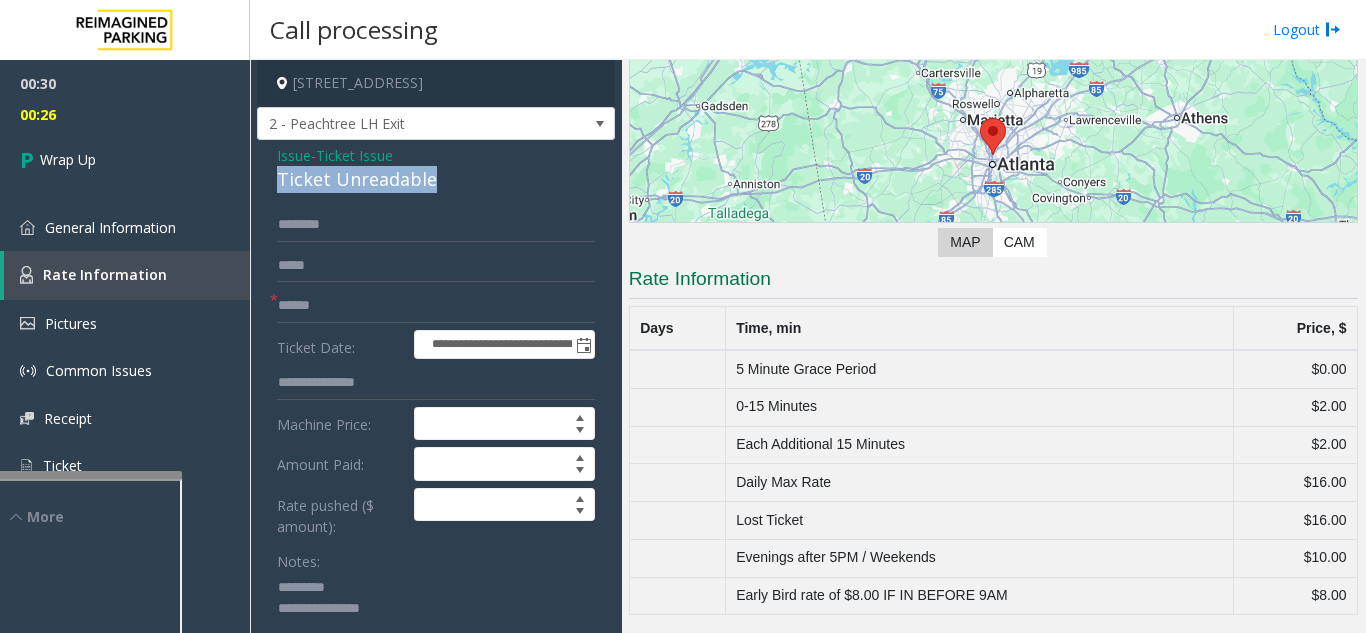 scroll, scrollTop: 100, scrollLeft: 0, axis: vertical 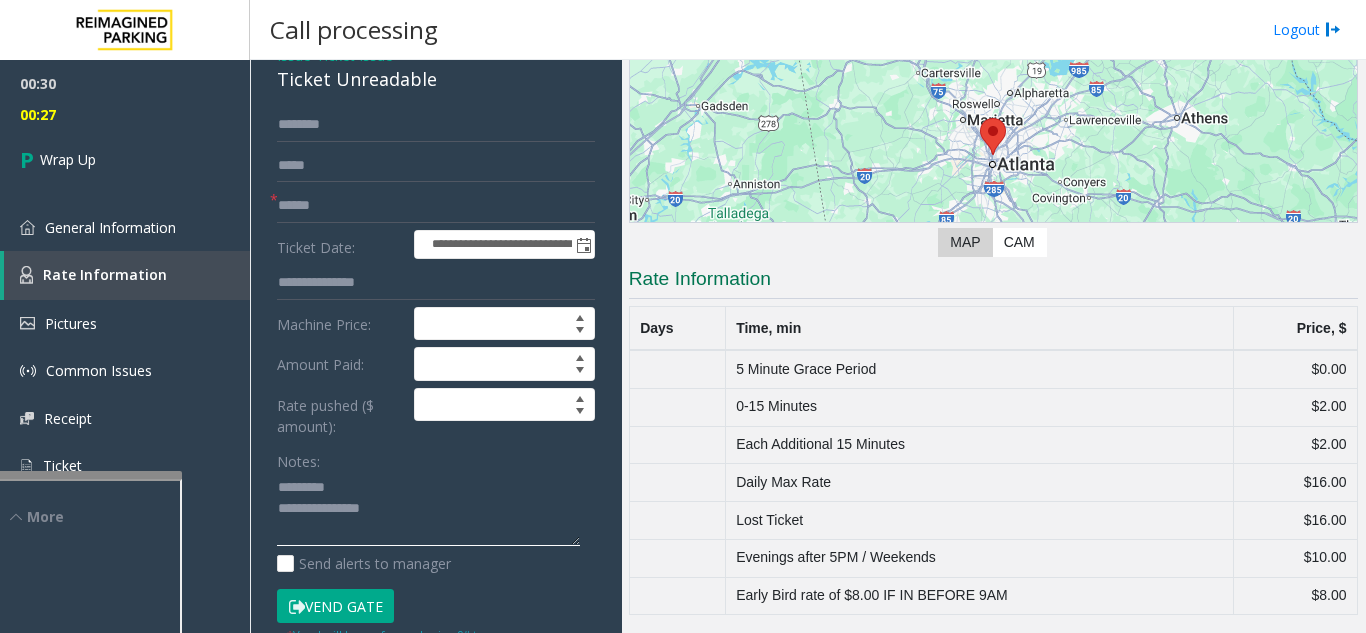 click 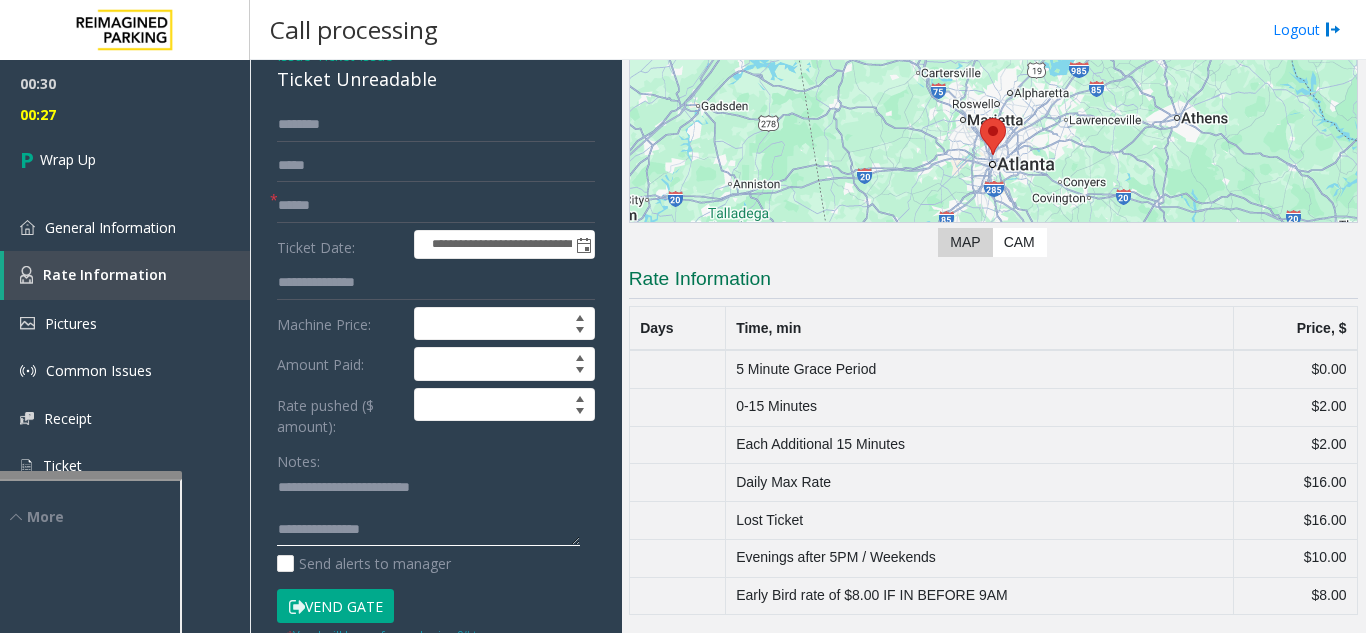 click 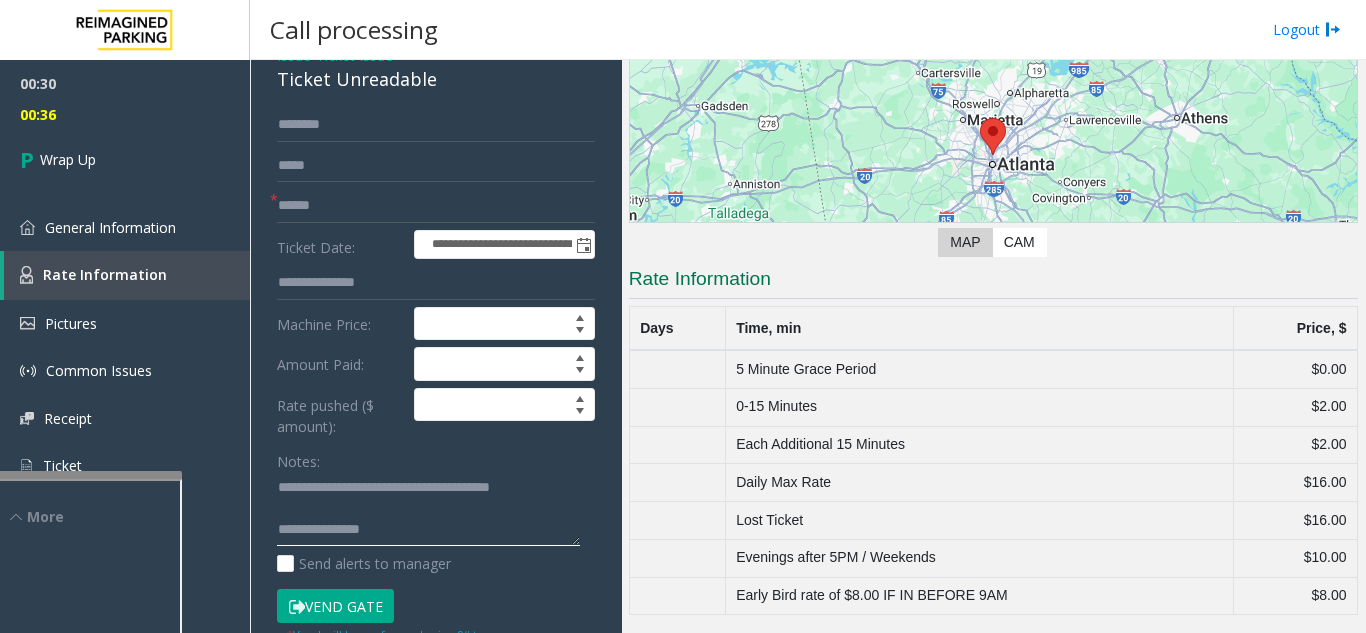 scroll, scrollTop: 42, scrollLeft: 0, axis: vertical 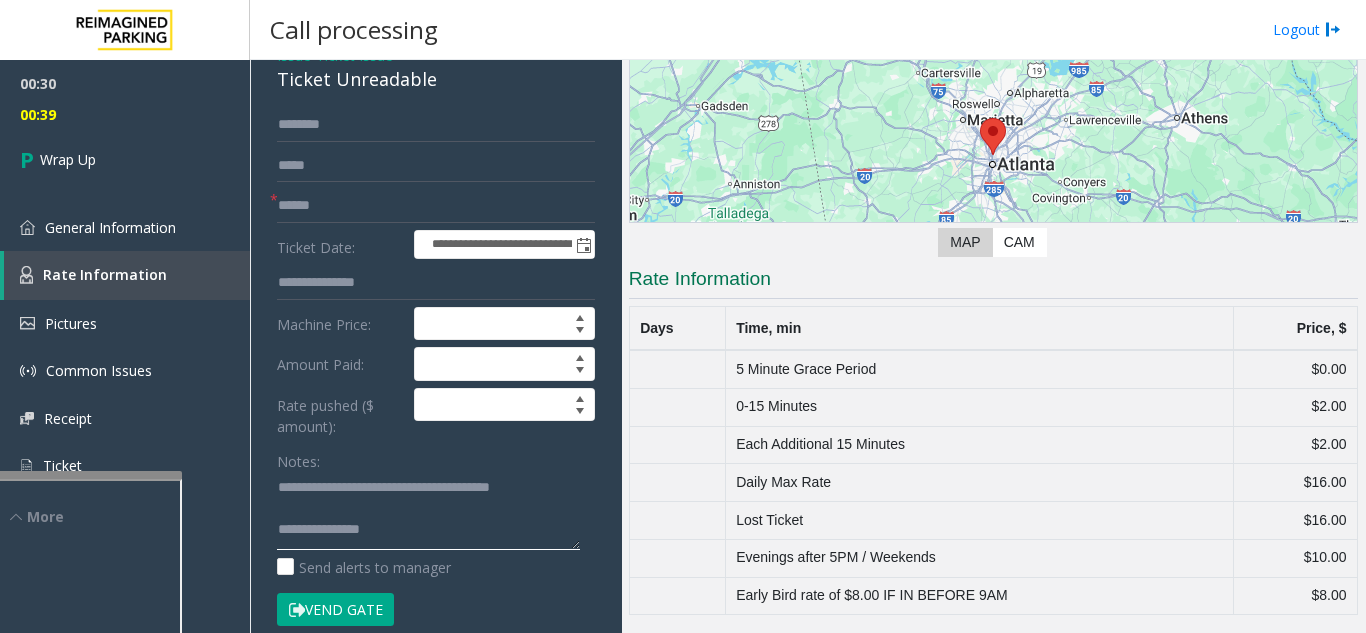 drag, startPoint x: 571, startPoint y: 555, endPoint x: 578, endPoint y: 619, distance: 64.381676 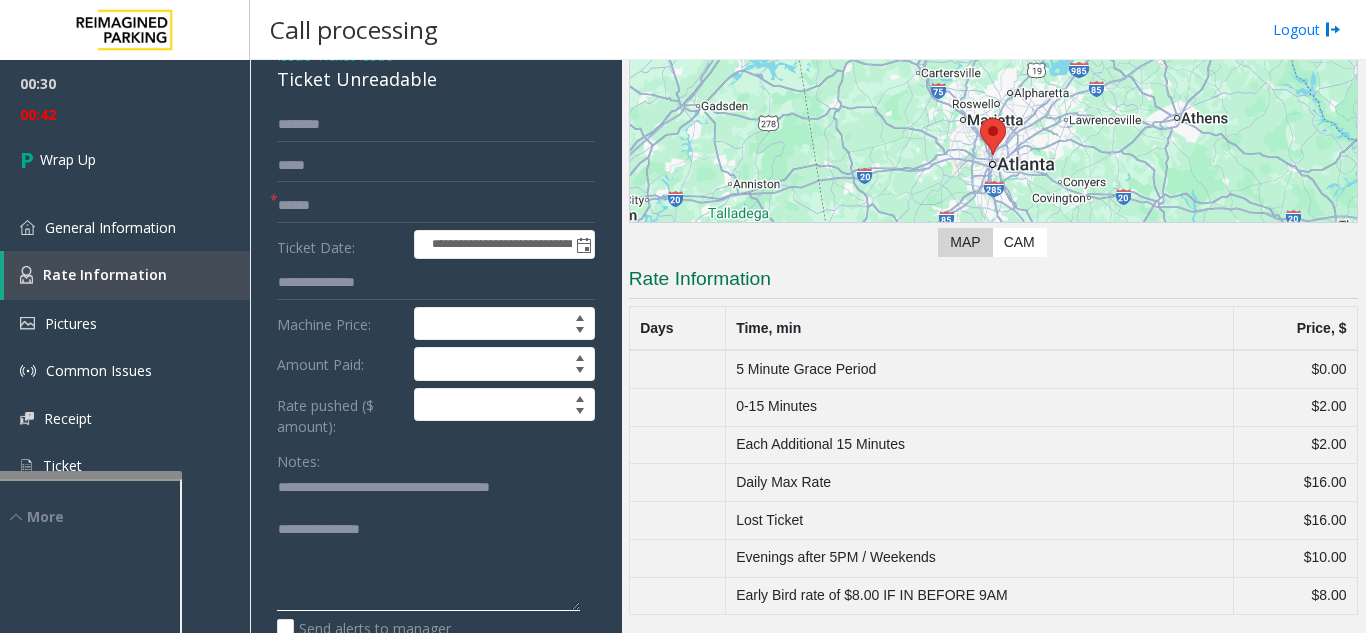 click 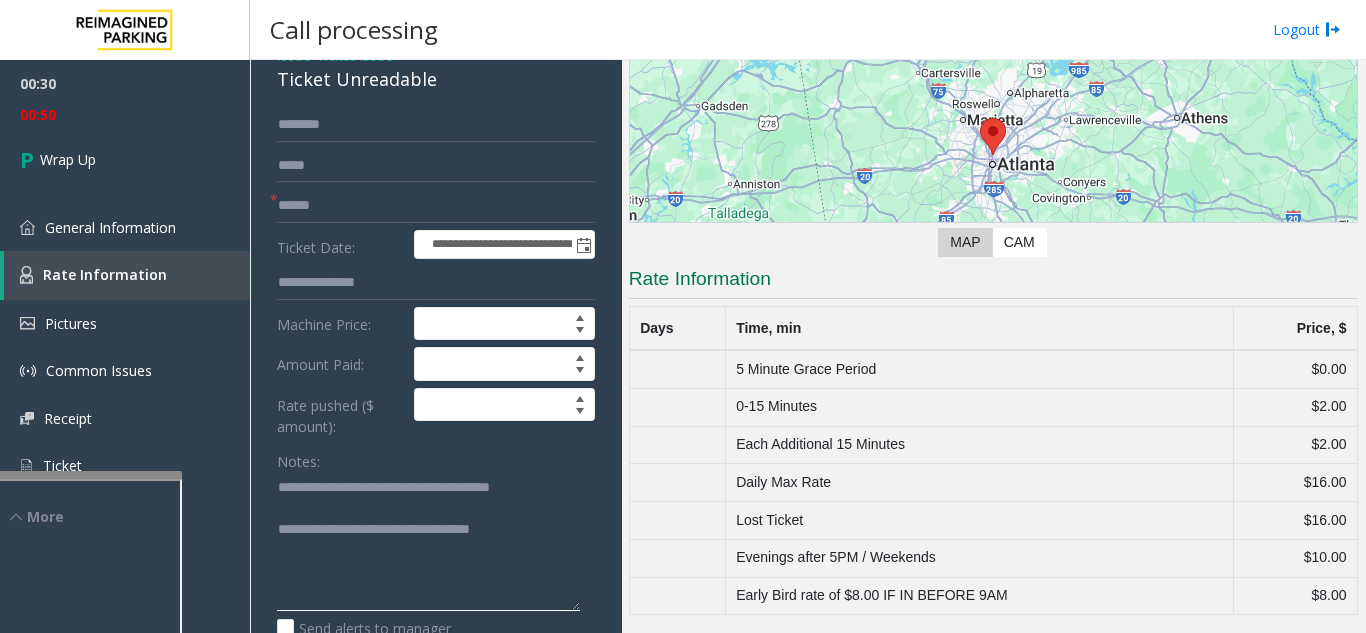 click 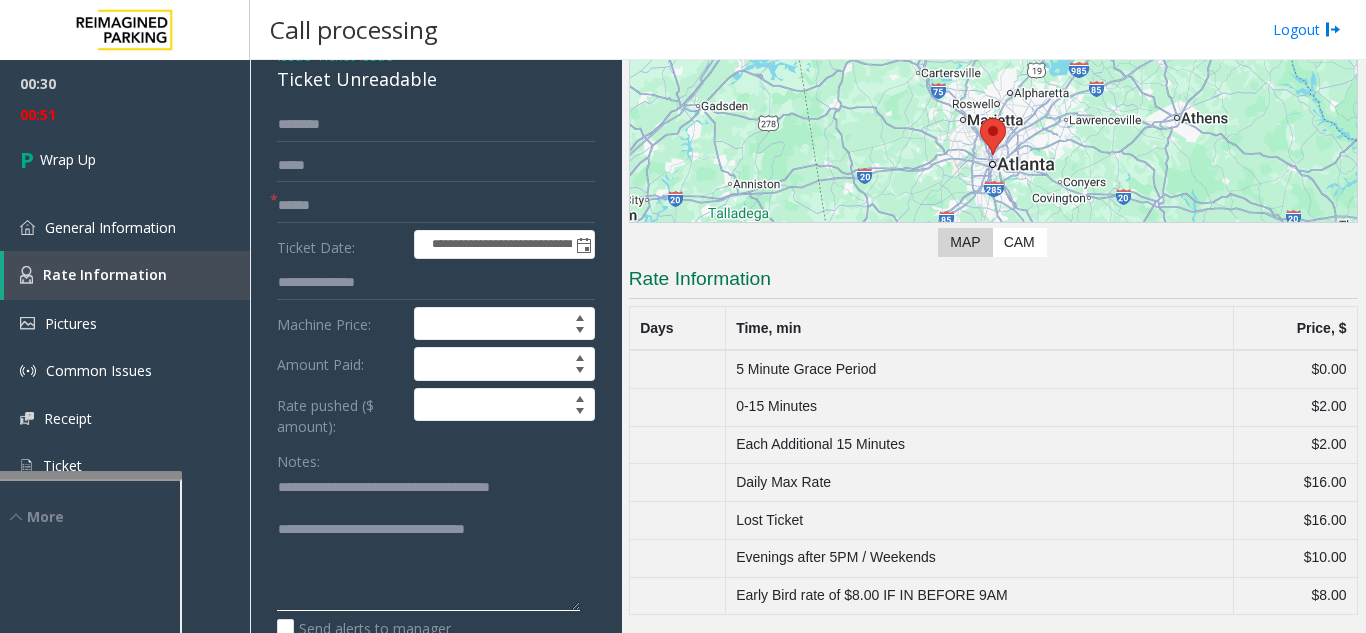 click 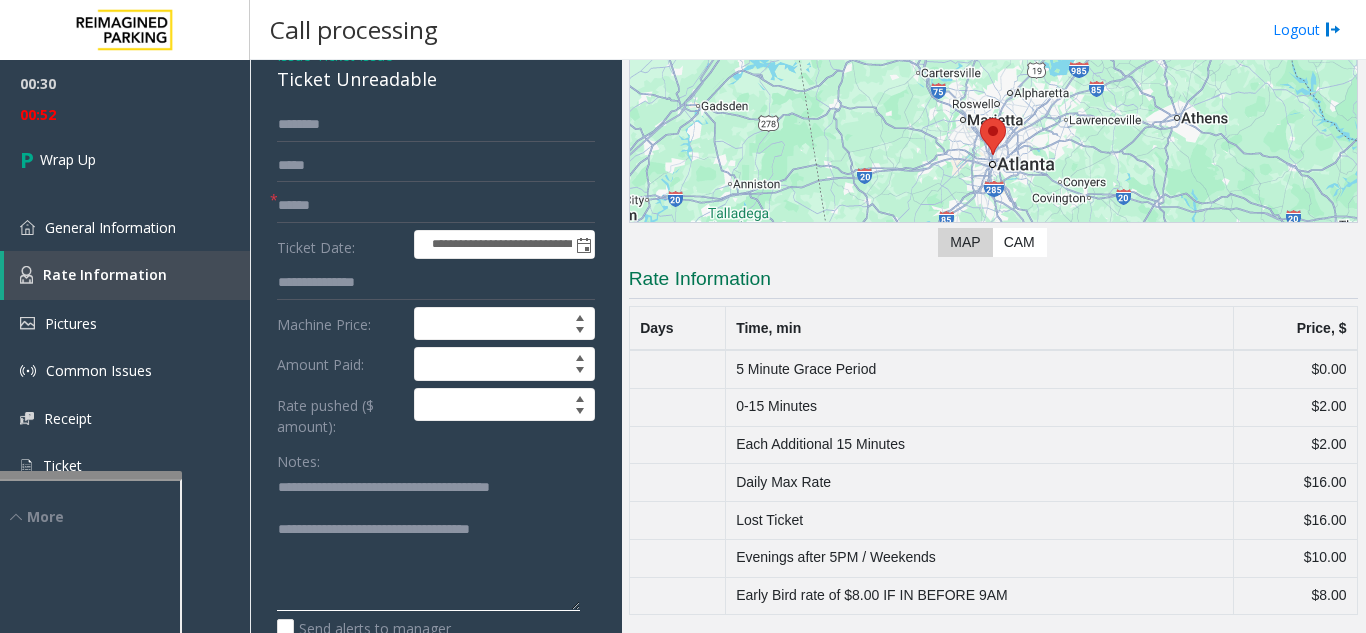 type on "**********" 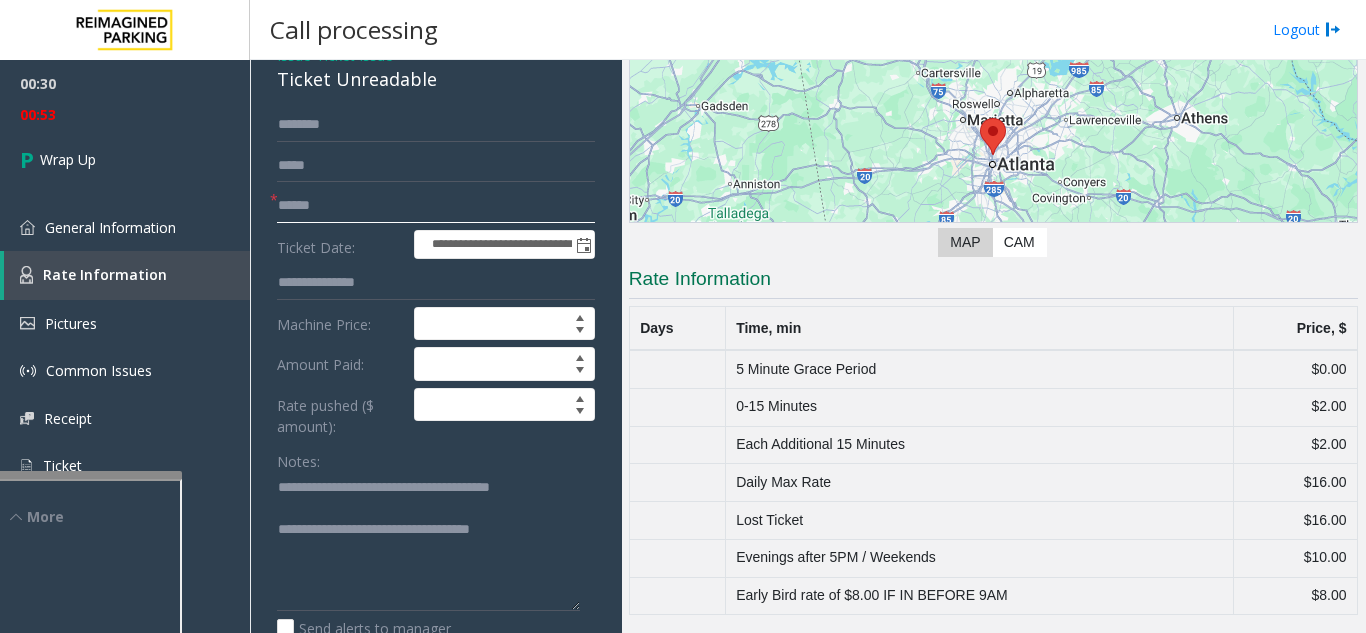 click 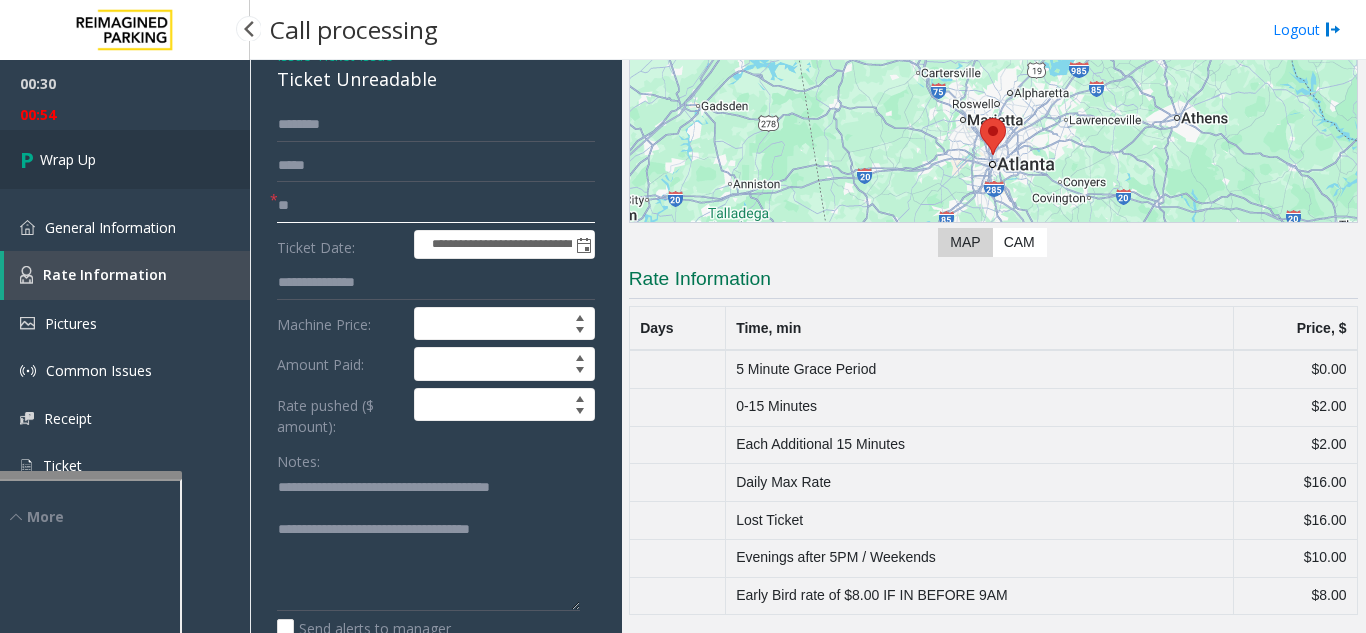 type on "**" 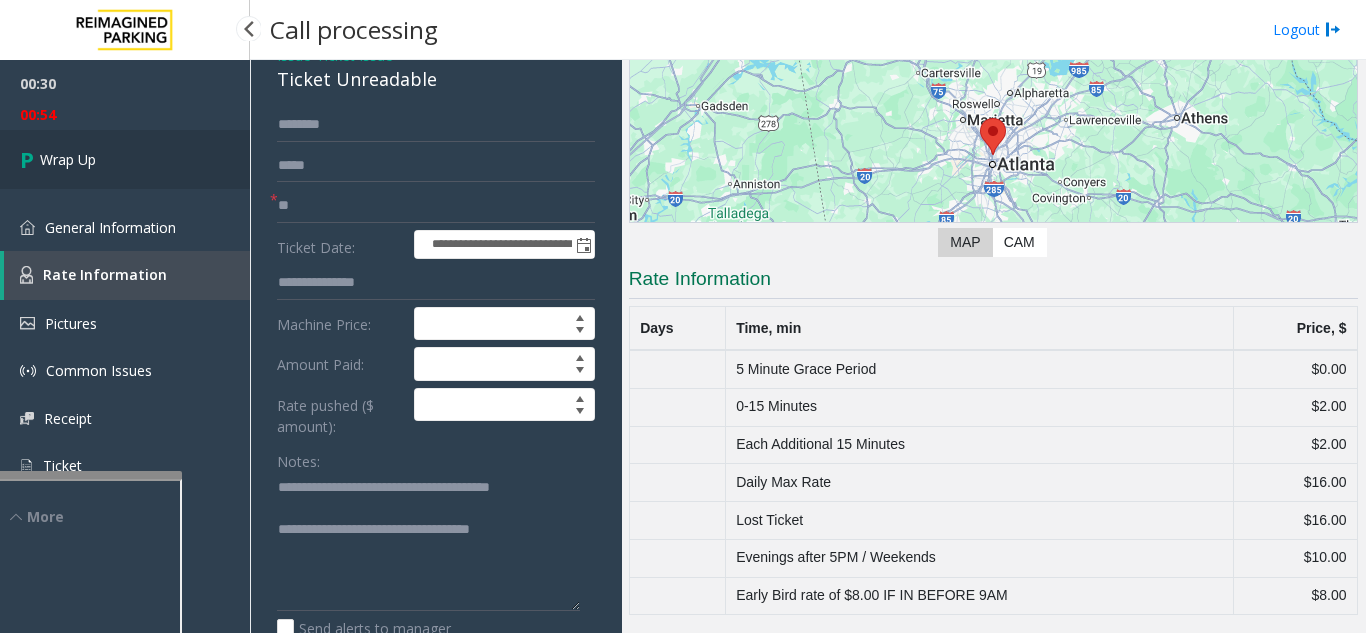 click on "Wrap Up" at bounding box center [125, 159] 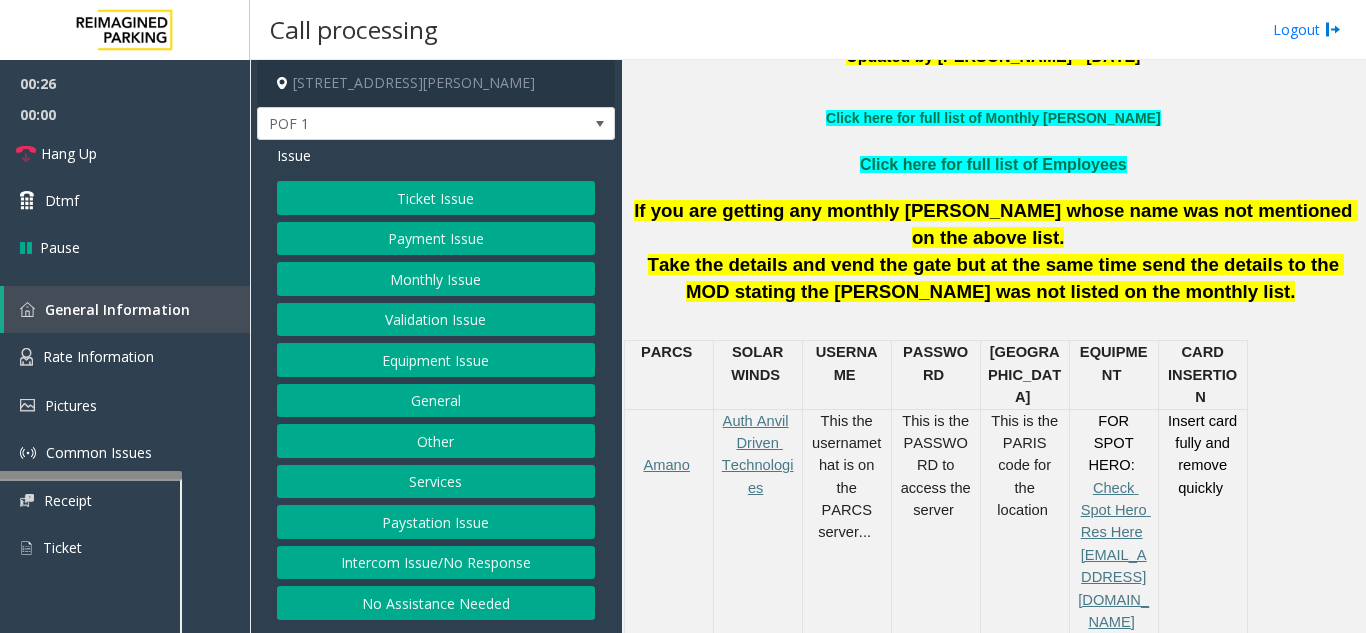 scroll, scrollTop: 700, scrollLeft: 0, axis: vertical 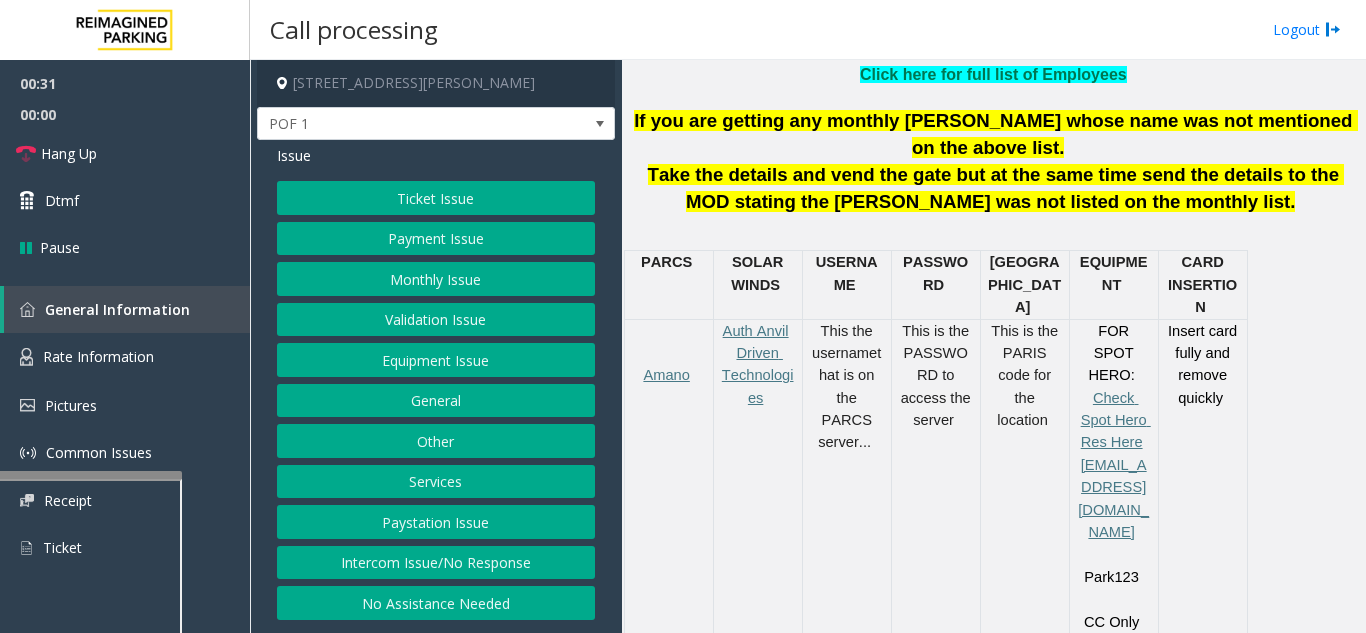 click on "Payment Issue" 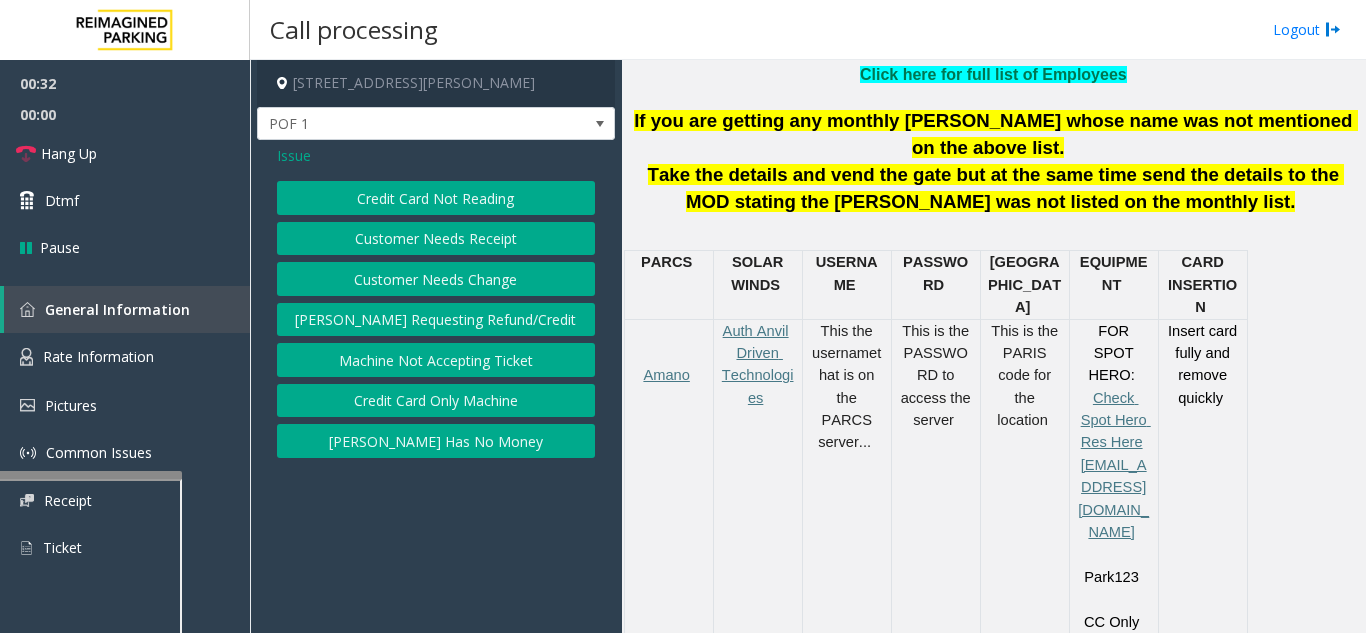 click on "Credit Card Not Reading   Customer Needs Receipt   Customer Needs Change   [PERSON_NAME] Requesting Refund/Credit   Machine Not Accepting Ticket   Credit Card Only Machine   [PERSON_NAME] Has No Money" 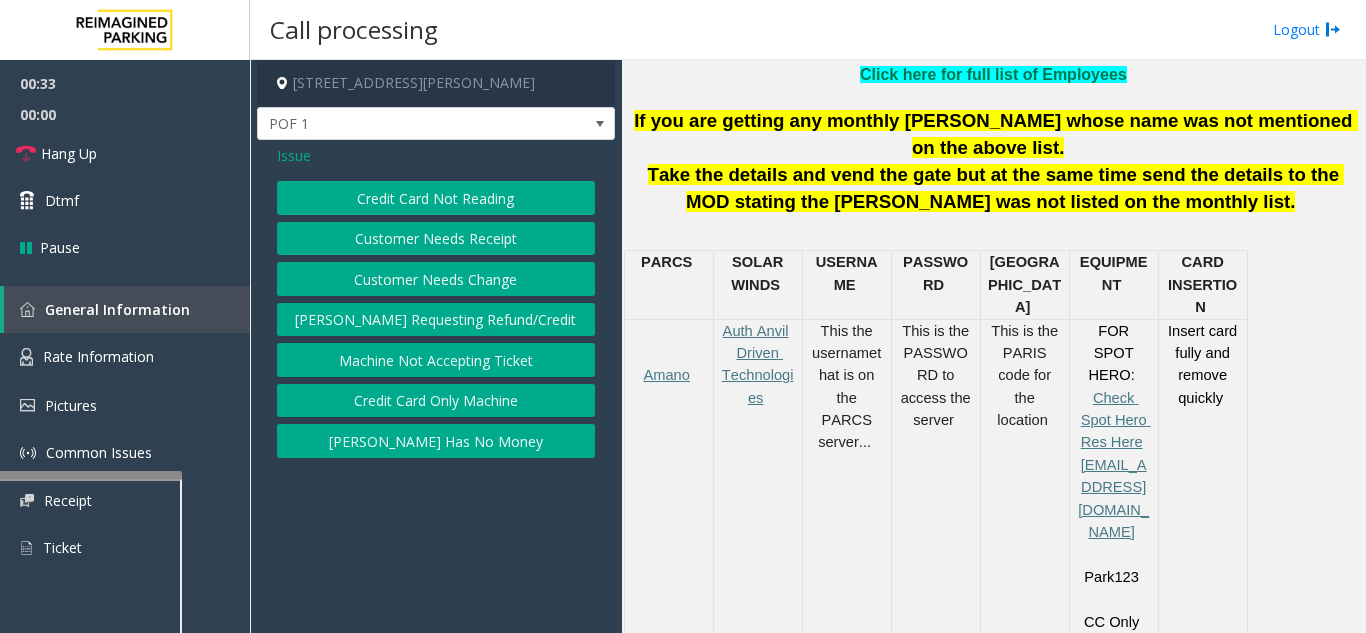 click on "Credit Card Not Reading" 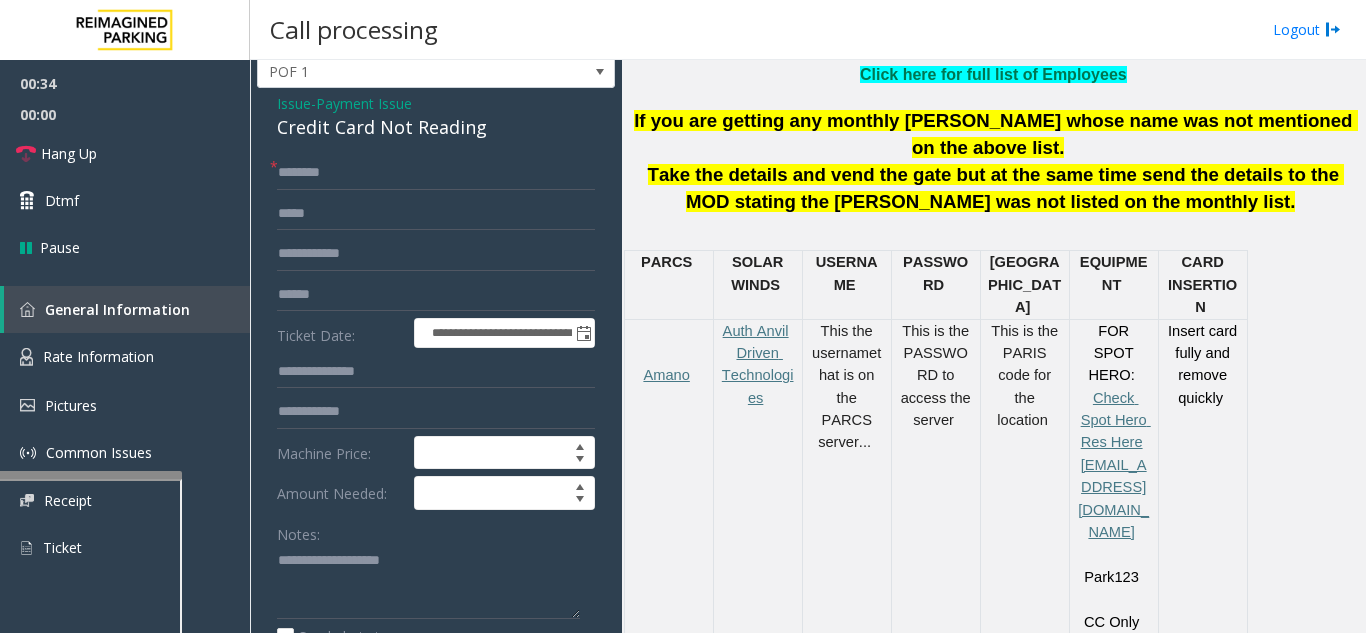 scroll, scrollTop: 100, scrollLeft: 0, axis: vertical 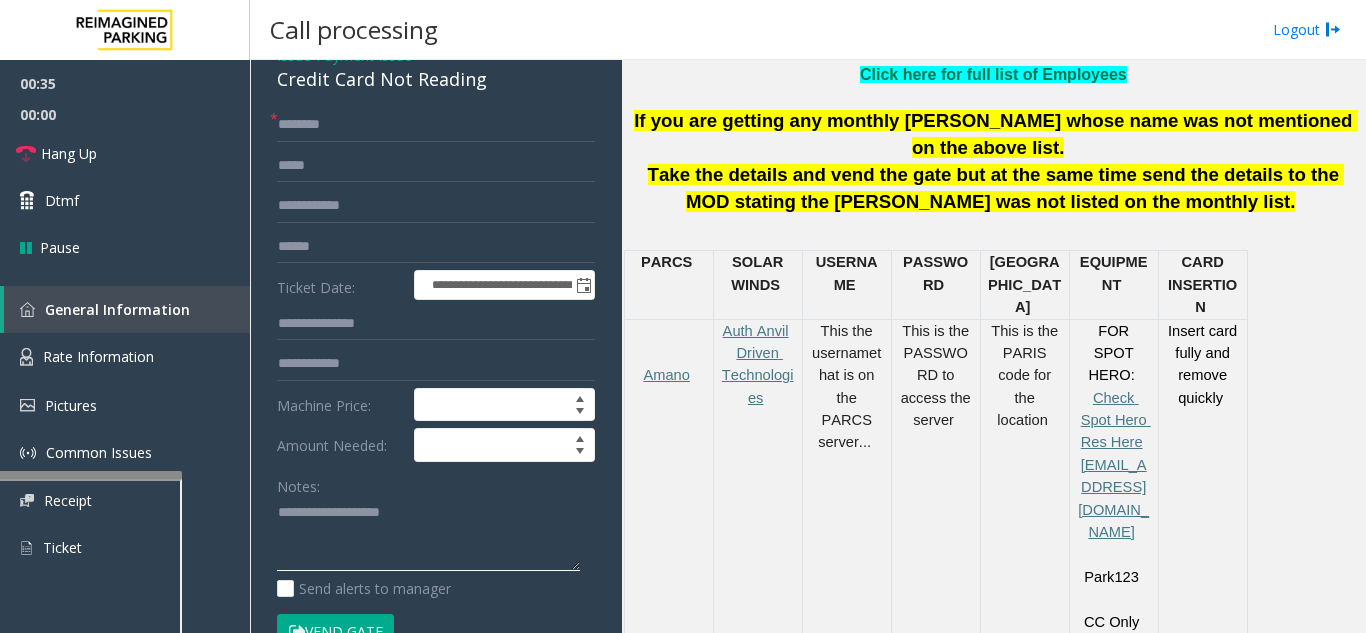 paste on "**********" 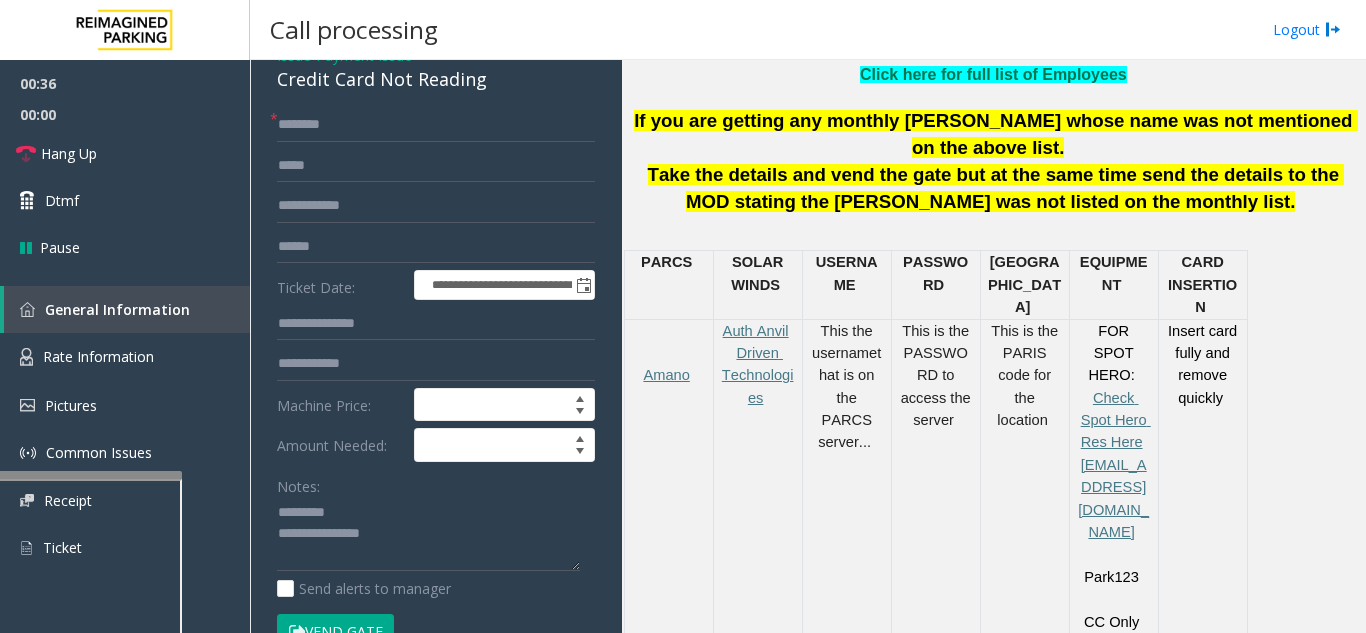 click on "Credit Card Not Reading" 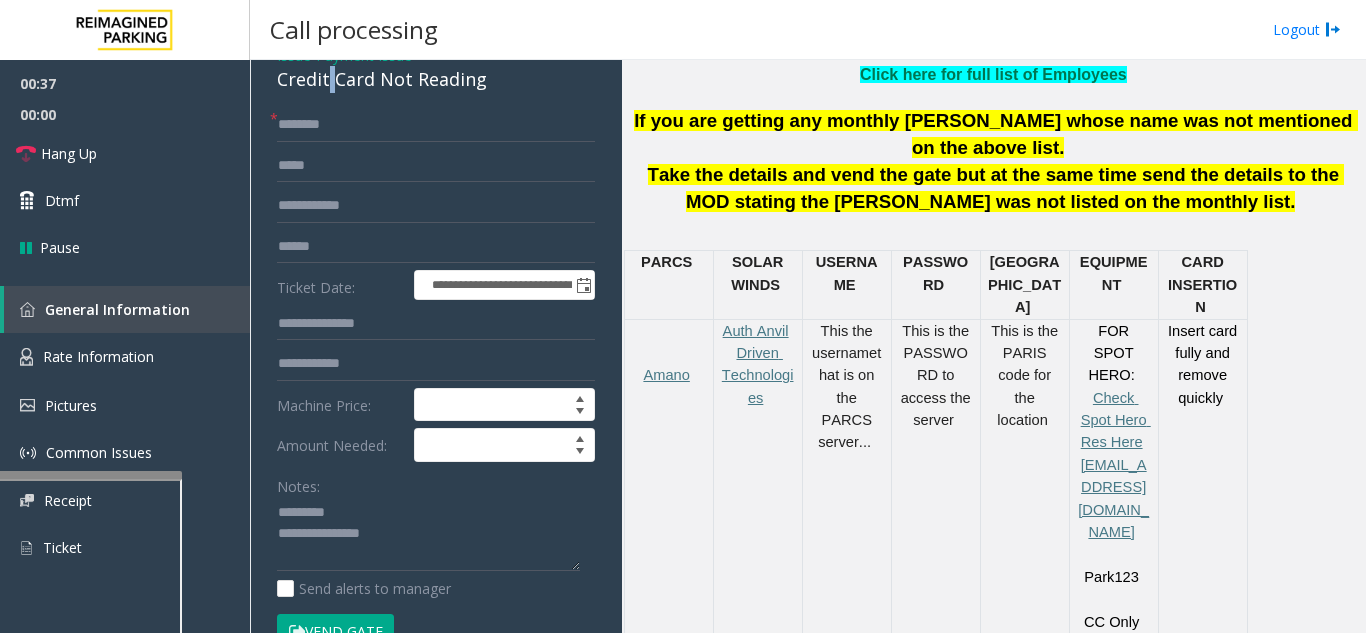 click on "Credit Card Not Reading" 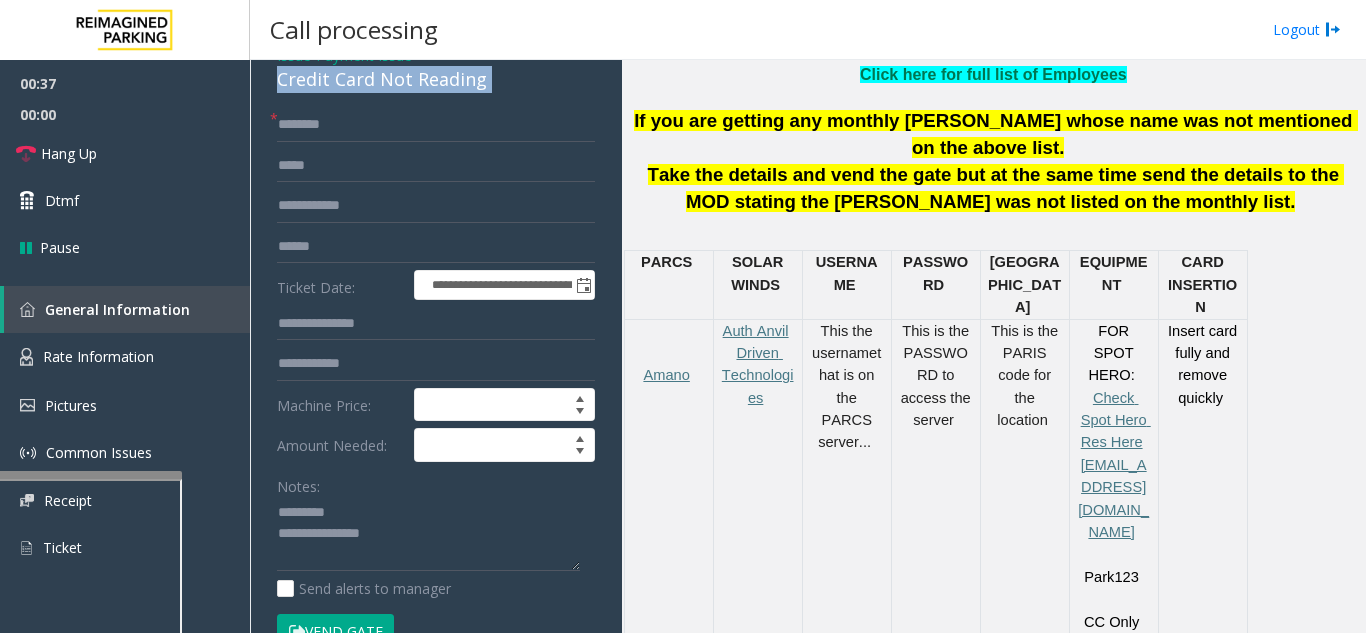 click on "Credit Card Not Reading" 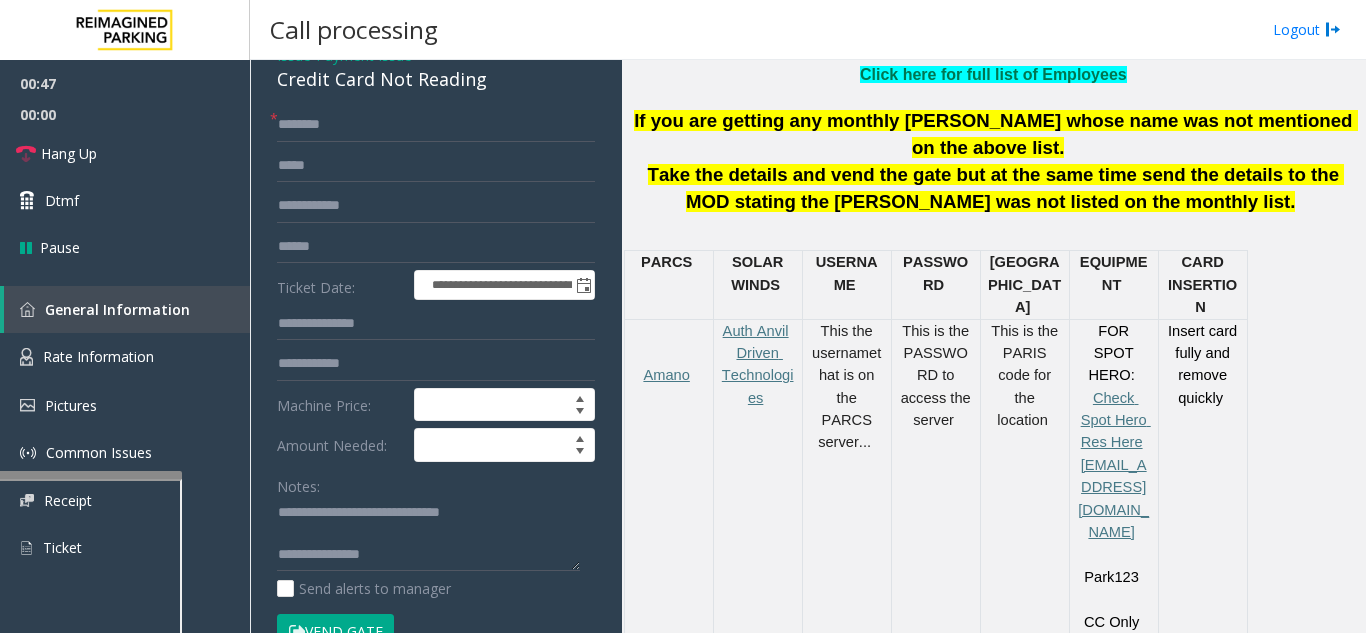 scroll, scrollTop: 21, scrollLeft: 0, axis: vertical 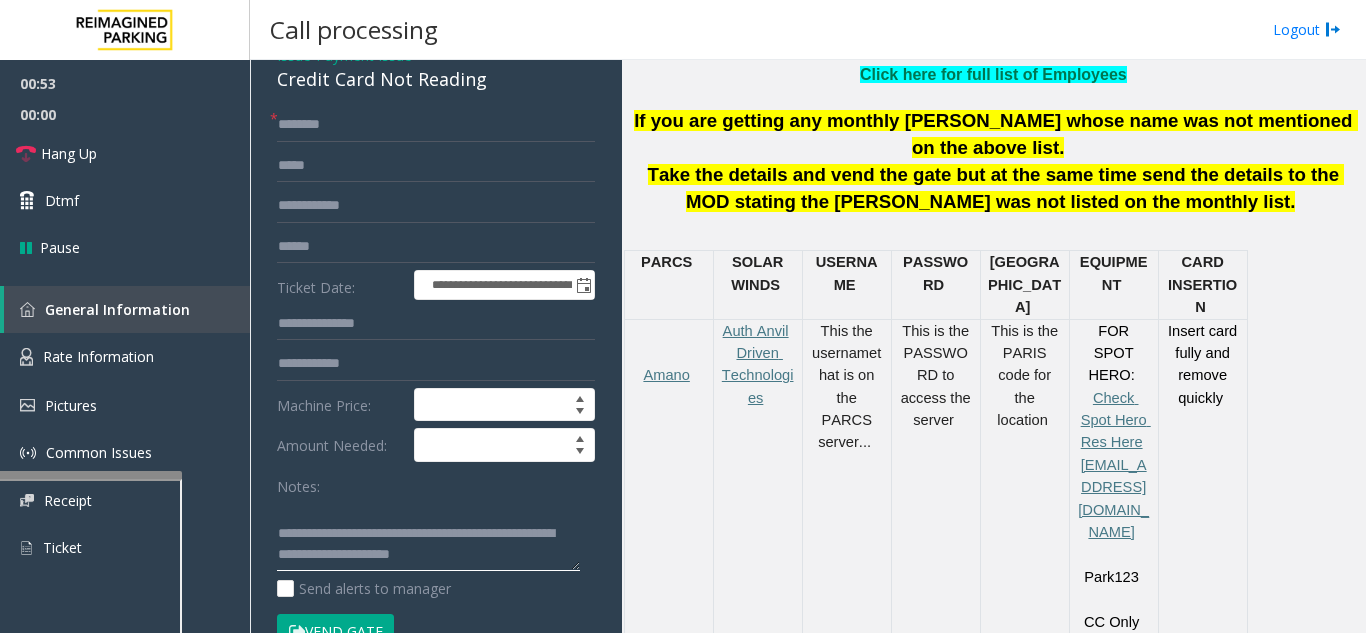 click 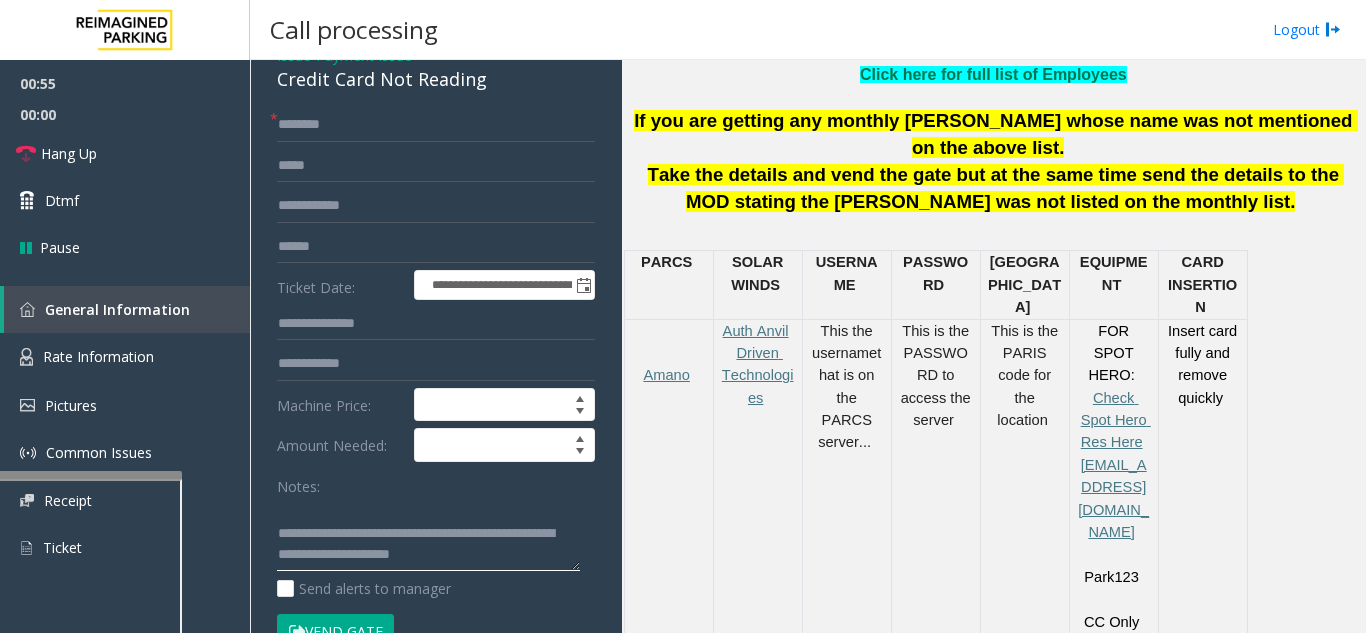 click 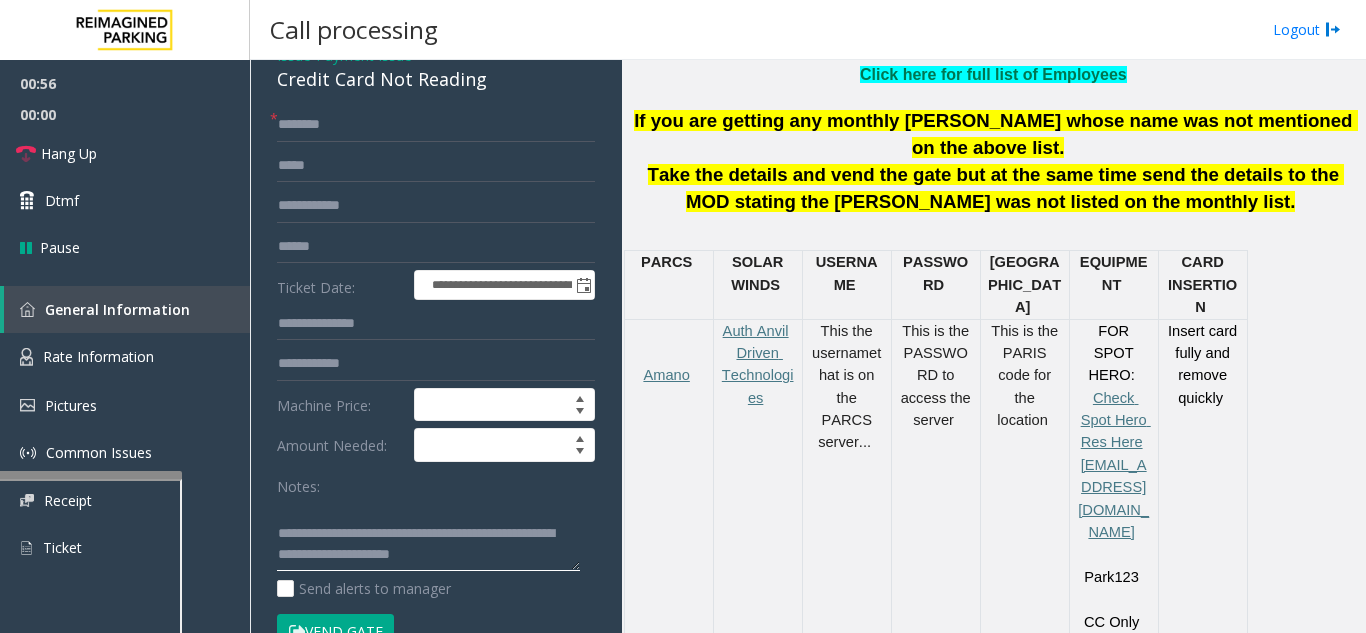paste on "**********" 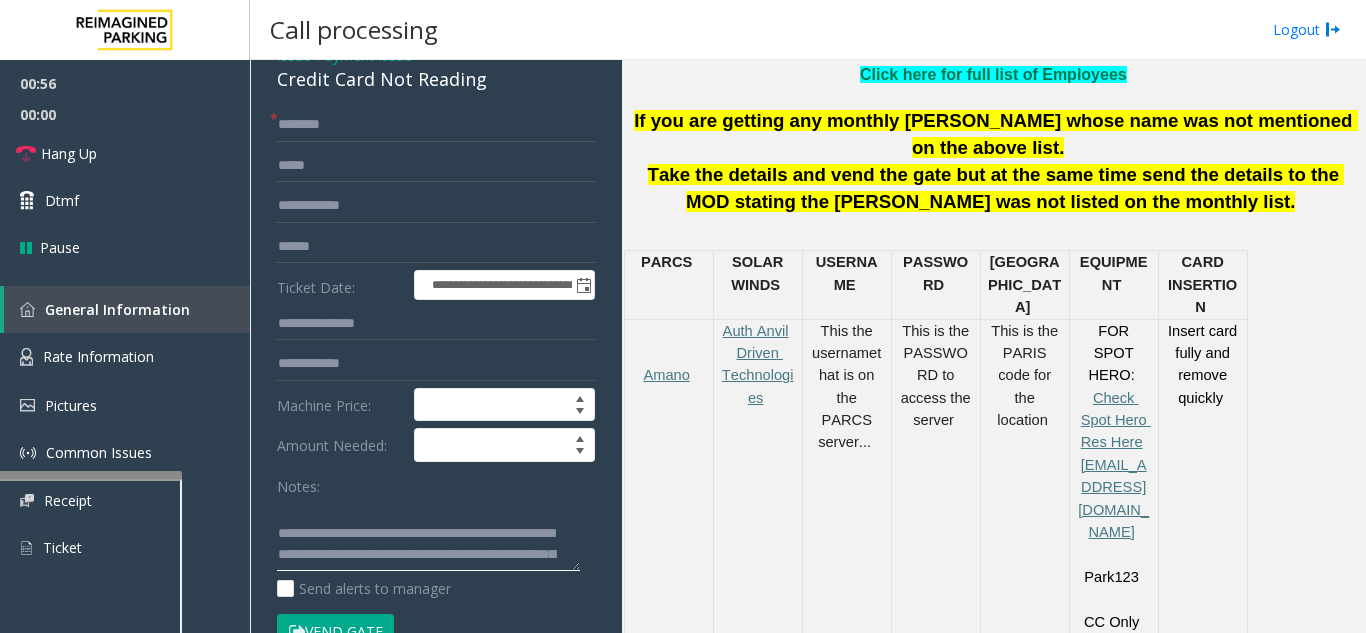 scroll, scrollTop: 79, scrollLeft: 0, axis: vertical 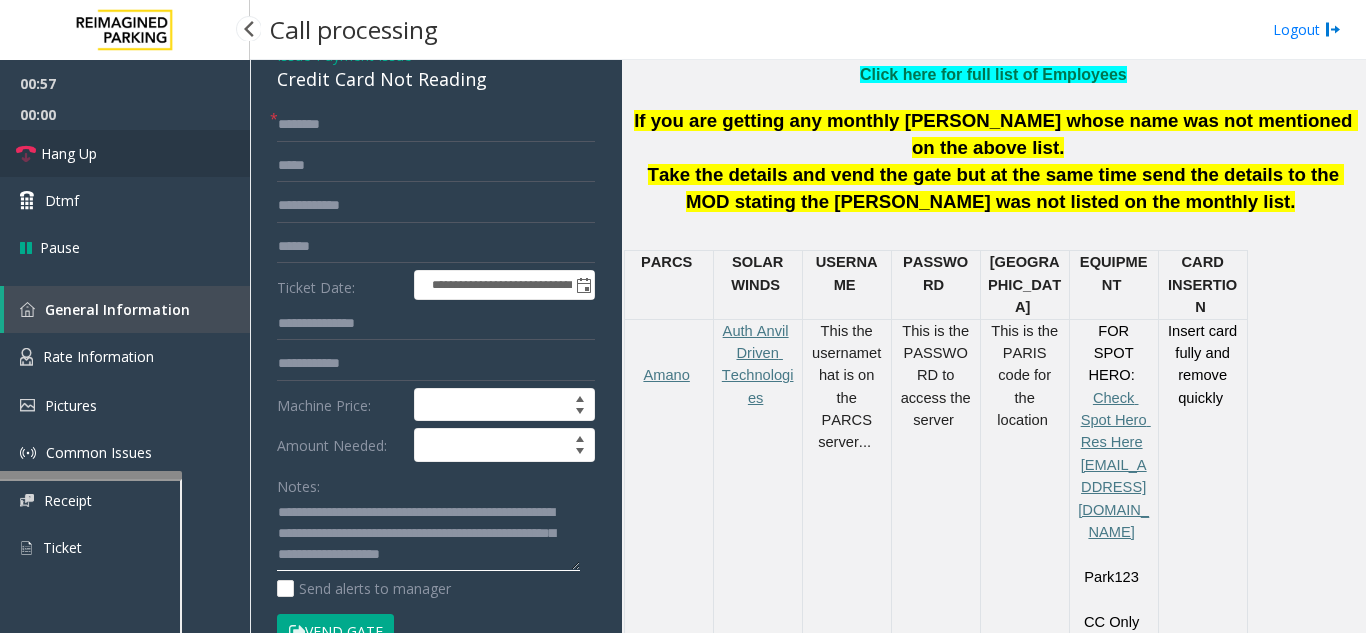 type on "**********" 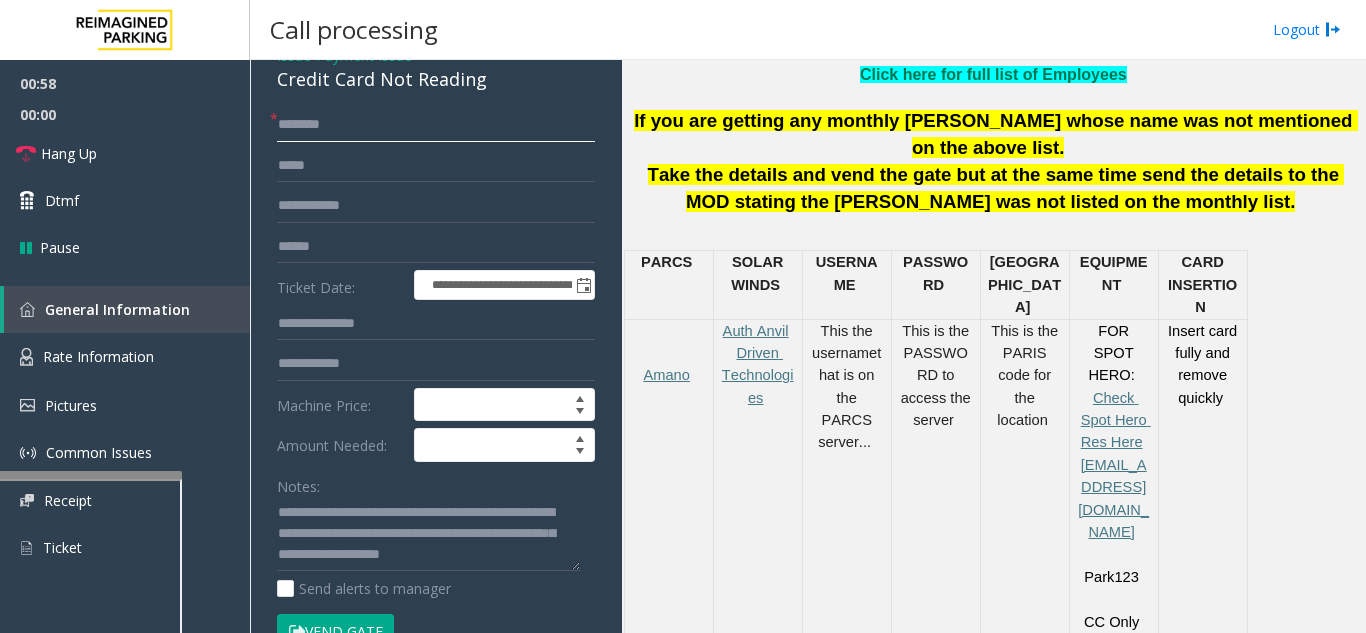 click 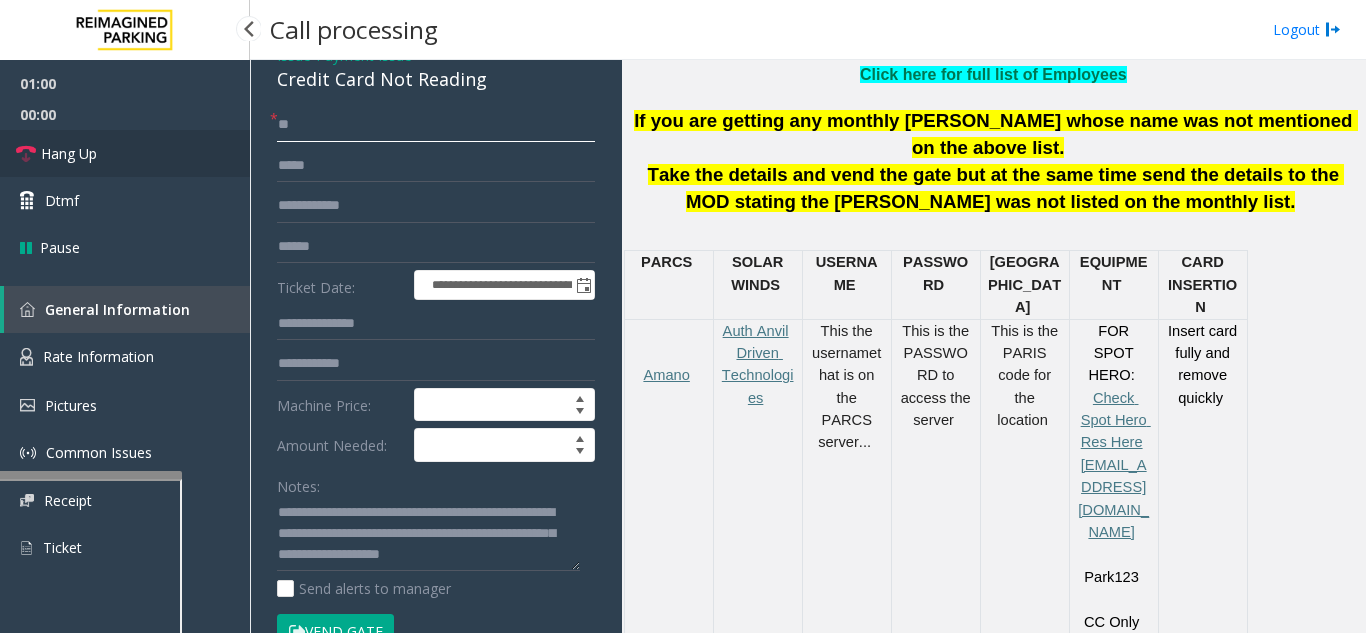 type on "**" 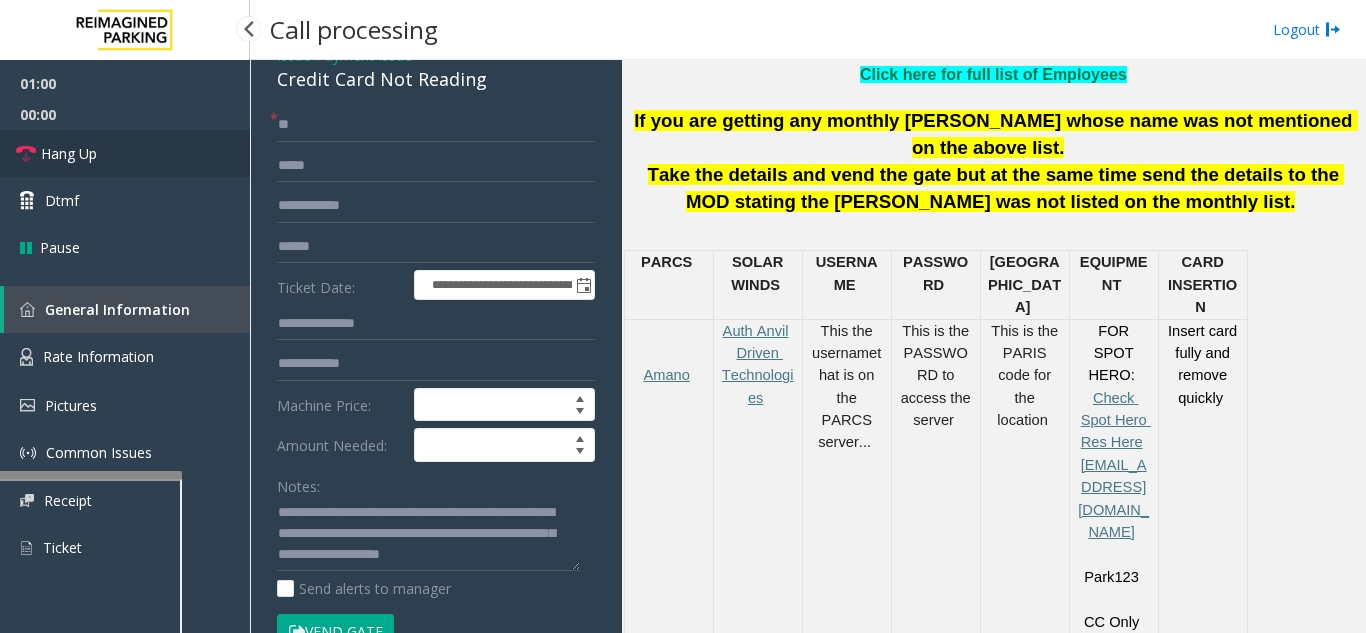 click on "Hang Up" at bounding box center (125, 153) 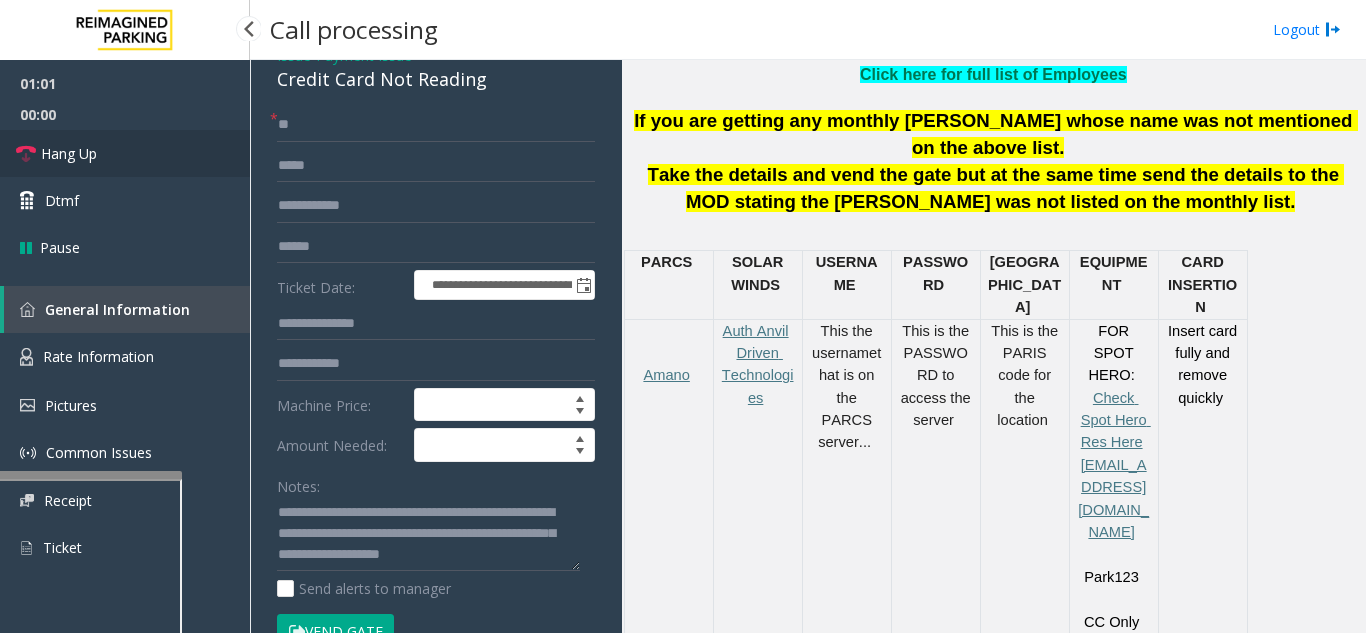 click on "Hang Up" at bounding box center [125, 153] 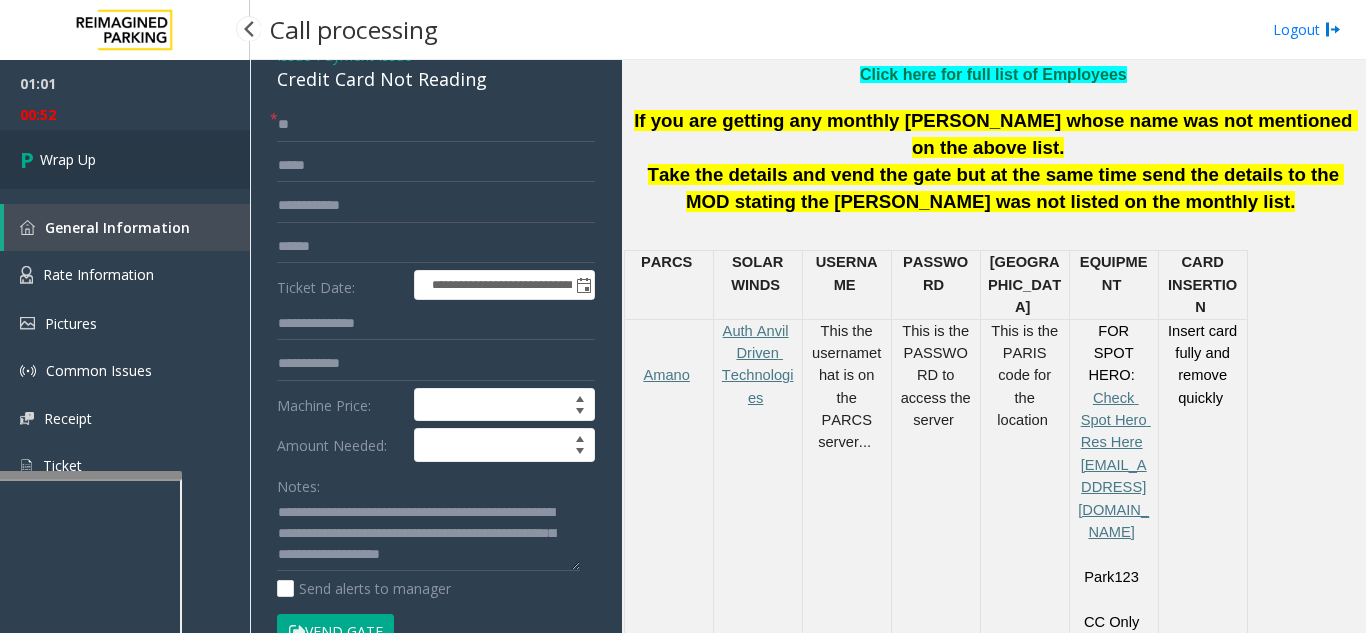 click on "Wrap Up" at bounding box center (125, 159) 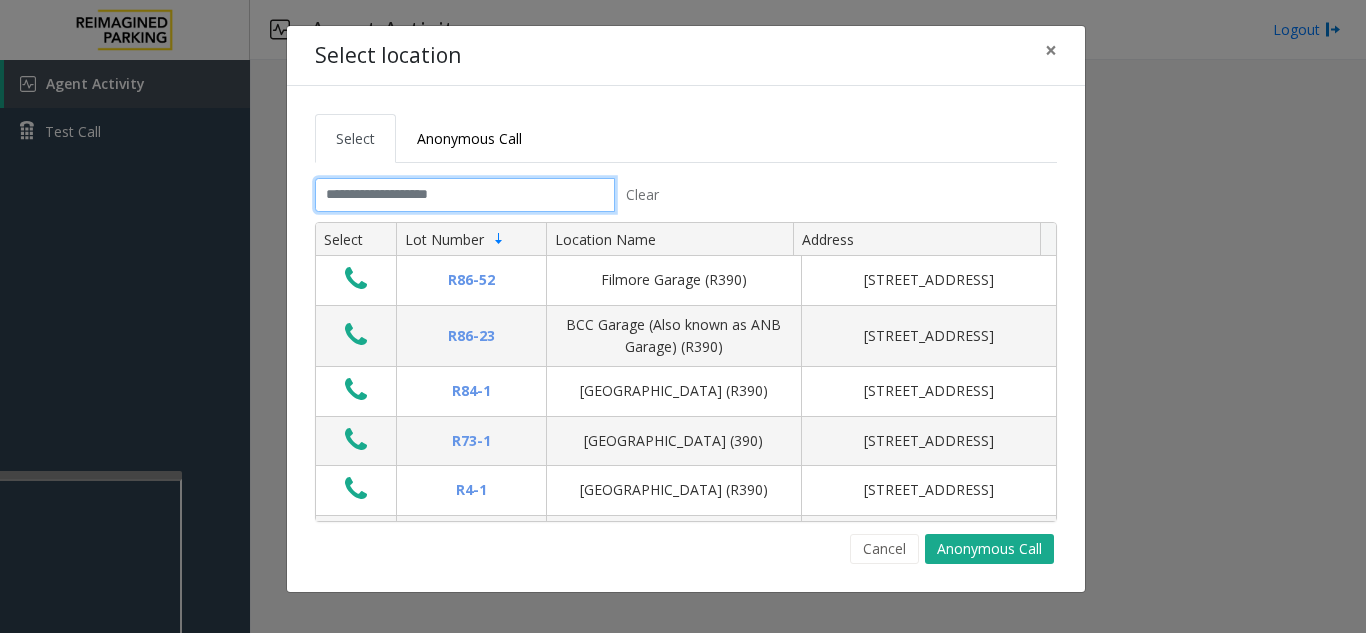 click 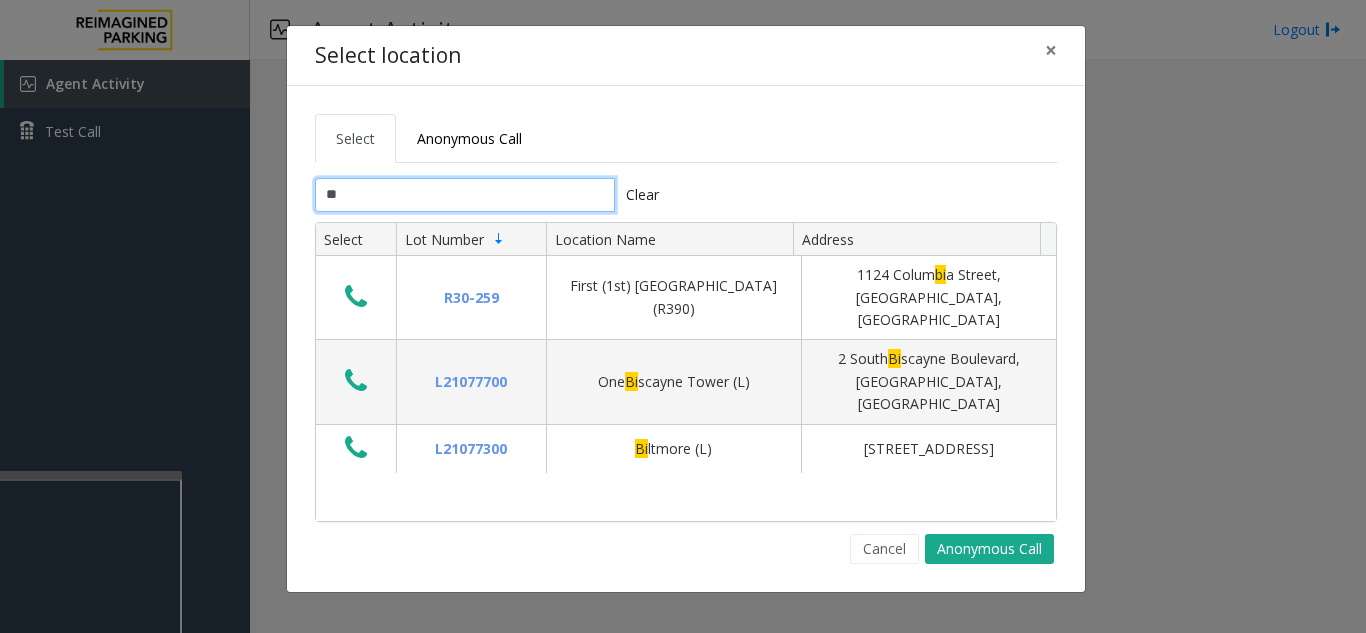 type on "*" 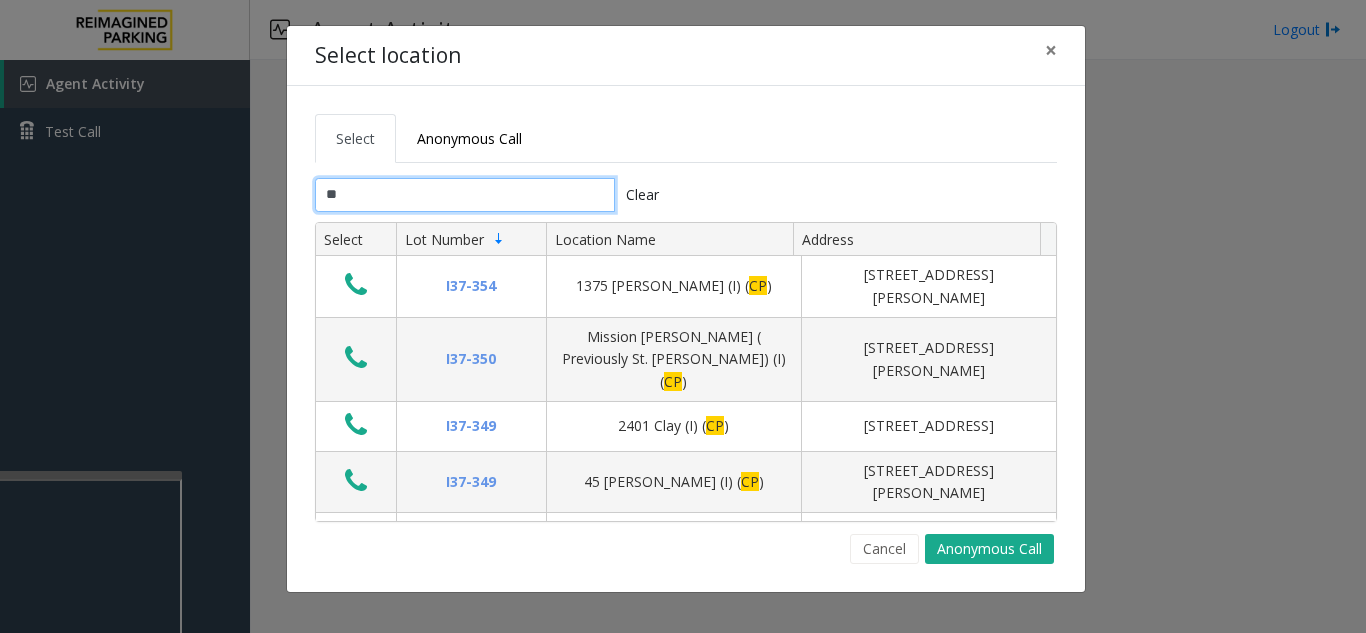type on "*" 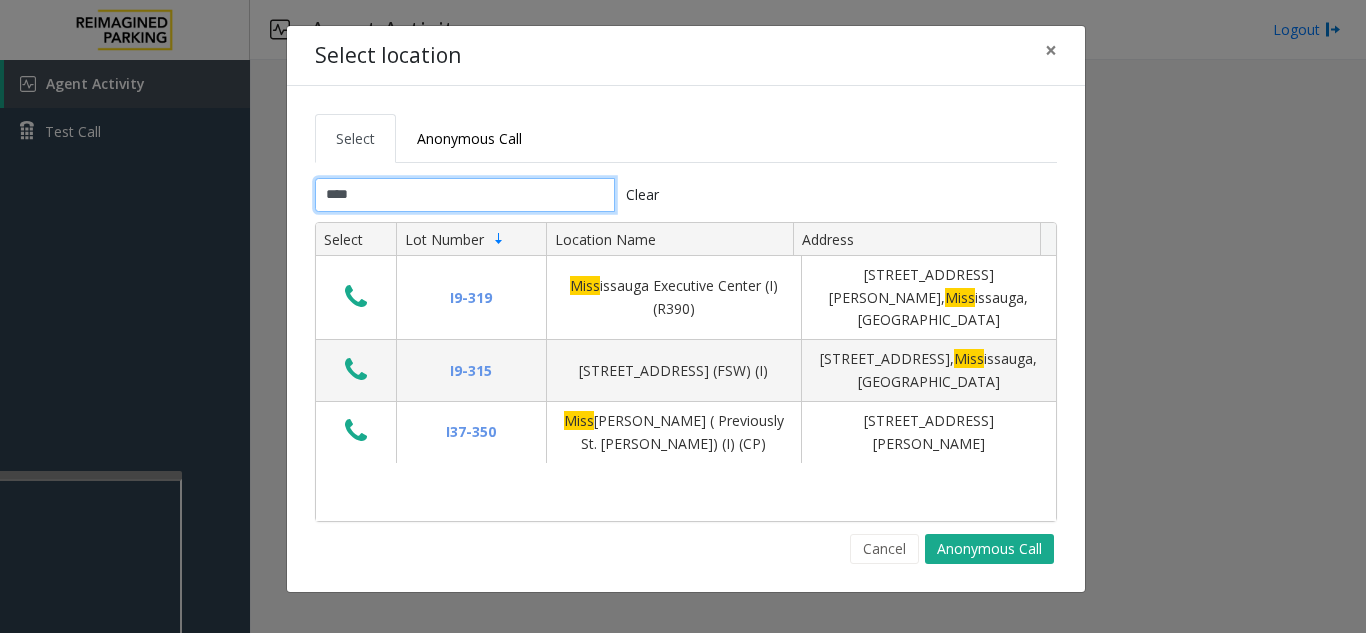 type on "****" 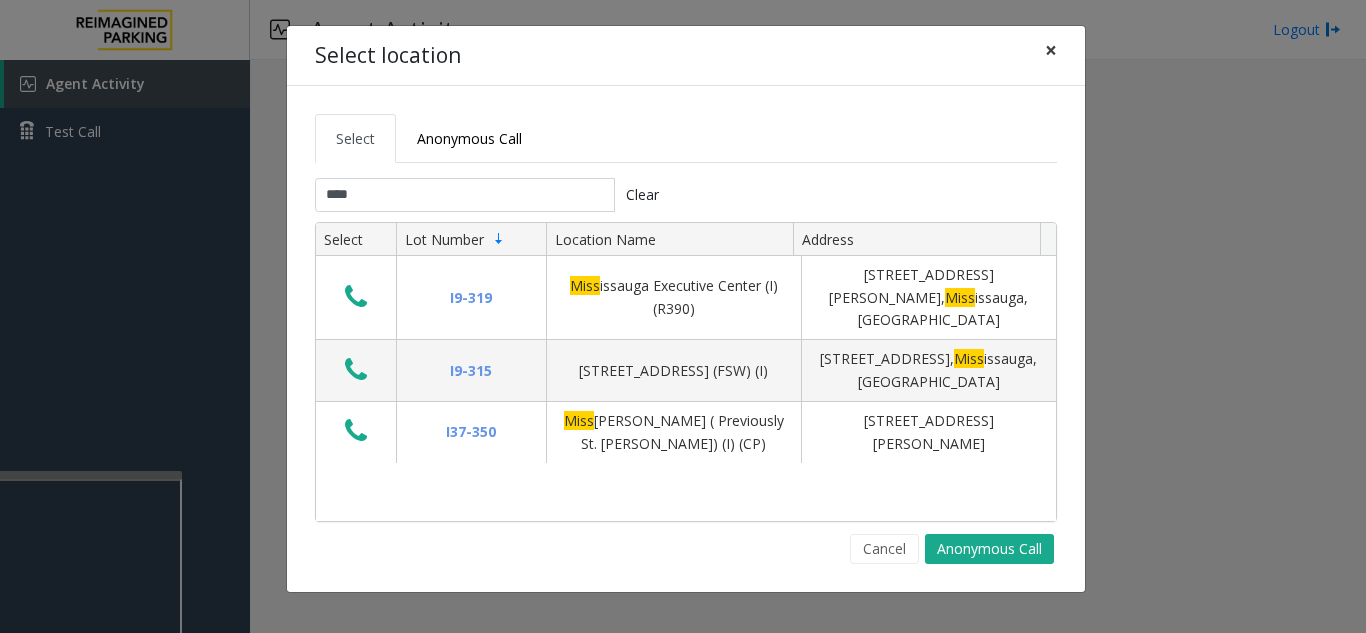 click on "×" 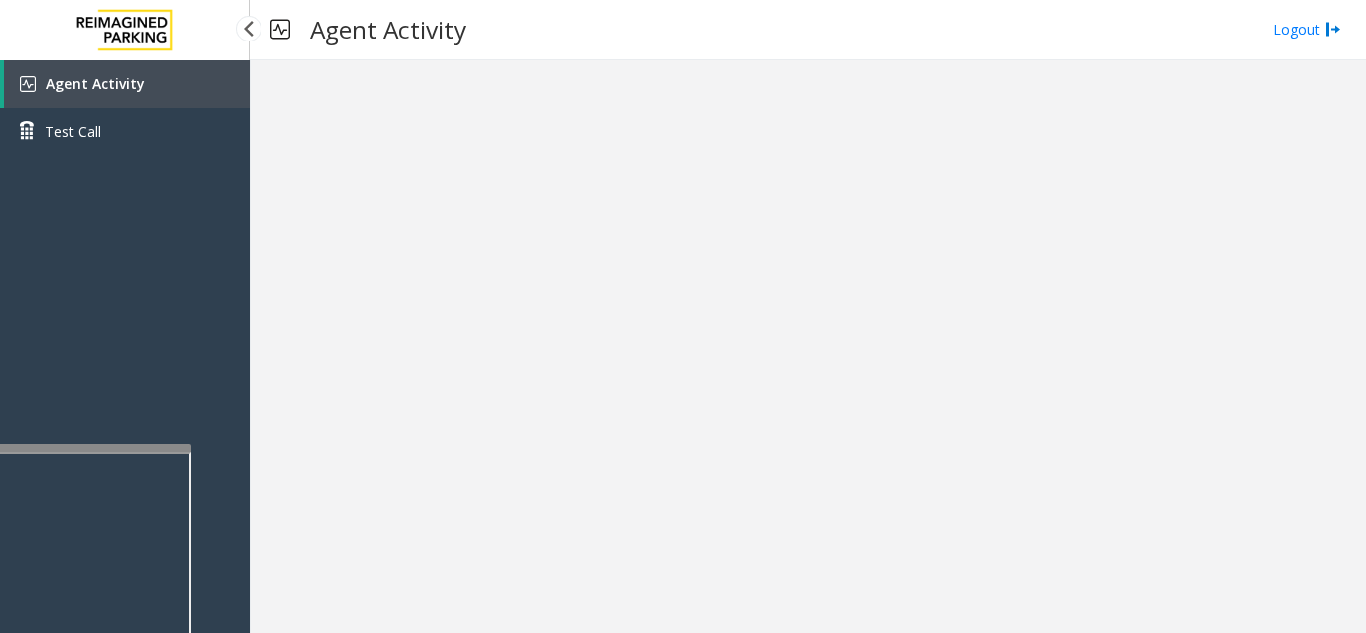 click at bounding box center [91, 448] 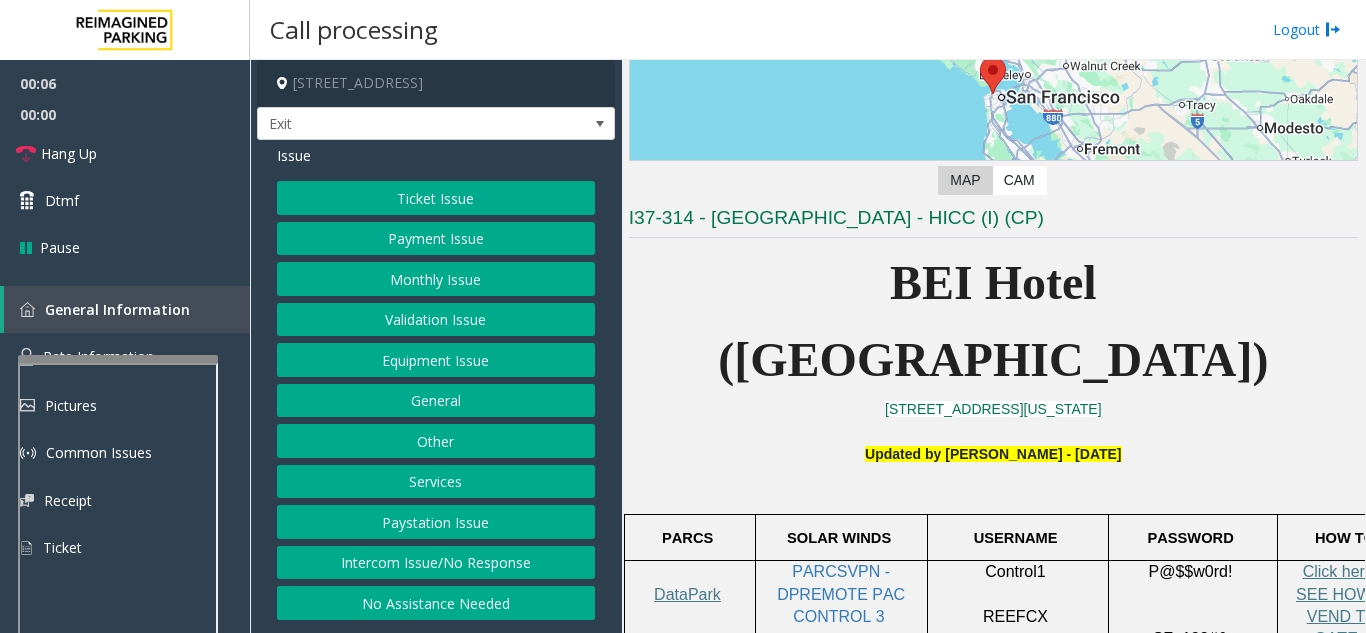 scroll, scrollTop: 300, scrollLeft: 0, axis: vertical 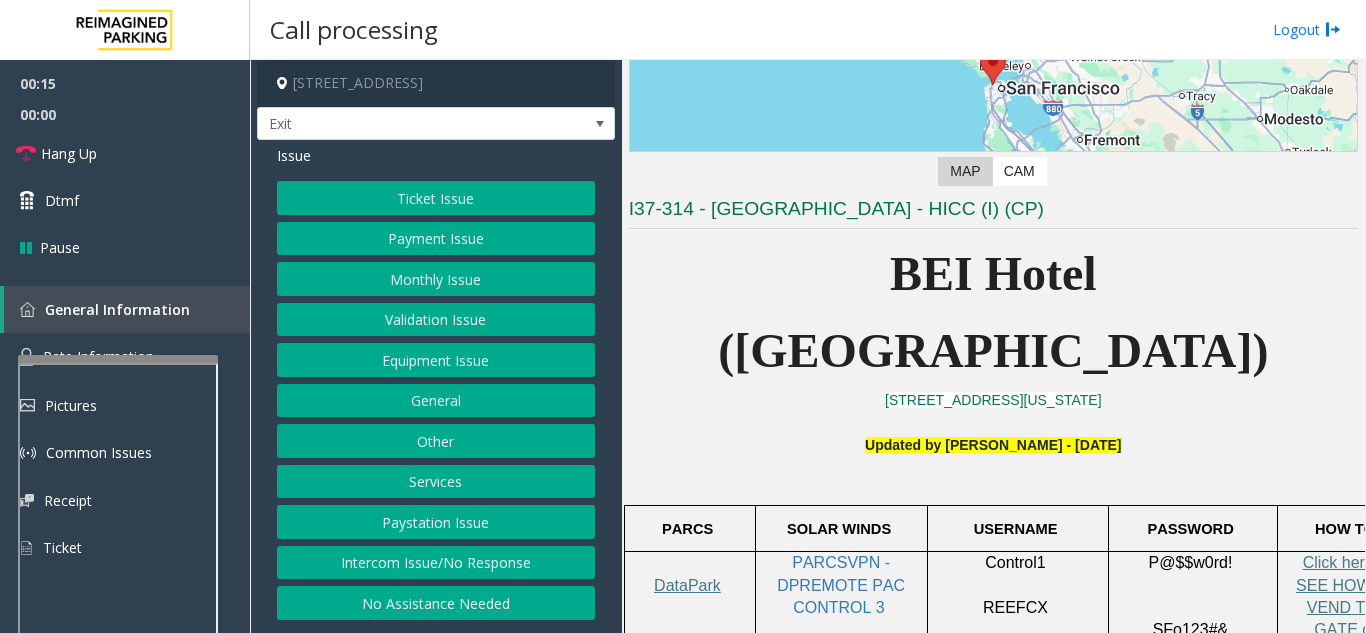 click on "Intercom Issue/No Response" 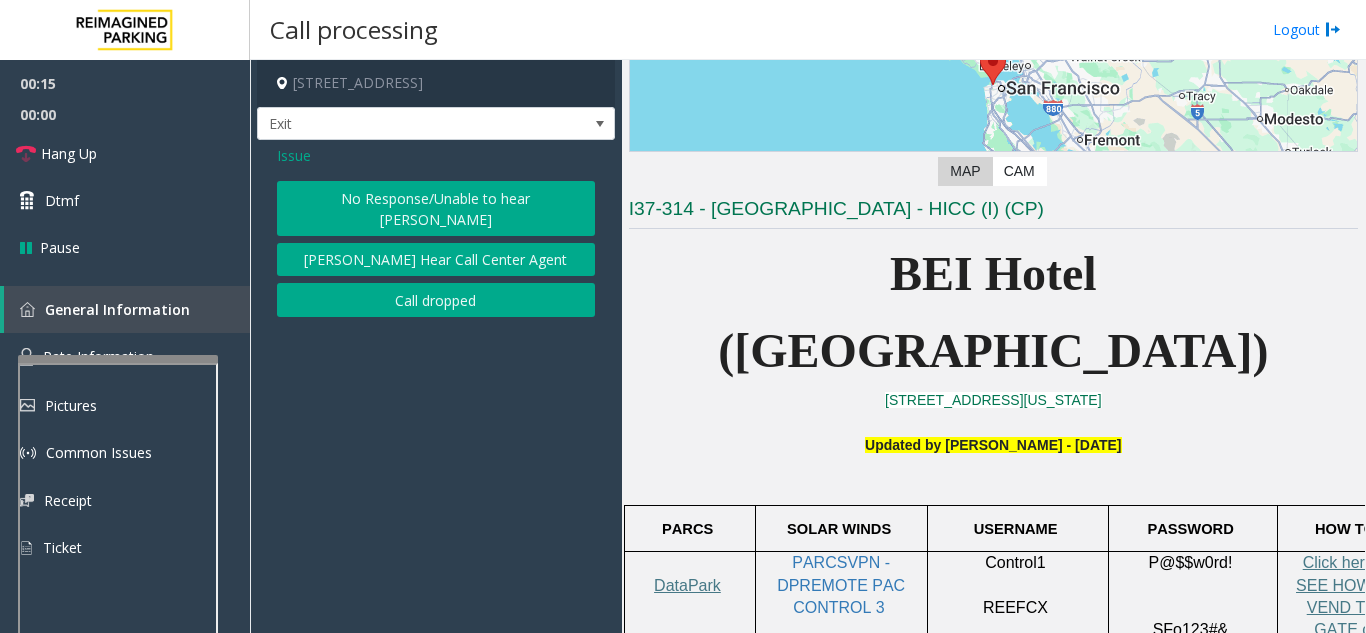 click on "No Response/Unable to hear [PERSON_NAME]" 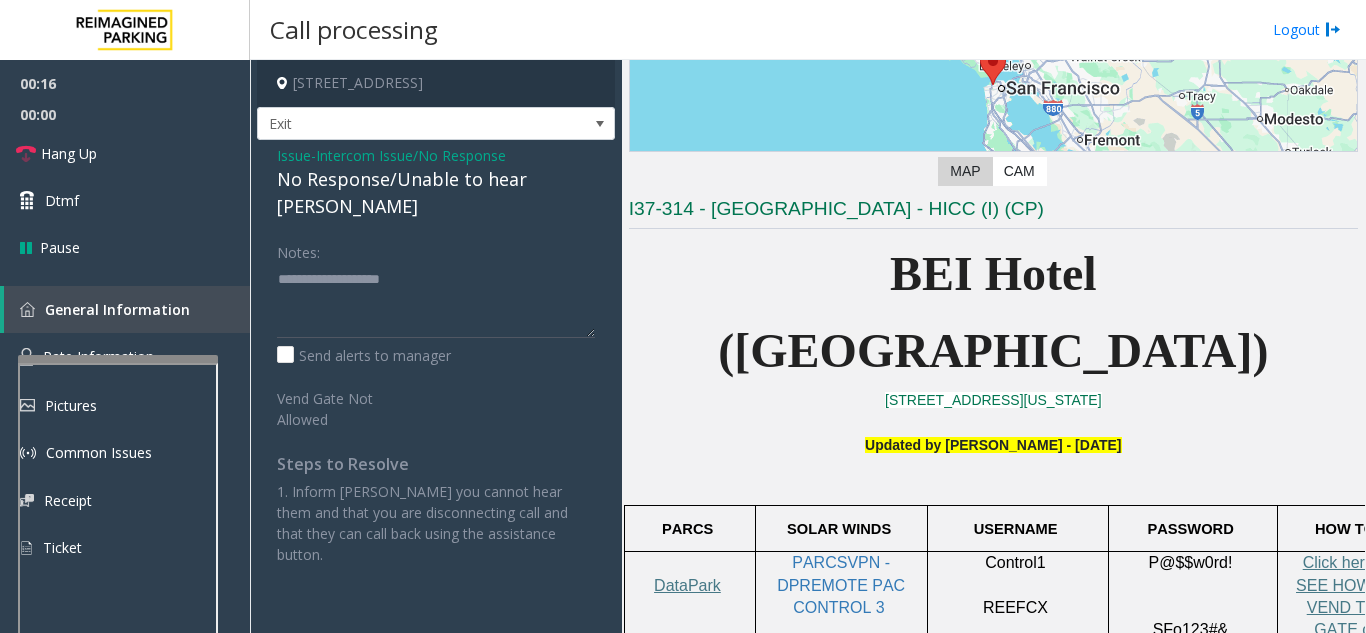 click on "No Response/Unable to hear [PERSON_NAME]" 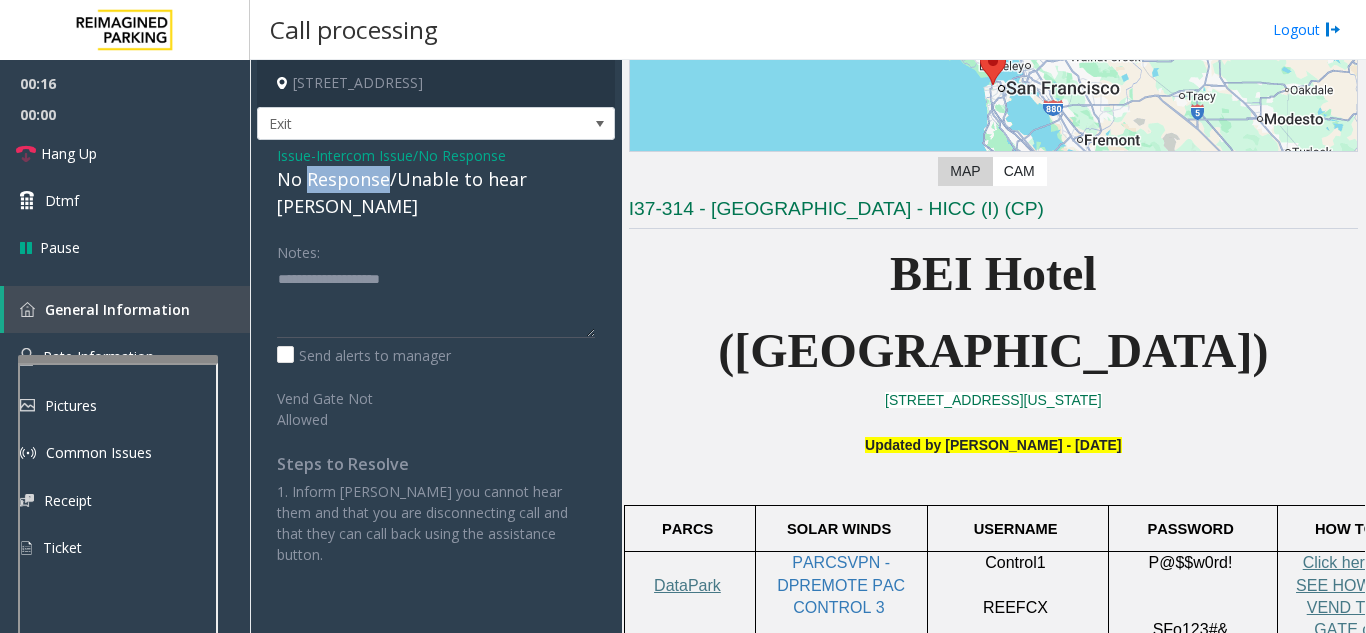 click on "No Response/Unable to hear [PERSON_NAME]" 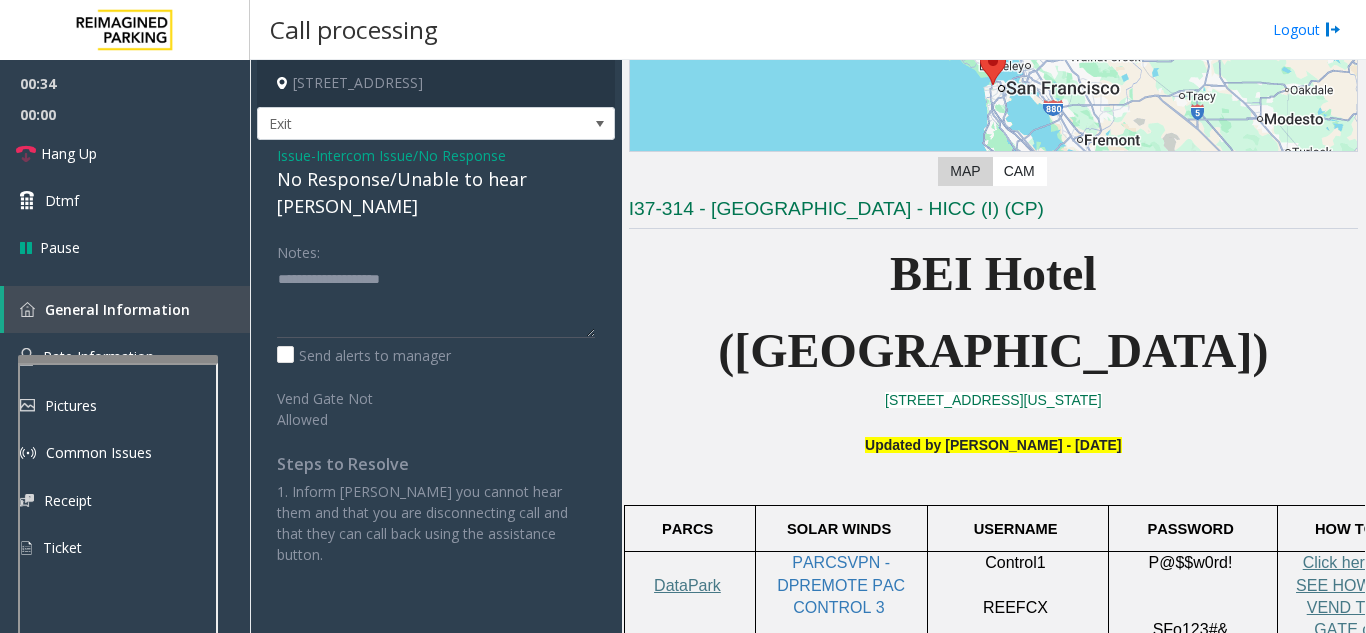 click on "Intercom Issue/No Response" 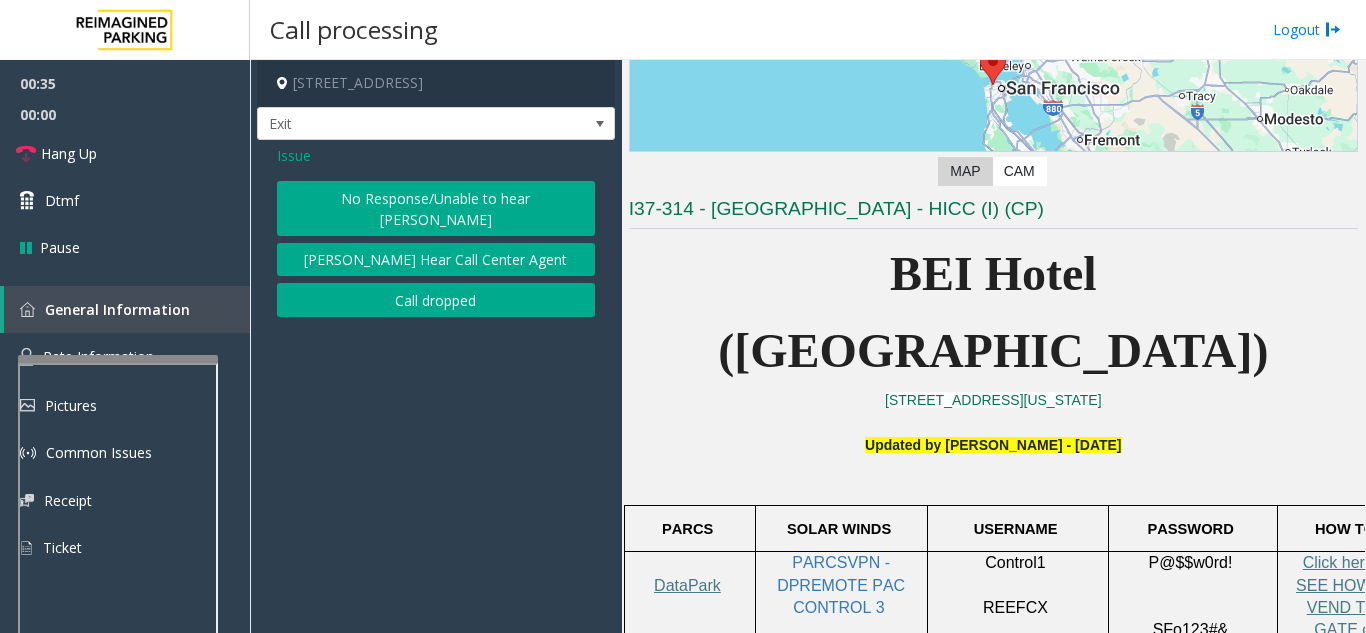 click on "Issue  No Response/Unable to hear [PERSON_NAME] Cannot Hear Call Center Agent   Call dropped" 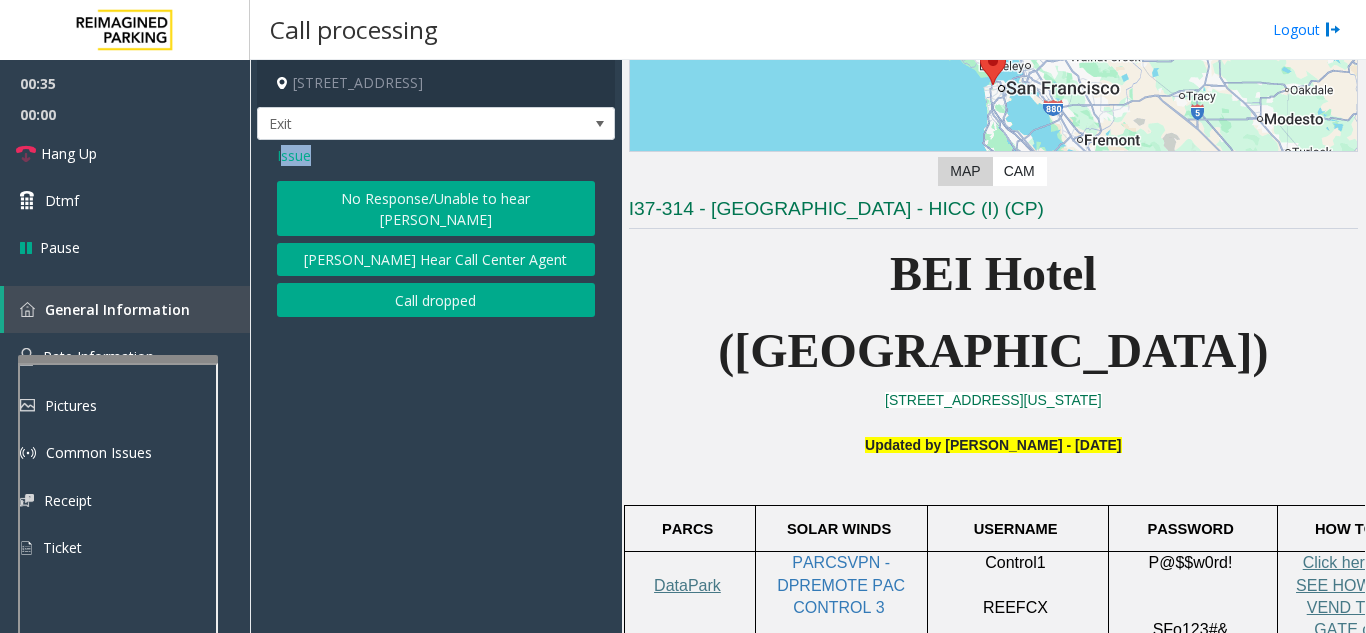 click on "Issue" 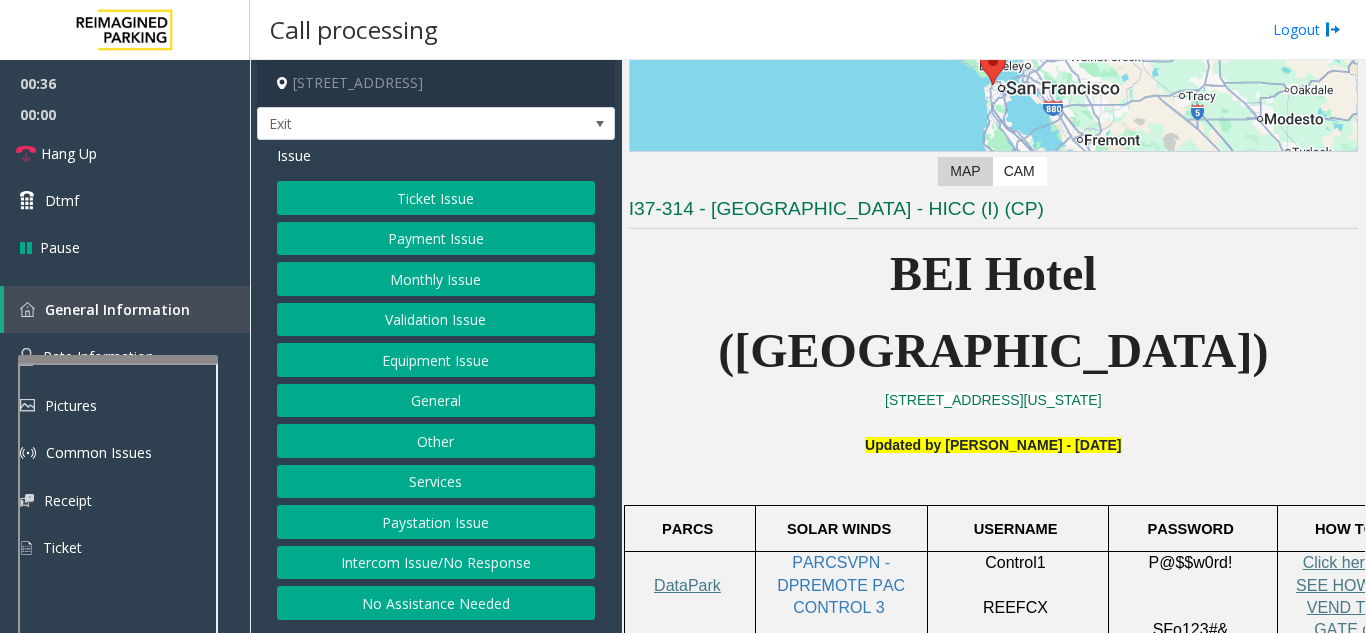 click on "Ticket Issue" 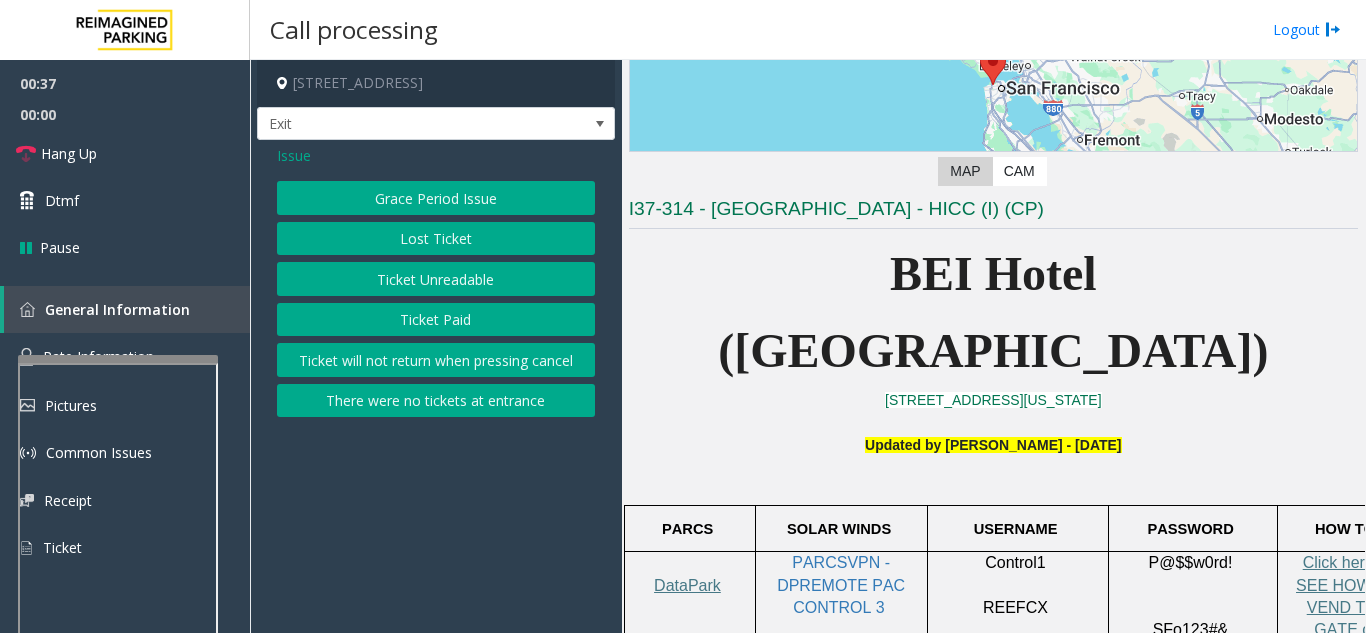 click on "Lost Ticket" 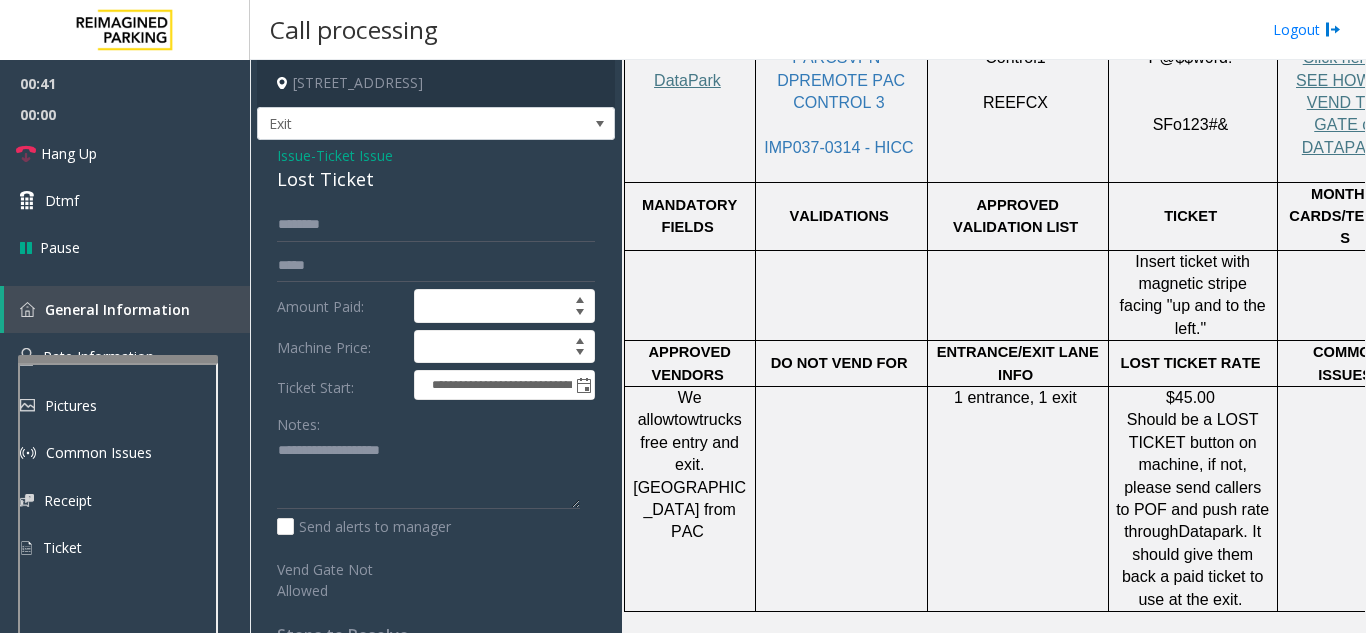 scroll, scrollTop: 800, scrollLeft: 0, axis: vertical 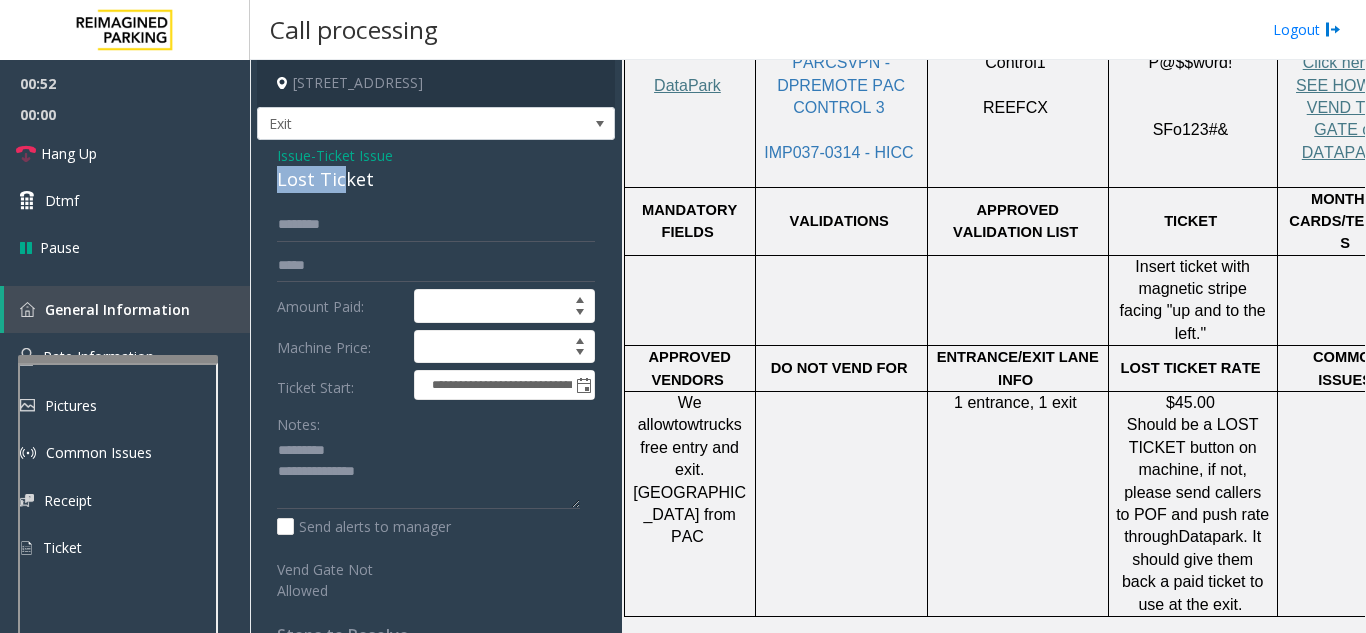 drag, startPoint x: 265, startPoint y: 178, endPoint x: 307, endPoint y: 165, distance: 43.965897 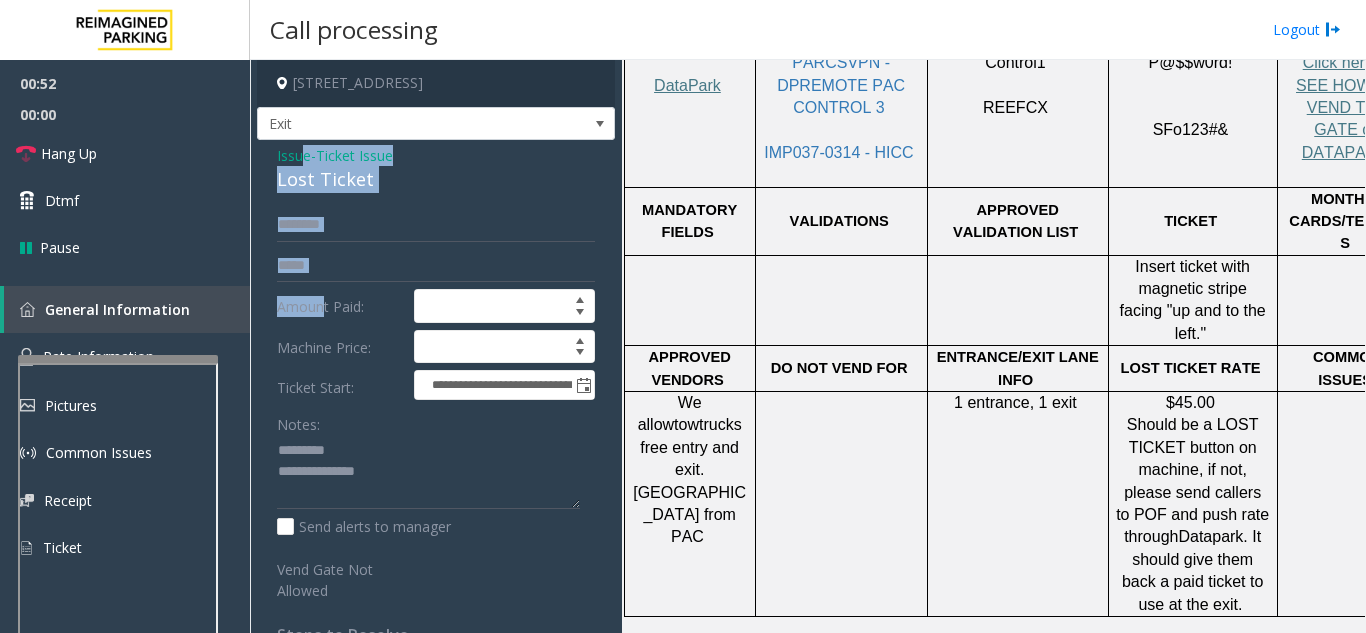 drag, startPoint x: 303, startPoint y: 164, endPoint x: 321, endPoint y: 291, distance: 128.26924 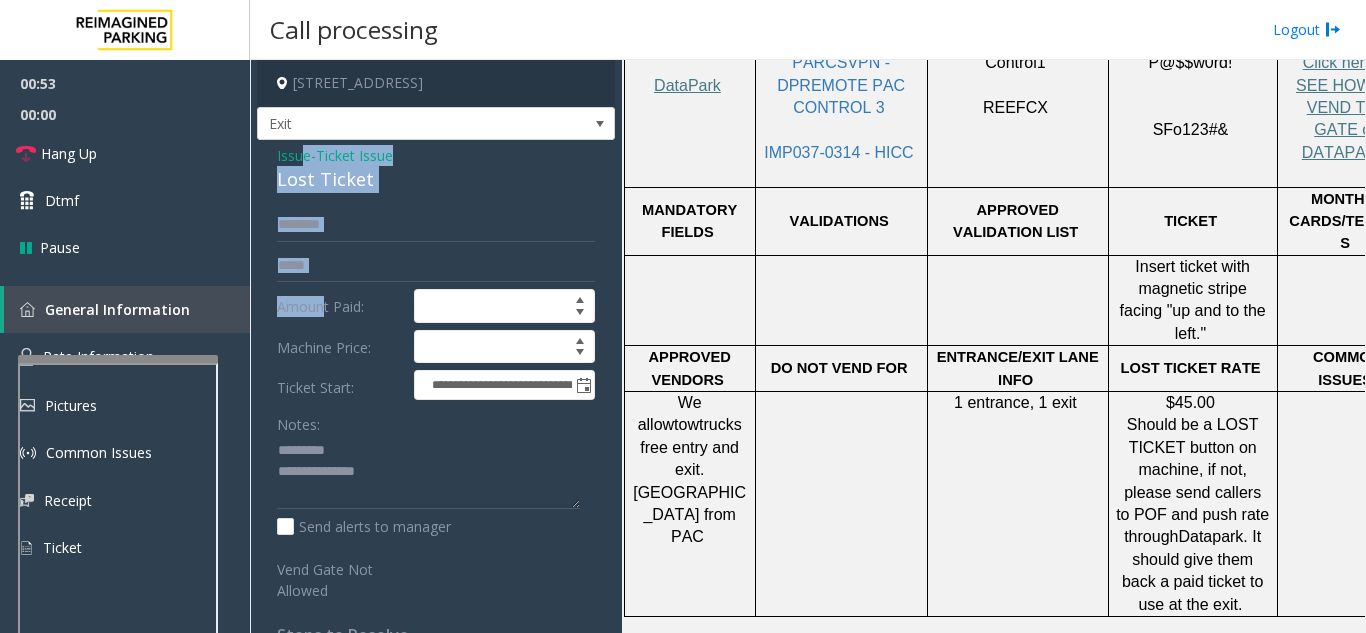 click on "Lost Ticket" 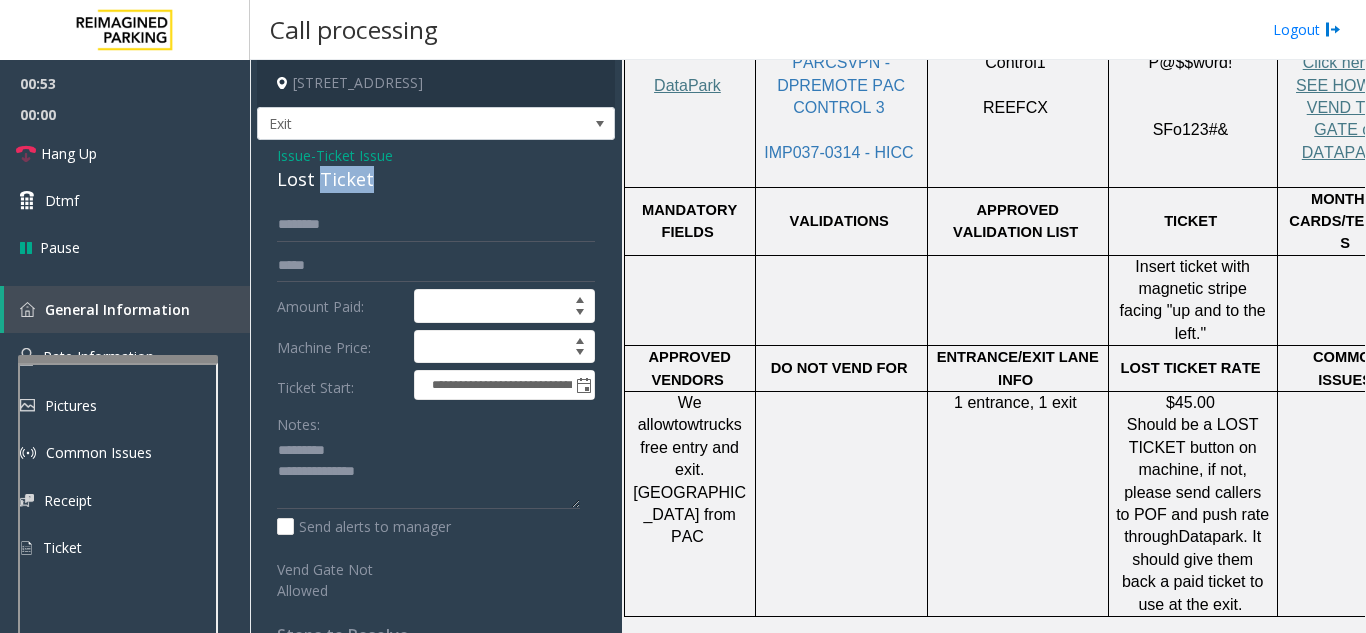 click on "Lost Ticket" 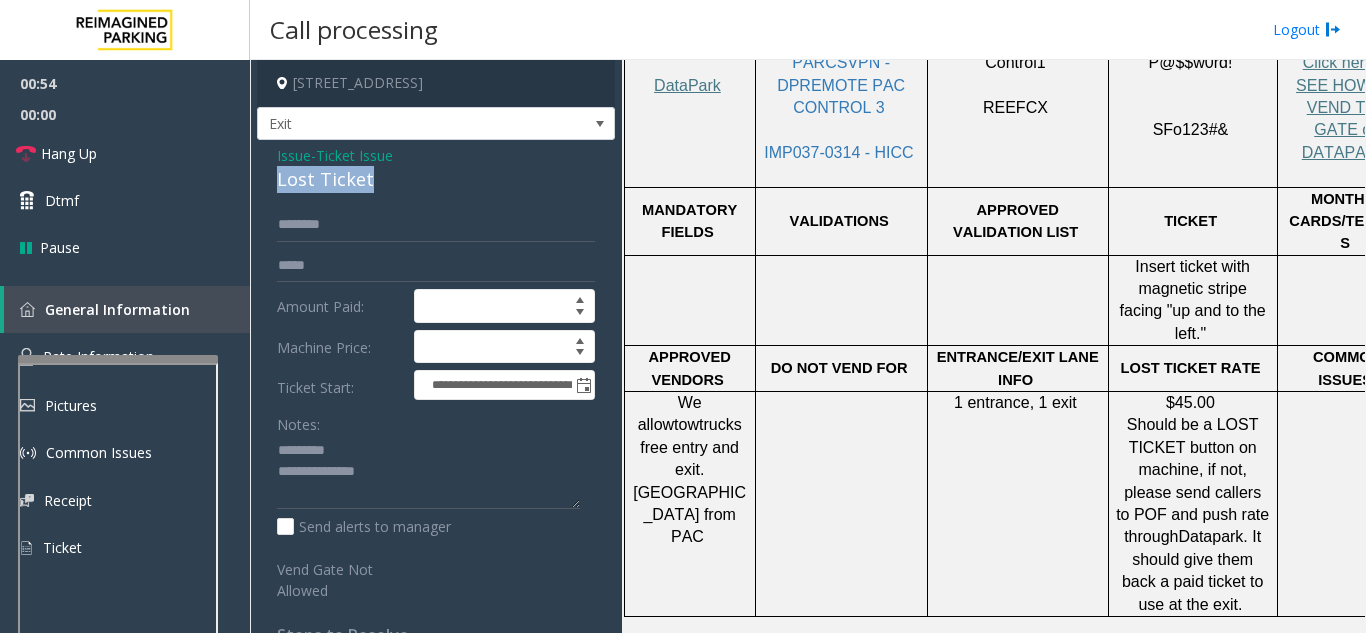 click on "Lost Ticket" 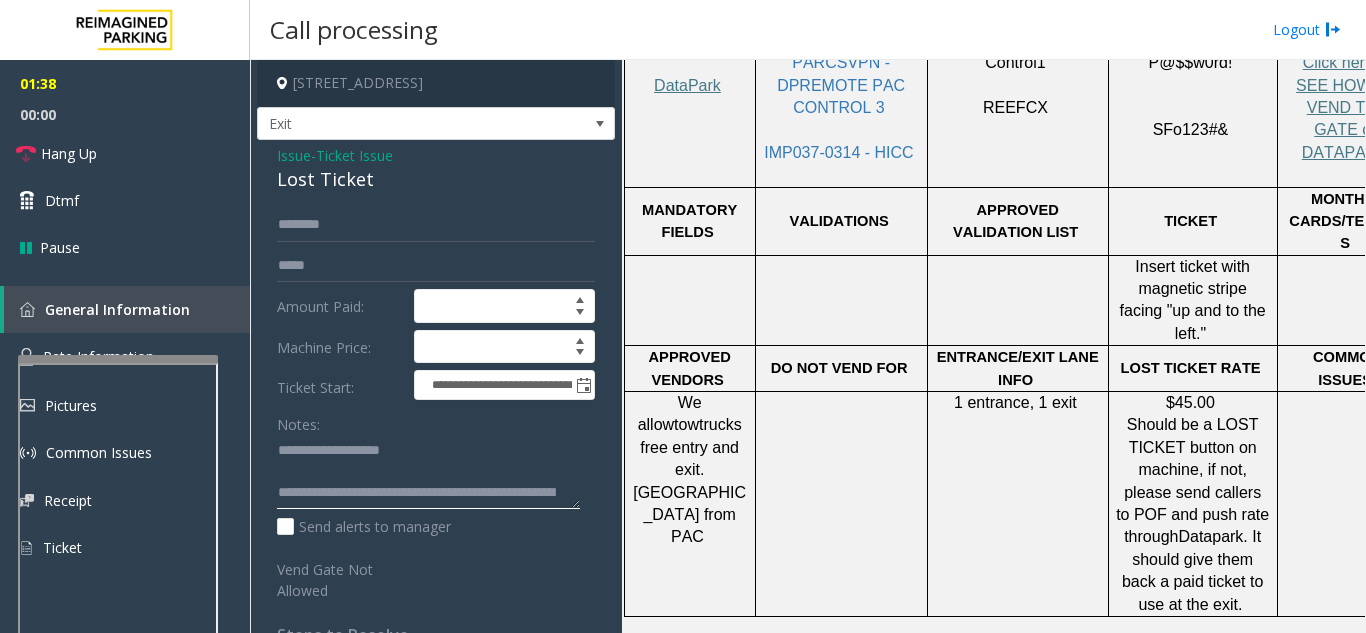 paste on "**********" 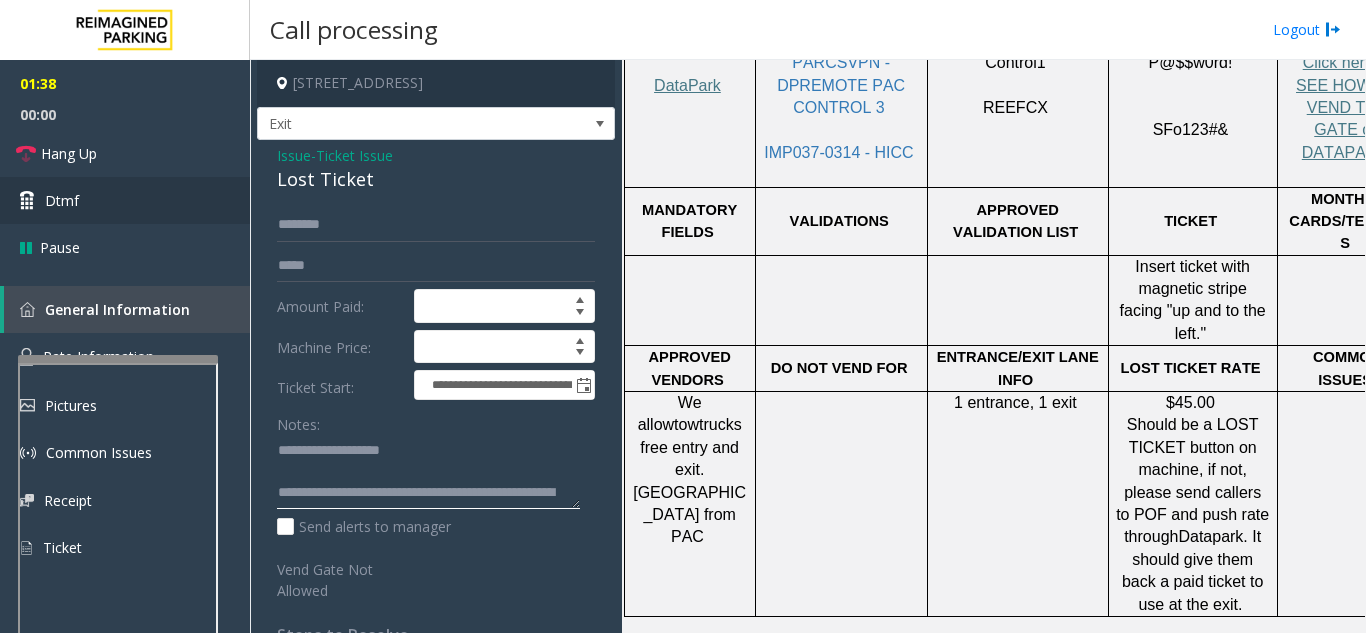 scroll, scrollTop: 79, scrollLeft: 0, axis: vertical 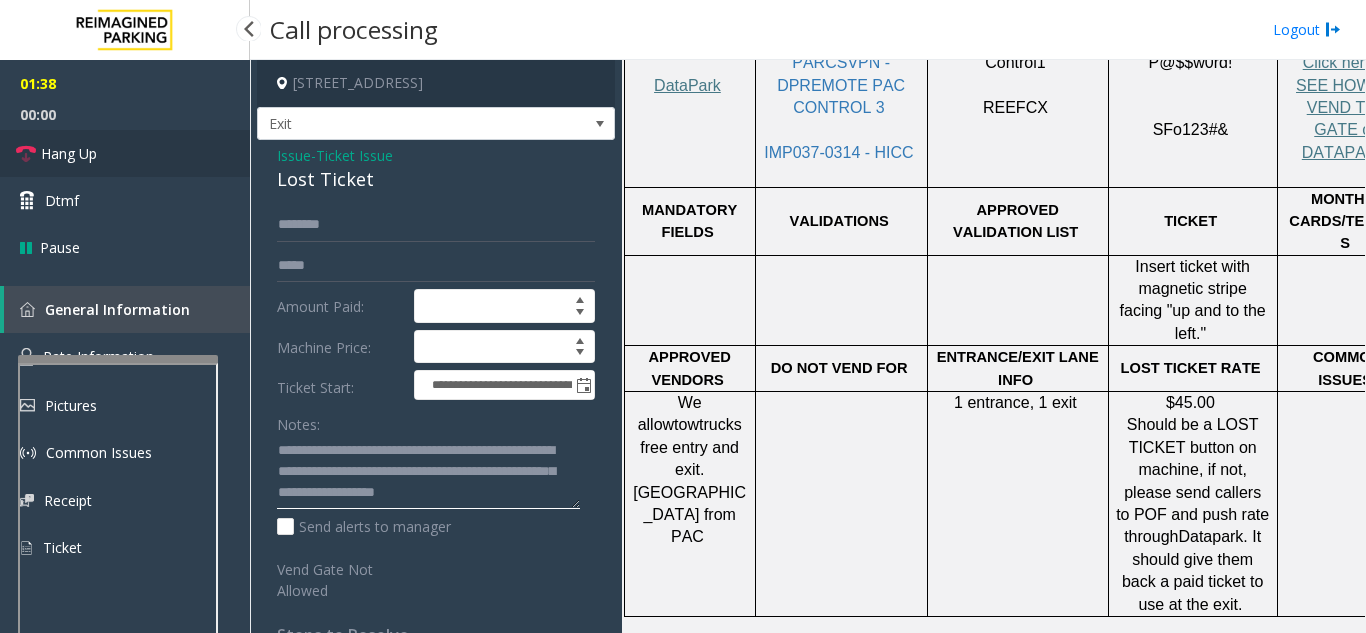 type on "**********" 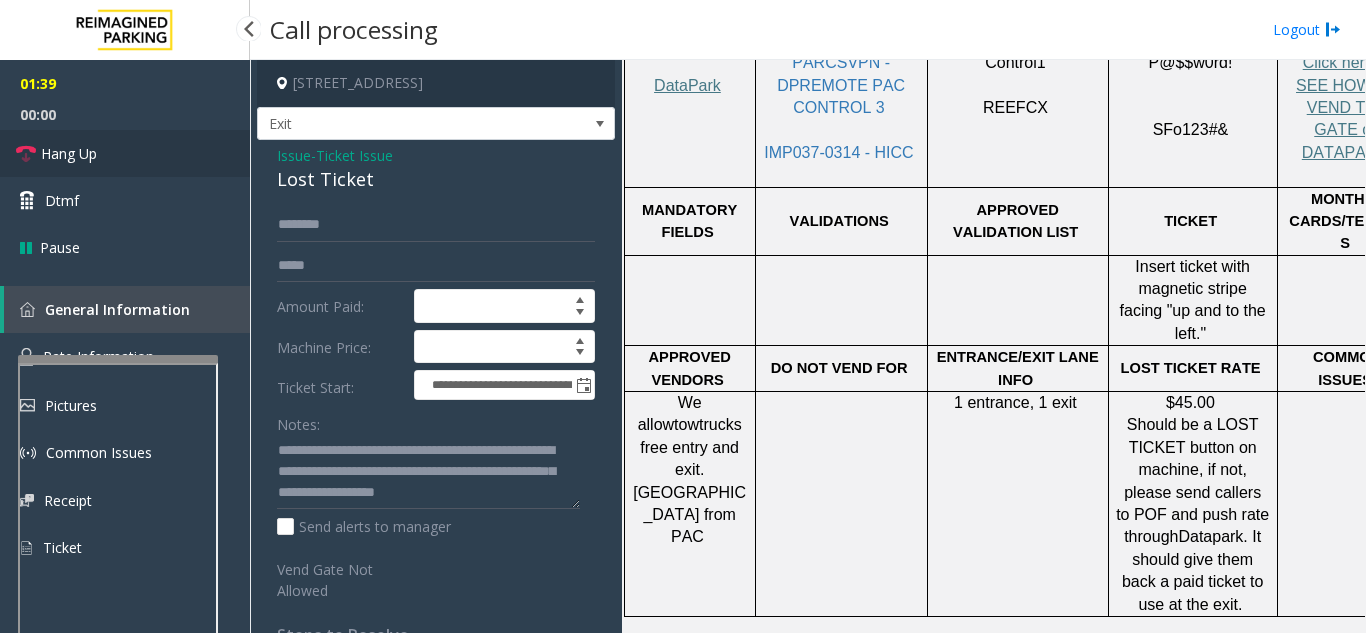 click on "Hang Up" at bounding box center (125, 153) 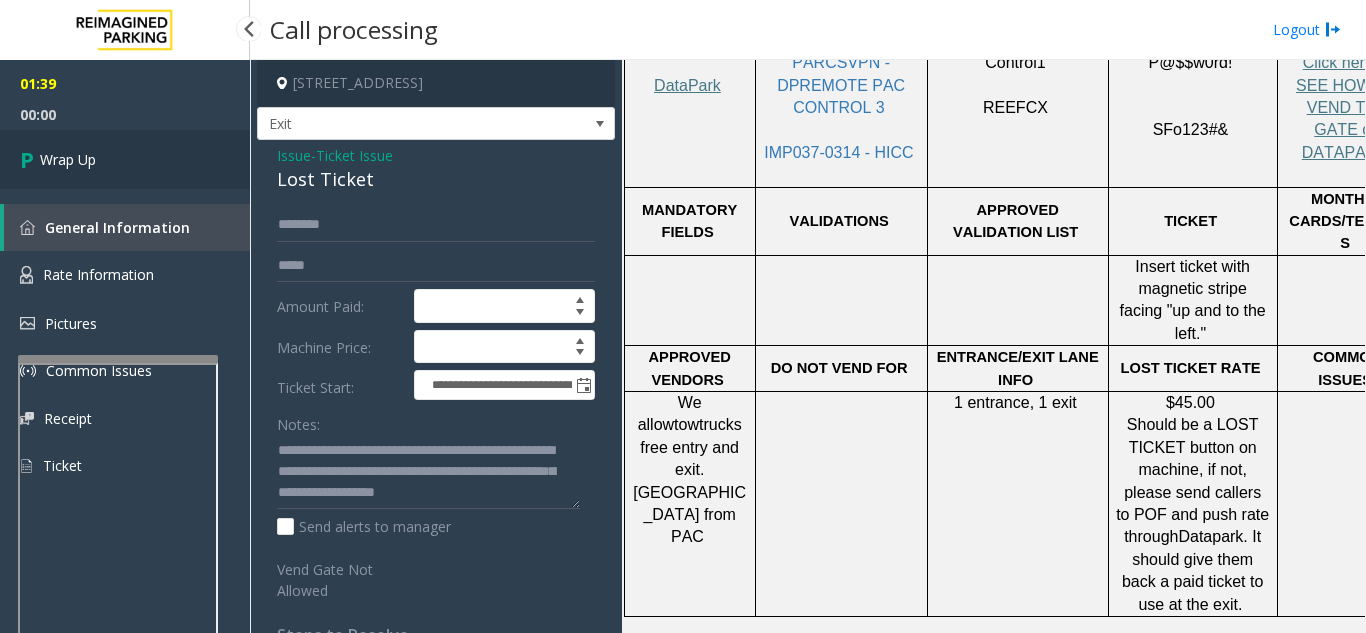 click on "Wrap Up" at bounding box center (125, 159) 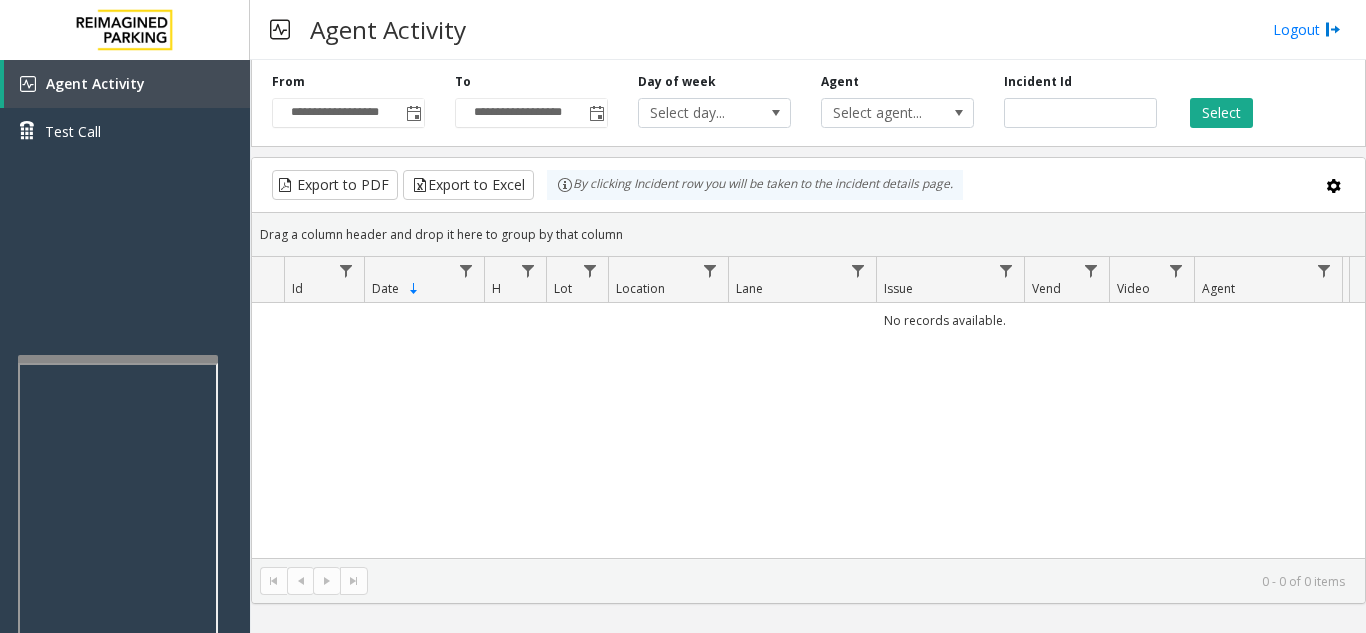 type 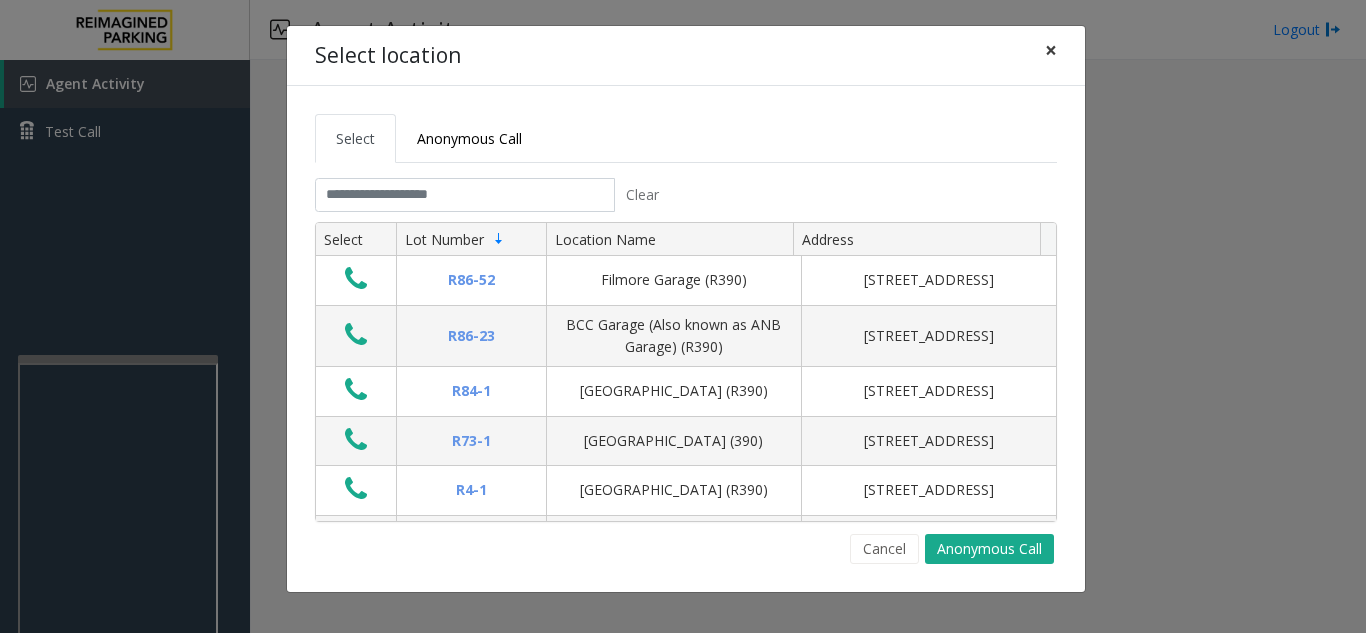 click on "×" 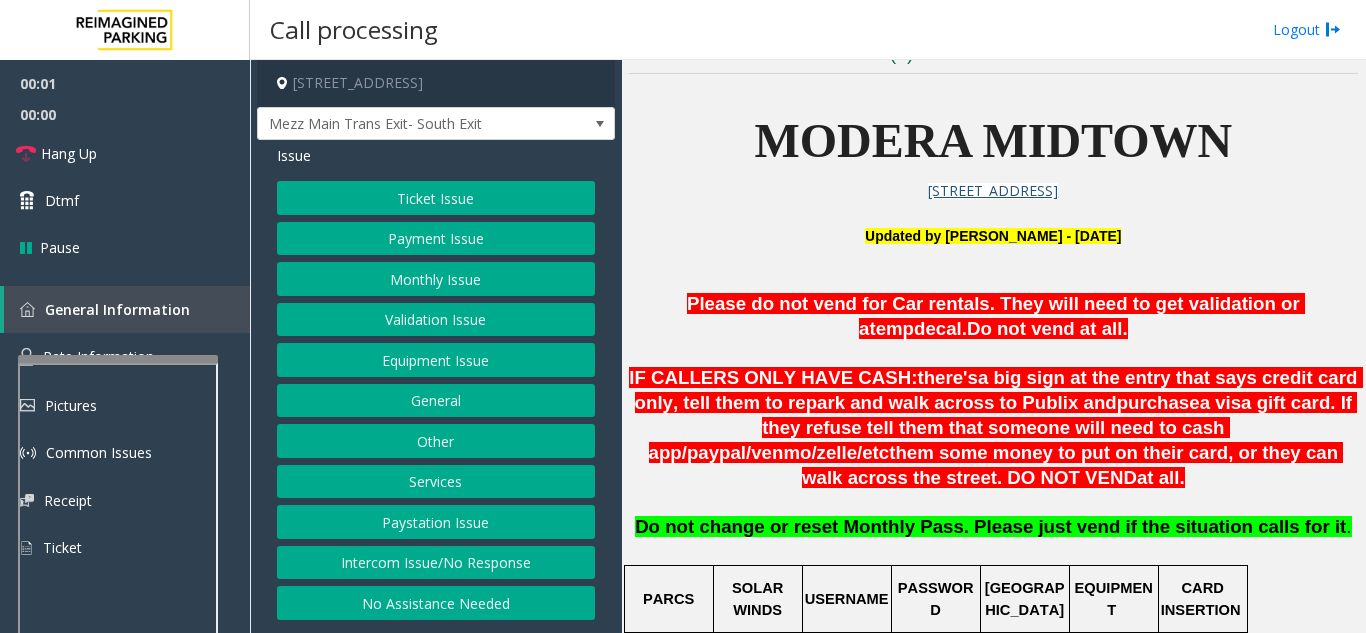scroll, scrollTop: 600, scrollLeft: 0, axis: vertical 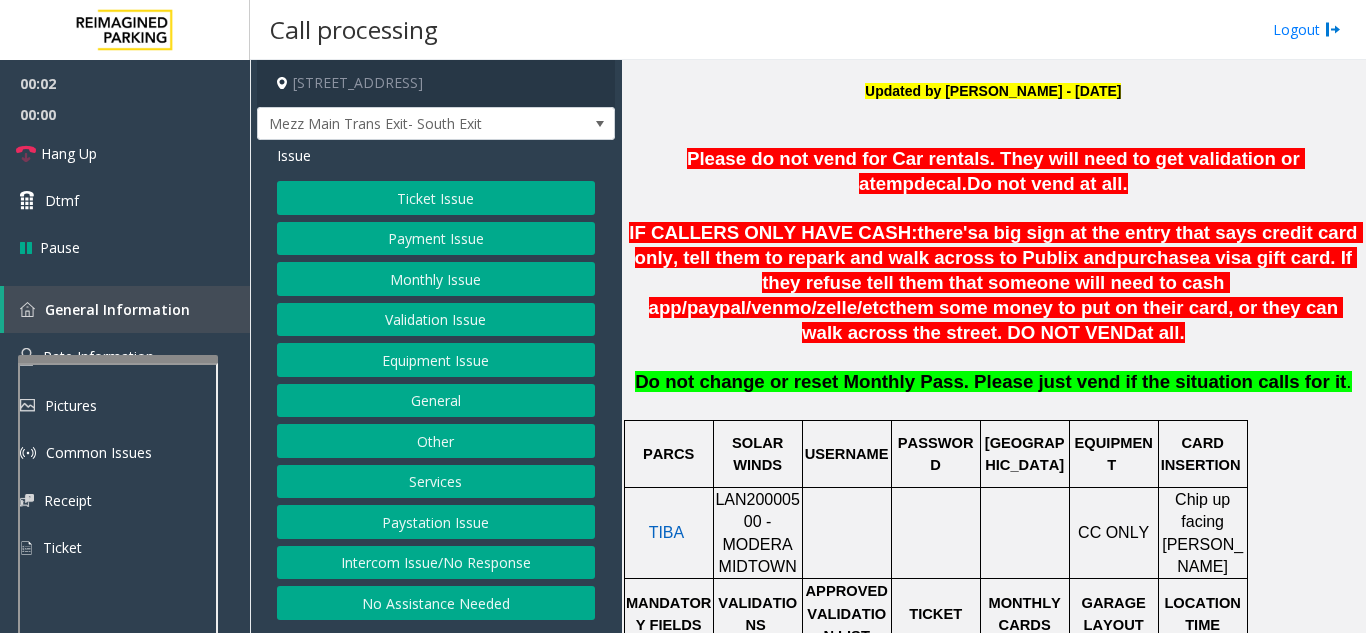 click on "LAN20000500 - MODERA MIDTOWN" 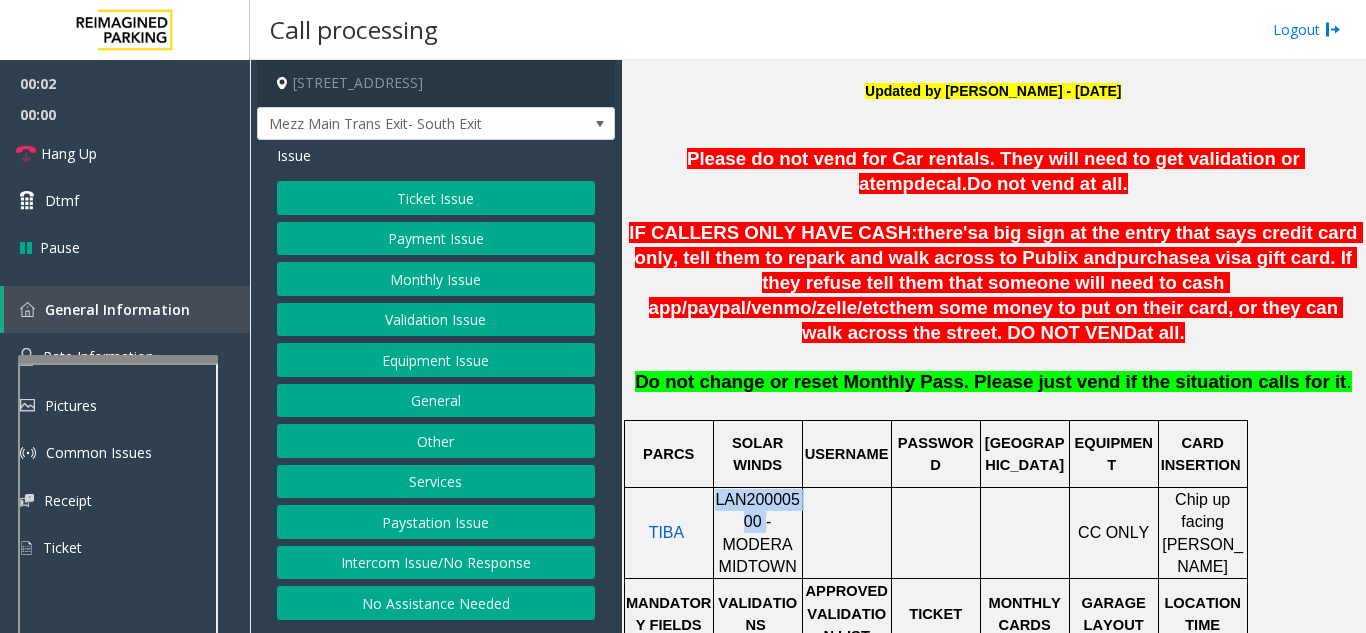 click on "LAN20000500 - MODERA MIDTOWN" 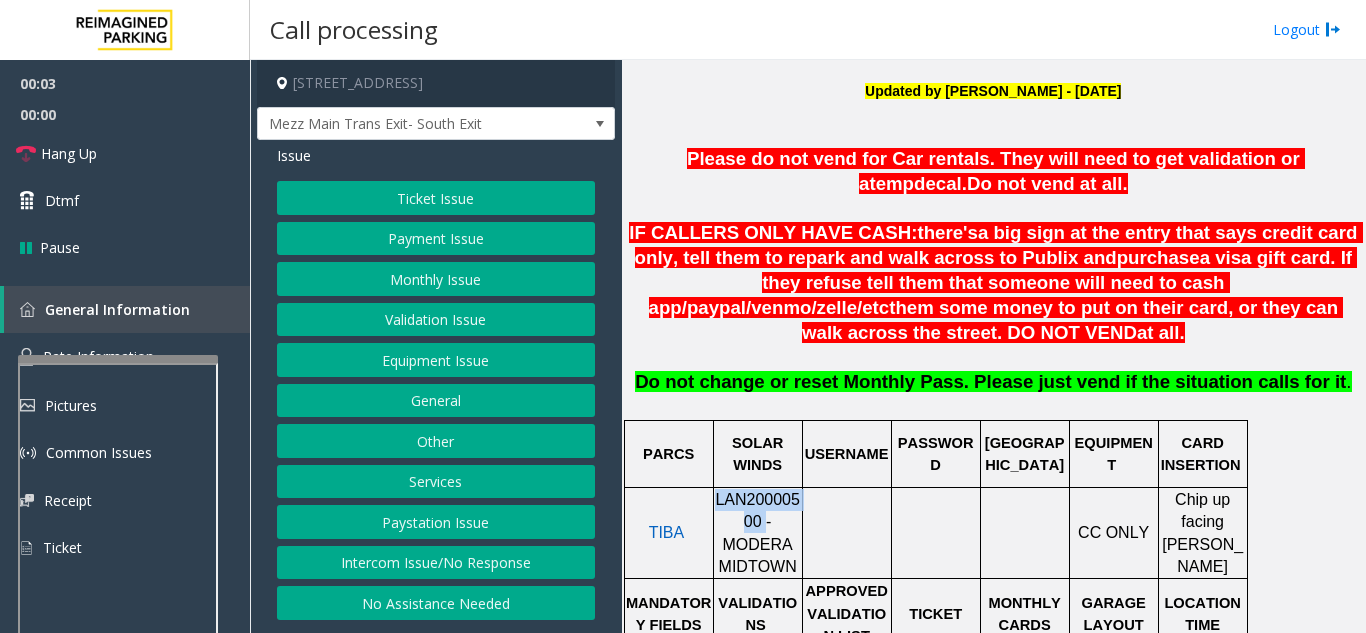 copy on "LAN20000500" 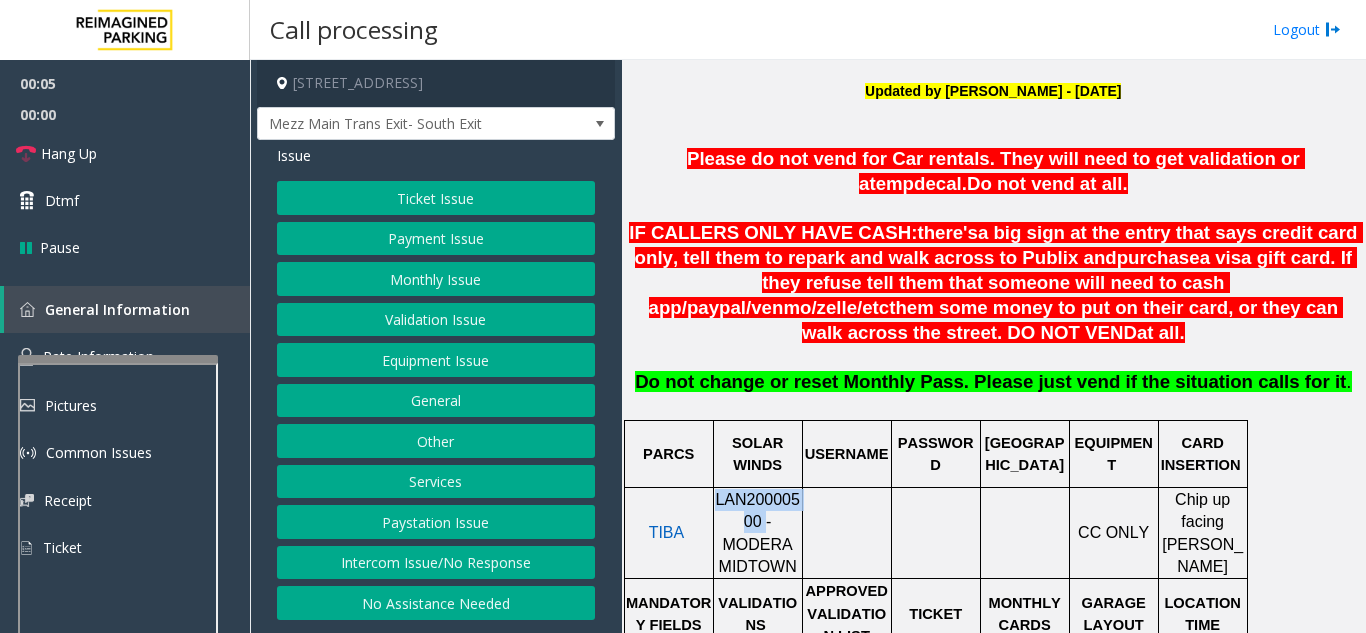 click on "Intercom Issue/No Response" 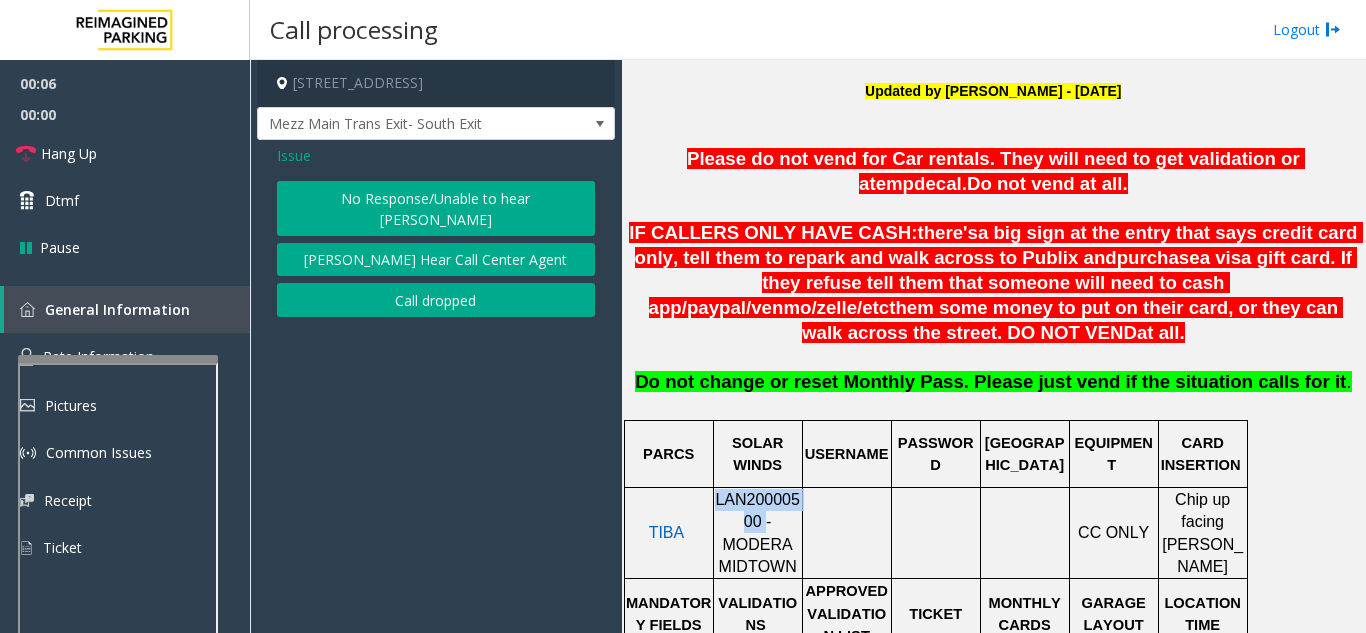 click on "No Response/Unable to hear [PERSON_NAME]" 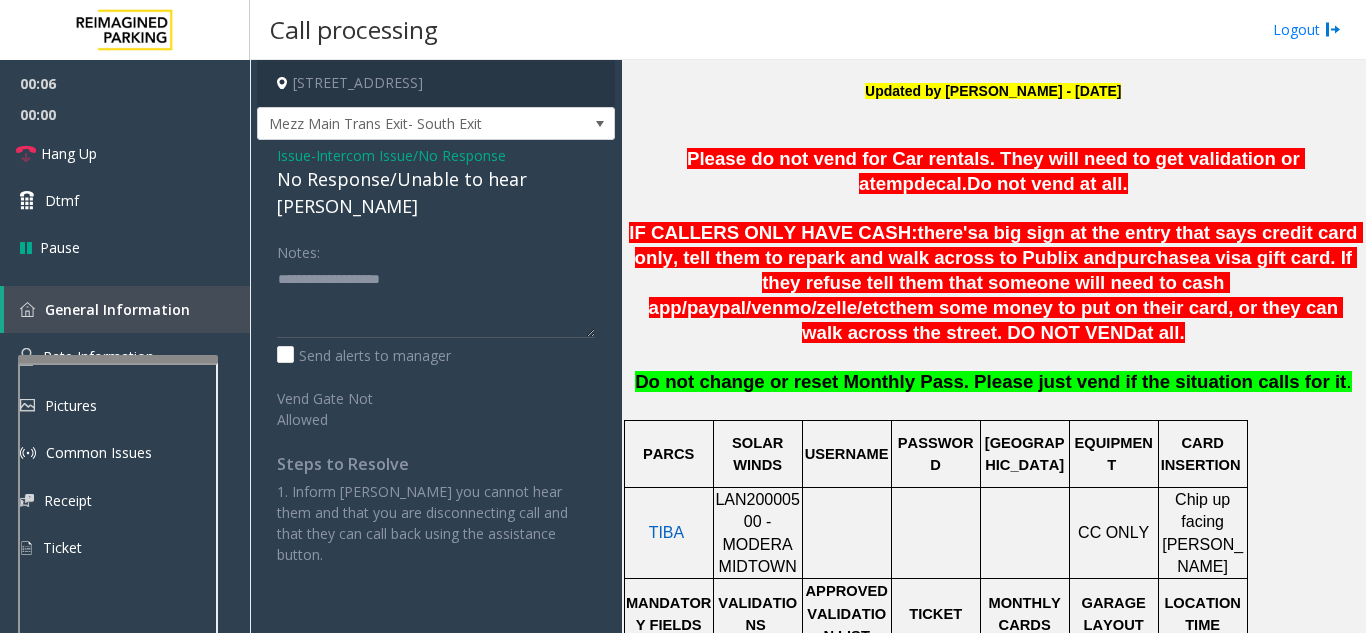 click on "No Response/Unable to hear [PERSON_NAME]" 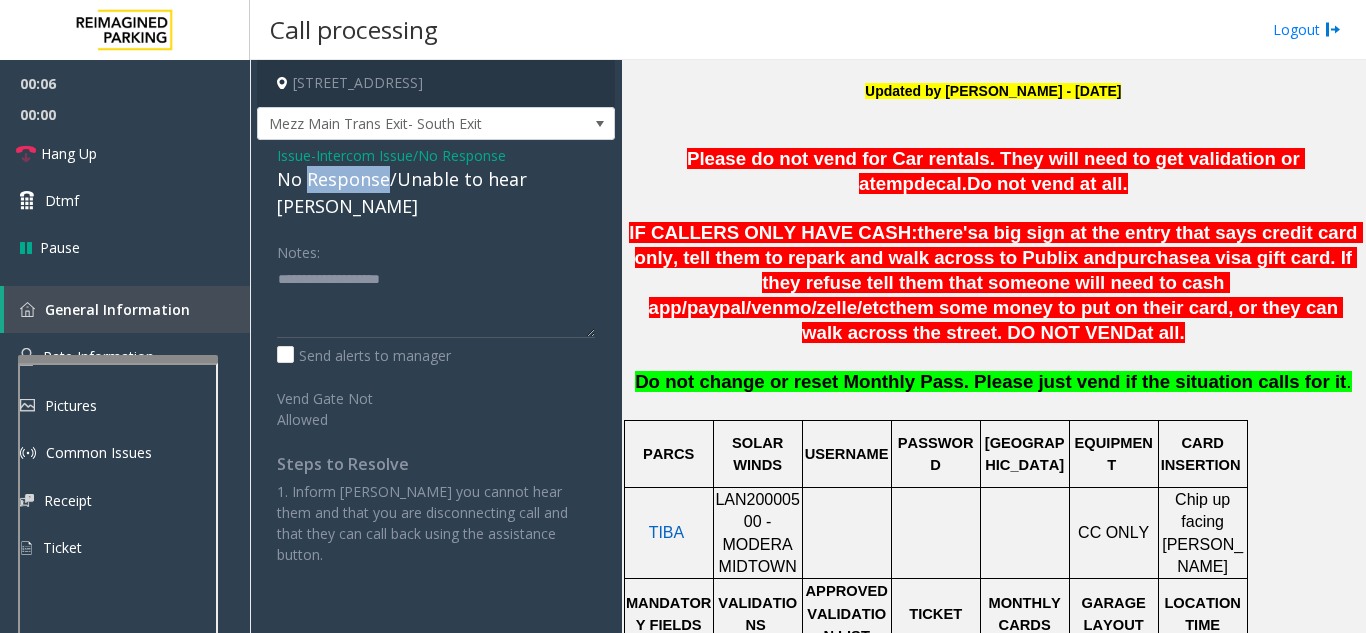 click on "No Response/Unable to hear [PERSON_NAME]" 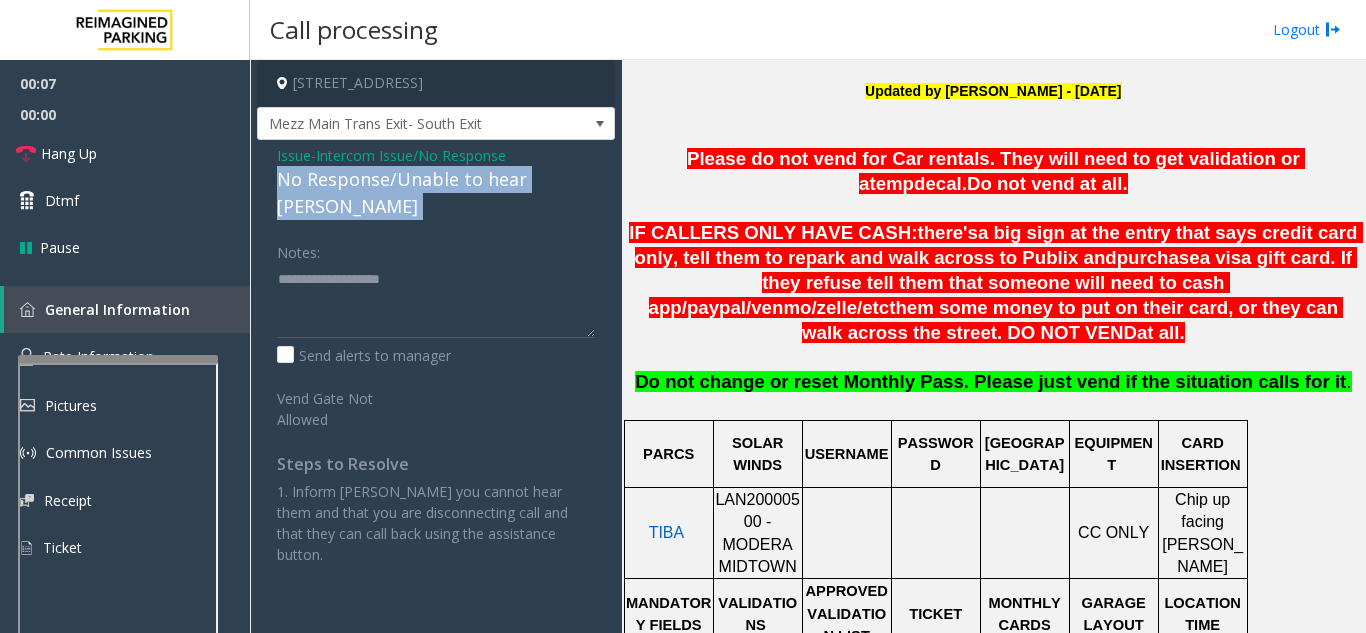 click on "No Response/Unable to hear [PERSON_NAME]" 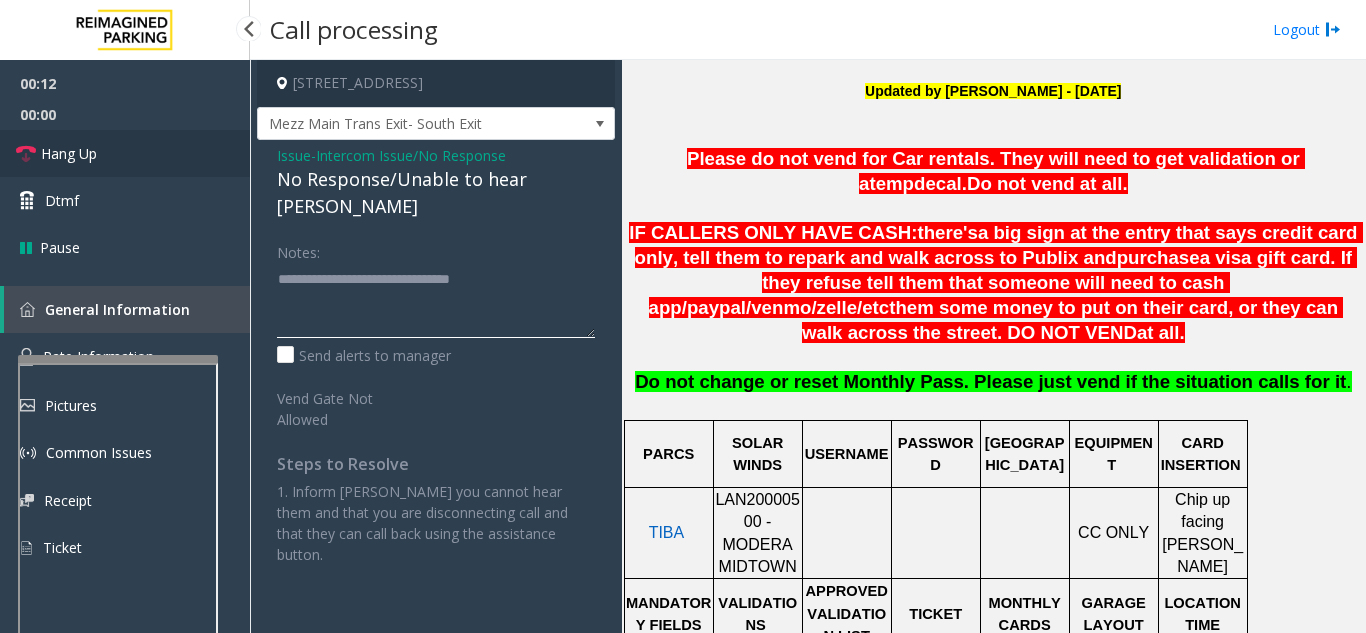 type on "**********" 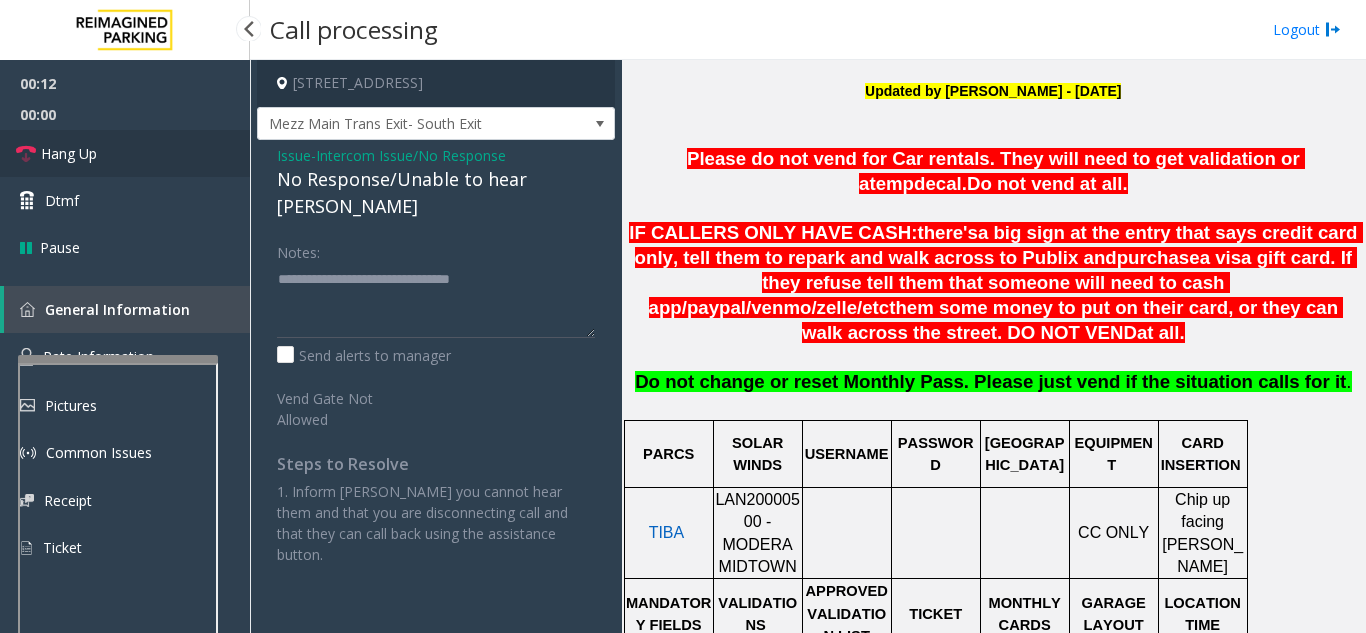click on "Hang Up" at bounding box center (125, 153) 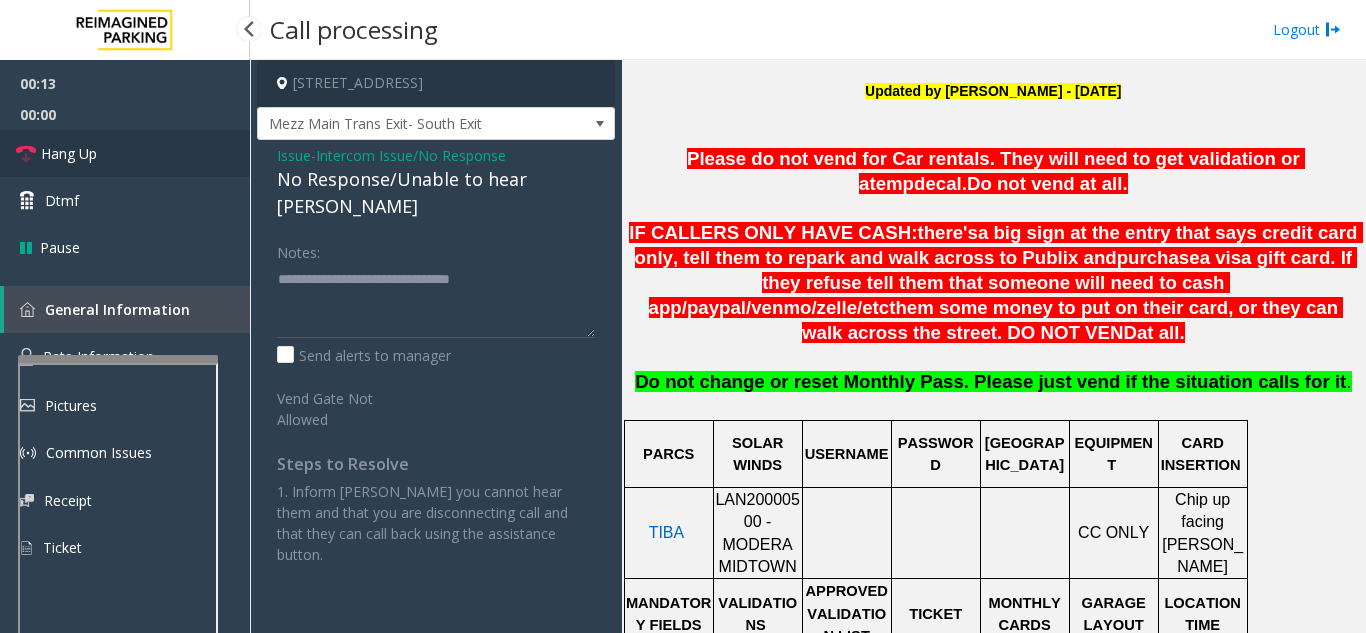 click on "Hang Up" at bounding box center (125, 153) 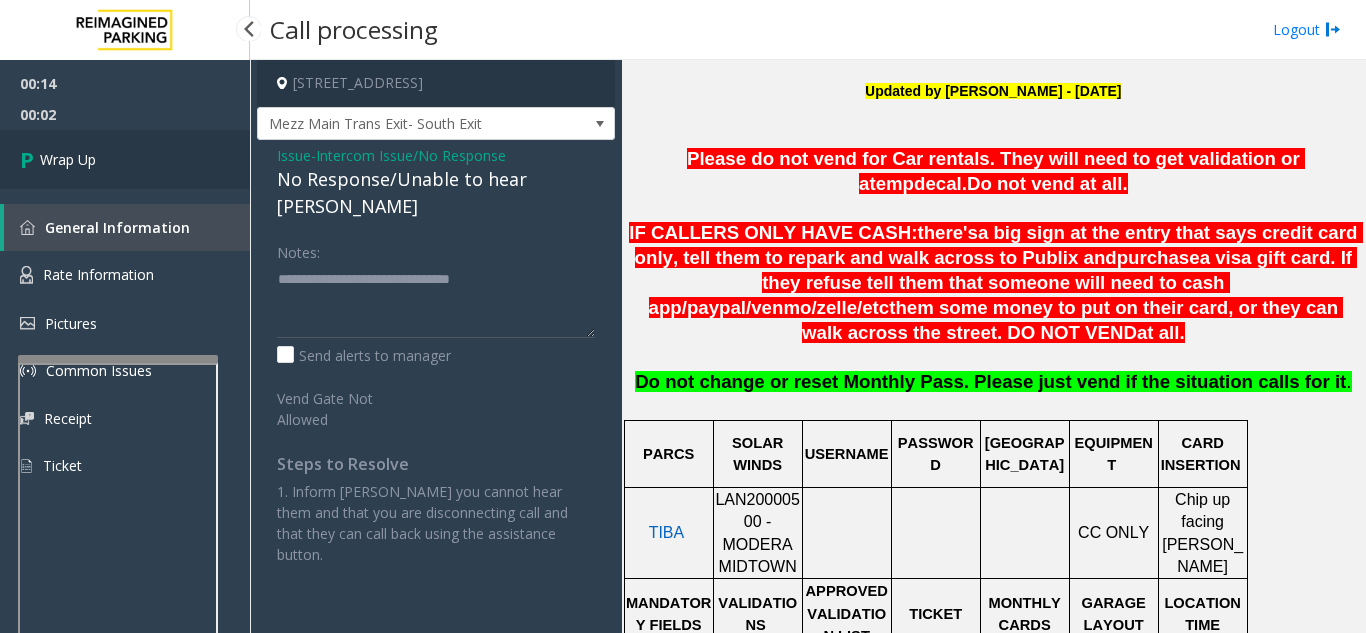 click on "Wrap Up" at bounding box center (125, 159) 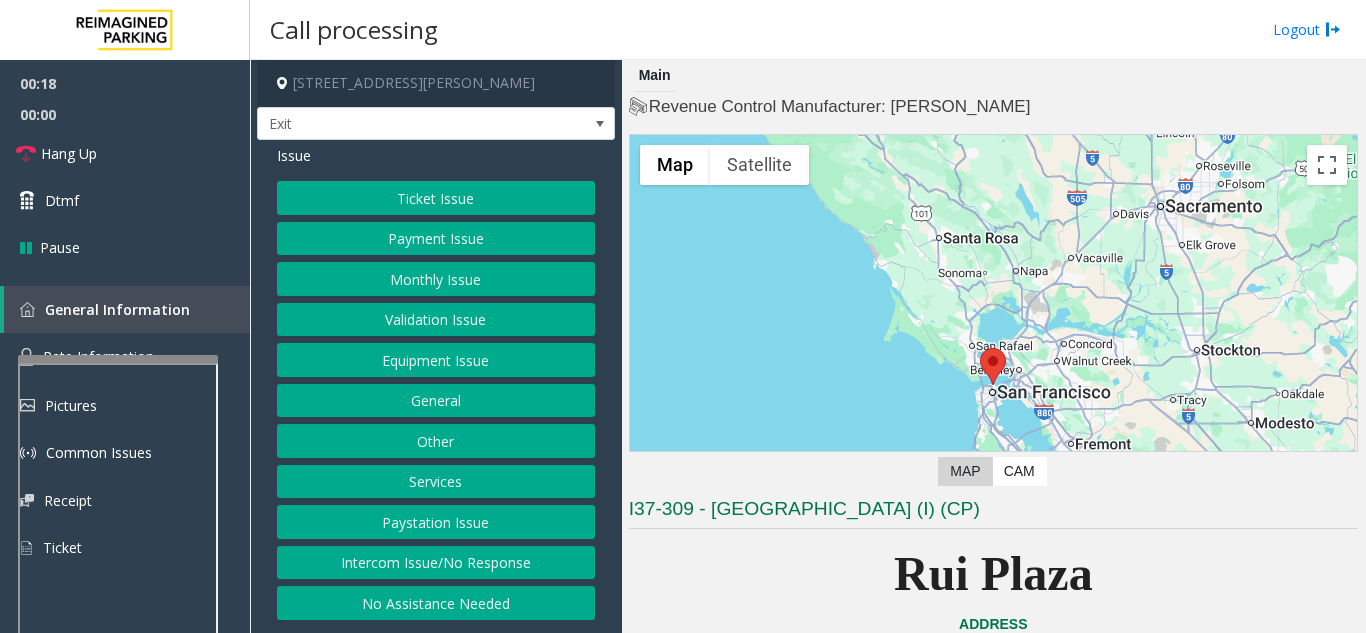 click on "Services" 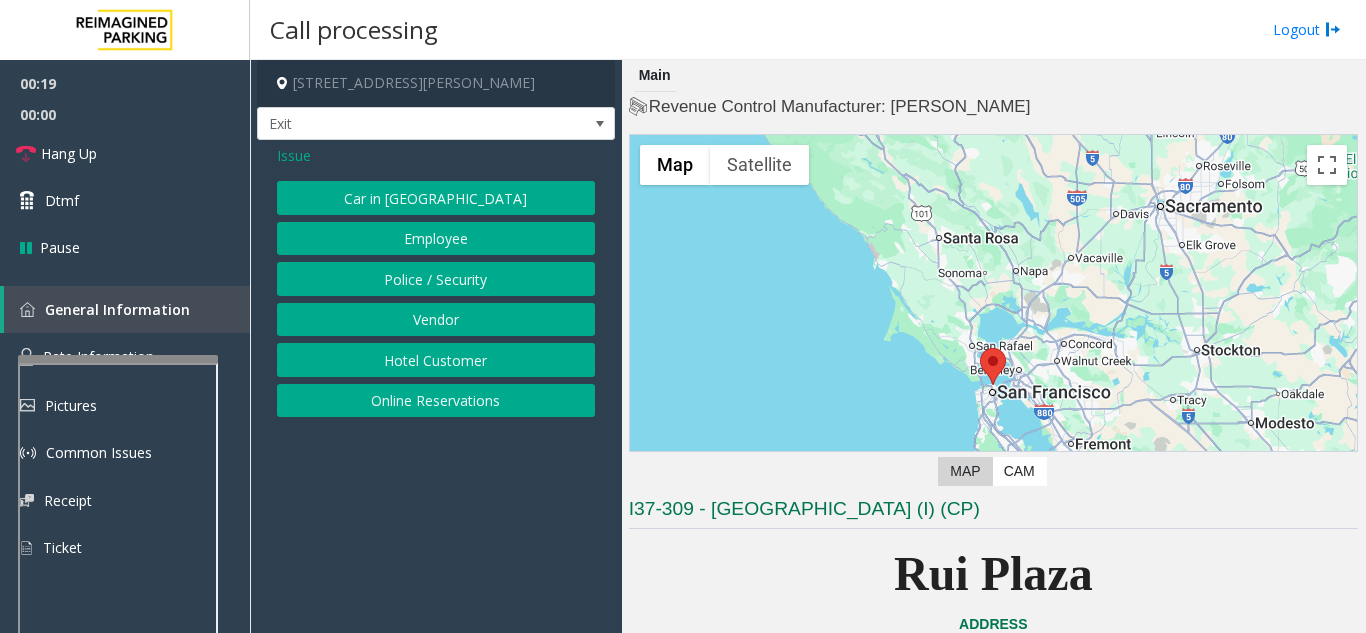 click on "Online Reservations" 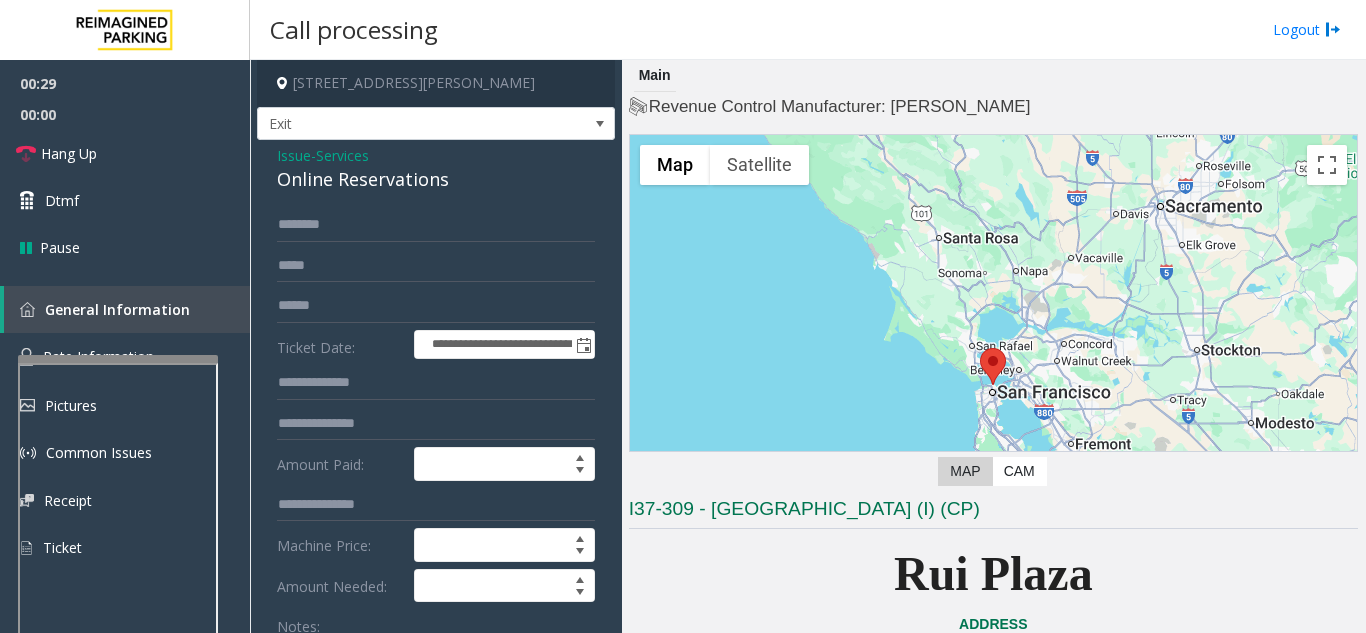 scroll, scrollTop: 200, scrollLeft: 0, axis: vertical 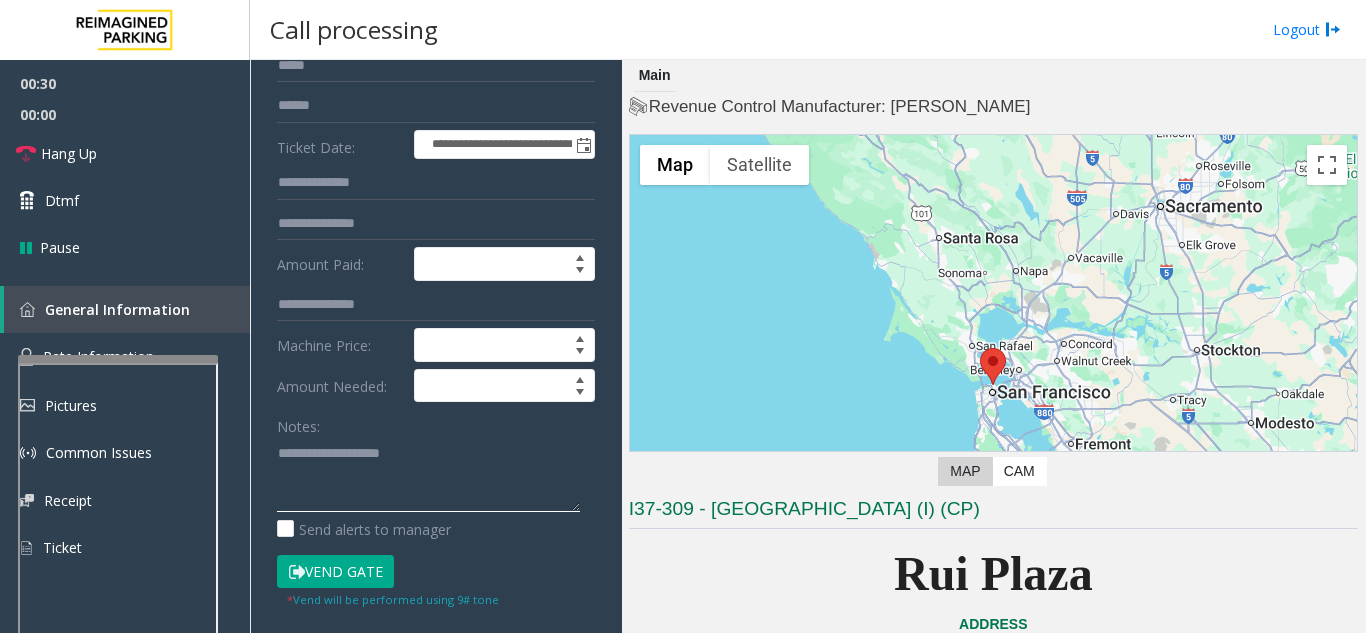 paste on "**********" 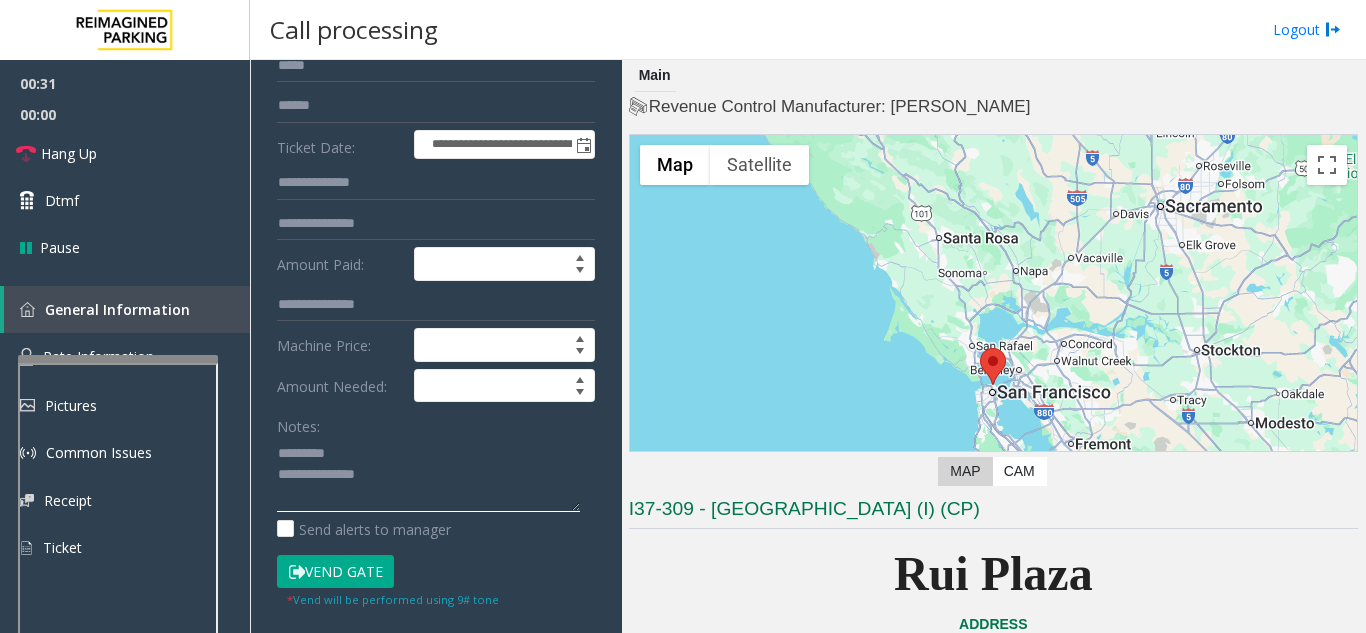 click 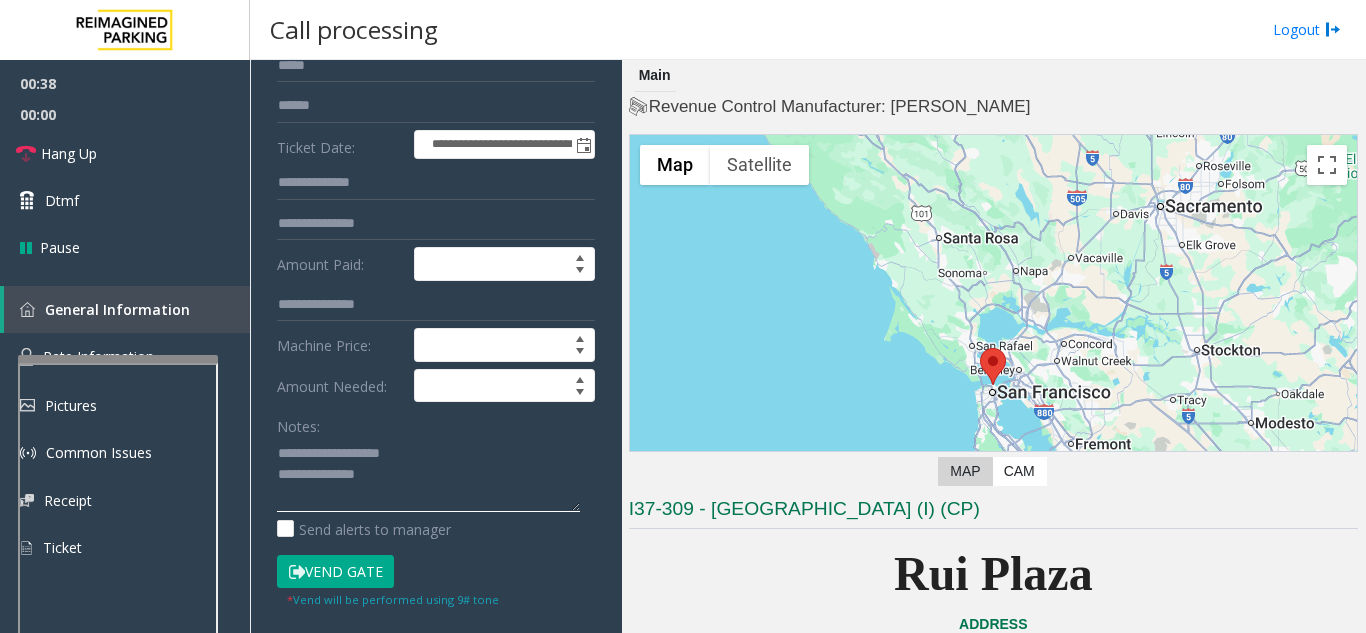 click 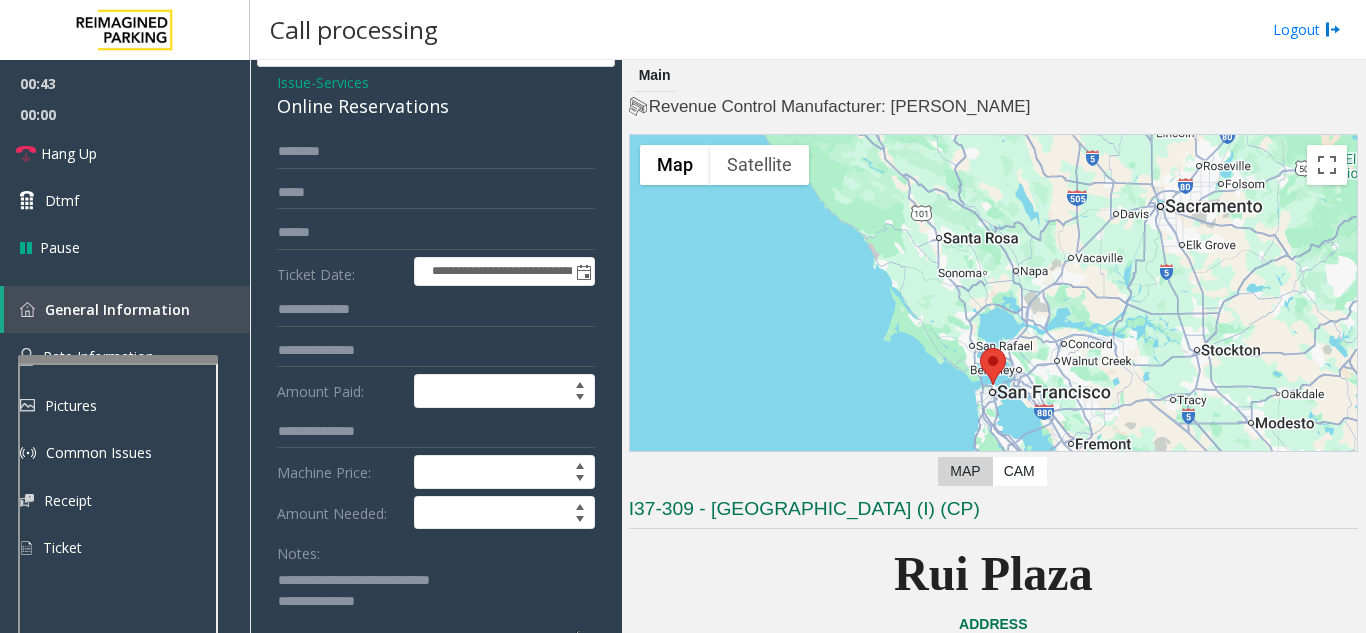 scroll, scrollTop: 0, scrollLeft: 0, axis: both 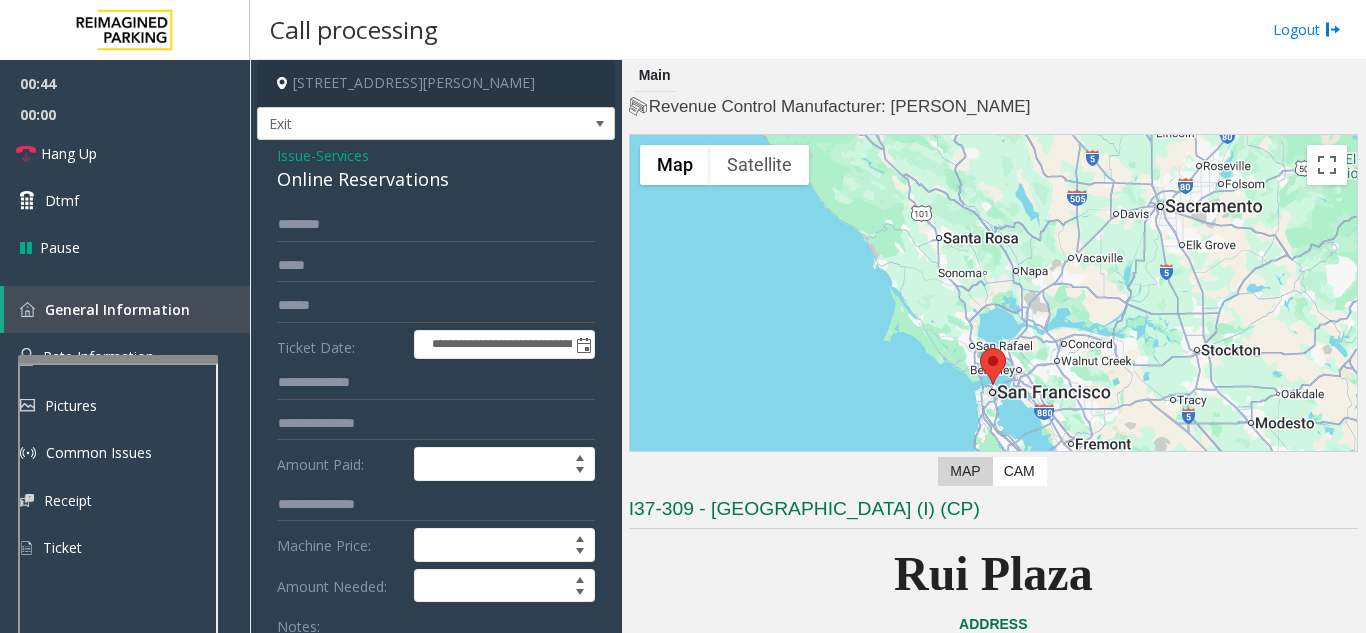 click on "Online Reservations" 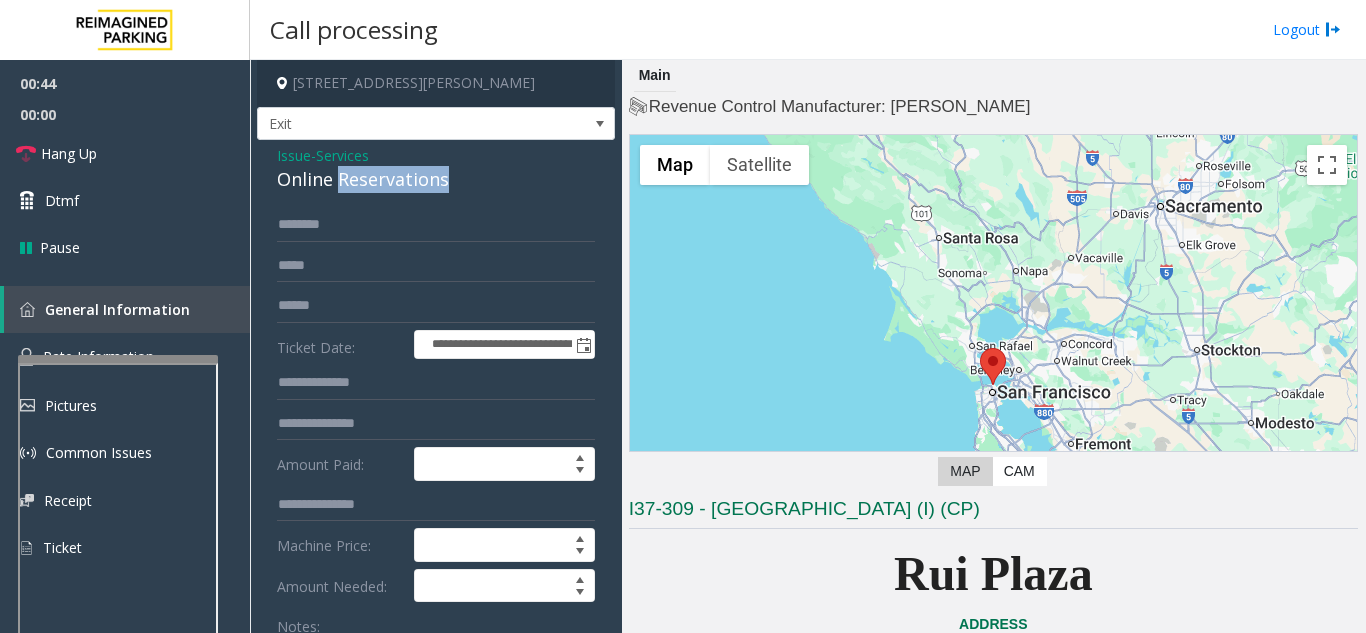 click on "Online Reservations" 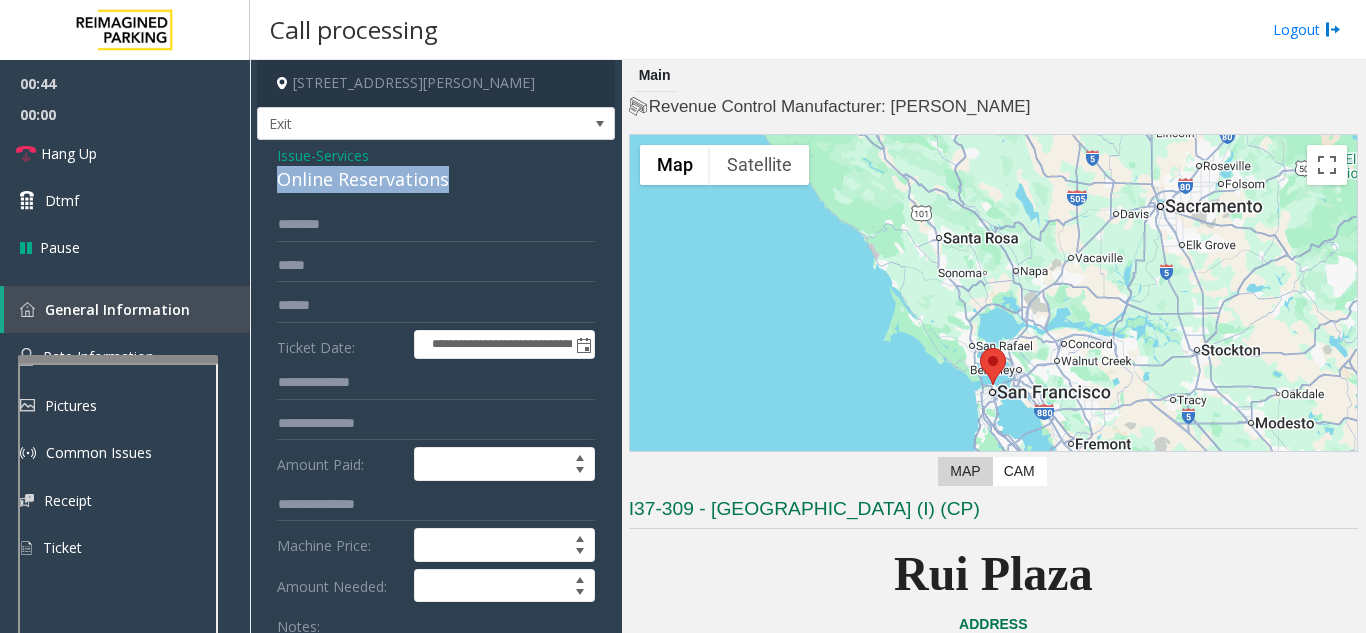 click on "Online Reservations" 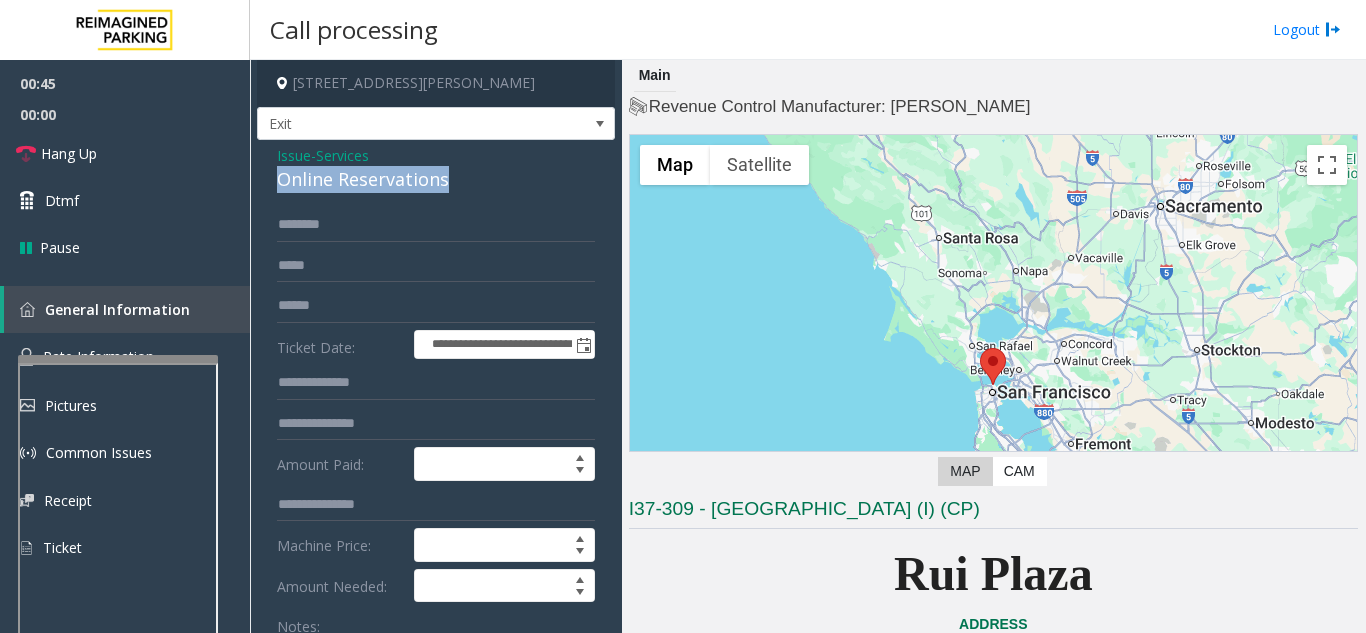 copy on "Online Reservations" 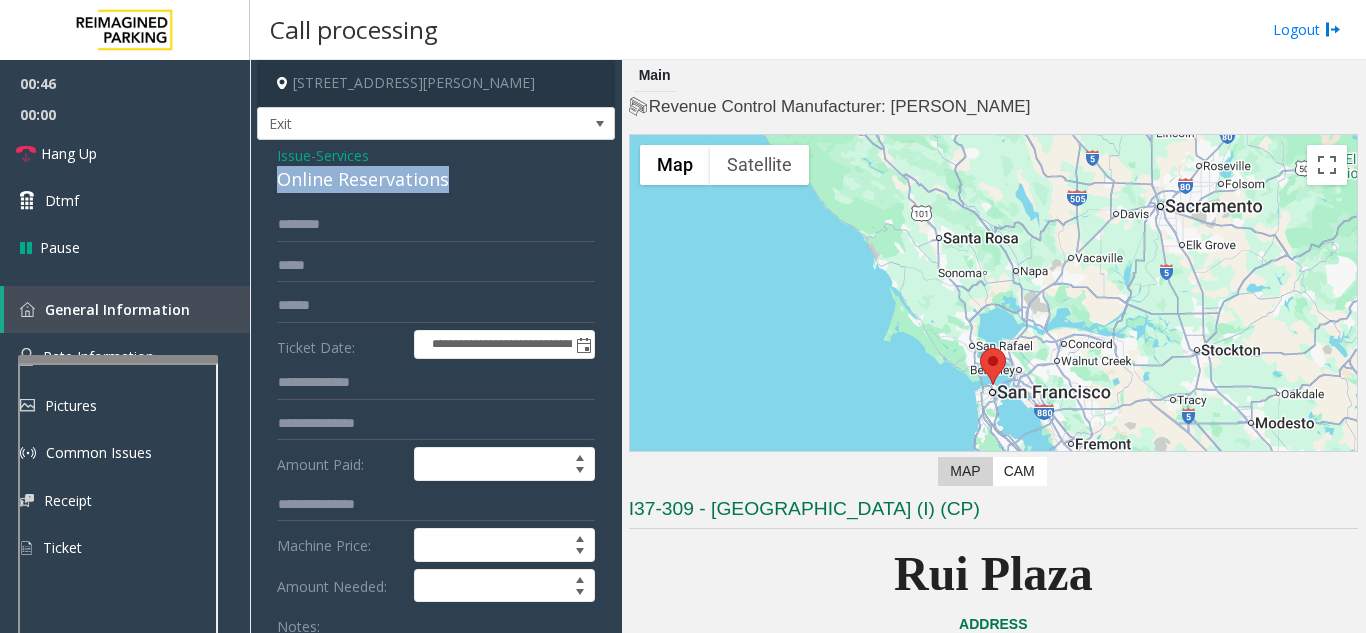 scroll, scrollTop: 200, scrollLeft: 0, axis: vertical 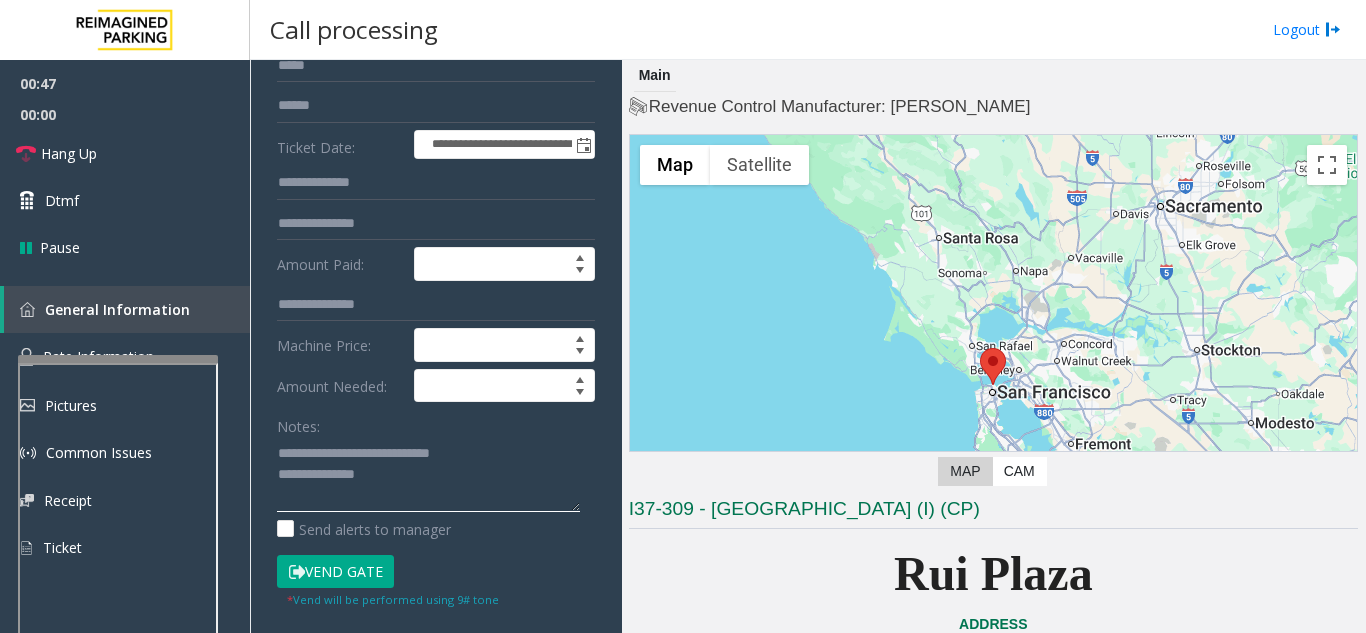 click 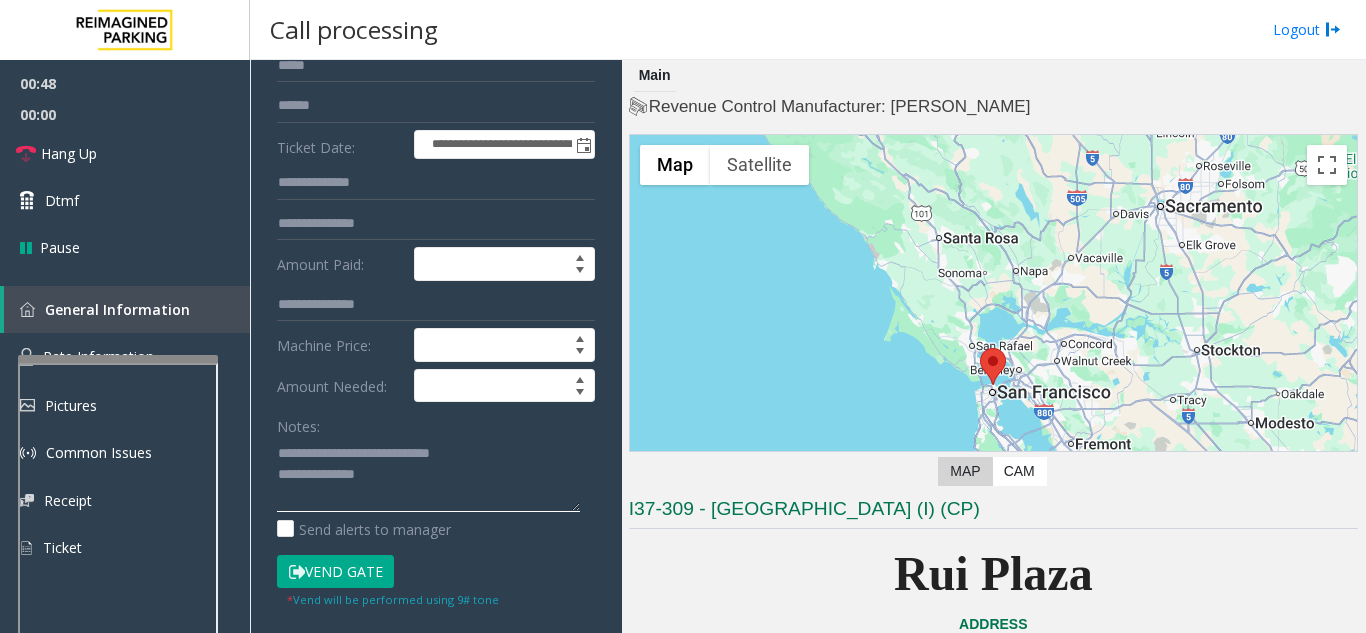 paste on "**********" 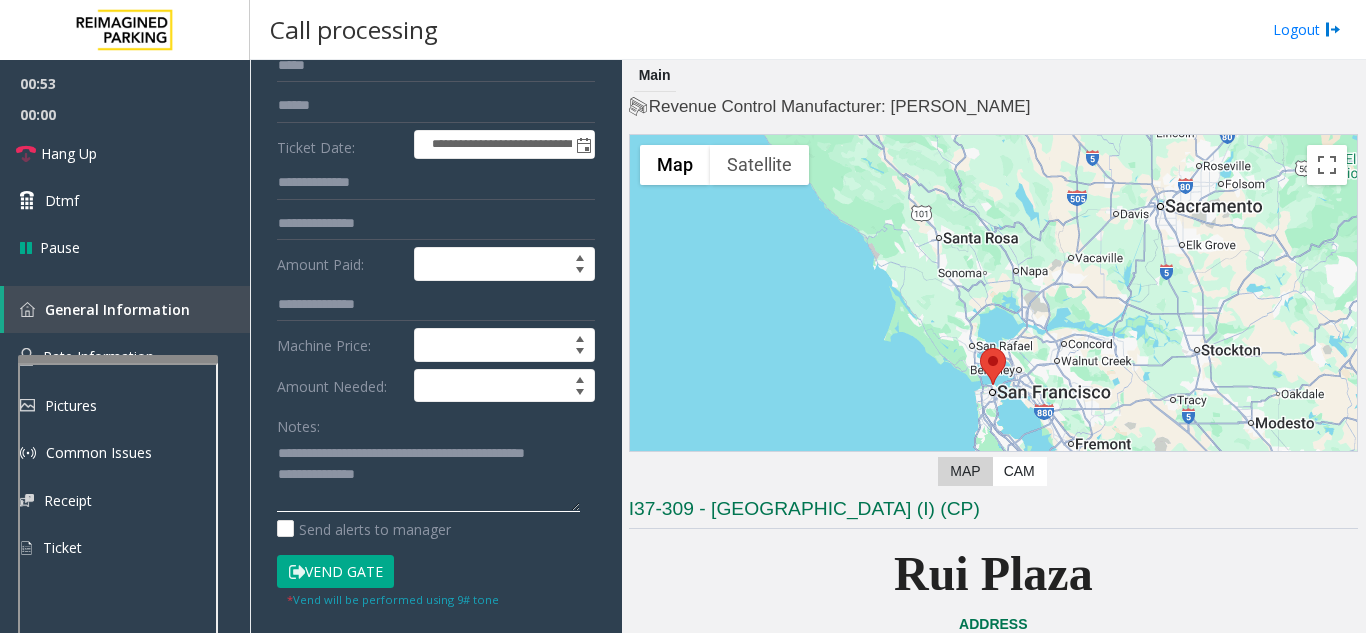 click 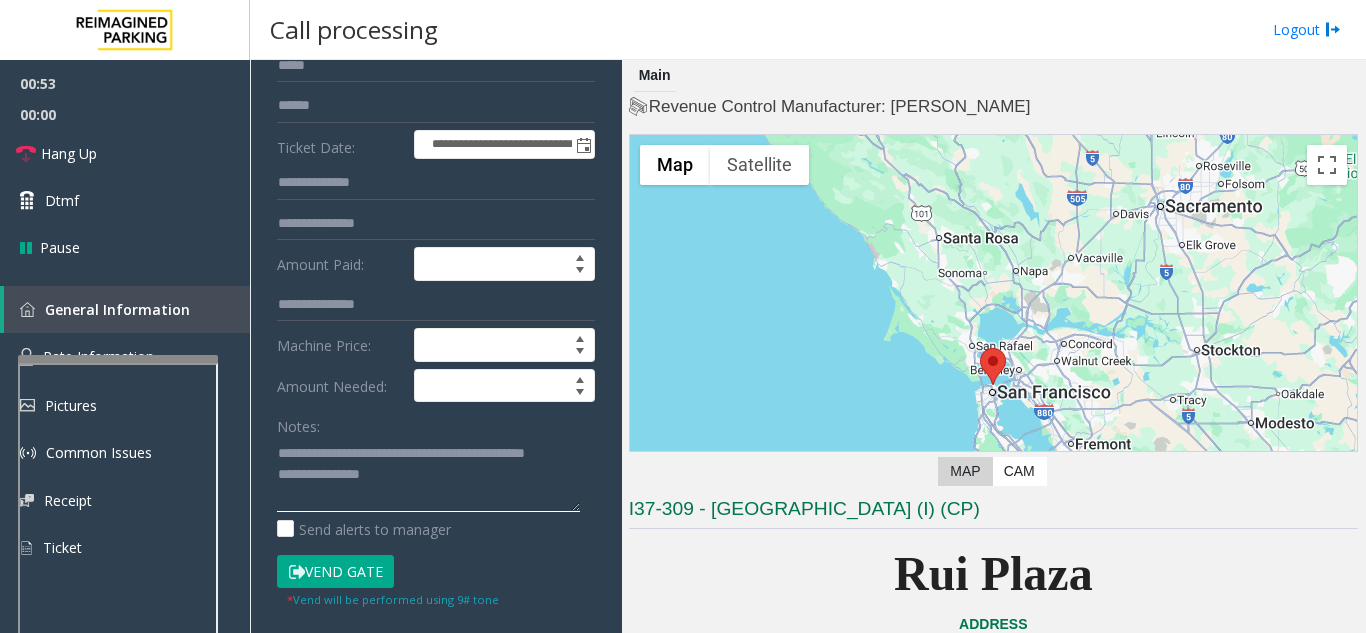 scroll, scrollTop: 15, scrollLeft: 0, axis: vertical 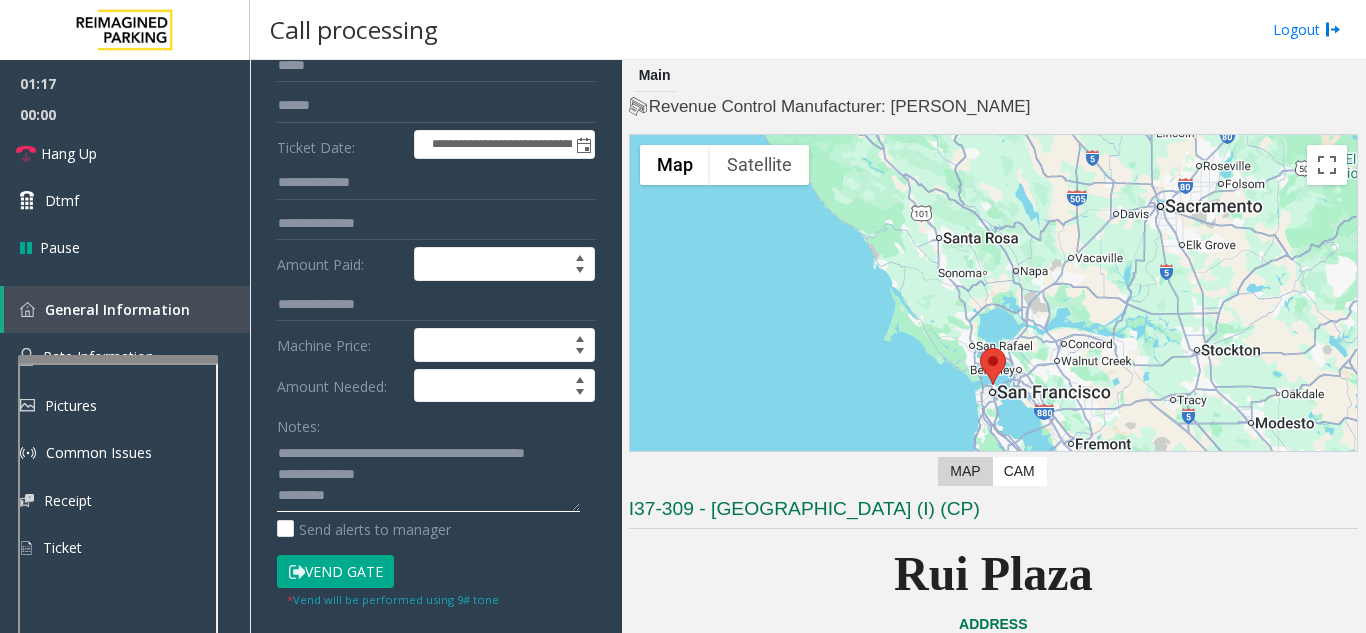 click 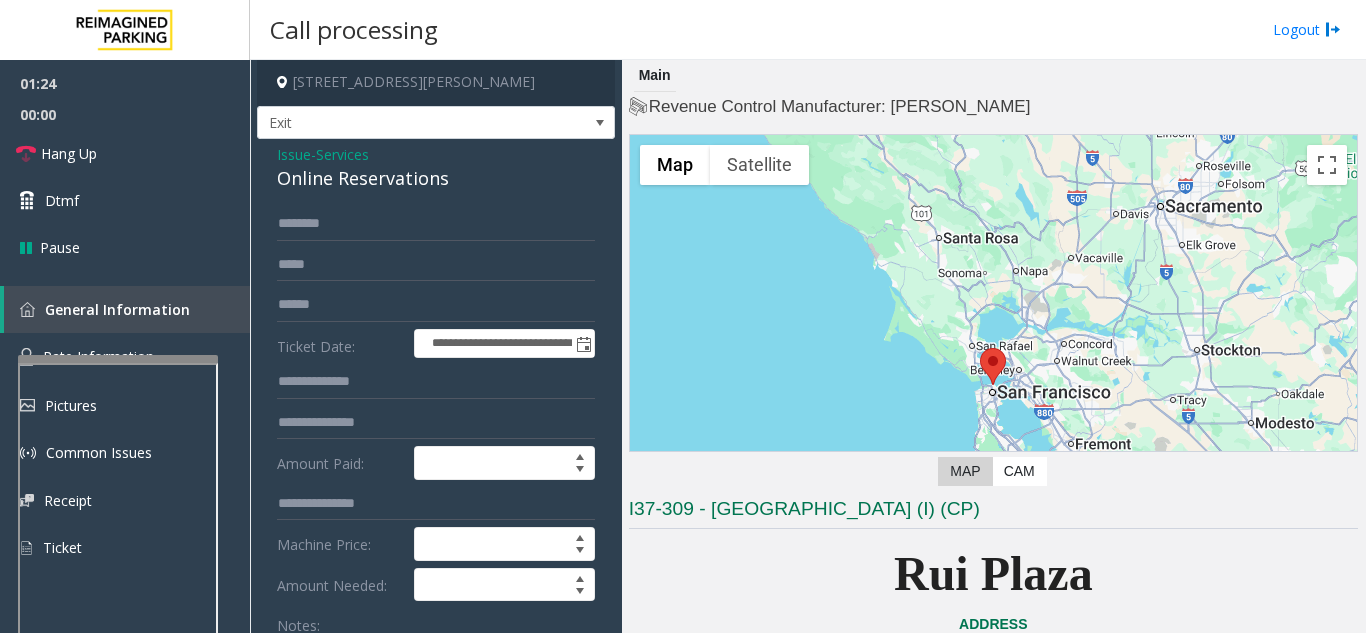 scroll, scrollTop: 0, scrollLeft: 0, axis: both 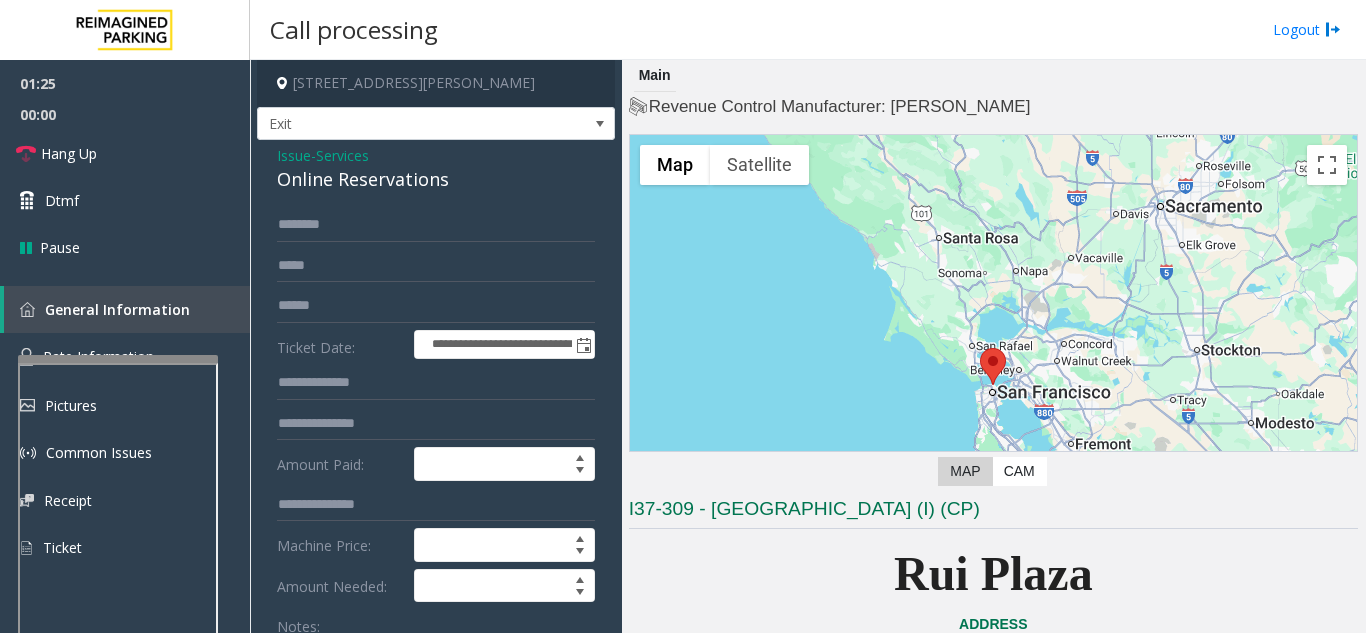 type on "**********" 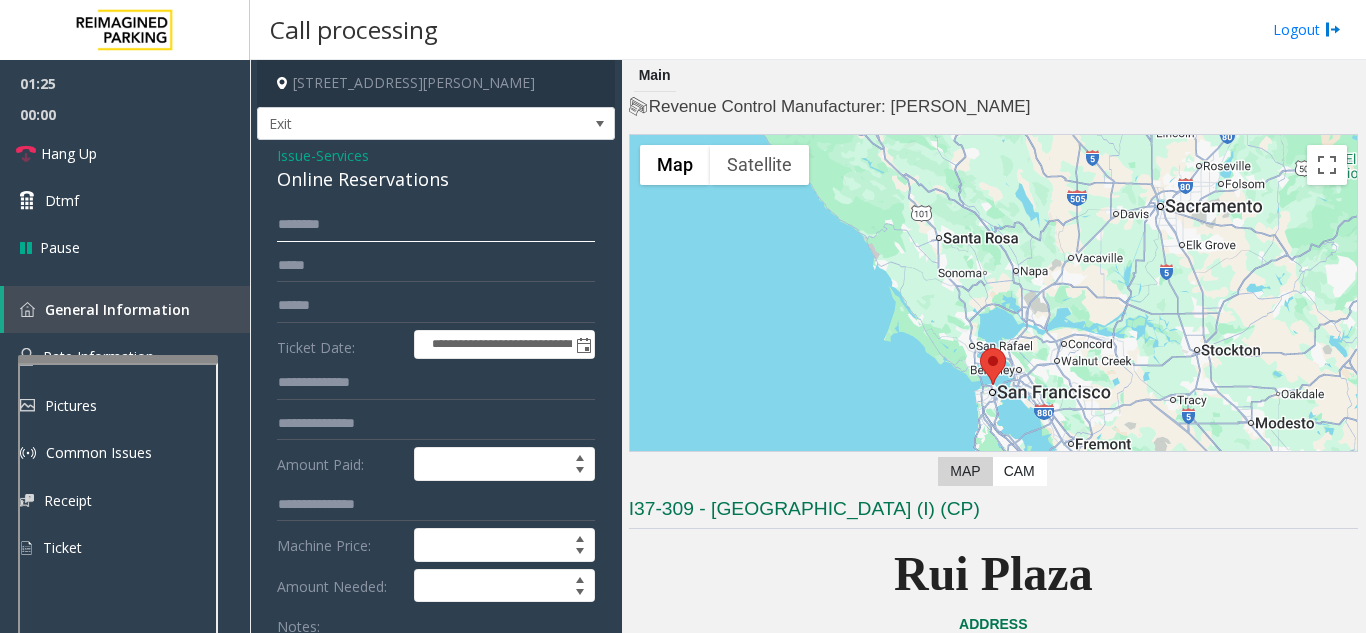 click 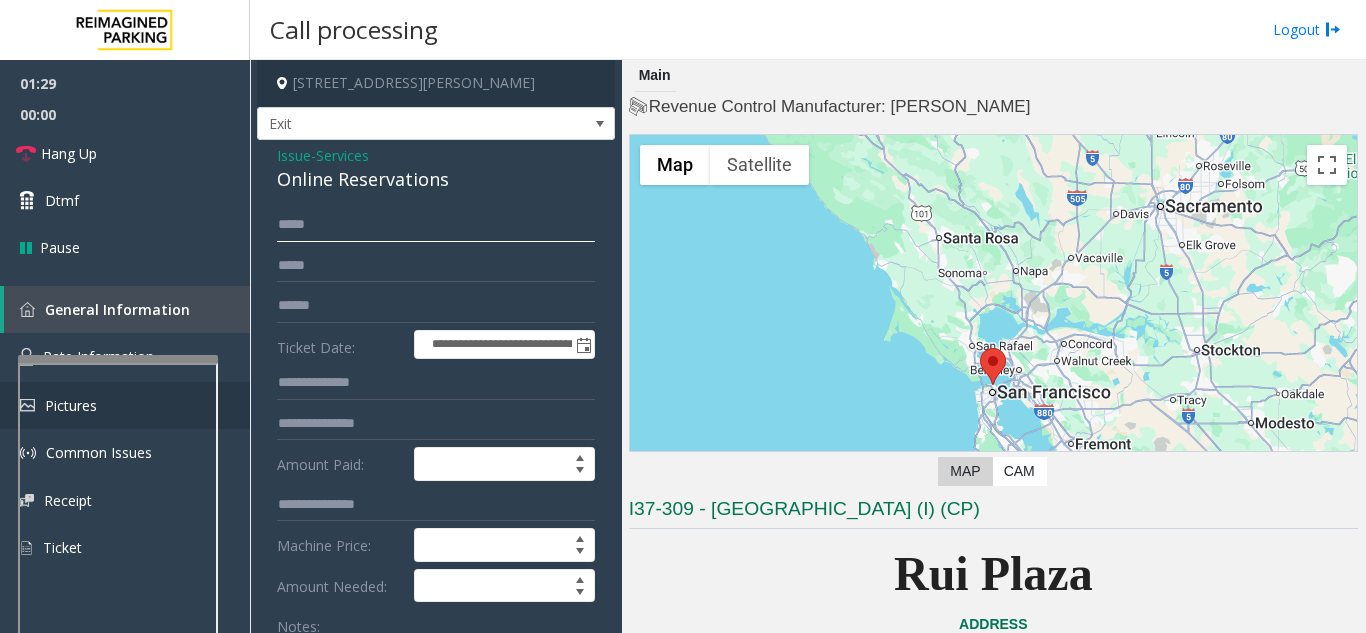type on "****" 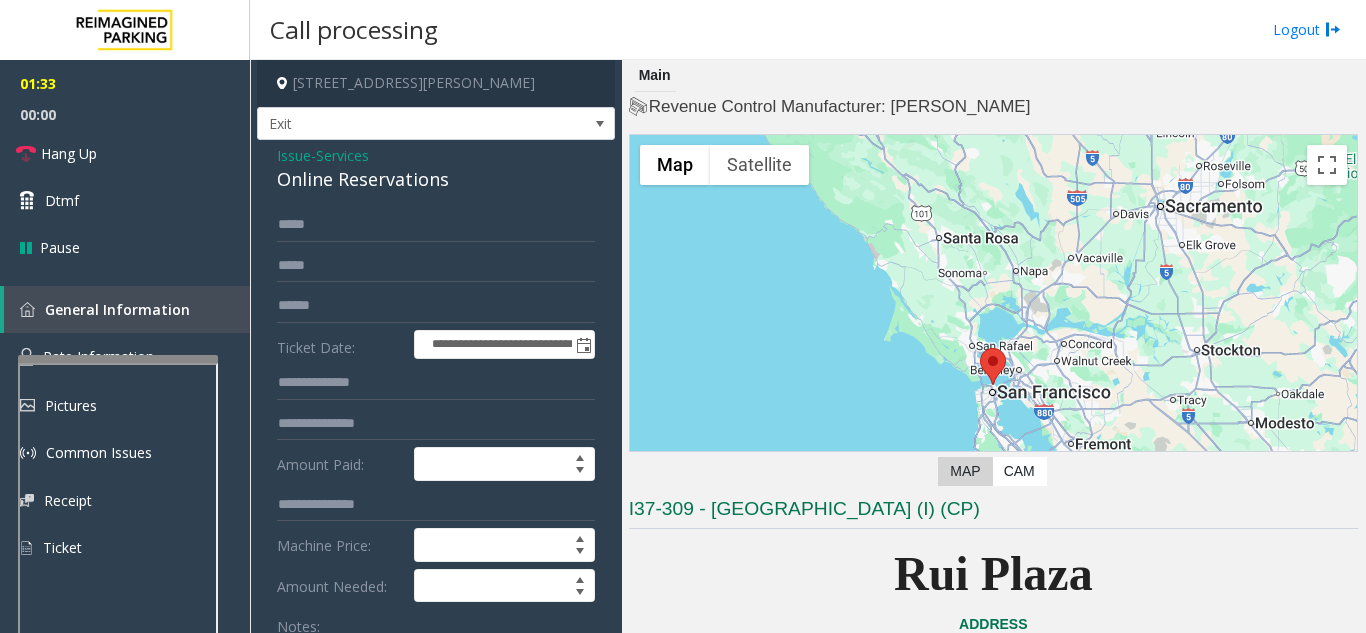 scroll, scrollTop: 100, scrollLeft: 0, axis: vertical 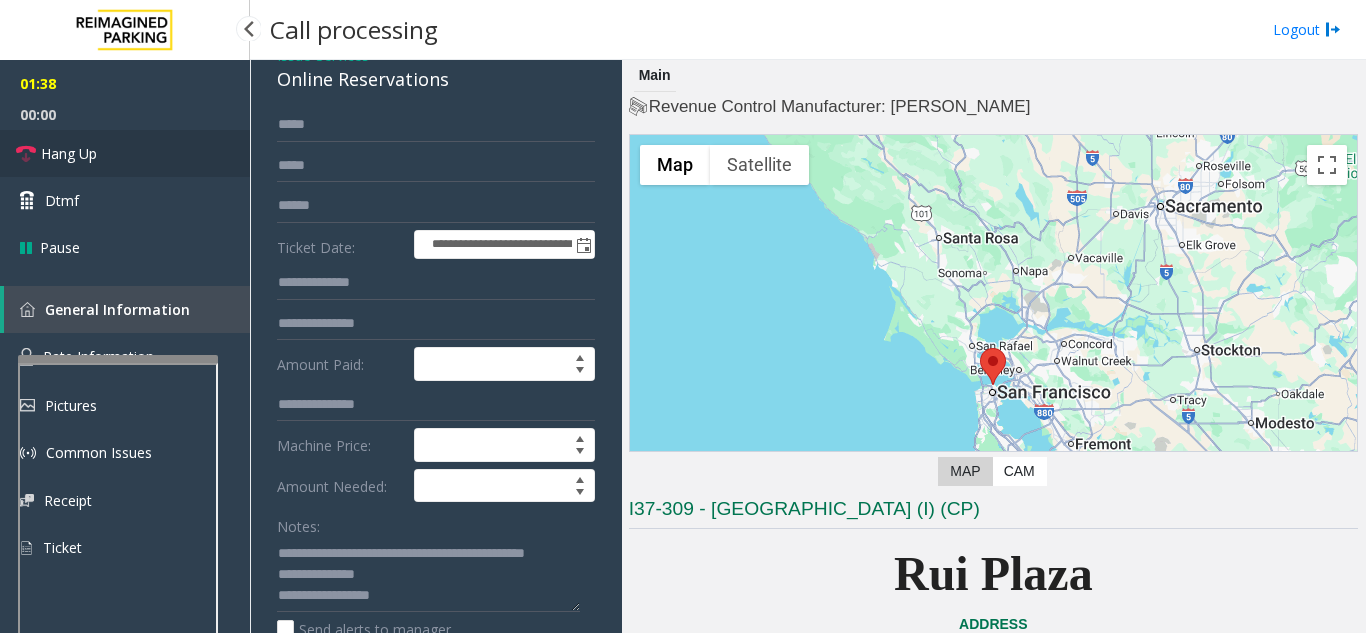 click on "Hang Up" at bounding box center [125, 153] 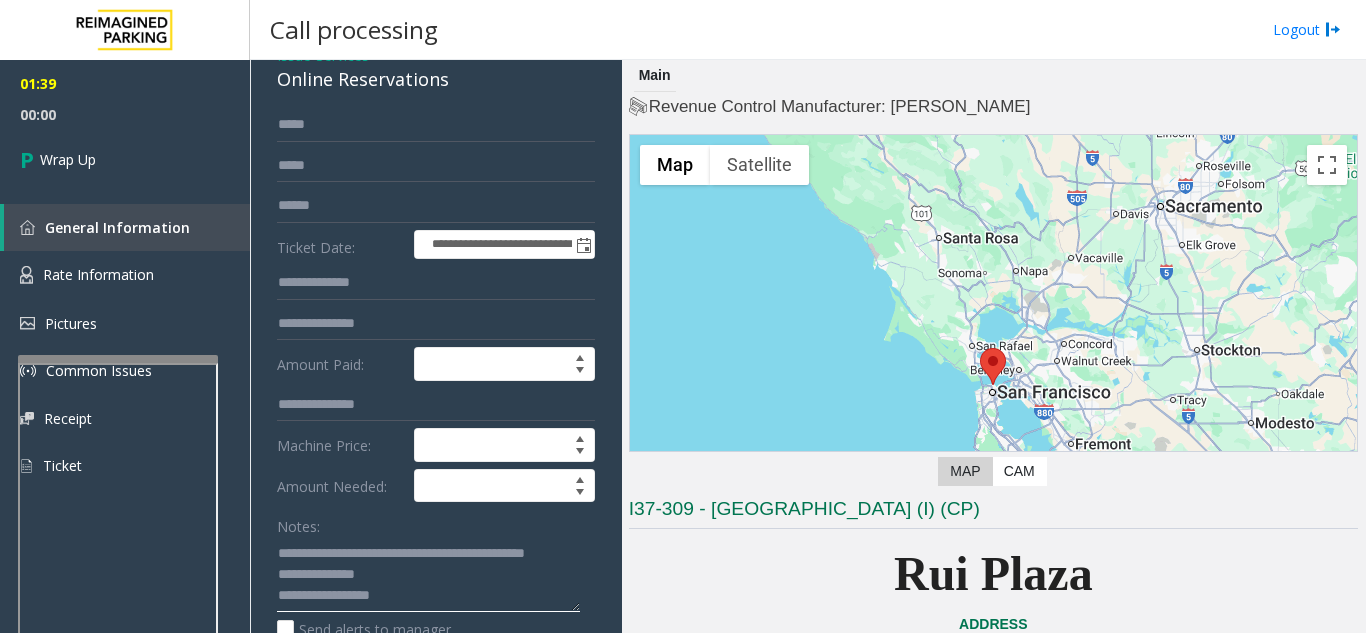 paste on "**********" 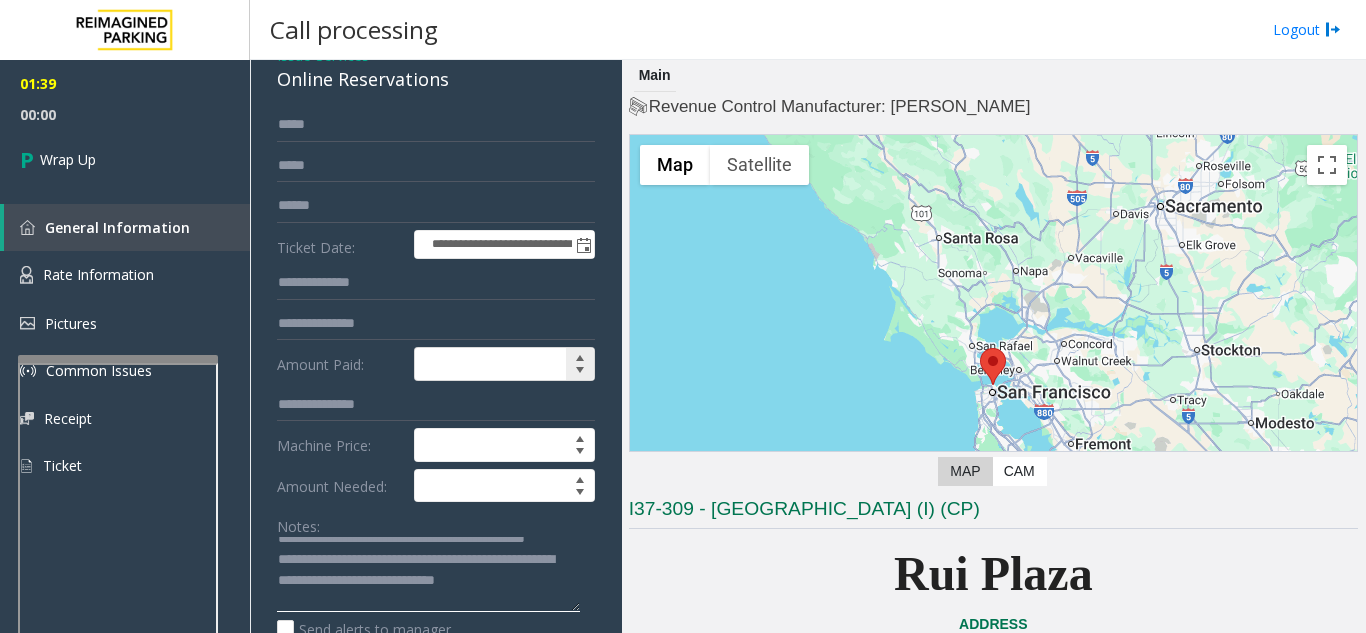 scroll, scrollTop: 36, scrollLeft: 0, axis: vertical 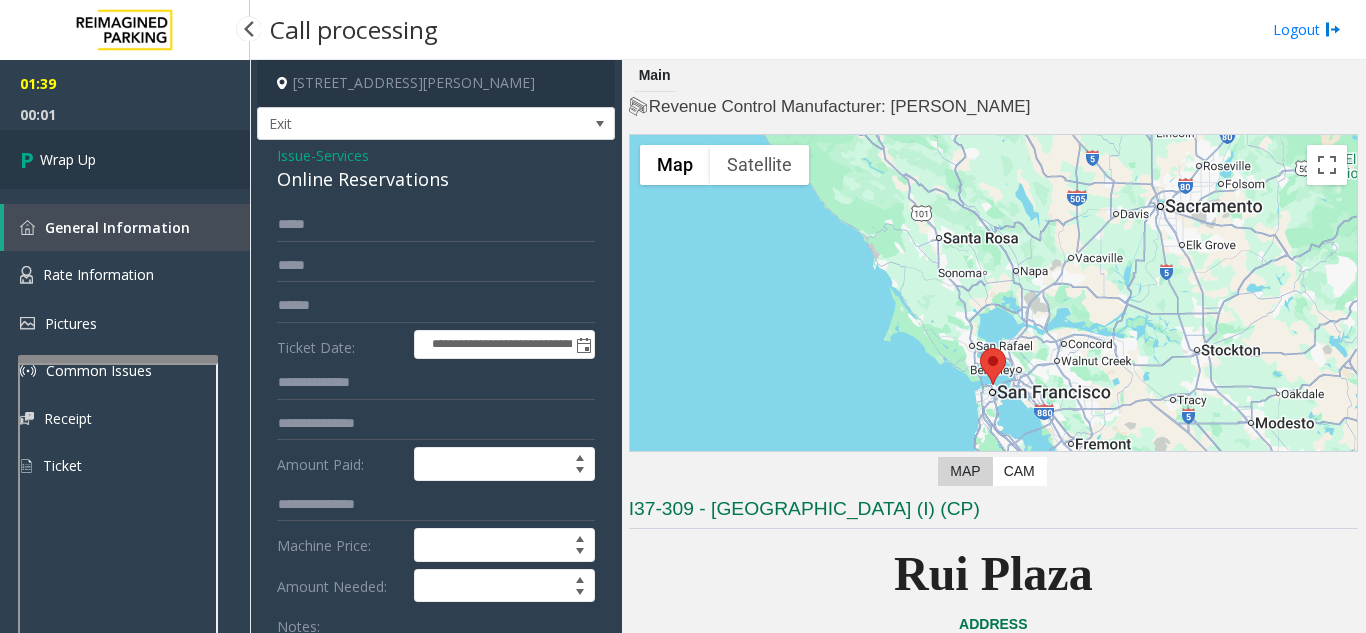 type on "**********" 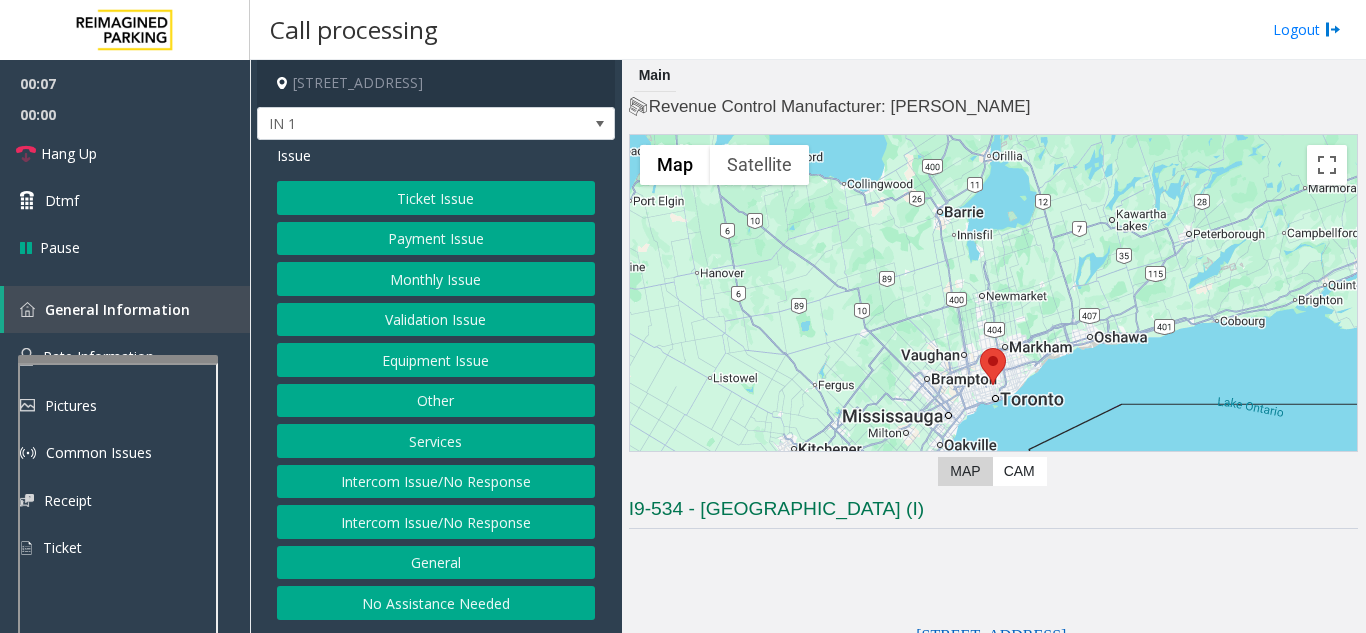 click on "Equipment Issue" 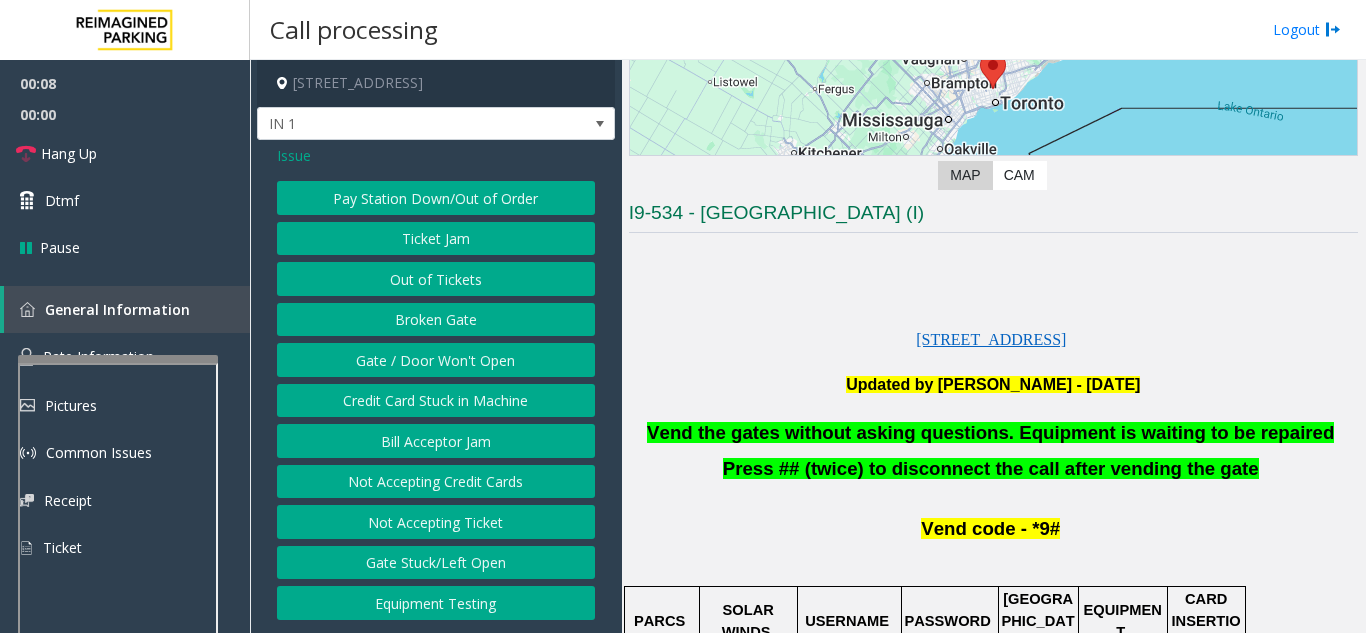 scroll, scrollTop: 300, scrollLeft: 0, axis: vertical 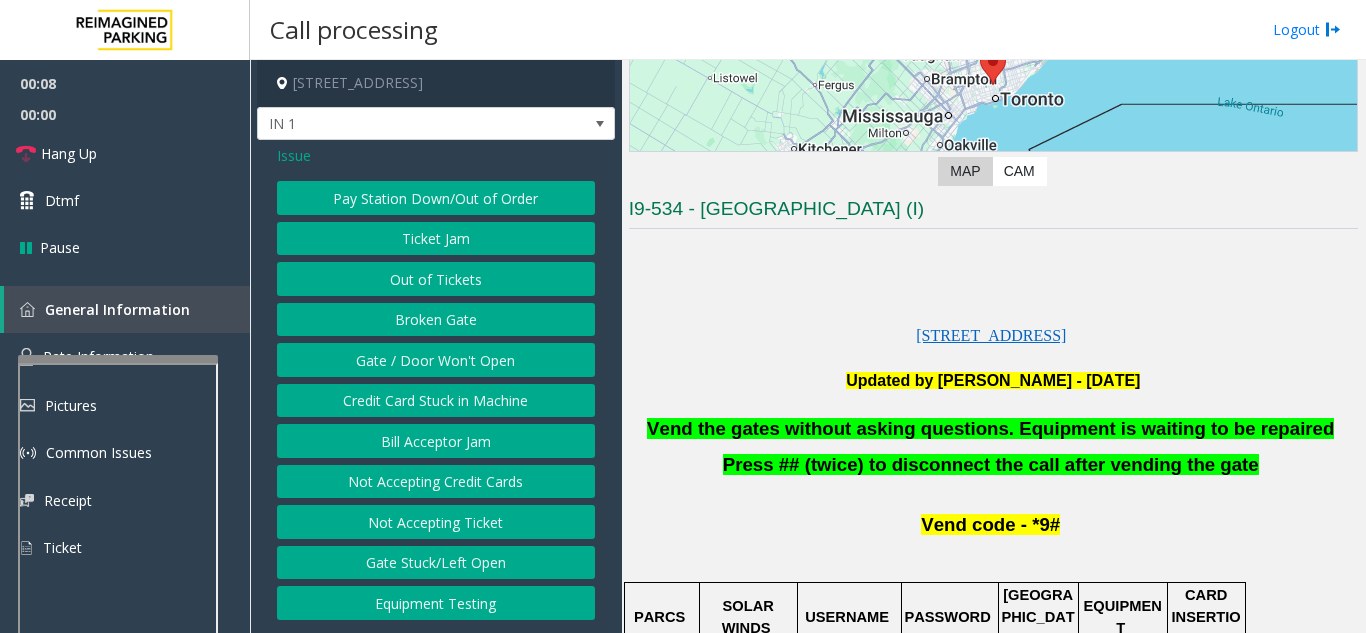 click on "Vend the gates without asking questions. Equipment is waiting to be repaired" 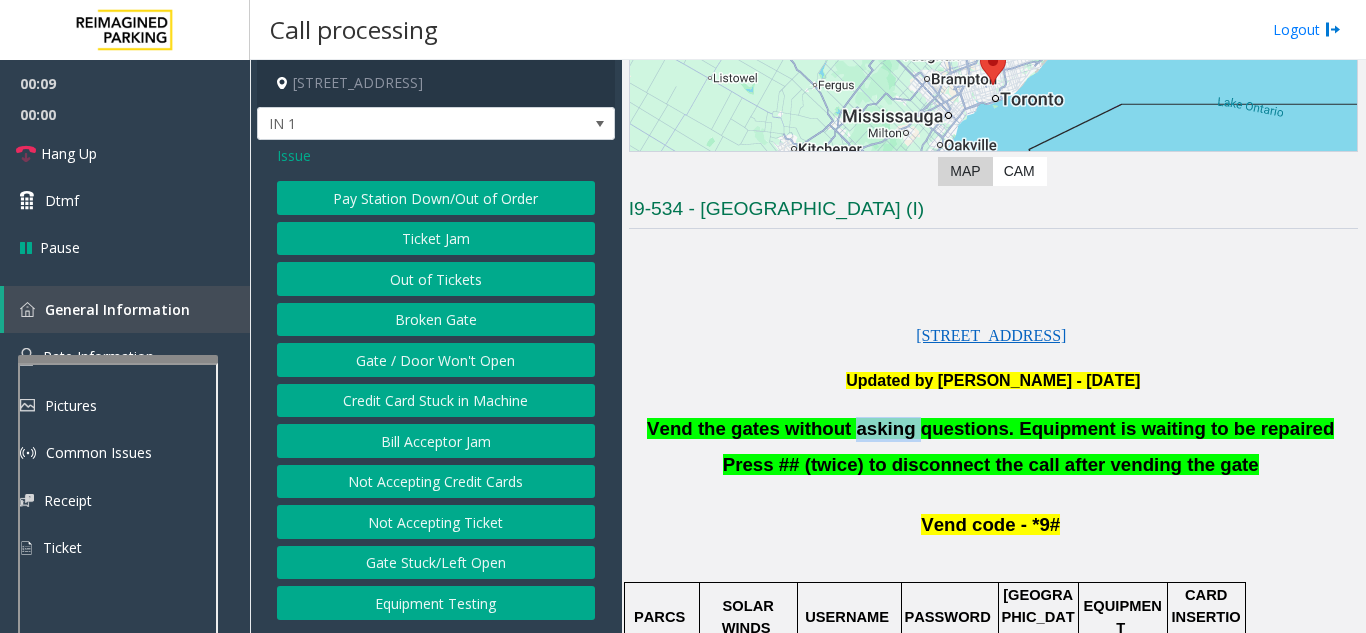 click on "Vend the gates without asking questions. Equipment is waiting to be repaired" 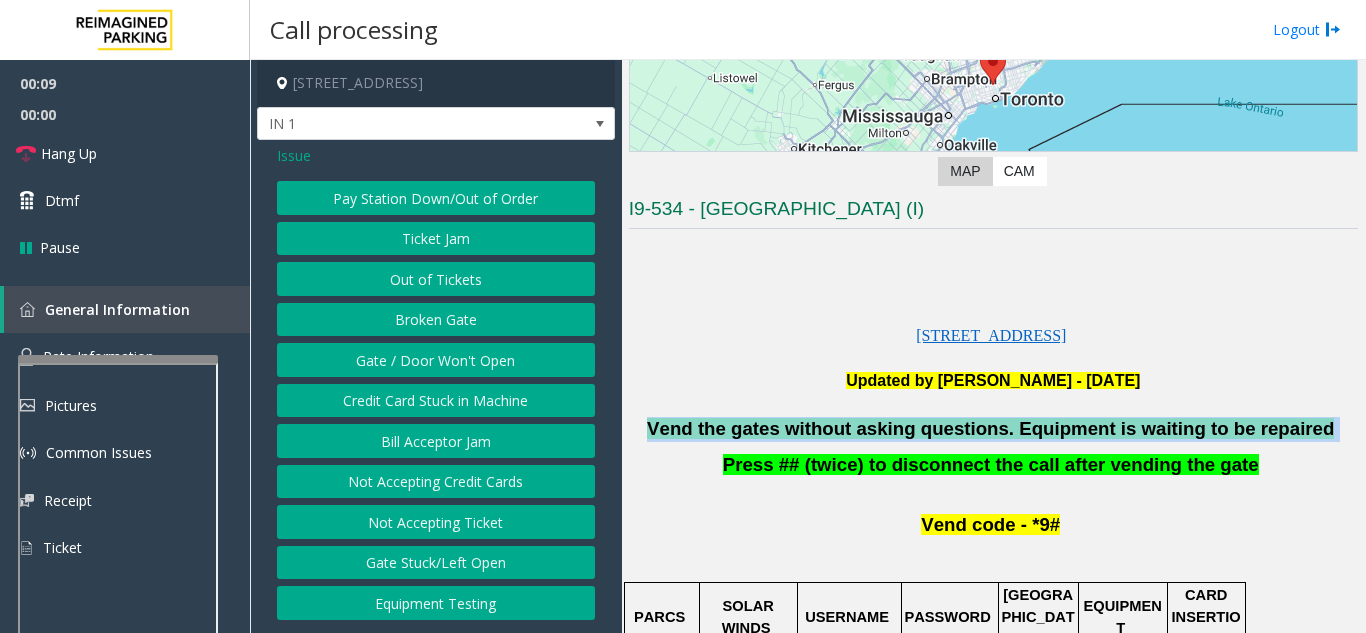 click on "Vend the gates without asking questions. Equipment is waiting to be repaired" 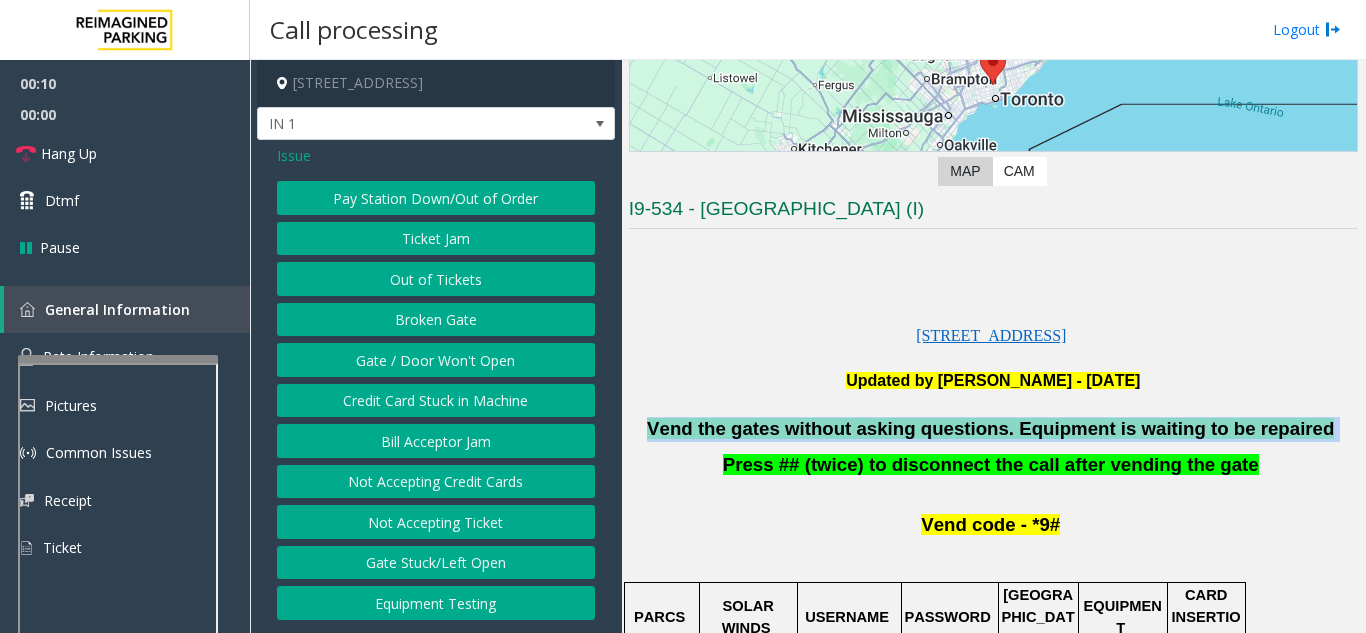 copy on "Vend the gates without asking questions. Equipment is waiting to be repaired" 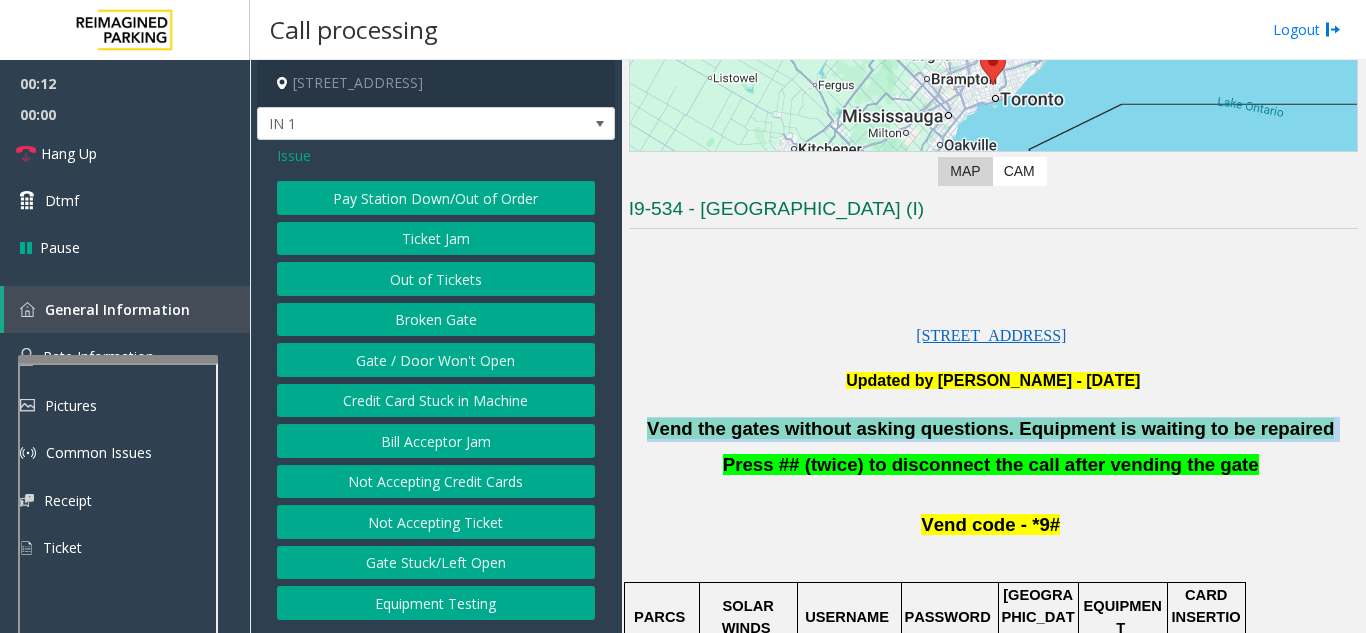 click on "Gate / Door Won't Open" 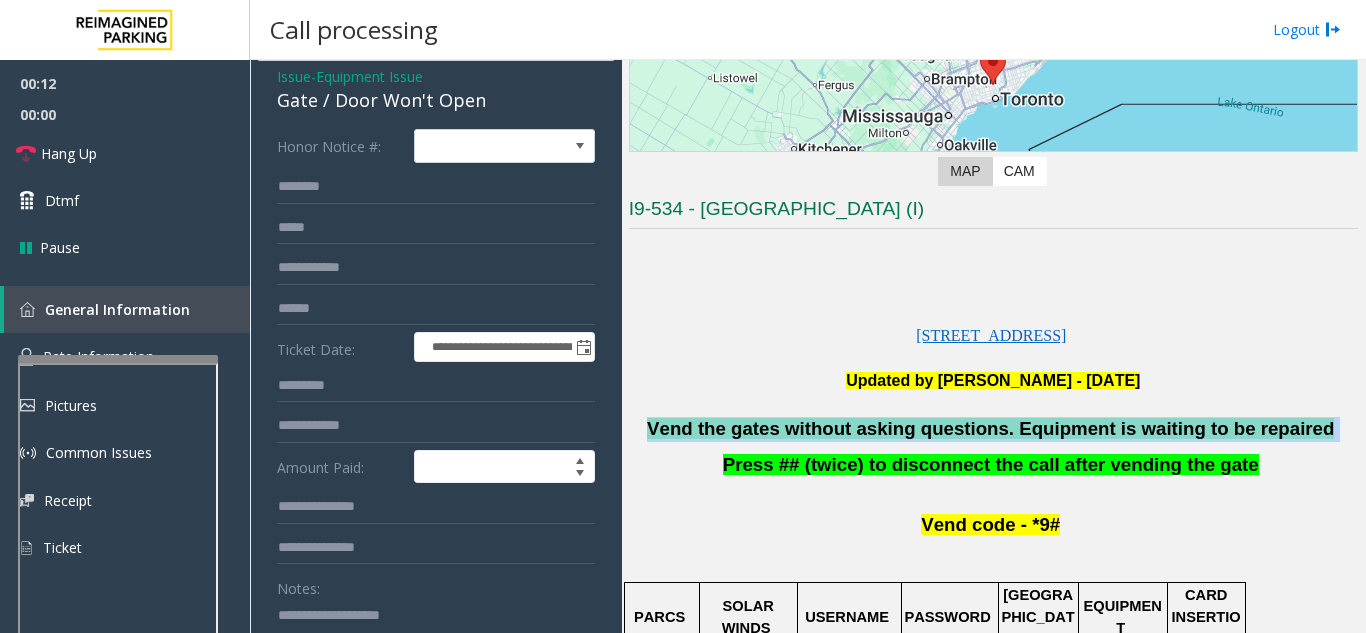 scroll, scrollTop: 200, scrollLeft: 0, axis: vertical 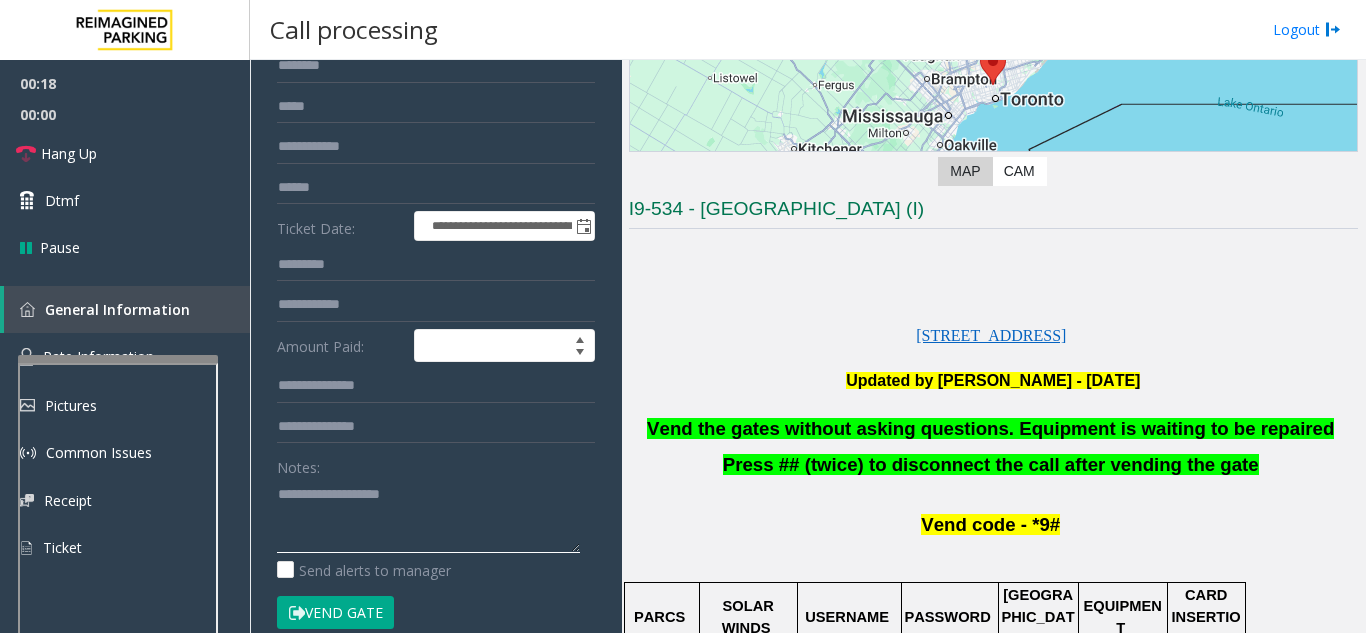 paste on "**********" 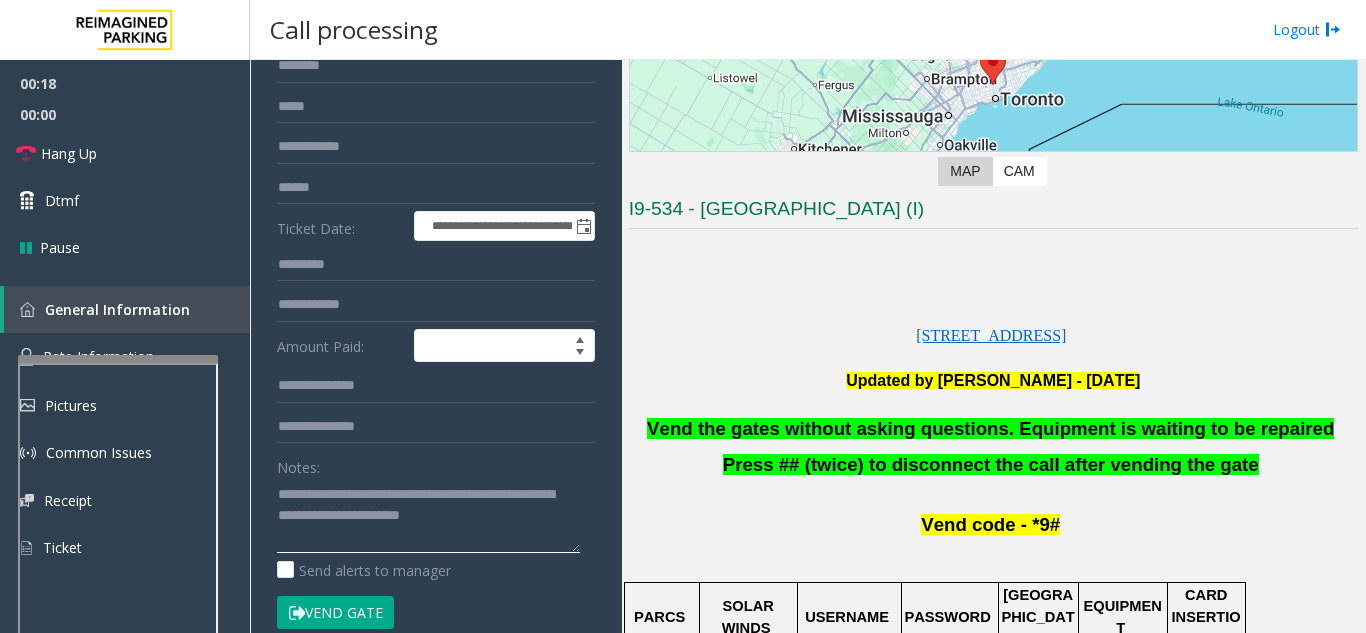 scroll, scrollTop: 15, scrollLeft: 0, axis: vertical 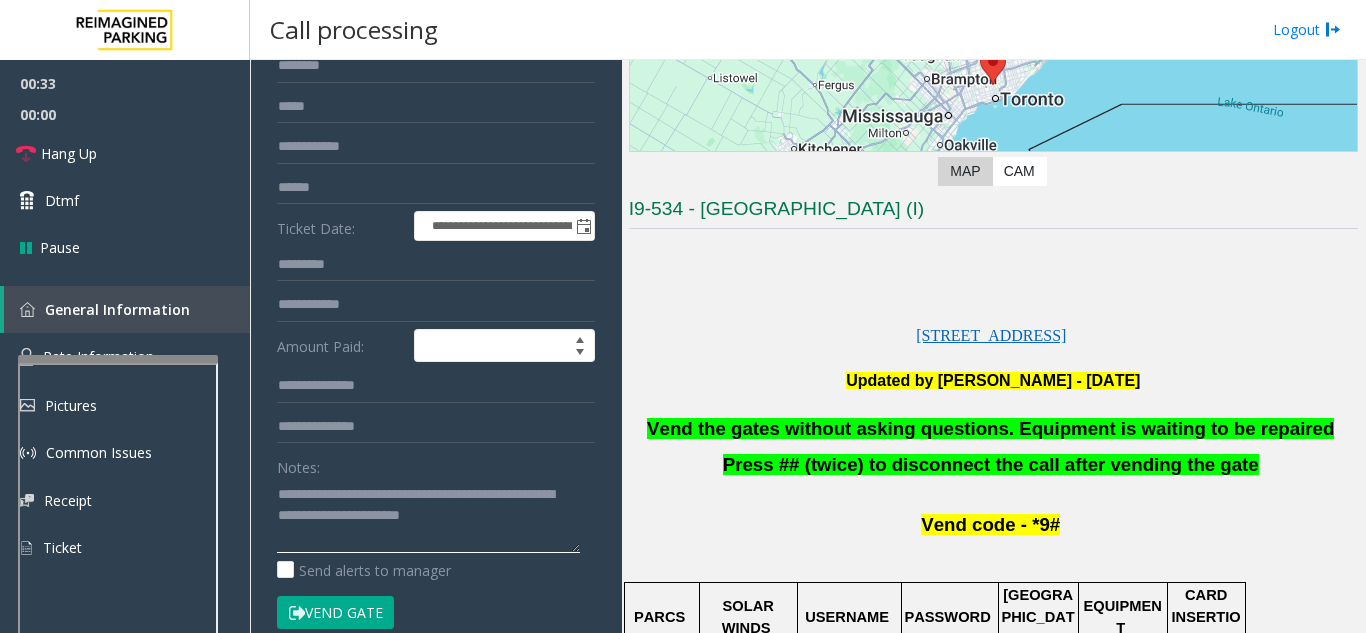 click 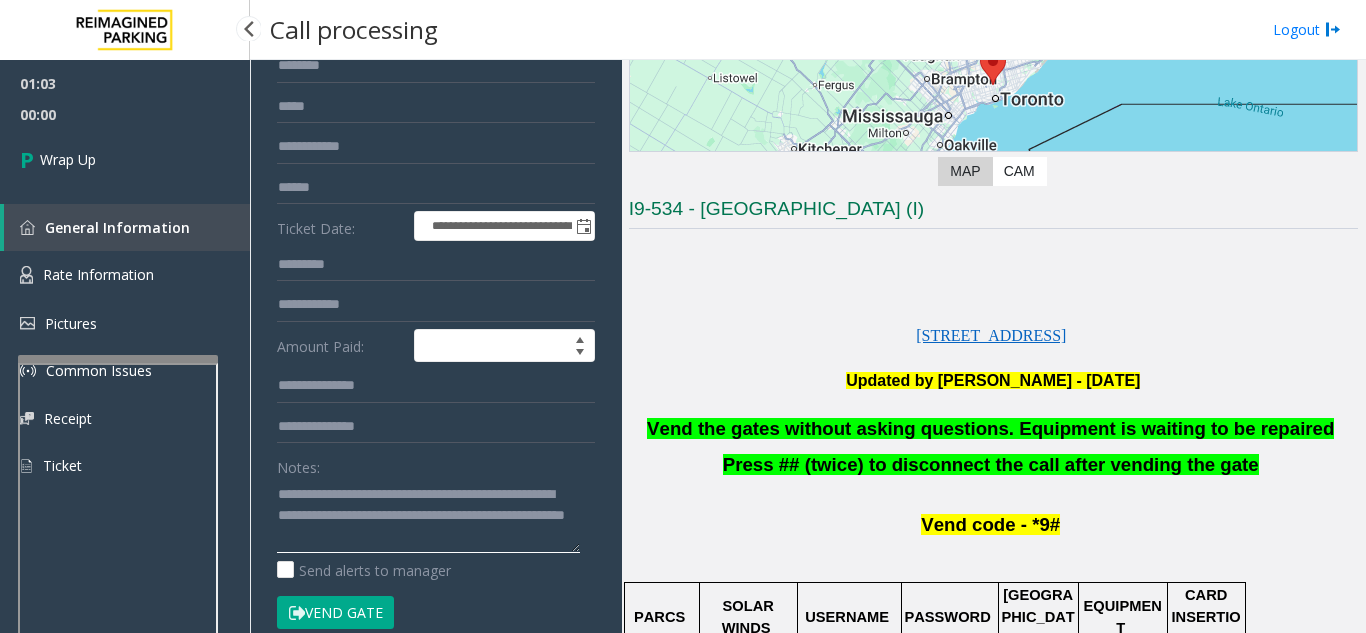 type on "**********" 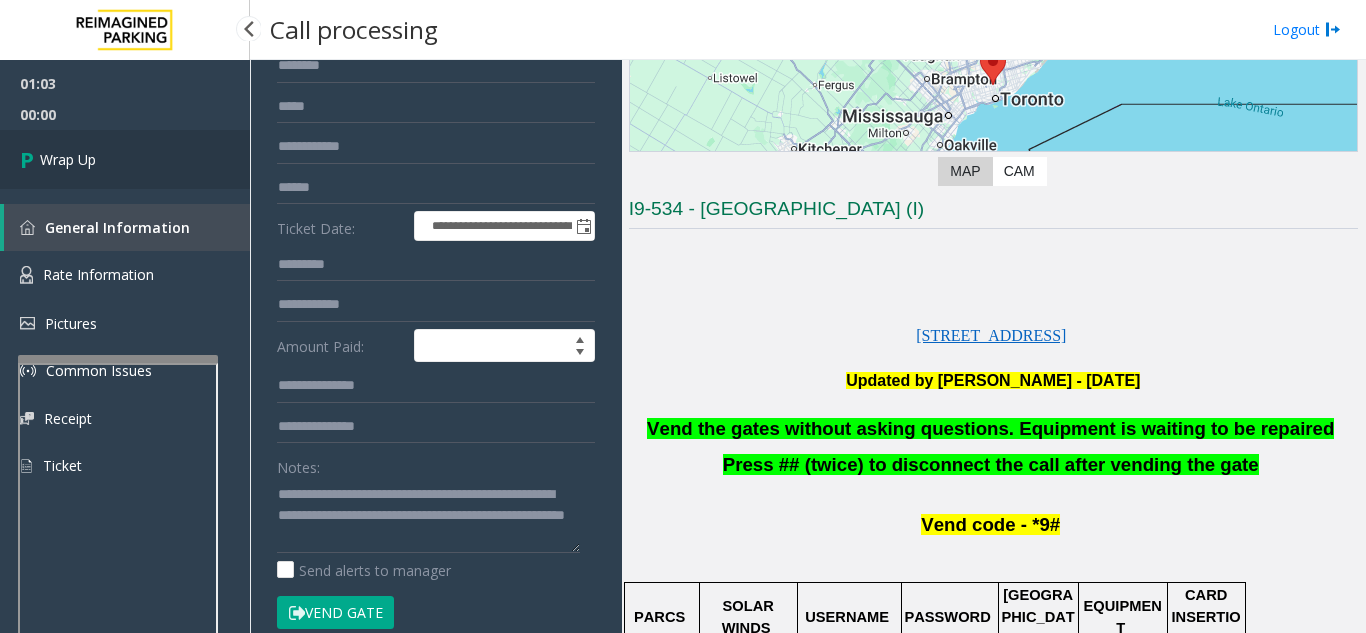 click on "Wrap Up" at bounding box center (125, 159) 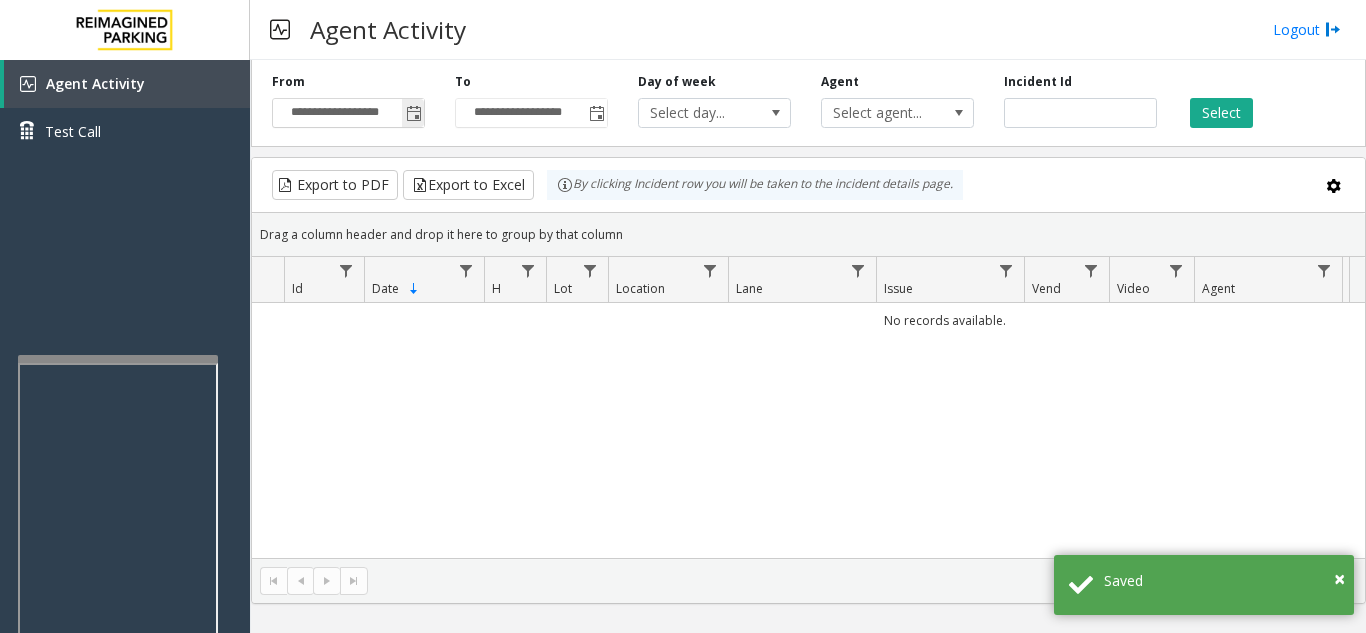 click 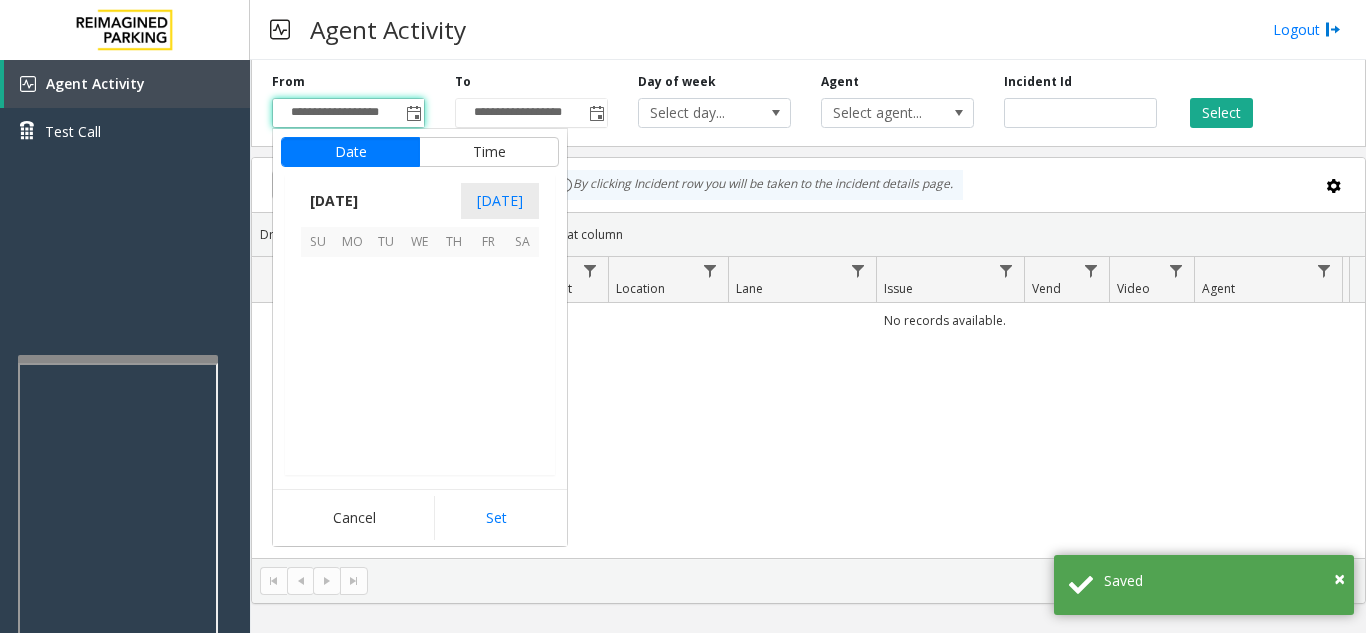 scroll, scrollTop: 358428, scrollLeft: 0, axis: vertical 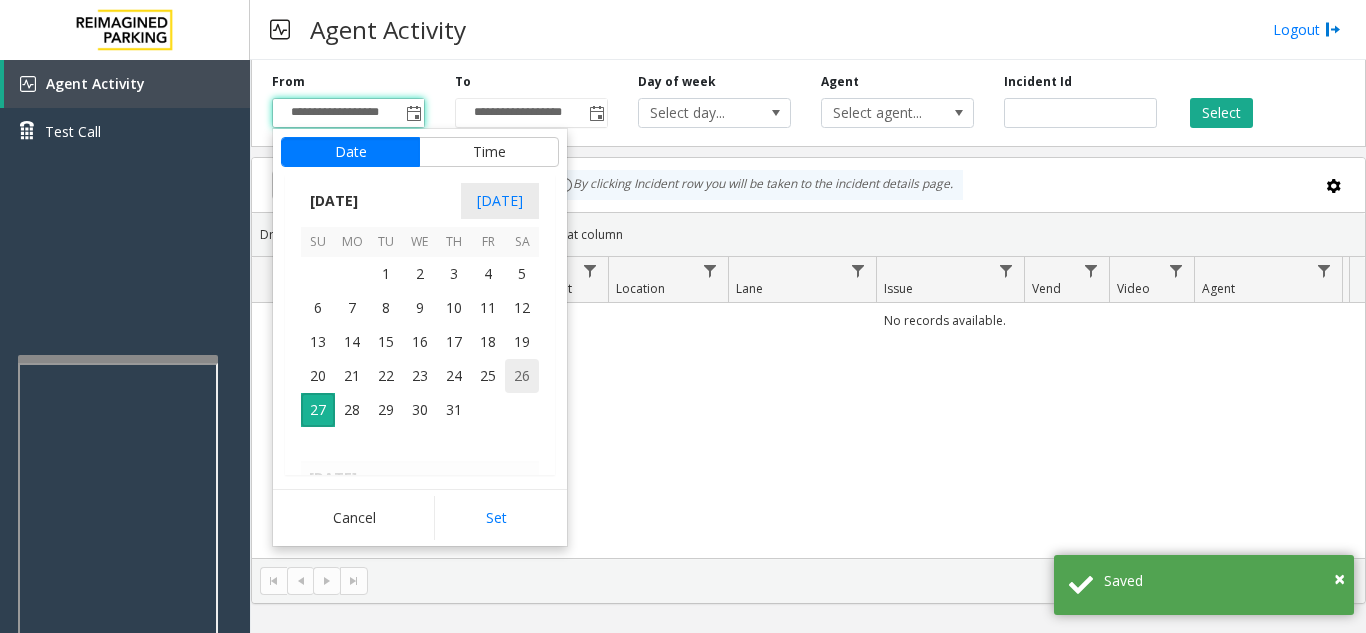 click on "26" at bounding box center [522, 376] 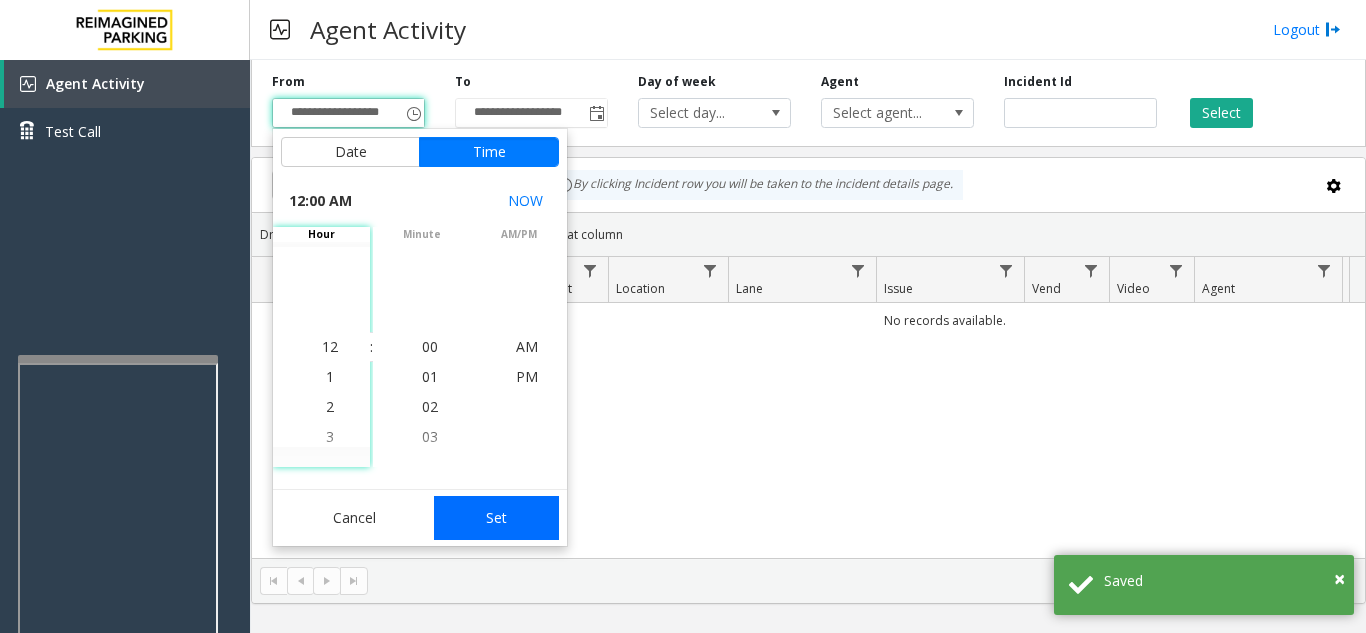 click on "Set" 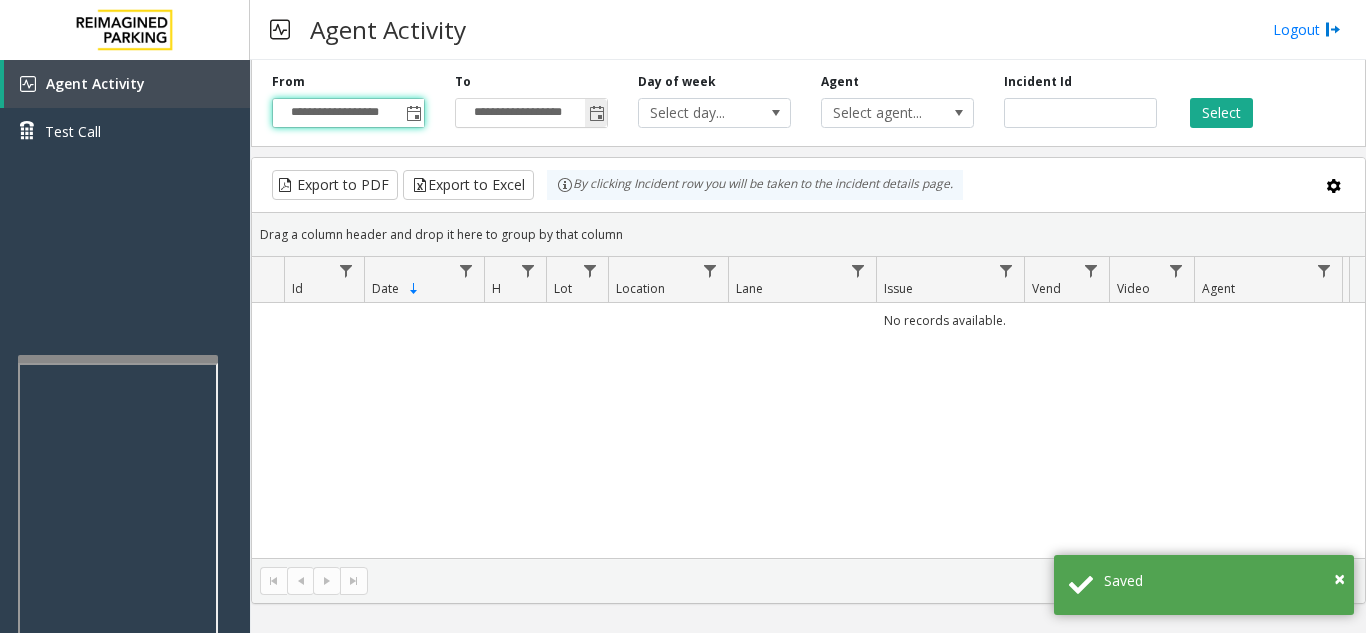 click 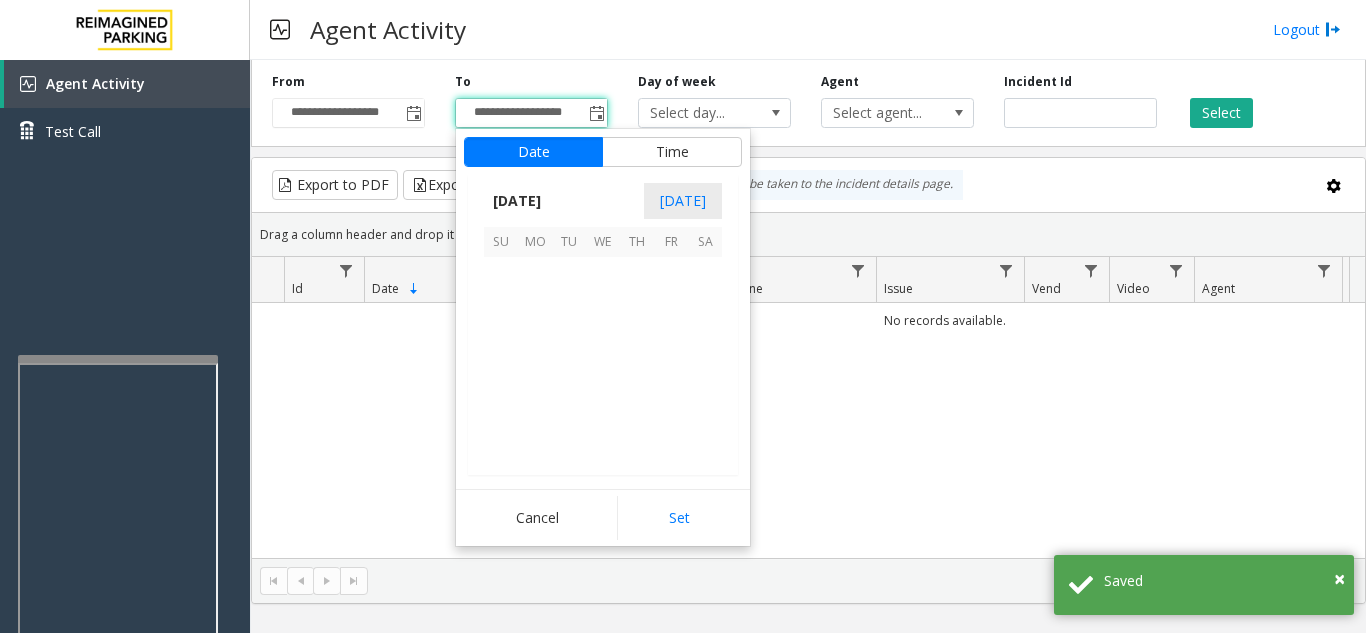 scroll, scrollTop: 358428, scrollLeft: 0, axis: vertical 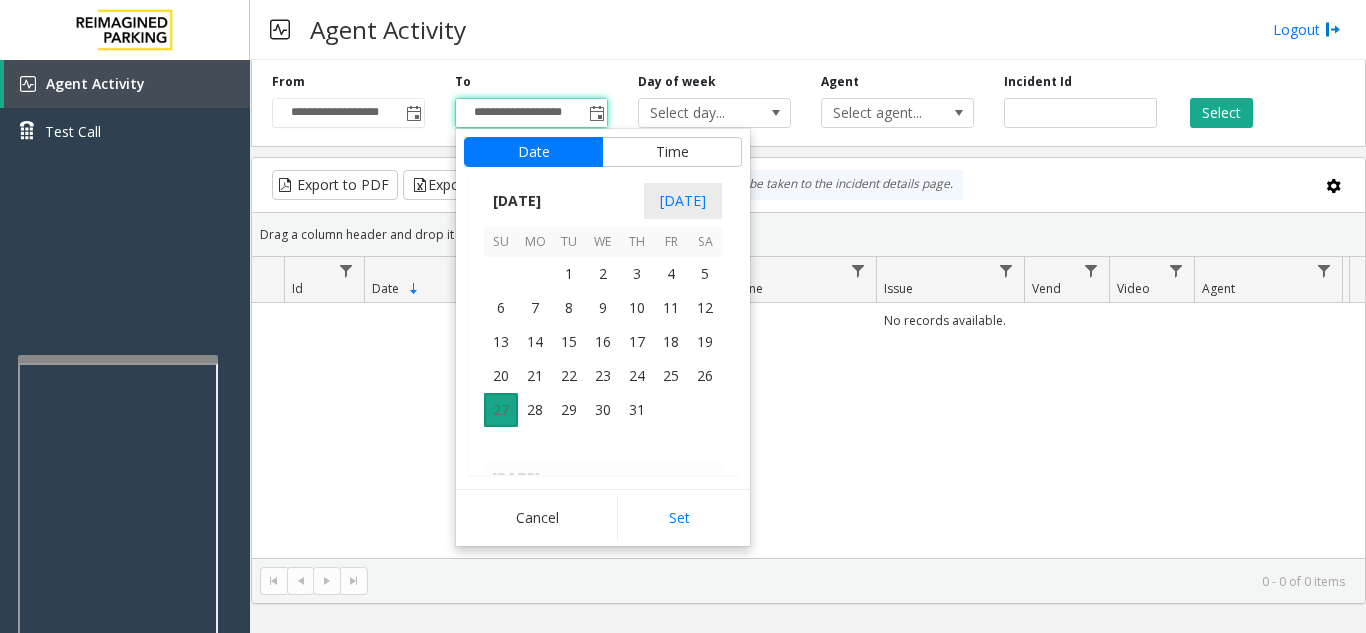 click on "27" at bounding box center (501, 410) 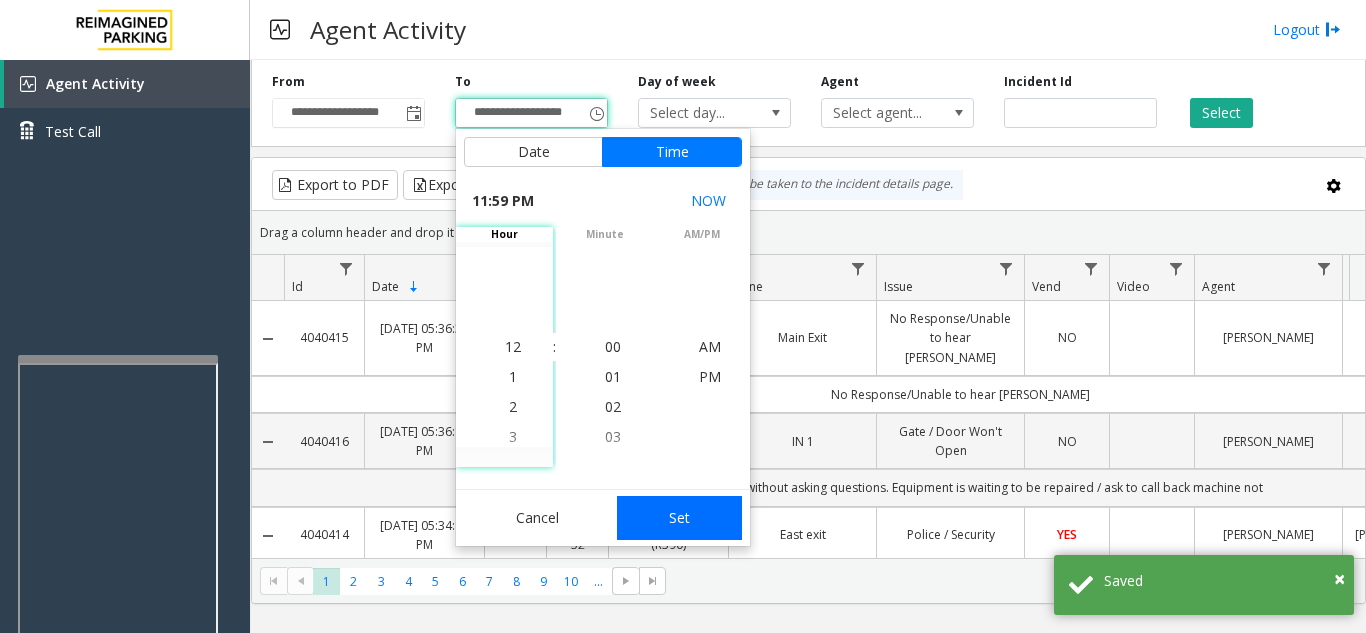 scroll, scrollTop: 690, scrollLeft: 0, axis: vertical 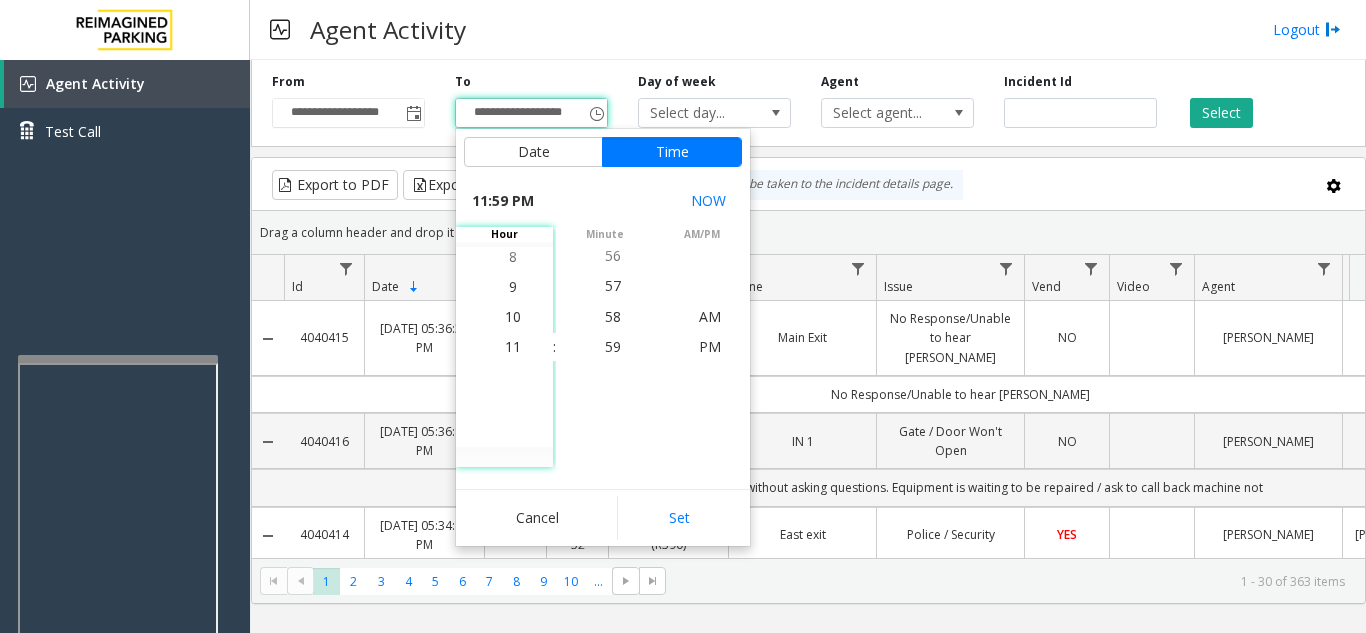 drag, startPoint x: 686, startPoint y: 532, endPoint x: 1126, endPoint y: 188, distance: 558.5123 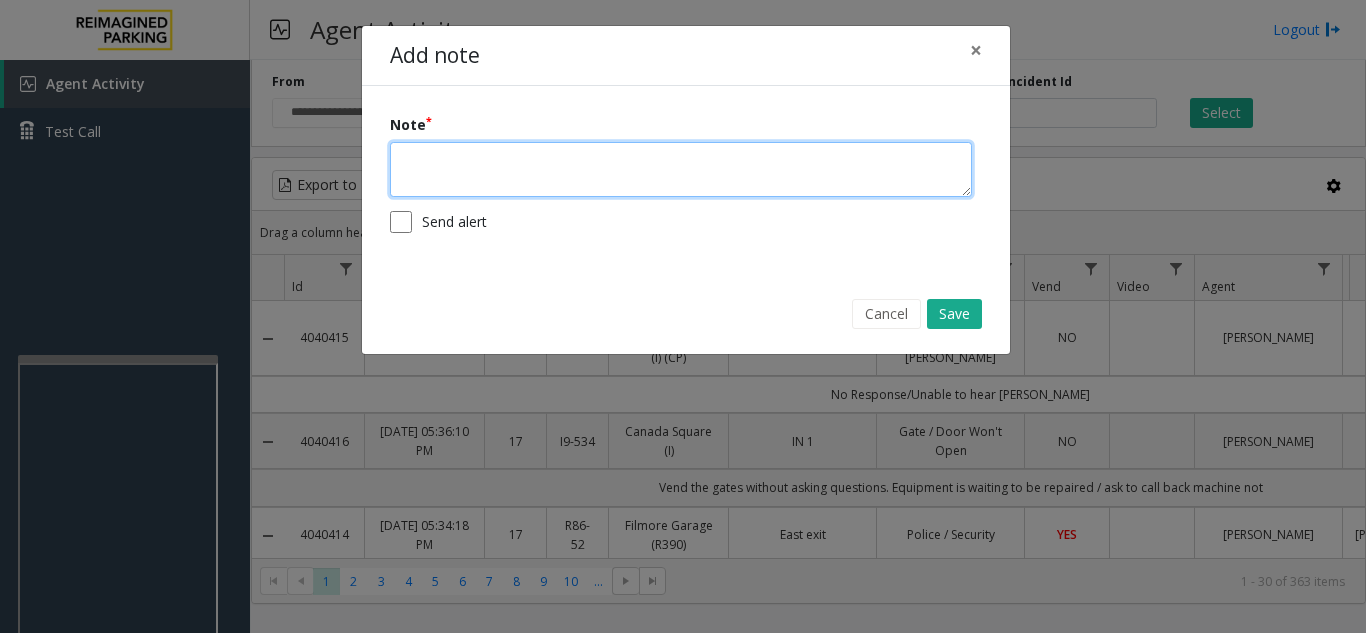 drag, startPoint x: 1138, startPoint y: 428, endPoint x: 634, endPoint y: 163, distance: 569.42163 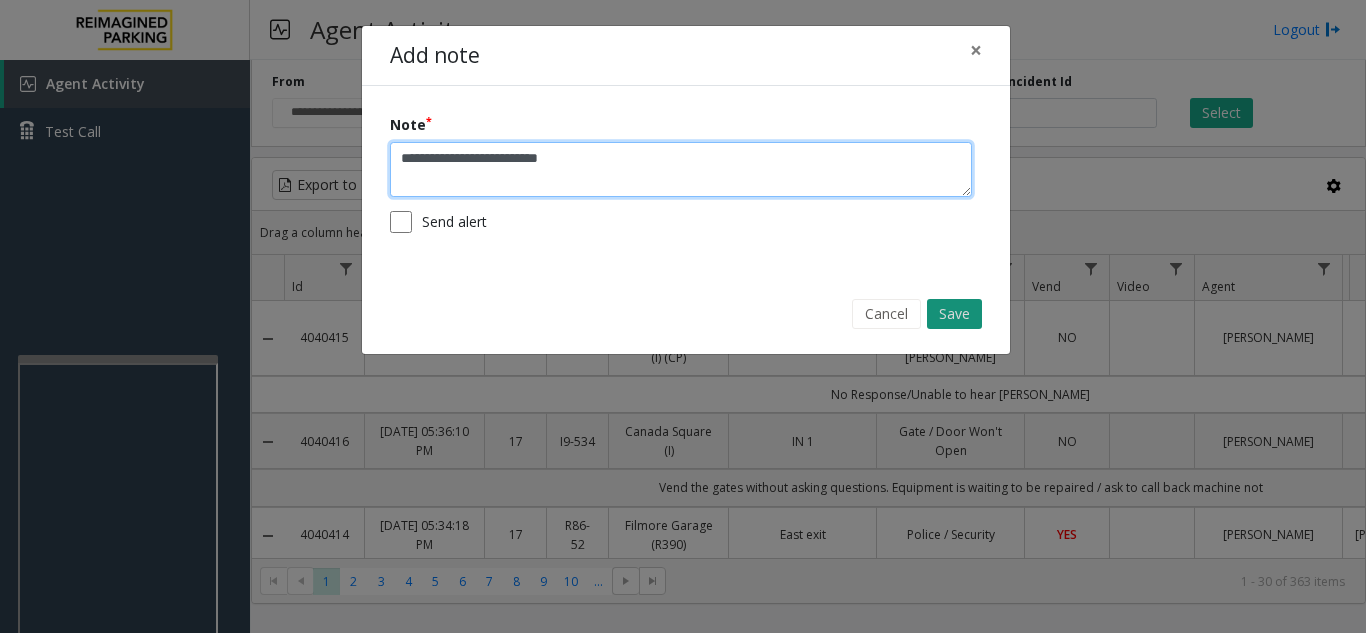 type on "**********" 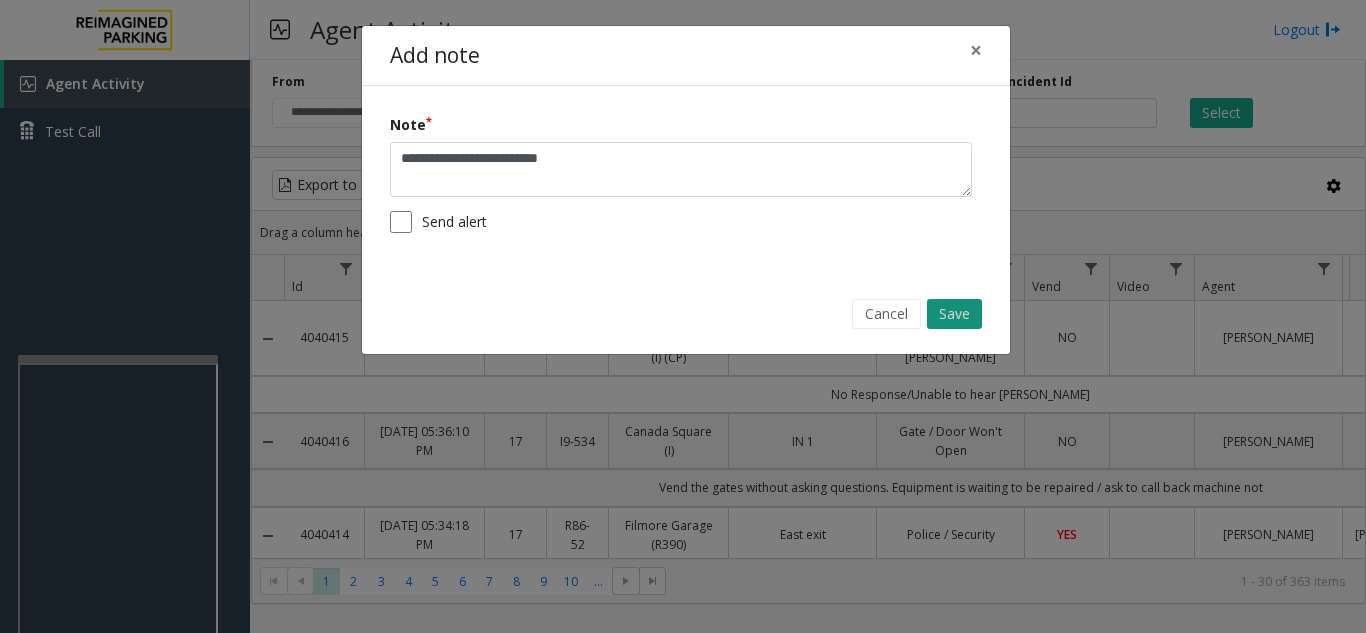 click on "Save" 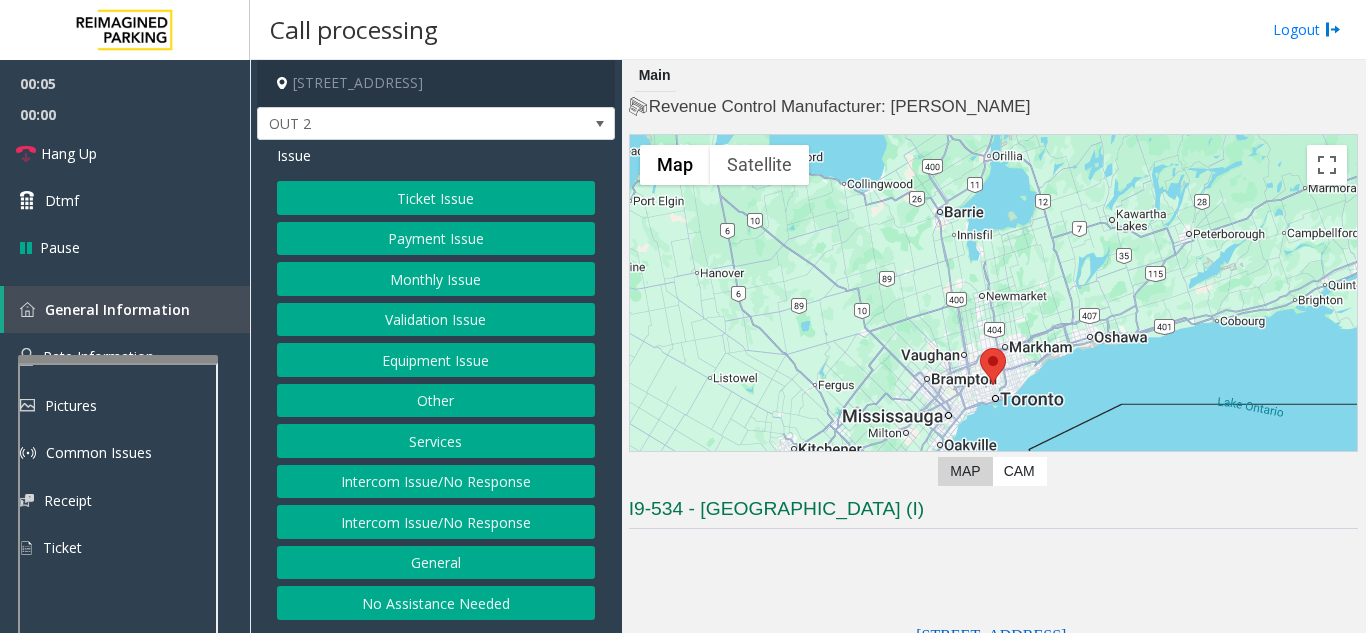click on "Equipment Issue" 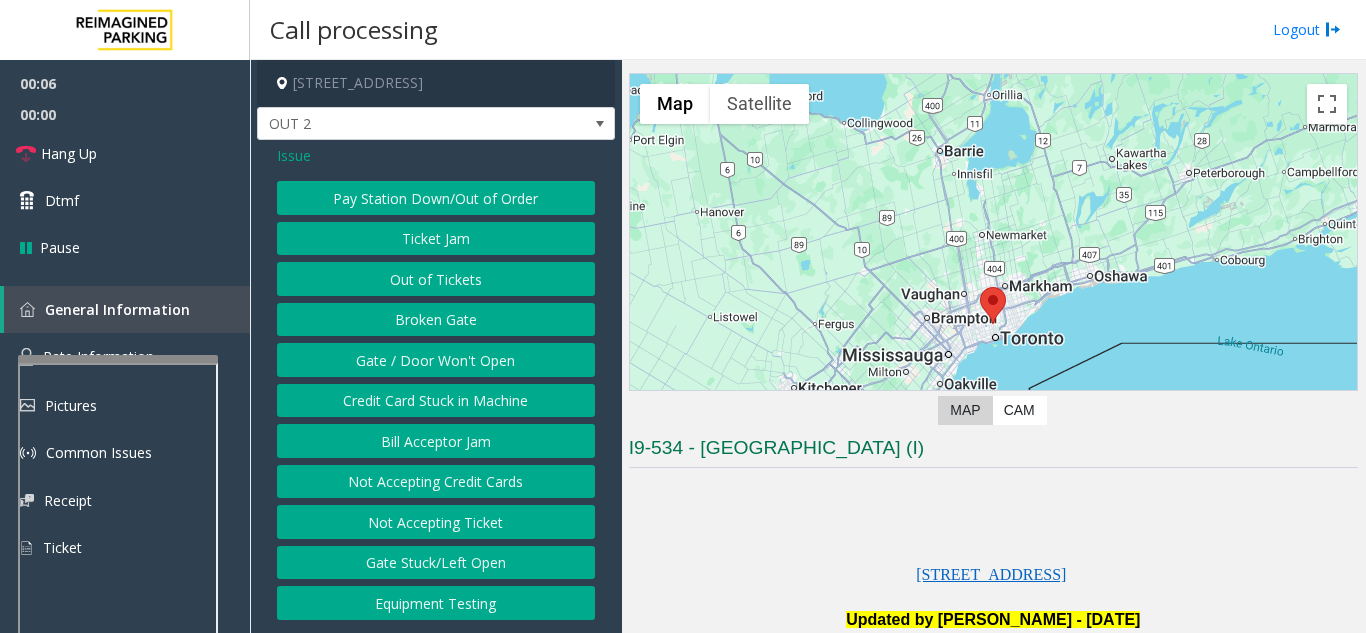scroll, scrollTop: 300, scrollLeft: 0, axis: vertical 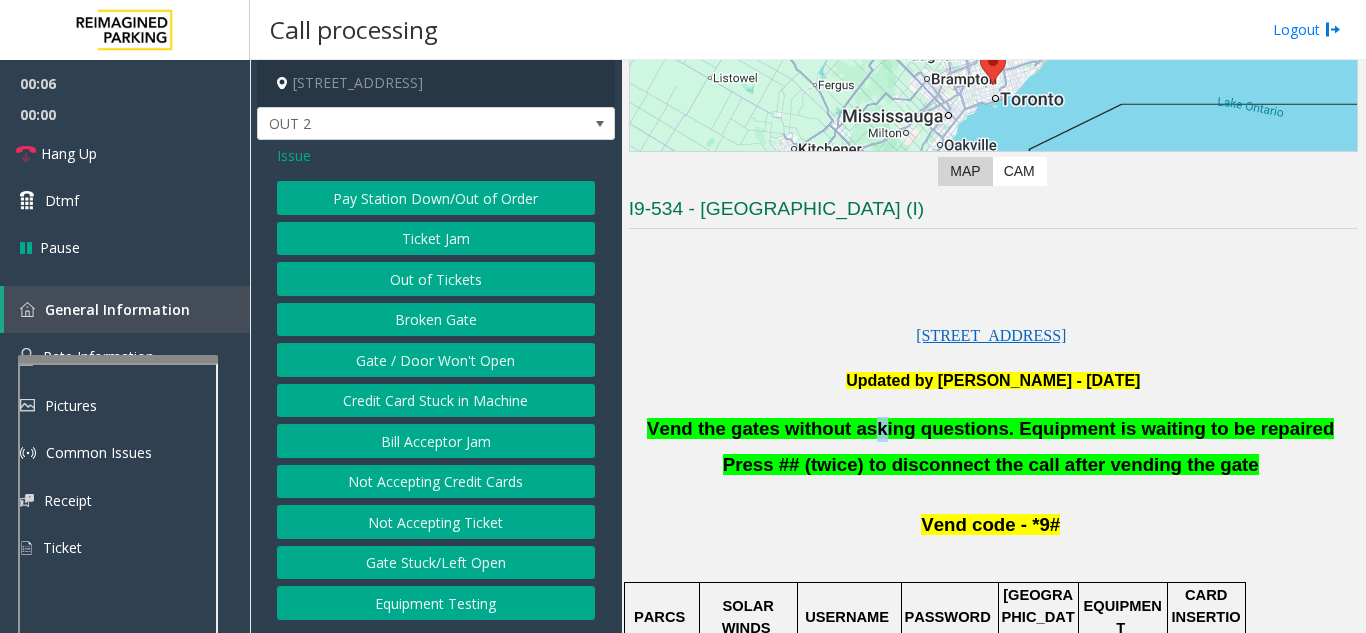 click on "Vend the gates without asking questions. Equipment is waiting to be repaired" 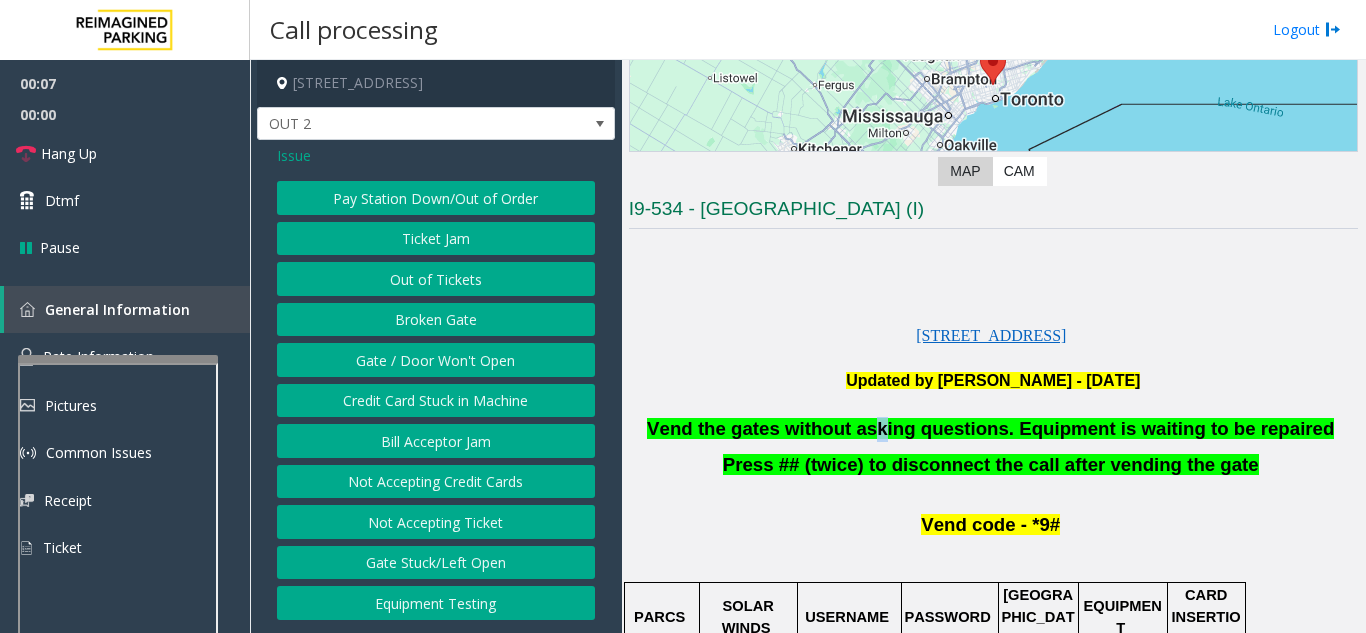 click on "Vend the gates without asking questions. Equipment is waiting to be repaired" 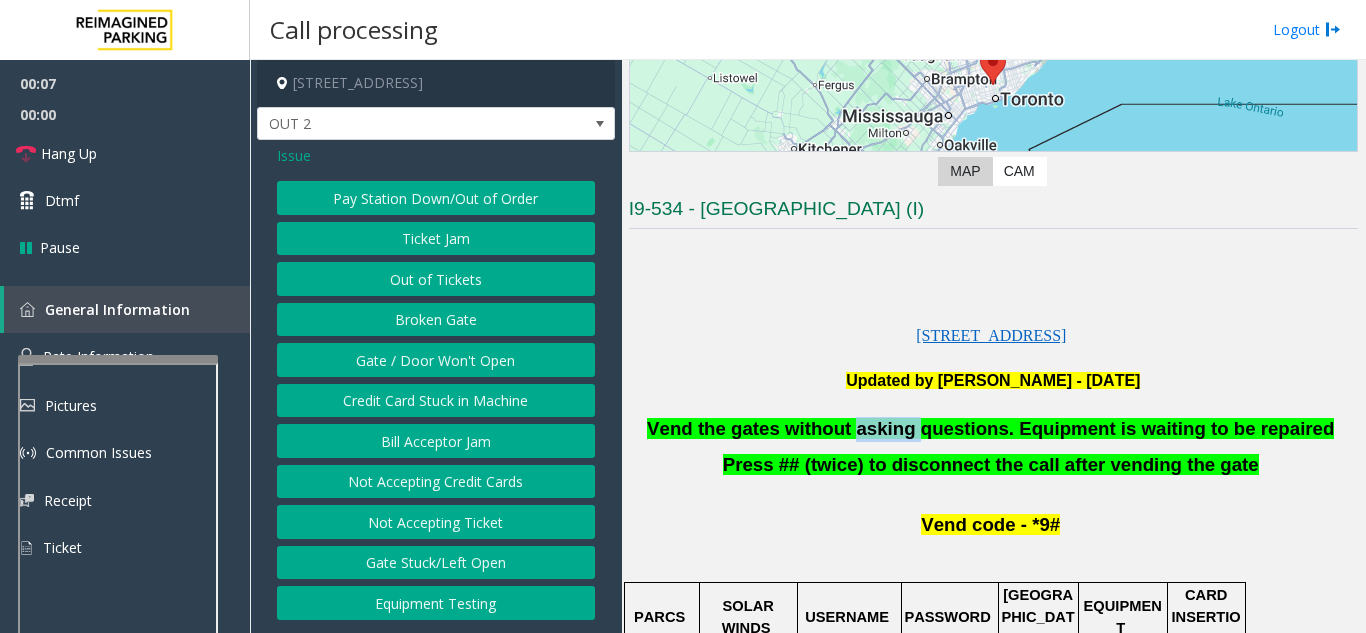 click on "Vend the gates without asking questions. Equipment is waiting to be repaired" 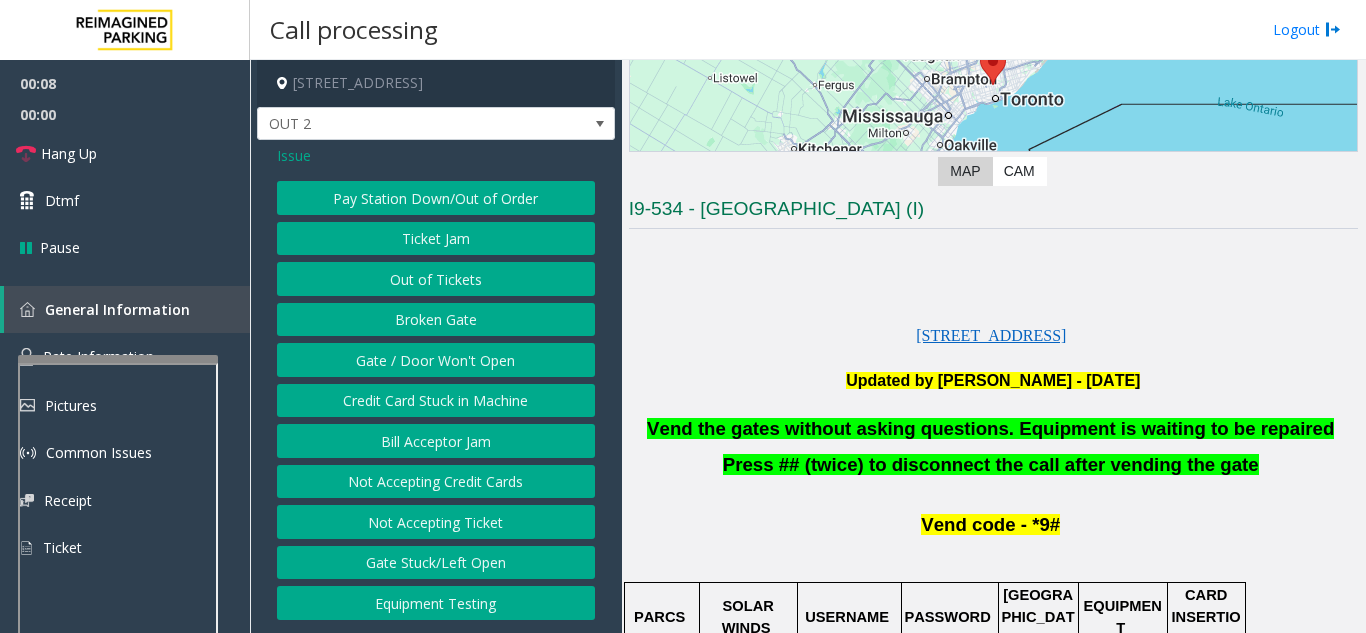 drag, startPoint x: 892, startPoint y: 439, endPoint x: 828, endPoint y: 420, distance: 66.760765 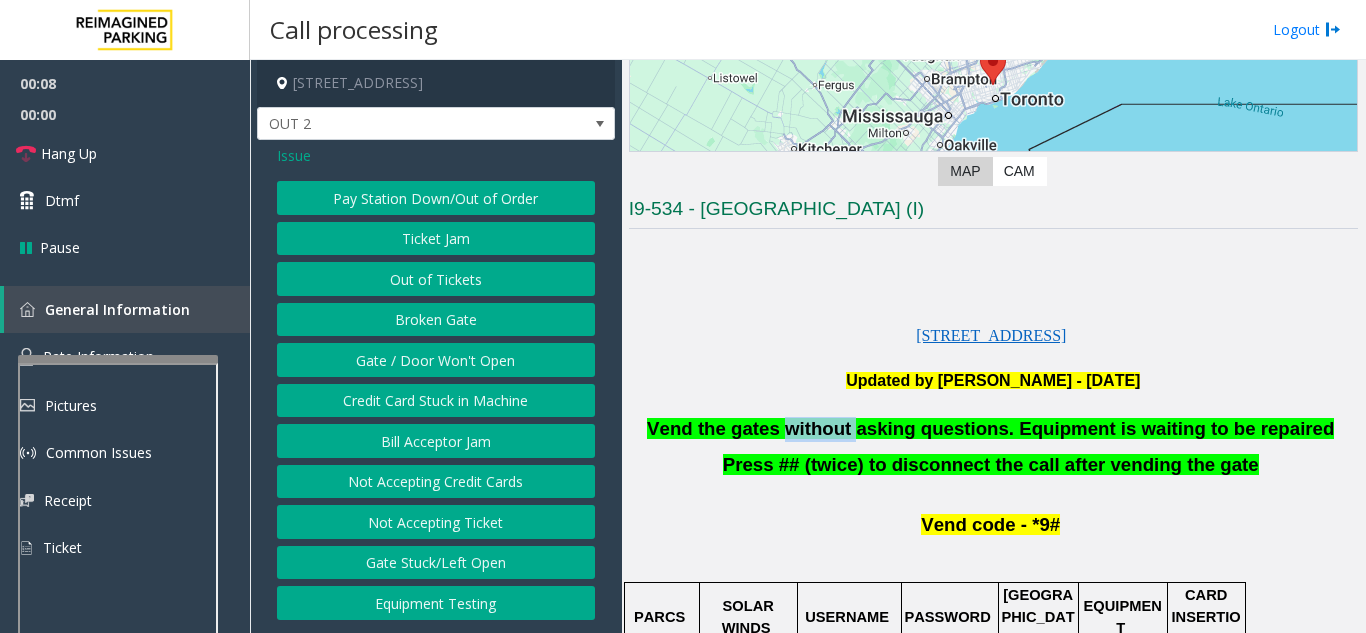 click on "Vend the gates without asking questions. Equipment is waiting to be repaired" 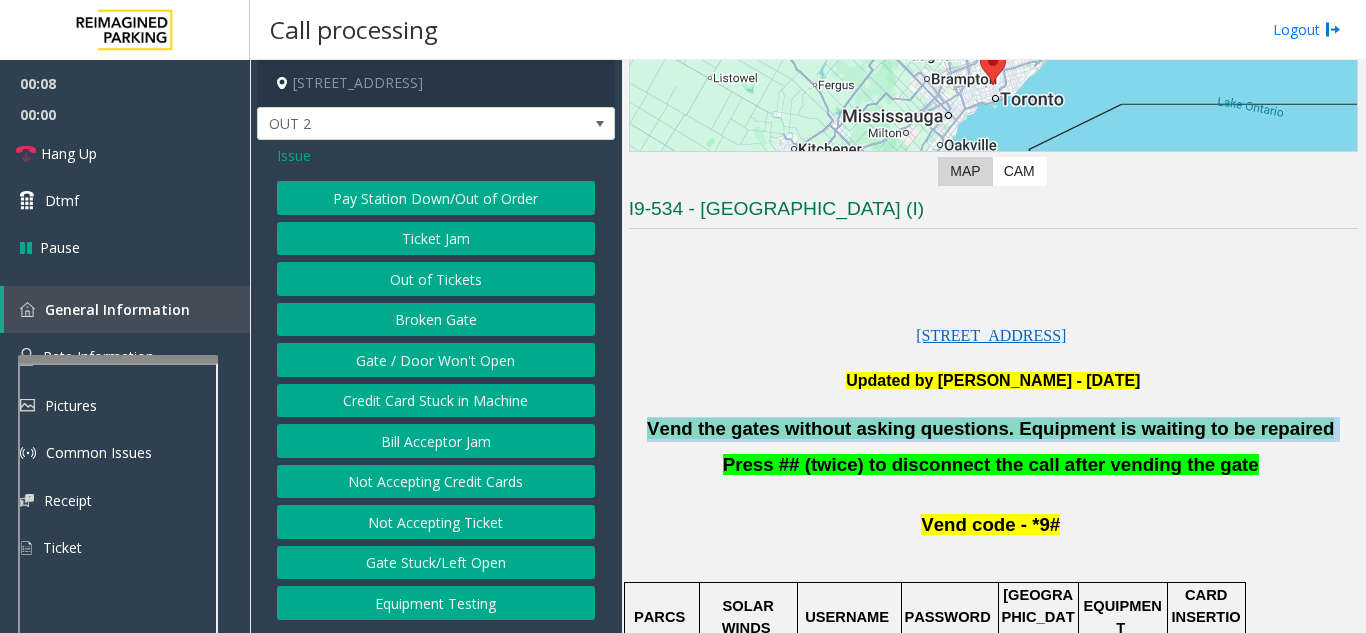 click on "Vend the gates without asking questions. Equipment is waiting to be repaired" 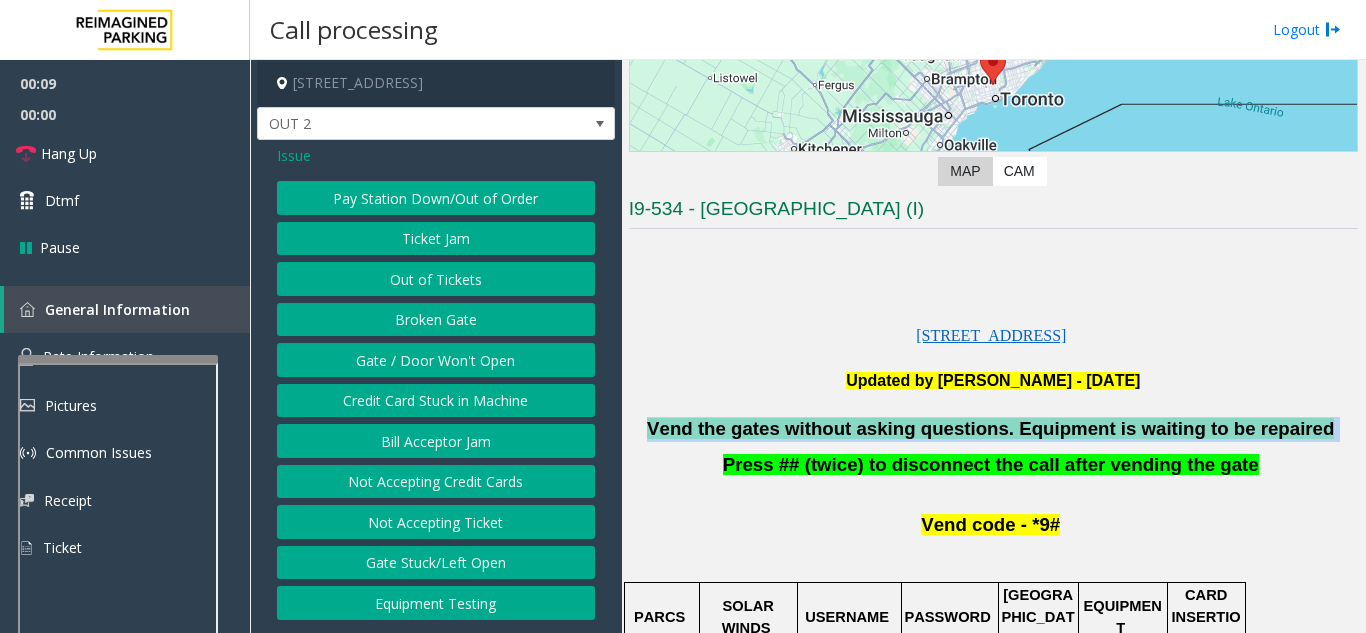 copy on "Vend the gates without asking questions. Equipment is waiting to be repaired" 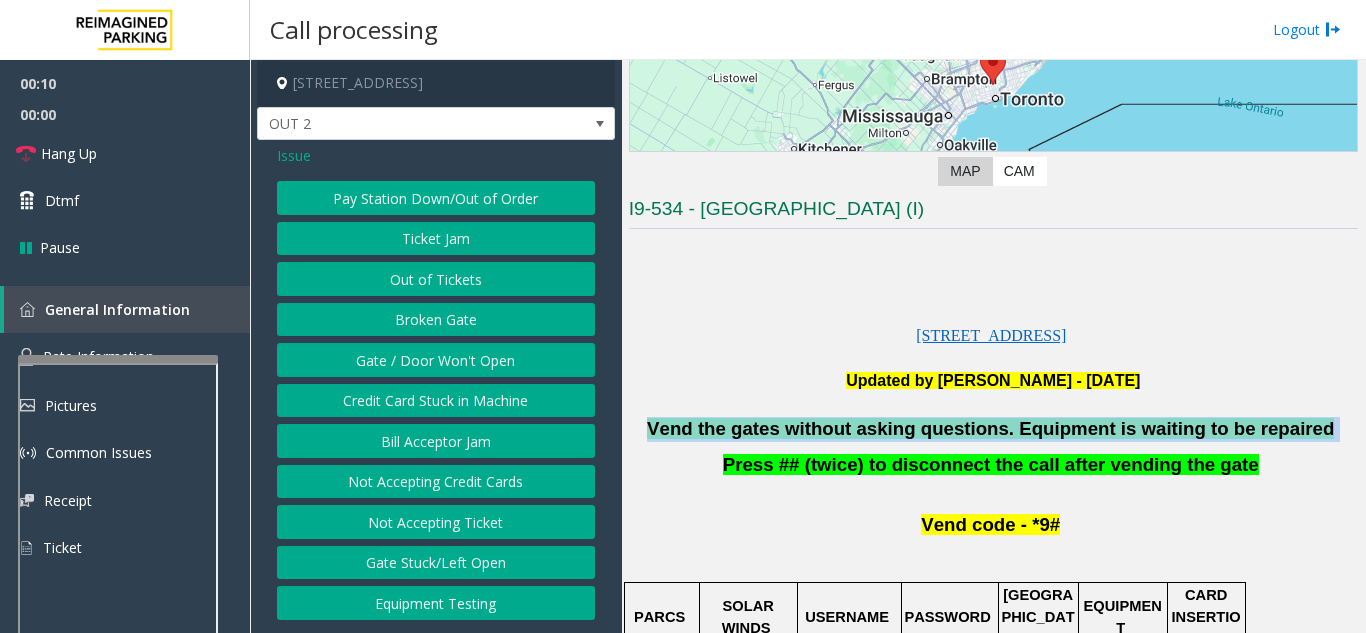 click on "Gate / Door Won't Open" 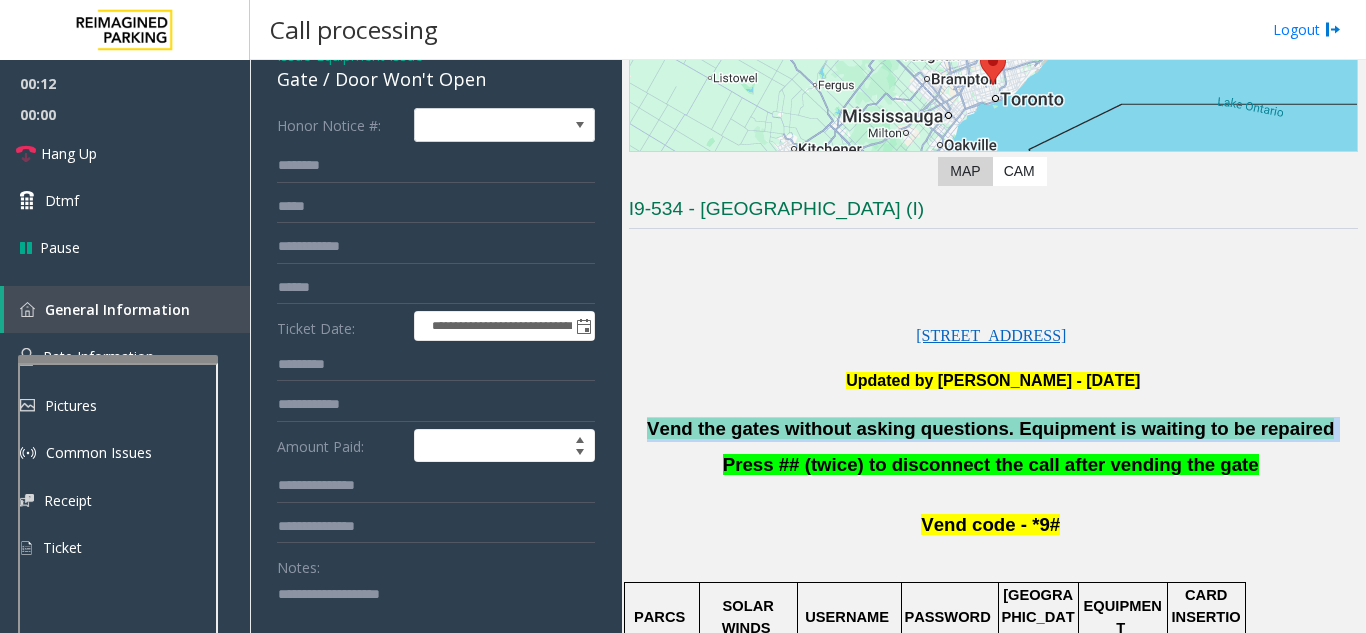 scroll, scrollTop: 300, scrollLeft: 0, axis: vertical 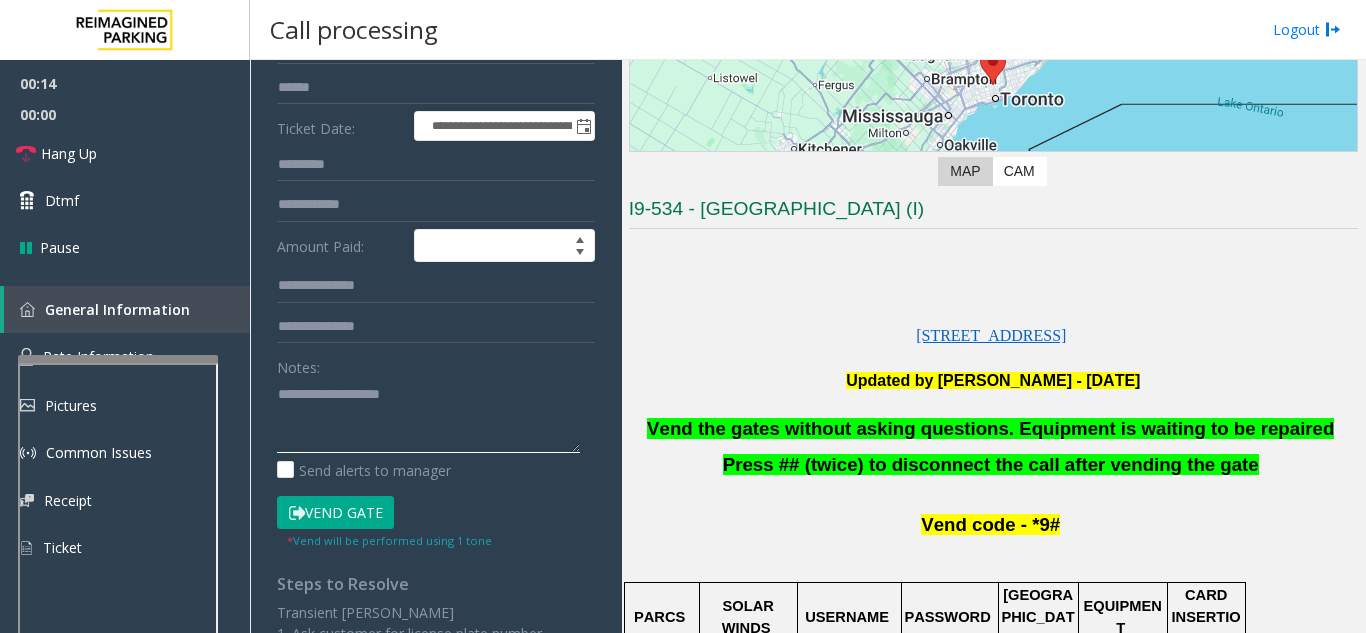 paste on "**********" 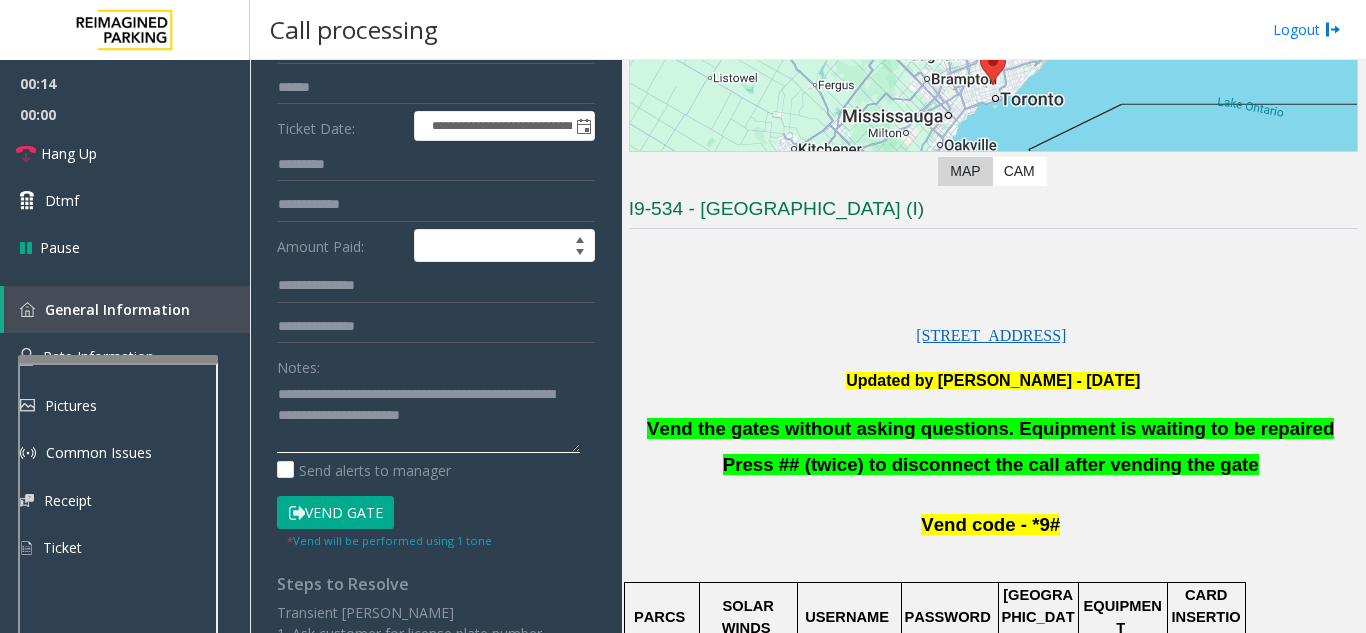 scroll, scrollTop: 15, scrollLeft: 0, axis: vertical 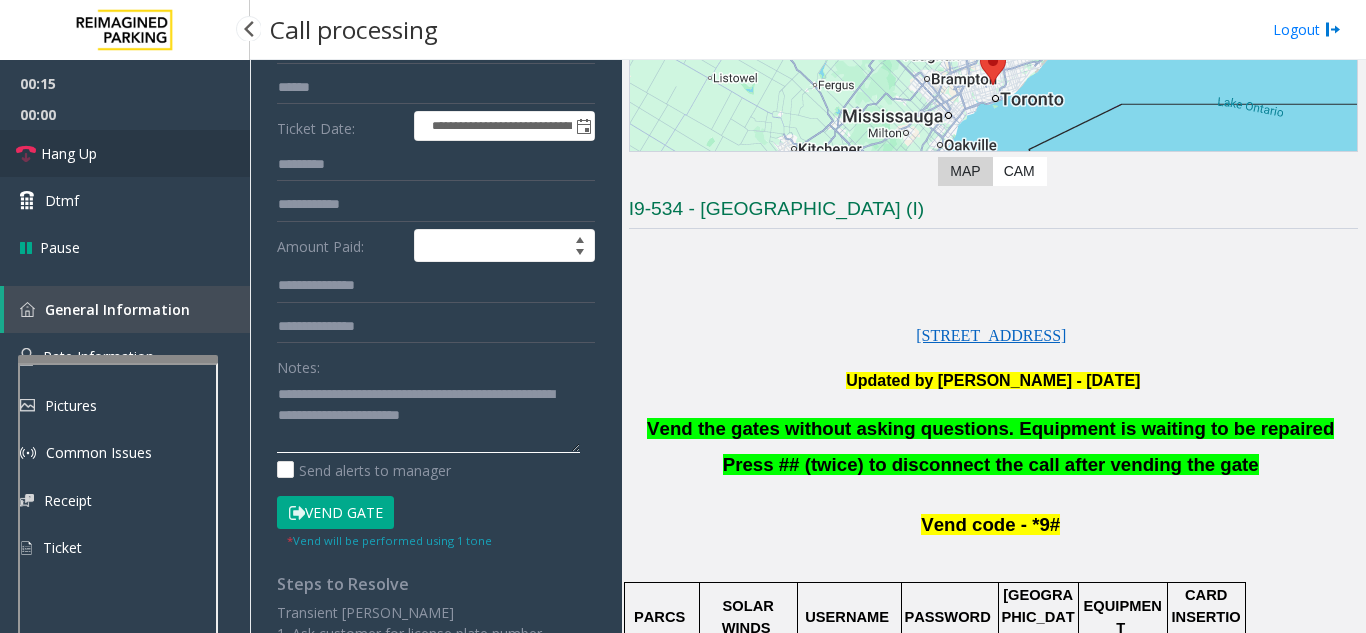 type on "**********" 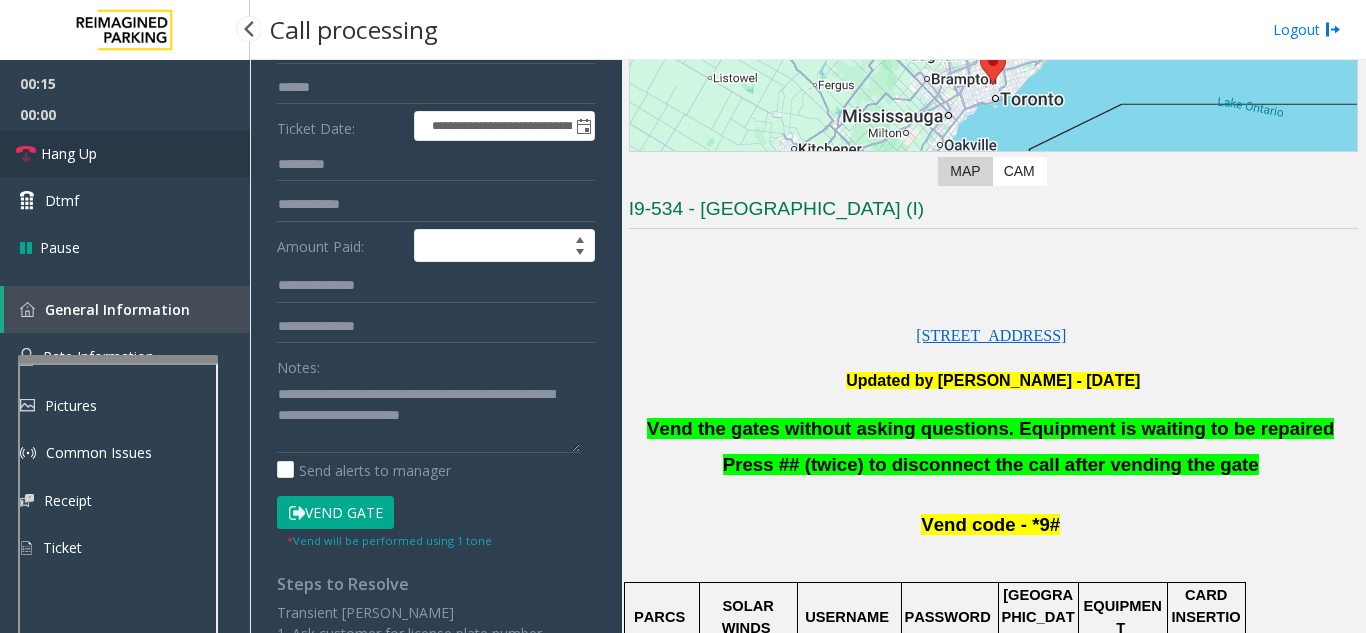 click on "Hang Up" at bounding box center (125, 153) 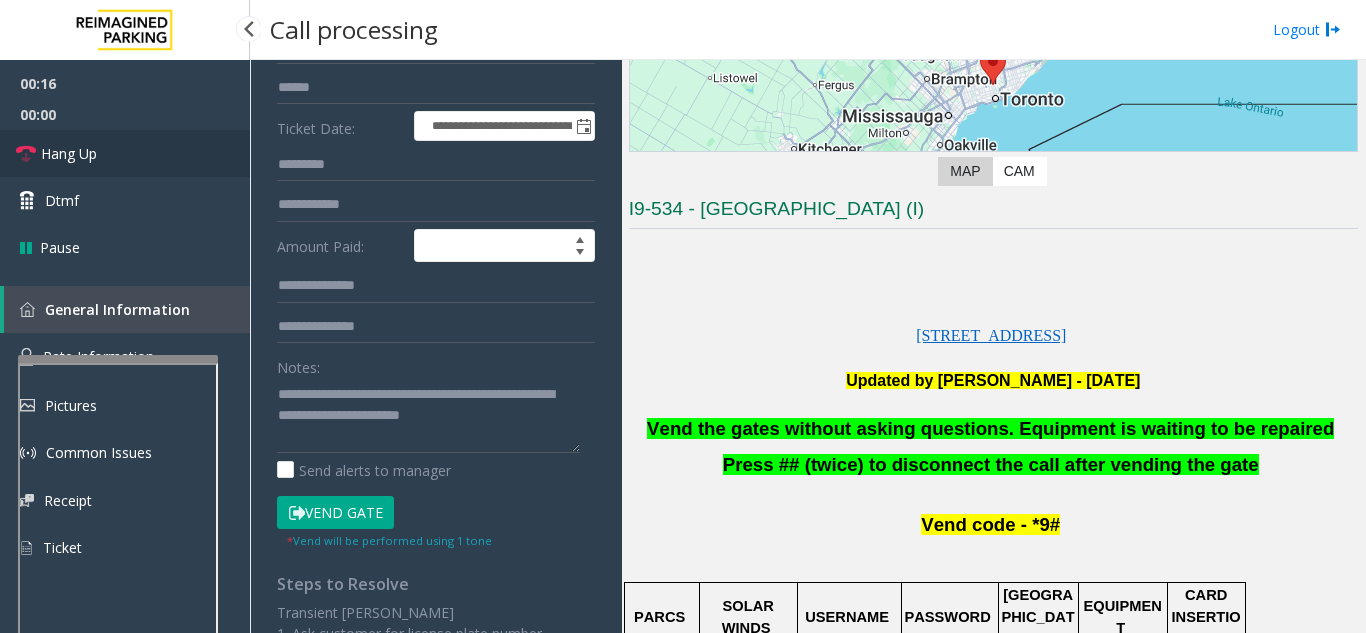 click on "Hang Up" at bounding box center (125, 153) 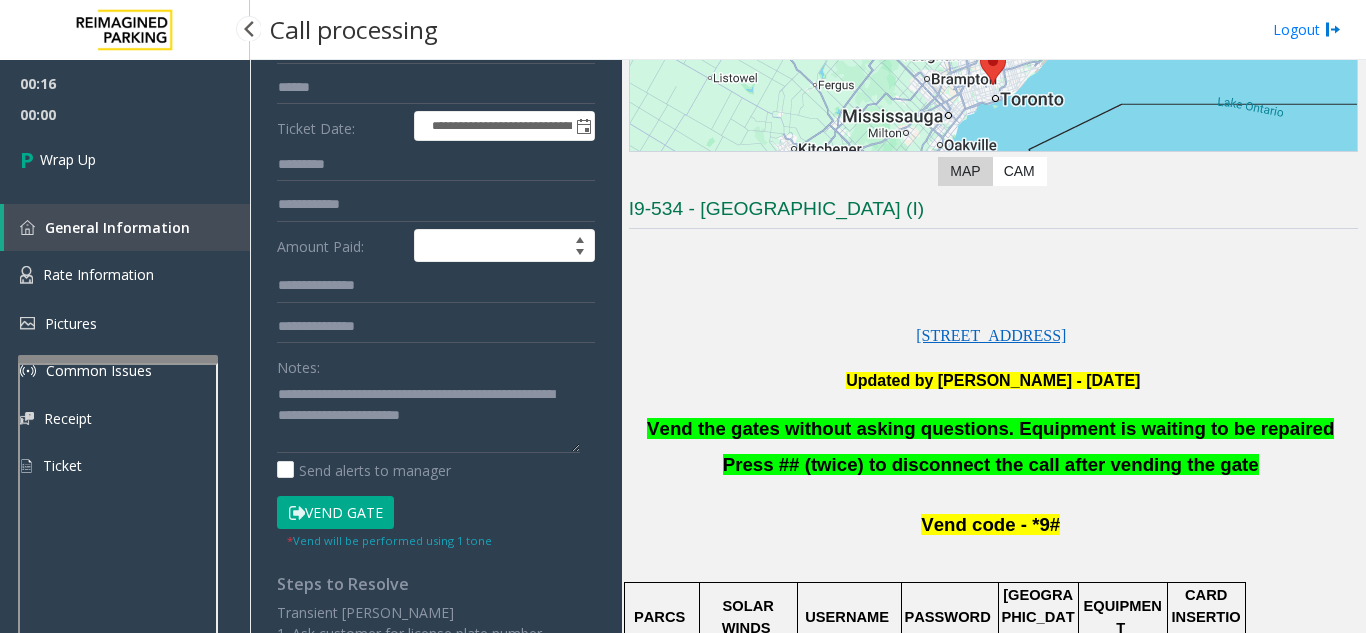 click on "Wrap Up" at bounding box center [125, 159] 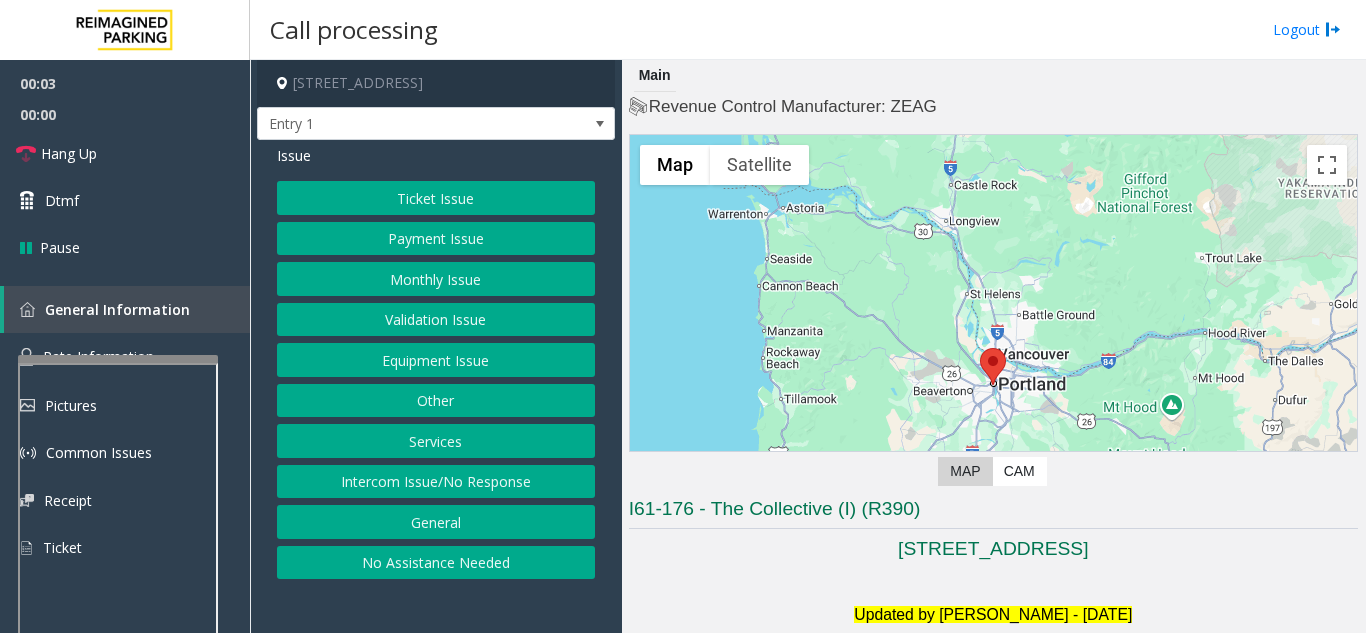 click on "Equipment Issue" 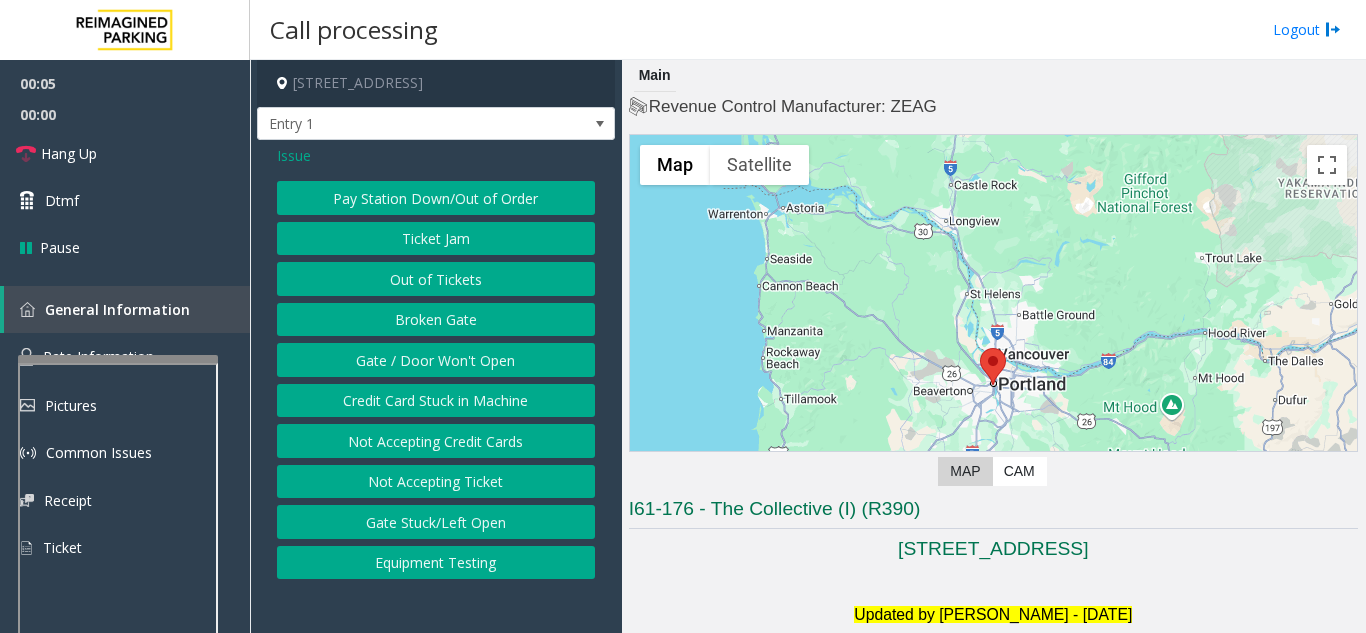 click on "Issue" 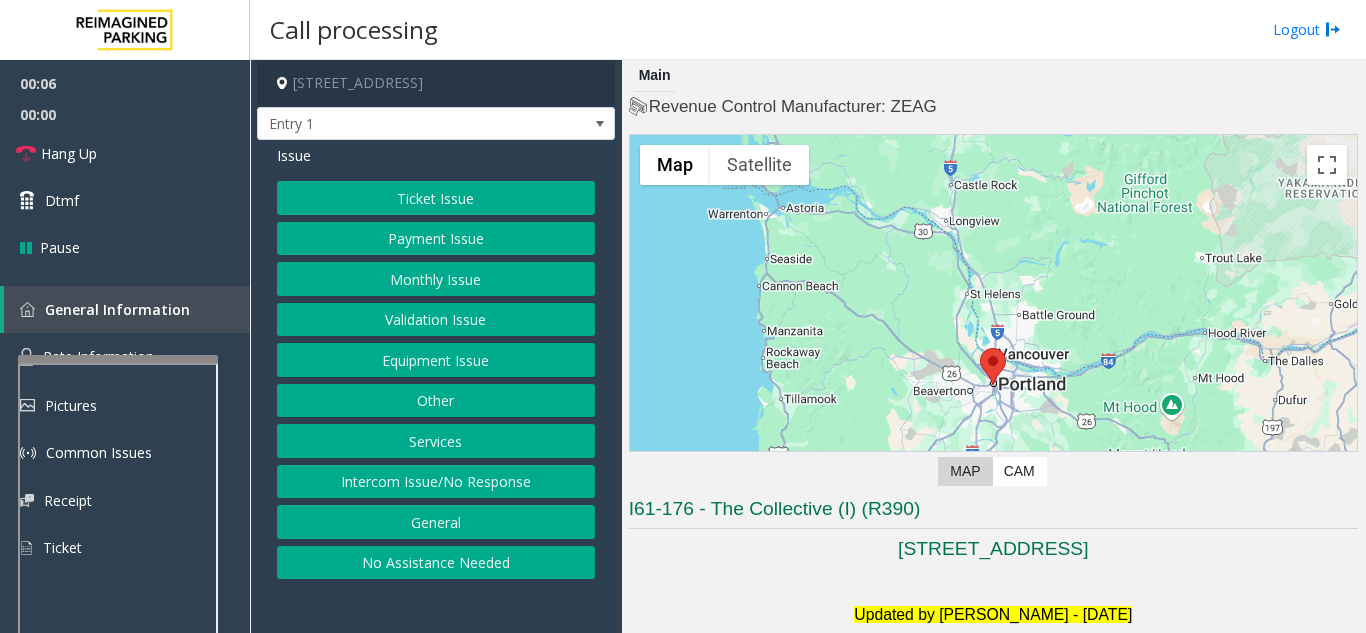 click on "Intercom Issue/No Response" 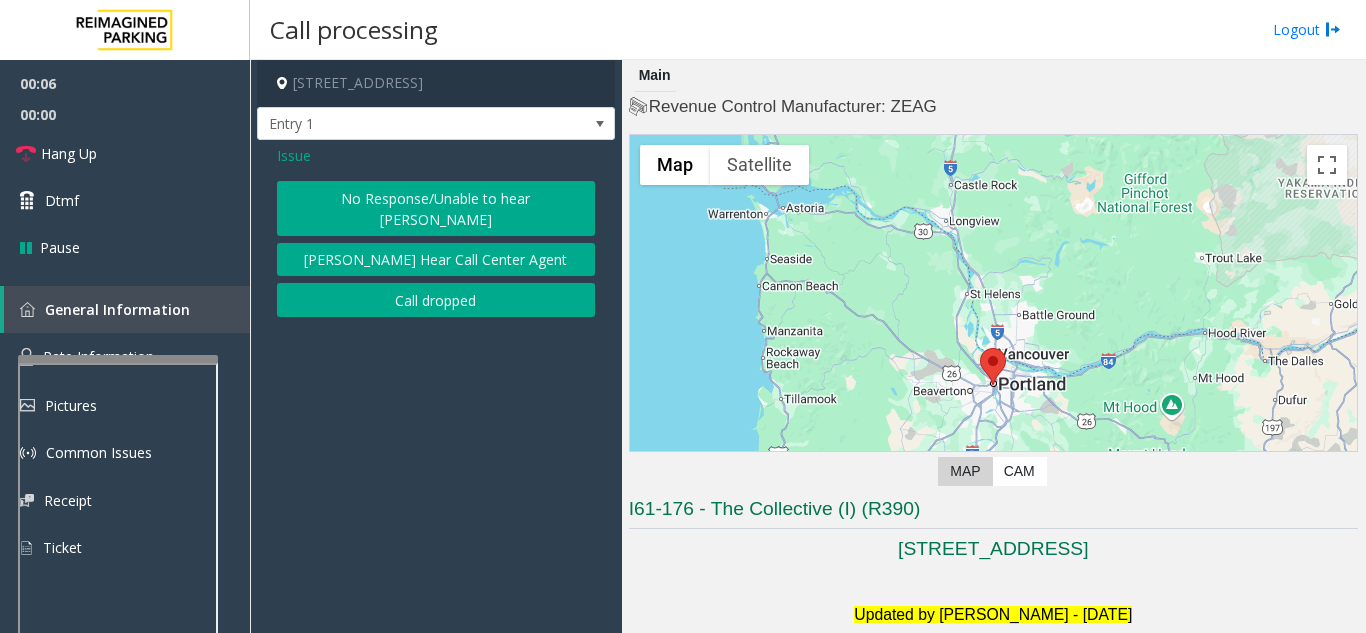 click on "No Response/Unable to hear [PERSON_NAME]" 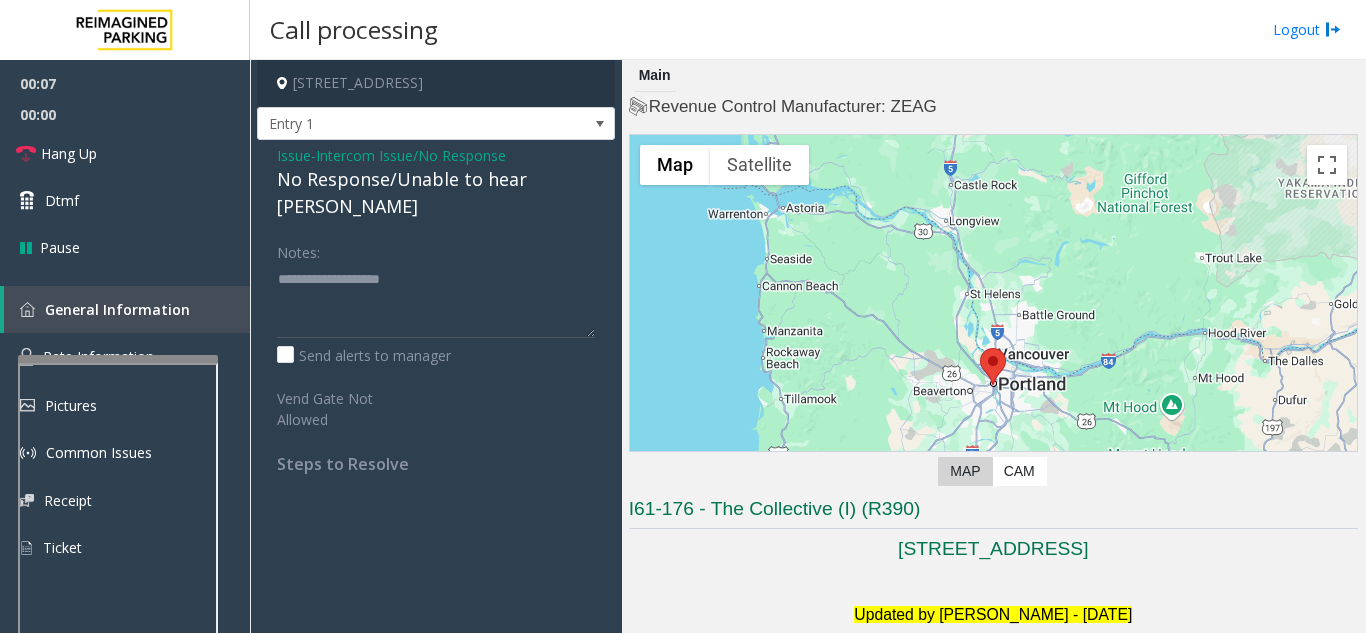 click on "No Response/Unable to hear [PERSON_NAME]" 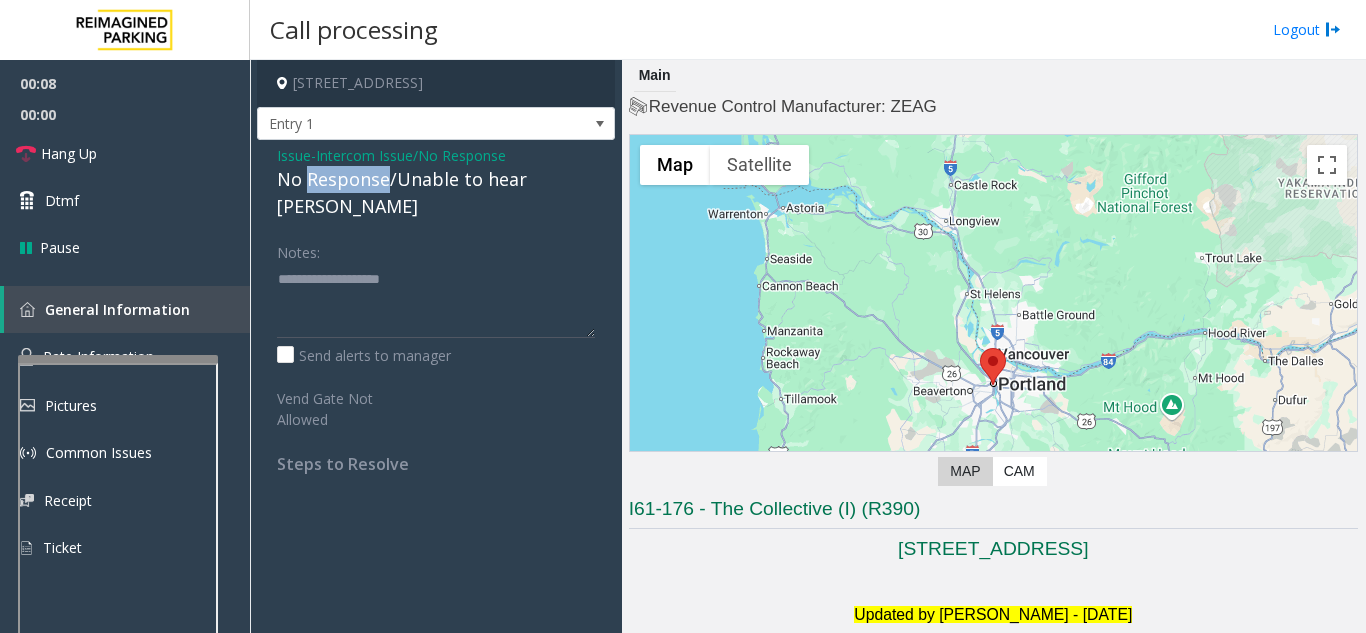 click on "No Response/Unable to hear [PERSON_NAME]" 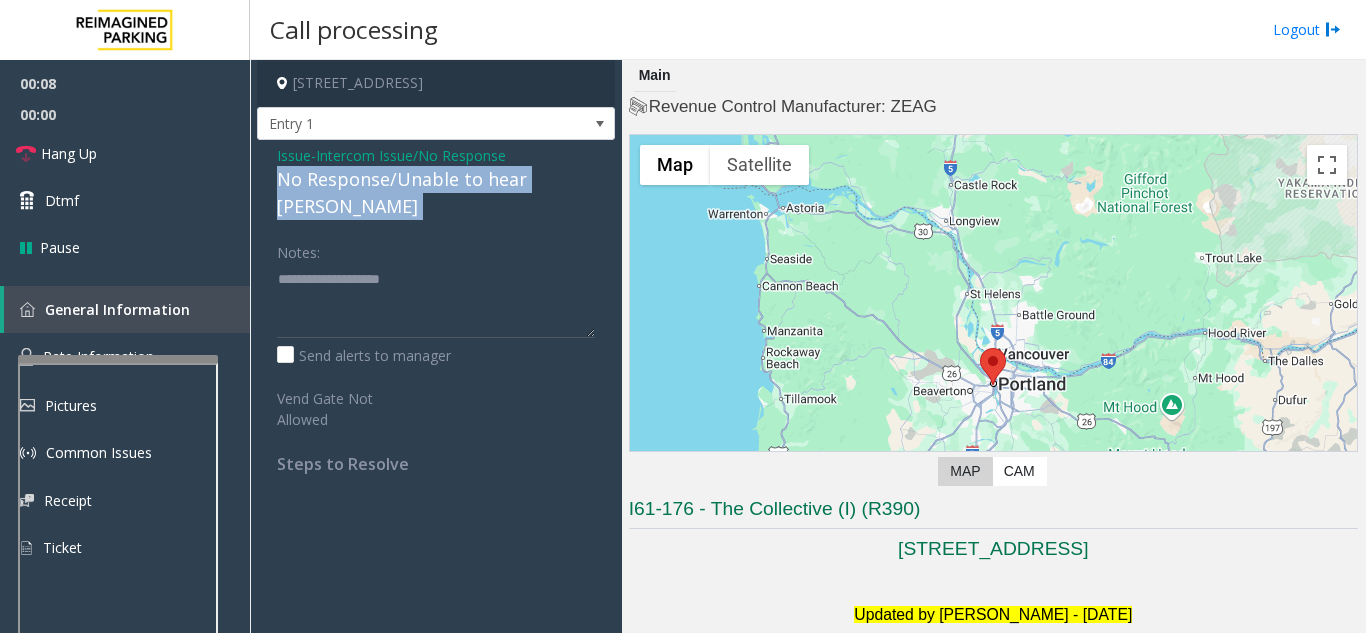click on "No Response/Unable to hear [PERSON_NAME]" 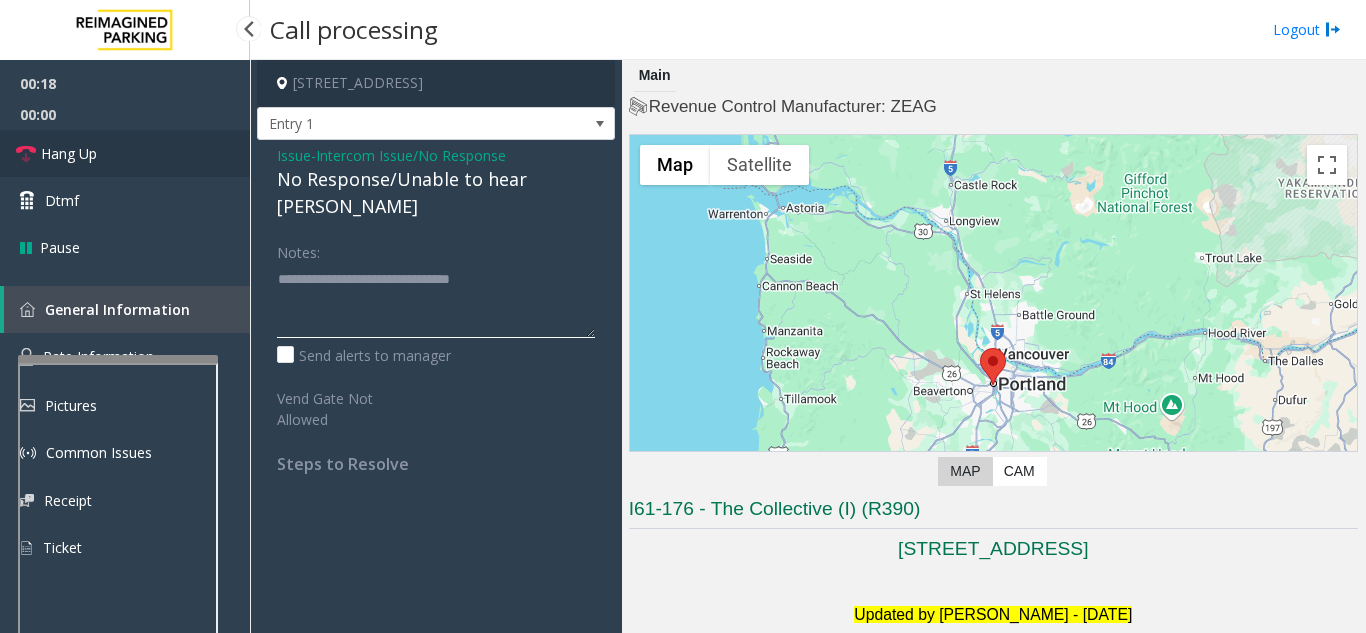 type on "**********" 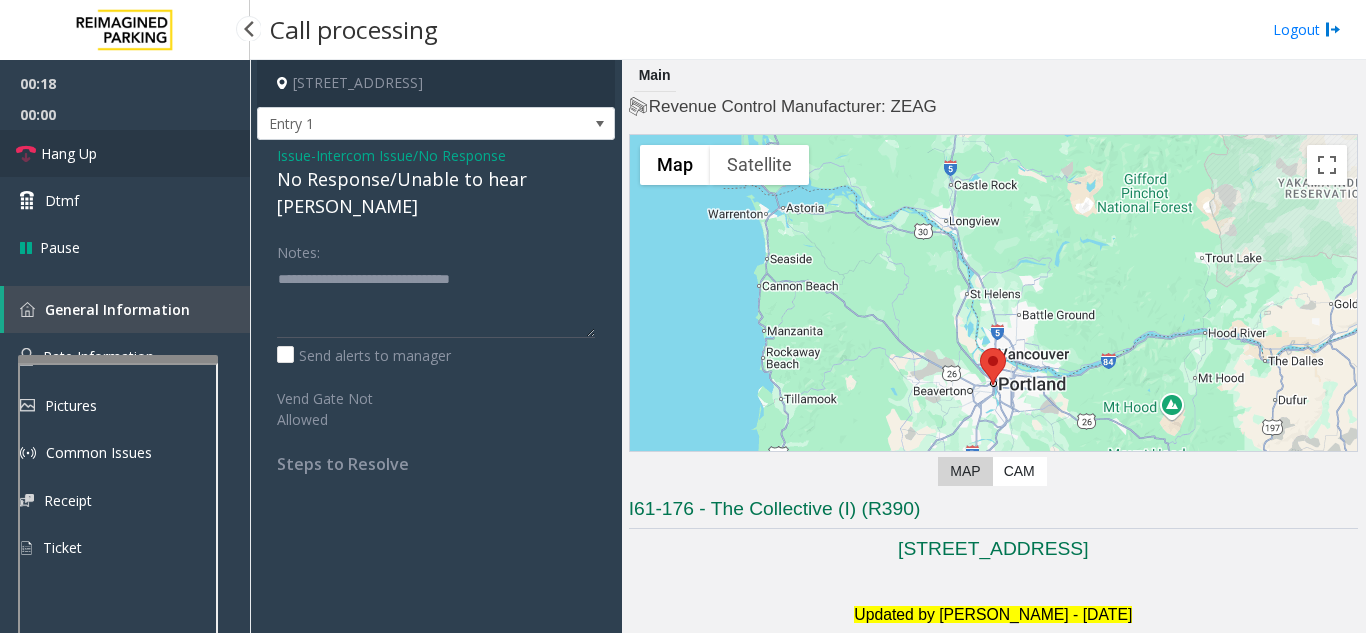click on "Hang Up" at bounding box center [125, 153] 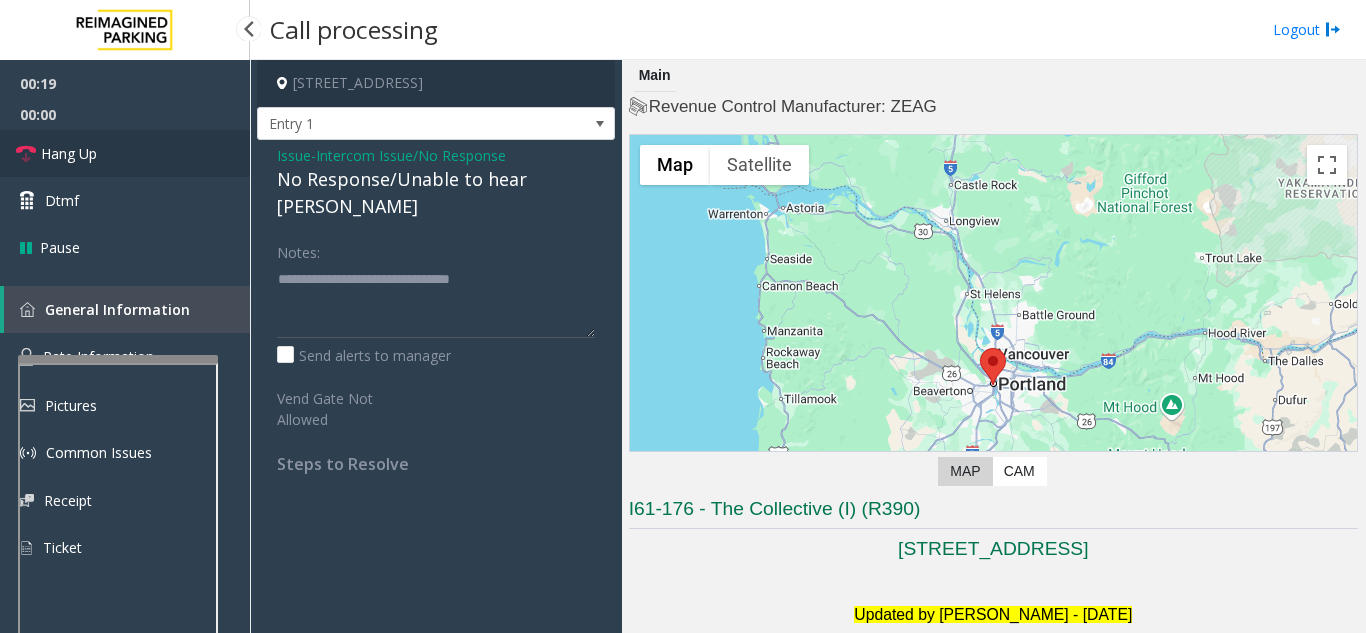 click on "Hang Up" at bounding box center [125, 153] 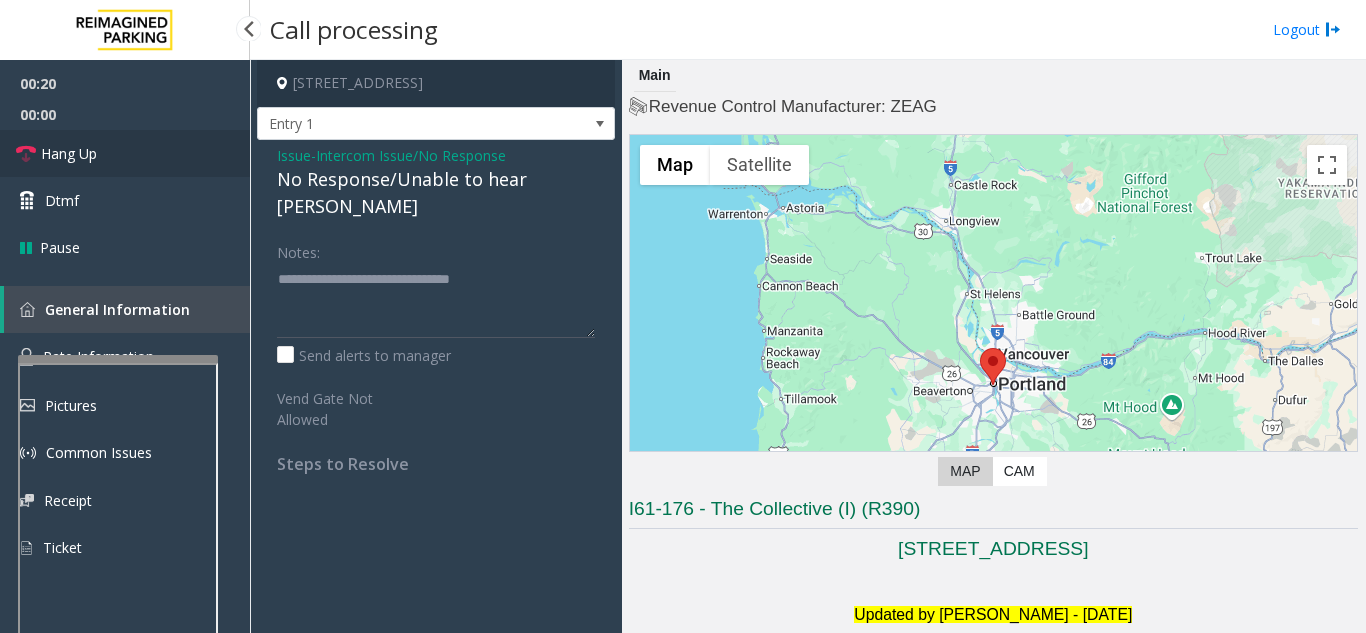 click on "Hang Up" at bounding box center (125, 153) 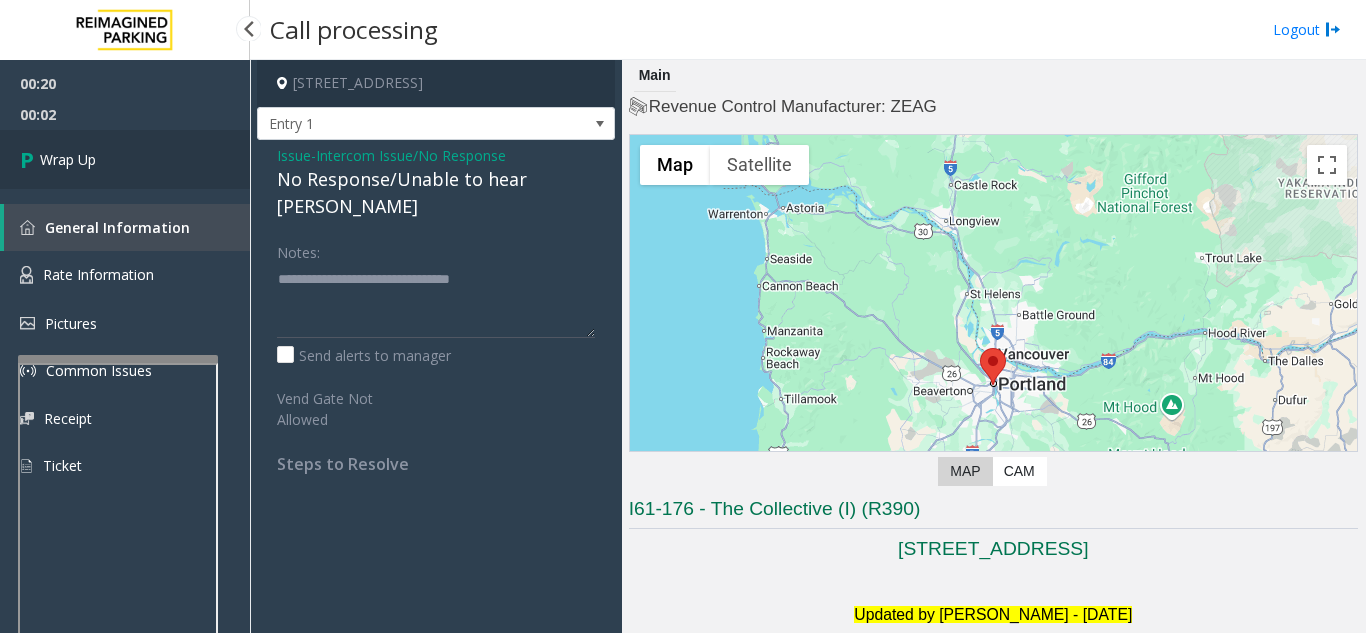 click on "Wrap Up" at bounding box center (125, 159) 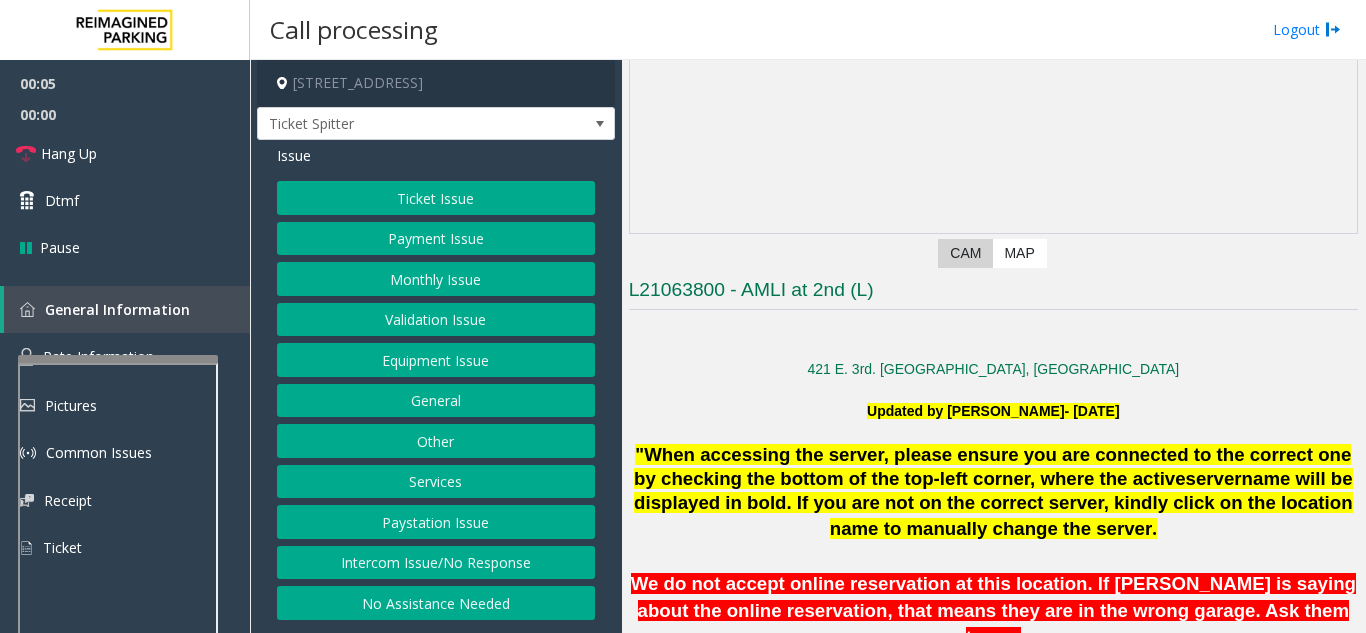 scroll, scrollTop: 200, scrollLeft: 0, axis: vertical 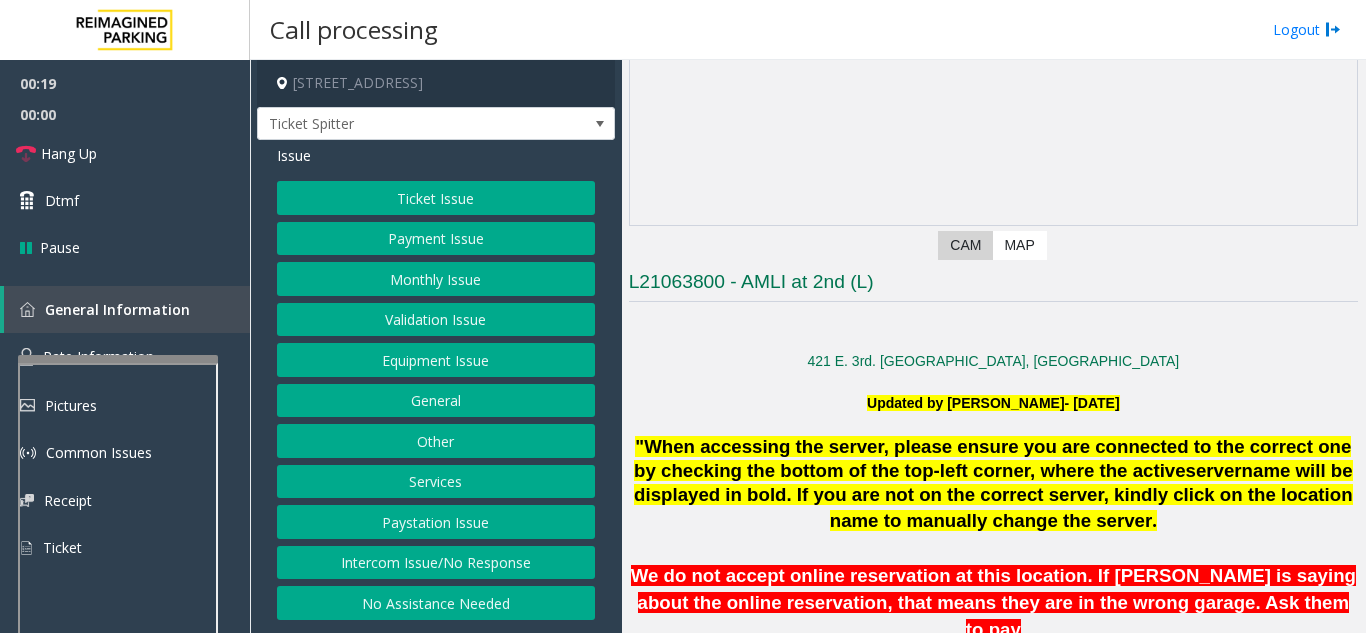 click on "Equipment Issue" 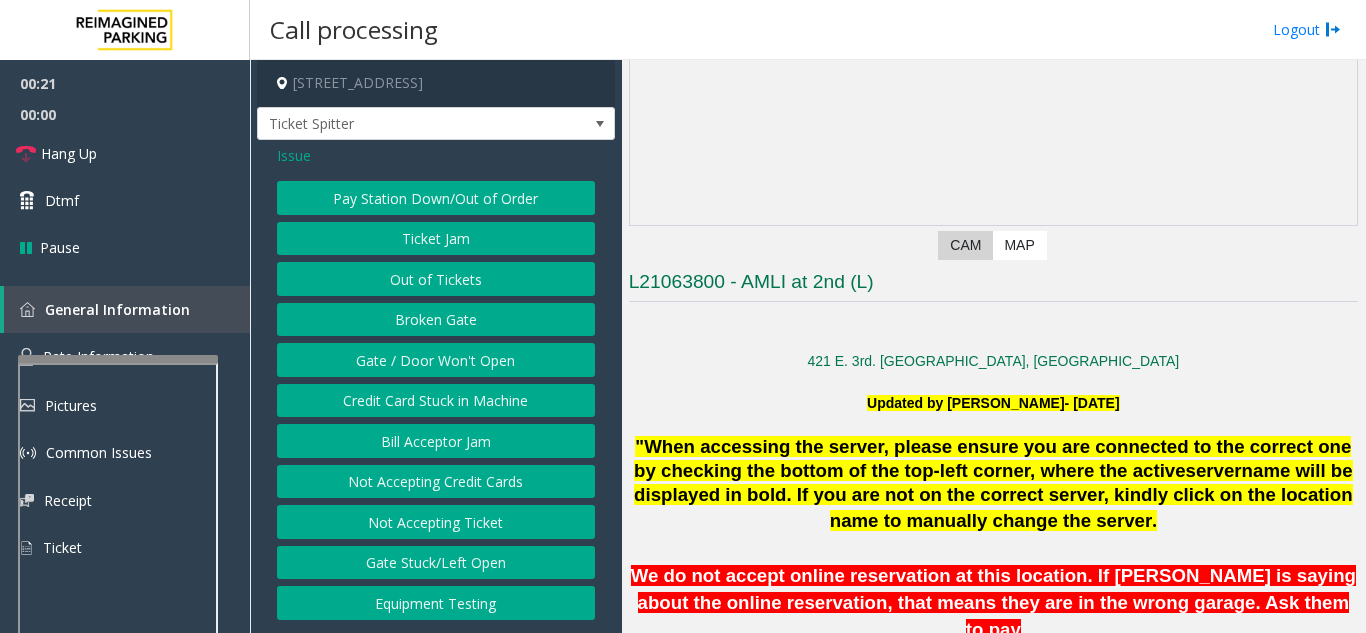 click on "Gate / Door Won't Open" 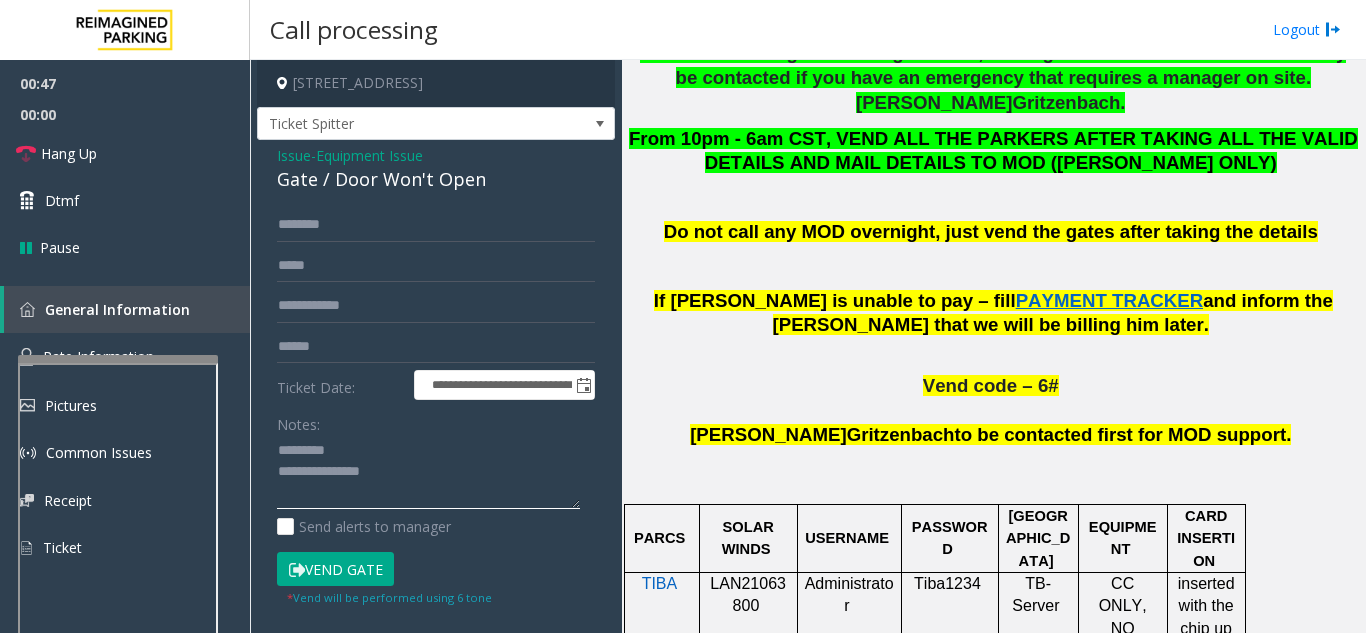 scroll, scrollTop: 1100, scrollLeft: 0, axis: vertical 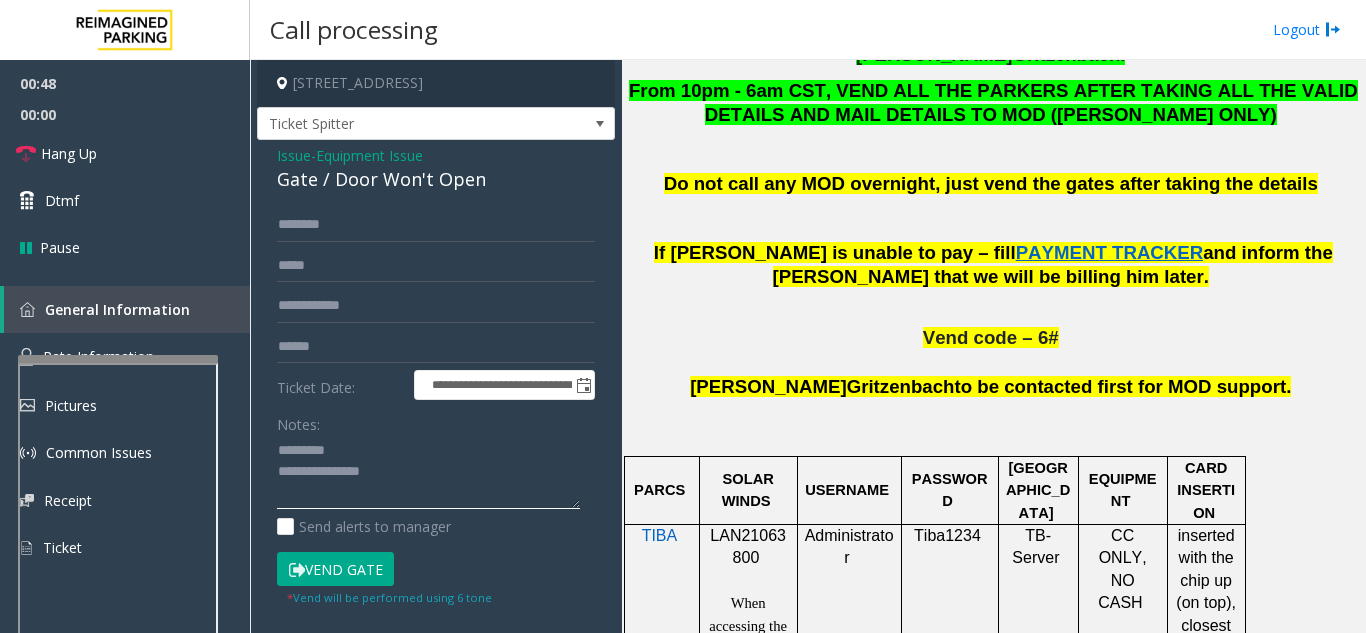 type on "**********" 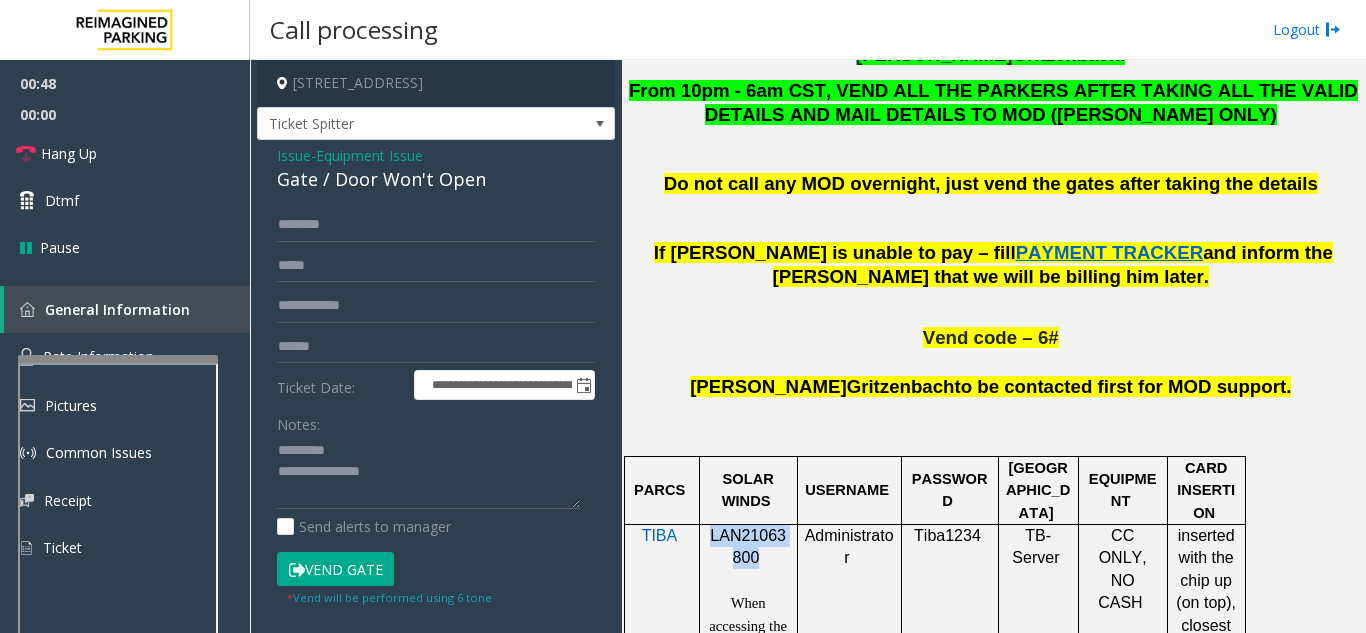 drag, startPoint x: 754, startPoint y: 455, endPoint x: 709, endPoint y: 435, distance: 49.24429 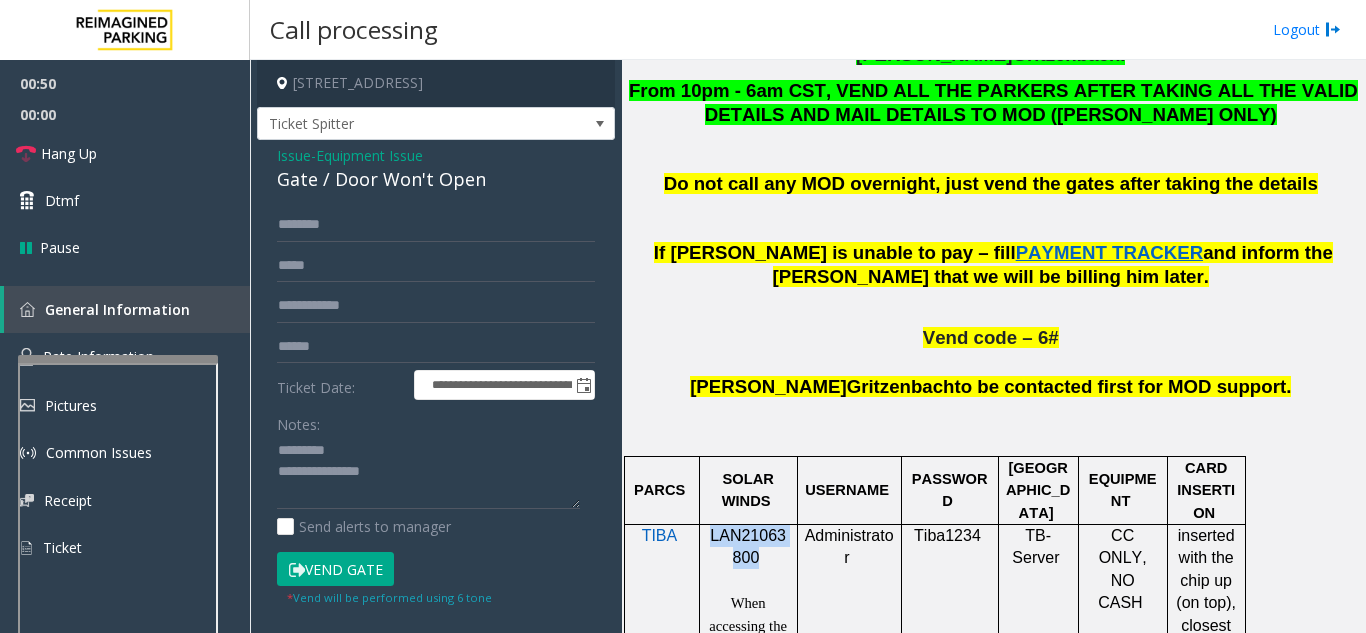 copy on "LAN21063800" 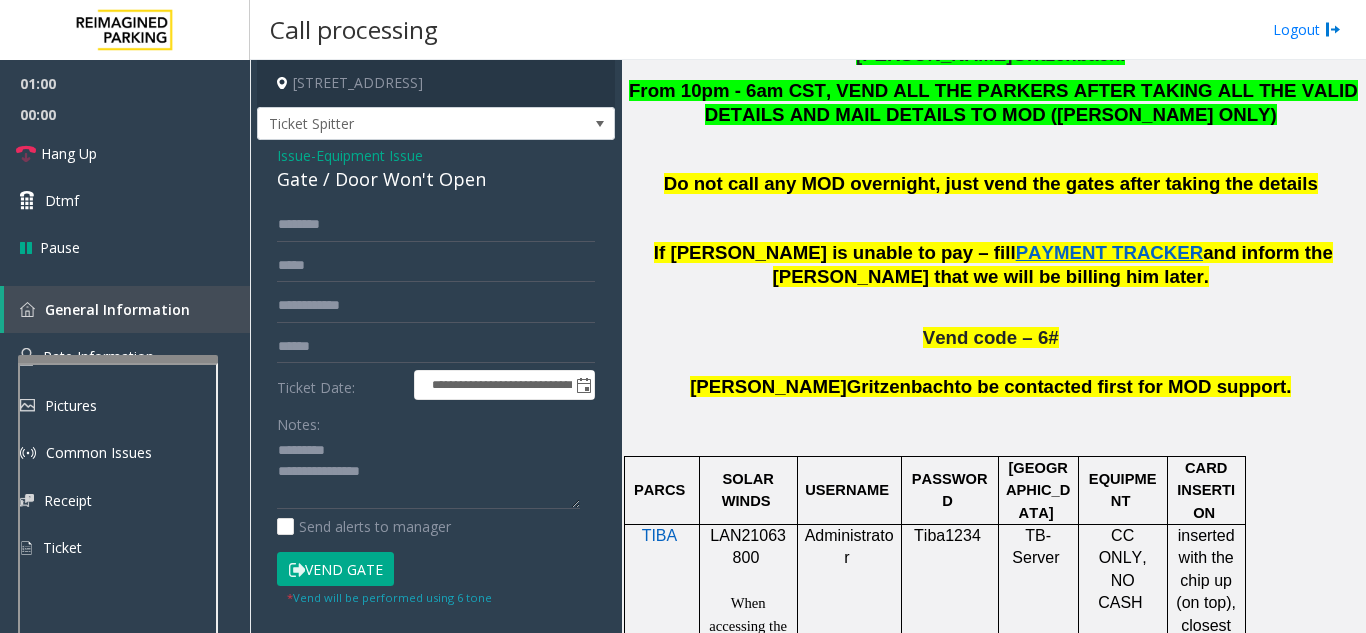 click on "Equipment Issue" 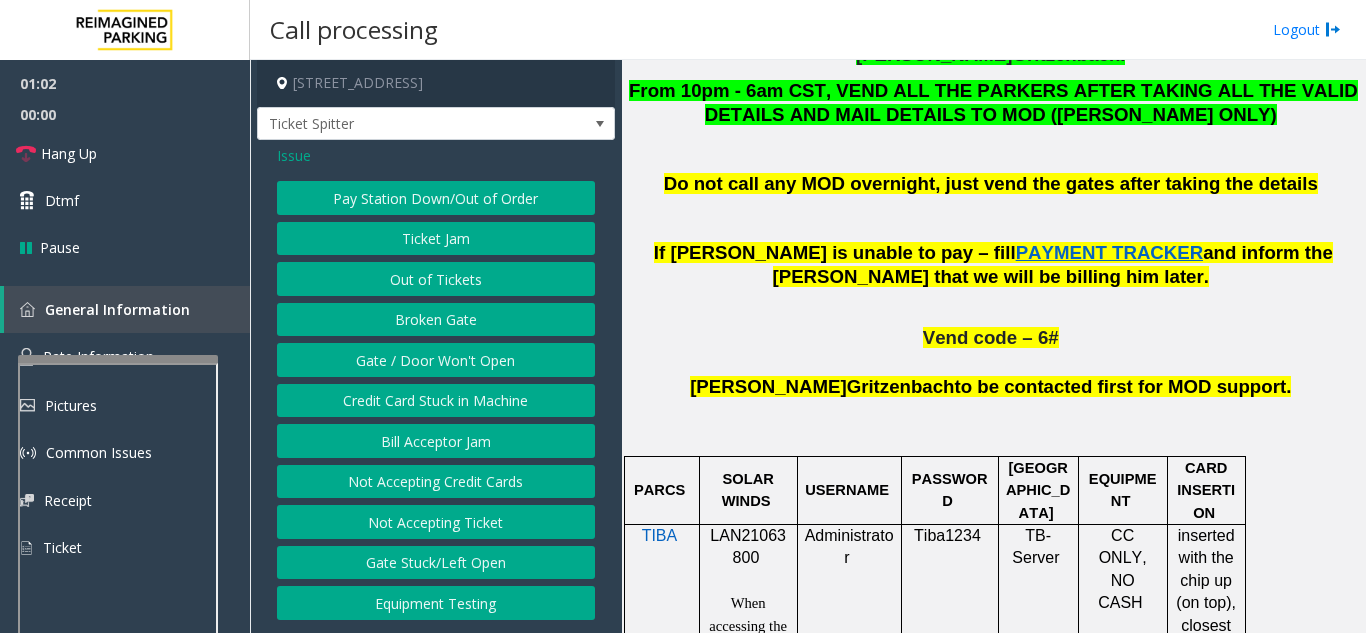 click on "Issue" 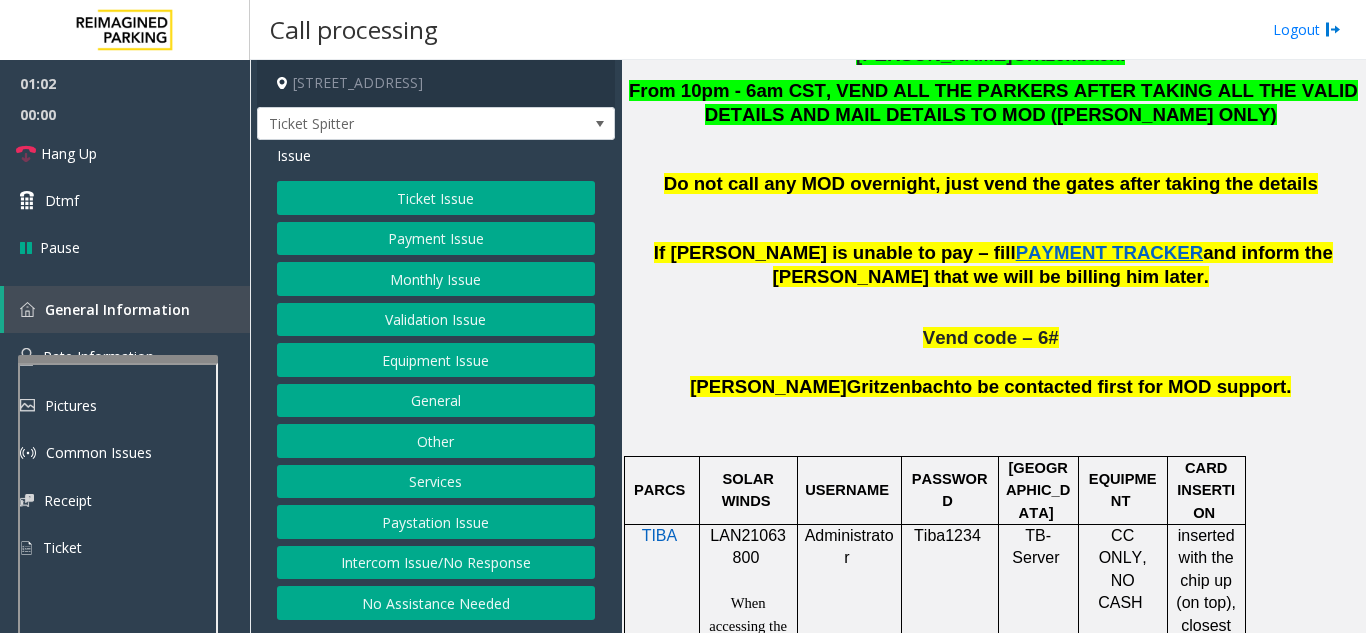 click on "Ticket Issue" 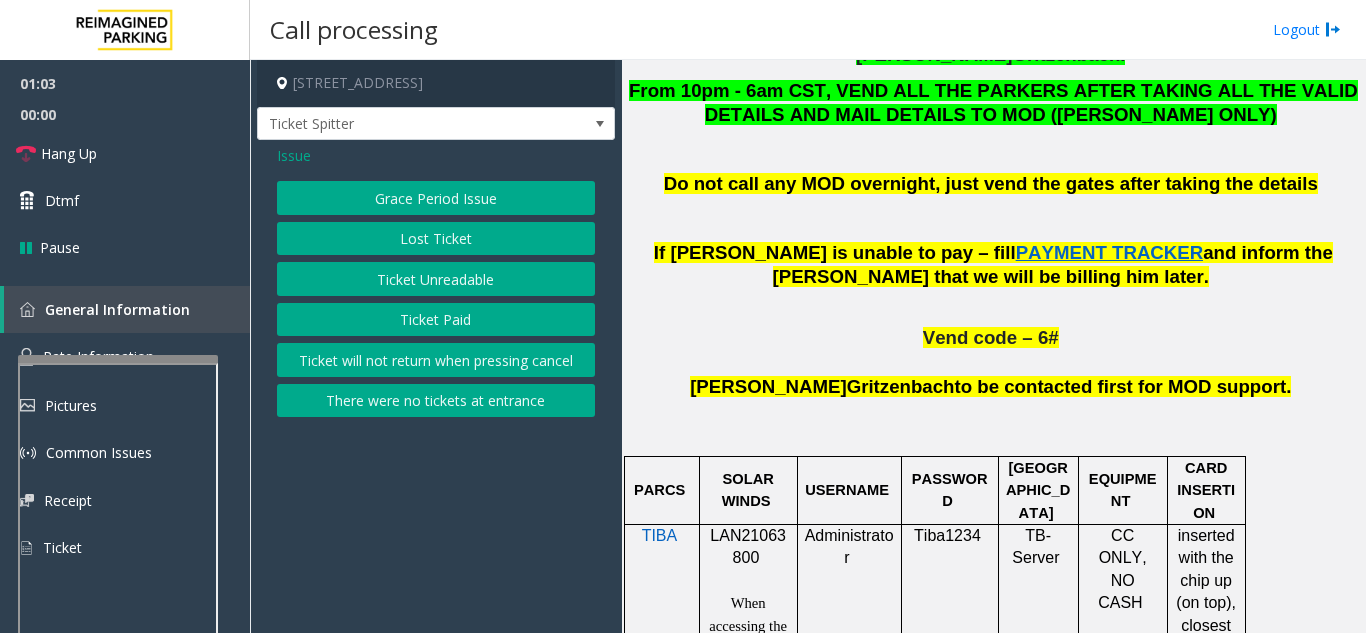 click on "There were no tickets at entrance" 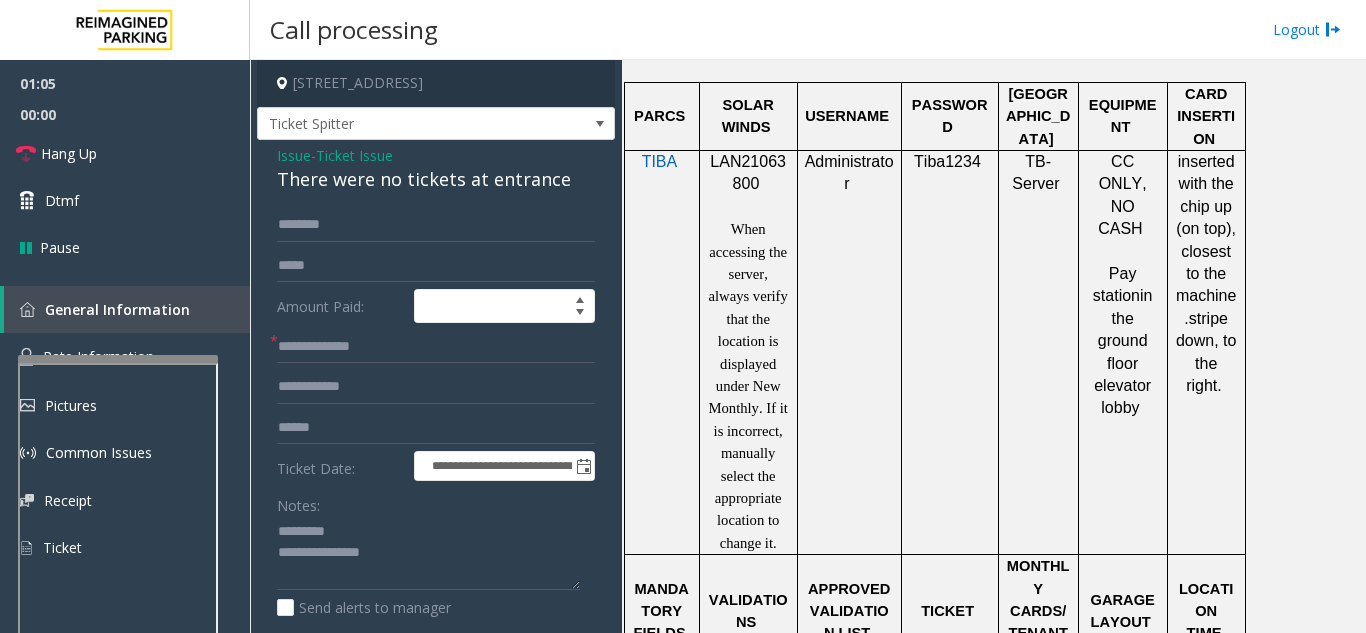scroll, scrollTop: 1600, scrollLeft: 0, axis: vertical 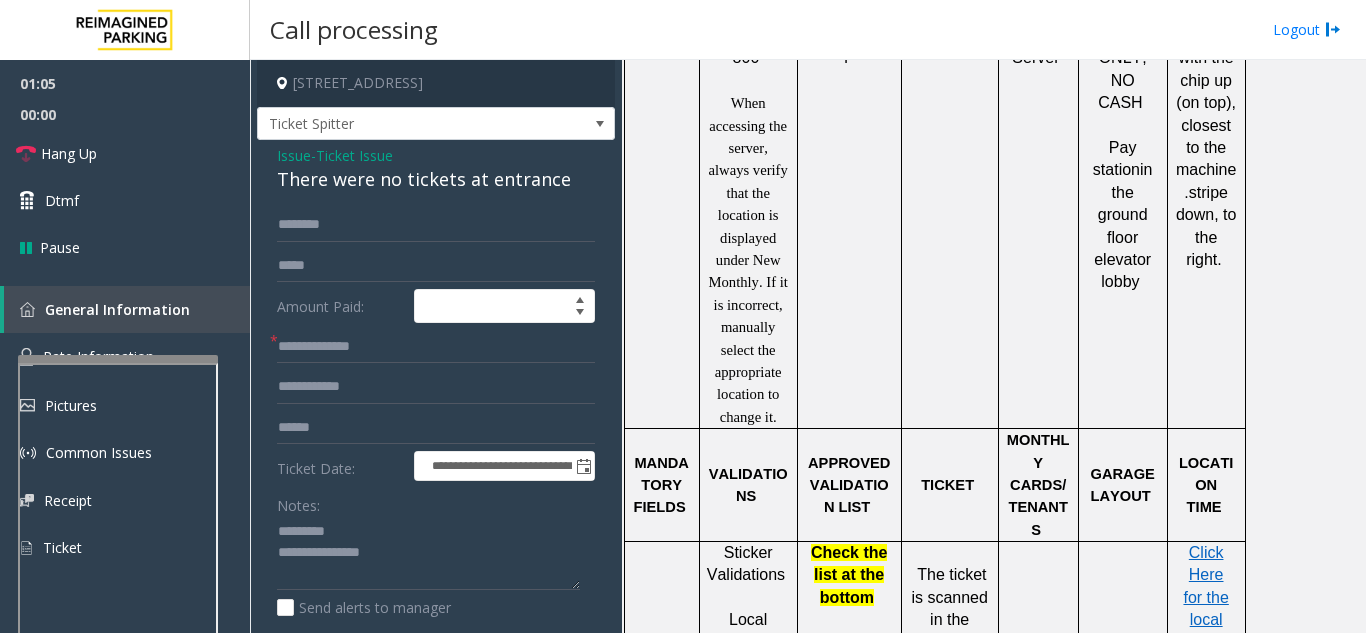 drag, startPoint x: 1206, startPoint y: 440, endPoint x: 1164, endPoint y: 442, distance: 42.047592 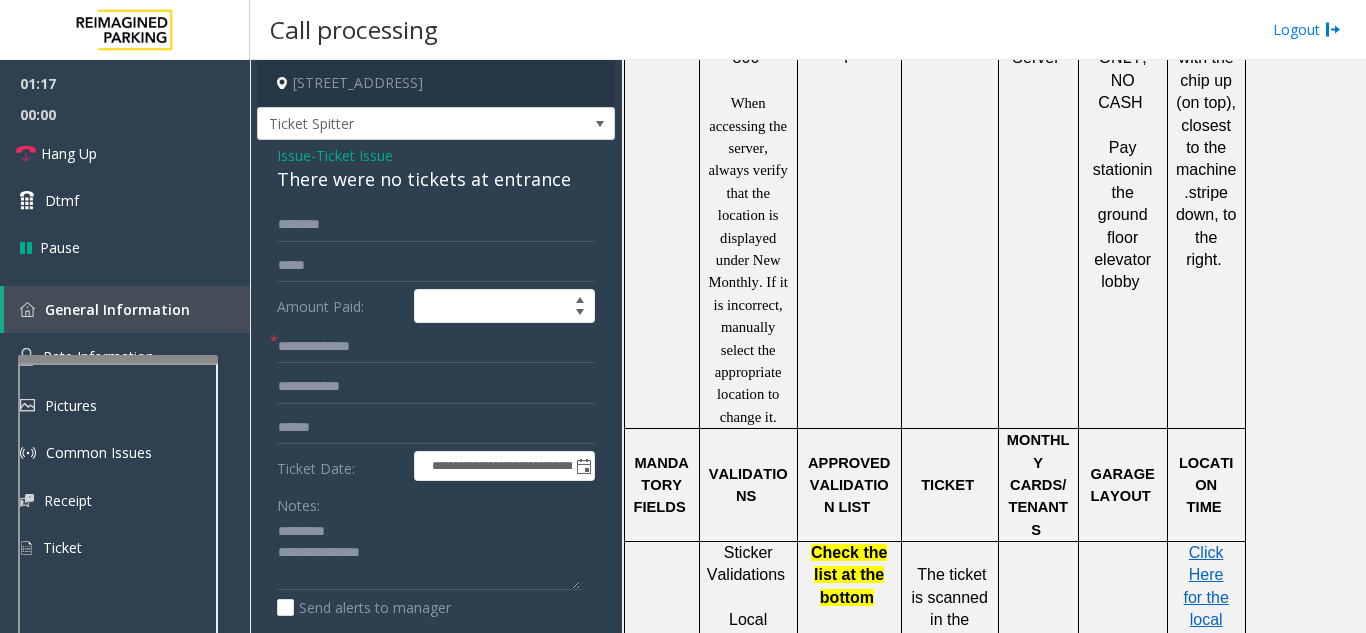 click on "There were no tickets at entrance" 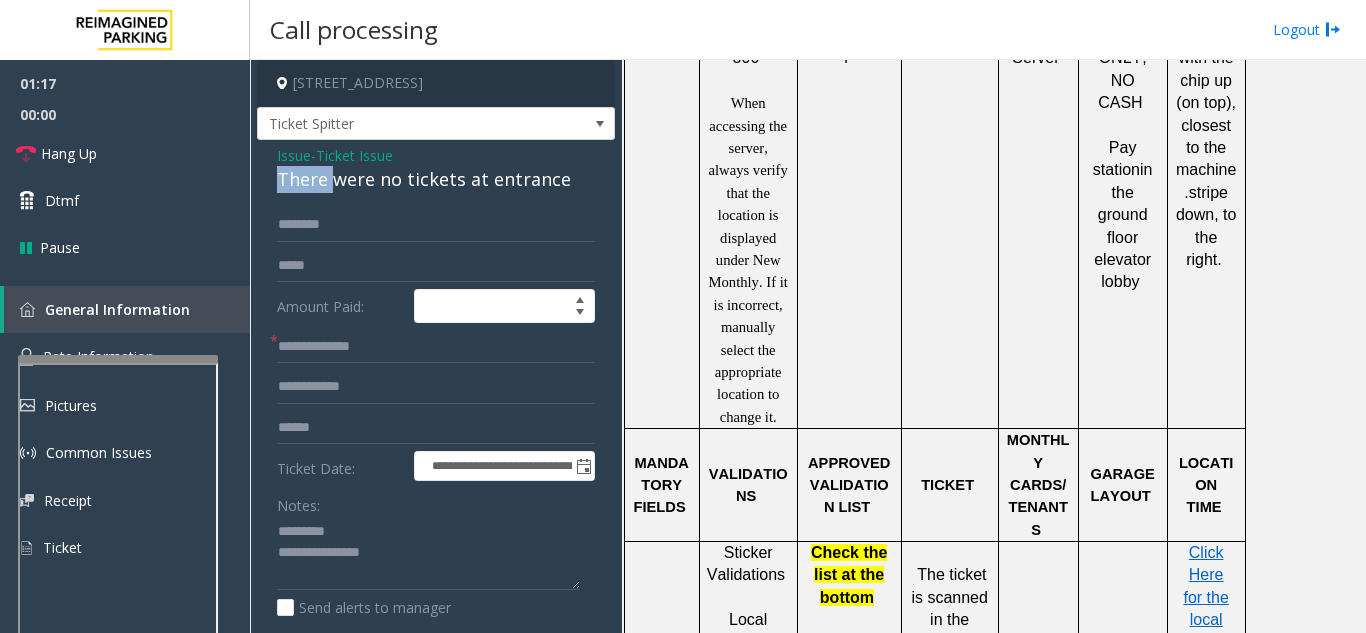 click on "There were no tickets at entrance" 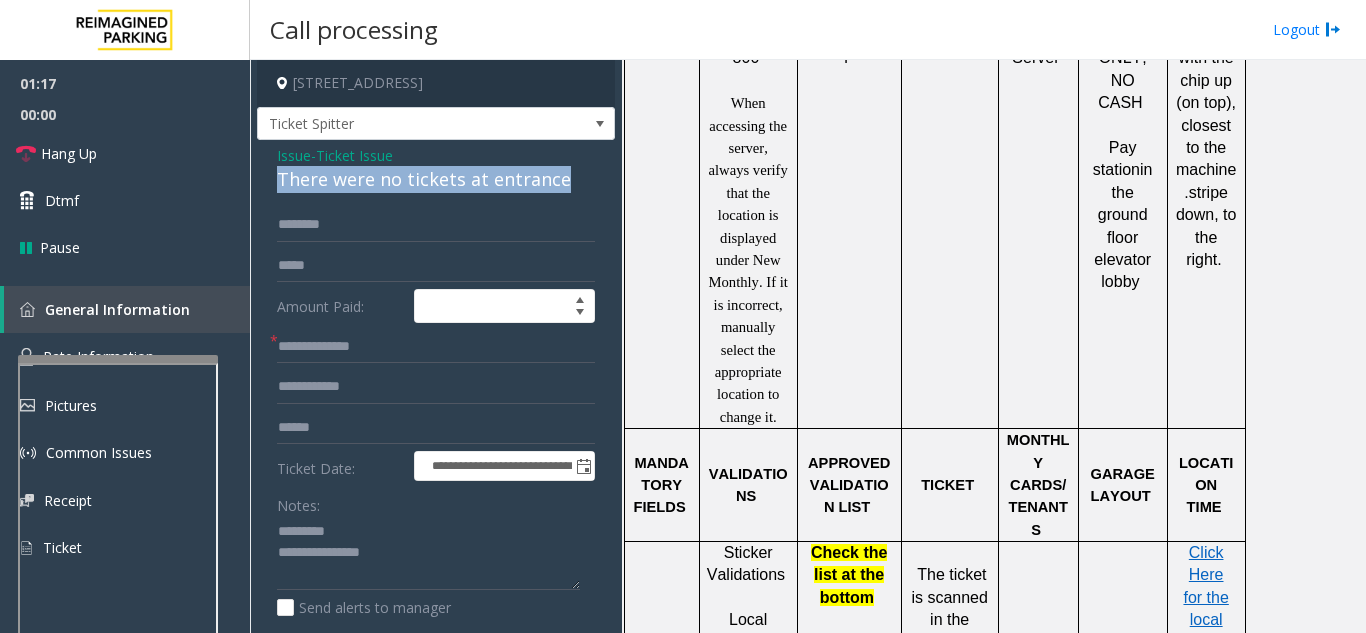 click on "There were no tickets at entrance" 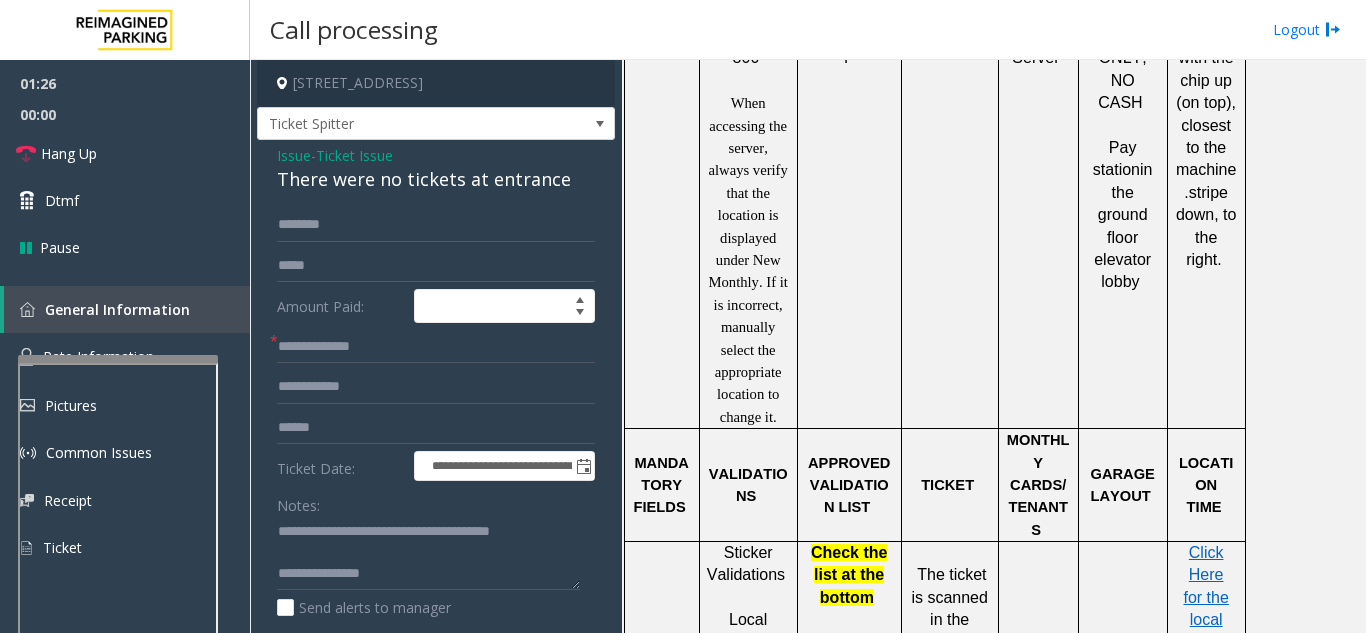 scroll, scrollTop: 21, scrollLeft: 0, axis: vertical 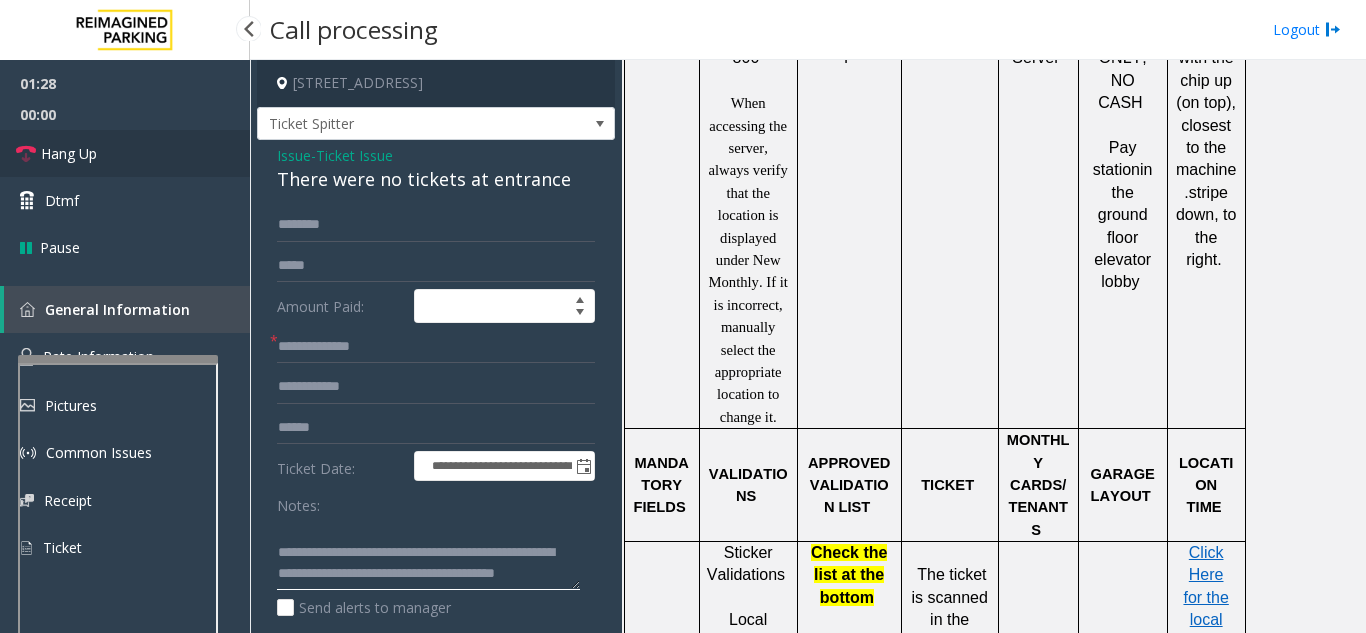 type on "**********" 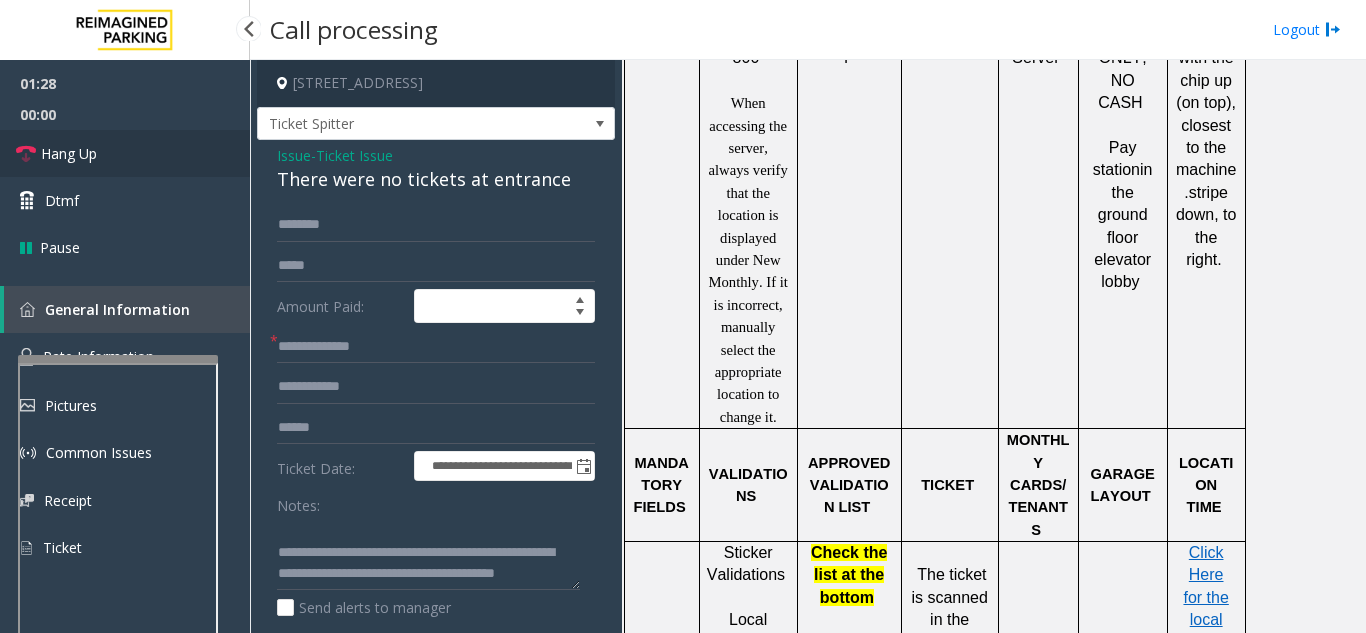 click on "Hang Up" at bounding box center [69, 153] 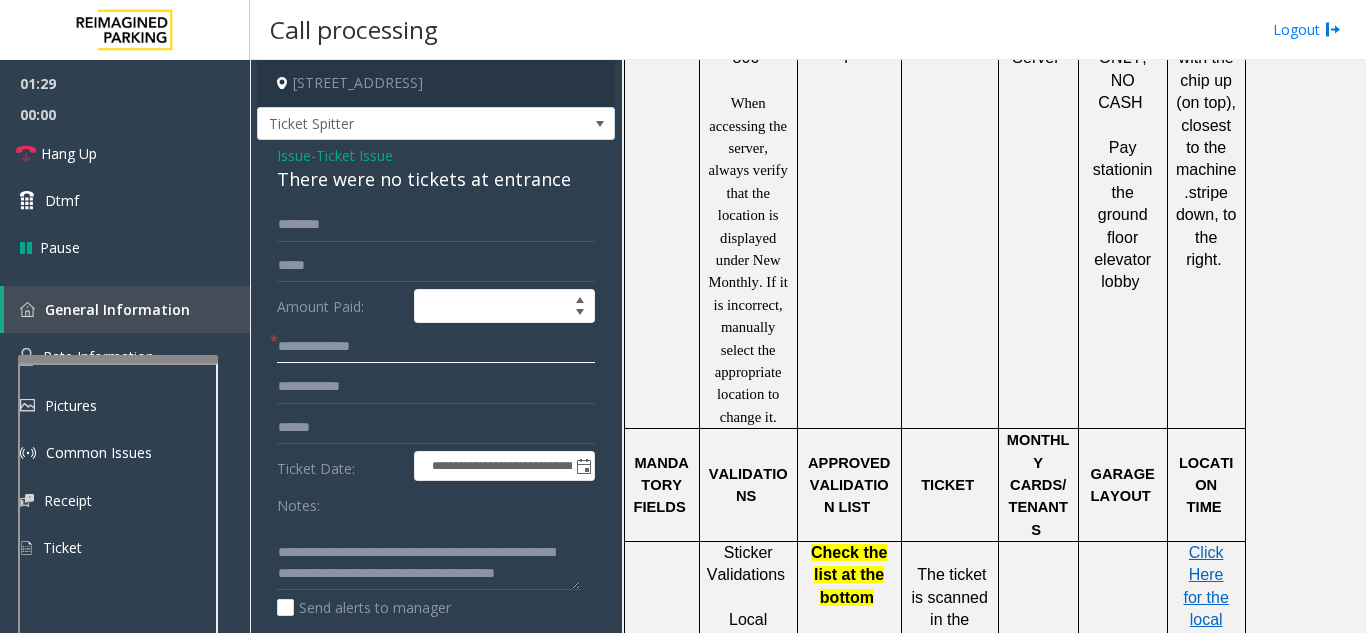 click 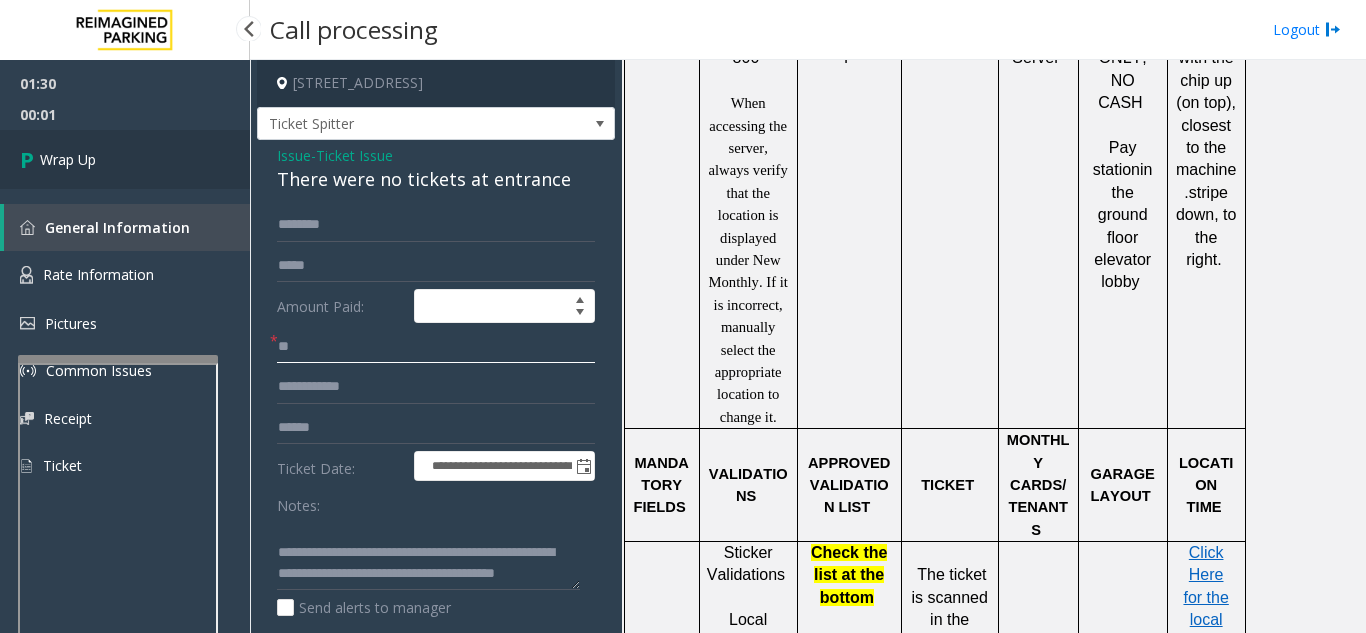 type on "**" 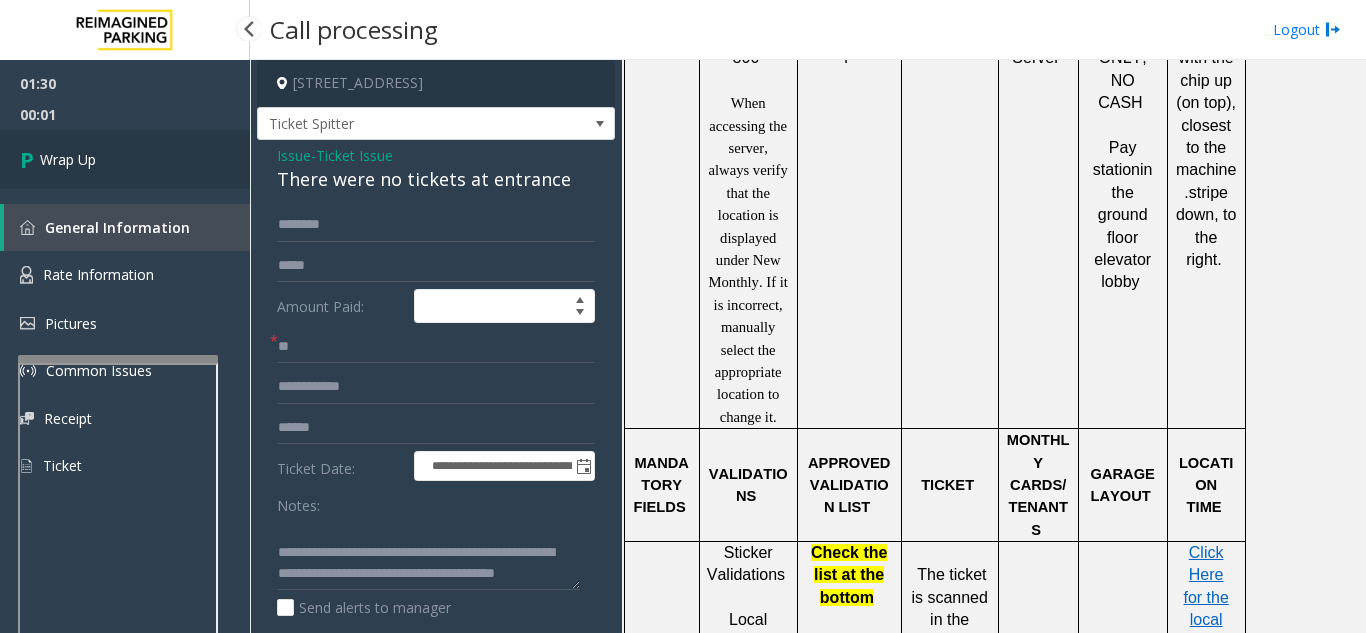 click on "Wrap Up" at bounding box center (125, 159) 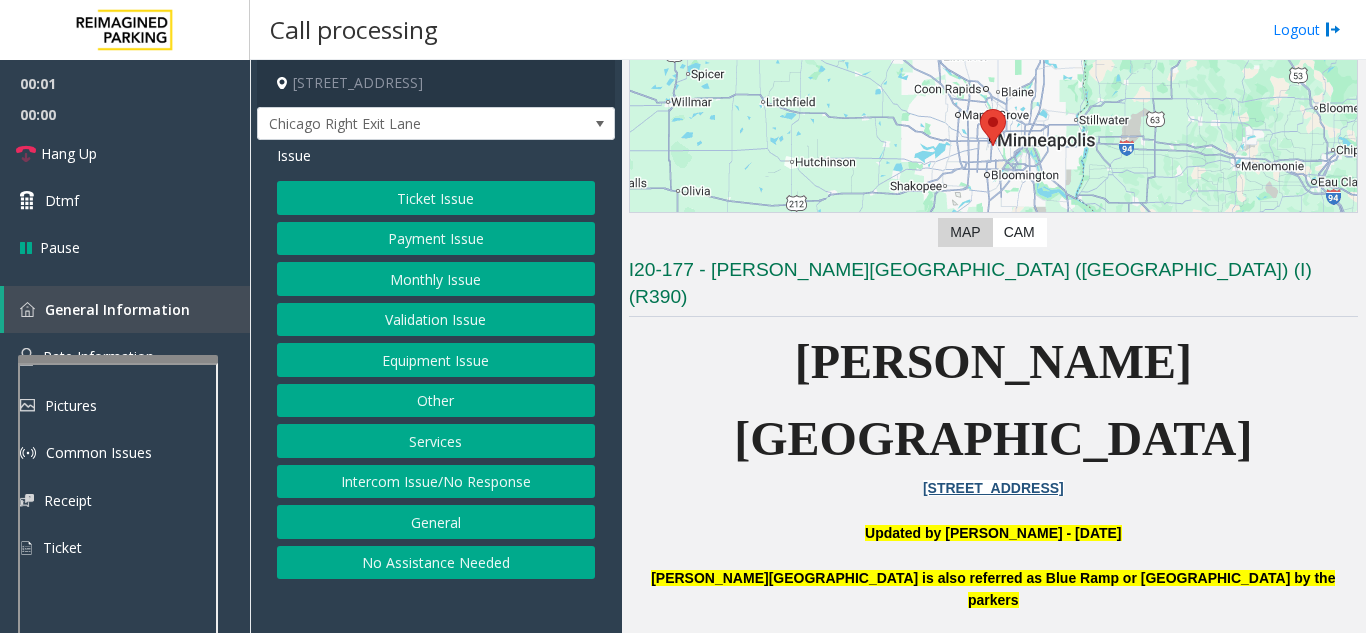 scroll, scrollTop: 300, scrollLeft: 0, axis: vertical 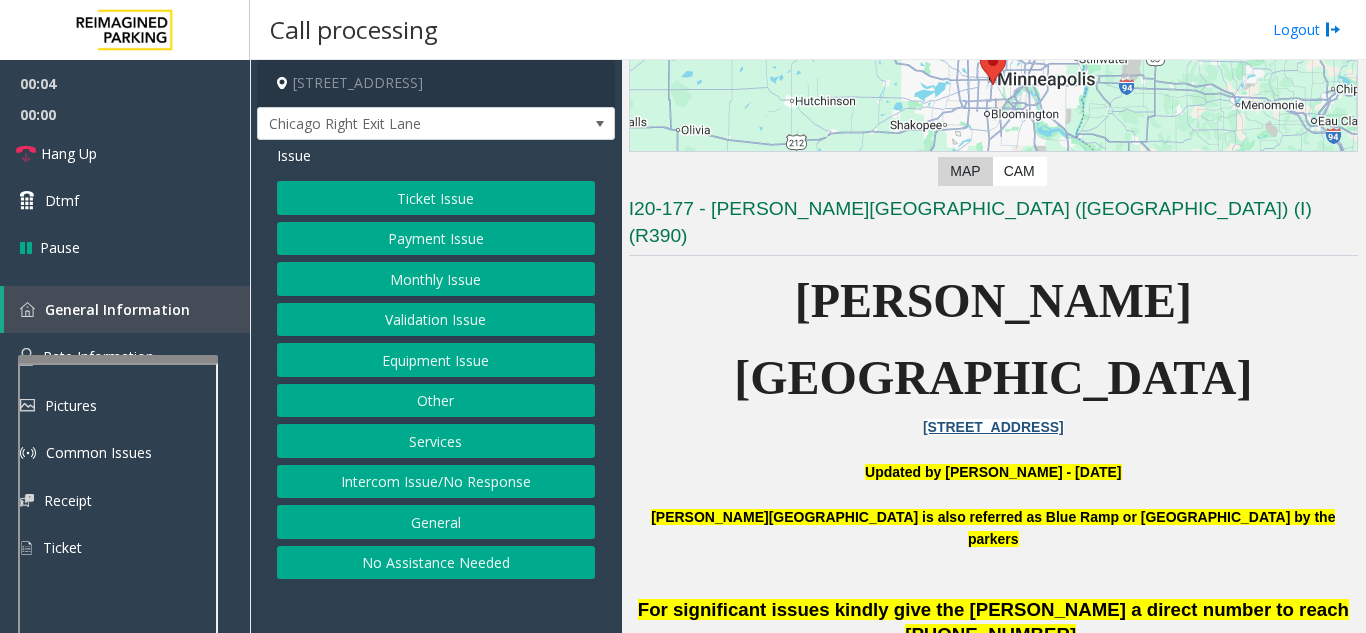 click on "Intercom Issue/No Response" 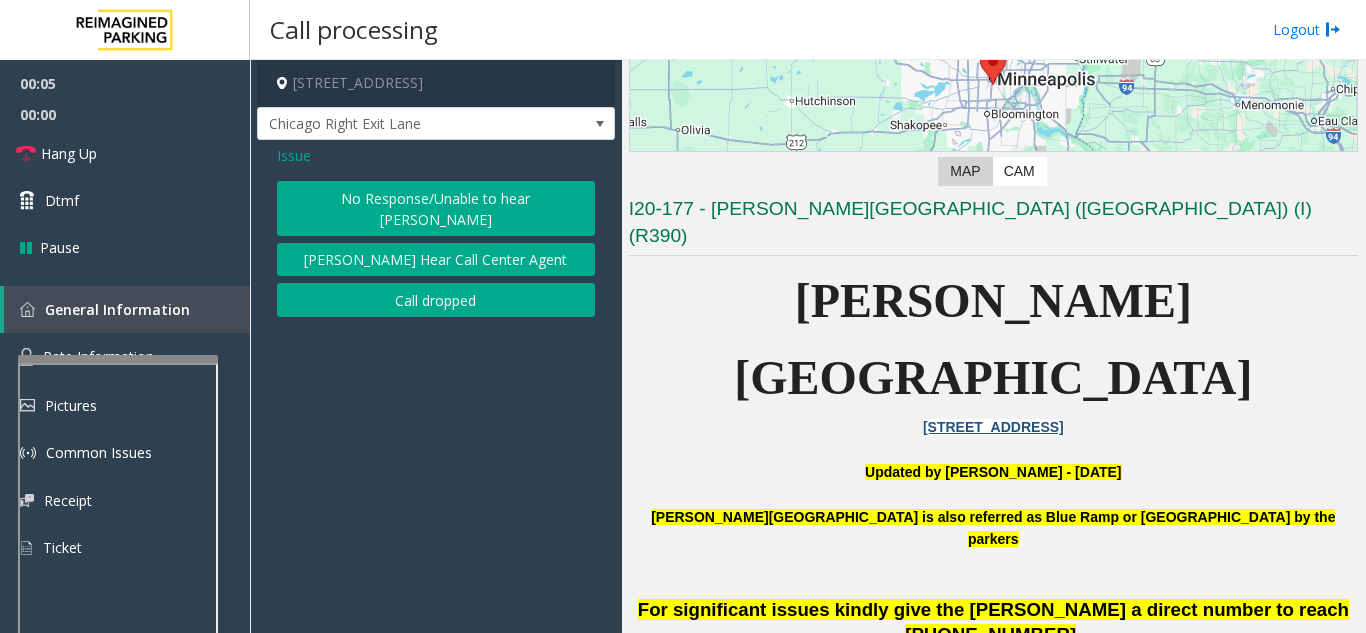 drag, startPoint x: 479, startPoint y: 202, endPoint x: 469, endPoint y: 199, distance: 10.440307 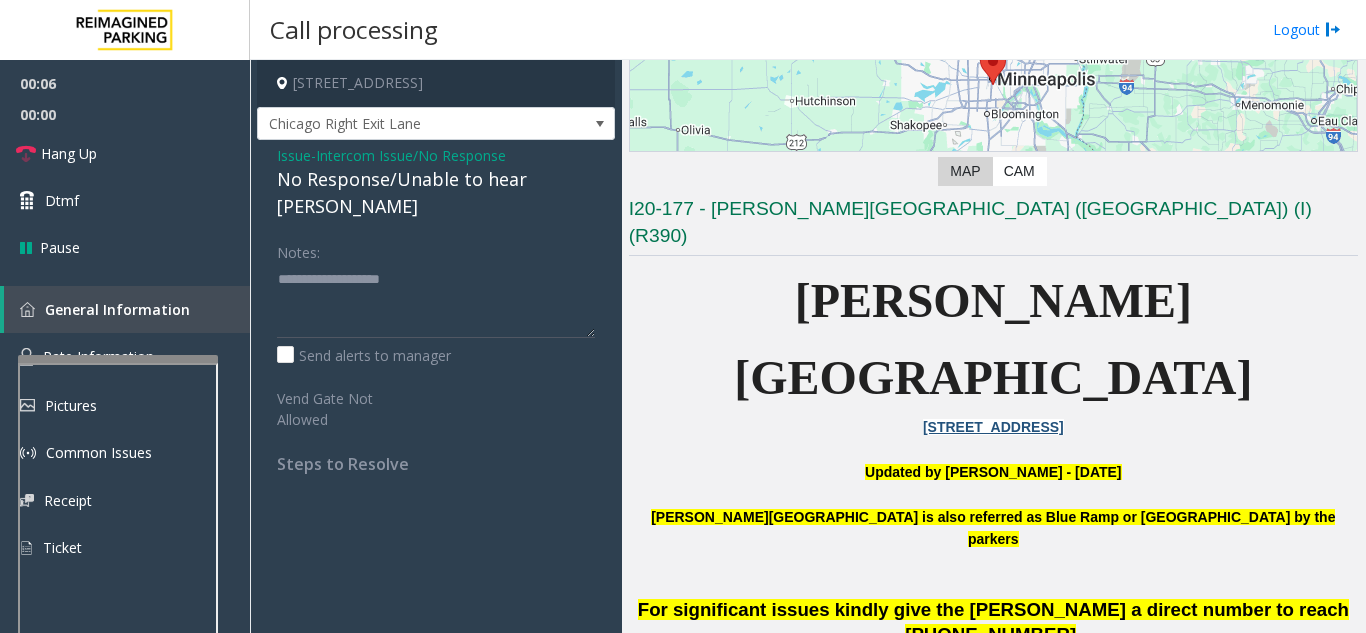 click on "No Response/Unable to hear [PERSON_NAME]" 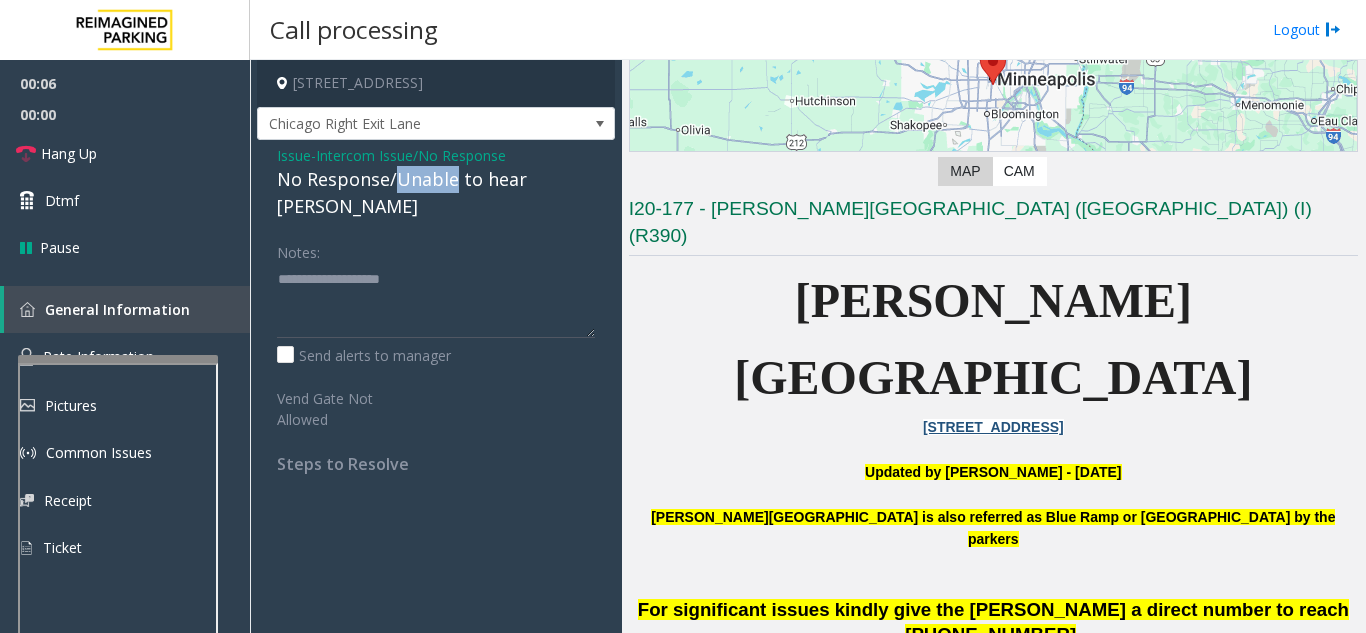 click on "No Response/Unable to hear [PERSON_NAME]" 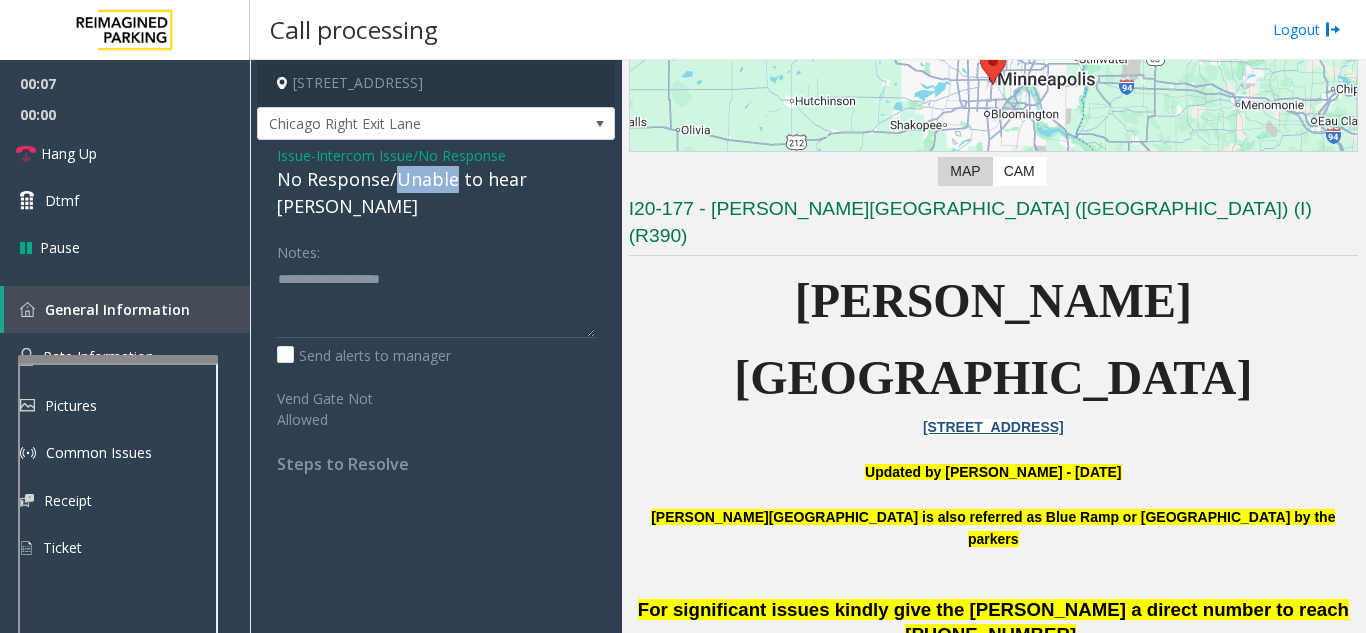 click on "No Response/Unable to hear [PERSON_NAME]" 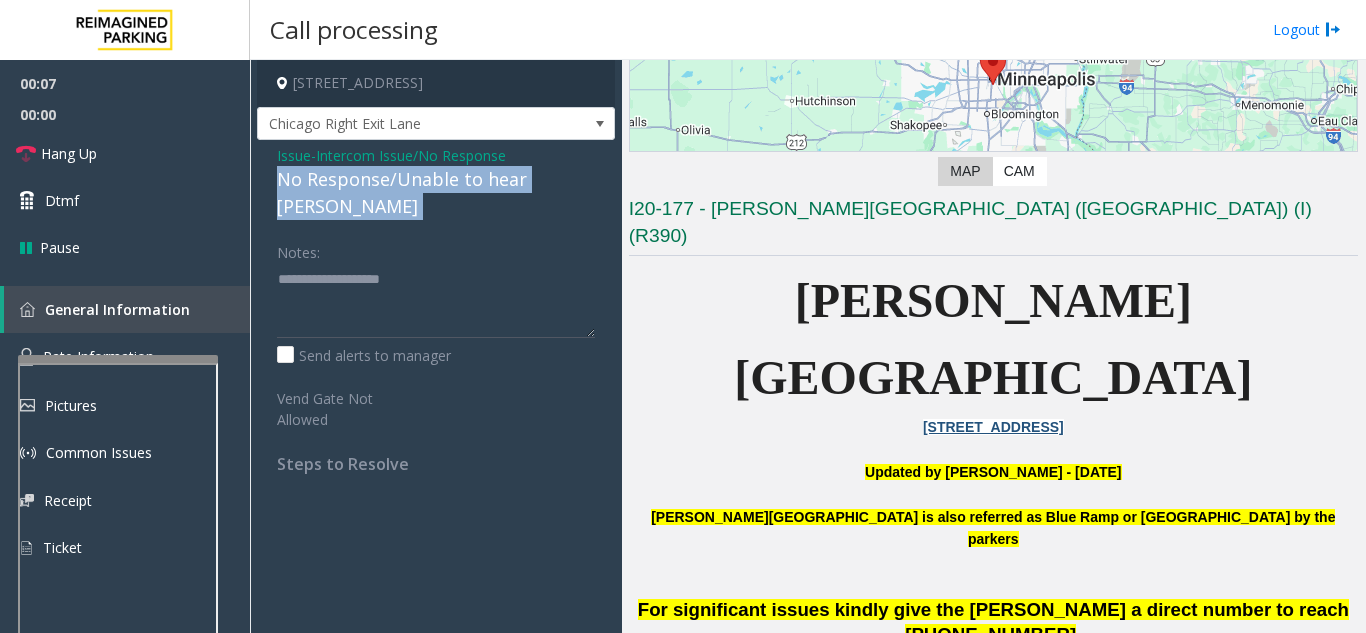 click on "No Response/Unable to hear [PERSON_NAME]" 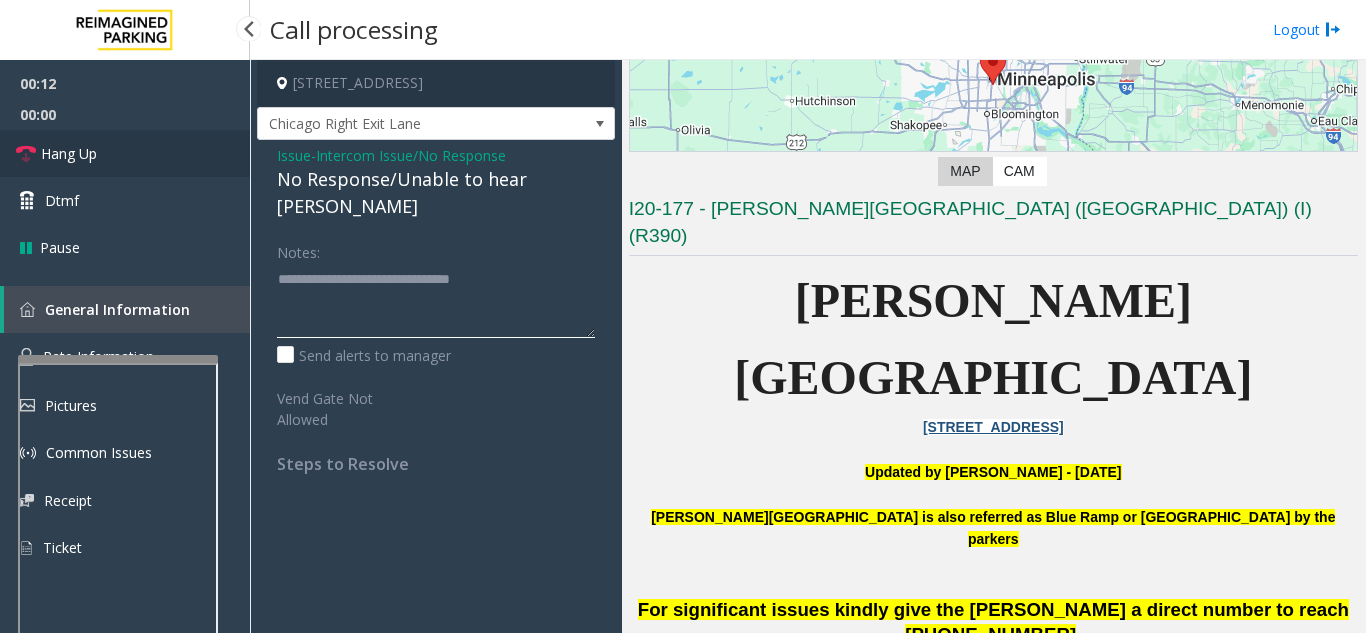 type on "**********" 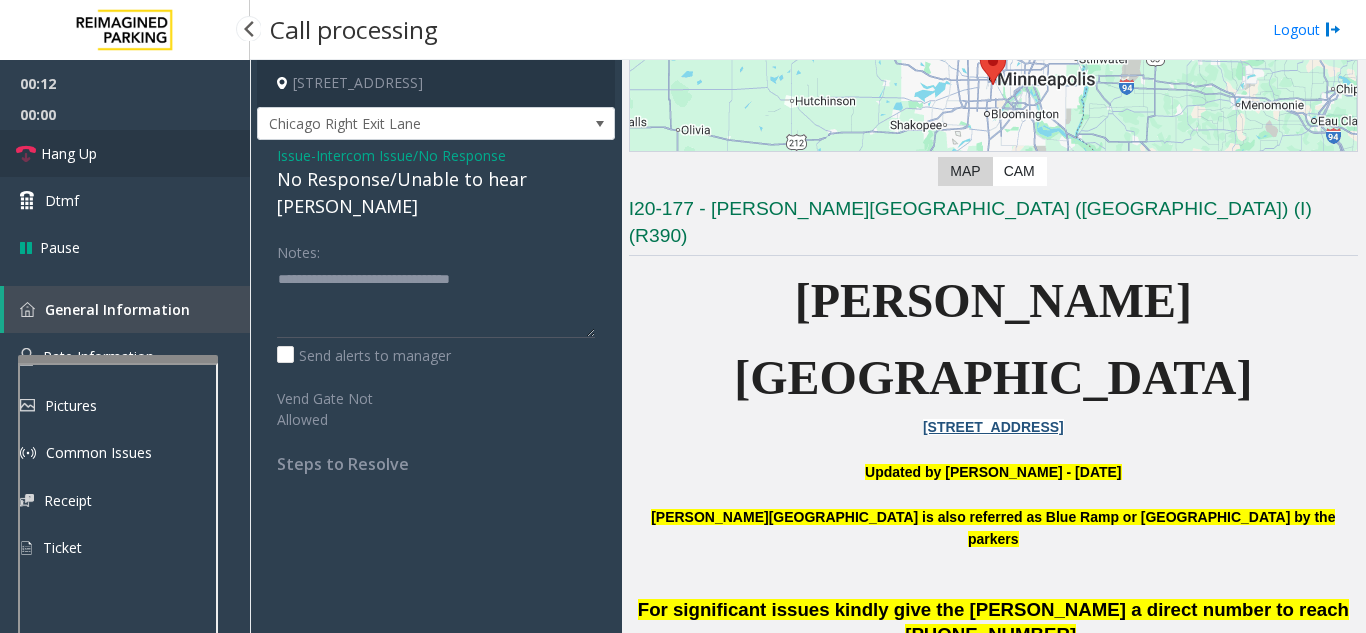click on "Hang Up" at bounding box center [125, 153] 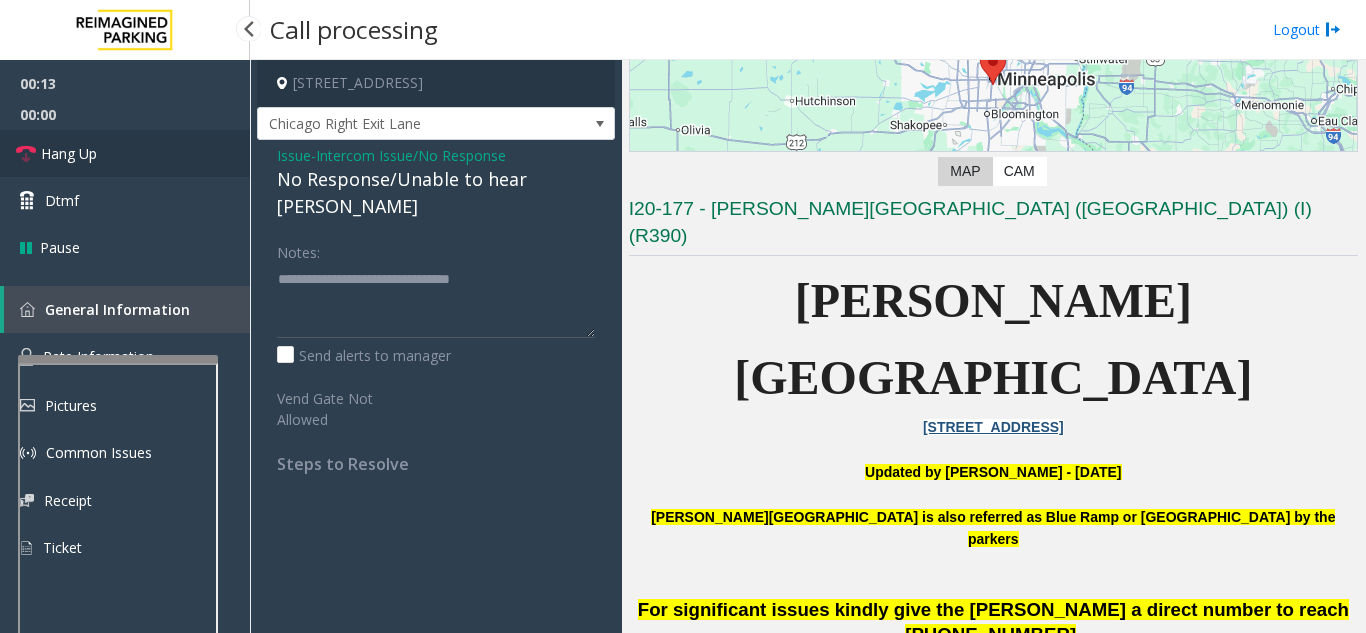 click on "Hang Up" at bounding box center (125, 153) 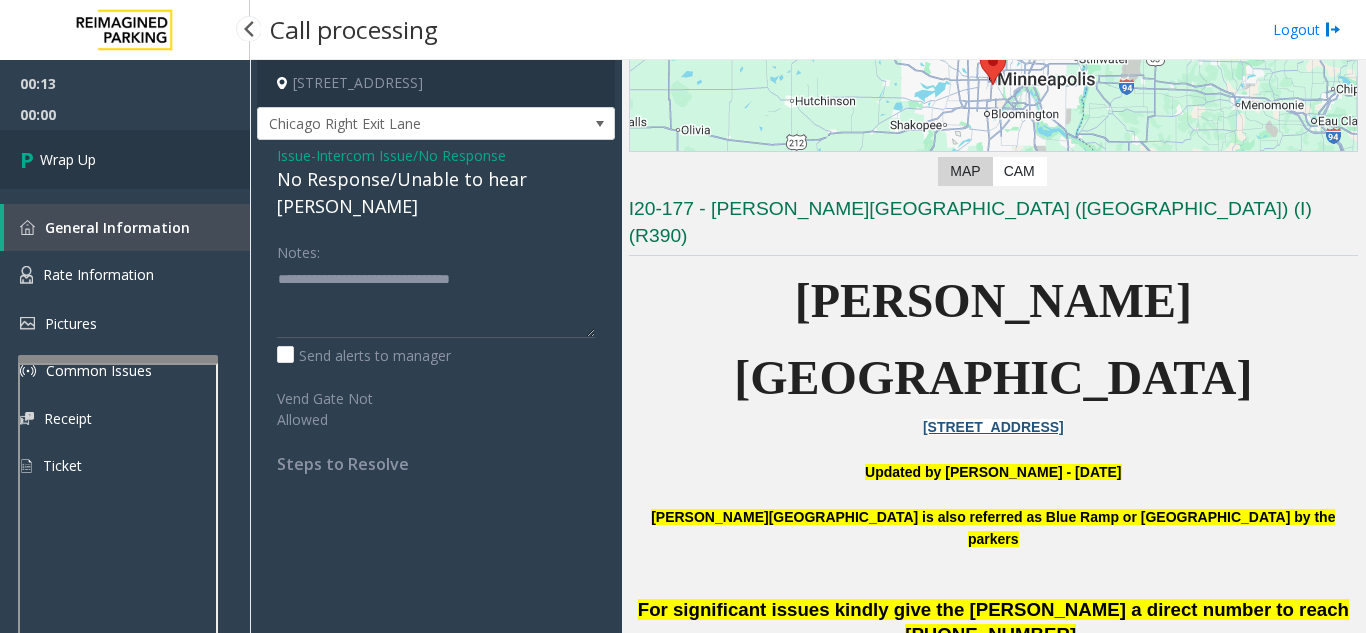 click on "Wrap Up" at bounding box center (125, 159) 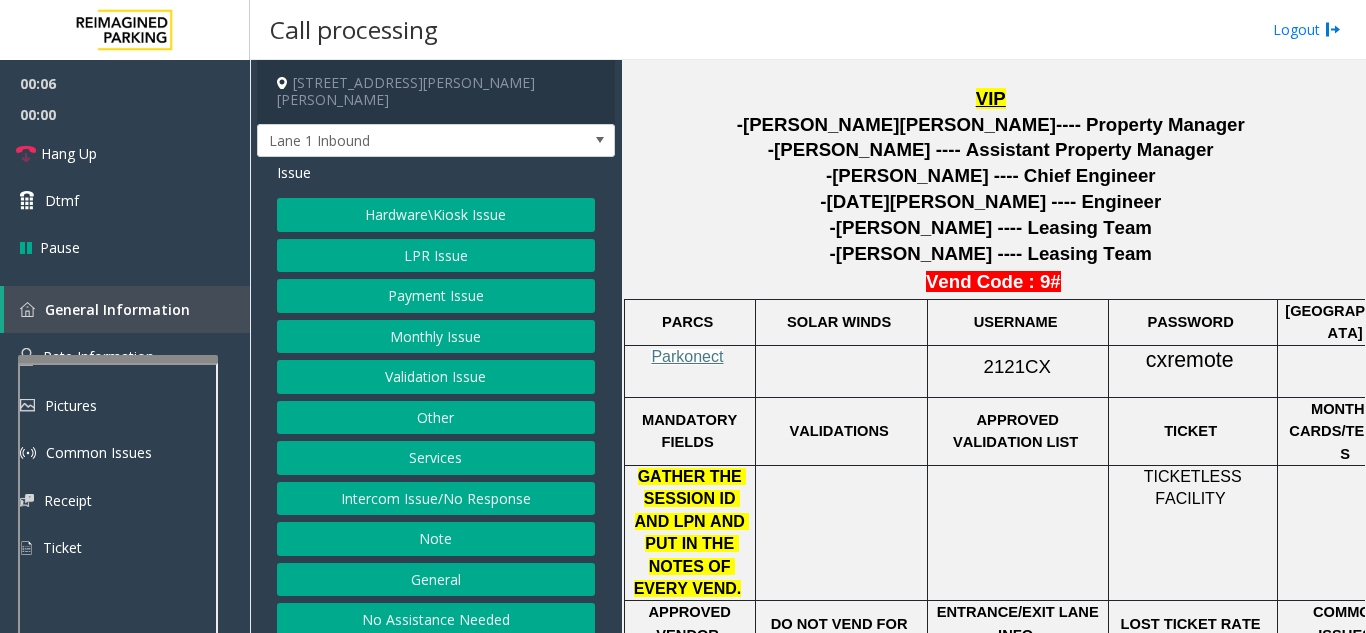 scroll, scrollTop: 900, scrollLeft: 0, axis: vertical 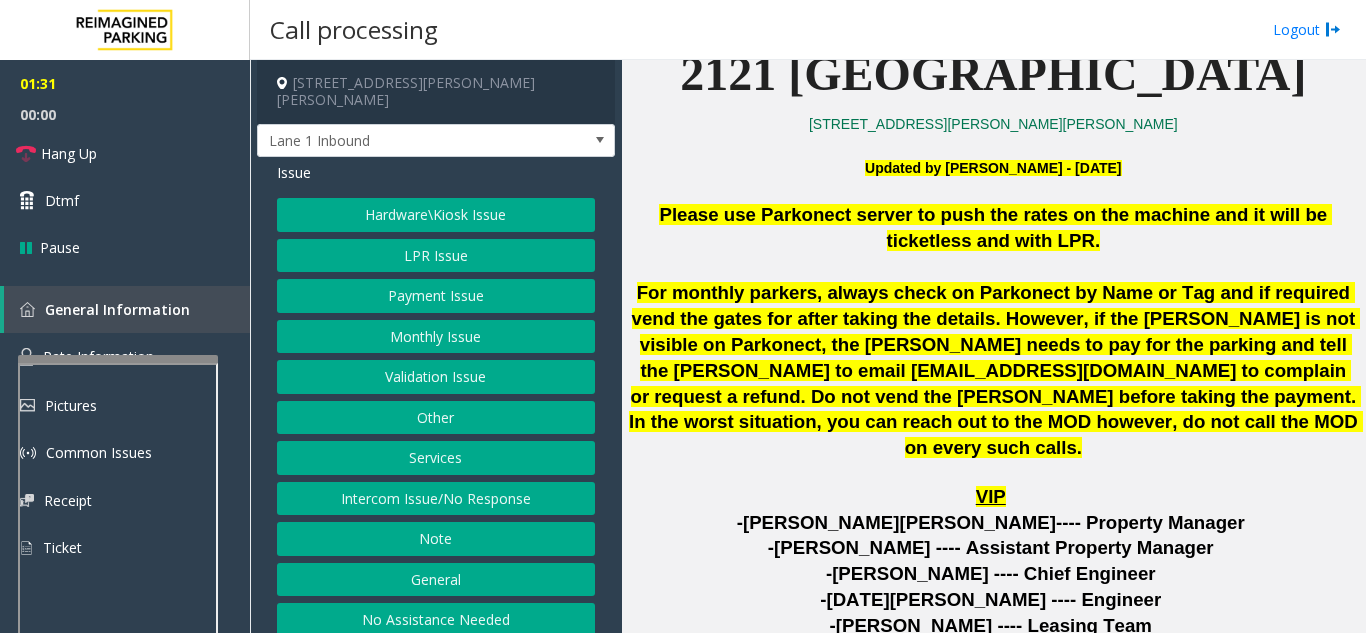 click on "Other" 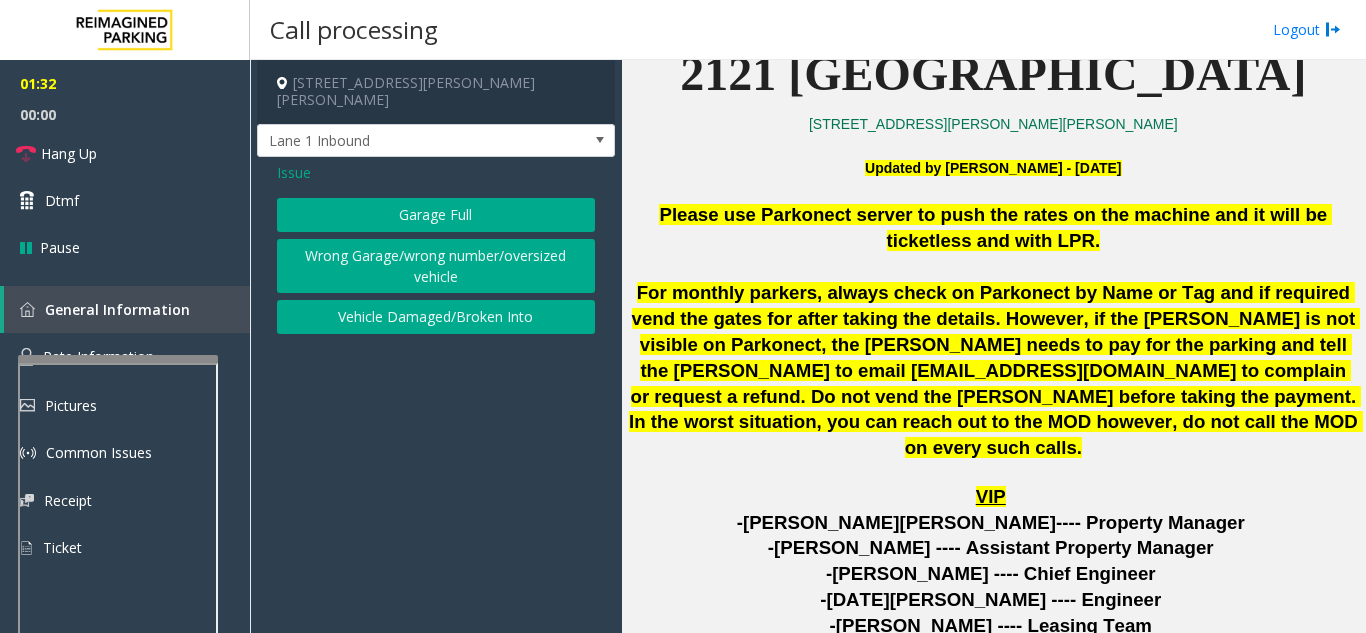 drag, startPoint x: 374, startPoint y: 237, endPoint x: 31, endPoint y: 370, distance: 367.88315 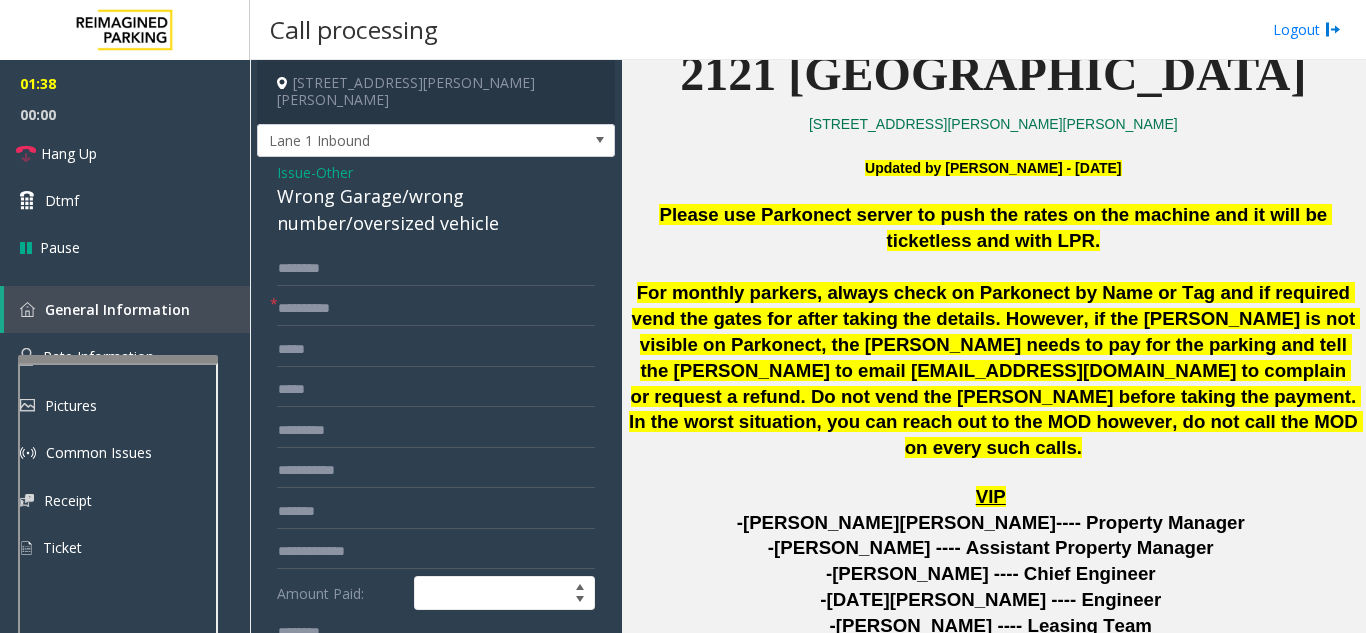 scroll, scrollTop: 89, scrollLeft: 0, axis: vertical 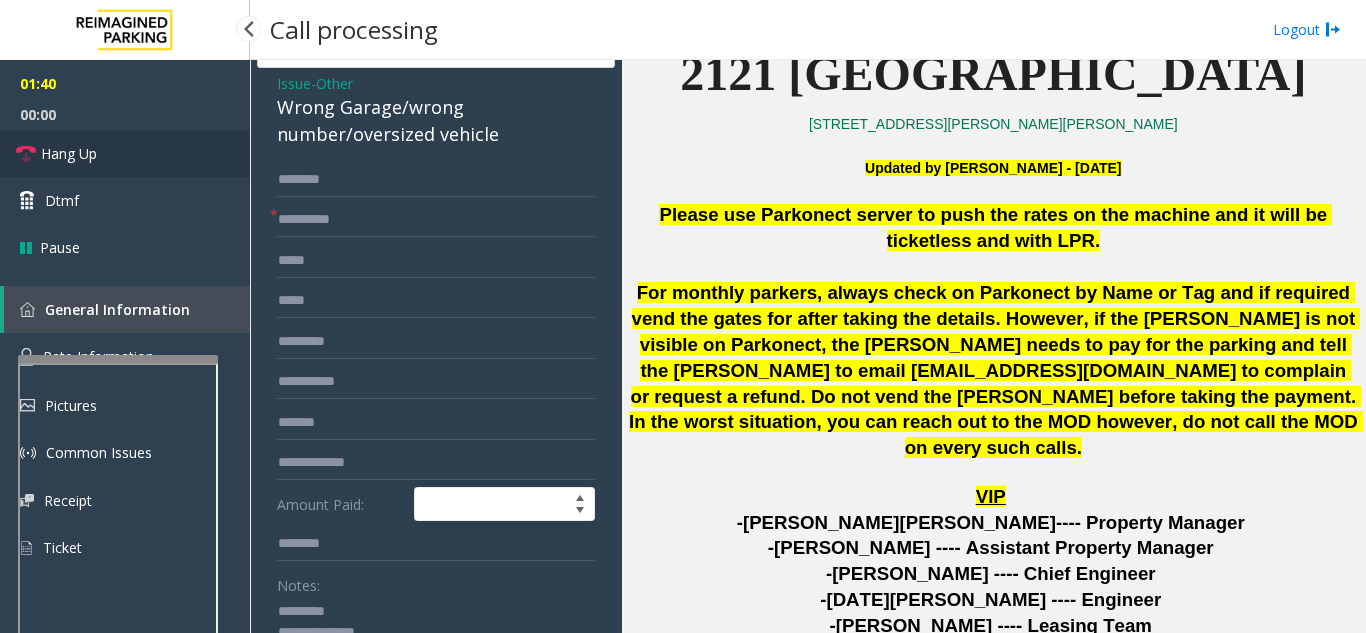 type on "**********" 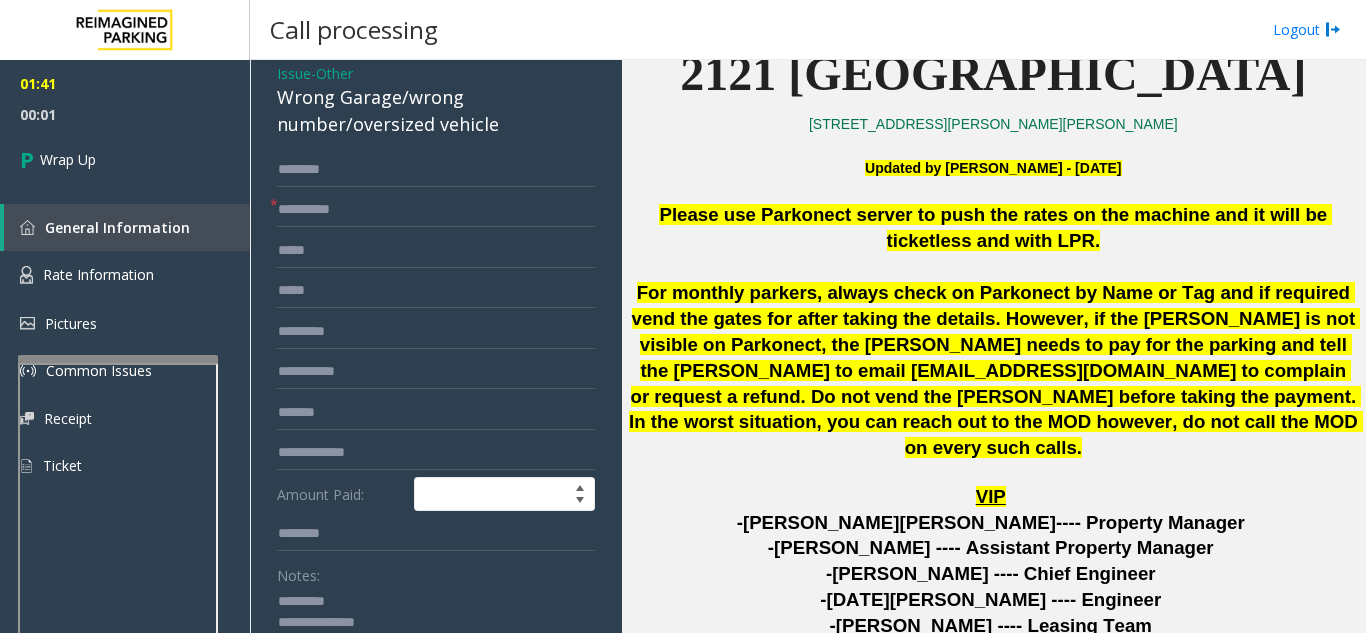 scroll, scrollTop: 0, scrollLeft: 0, axis: both 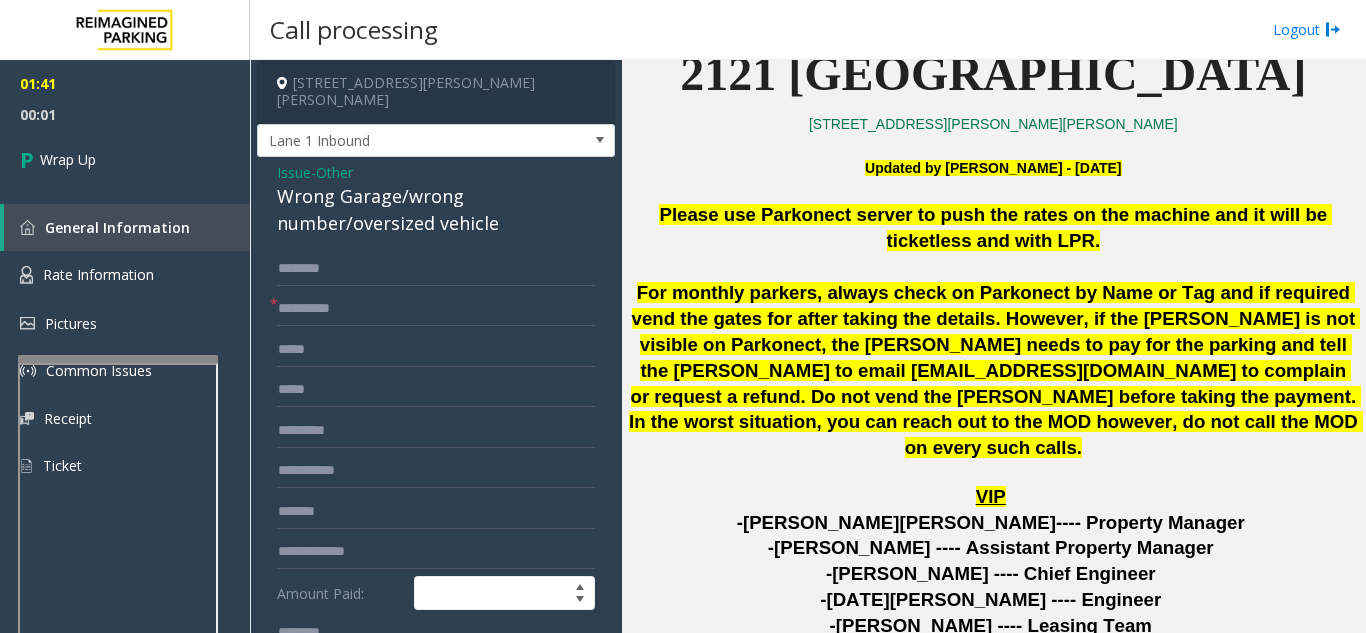 click on "Wrong Garage/wrong number/oversized vehicle" 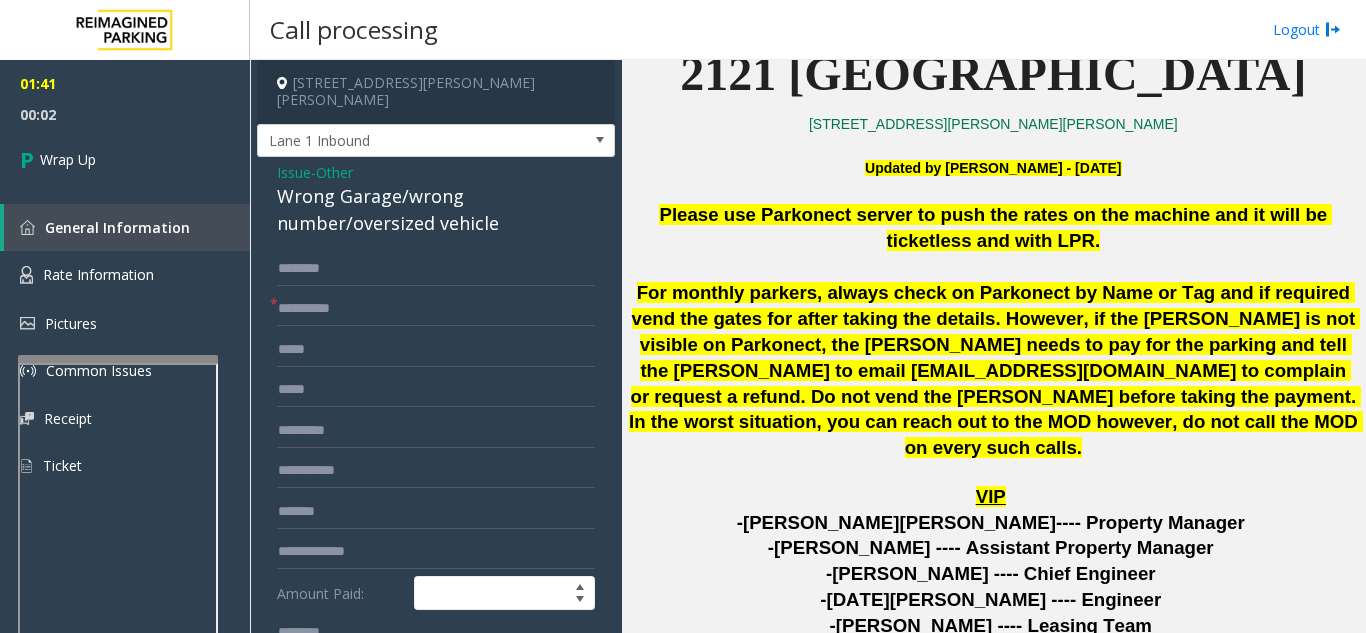 click on "Other" 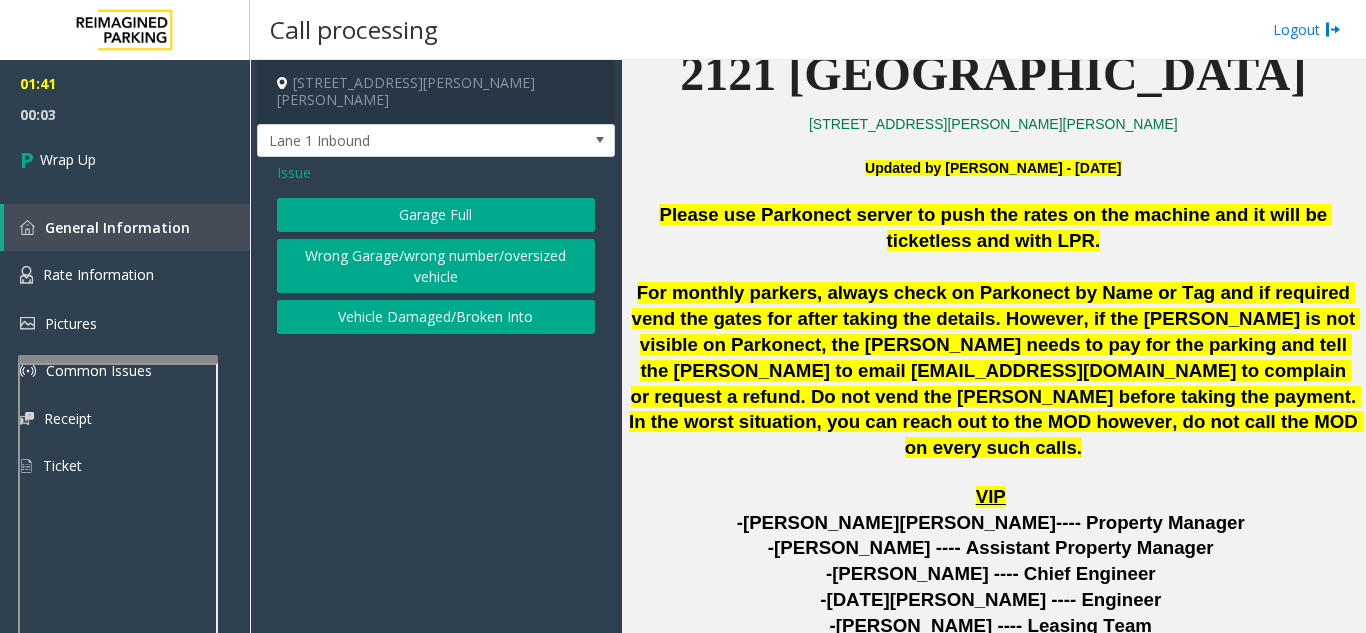 click on "Issue  Garage Full   Wrong Garage/wrong number/oversized vehicle   Vehicle Damaged/Broken Into" 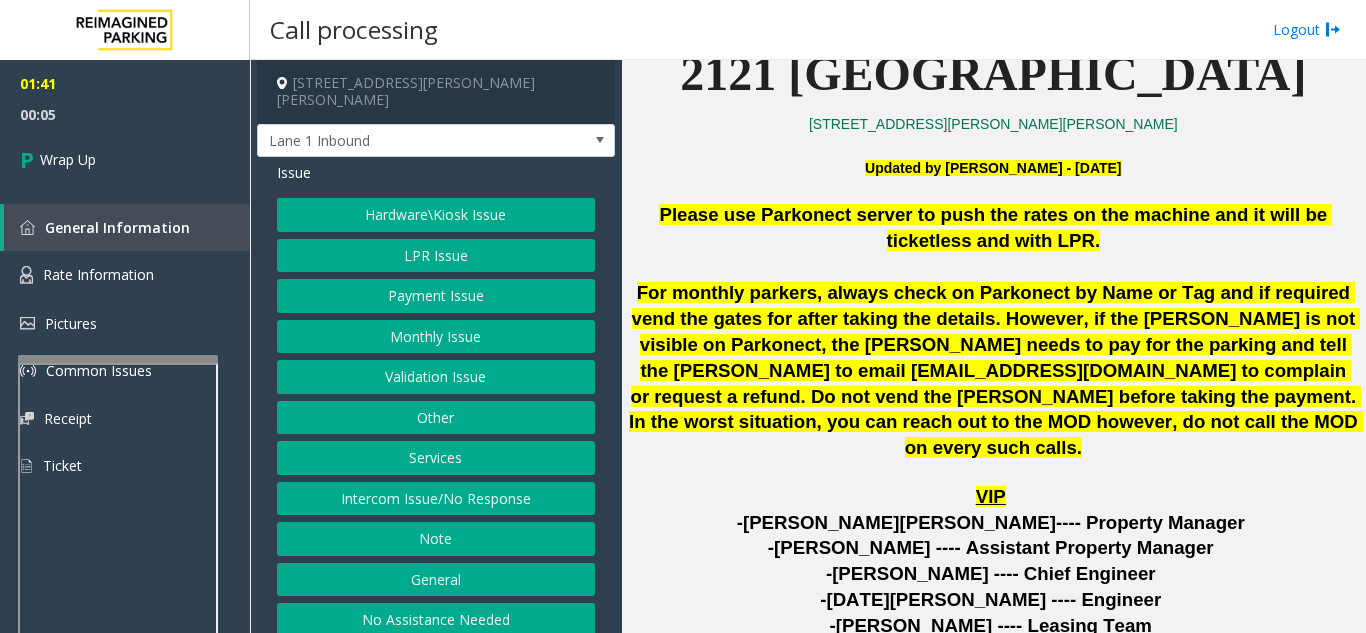 click on "Hardware\Kiosk Issue" 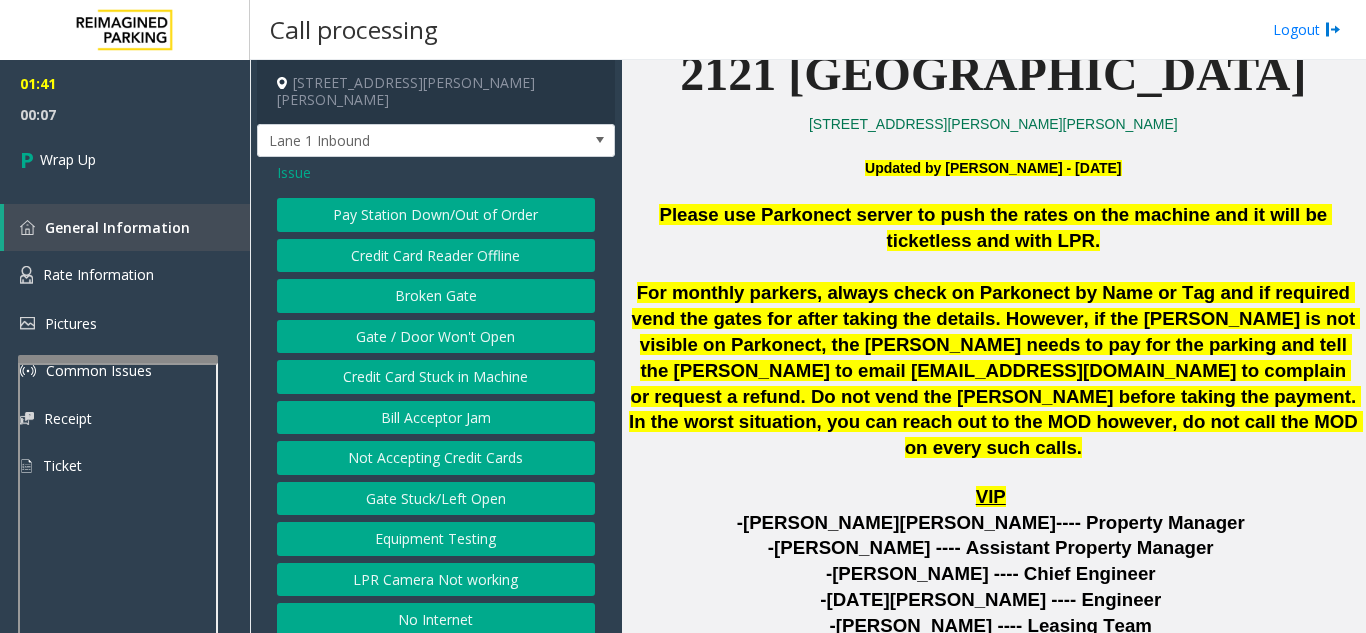 click on "Gate / Door Won't Open" 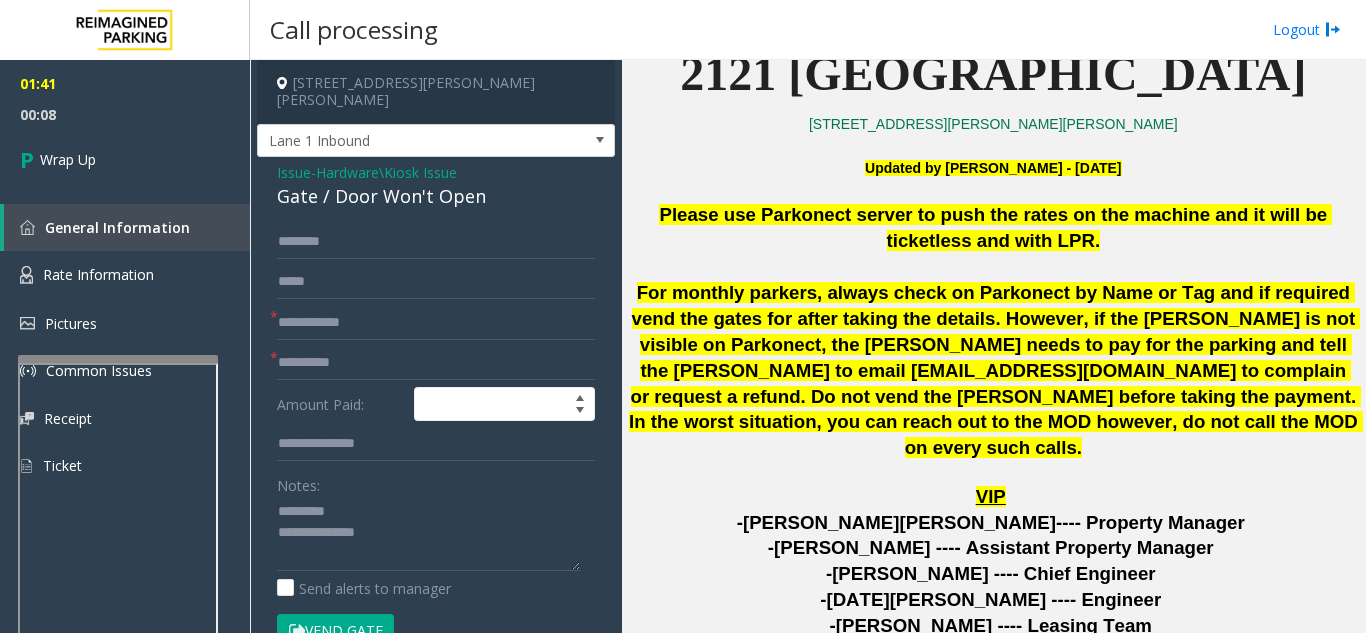 click on "Gate / Door Won't Open" 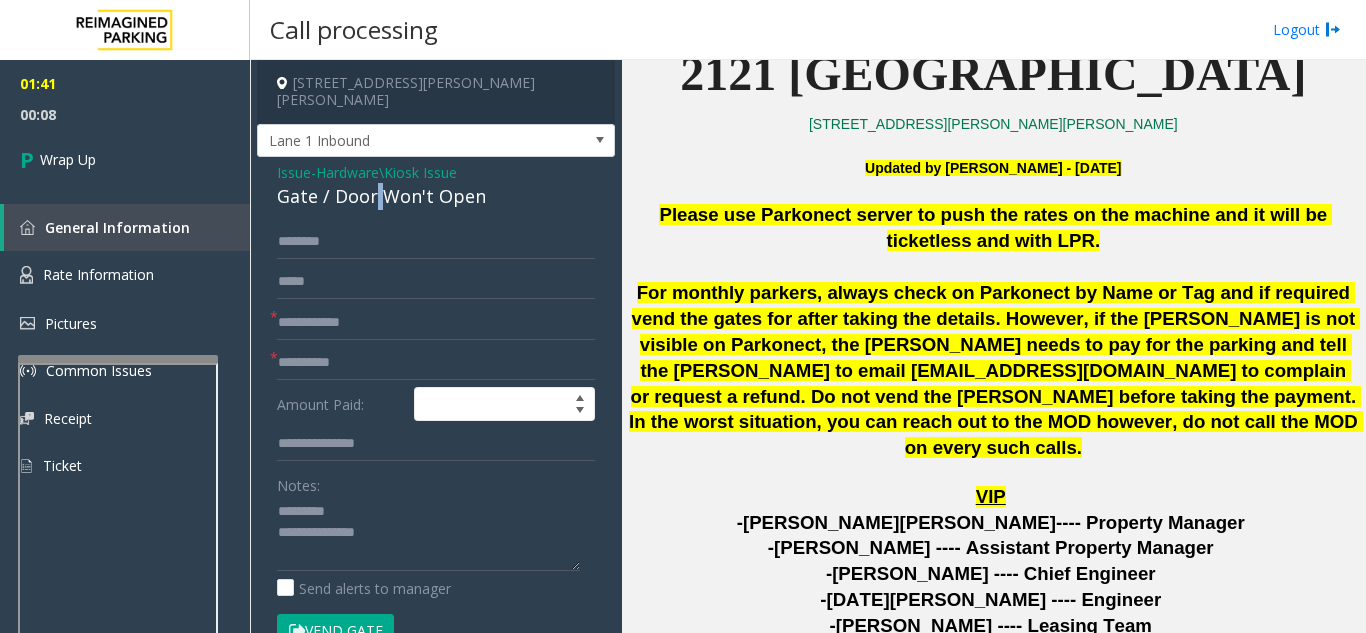 click on "Gate / Door Won't Open" 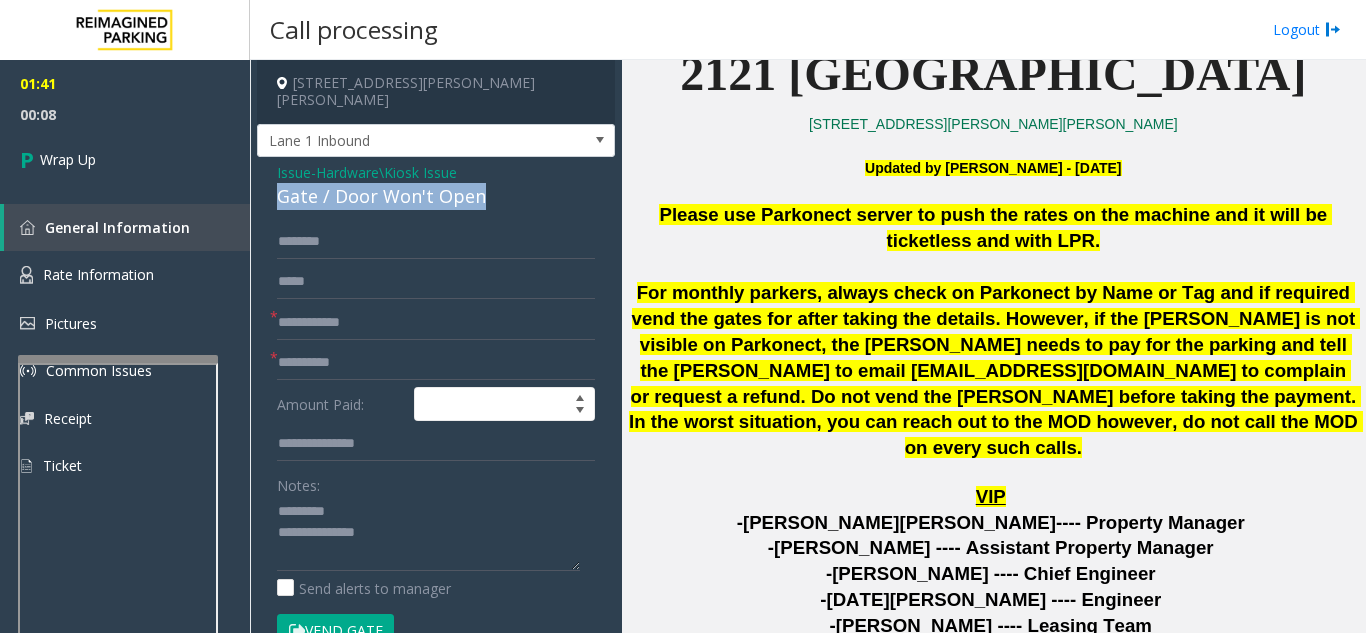 click on "Gate / Door Won't Open" 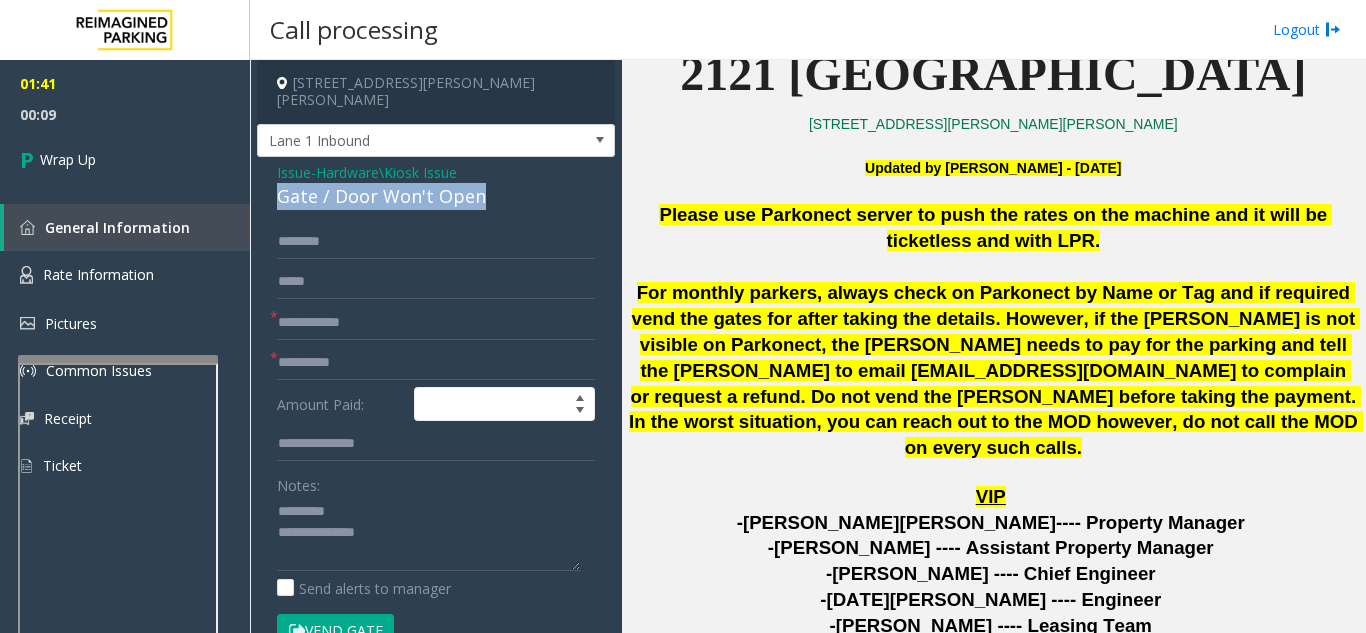 copy on "Gate / Door Won't Open" 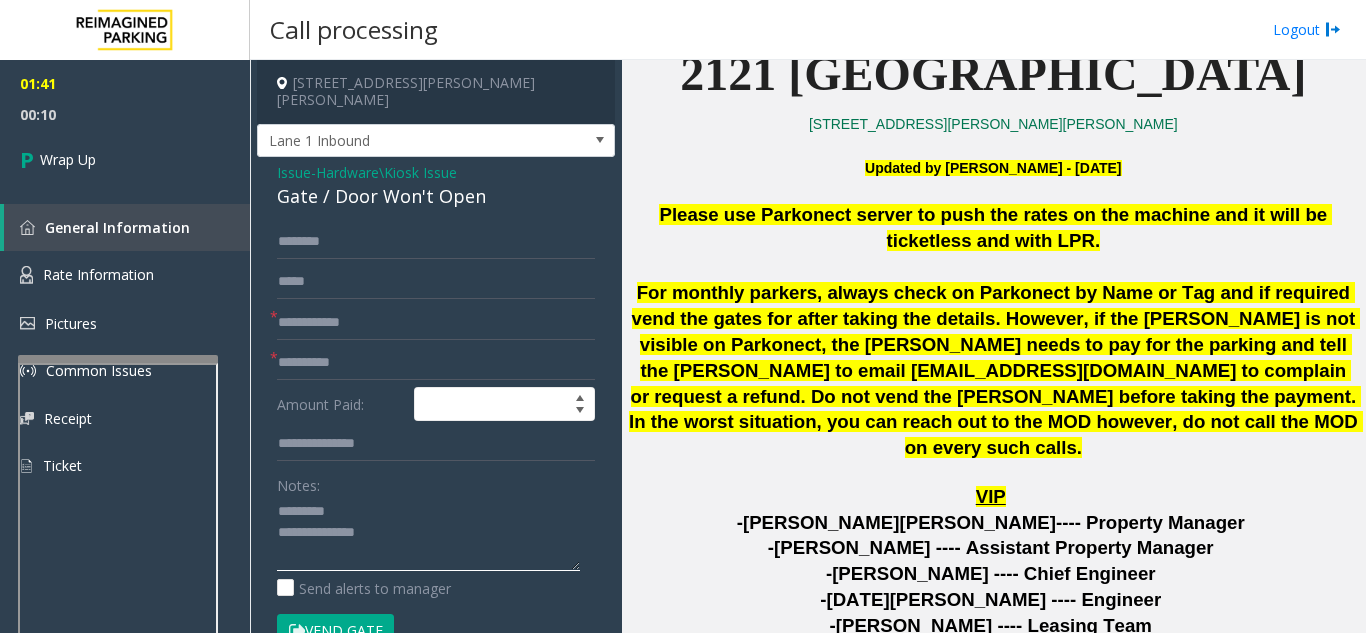 click 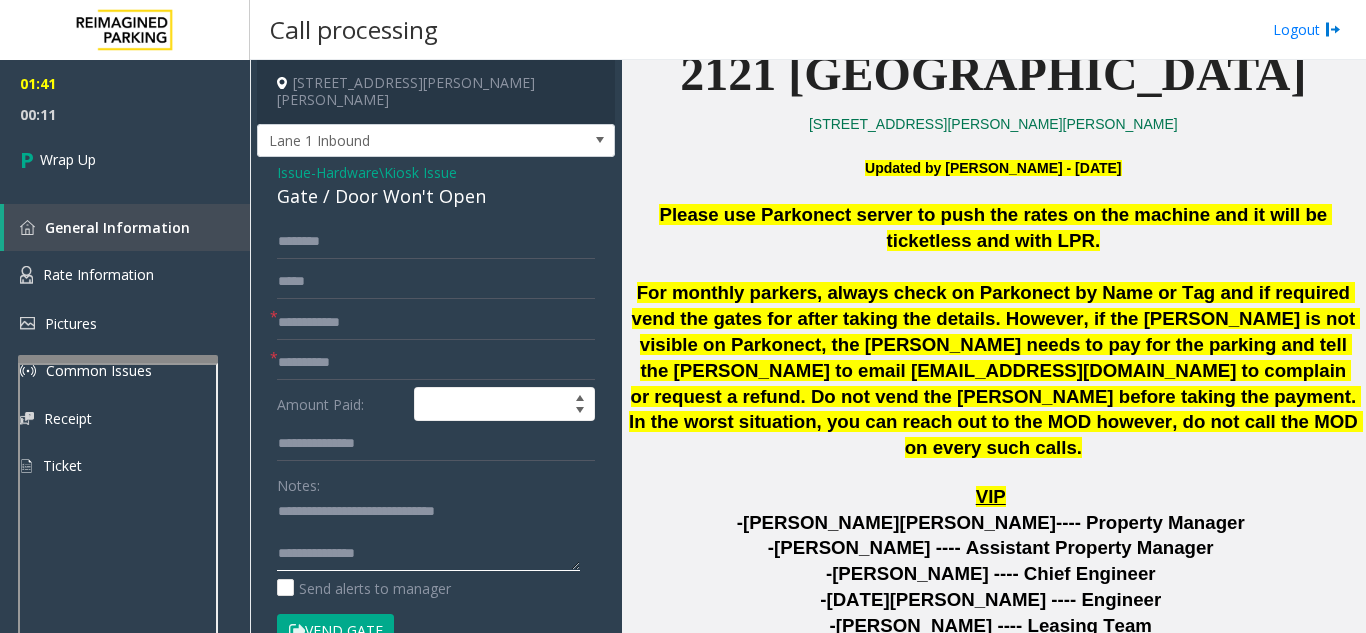 click 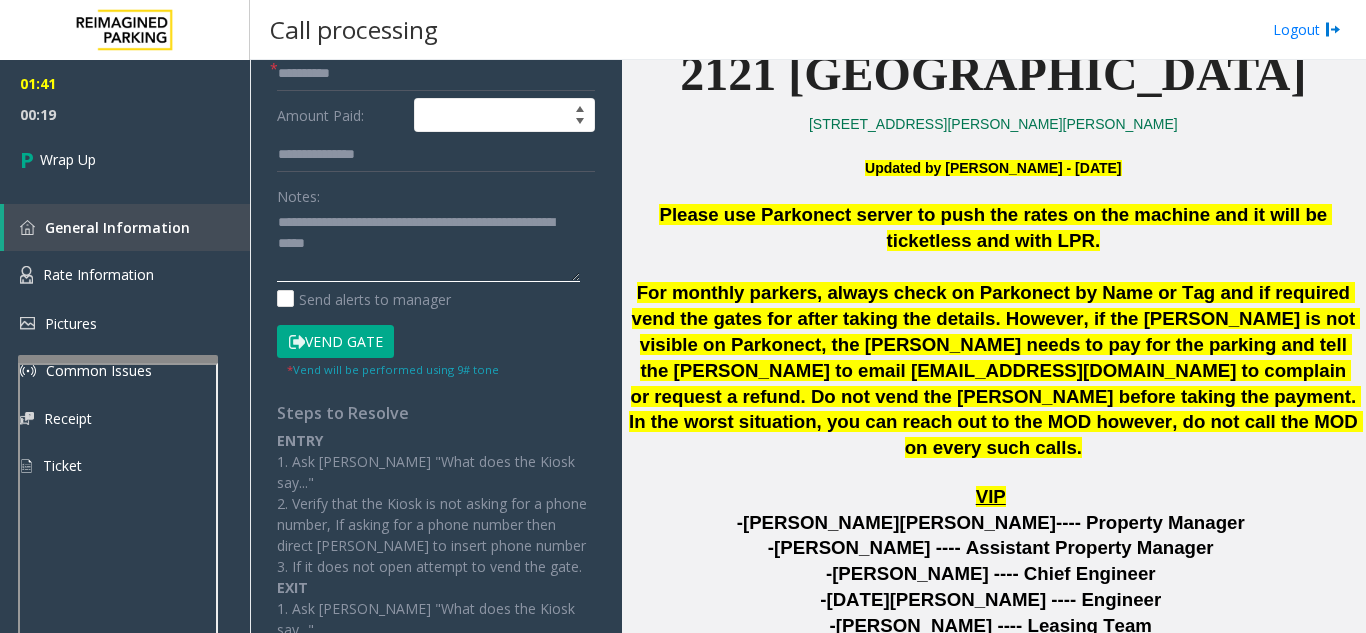 scroll, scrollTop: 300, scrollLeft: 0, axis: vertical 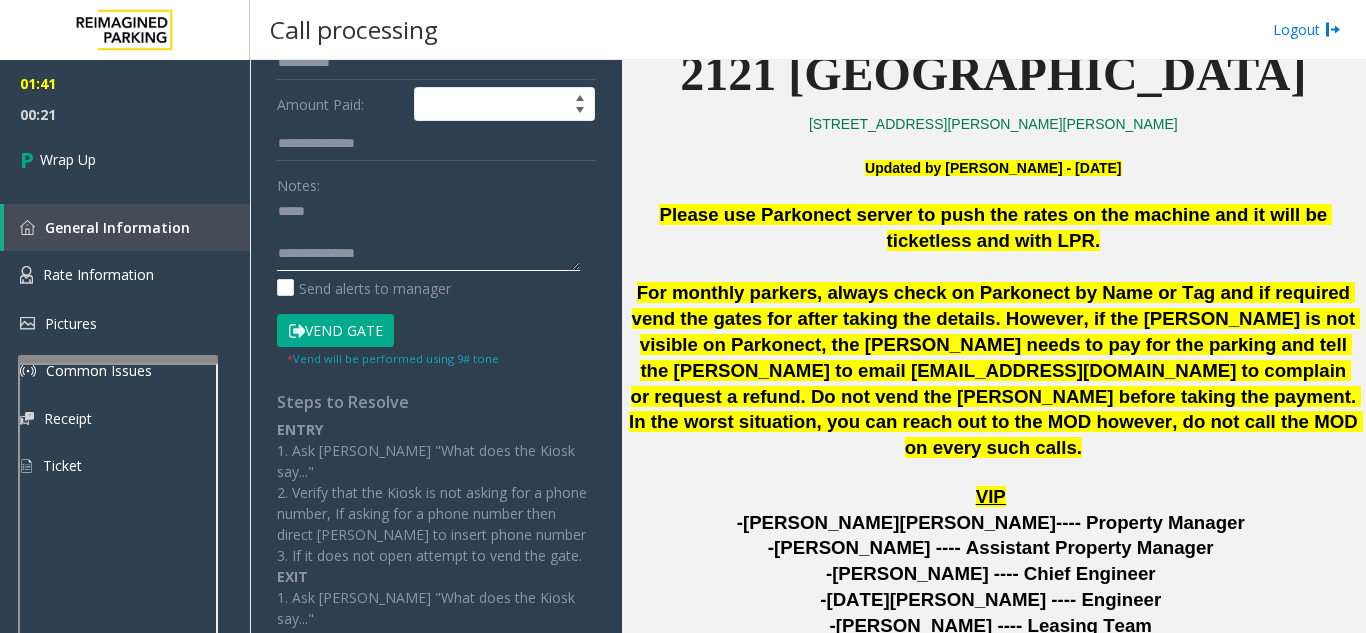 click 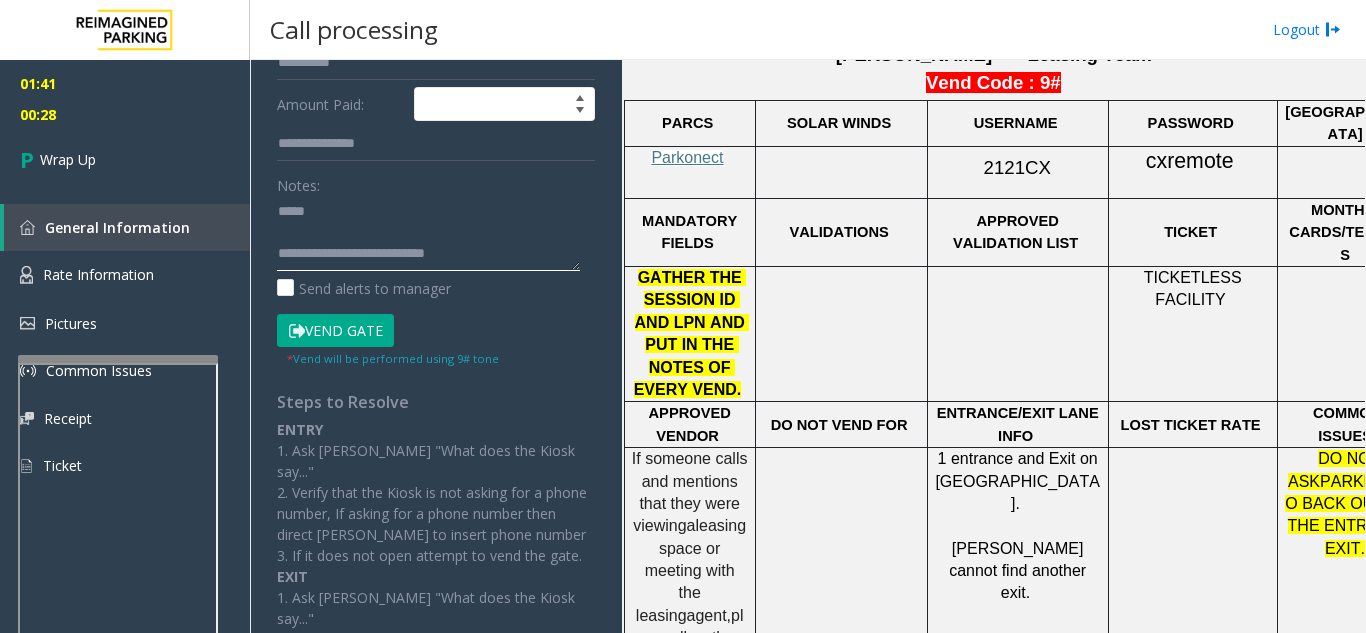 scroll, scrollTop: 1100, scrollLeft: 0, axis: vertical 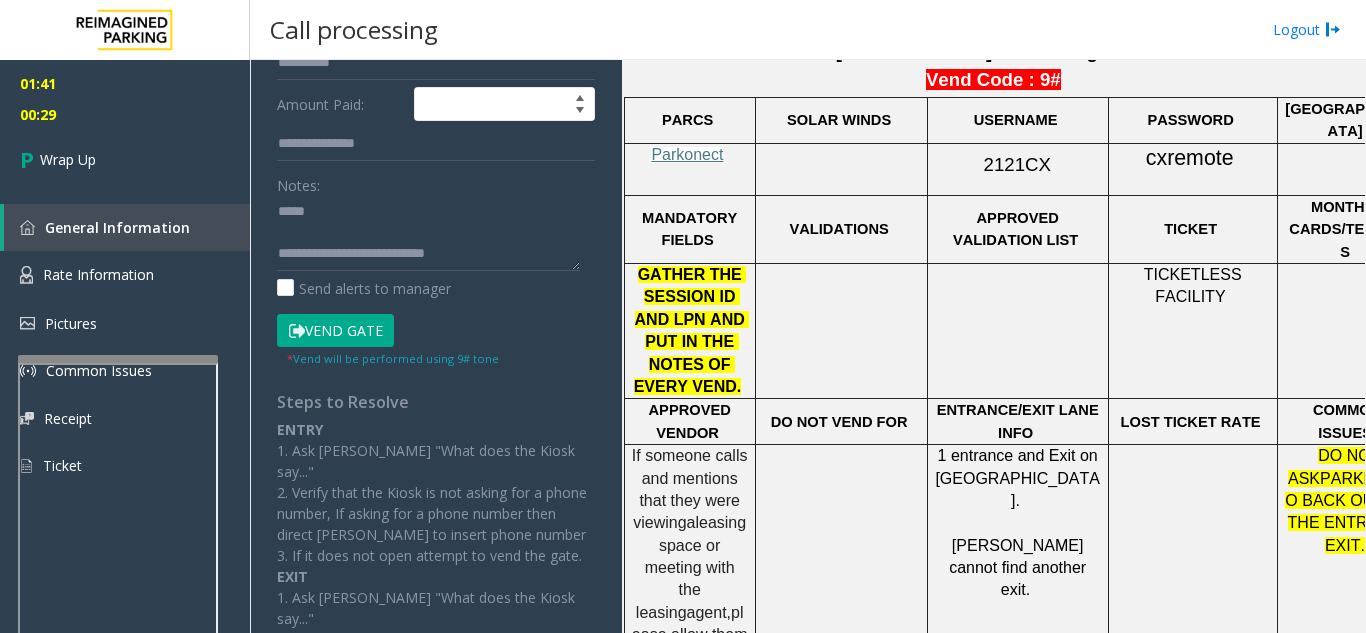 click on "TICKETLESS FACILITY" 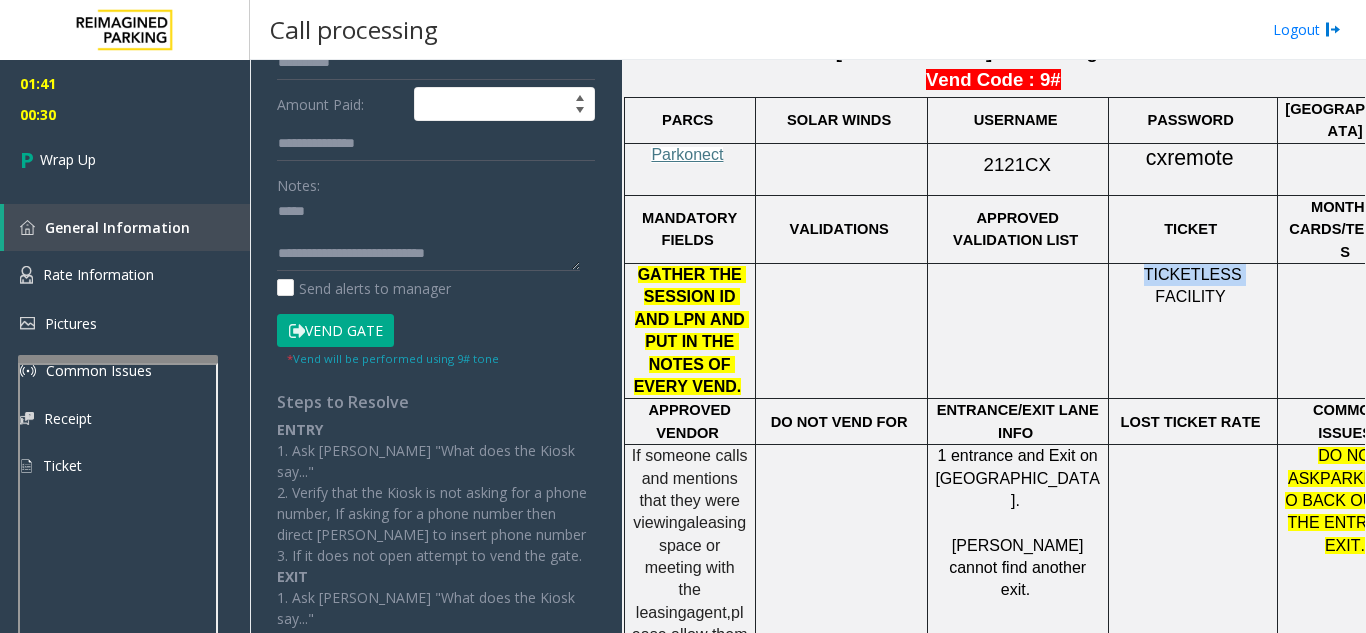 click on "TICKETLESS FACILITY" 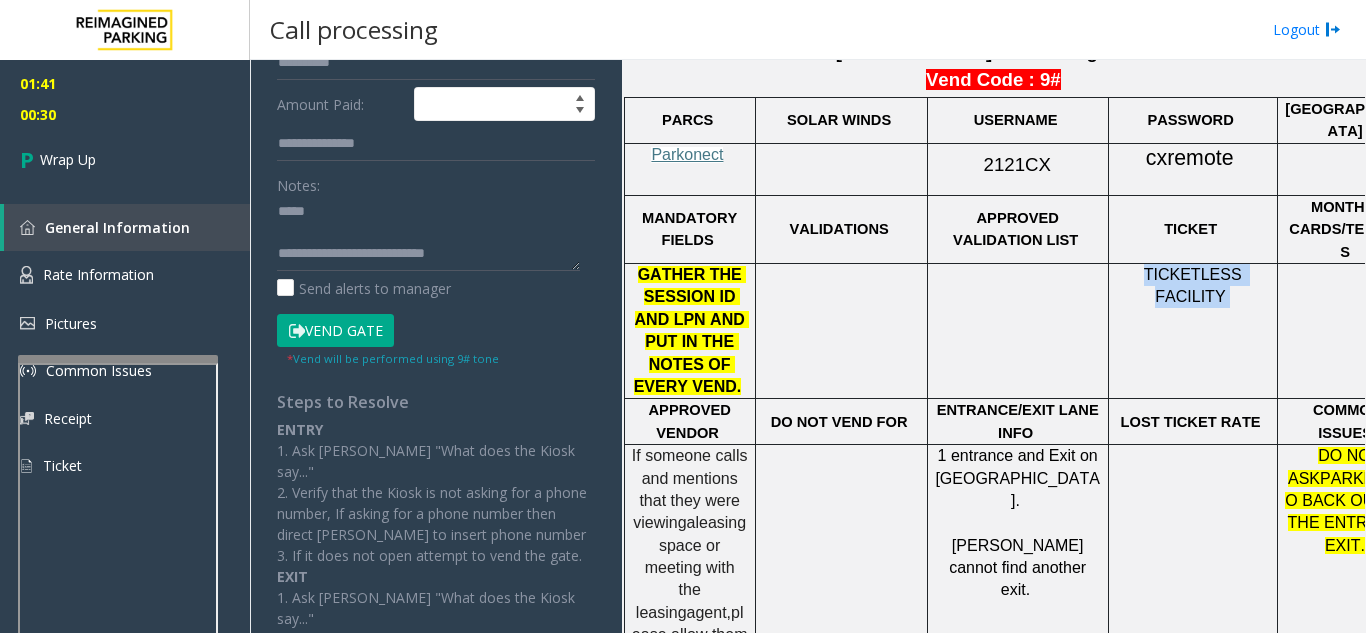 click on "TICKETLESS FACILITY" 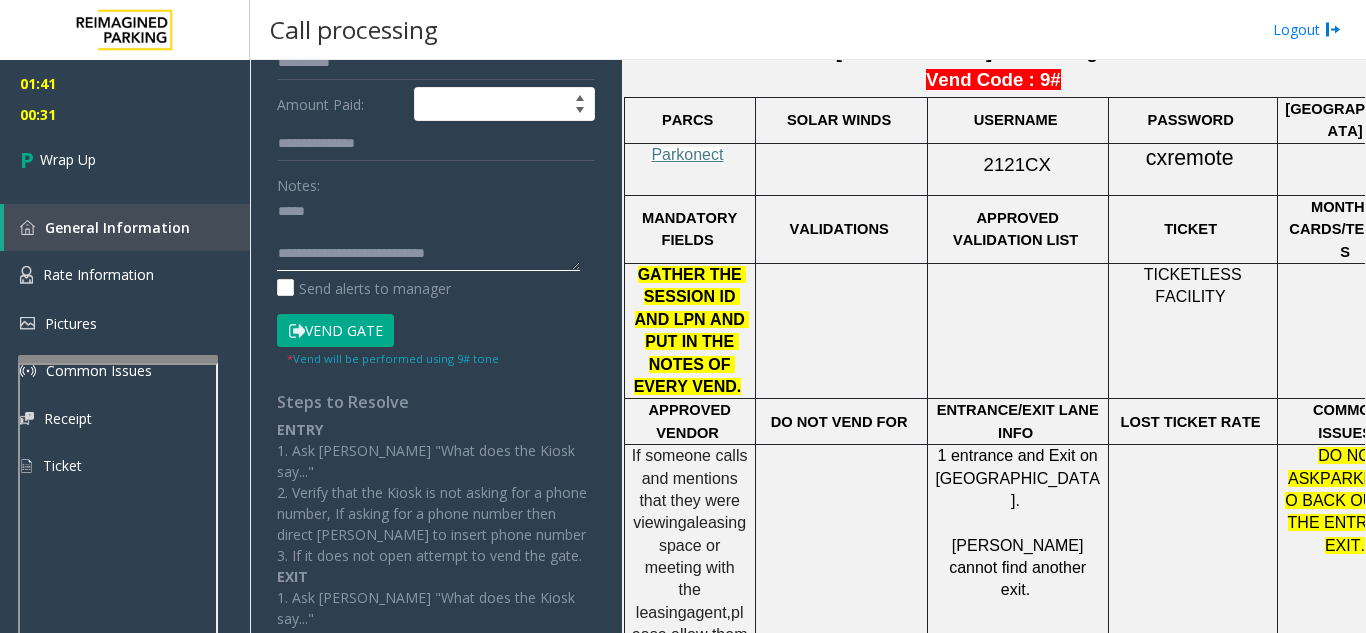 click 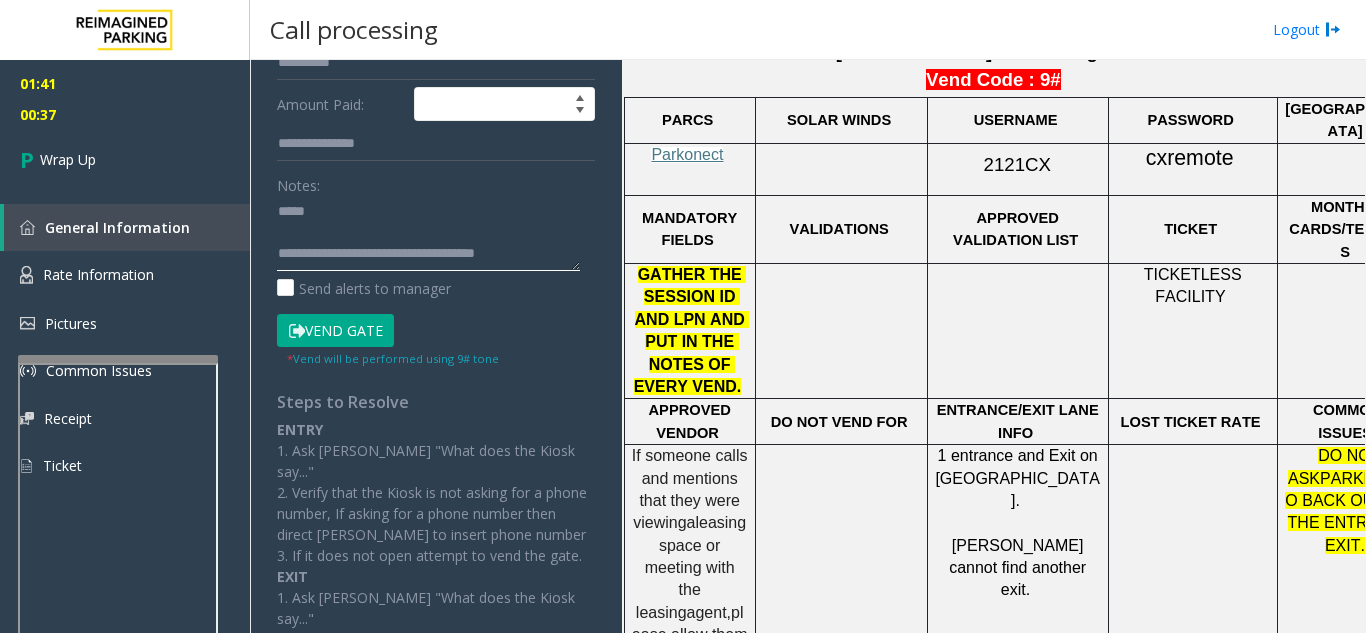 paste on "**********" 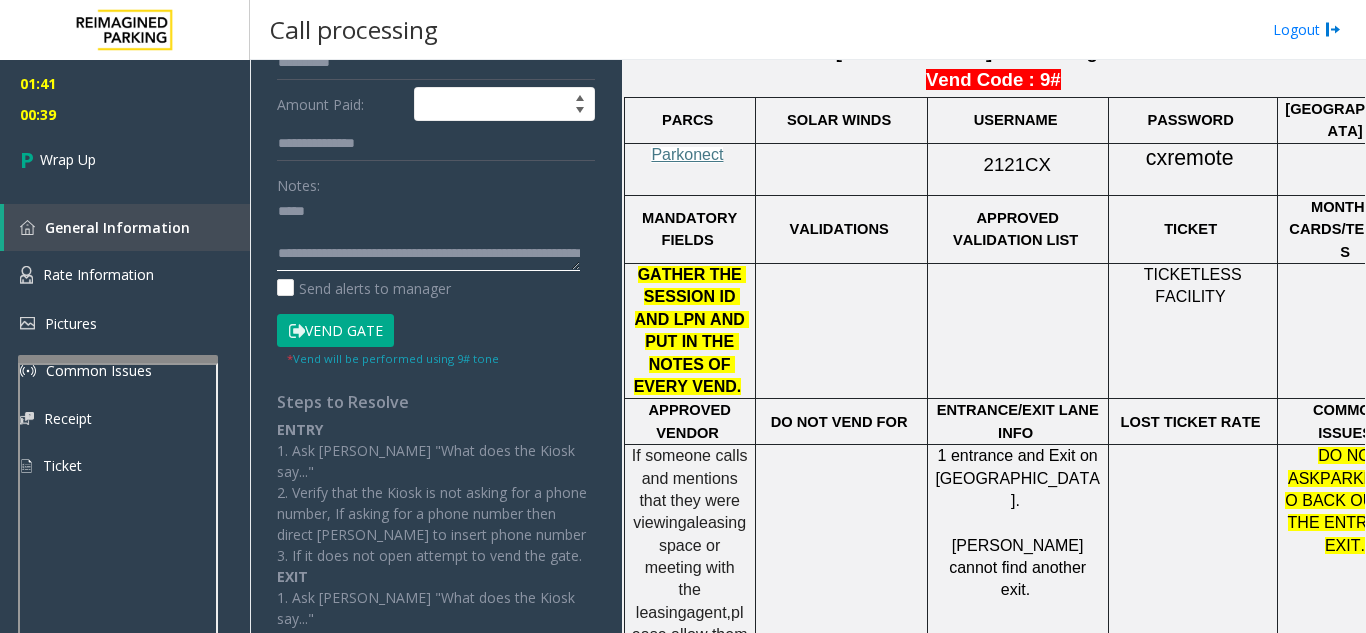 scroll, scrollTop: 0, scrollLeft: 0, axis: both 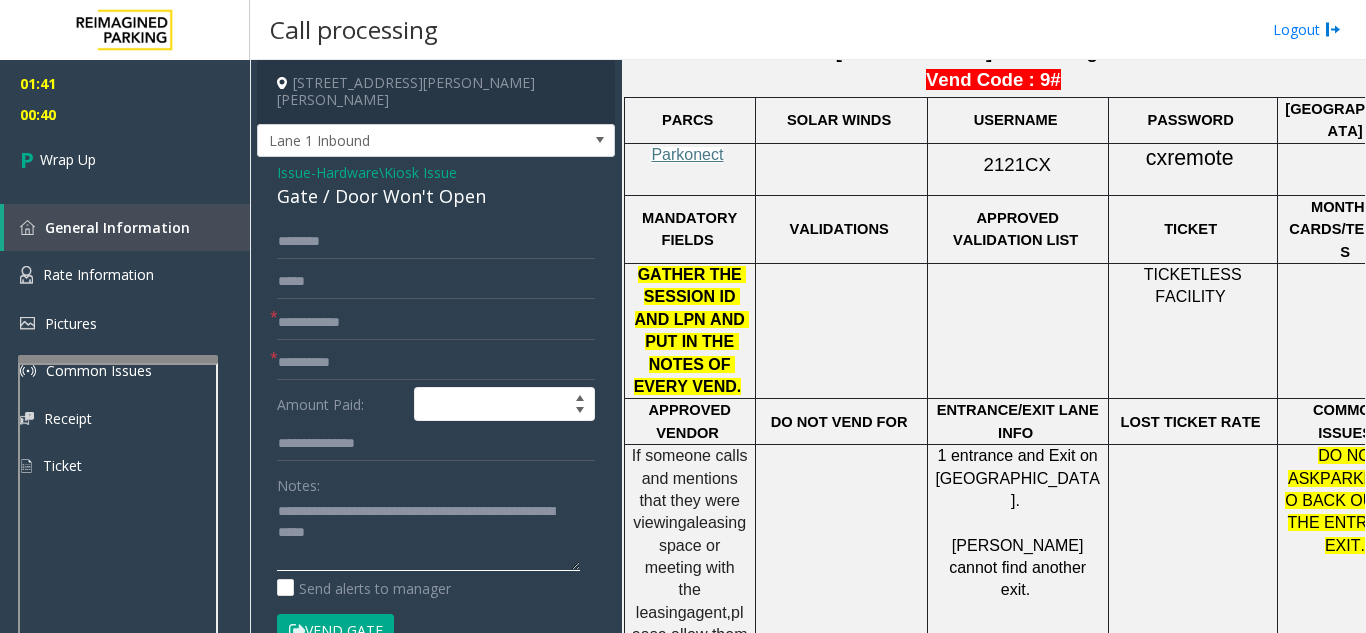 type on "**********" 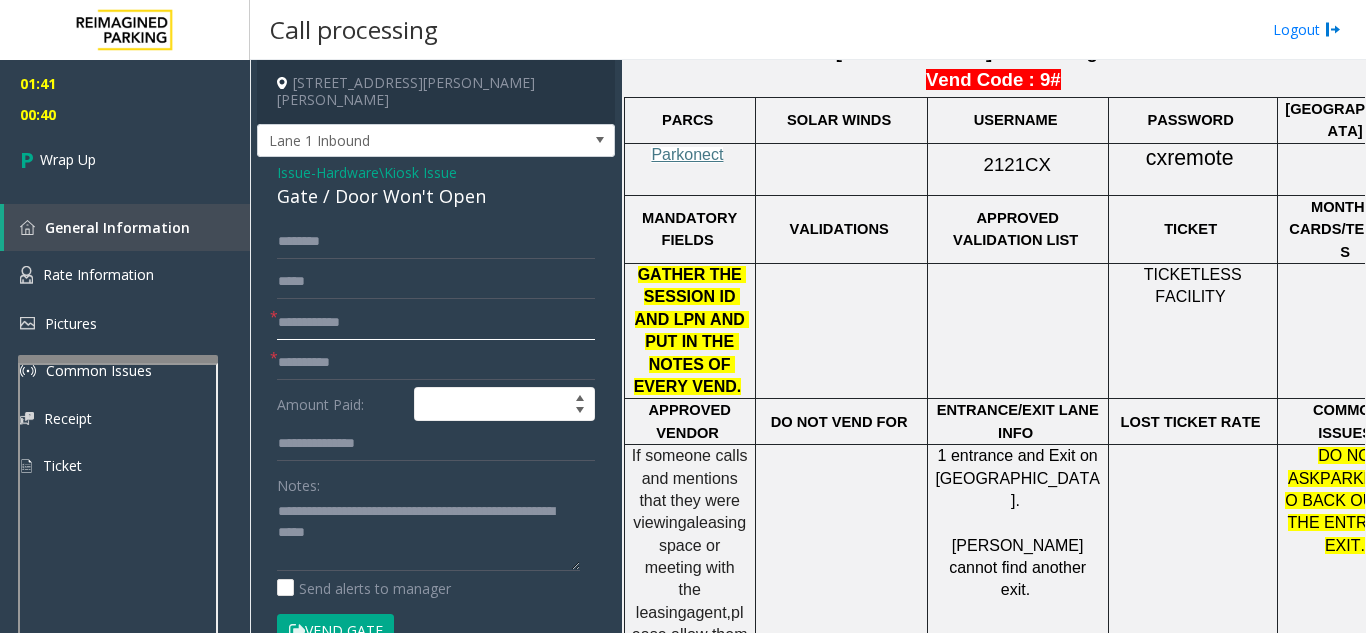click 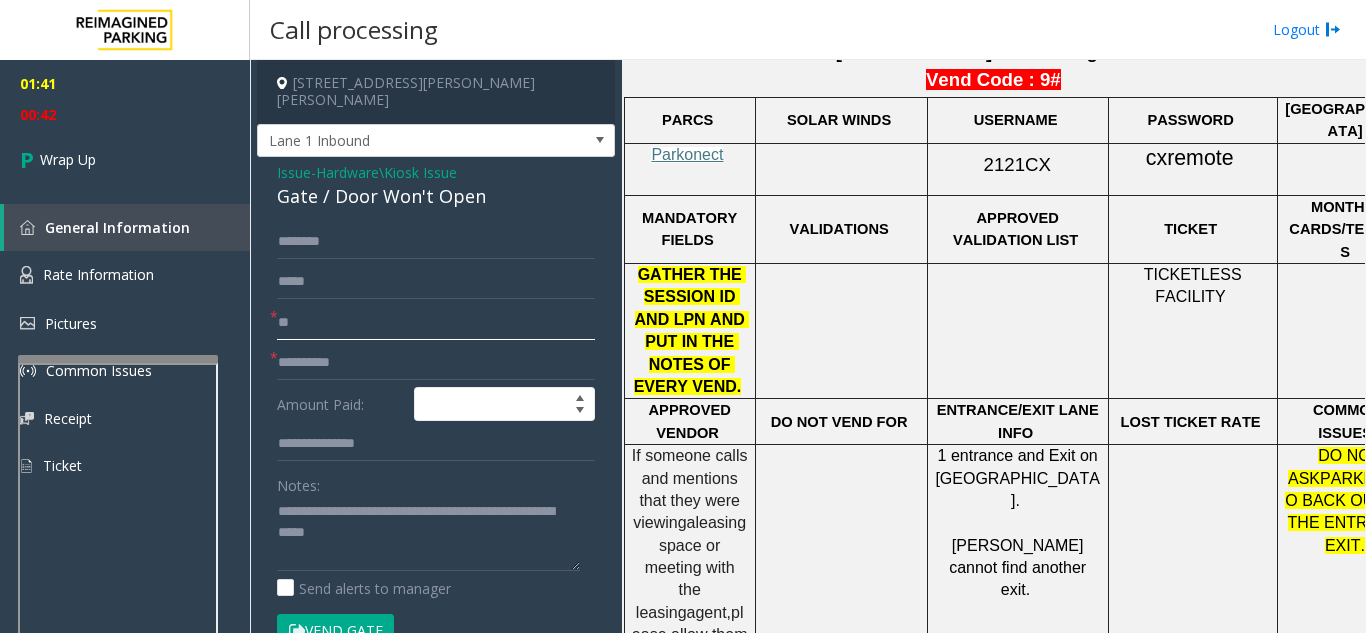 type on "**" 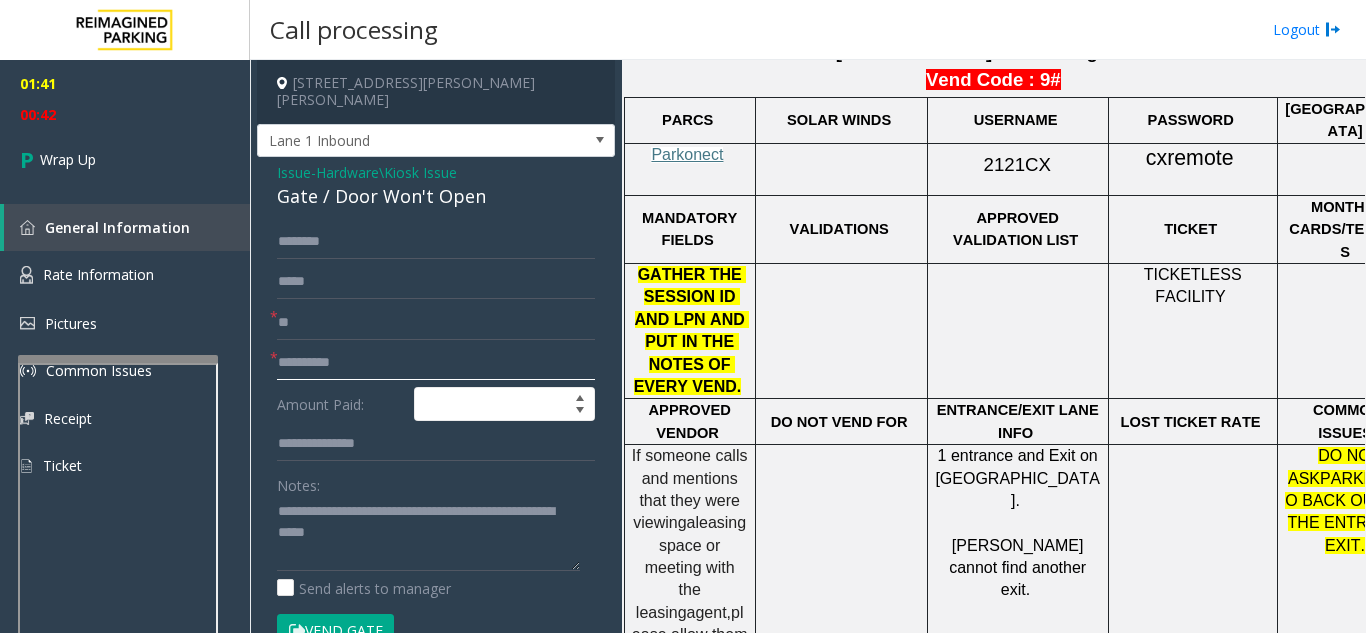 click 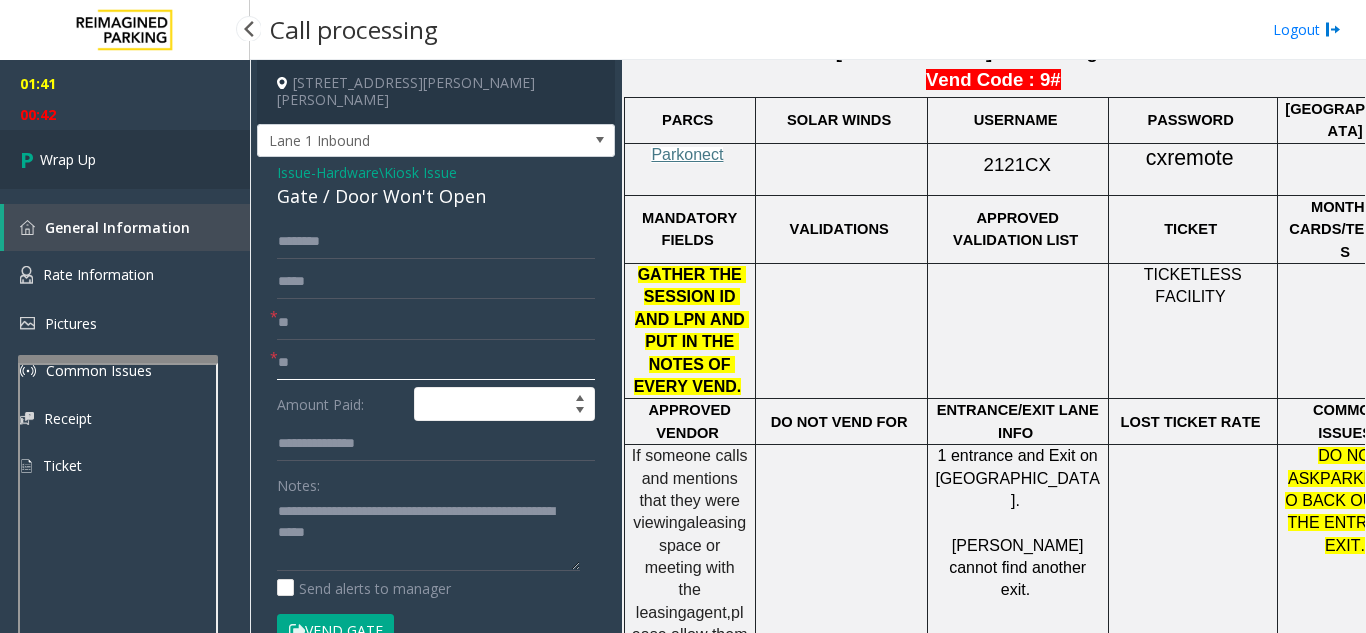 type on "**" 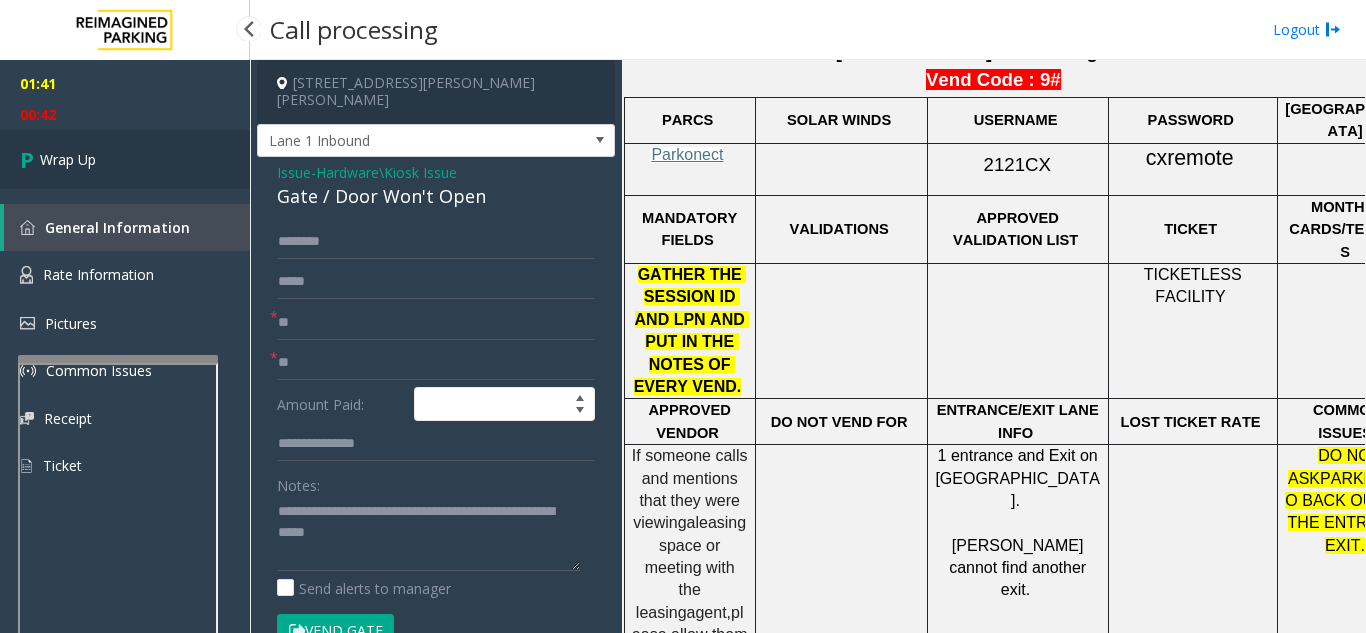 click on "Wrap Up" at bounding box center [125, 159] 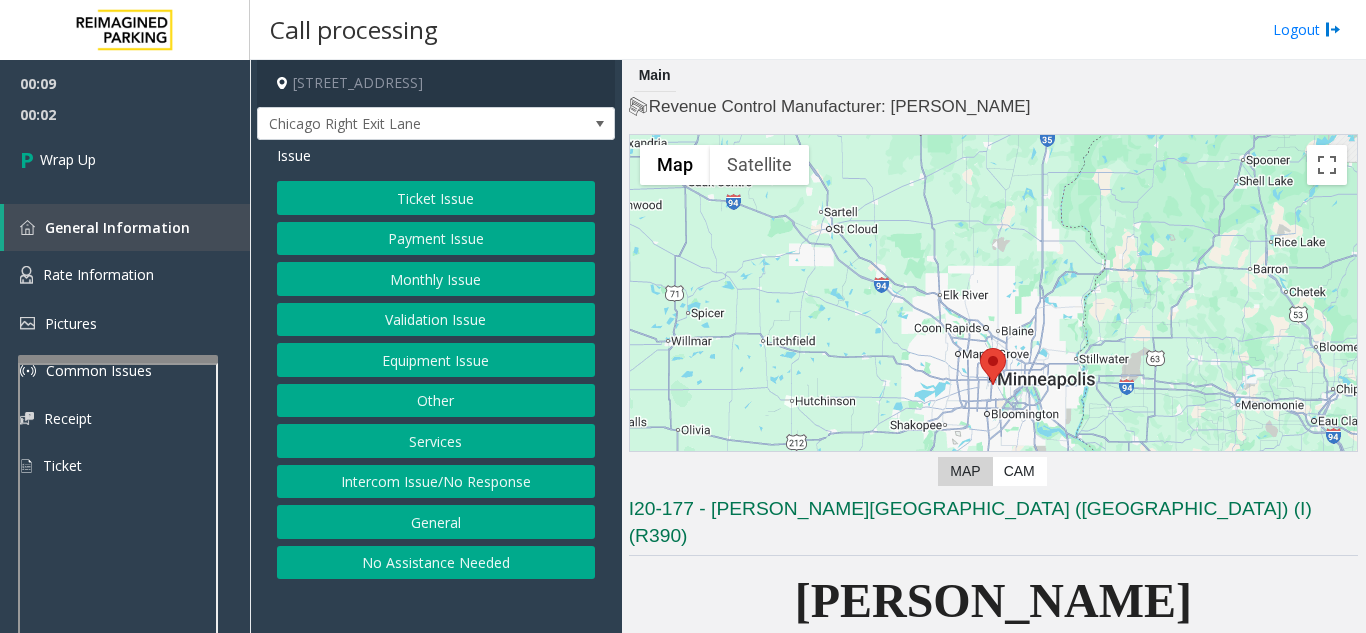 click on "Intercom Issue/No Response" 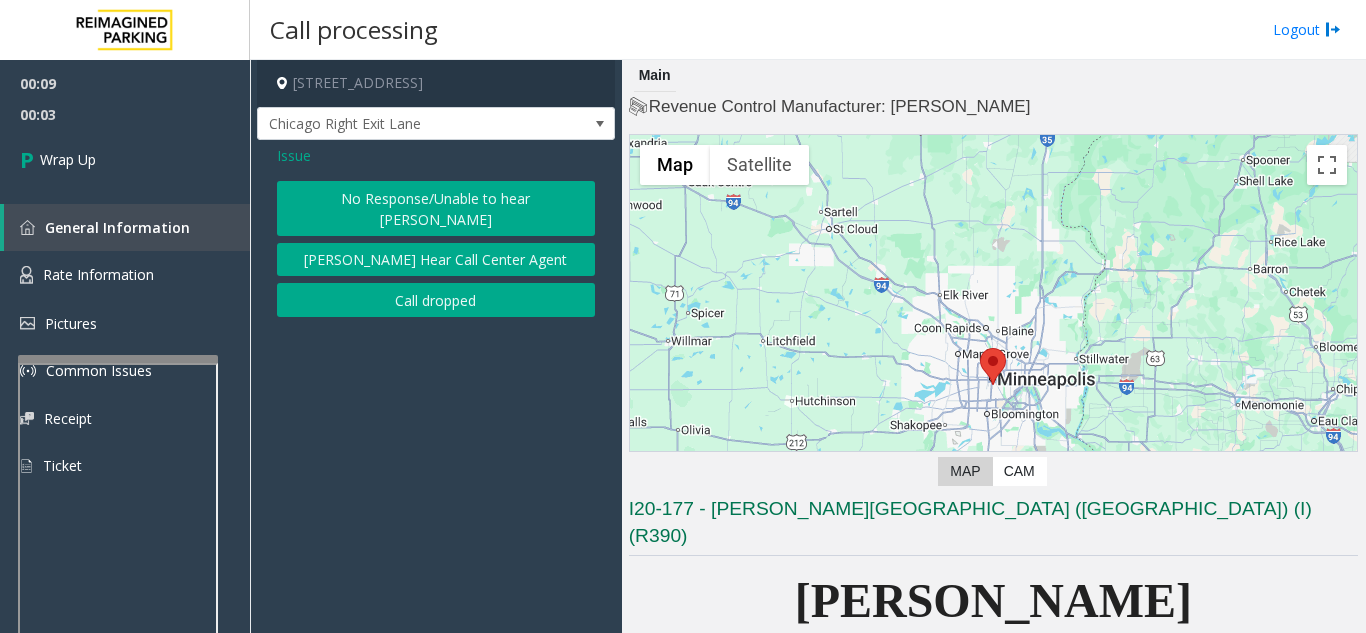 click on "Call dropped" 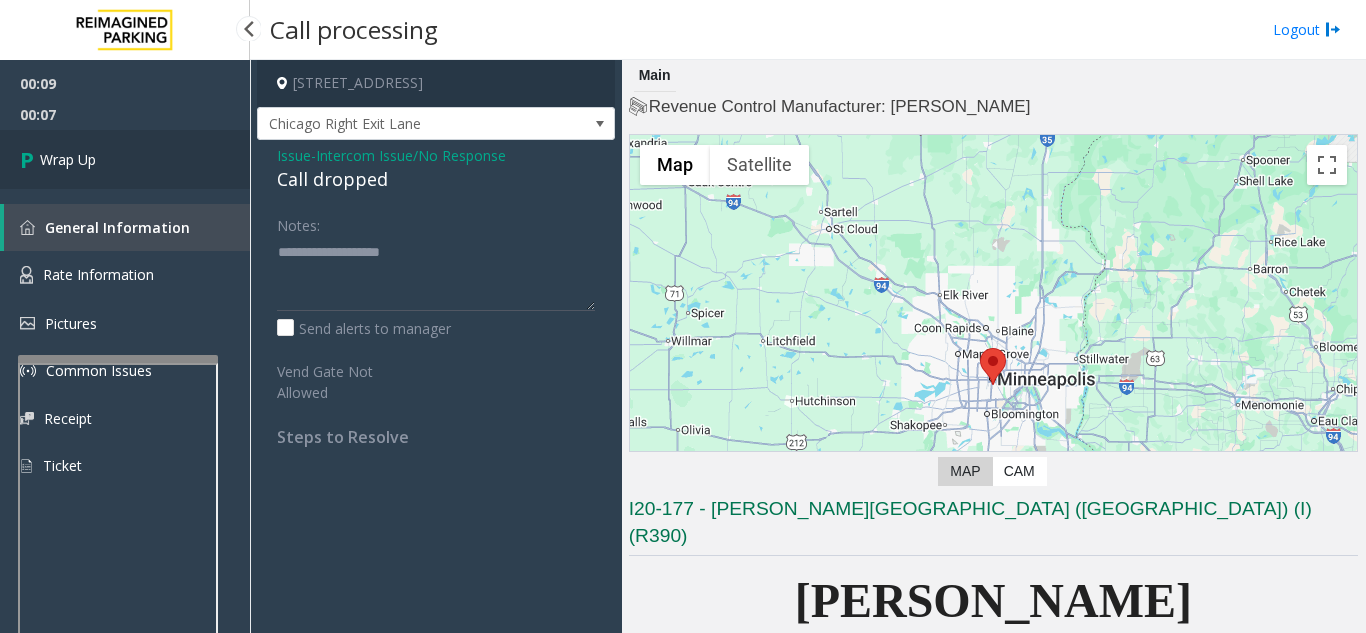 click on "Wrap Up" at bounding box center (125, 159) 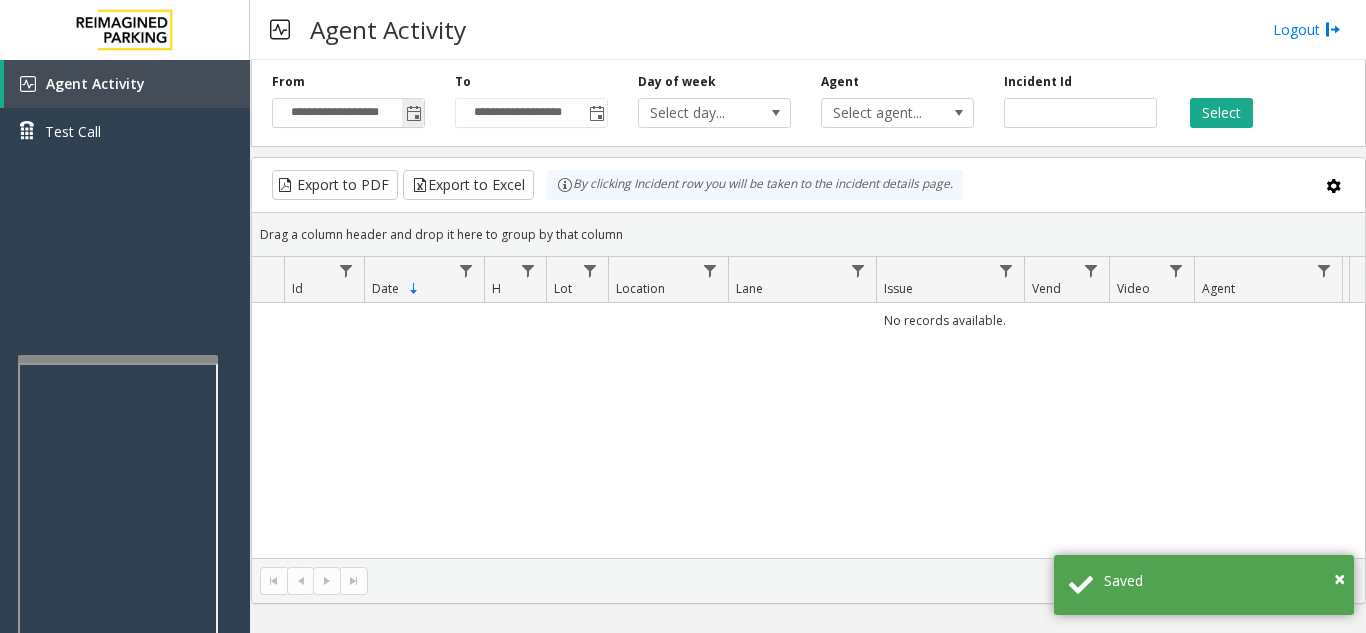 click 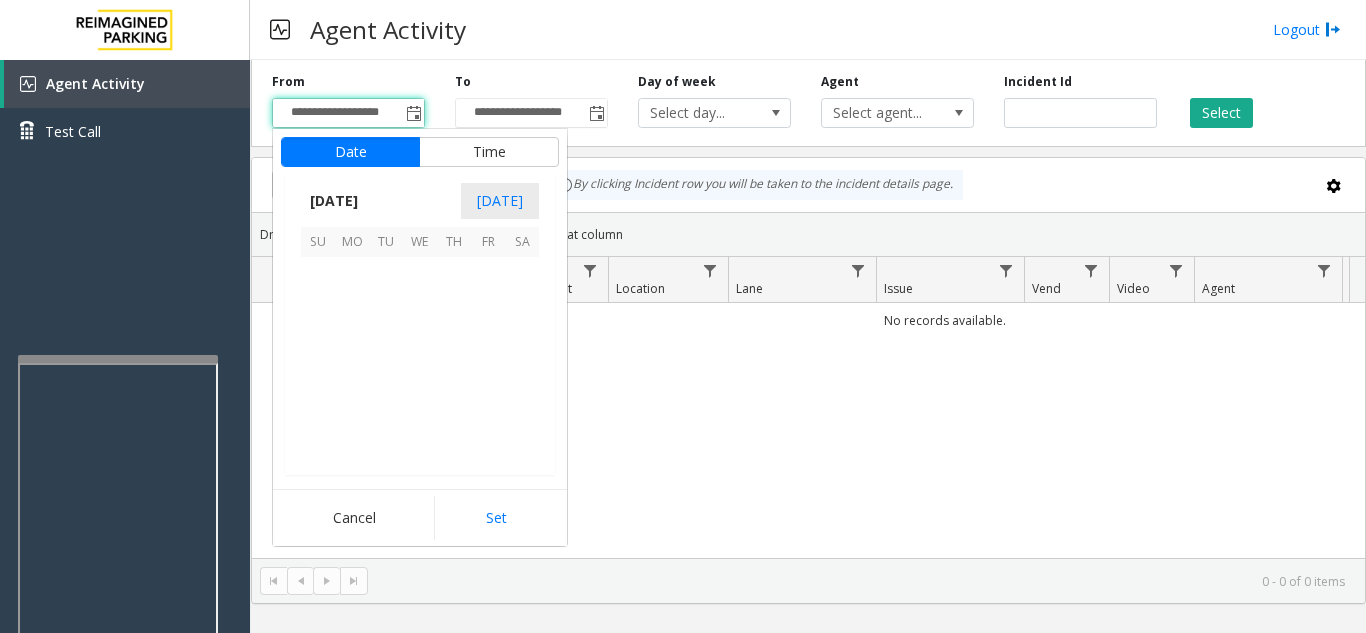 scroll, scrollTop: 358428, scrollLeft: 0, axis: vertical 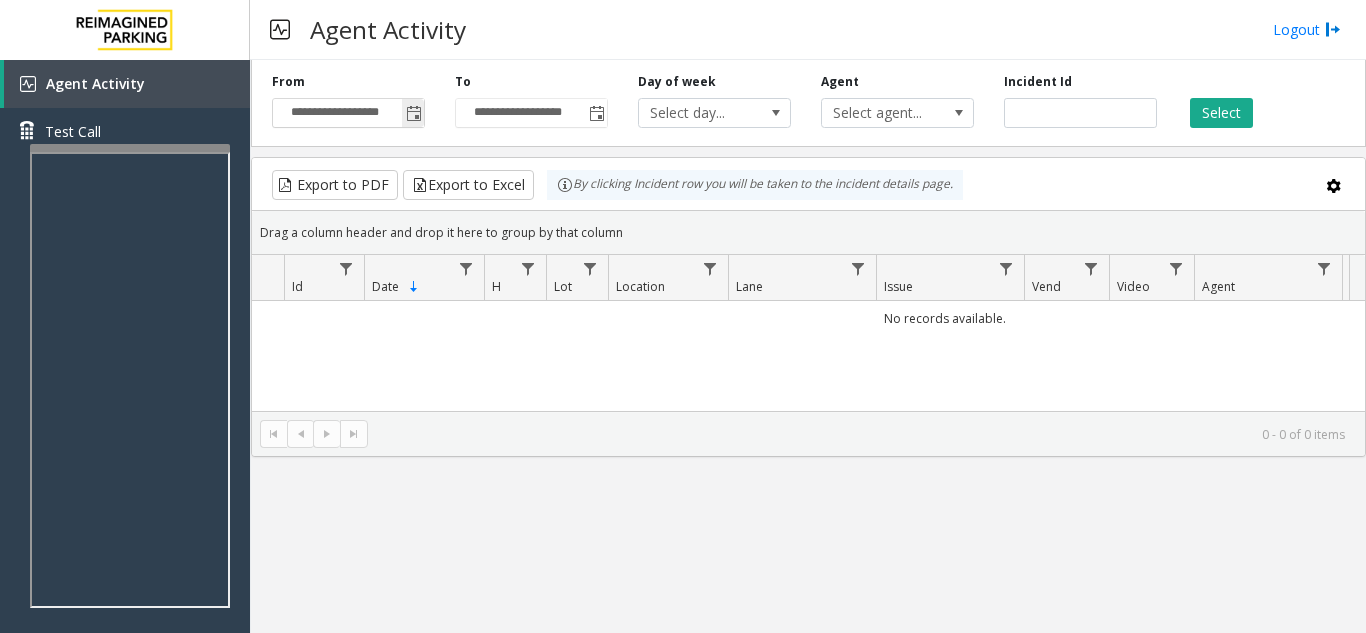 click 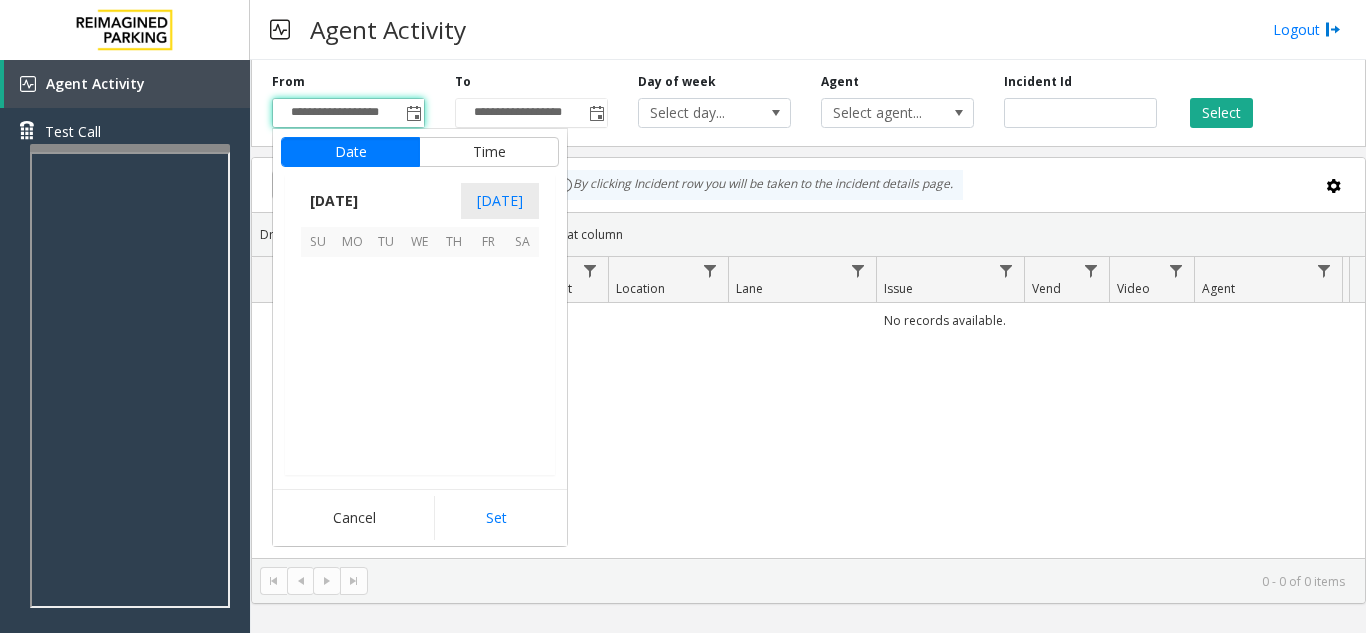 scroll, scrollTop: 358428, scrollLeft: 0, axis: vertical 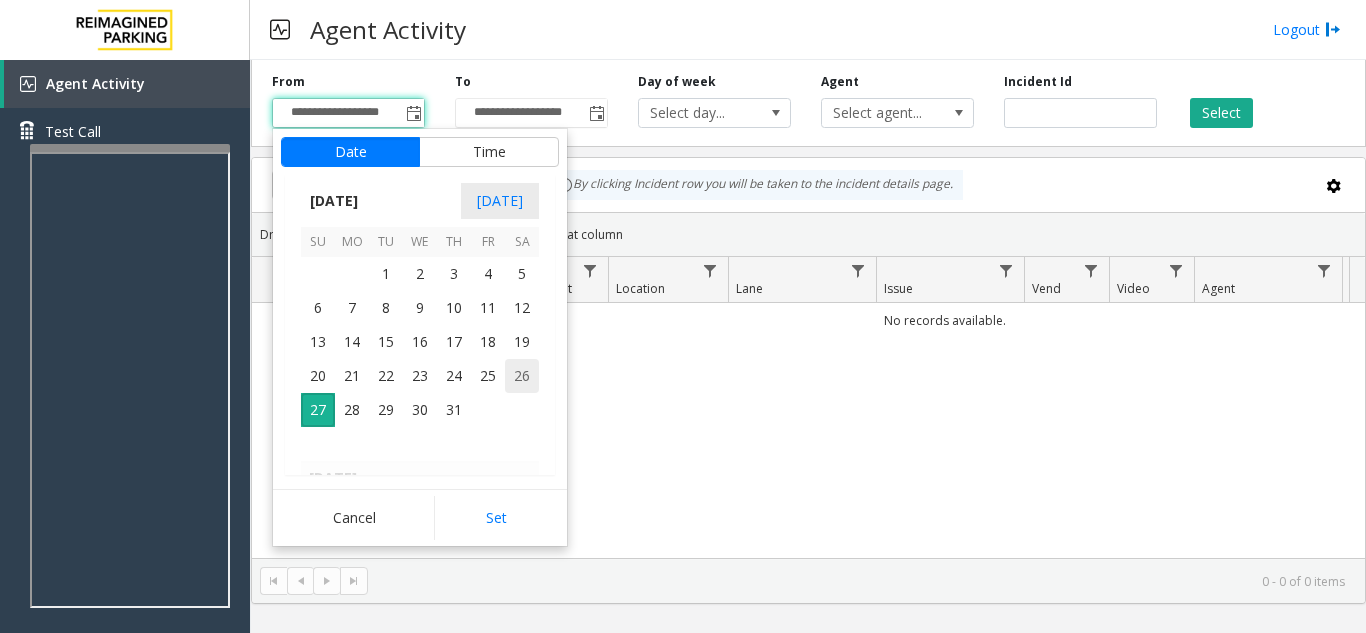click on "26" at bounding box center [522, 376] 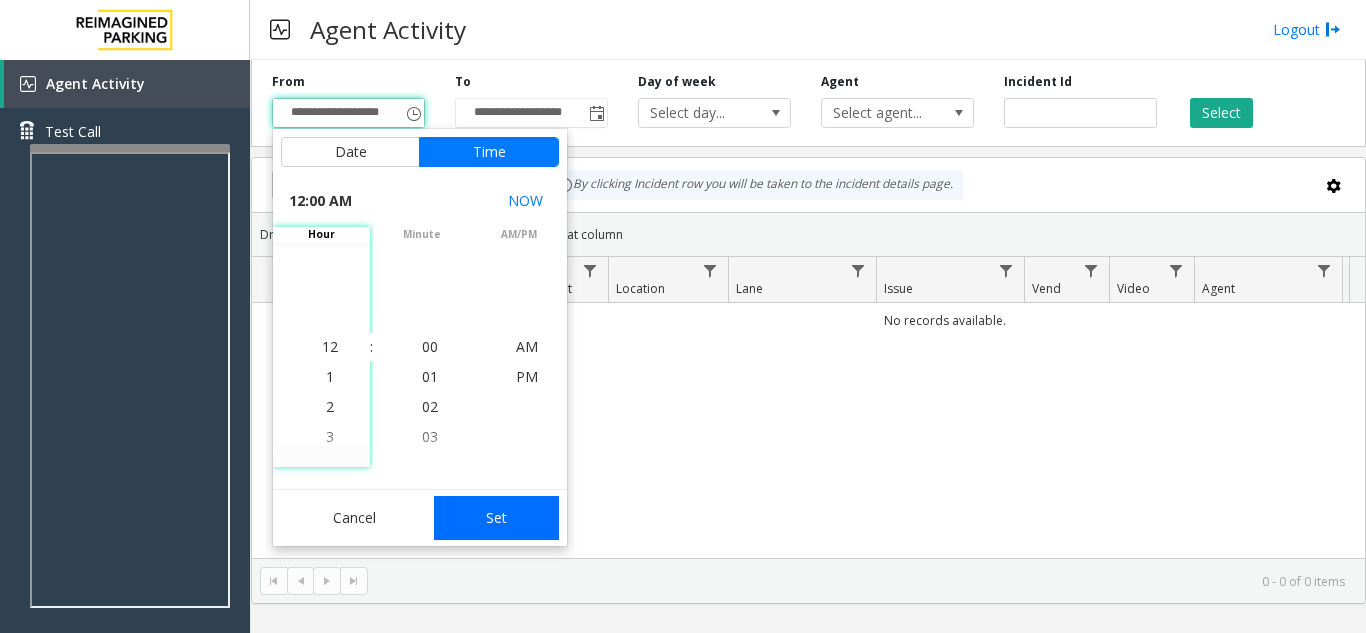 click on "Set" 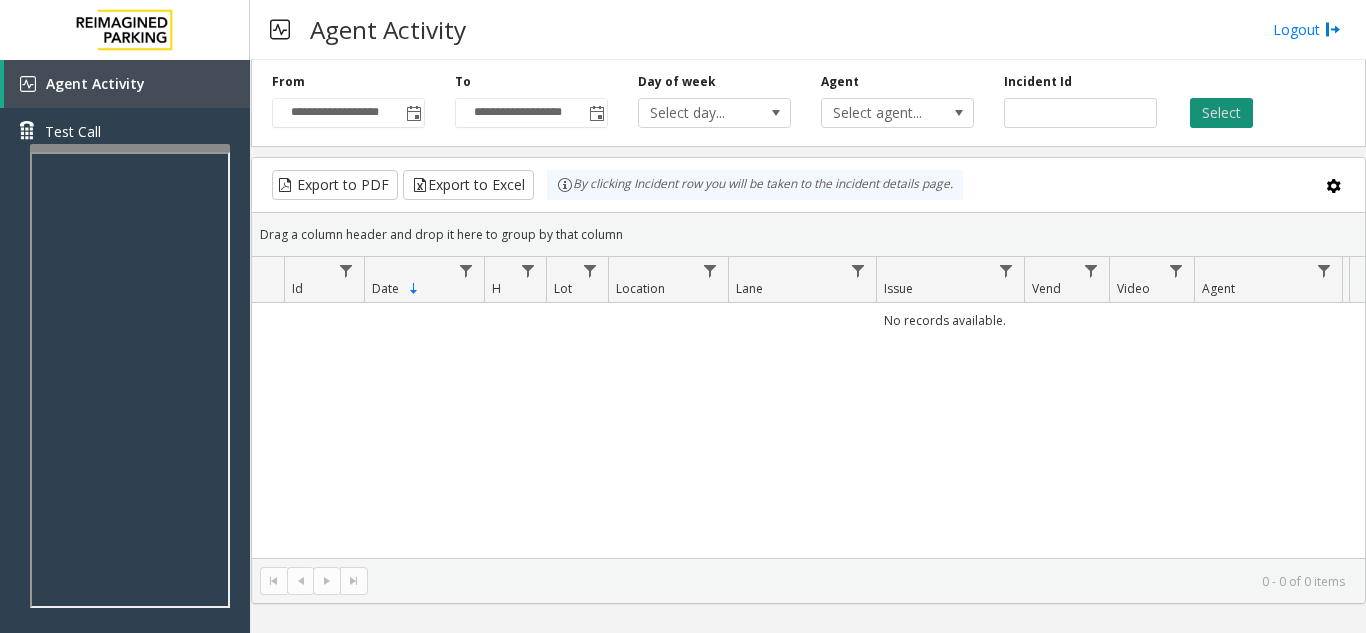 click on "Select" 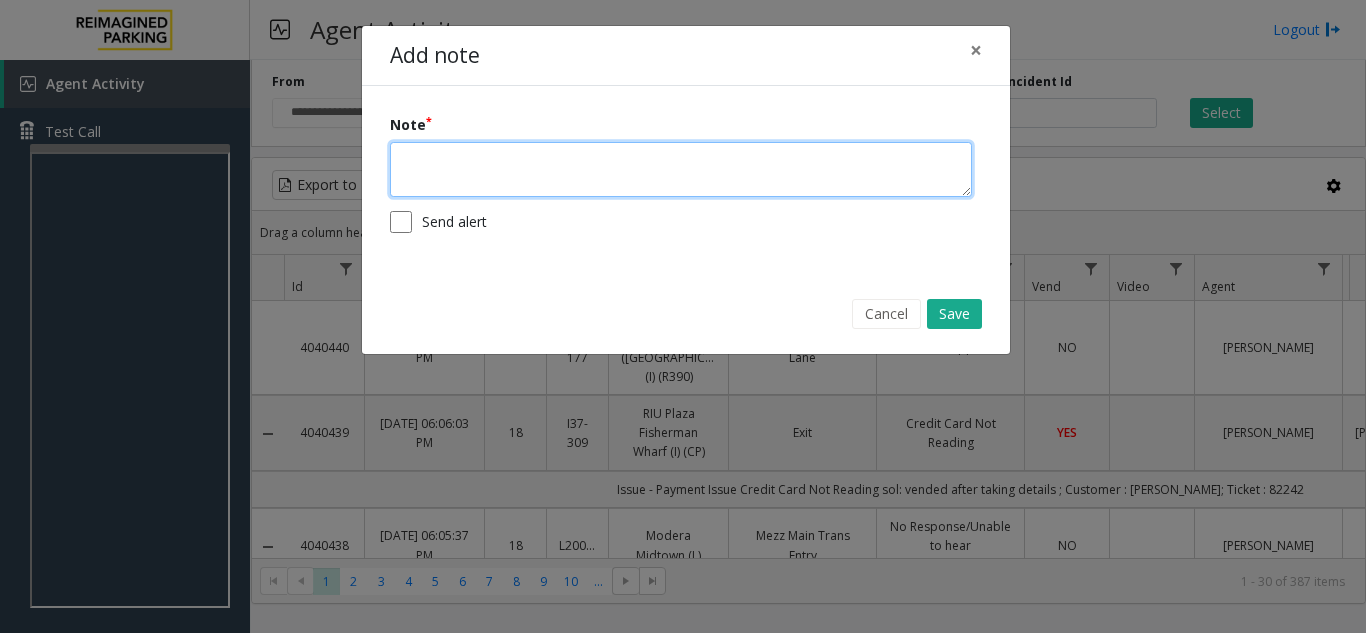 drag, startPoint x: 1147, startPoint y: 342, endPoint x: 600, endPoint y: 182, distance: 569.92017 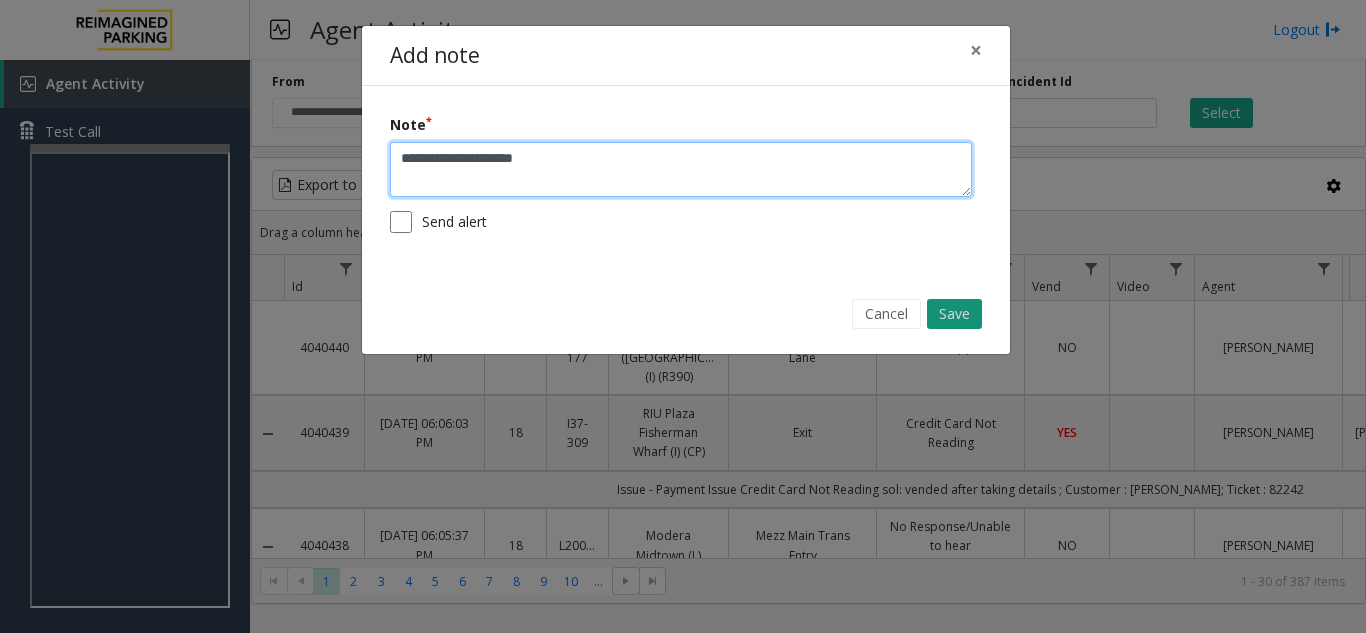 type on "**********" 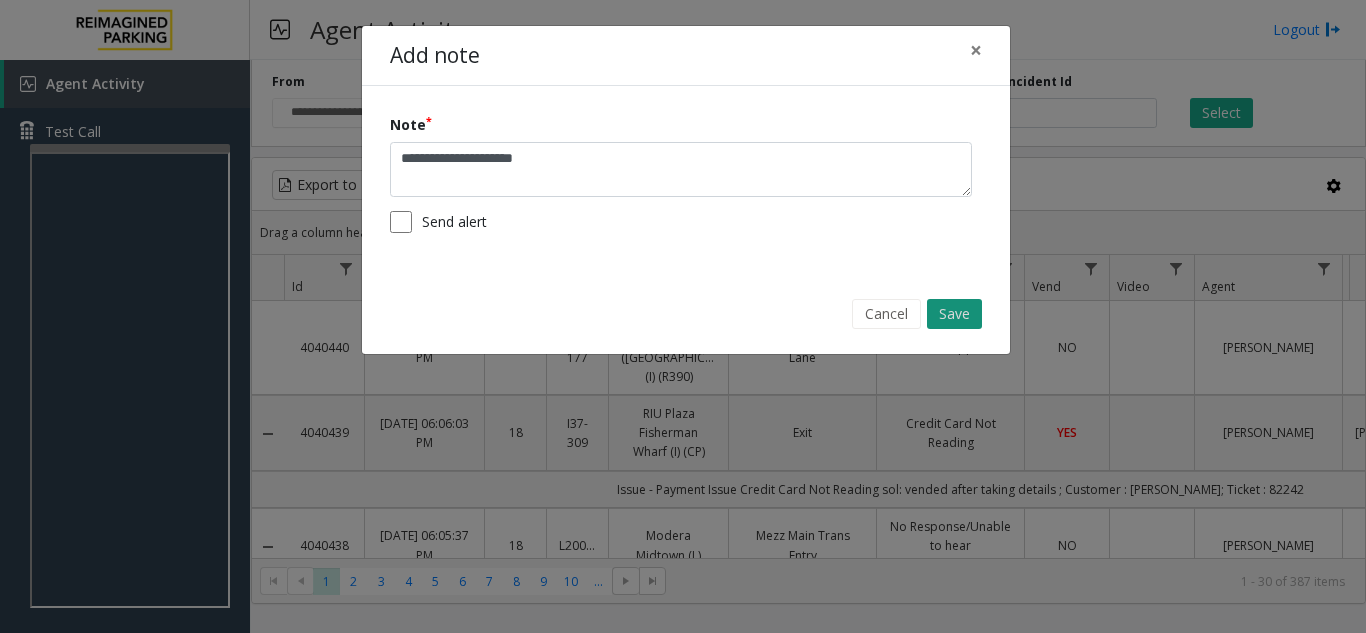 click on "Save" 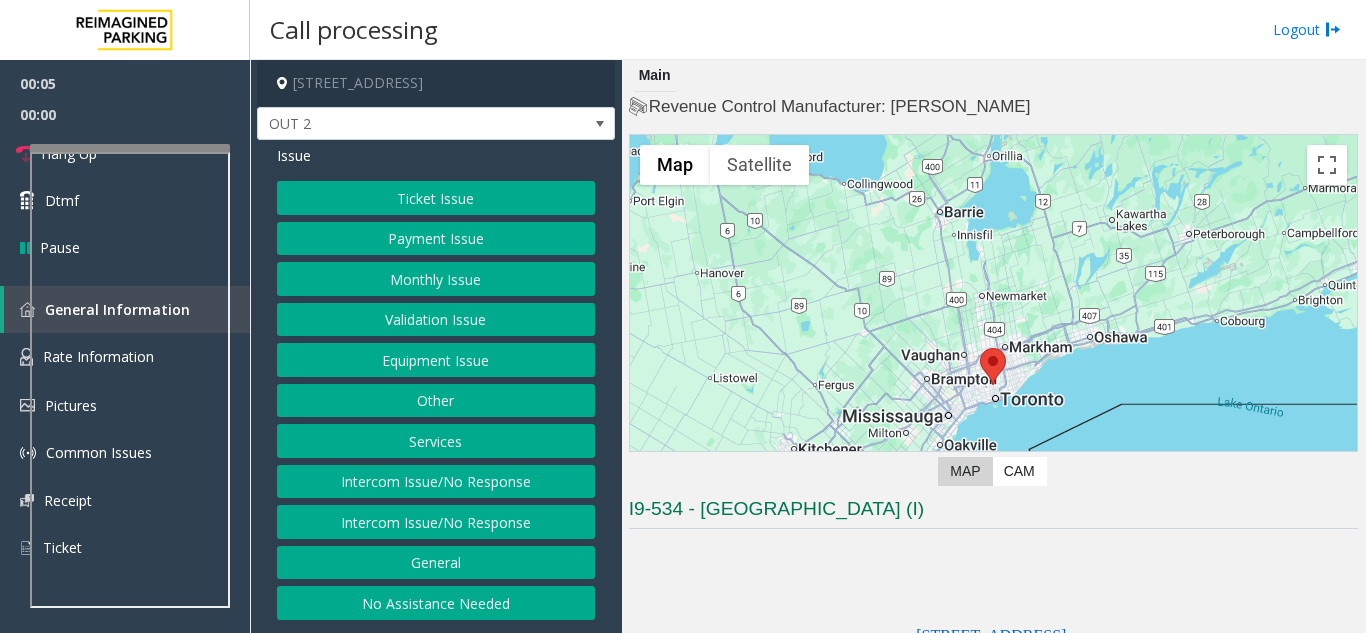 click on "Validation Issue" 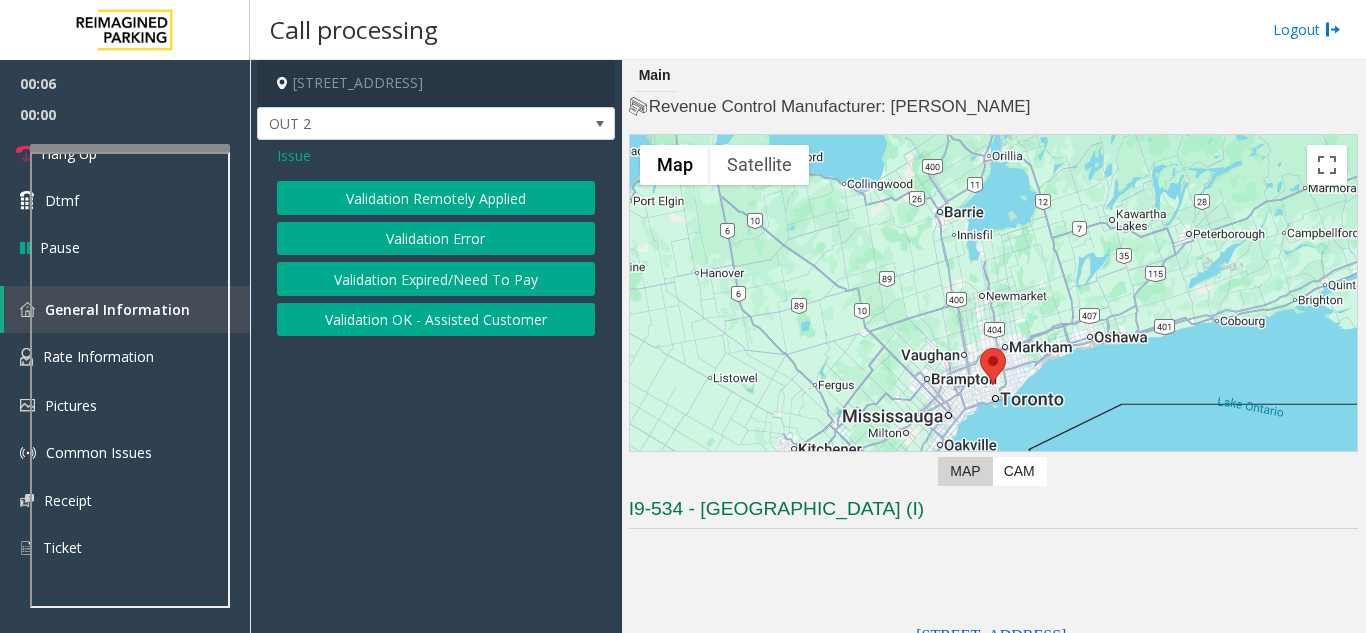 click on "Issue" 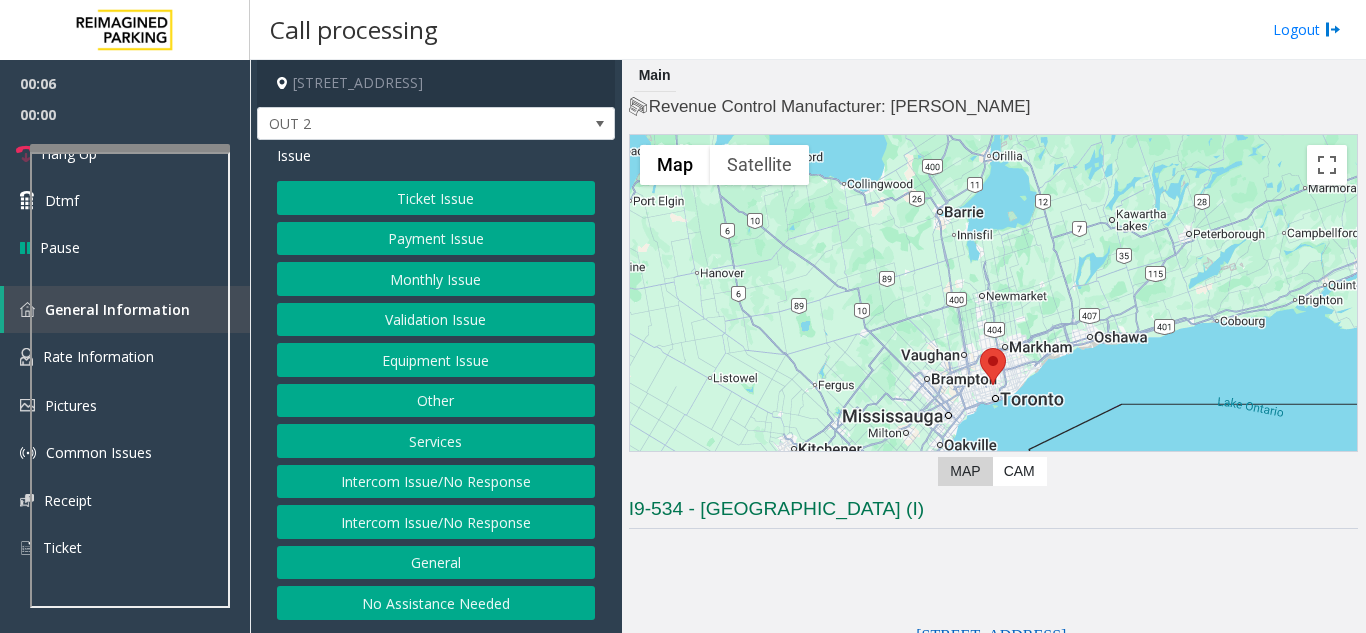 click on "Equipment Issue" 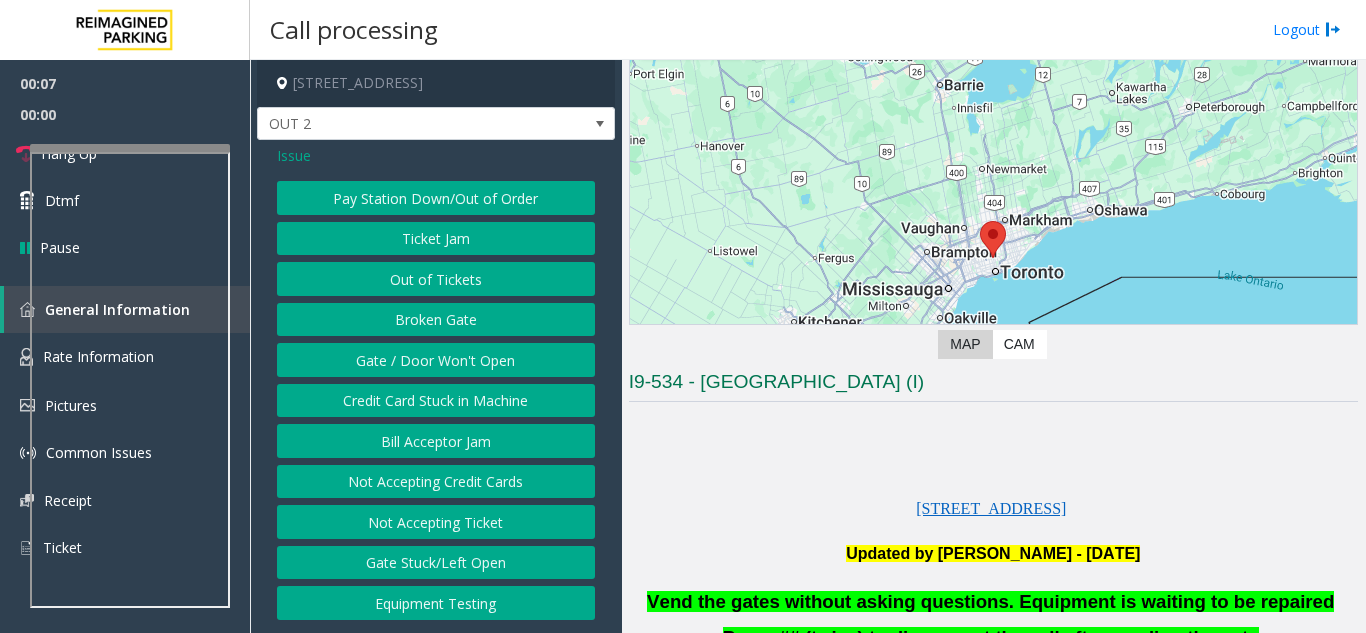scroll, scrollTop: 300, scrollLeft: 0, axis: vertical 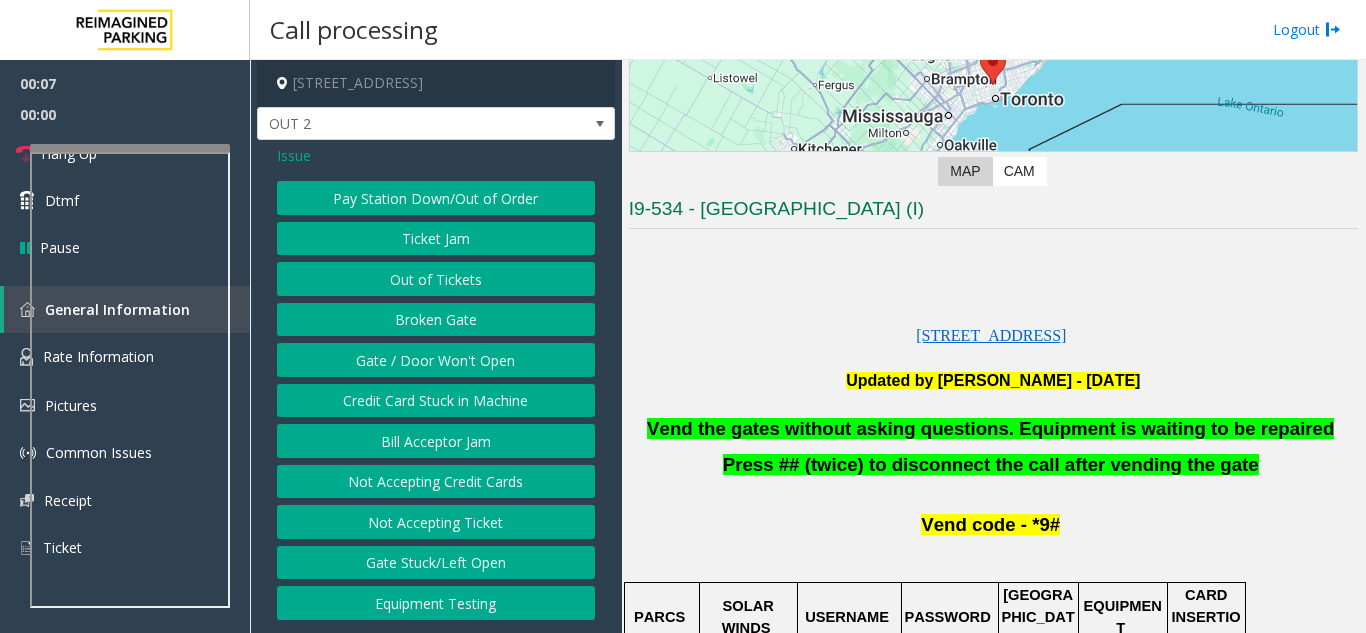 click on "Vend the gates without asking questions. Equipment is waiting to be repaired" 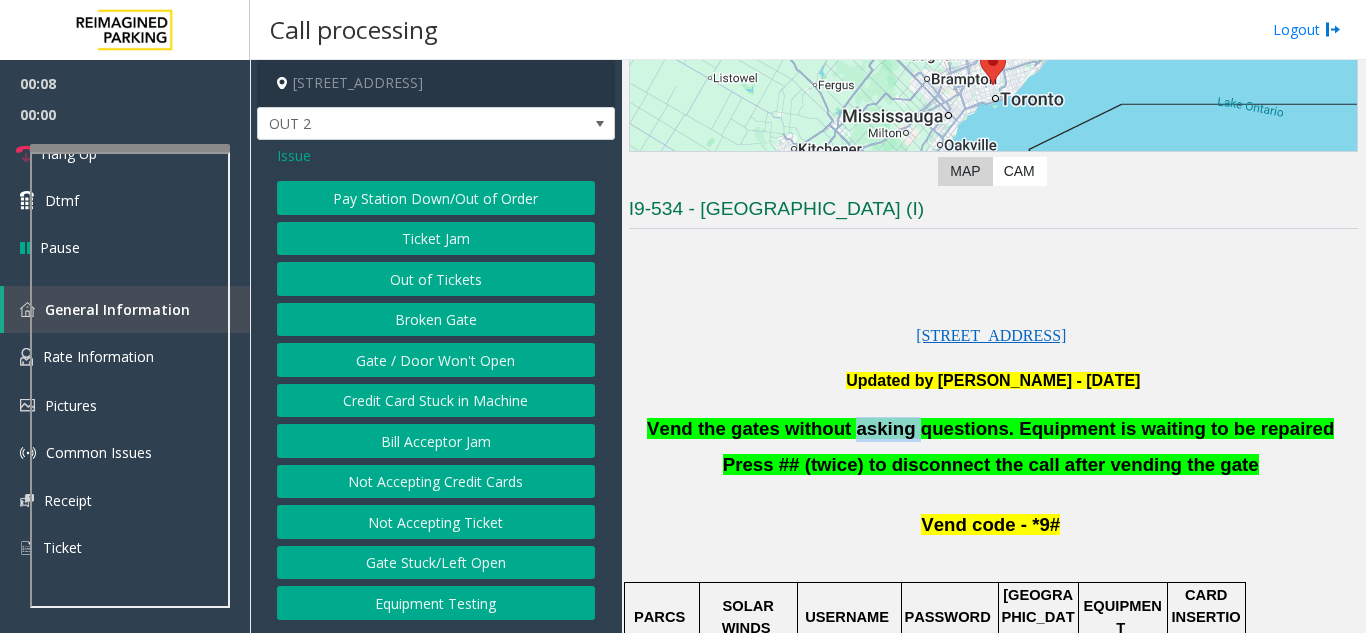 click on "Vend the gates without asking questions. Equipment is waiting to be repaired" 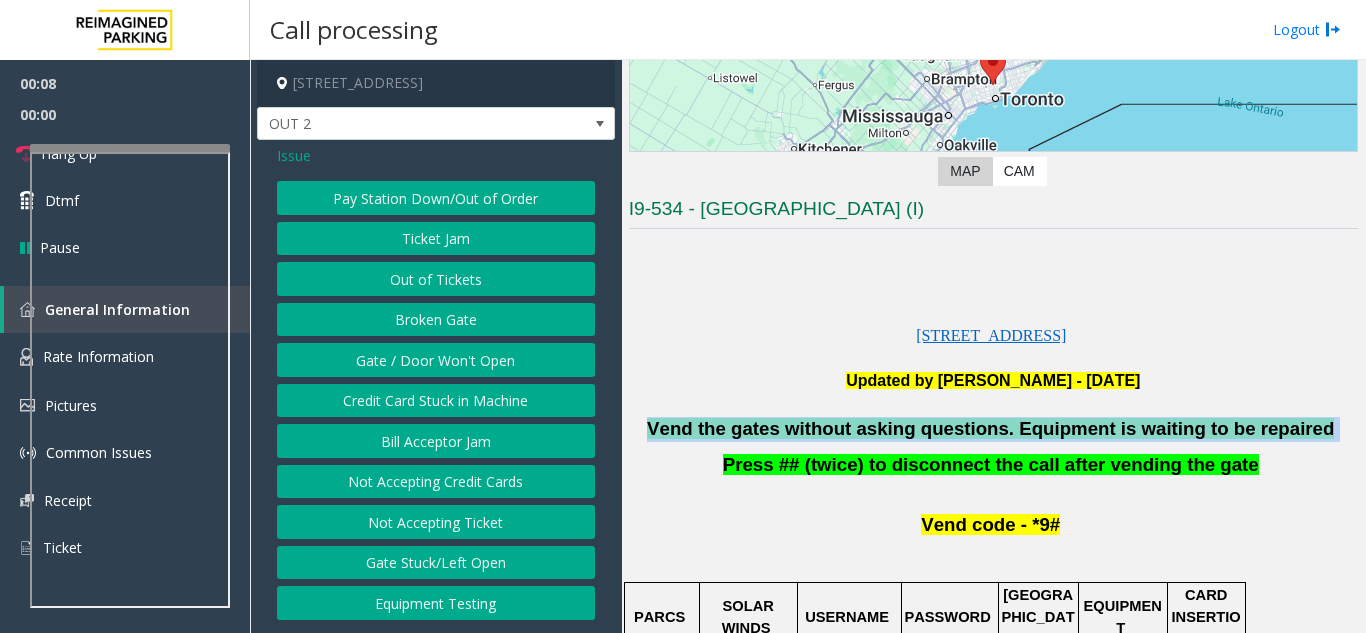click on "Vend the gates without asking questions. Equipment is waiting to be repaired" 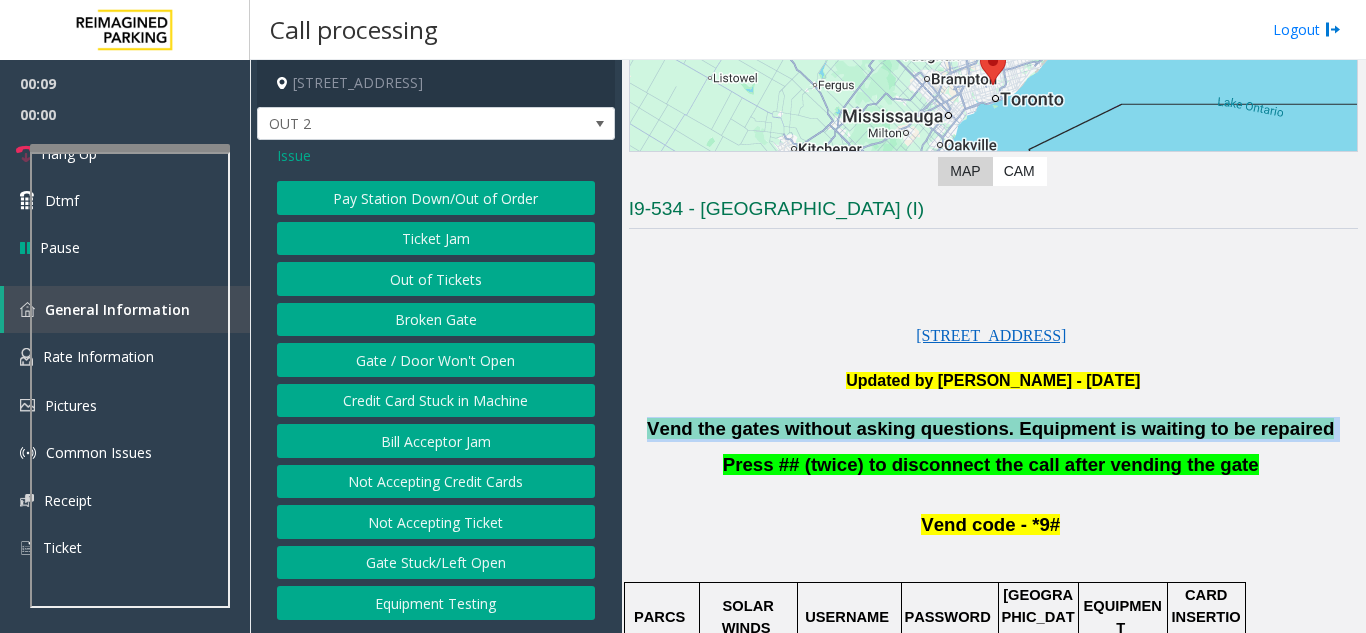 copy on "Vend the gates without asking questions. Equipment is waiting to be repaired" 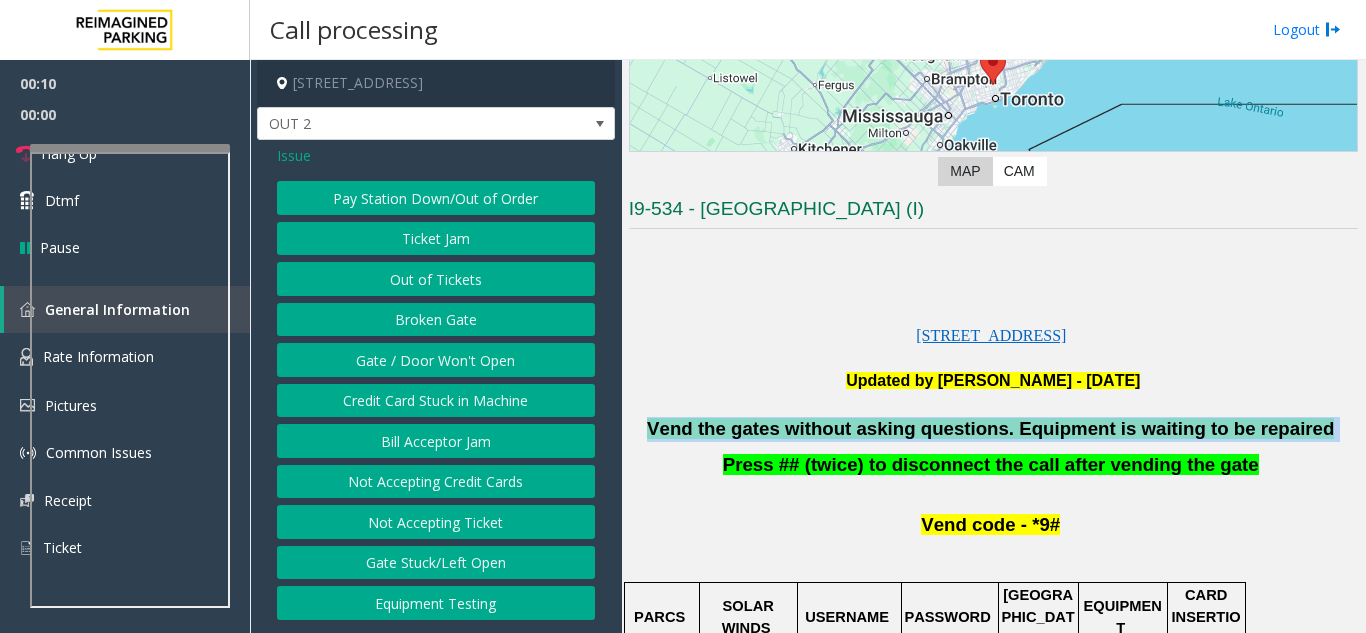 click at bounding box center [130, 148] 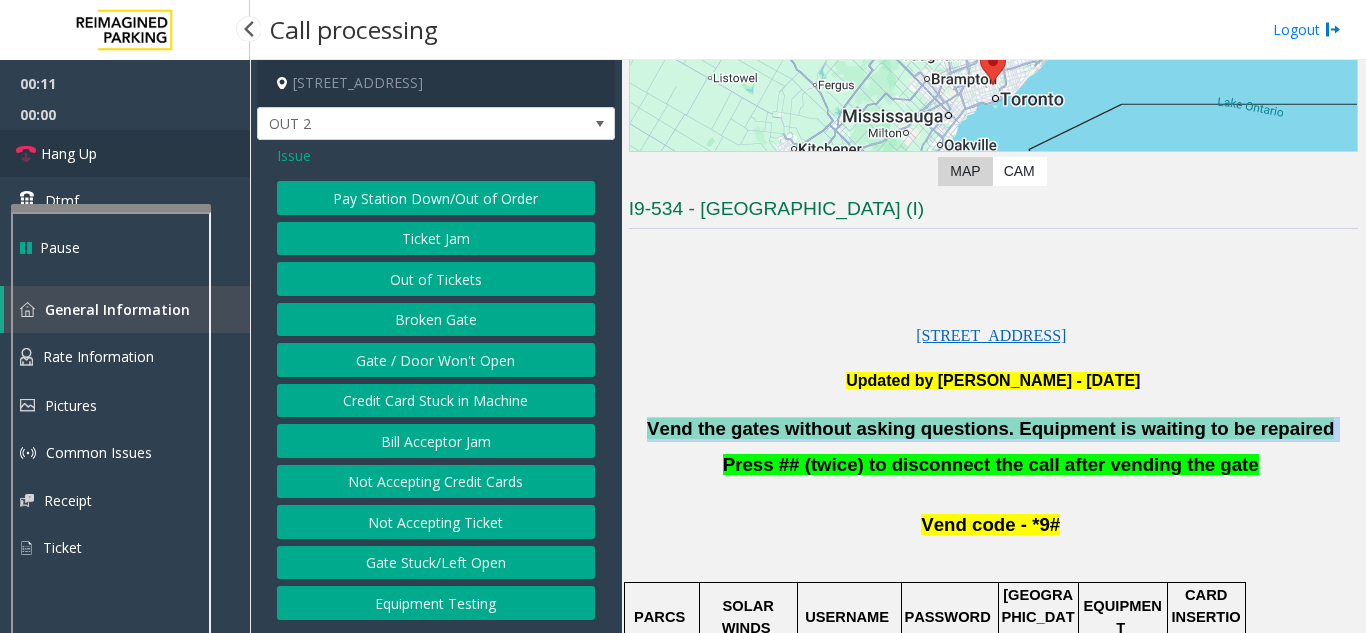 click on "Hang Up" at bounding box center (125, 153) 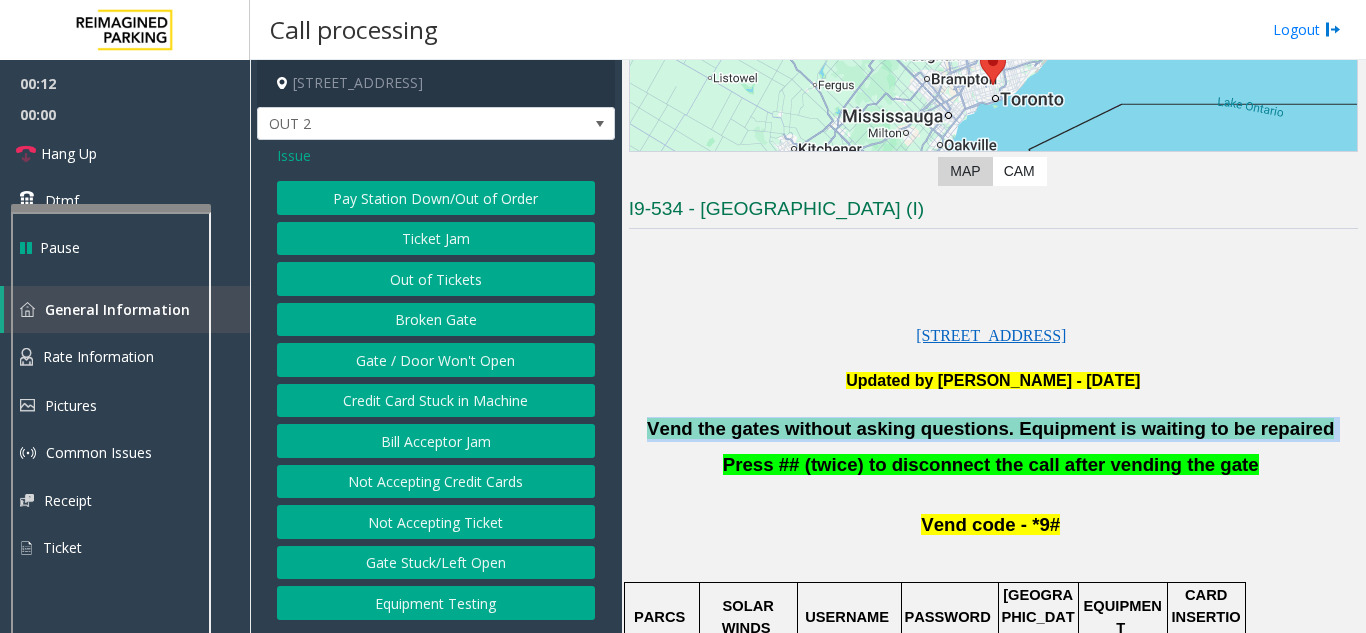click on "Gate / Door Won't Open" 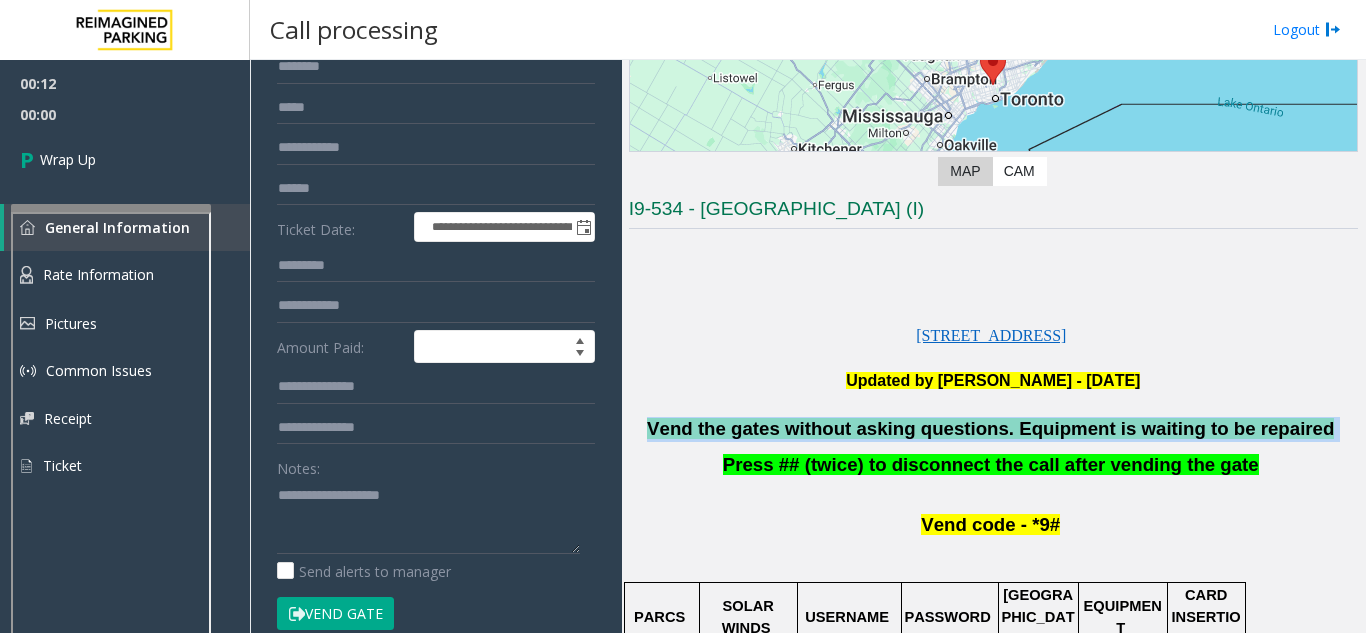 scroll, scrollTop: 200, scrollLeft: 0, axis: vertical 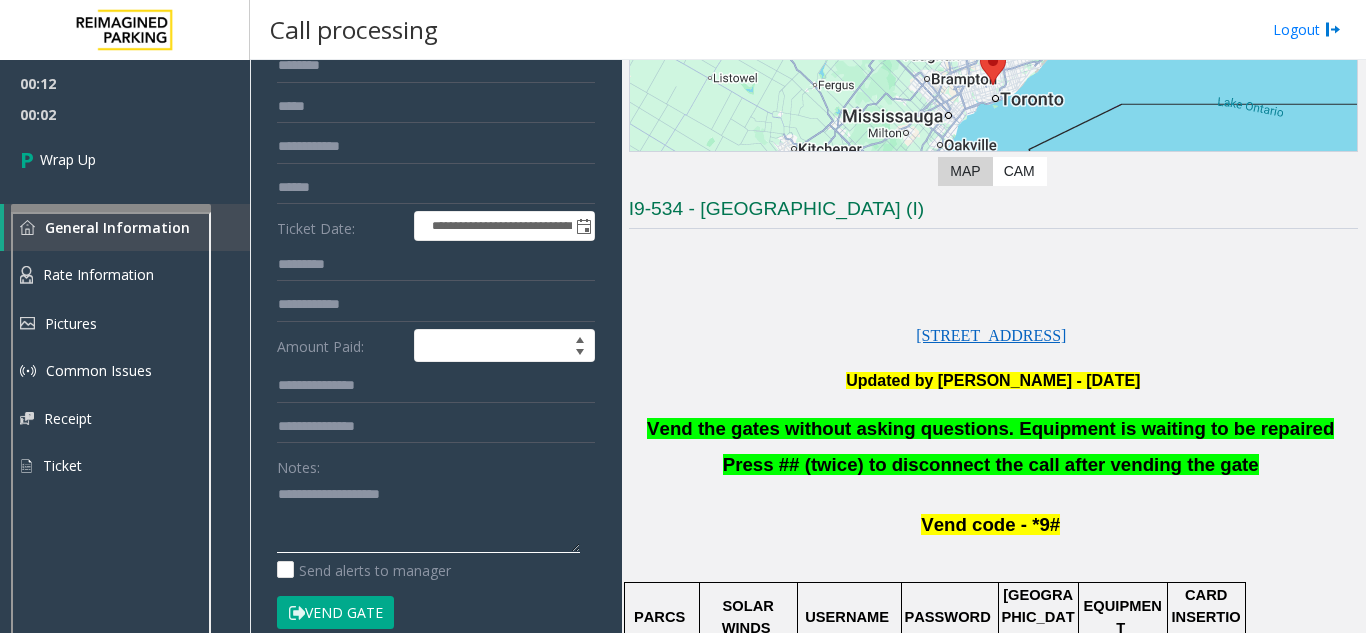 drag, startPoint x: 363, startPoint y: 476, endPoint x: 356, endPoint y: 532, distance: 56.435802 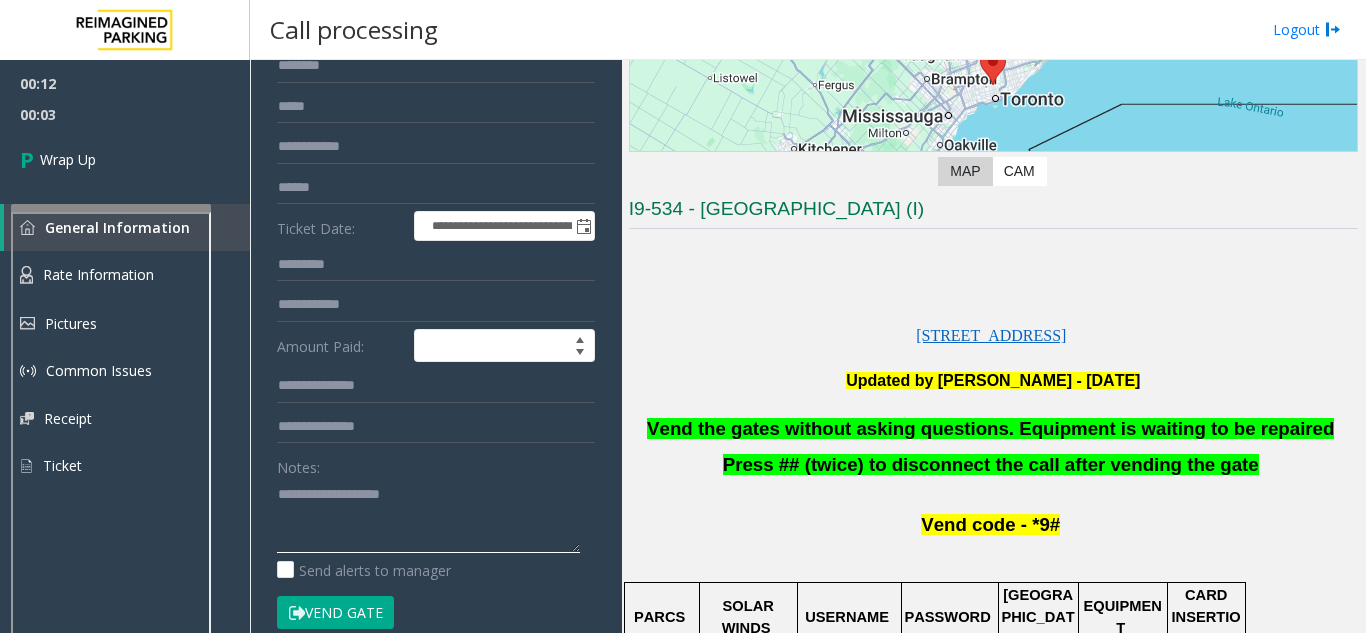 paste on "**********" 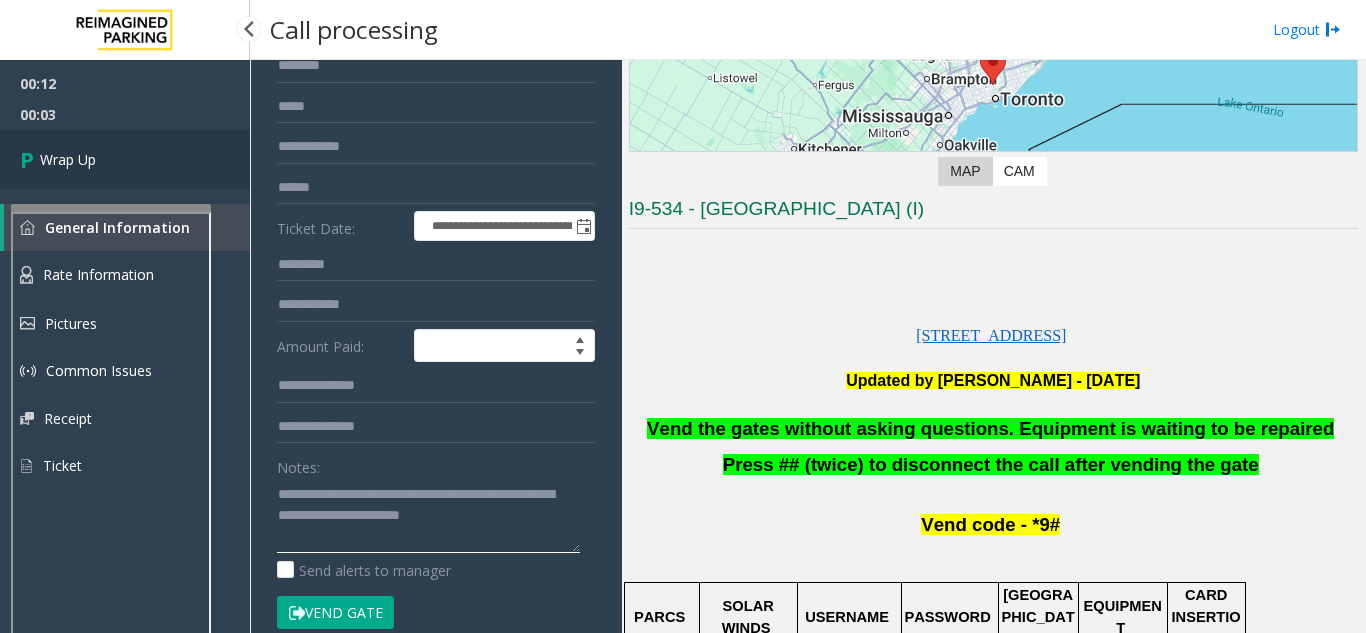 scroll, scrollTop: 15, scrollLeft: 0, axis: vertical 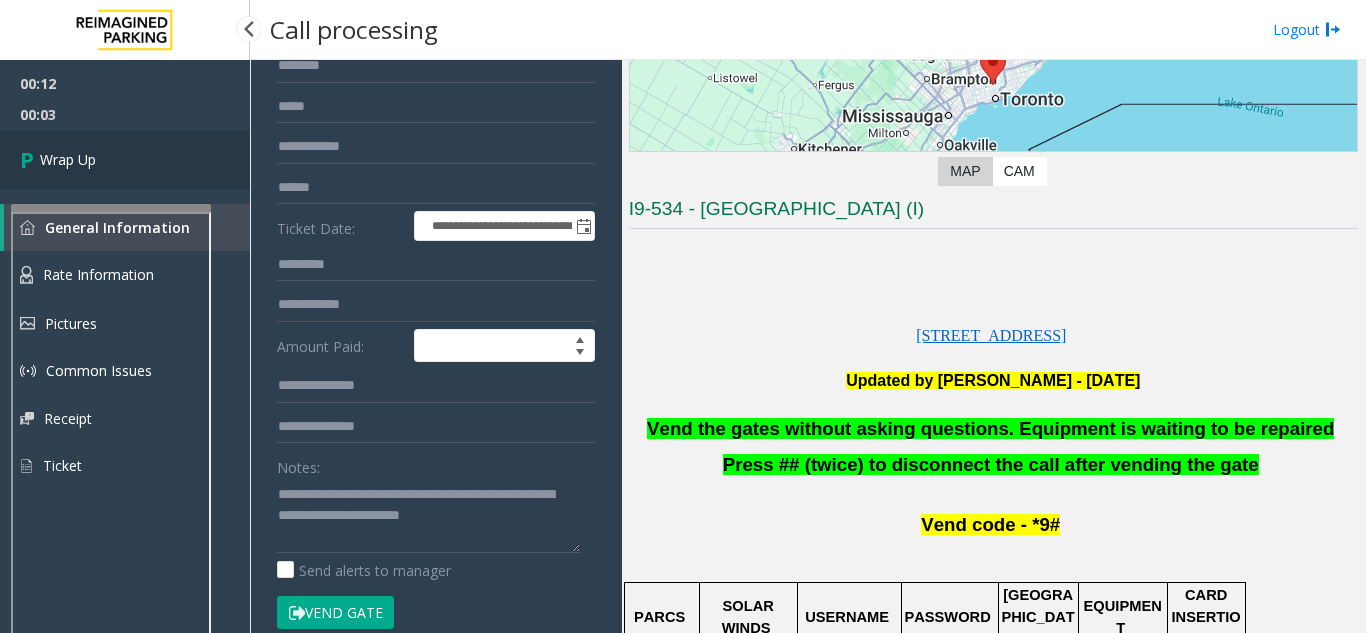 click on "Wrap Up" at bounding box center (125, 159) 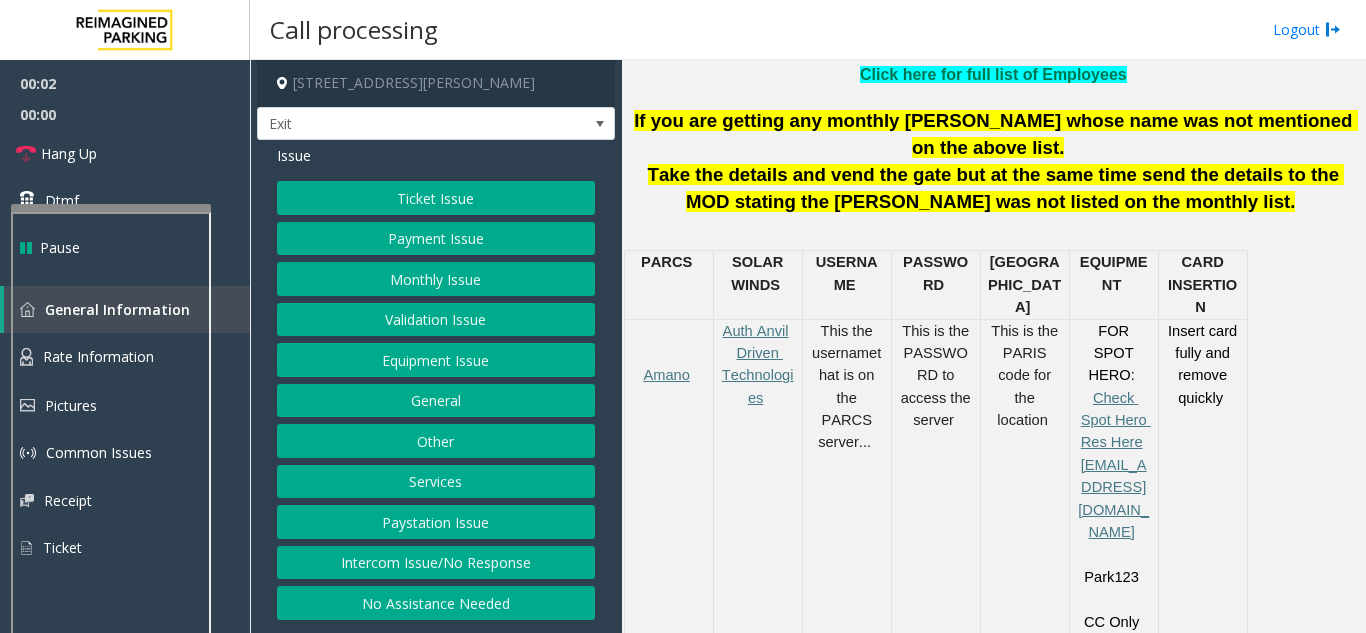 scroll, scrollTop: 1000, scrollLeft: 0, axis: vertical 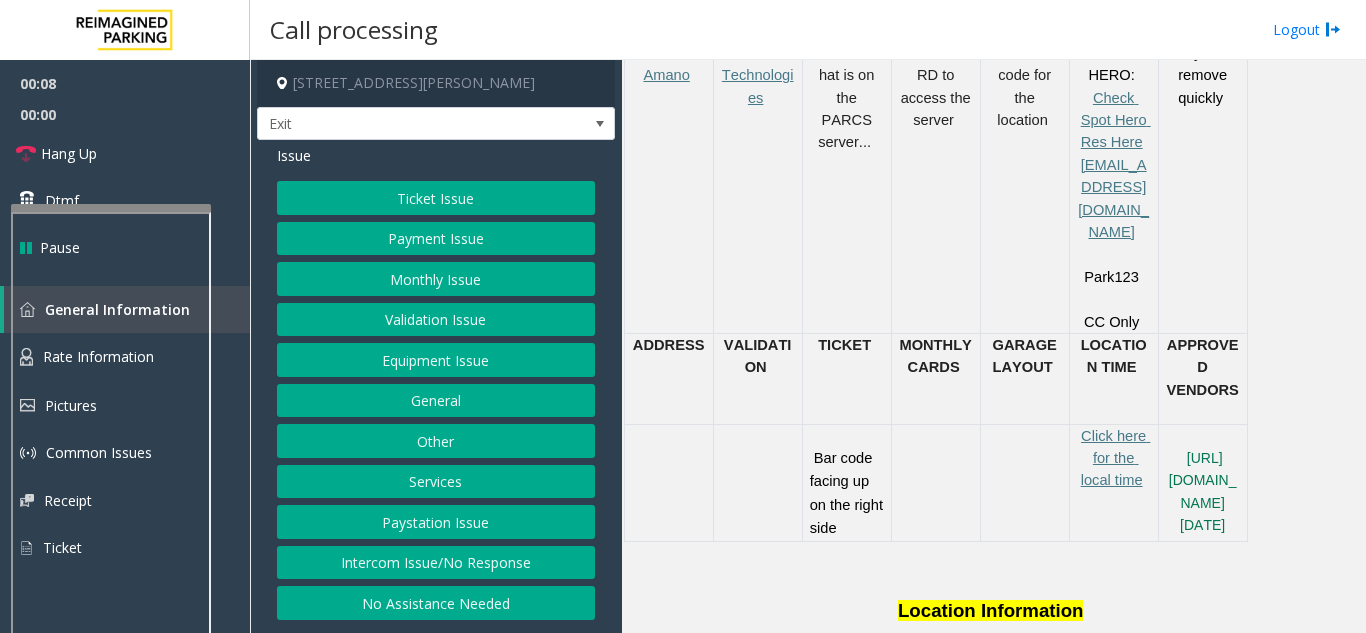 click on "Services" 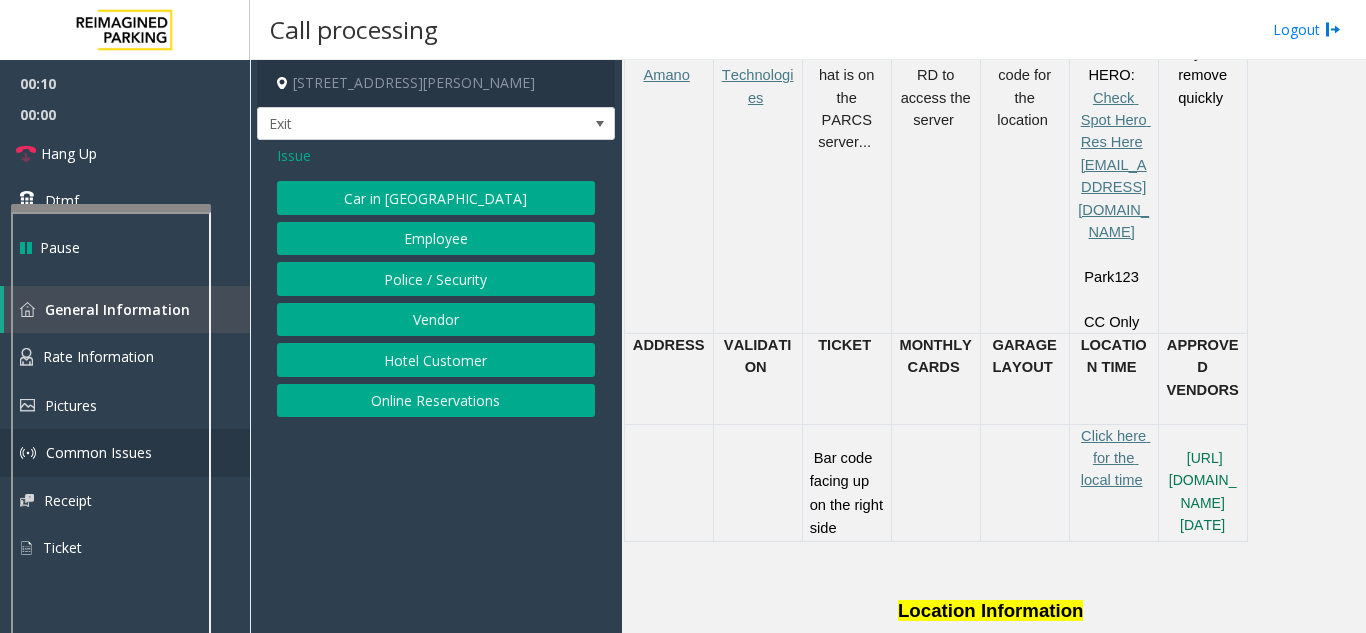 drag, startPoint x: 430, startPoint y: 406, endPoint x: 237, endPoint y: 435, distance: 195.1666 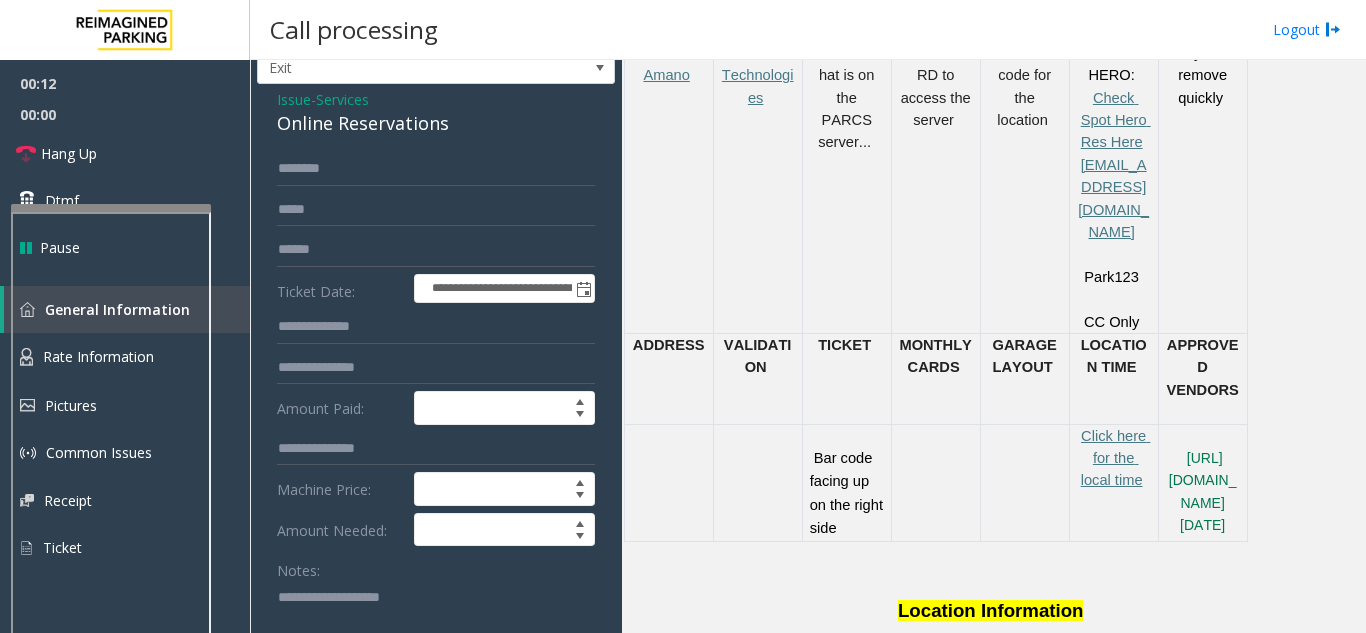 scroll, scrollTop: 100, scrollLeft: 0, axis: vertical 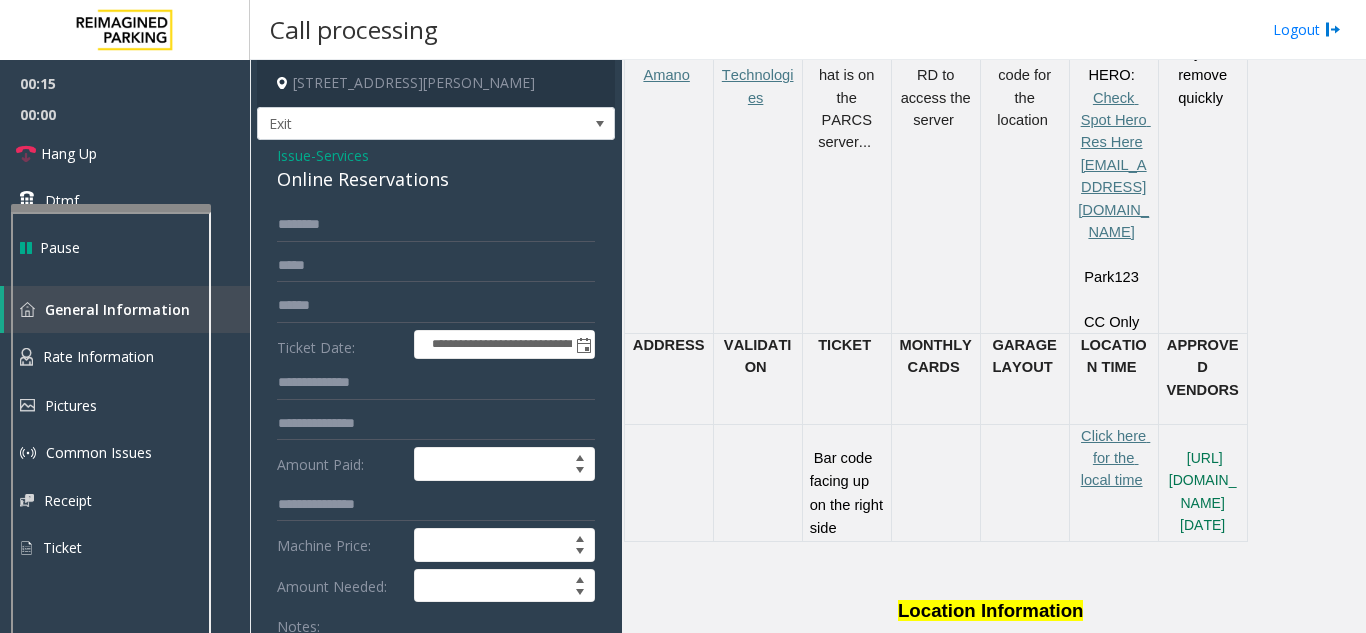 click on "Online Reservations" 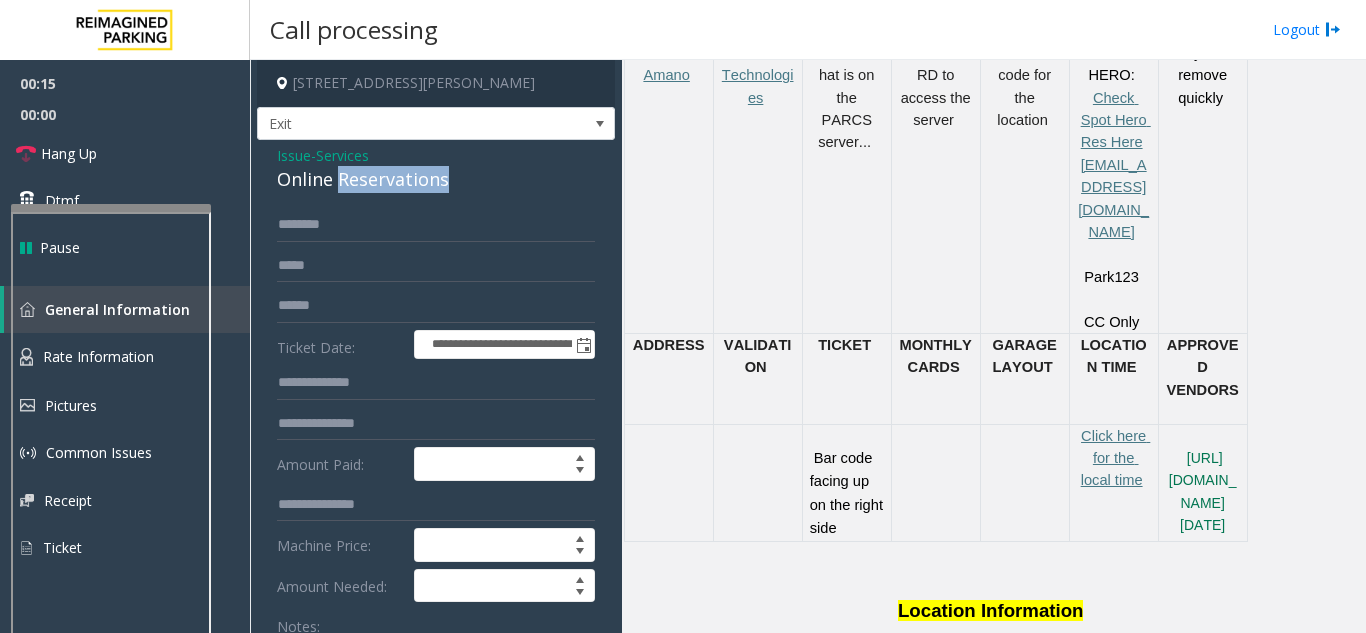 click on "Online Reservations" 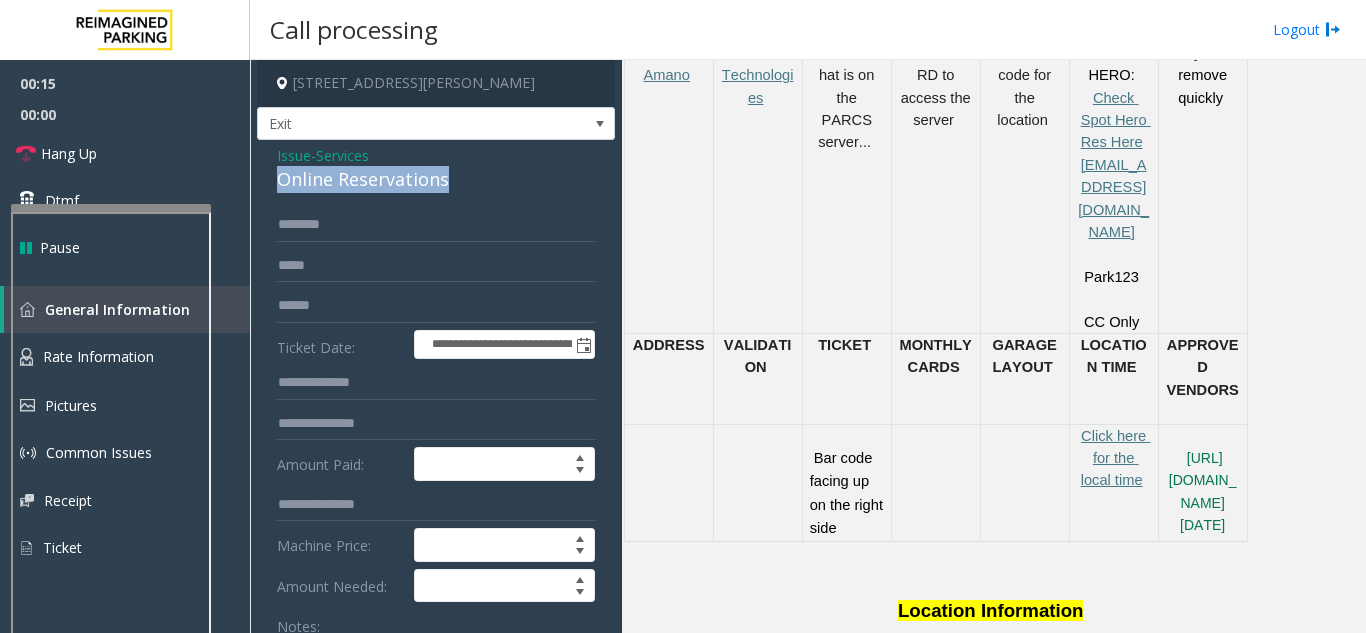 click on "Online Reservations" 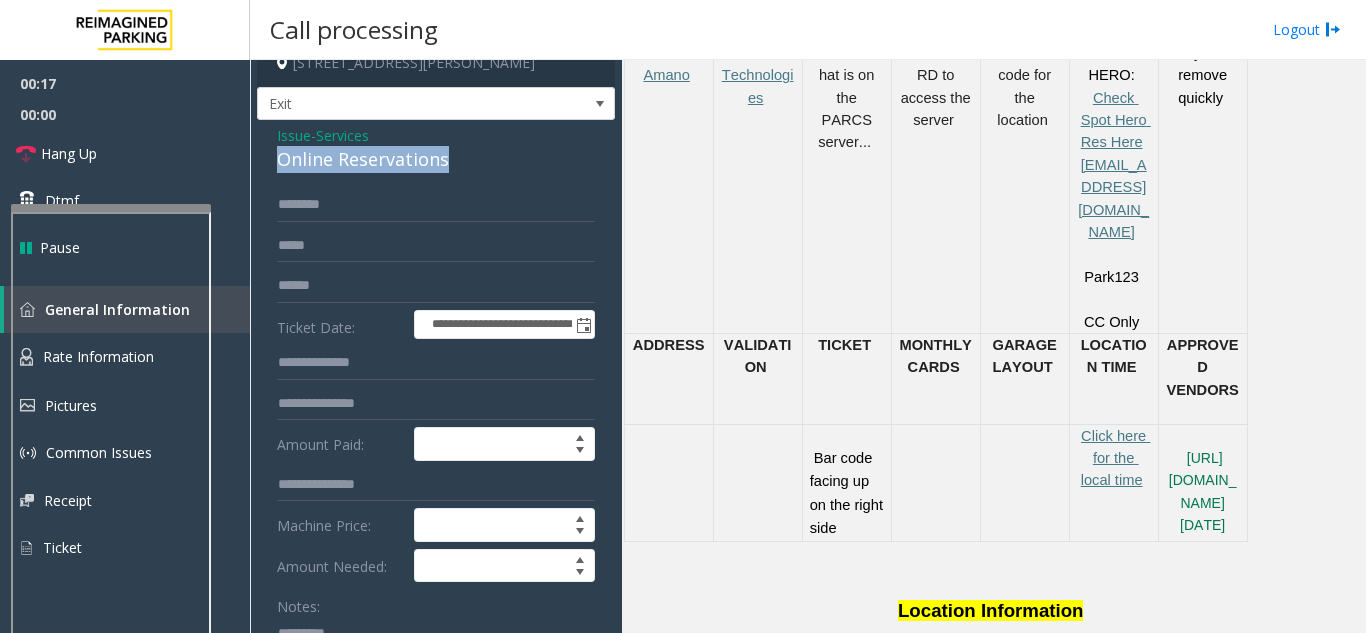 scroll, scrollTop: 114, scrollLeft: 0, axis: vertical 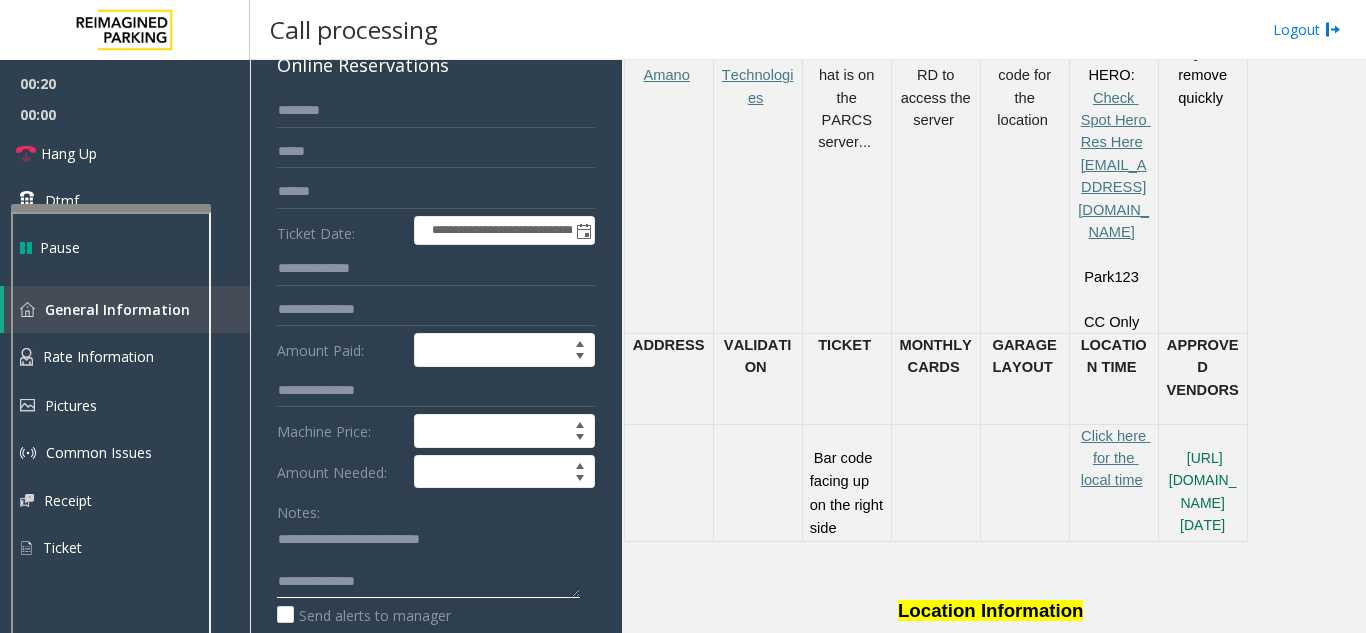 click 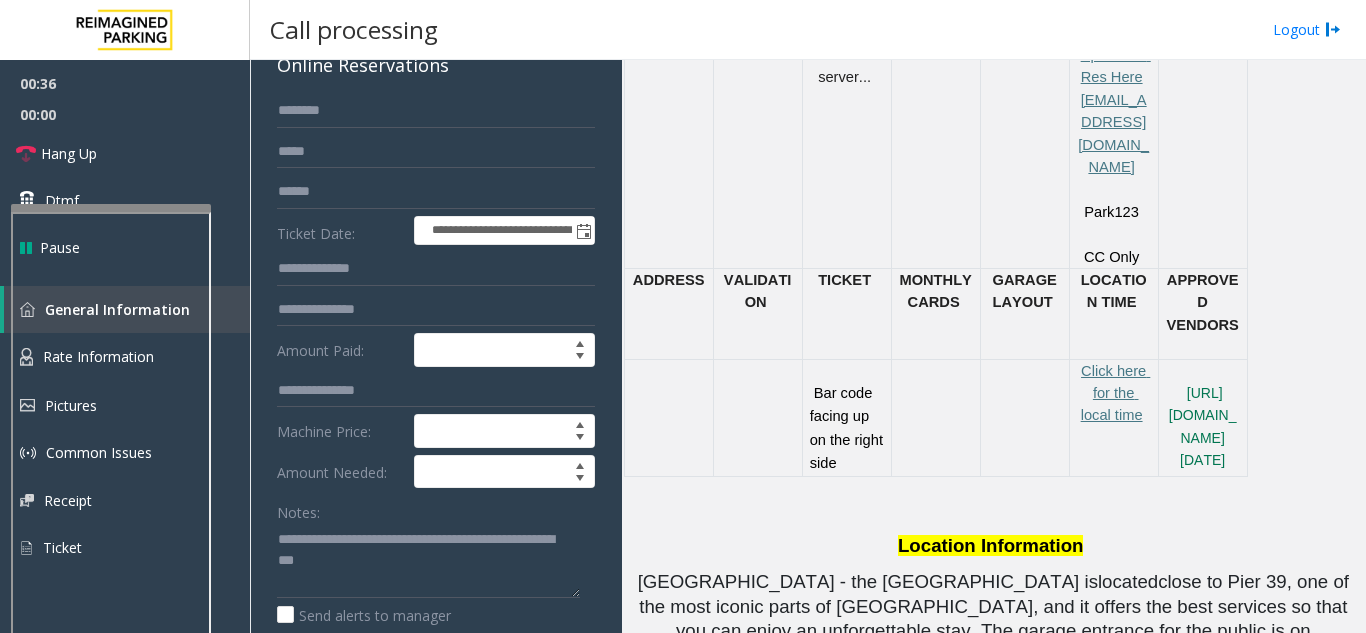 scroll, scrollTop: 1100, scrollLeft: 0, axis: vertical 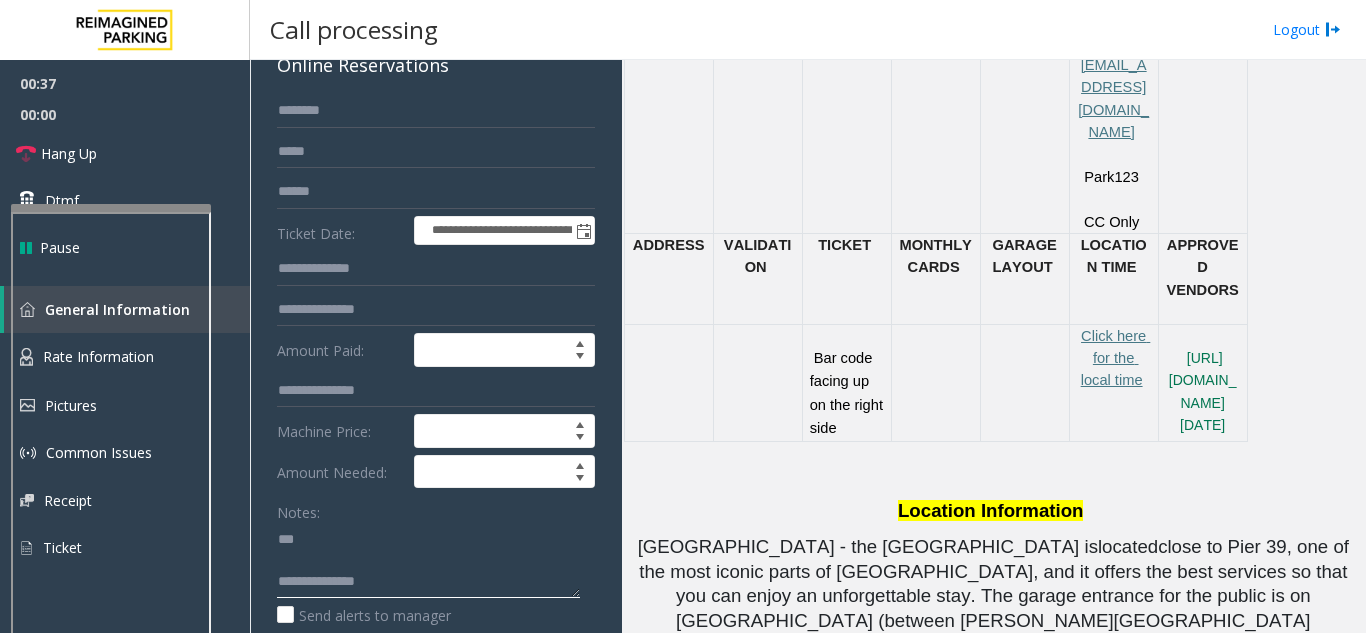 click 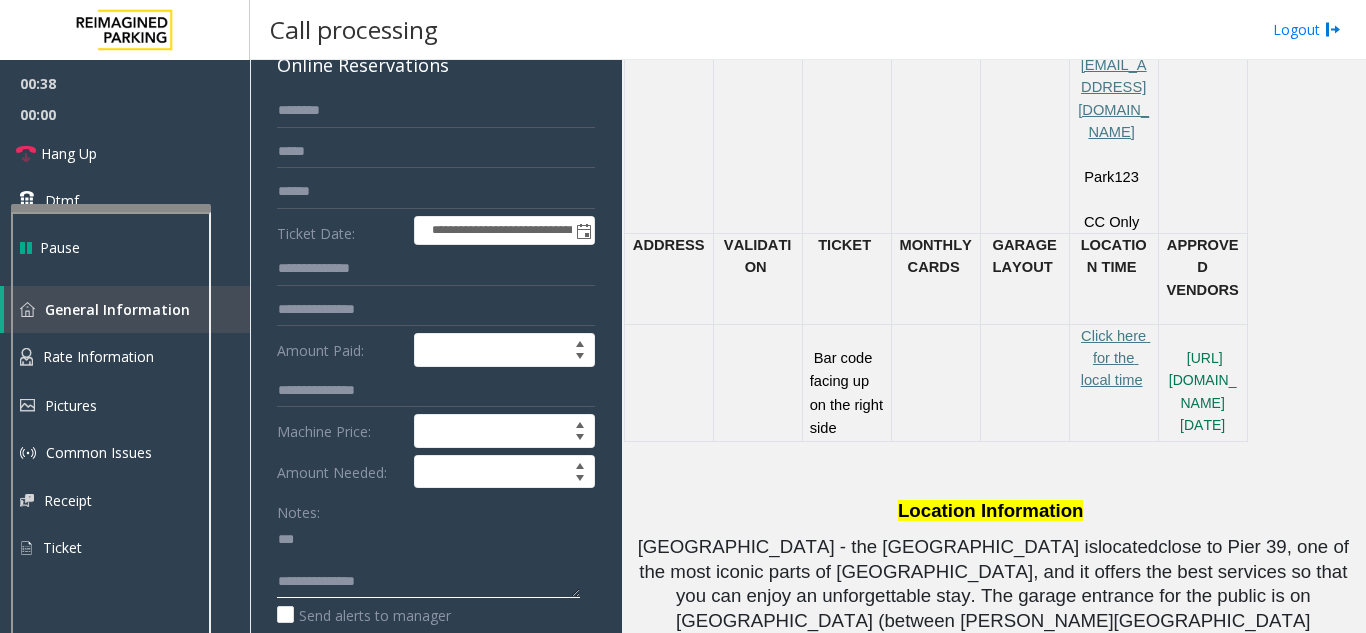 click 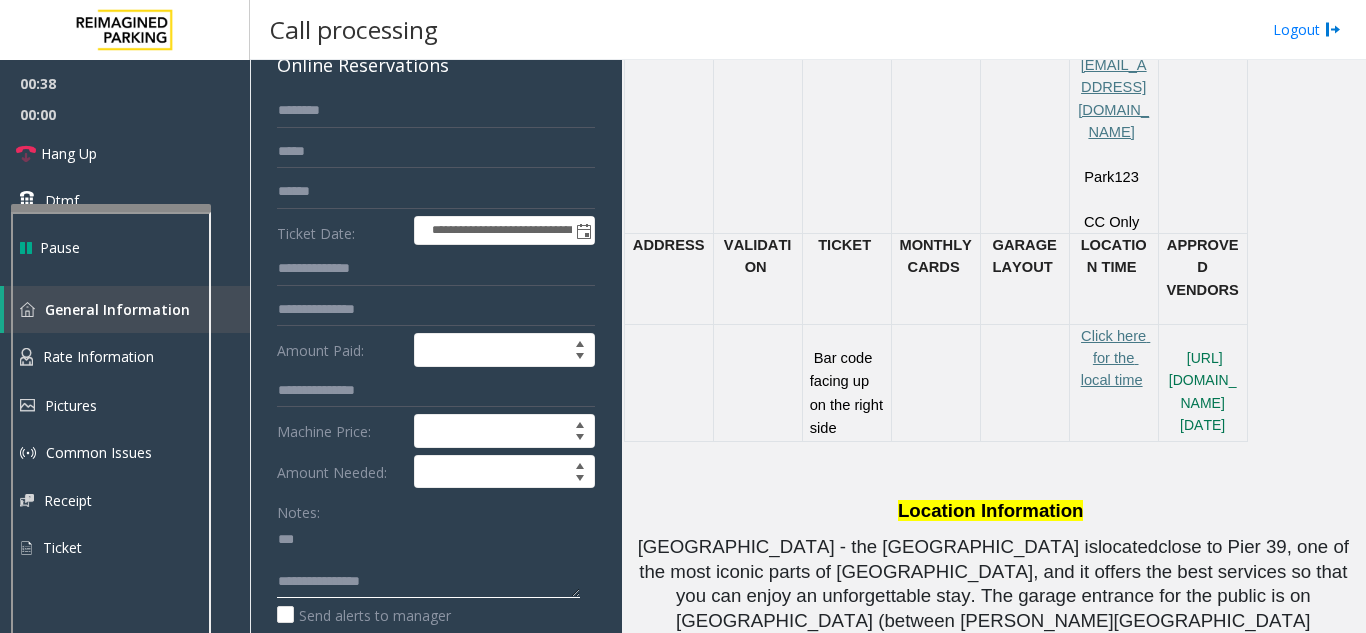 scroll, scrollTop: 36, scrollLeft: 0, axis: vertical 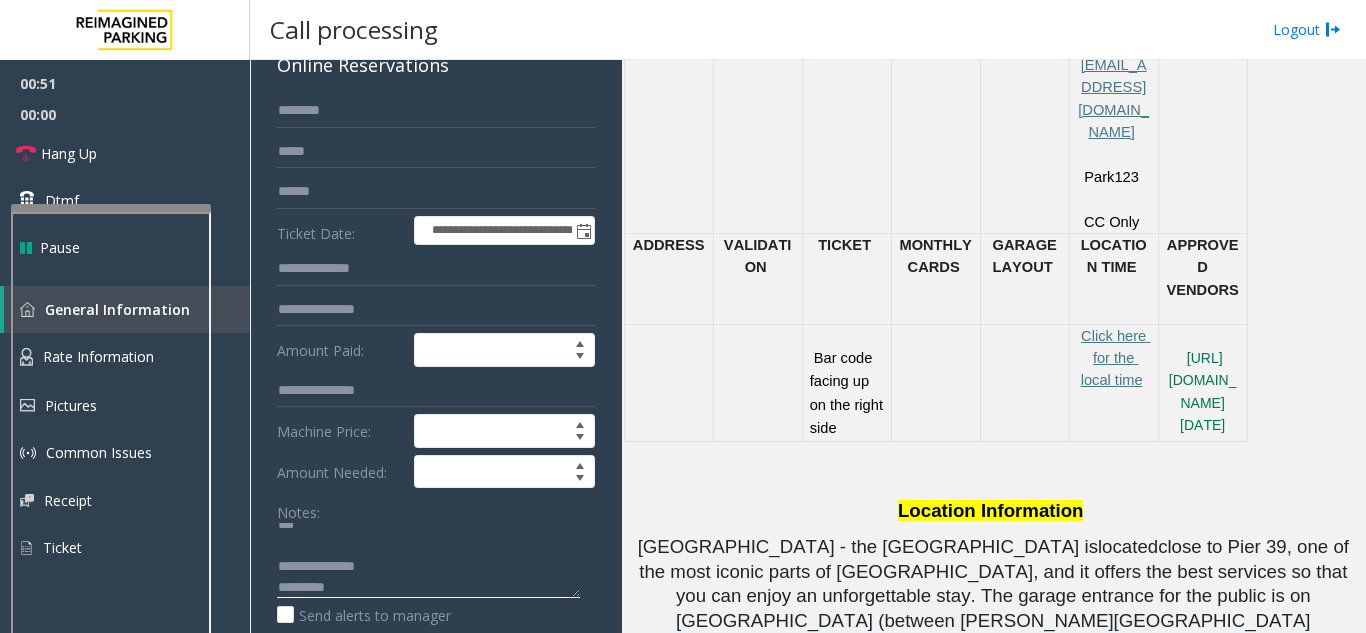 paste on "**********" 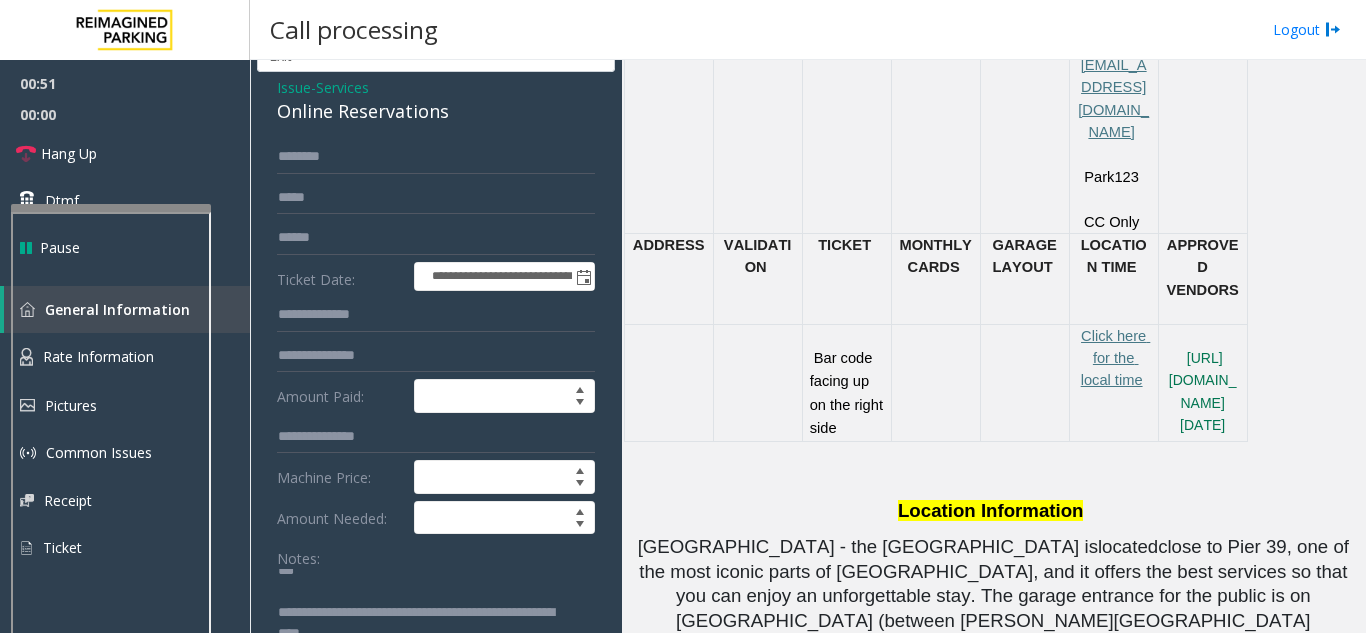scroll, scrollTop: 0, scrollLeft: 0, axis: both 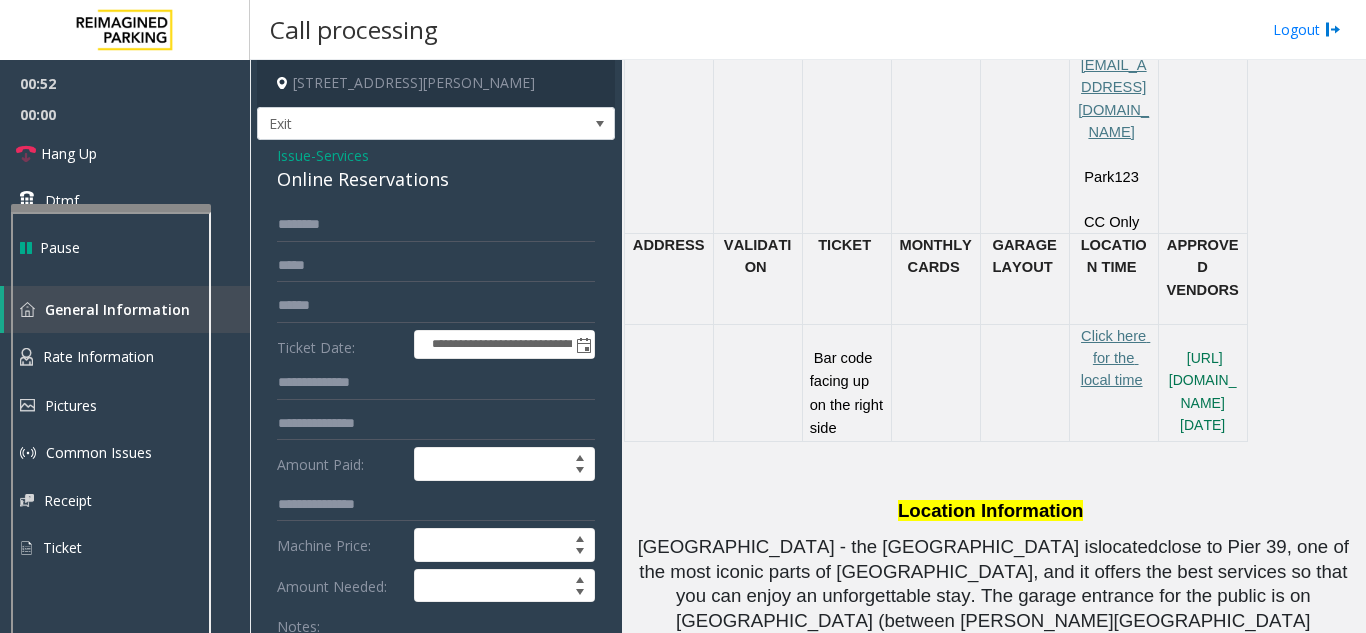 click on "**********" 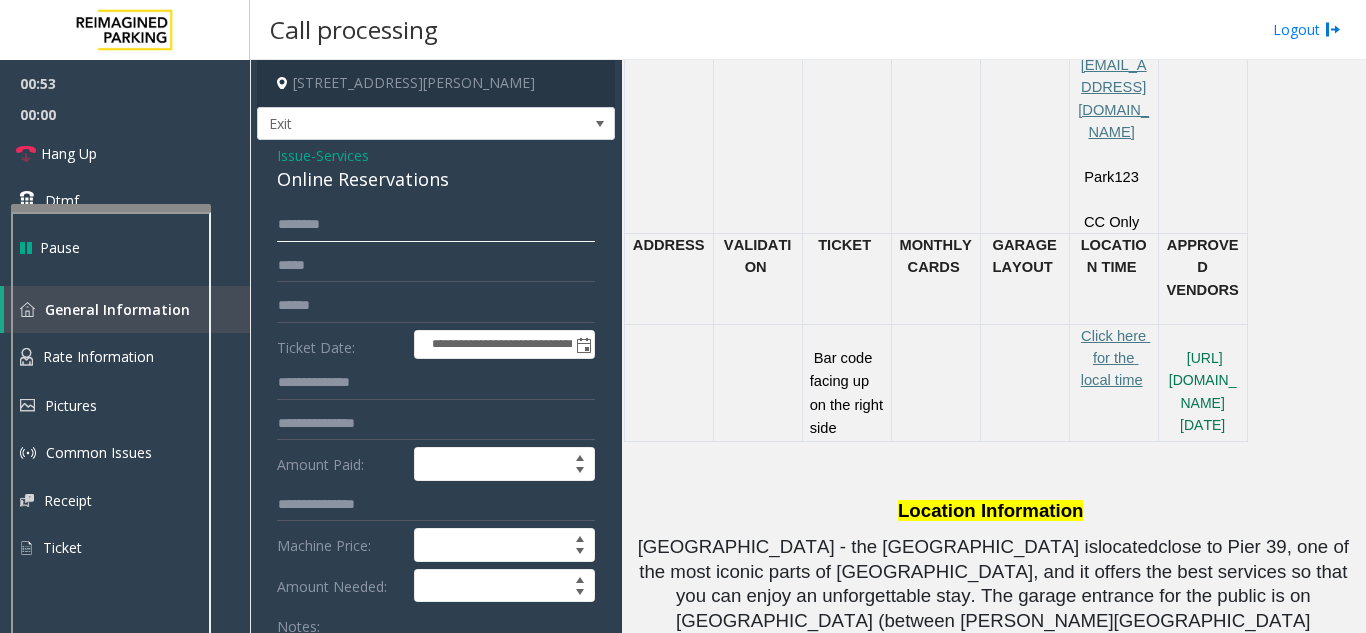 click 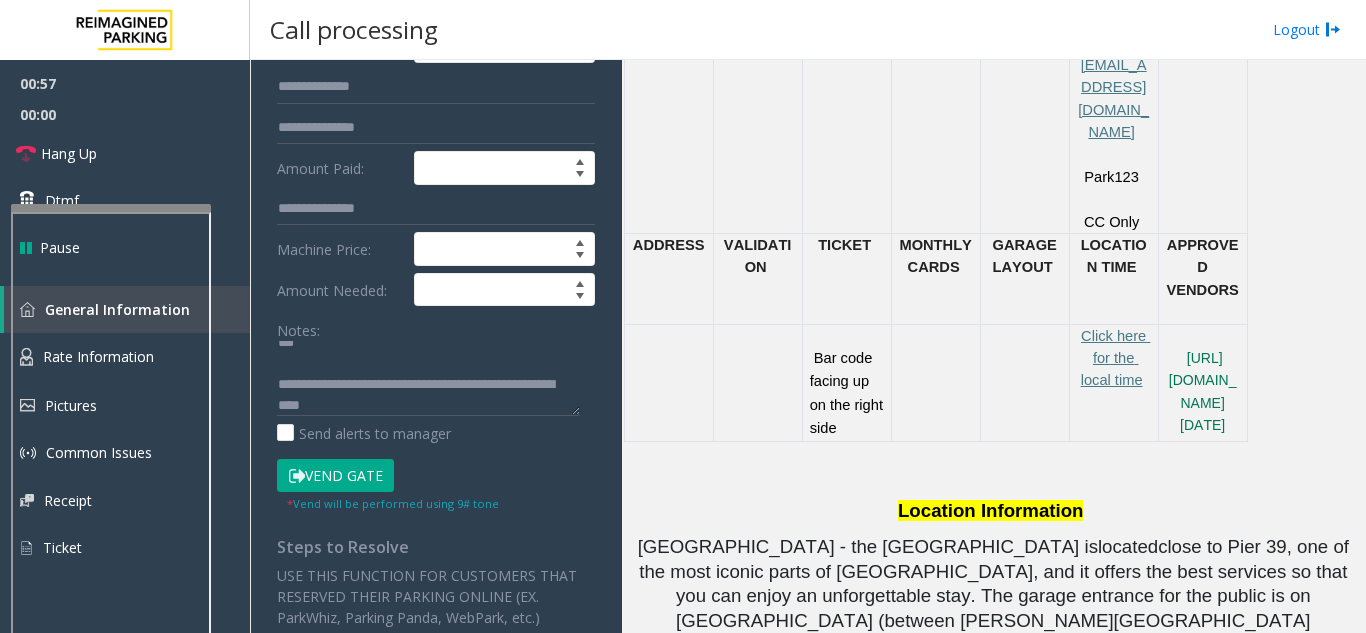 scroll, scrollTop: 300, scrollLeft: 0, axis: vertical 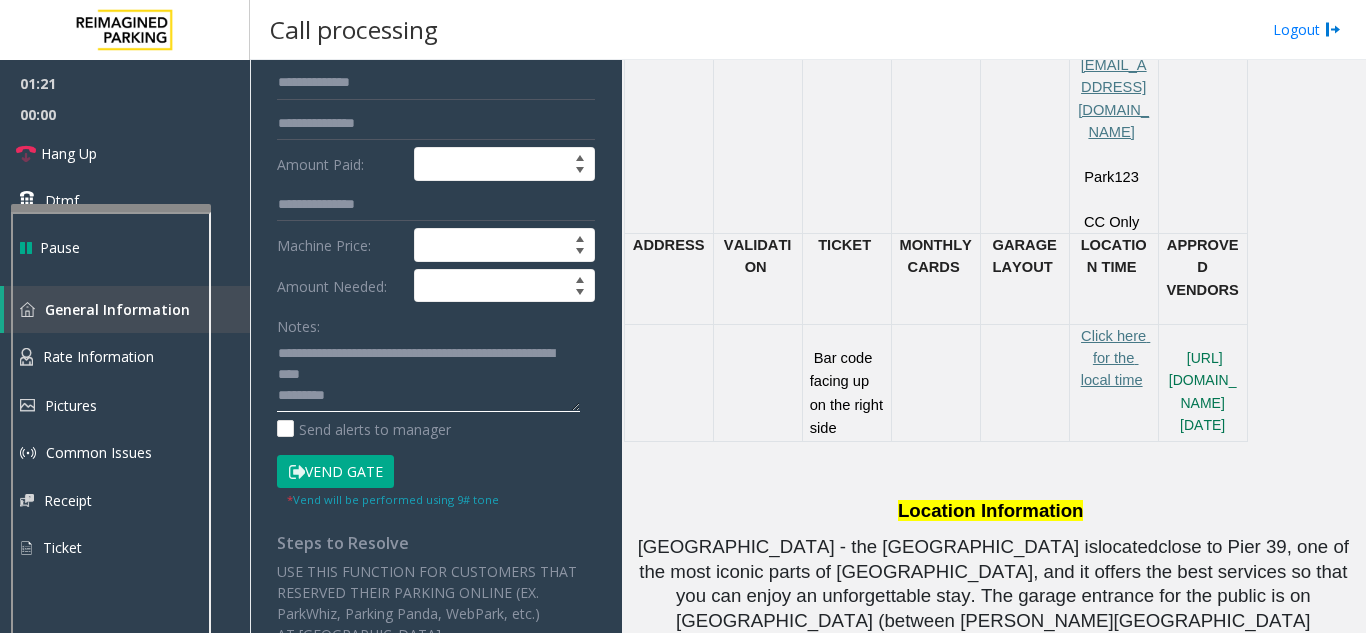 click 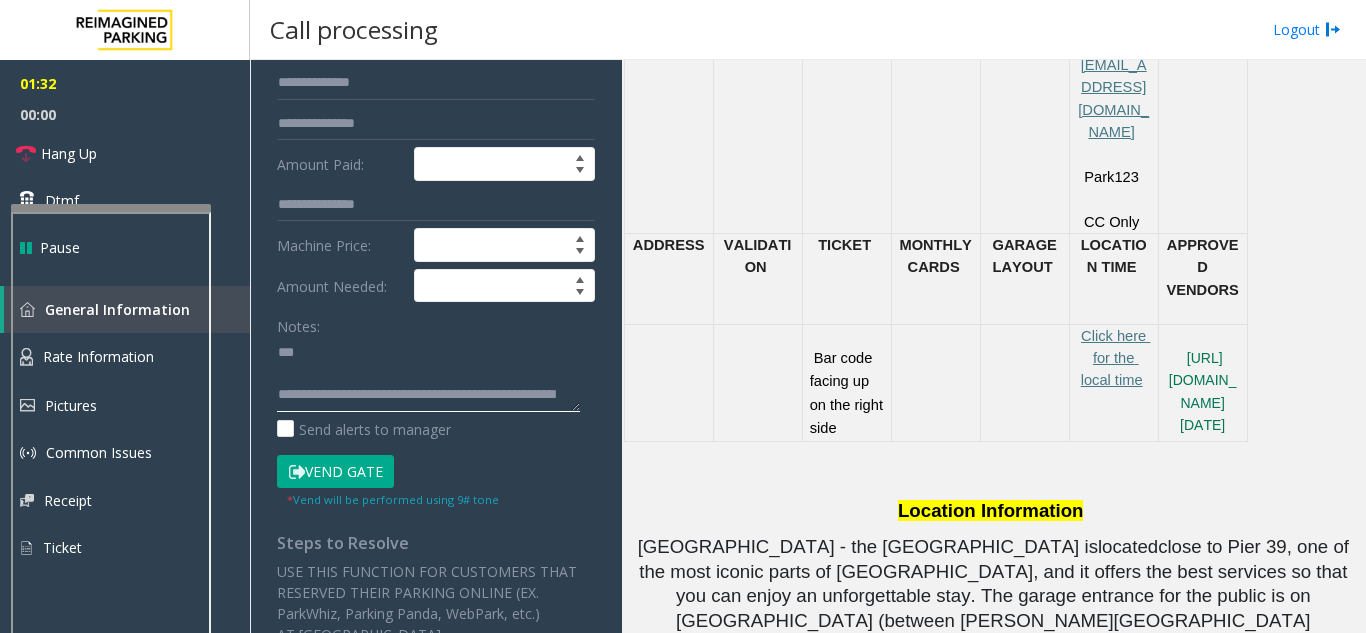 scroll, scrollTop: 0, scrollLeft: 0, axis: both 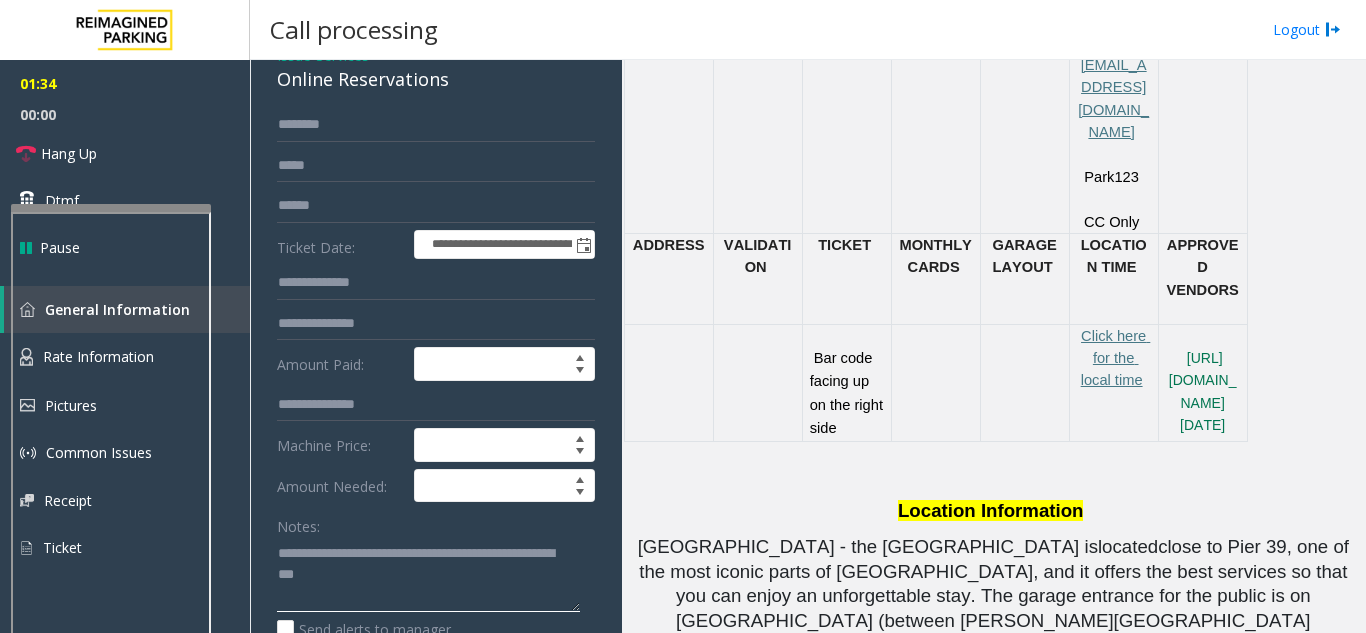 type on "**********" 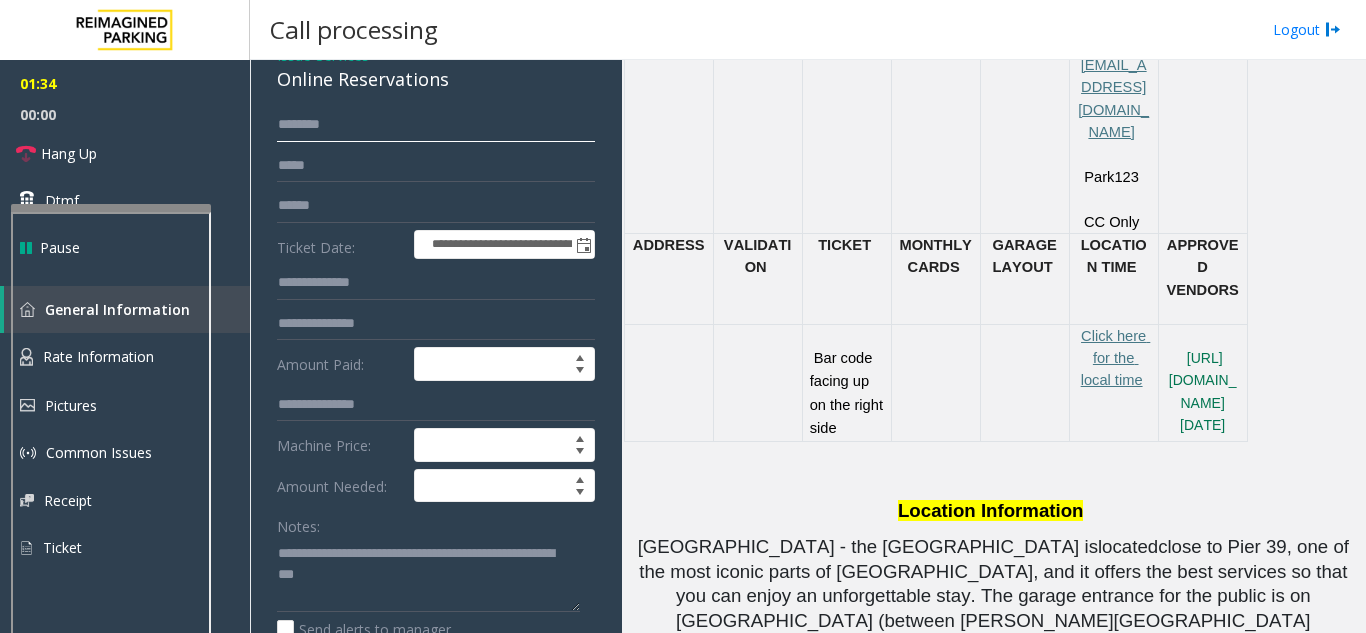 click 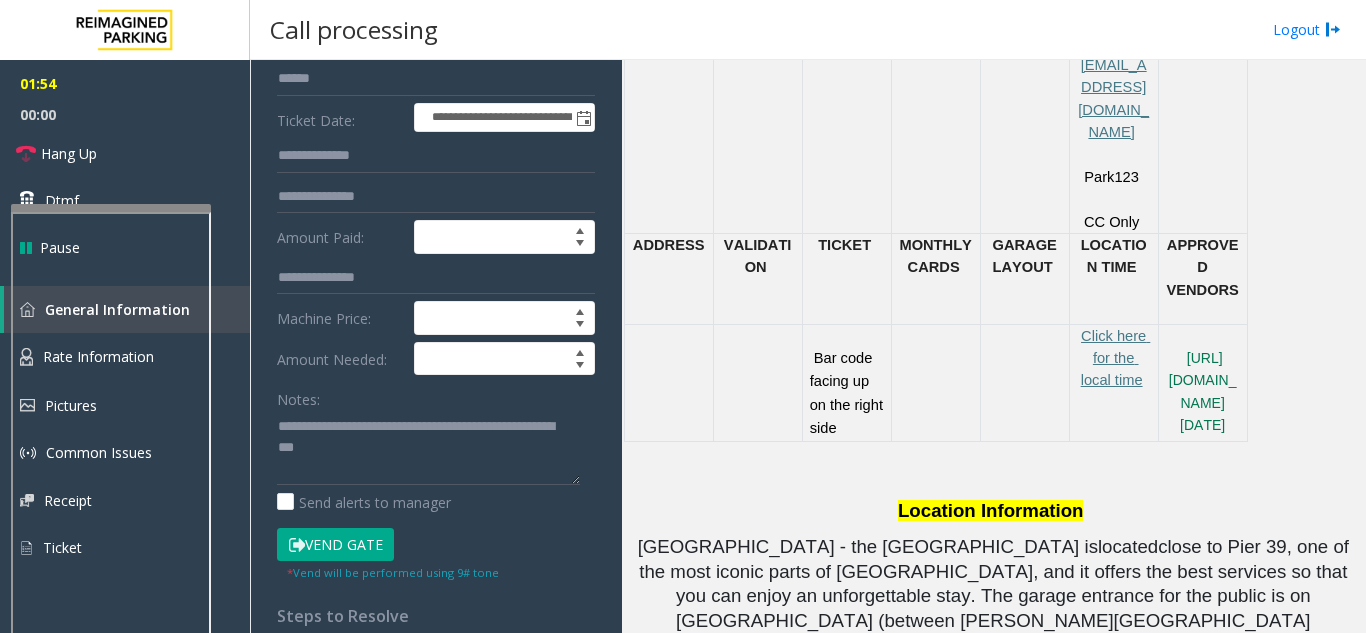 scroll, scrollTop: 300, scrollLeft: 0, axis: vertical 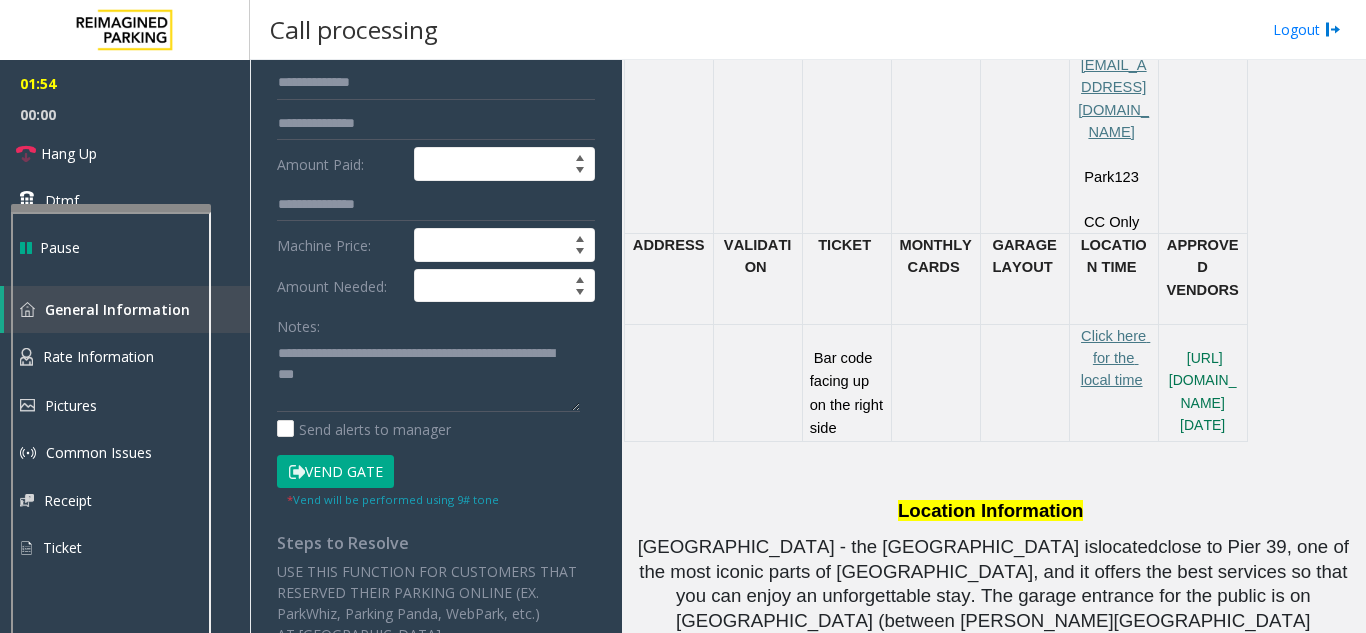 type on "****" 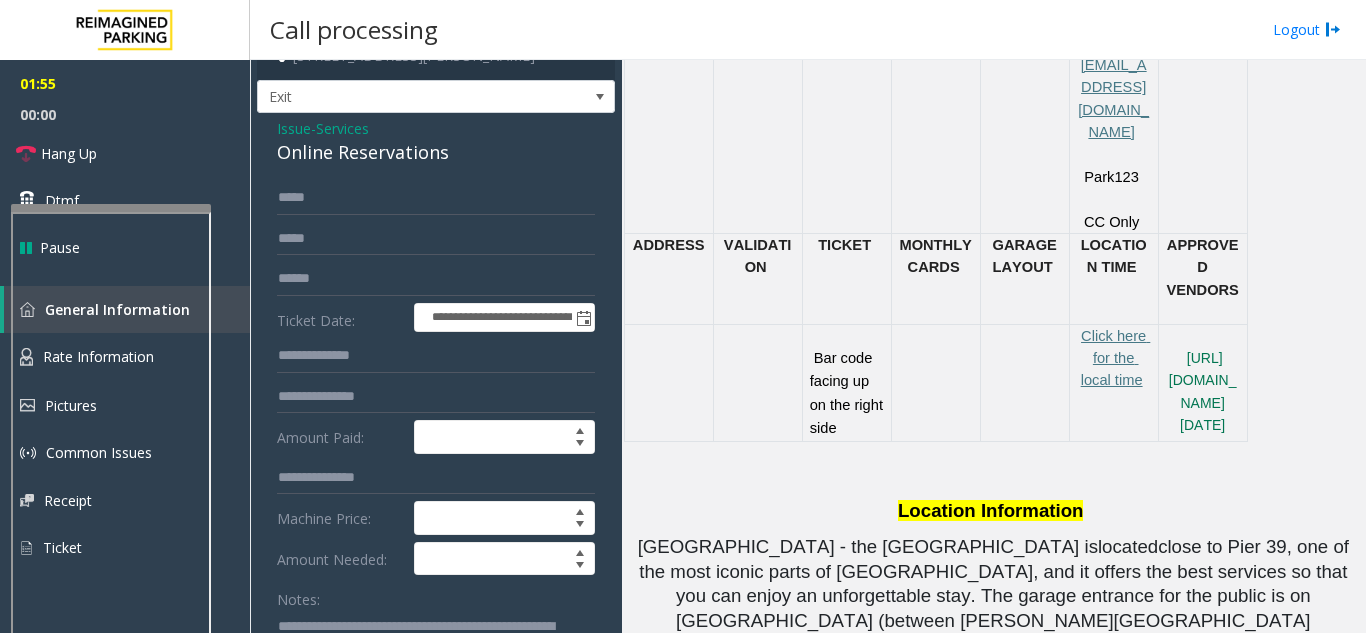 scroll, scrollTop: 0, scrollLeft: 0, axis: both 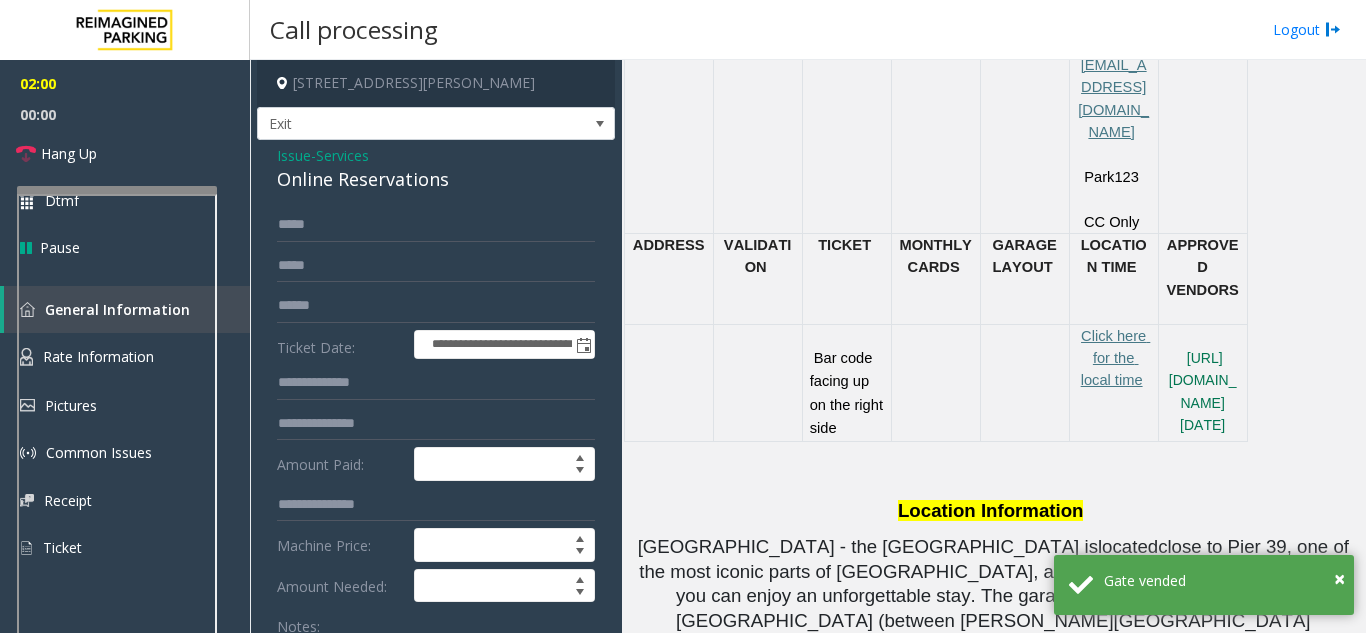 click at bounding box center (117, 190) 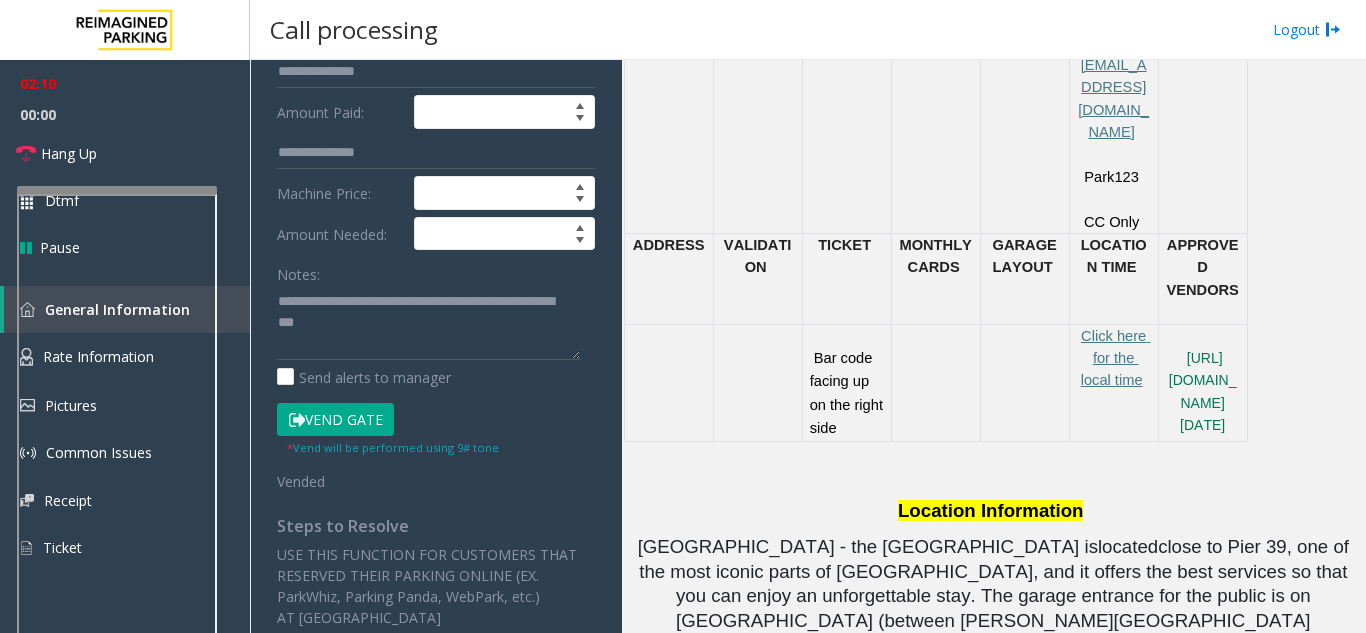 scroll, scrollTop: 400, scrollLeft: 0, axis: vertical 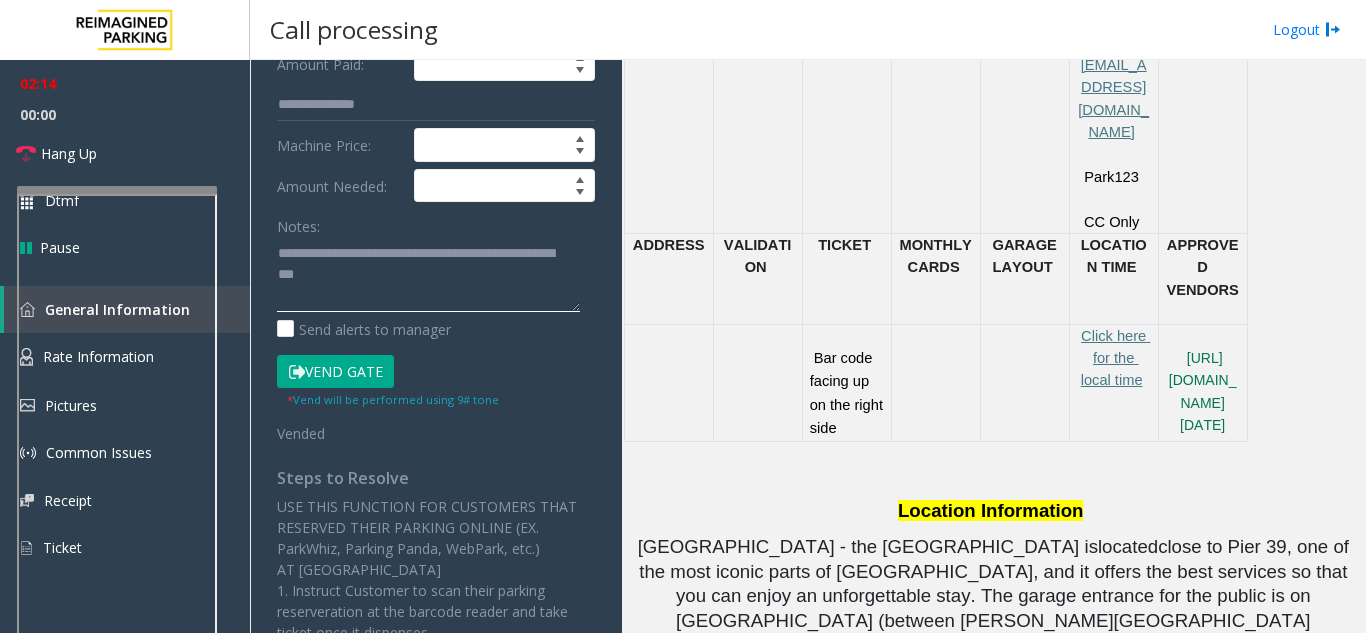 click 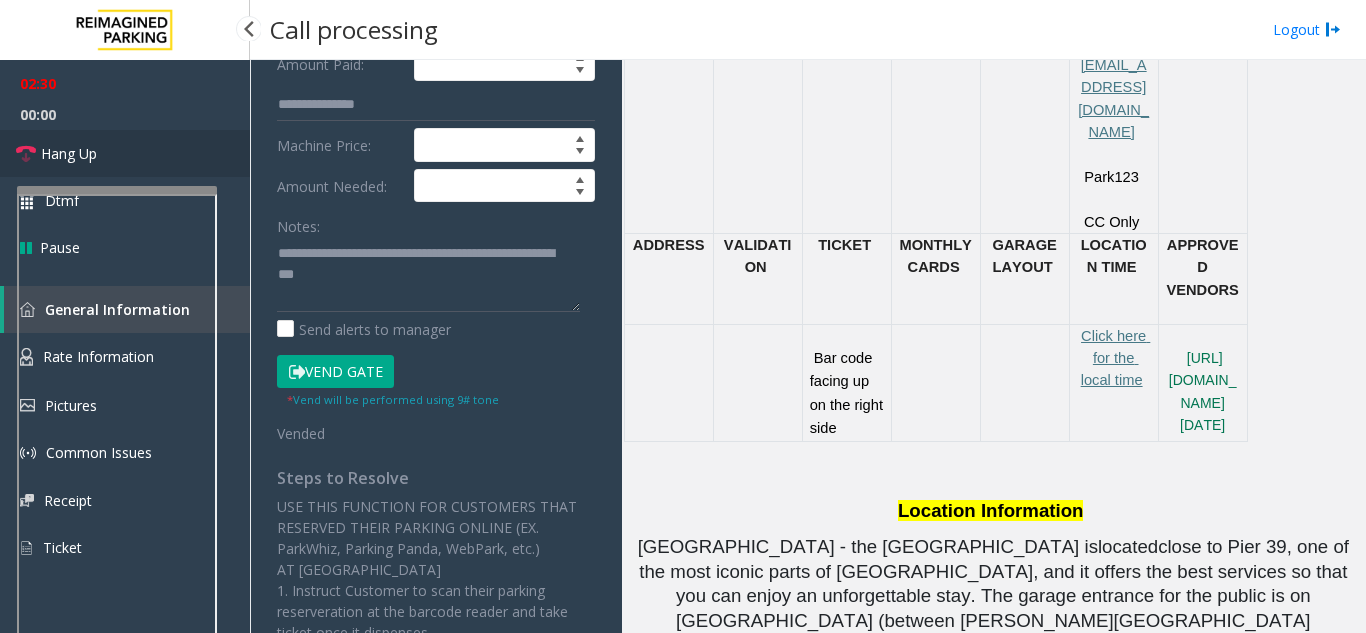 click on "Hang Up" at bounding box center [125, 153] 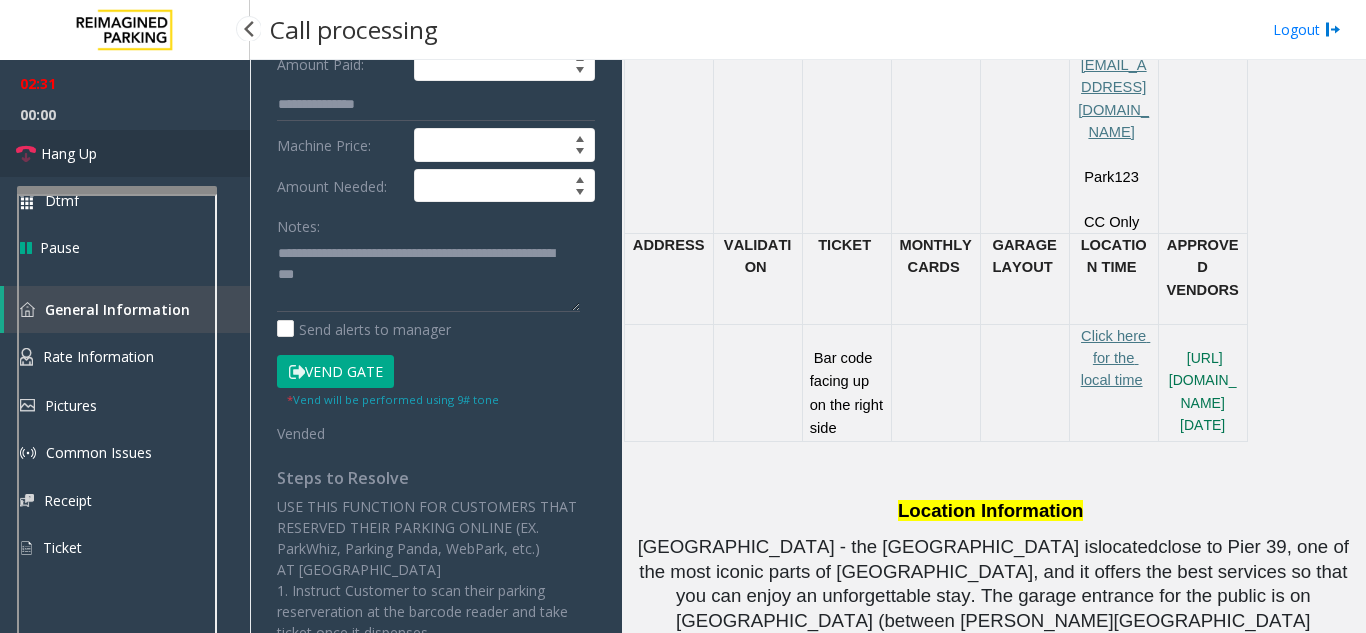 click on "Hang Up" at bounding box center (125, 153) 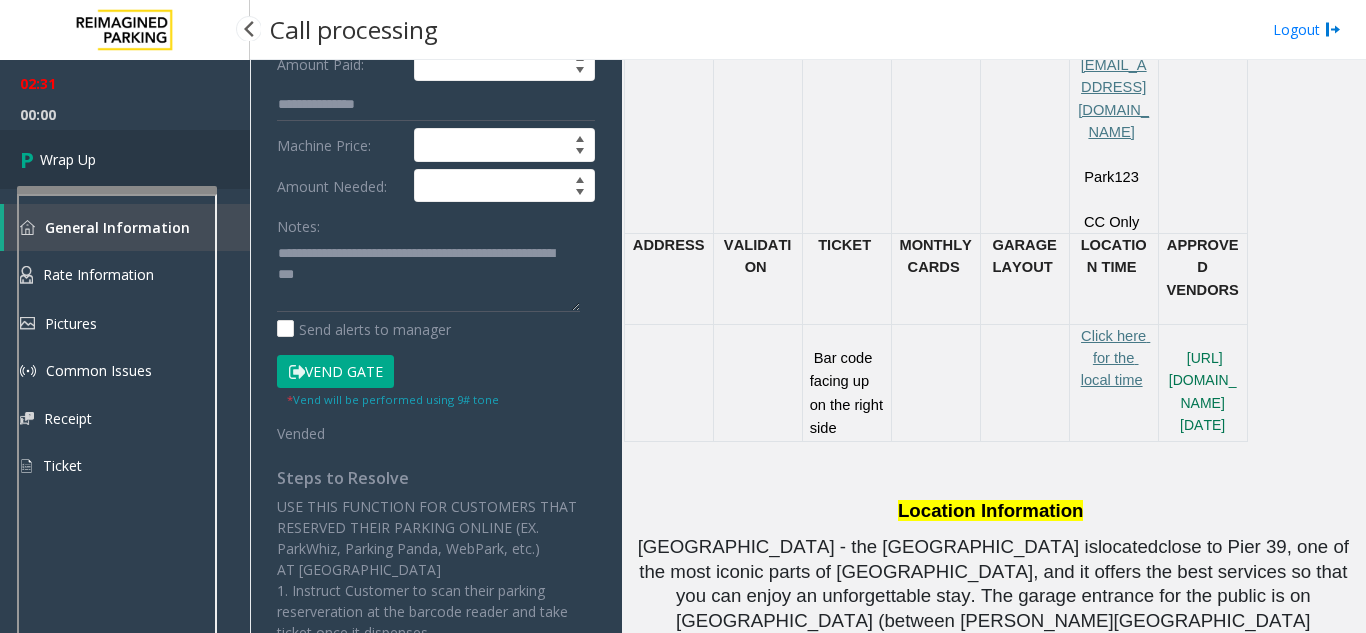 click on "Wrap Up" at bounding box center (125, 159) 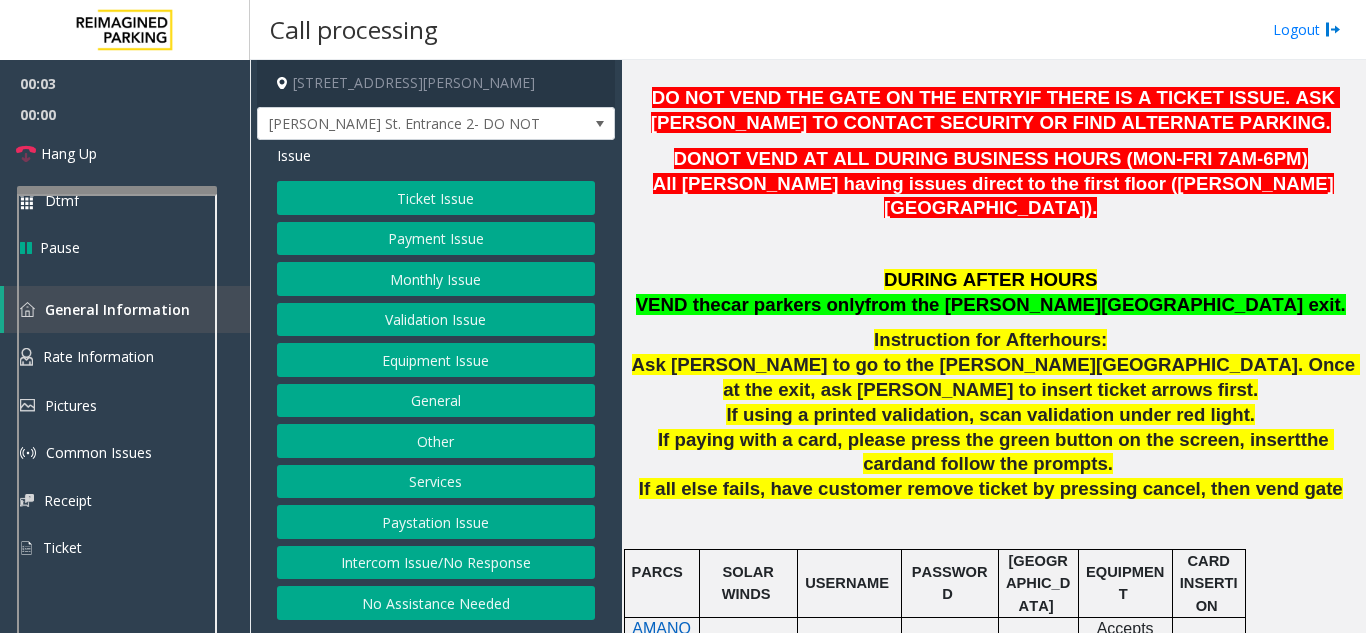 scroll, scrollTop: 700, scrollLeft: 0, axis: vertical 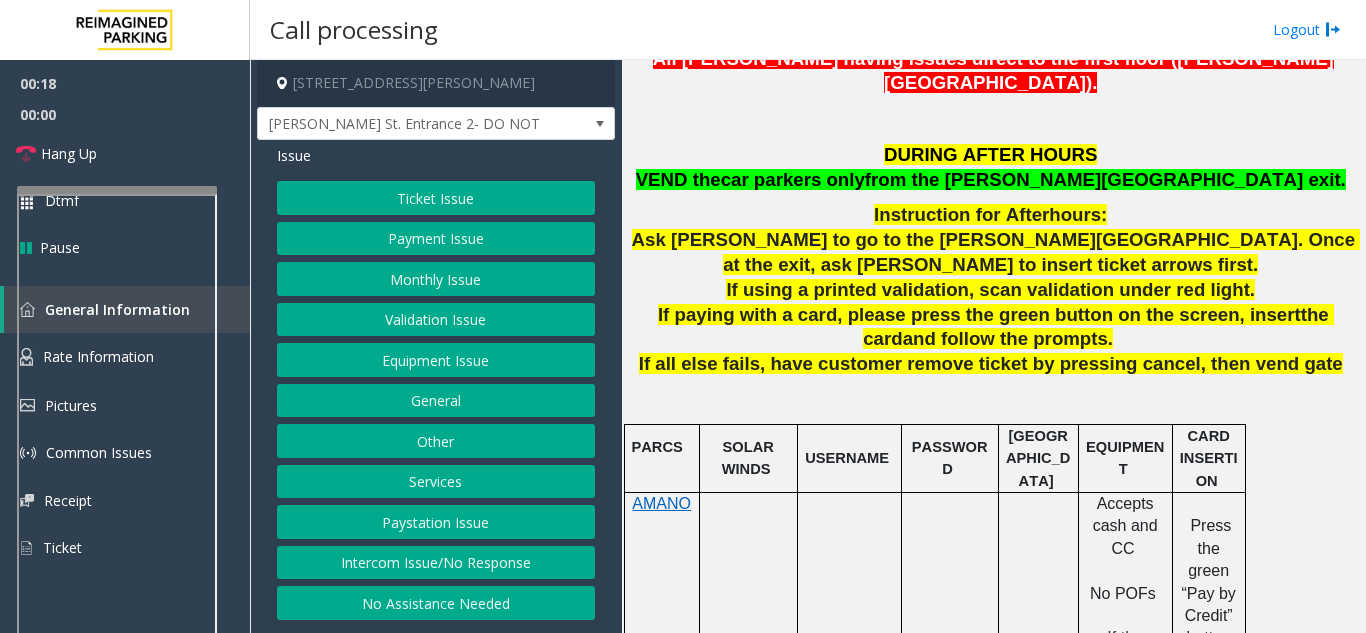 click on "Other" 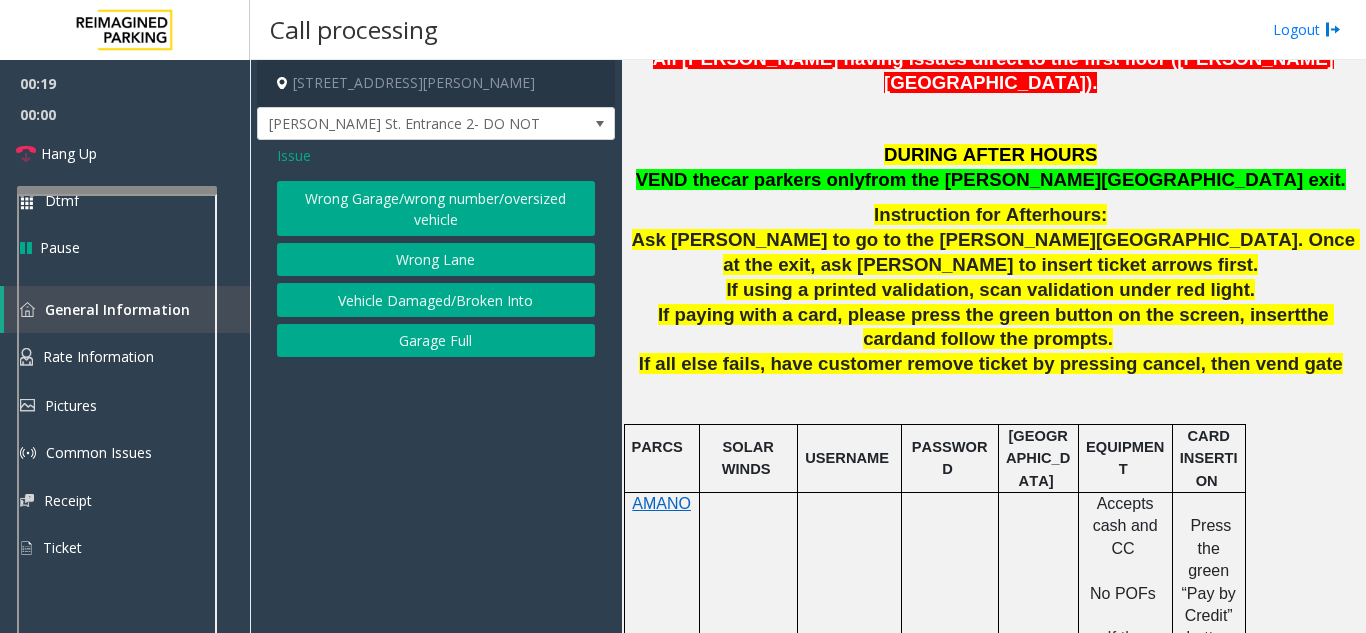 click on "Wrong Lane" 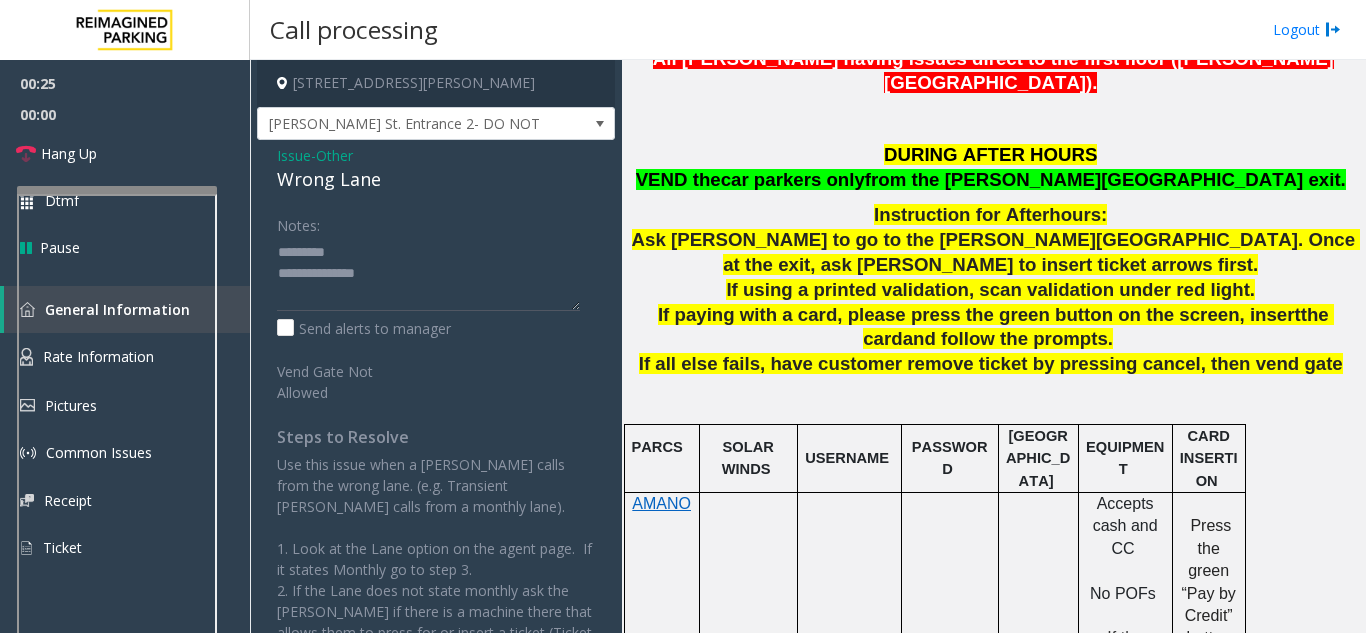 click on "Wrong Lane" 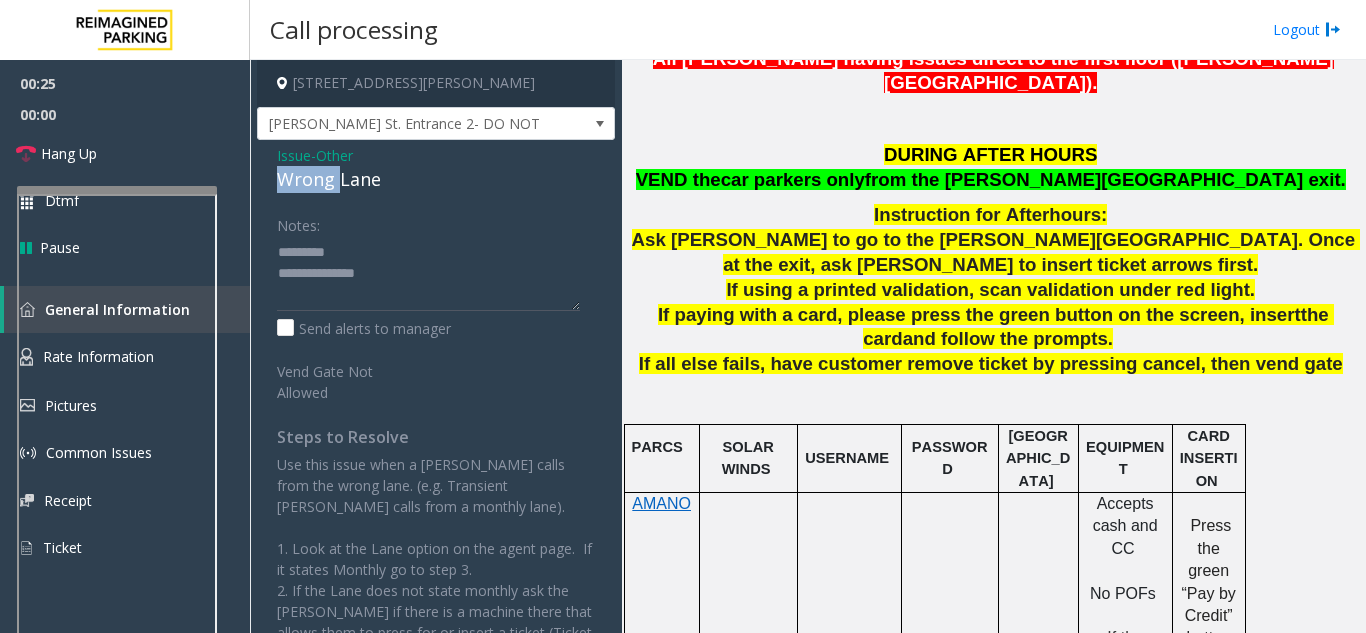 click on "Wrong Lane" 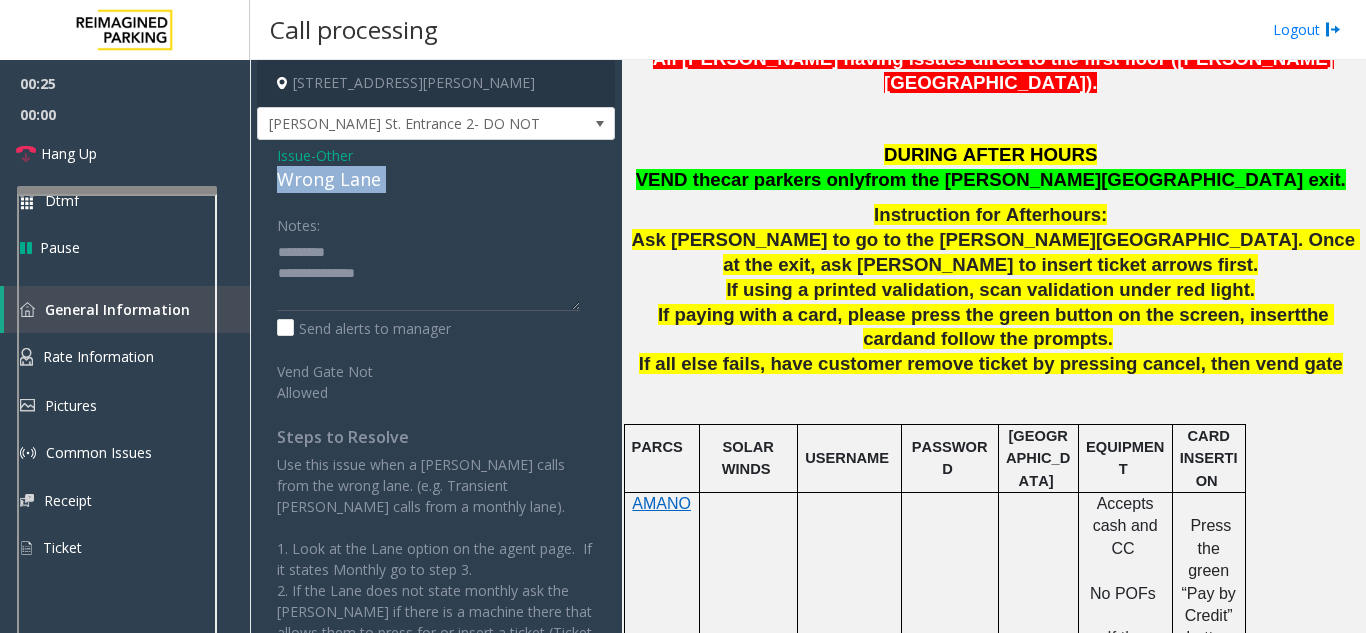 click on "Wrong Lane" 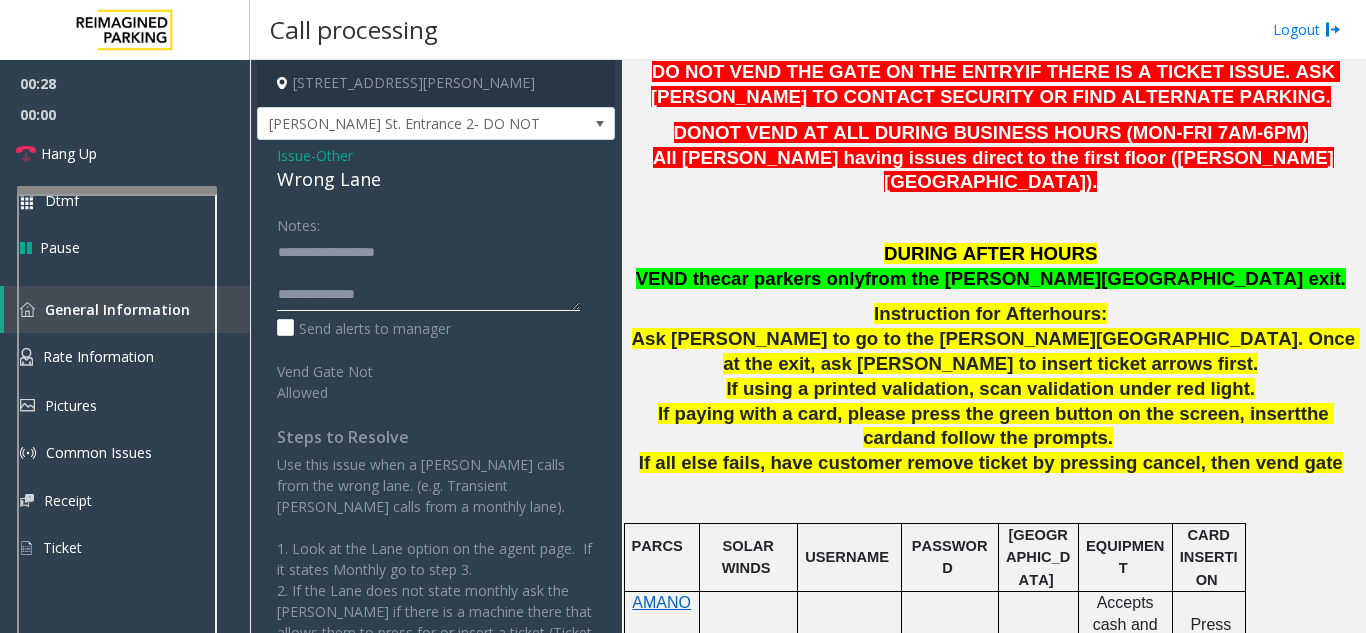 scroll, scrollTop: 600, scrollLeft: 0, axis: vertical 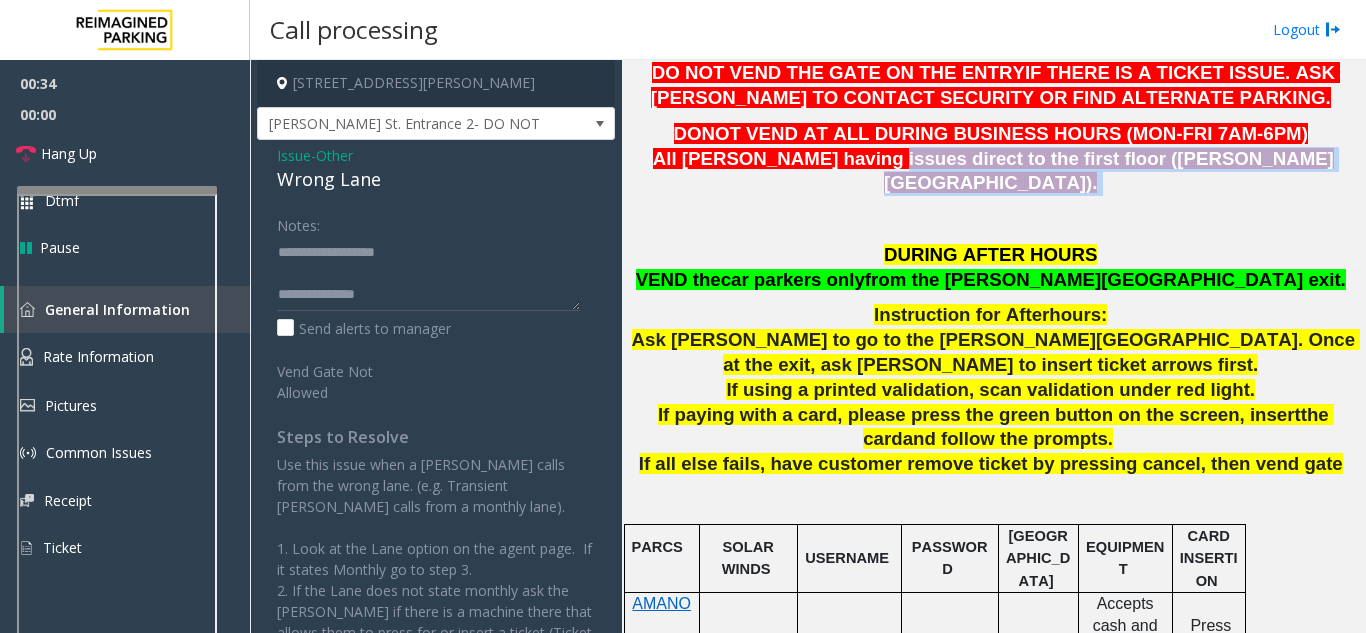 drag, startPoint x: 939, startPoint y: 159, endPoint x: 1222, endPoint y: 164, distance: 283.04416 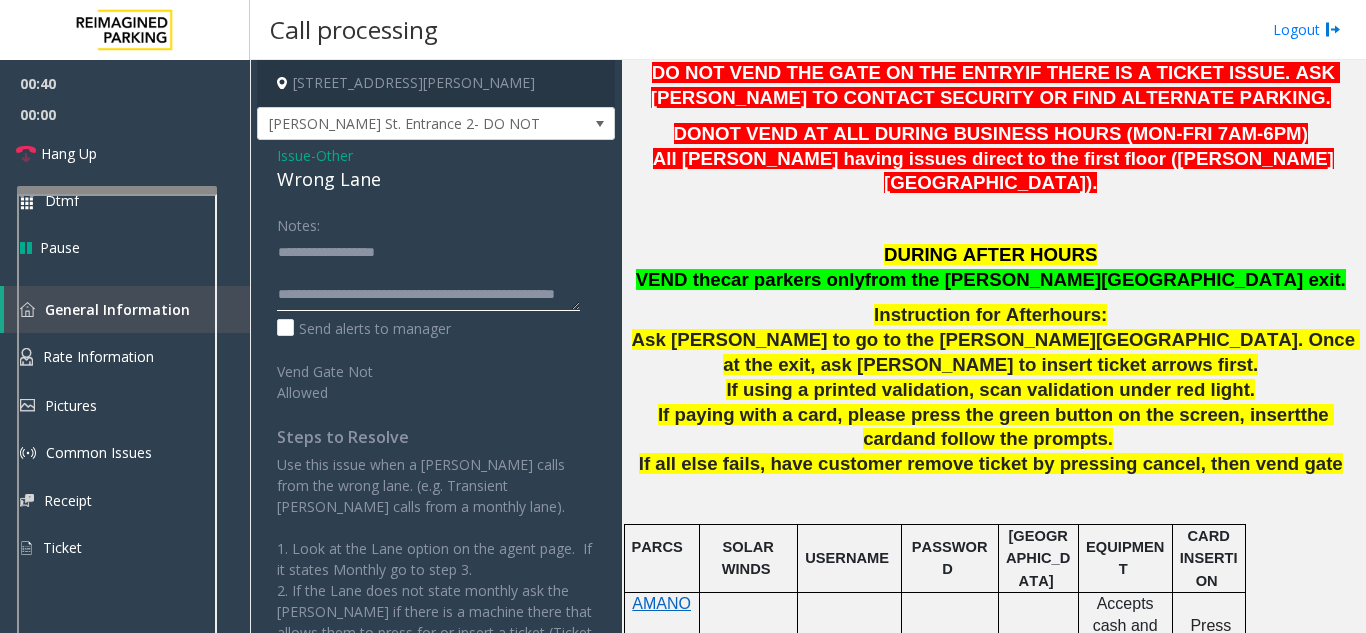 click 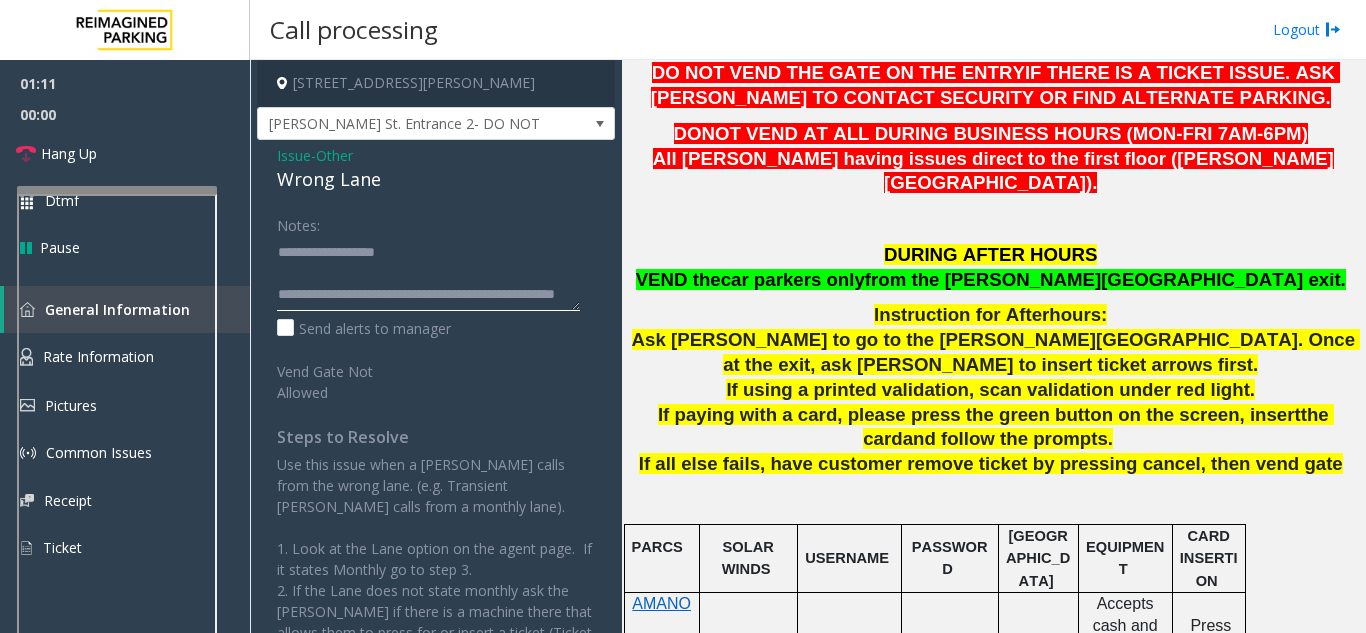 click 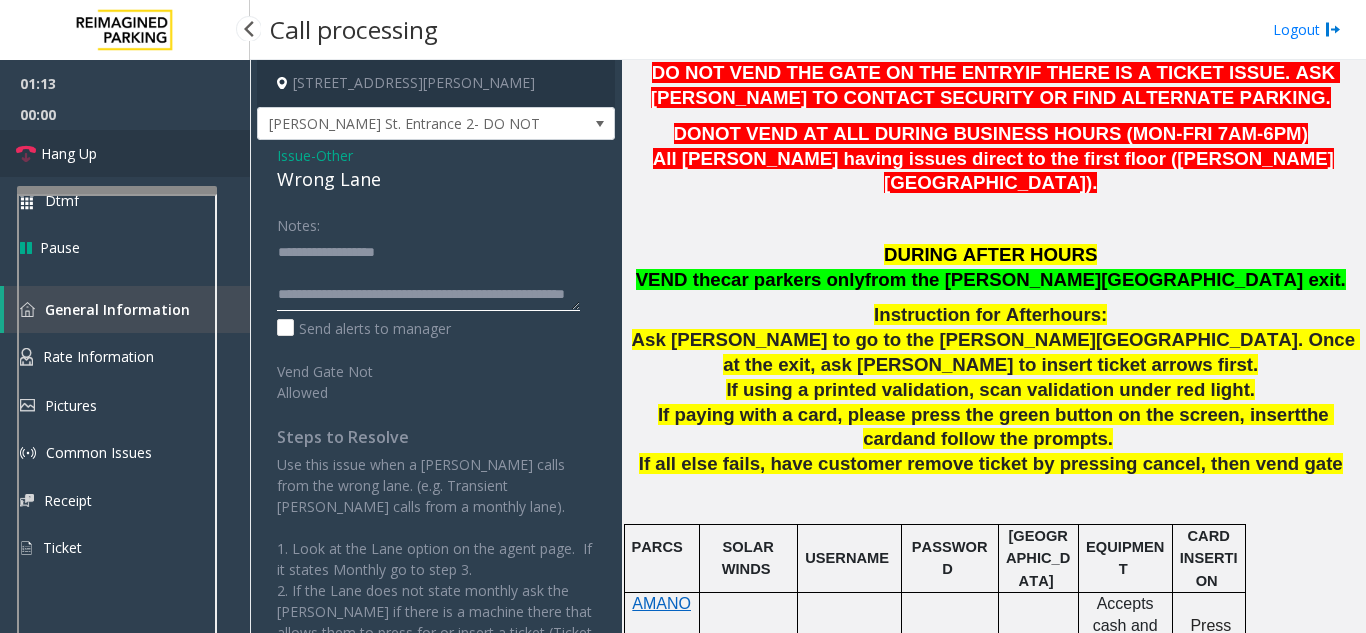 type on "**********" 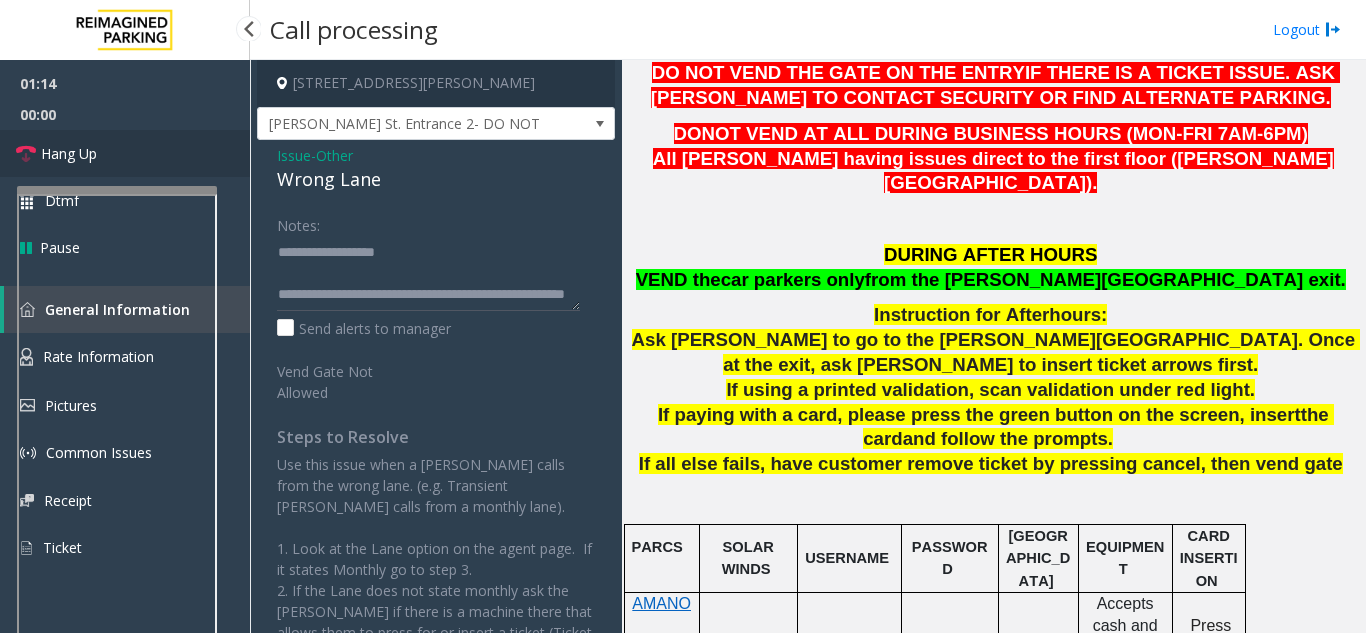 click on "Hang Up" at bounding box center (125, 153) 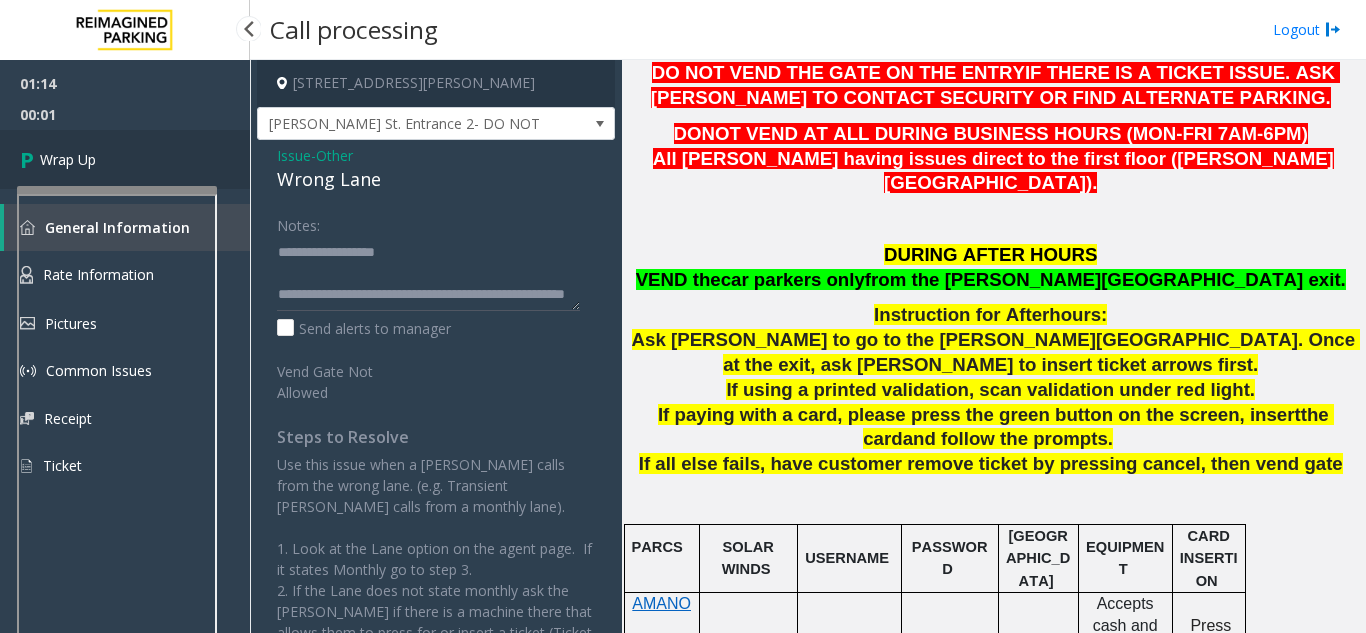 click on "Wrap Up" at bounding box center [125, 159] 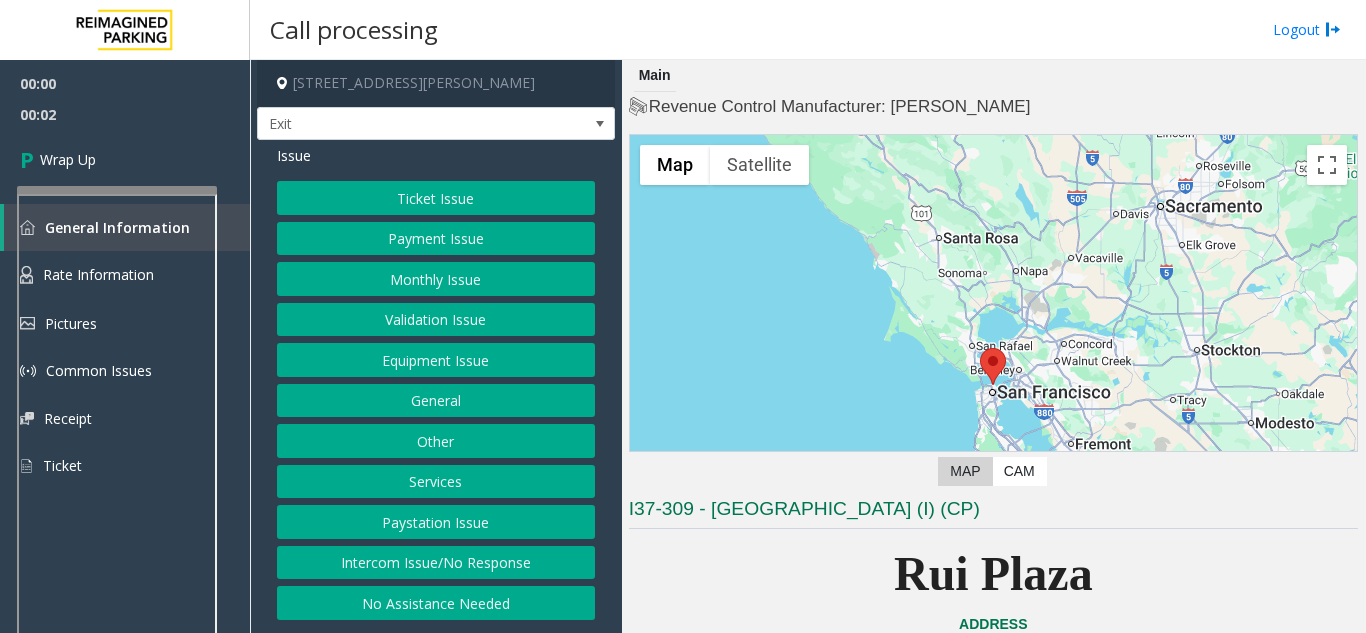 click on "Intercom Issue/No Response" 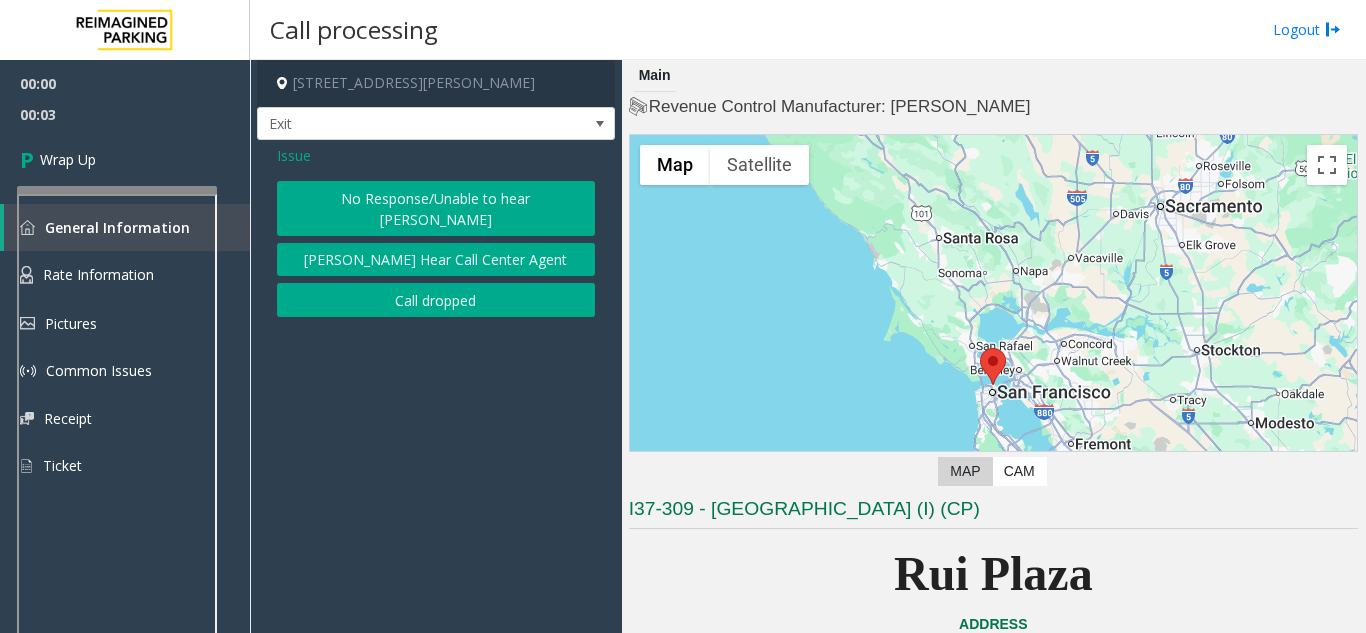 click on "Call dropped" 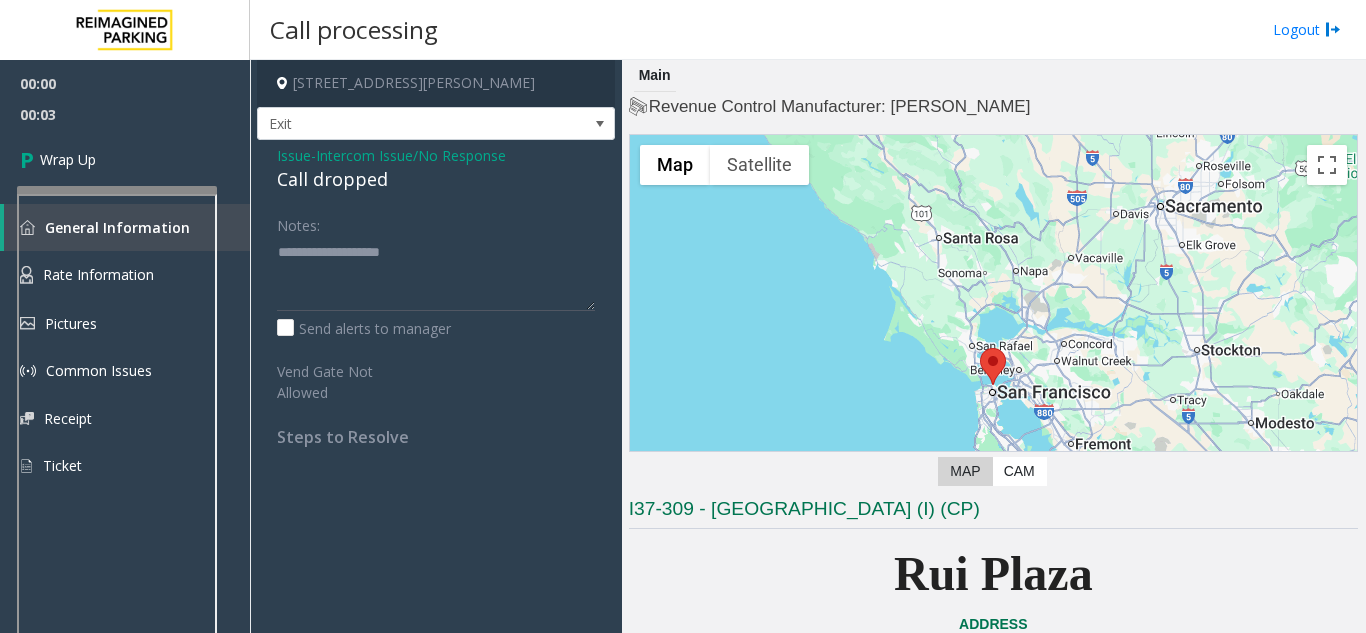 click on "Call dropped" 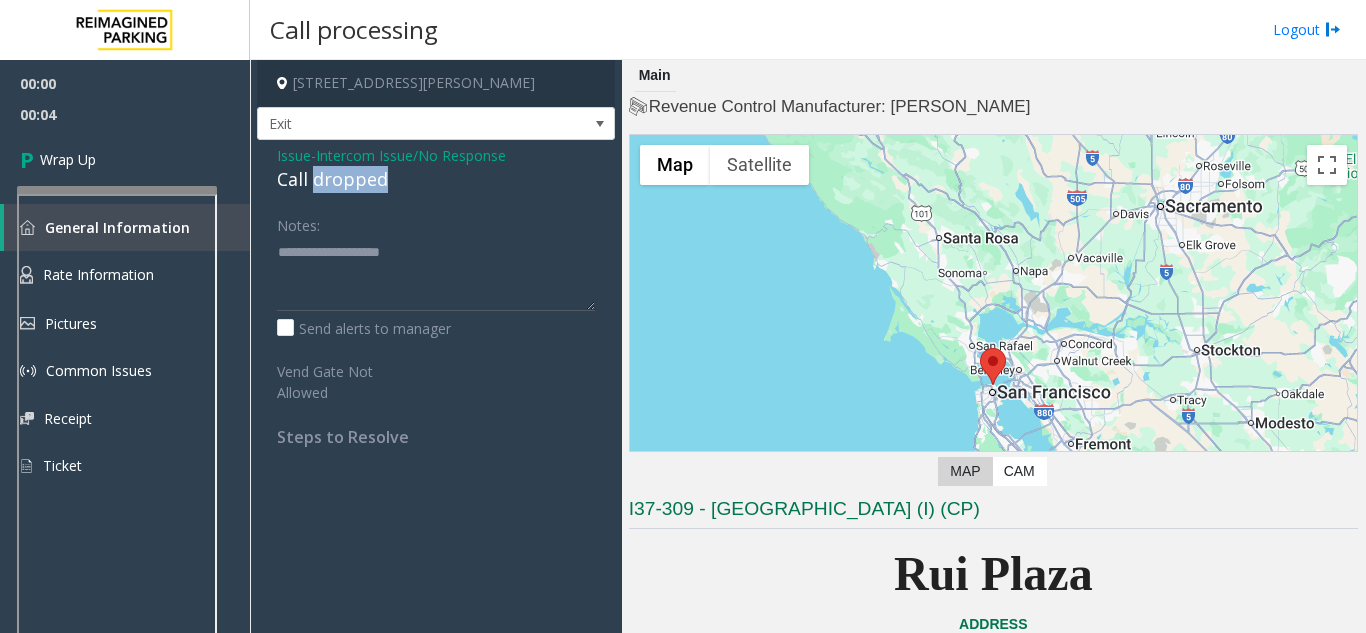 click on "Call dropped" 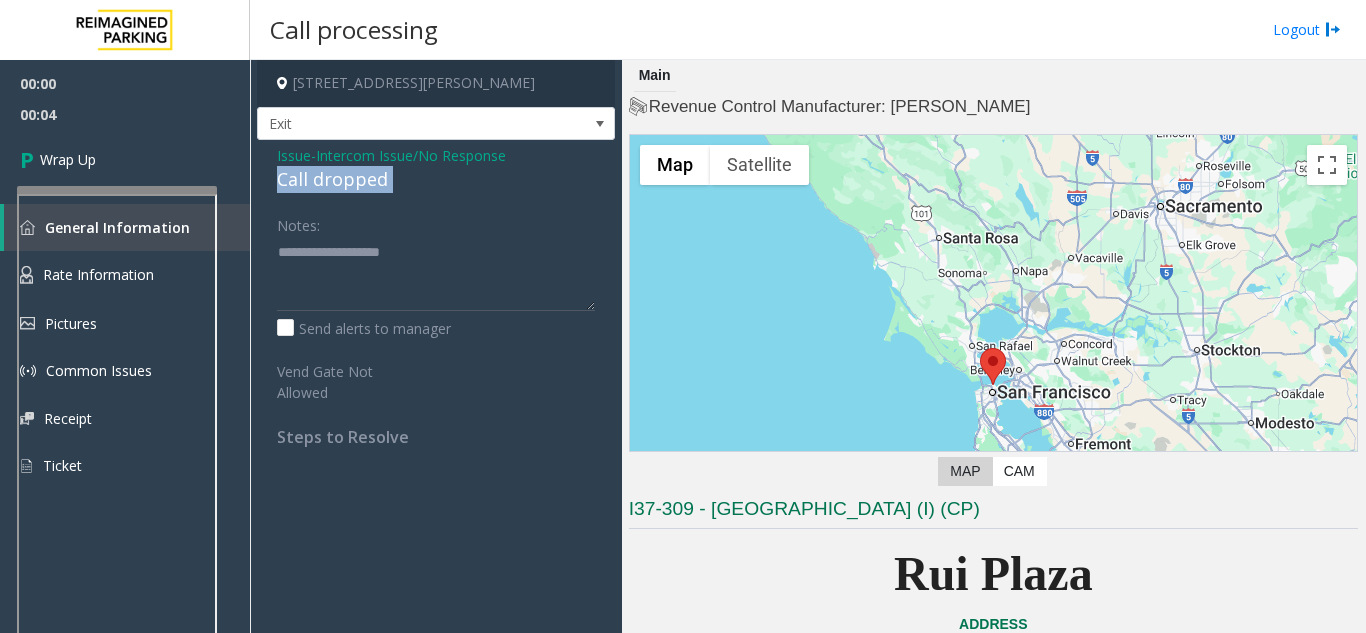 click on "Call dropped" 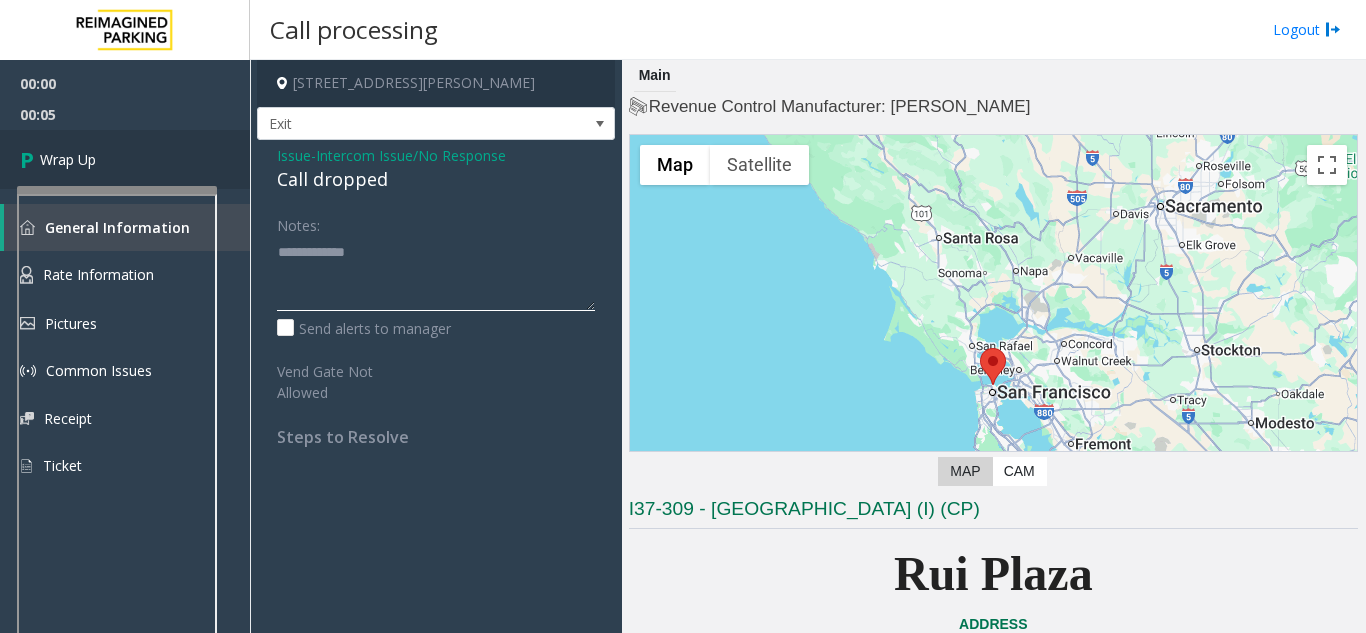 type on "**********" 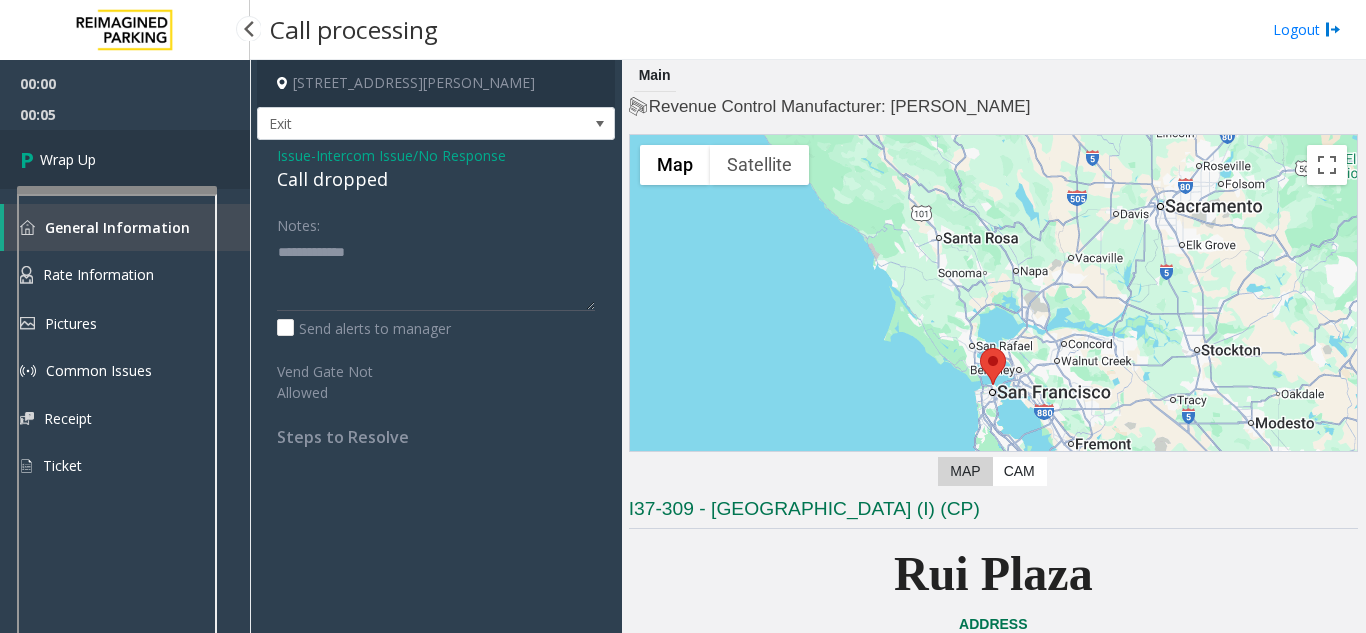 click on "Wrap Up" at bounding box center (125, 159) 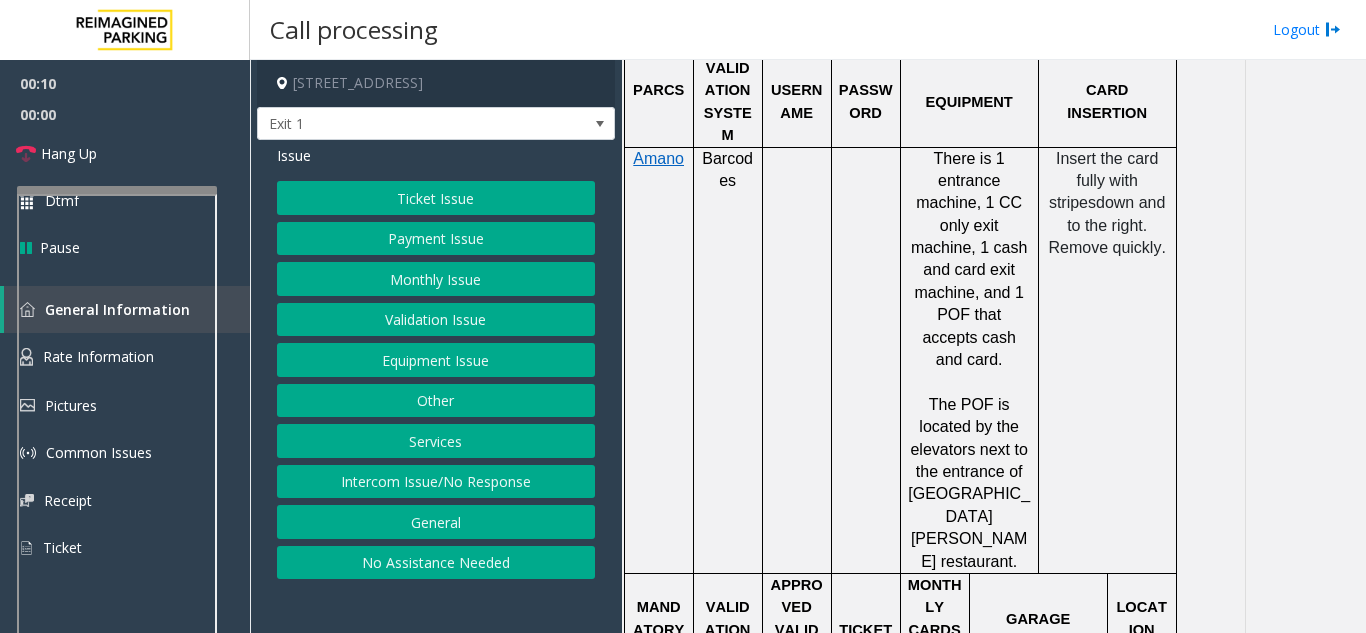 scroll, scrollTop: 1400, scrollLeft: 0, axis: vertical 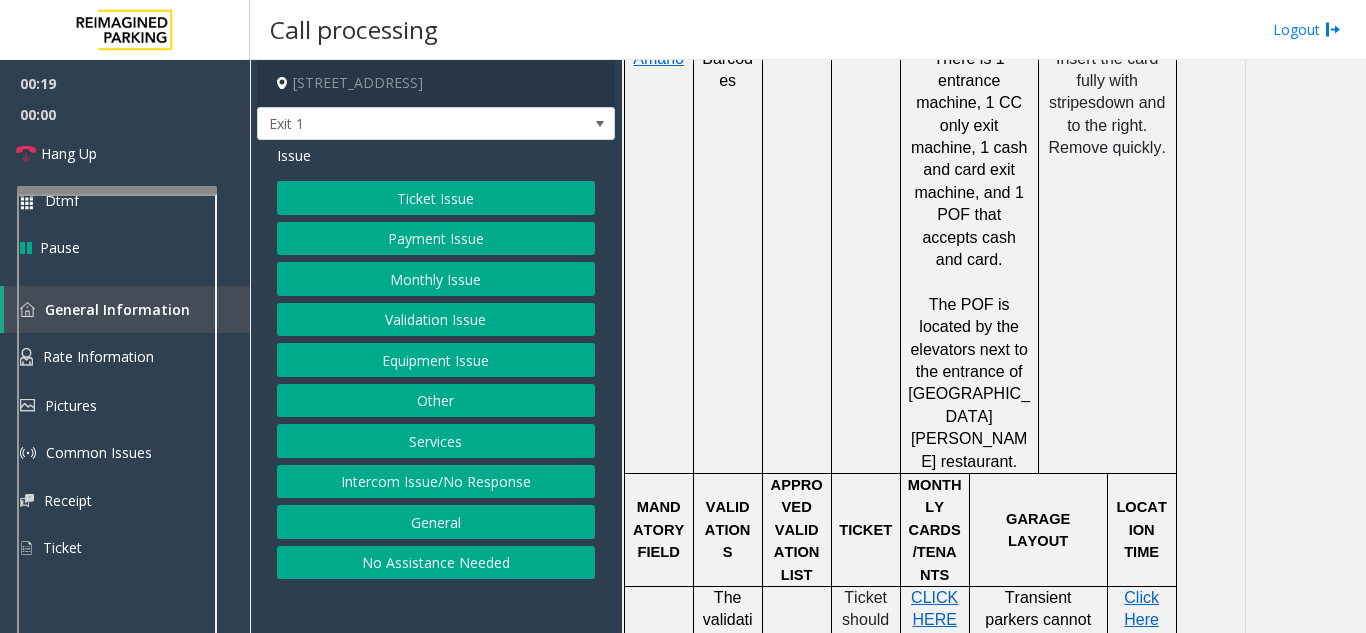 click on "Ticket Issue" 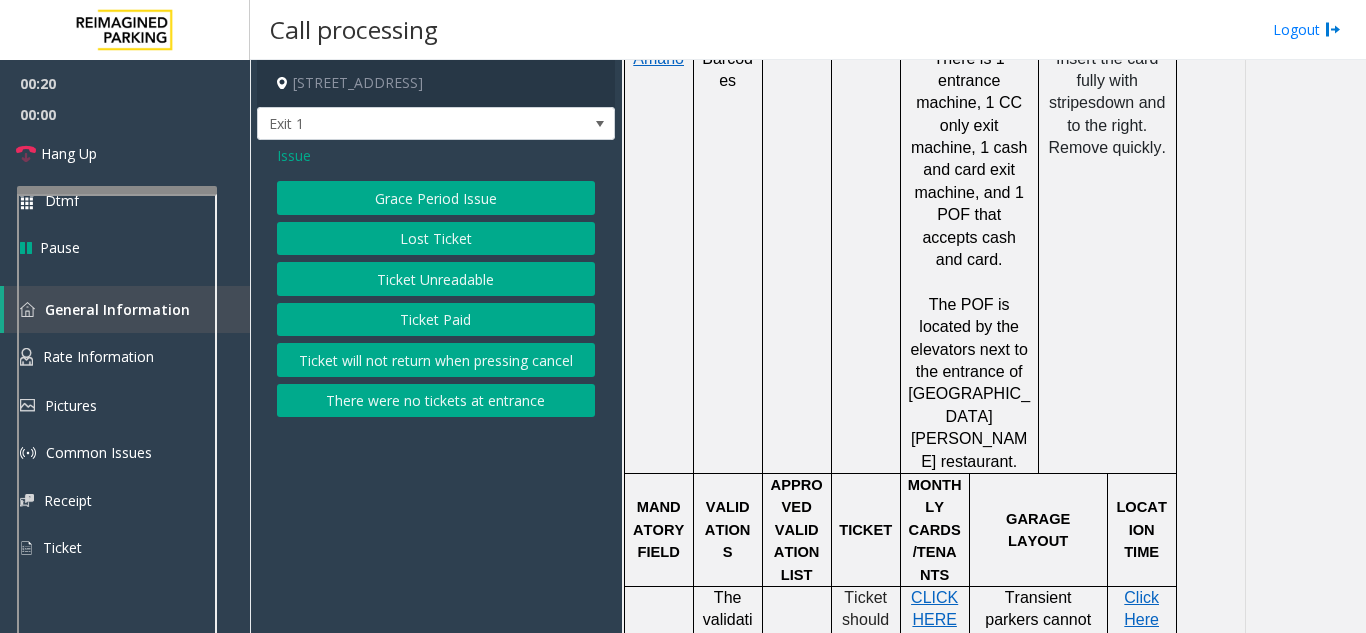 click on "Ticket Unreadable" 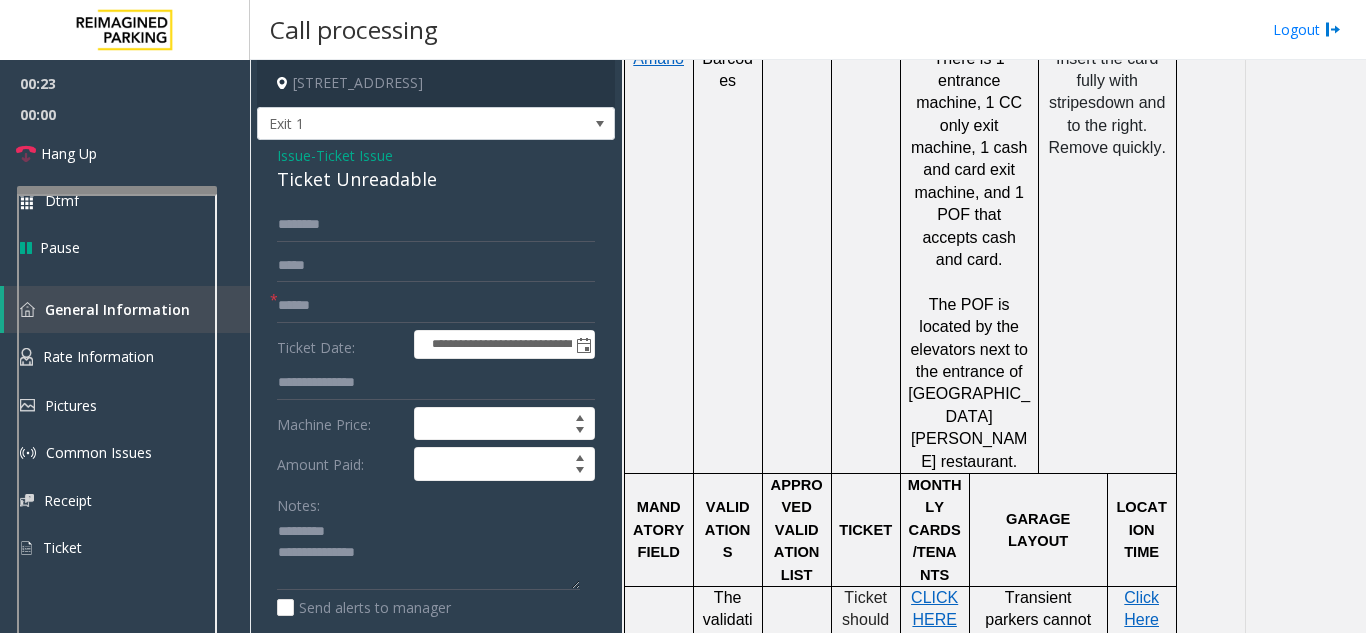 click on "Ticket Unreadable" 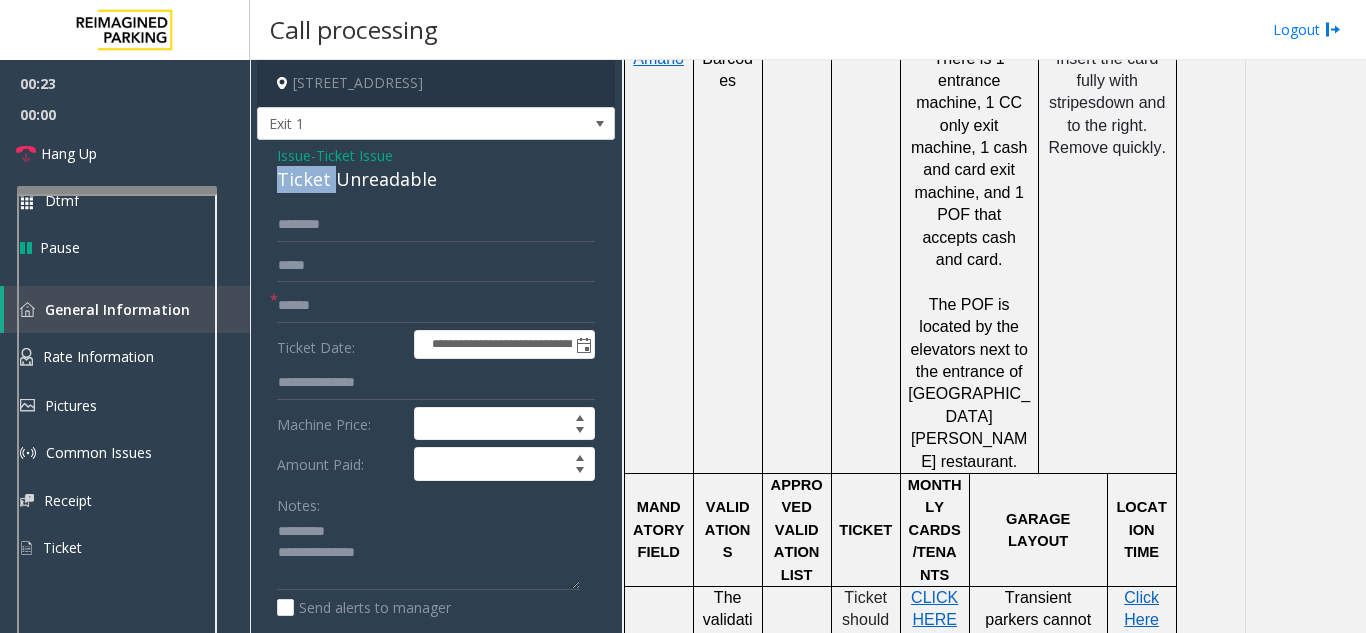 click on "Ticket Unreadable" 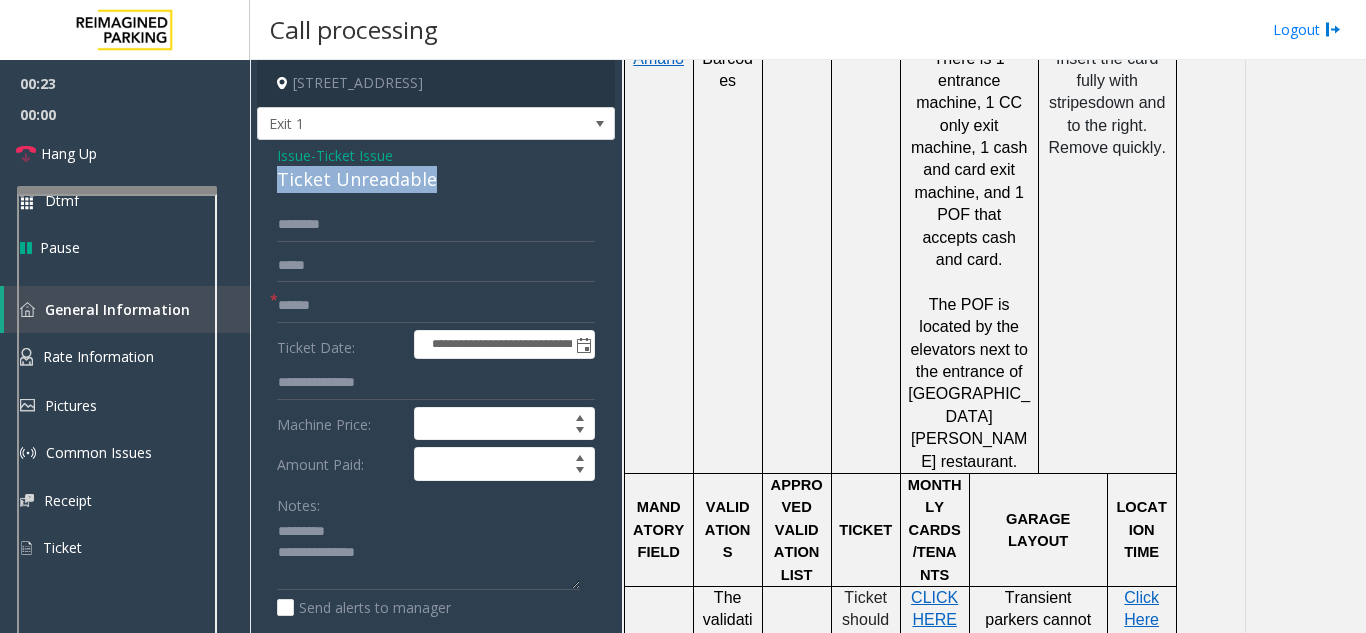 click on "Ticket Unreadable" 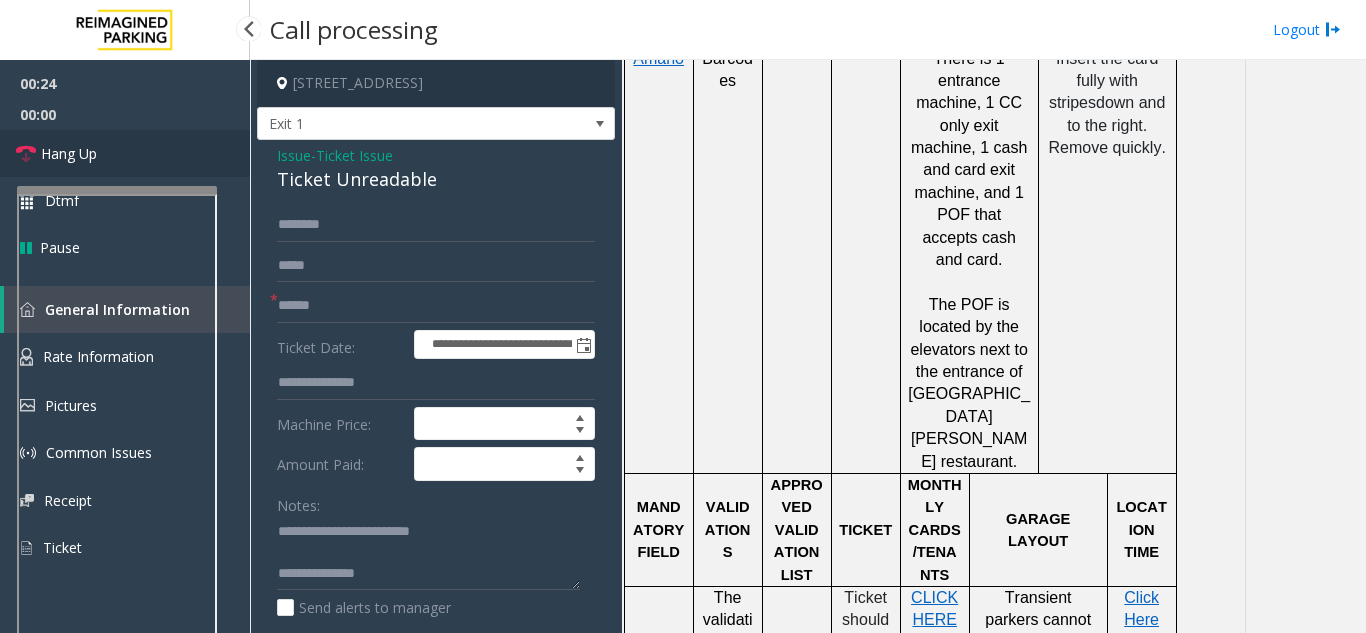 click on "Hang Up" at bounding box center [125, 153] 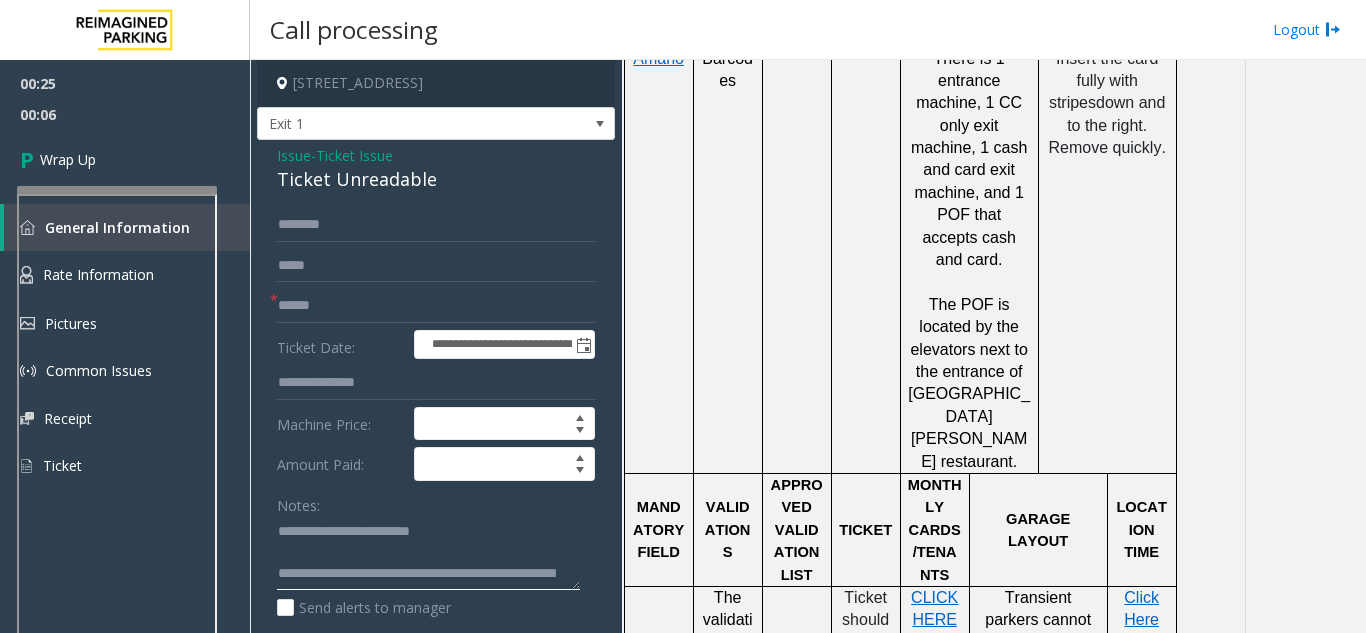 type on "**********" 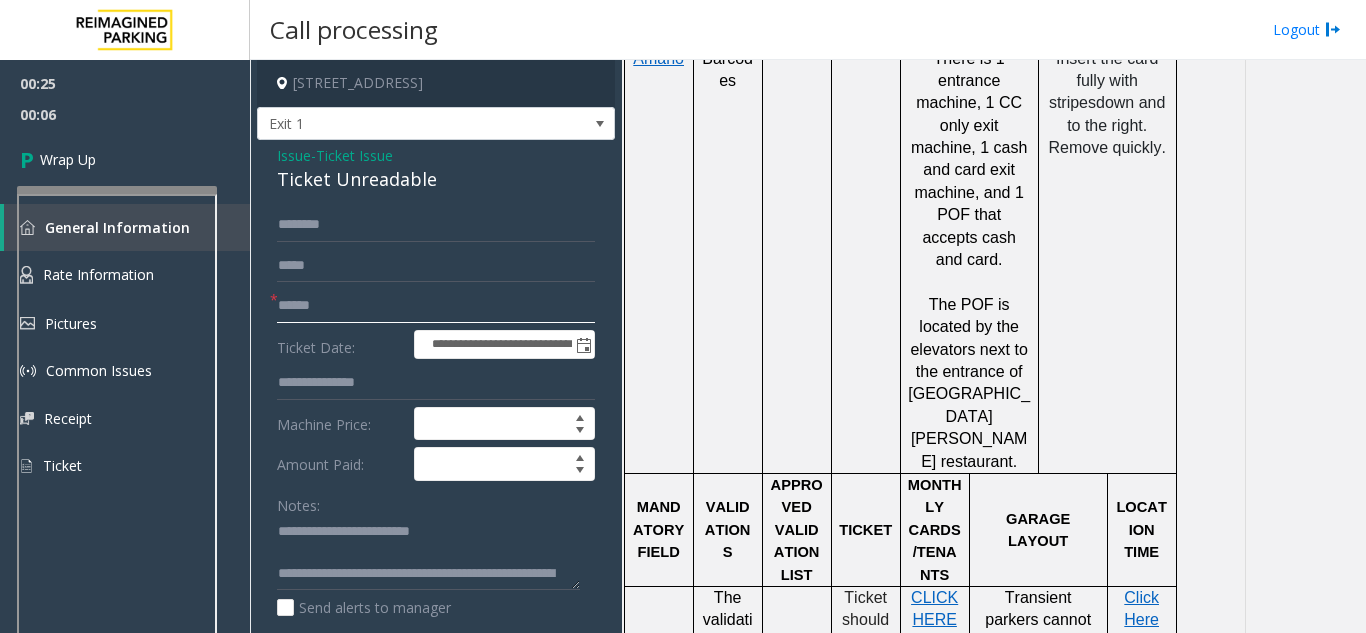 click 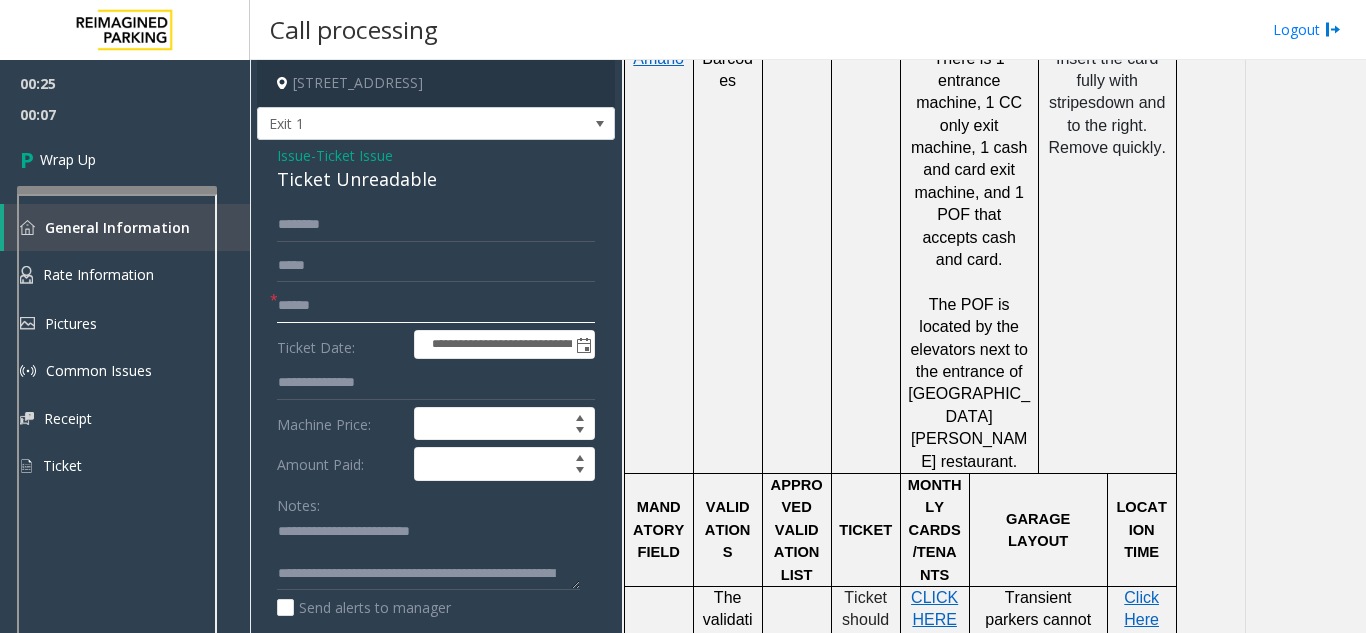 click 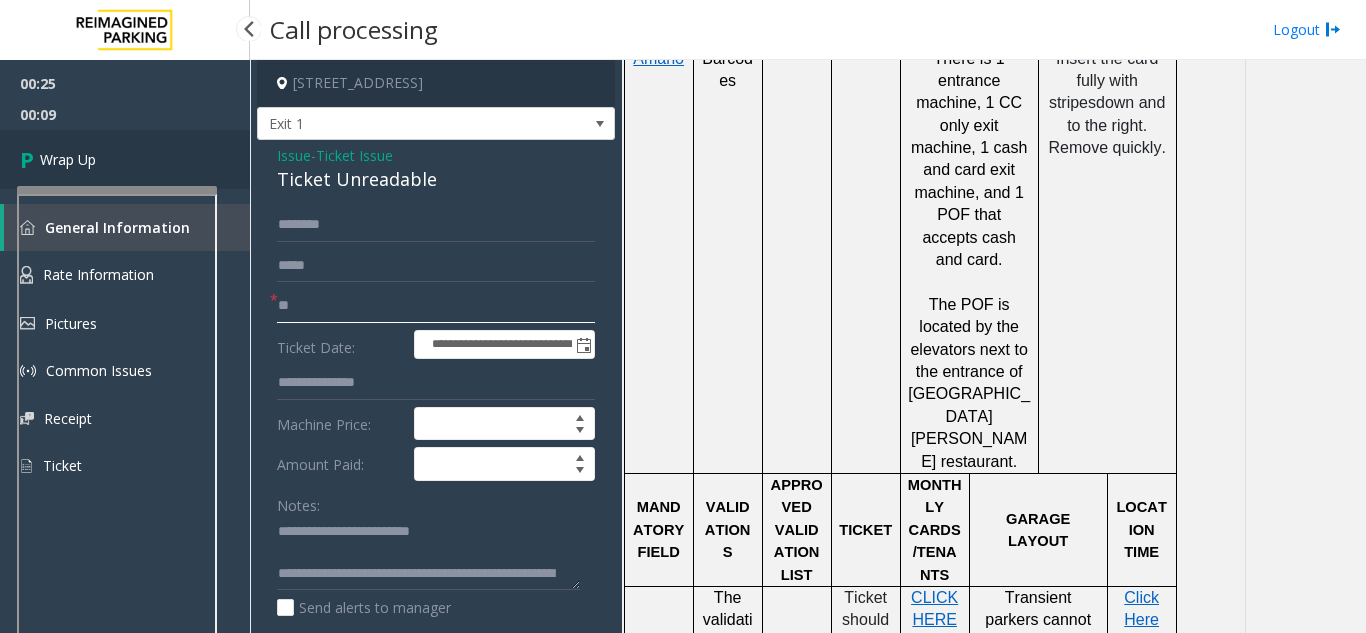 type on "**" 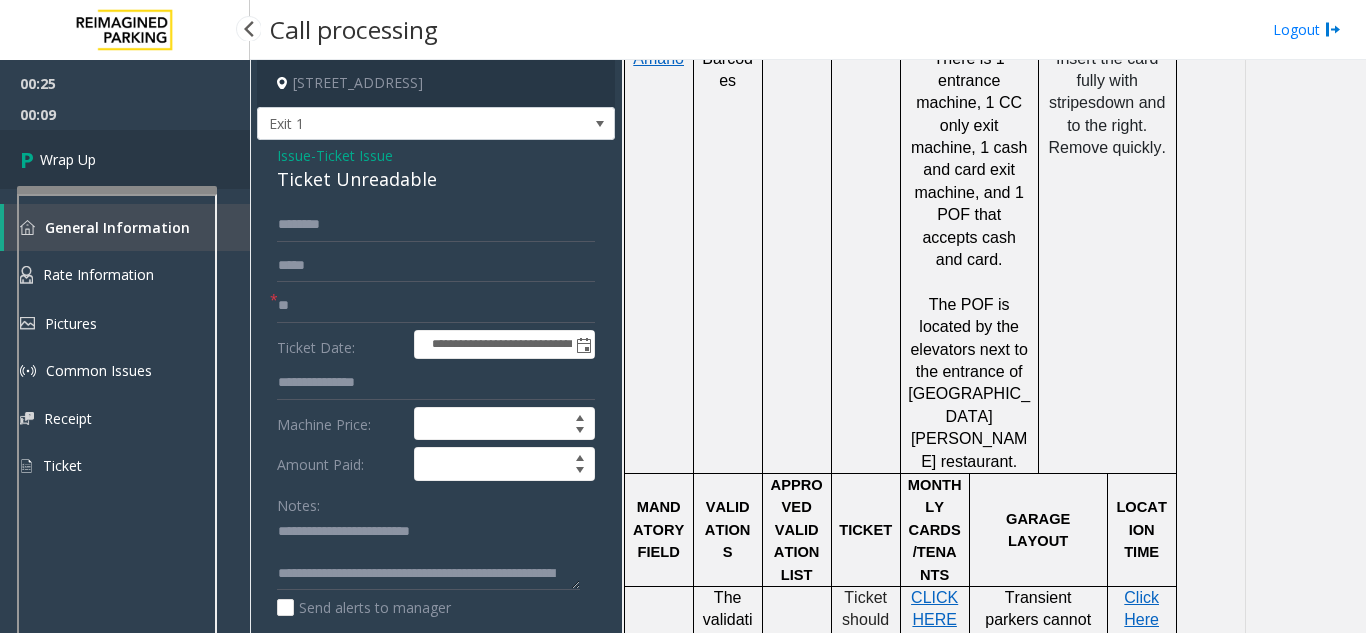click on "Wrap Up" at bounding box center [125, 159] 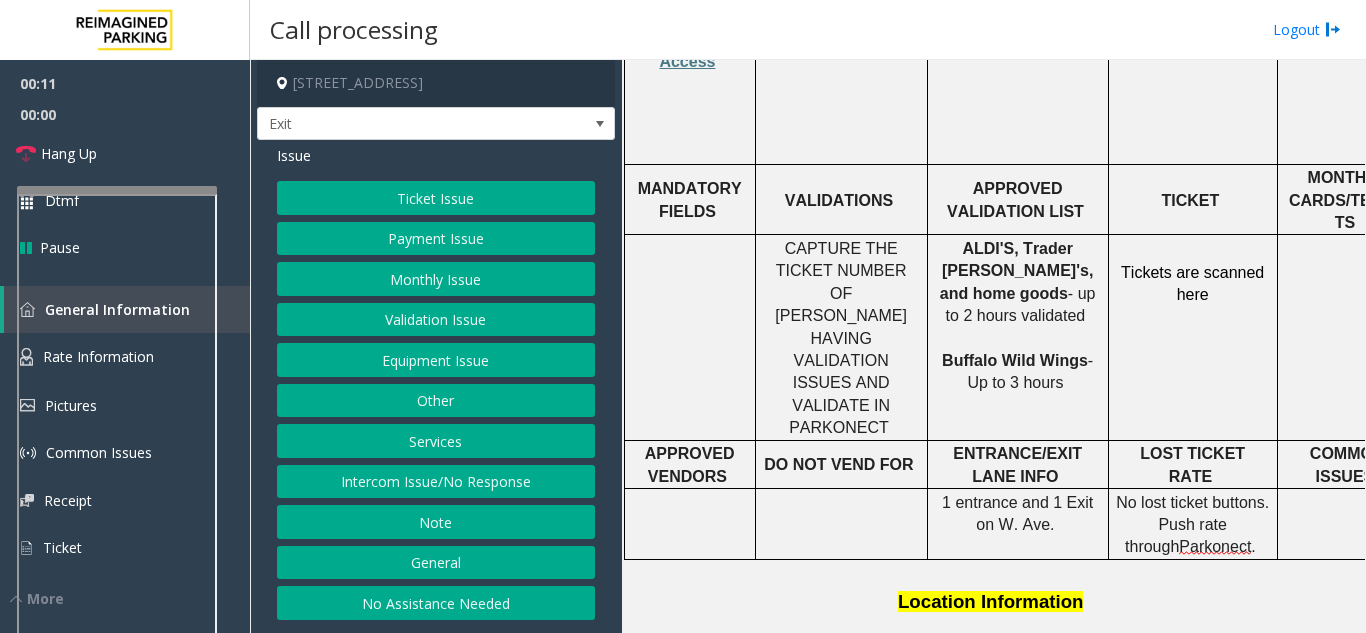 scroll, scrollTop: 900, scrollLeft: 0, axis: vertical 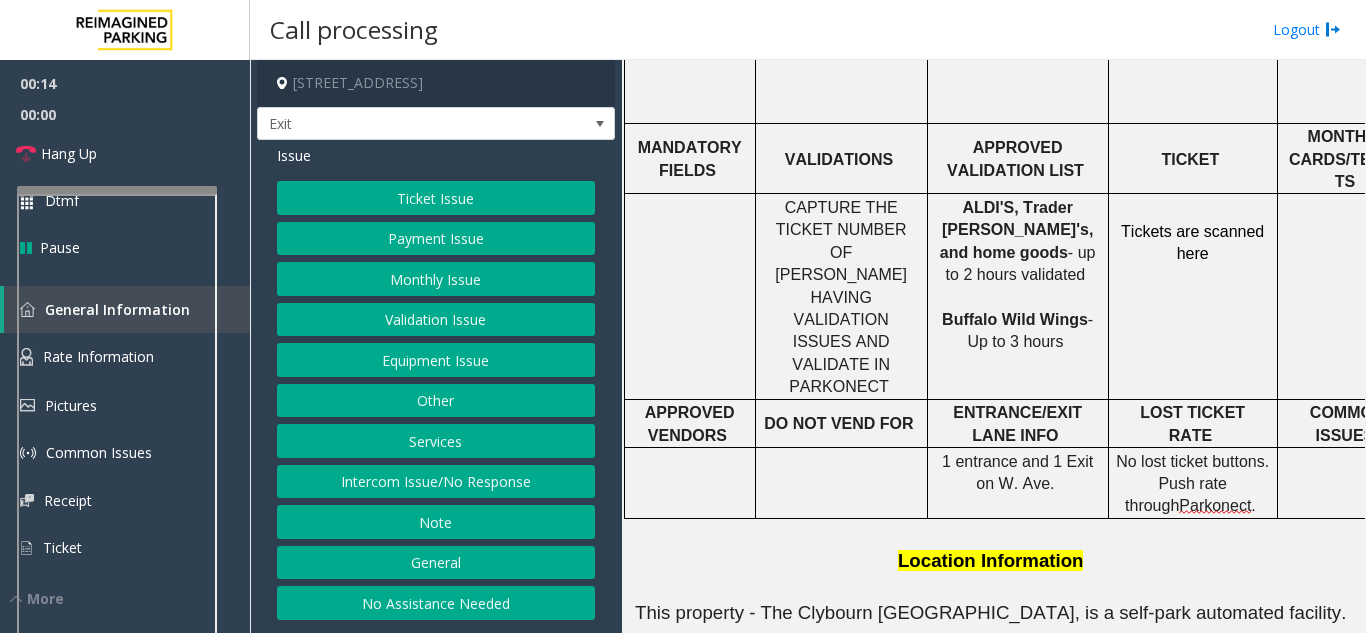 click on "Services" 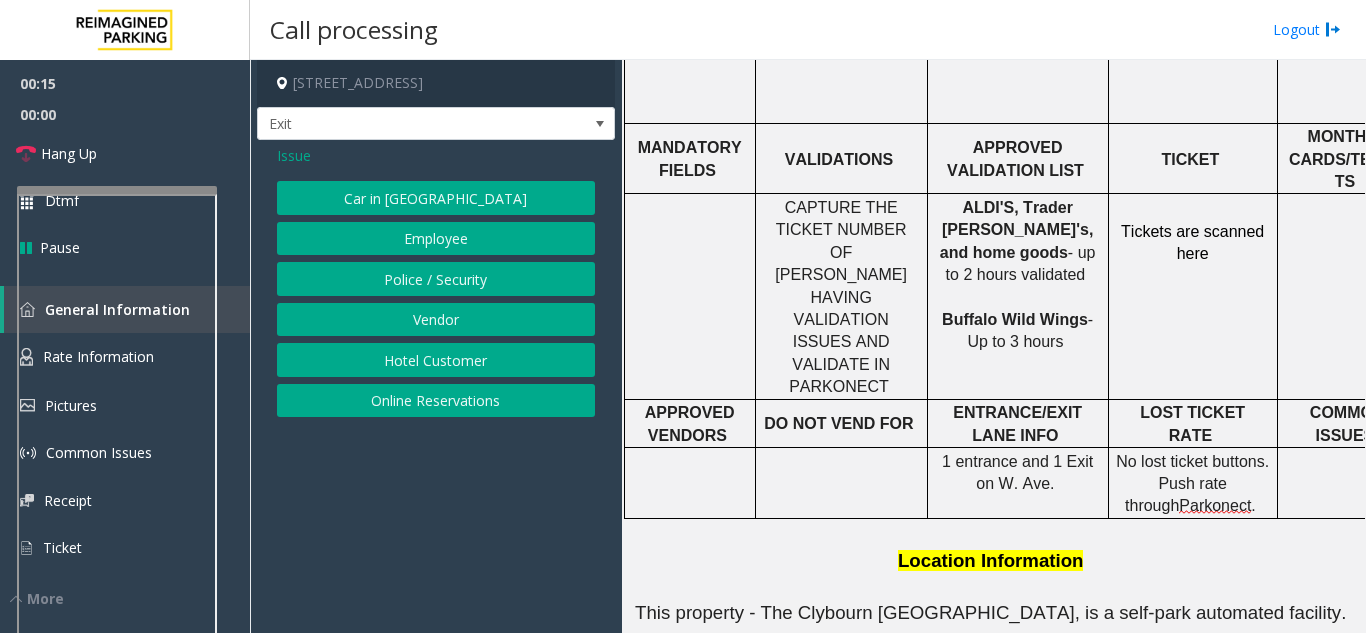 click on "Online Reservations" 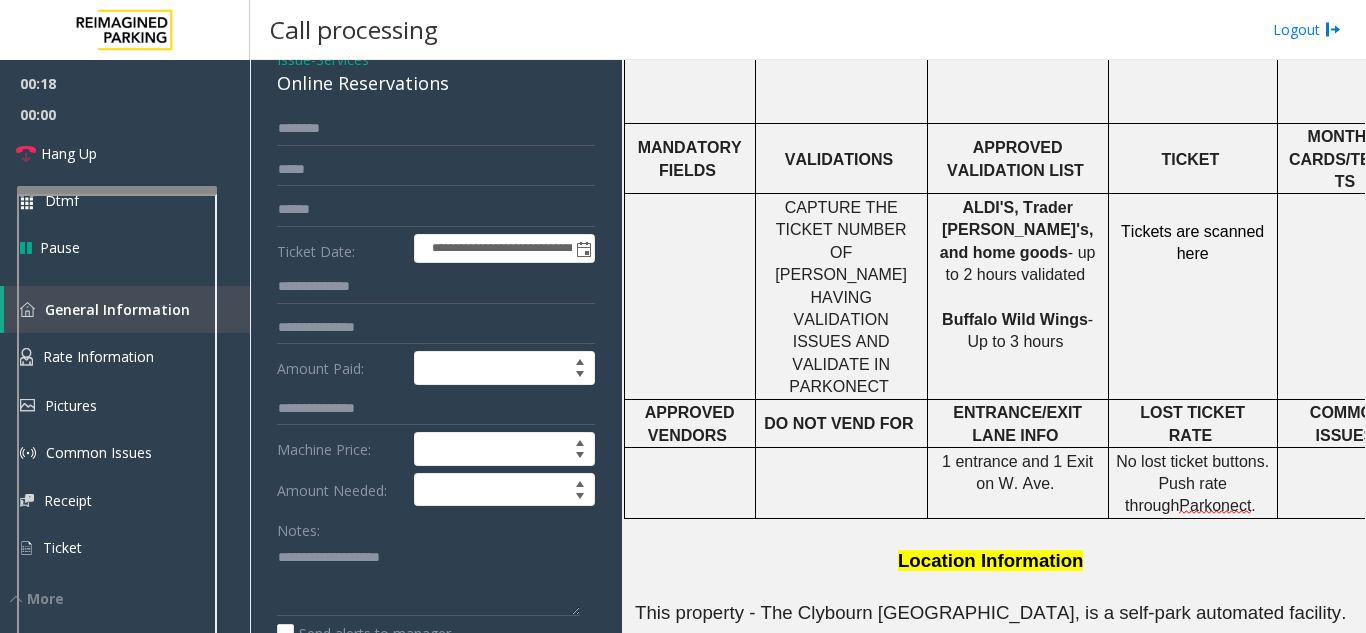 scroll, scrollTop: 200, scrollLeft: 0, axis: vertical 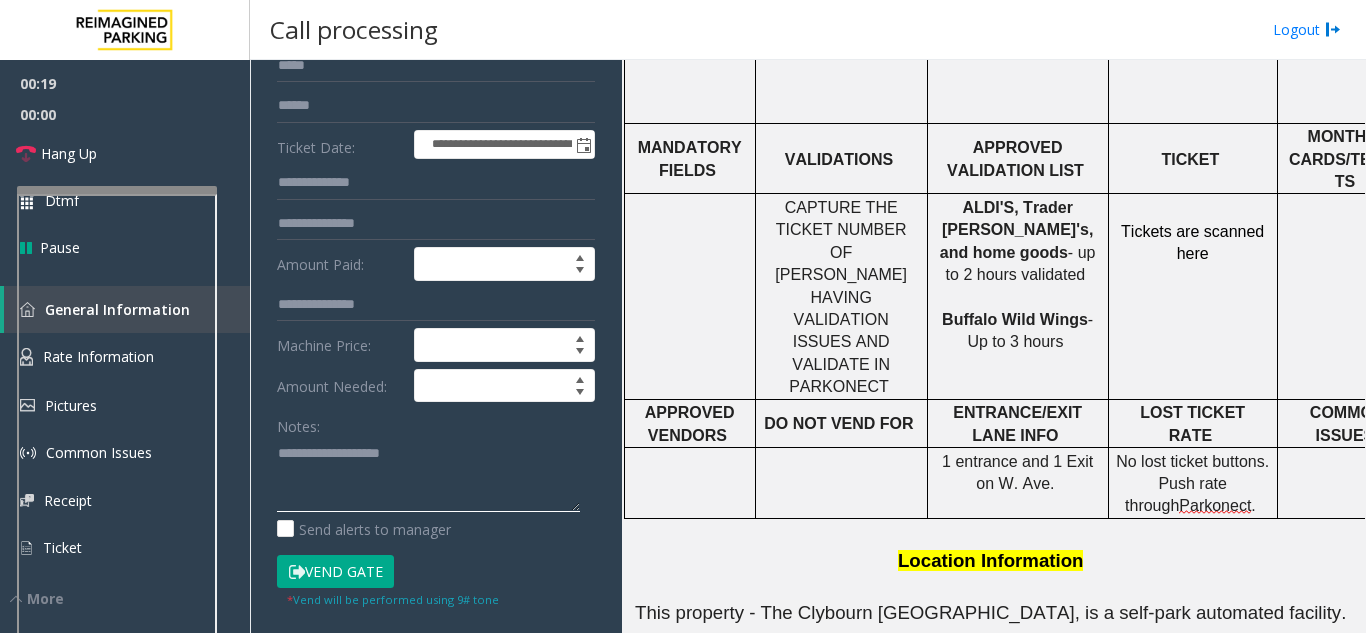 click 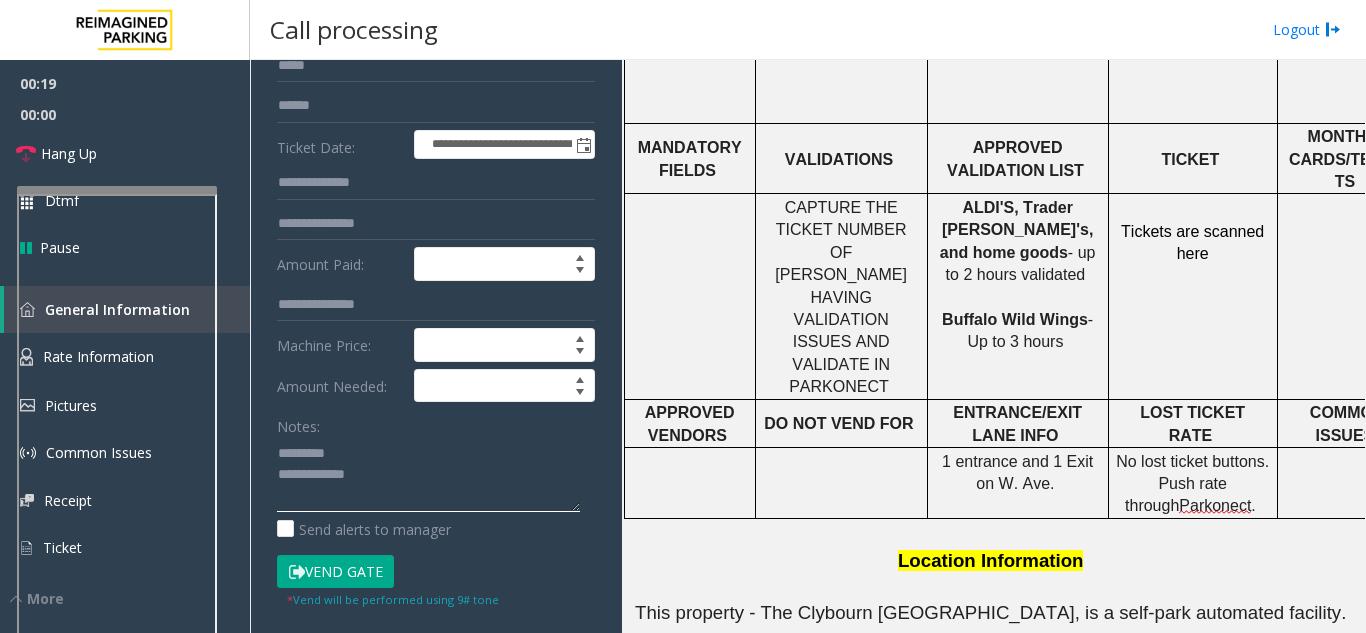 scroll, scrollTop: 0, scrollLeft: 0, axis: both 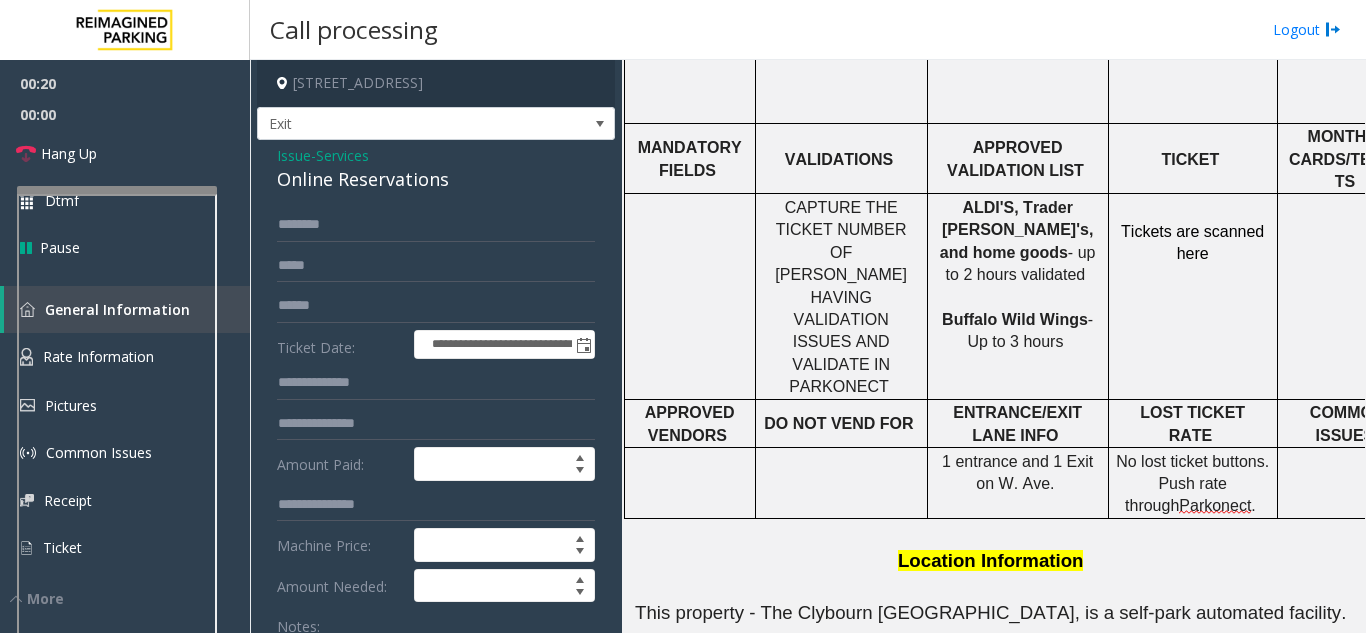 click on "Online Reservations" 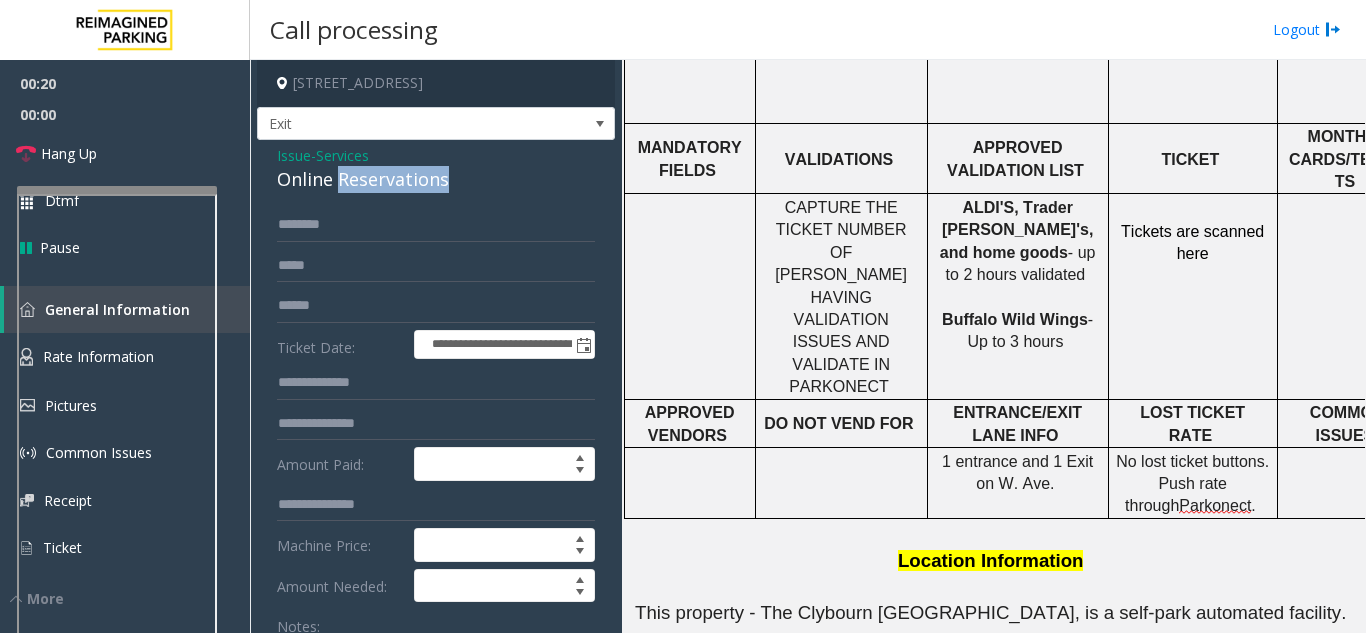 click on "Online Reservations" 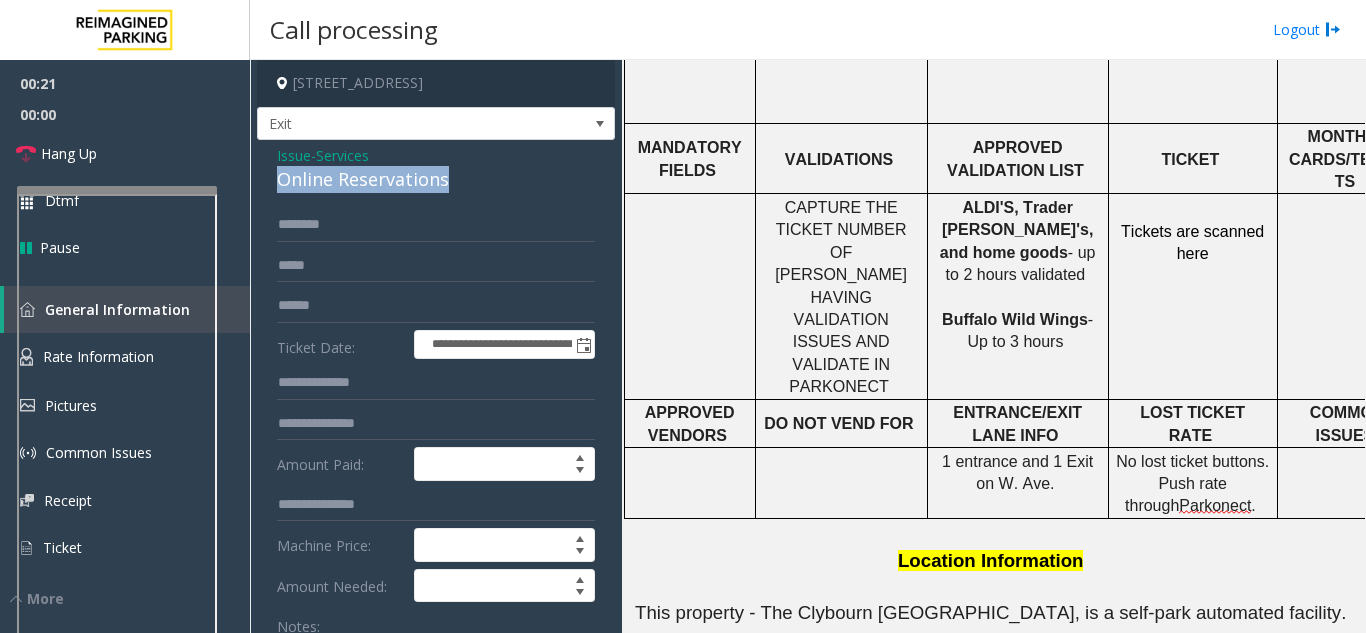 click on "Online Reservations" 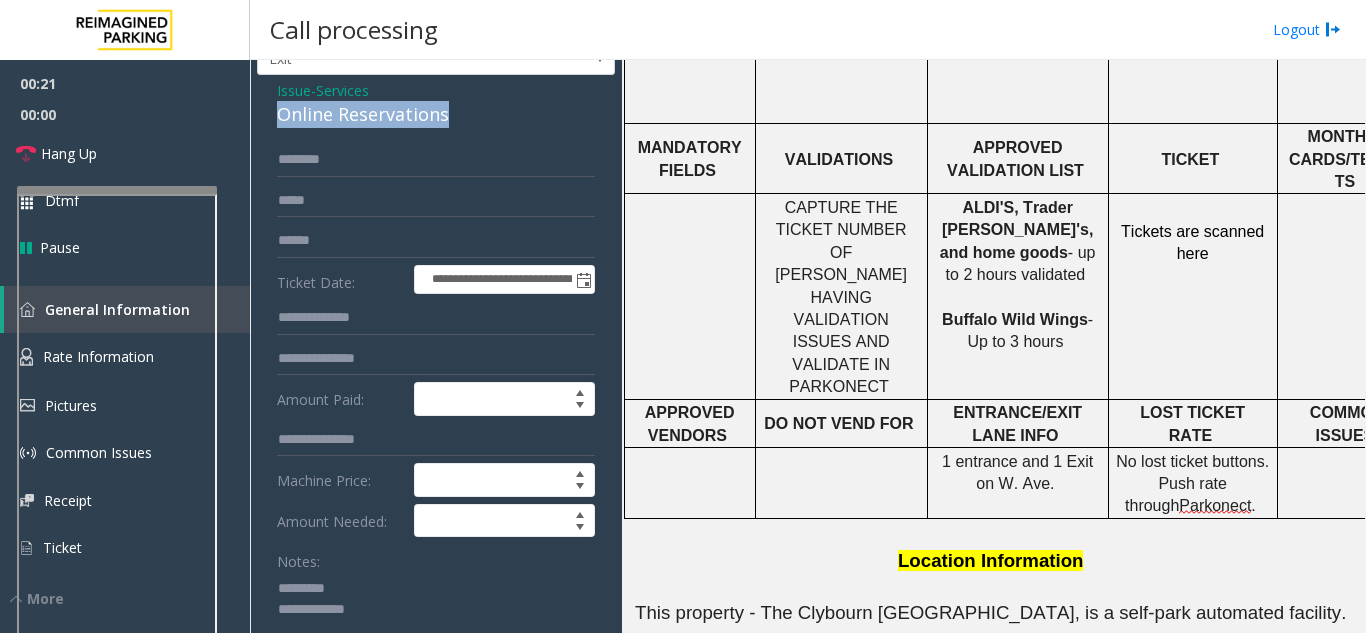 scroll, scrollTop: 100, scrollLeft: 0, axis: vertical 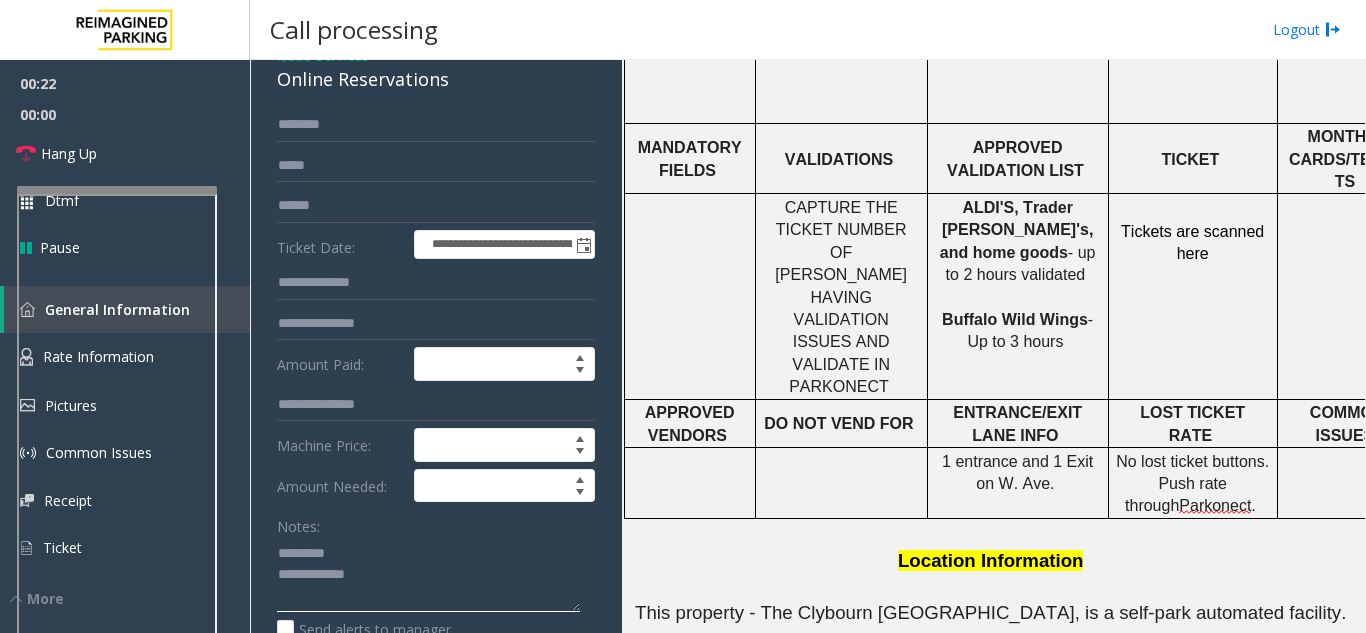 click 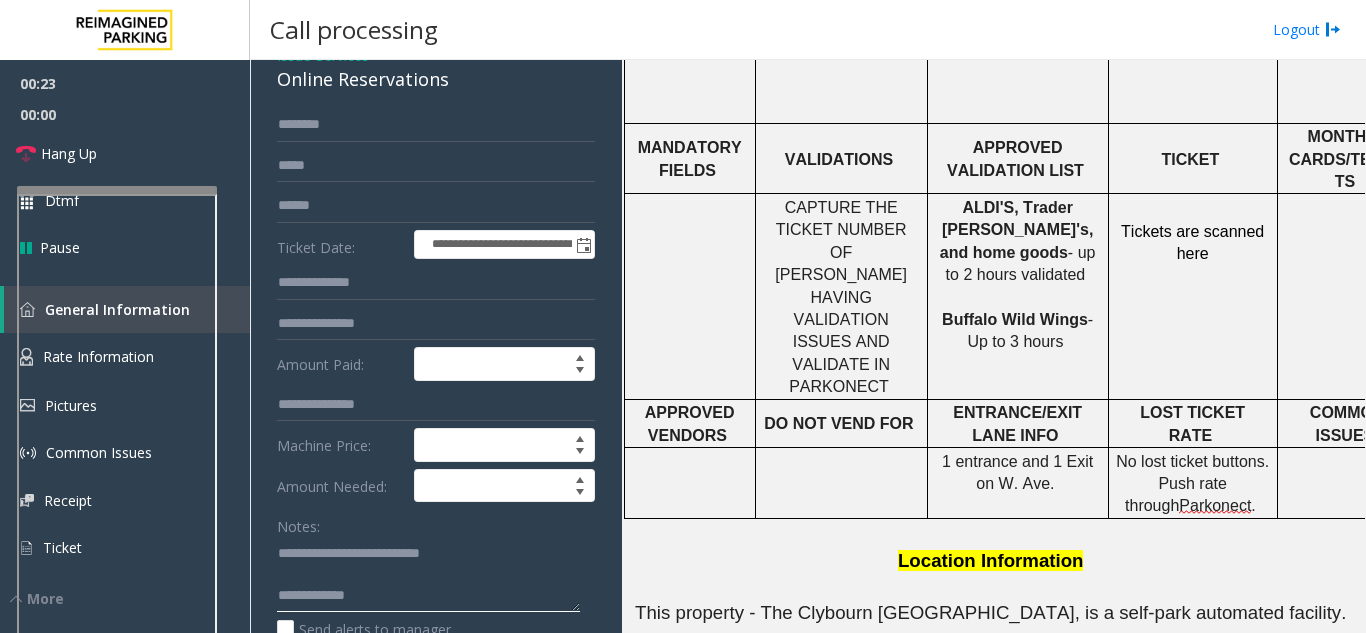 click 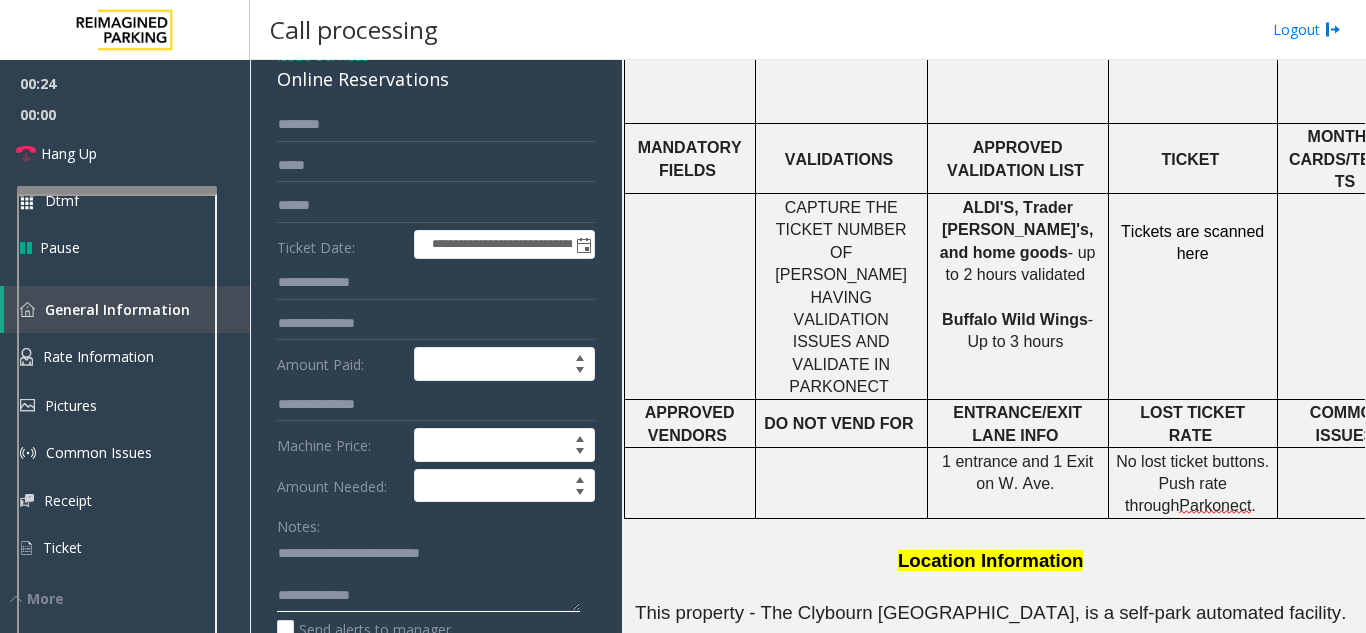 scroll, scrollTop: 15, scrollLeft: 0, axis: vertical 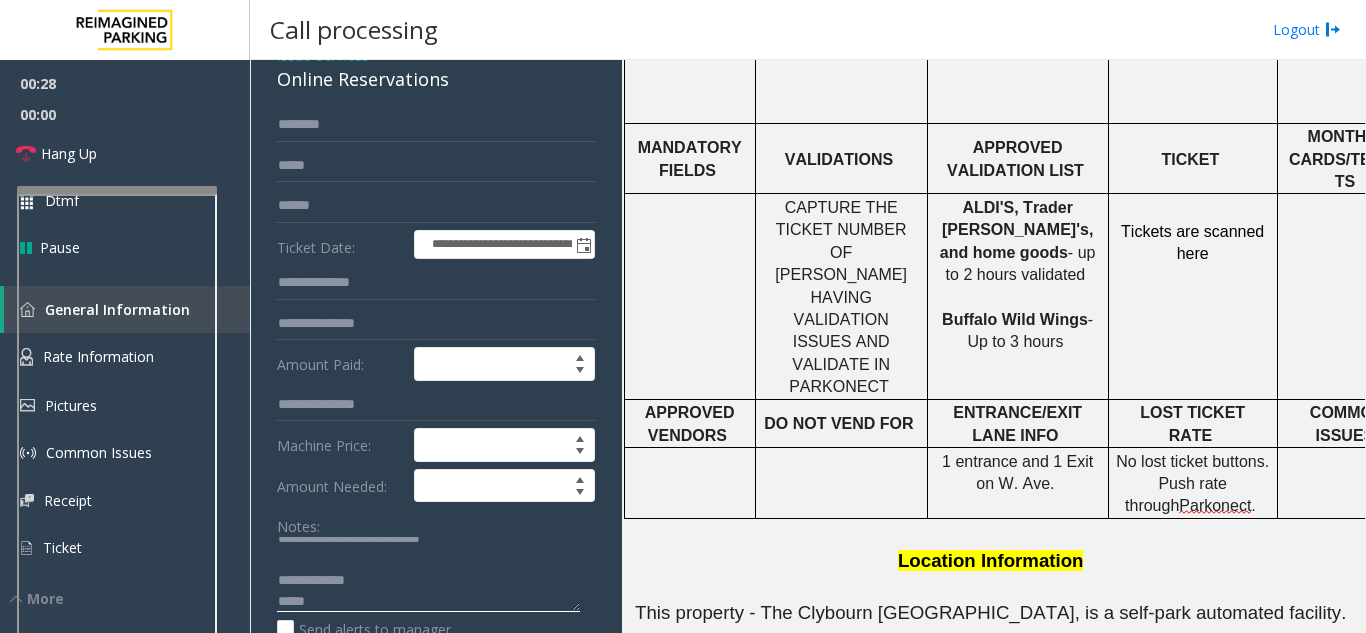 click 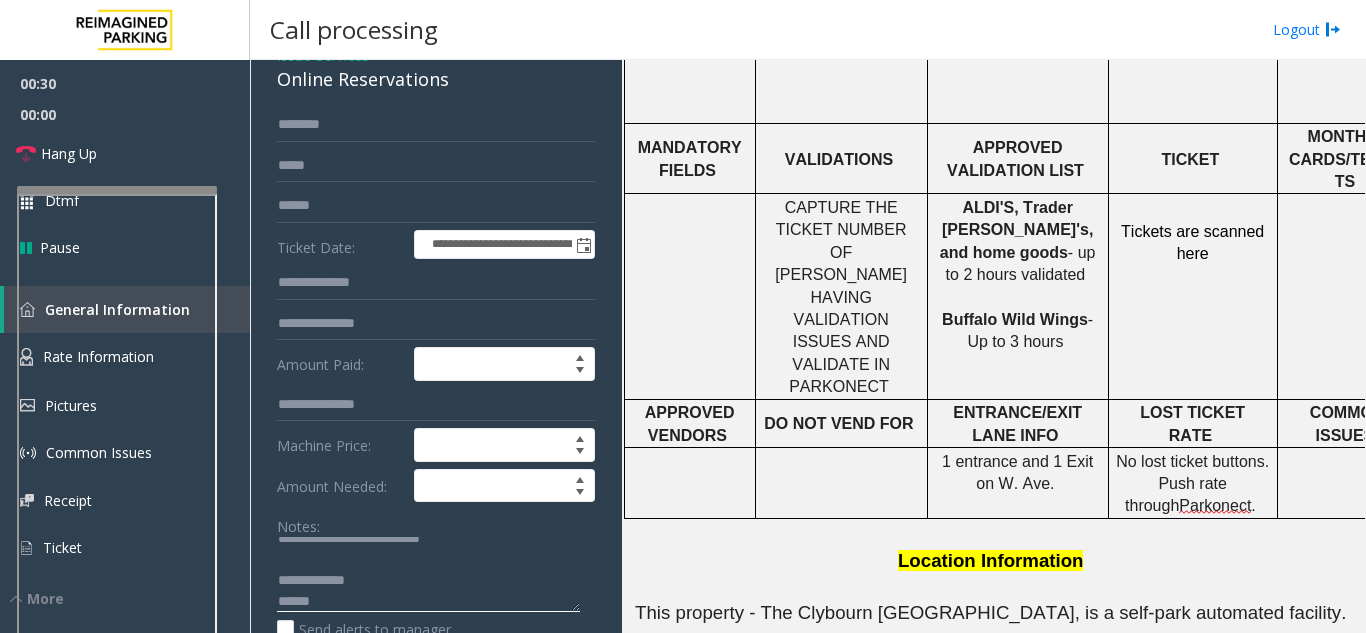 click 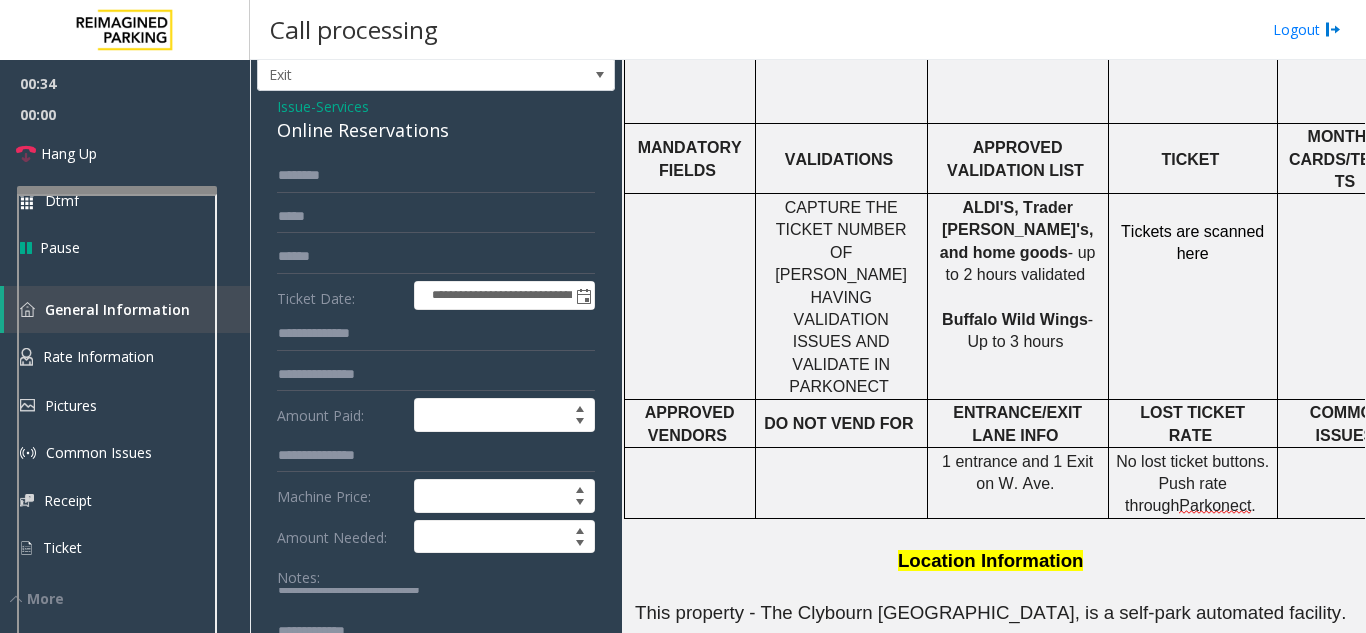 scroll, scrollTop: 0, scrollLeft: 0, axis: both 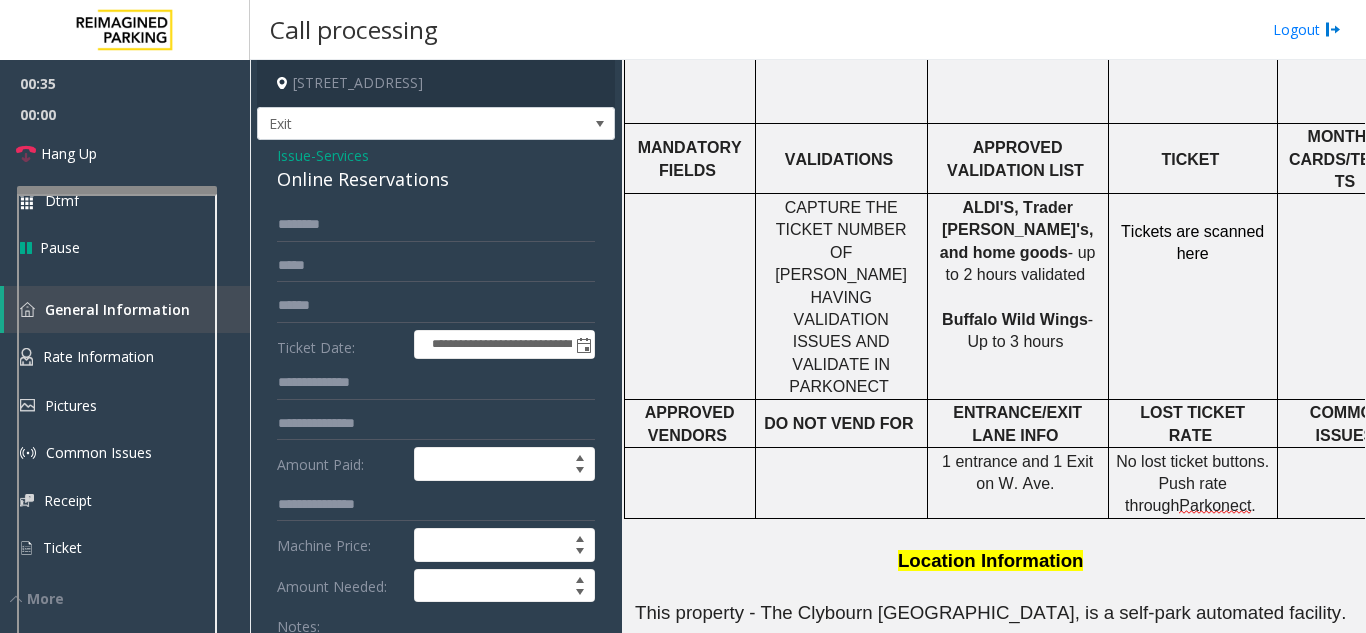type on "**********" 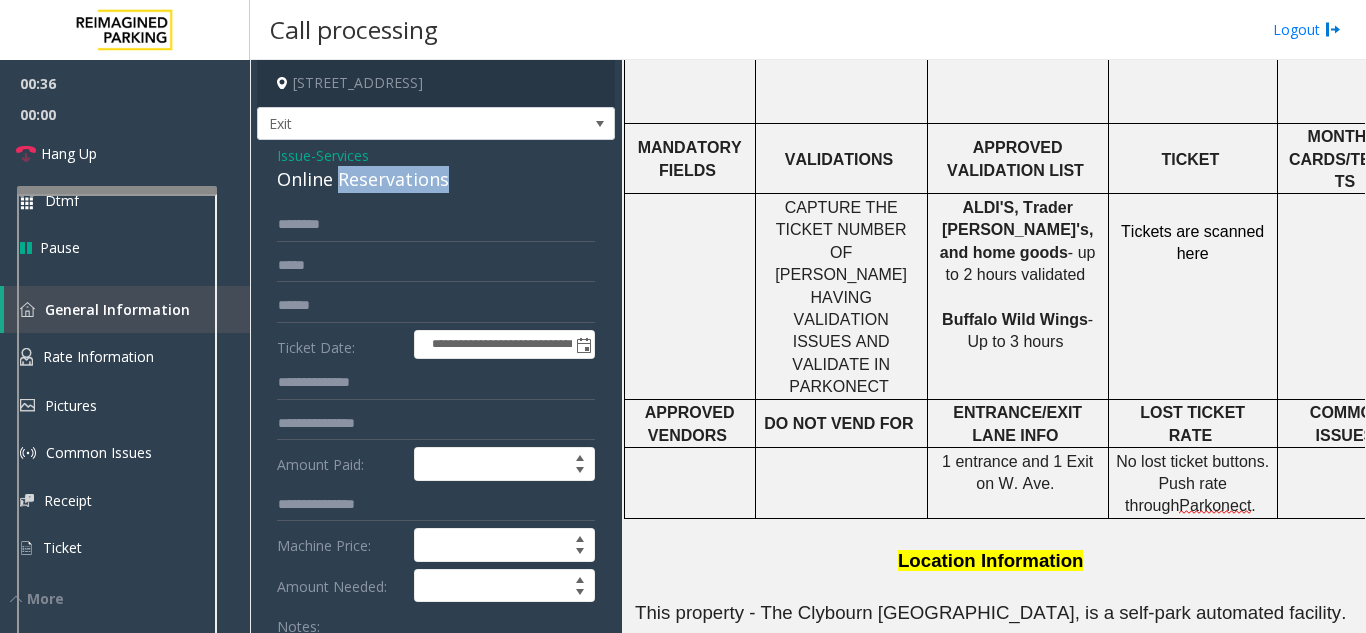 click on "Online Reservations" 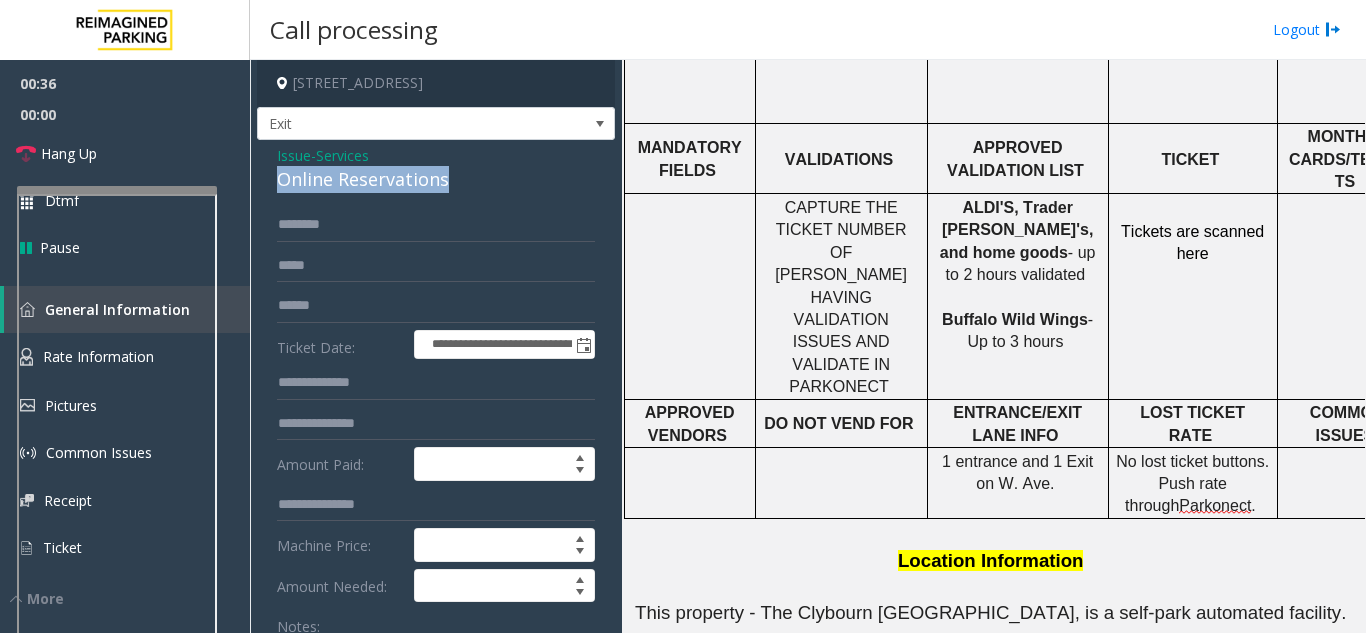 click on "Online Reservations" 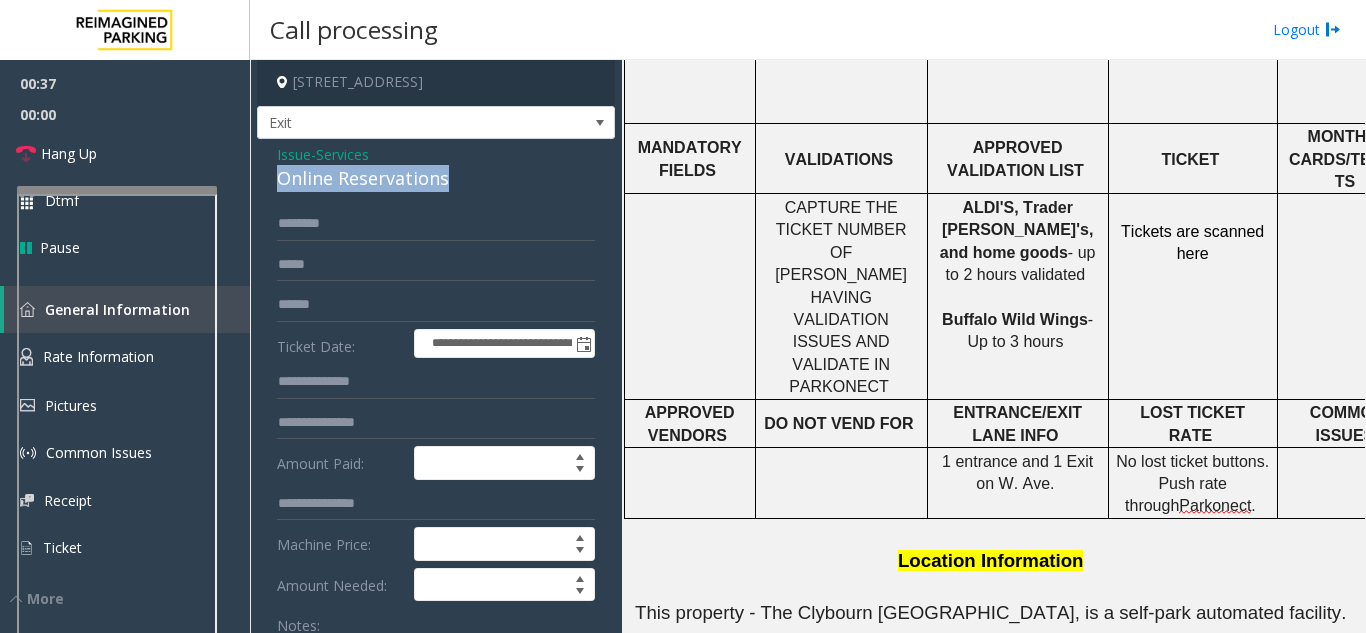 scroll, scrollTop: 0, scrollLeft: 0, axis: both 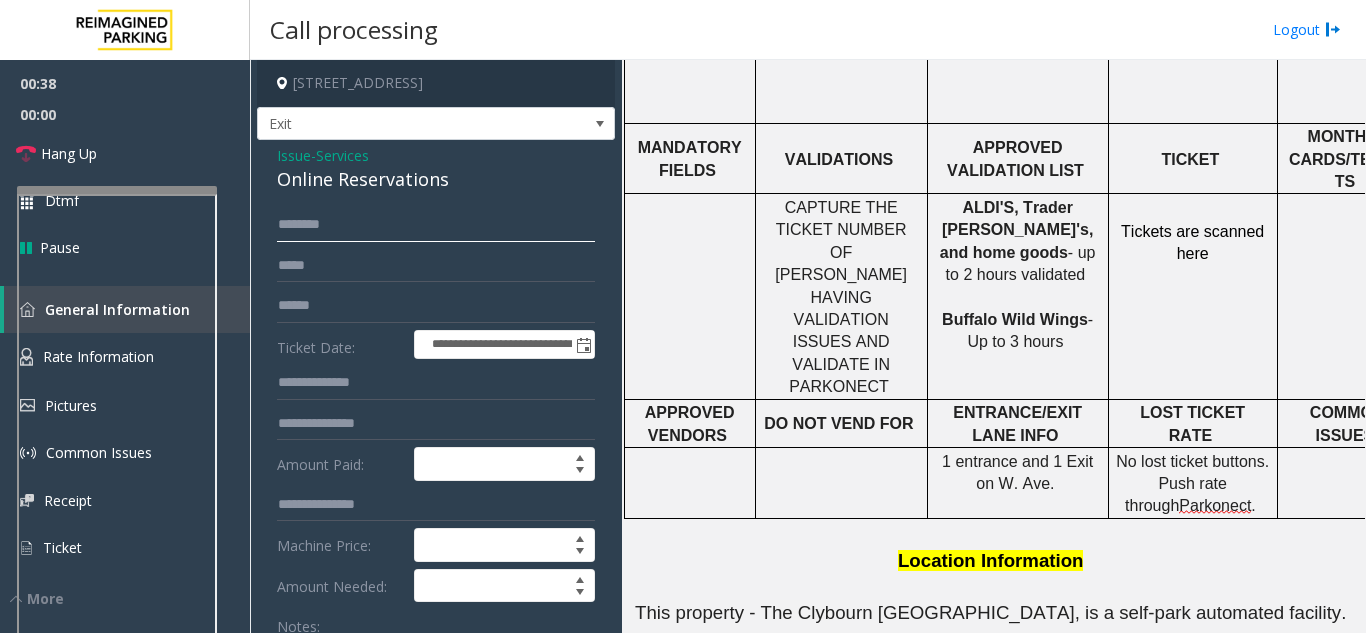 click 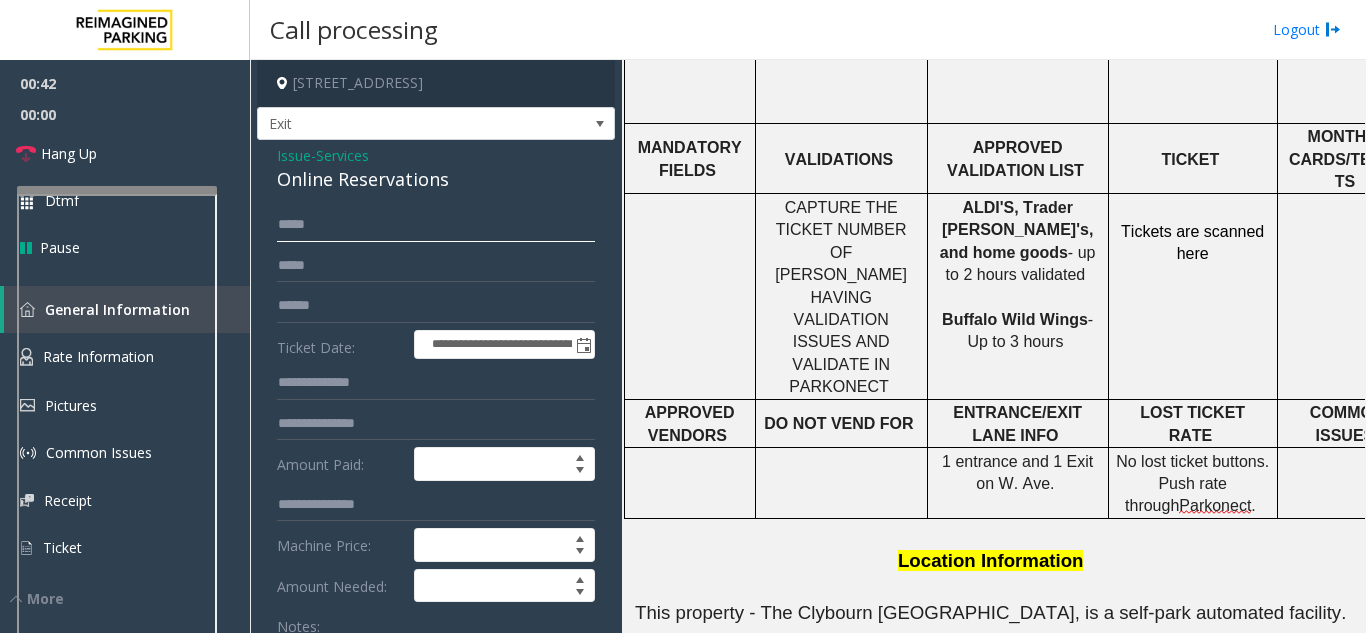 click on "****" 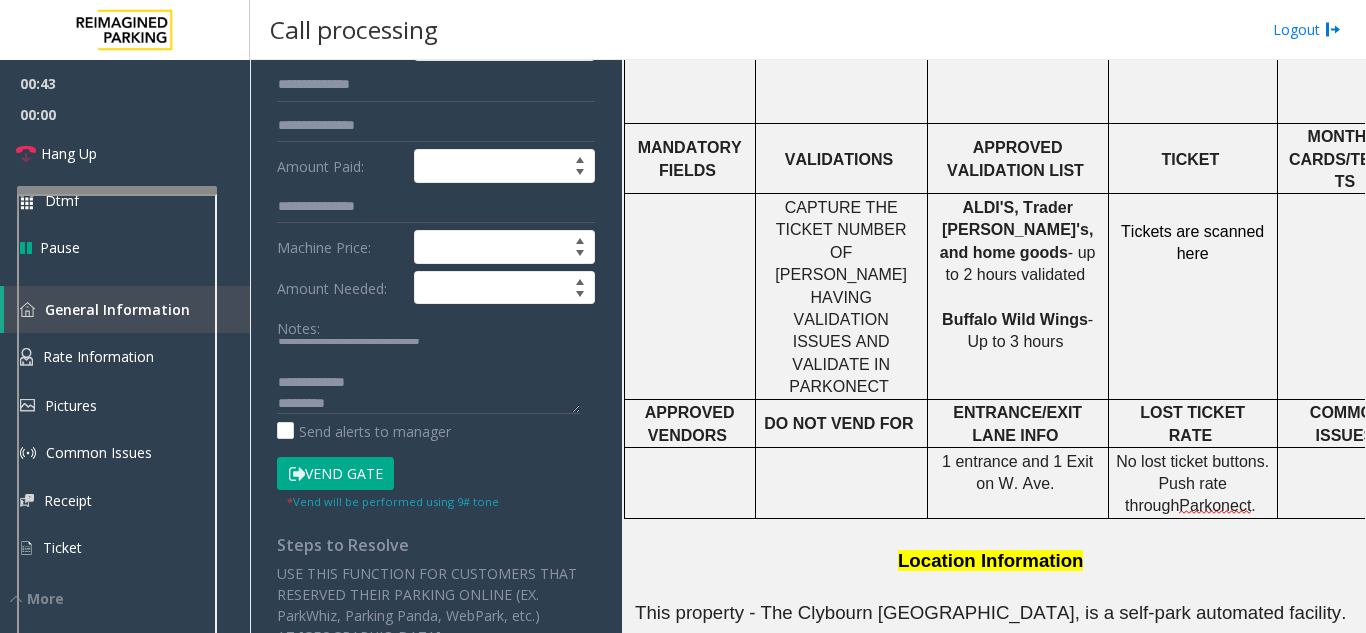scroll, scrollTop: 300, scrollLeft: 0, axis: vertical 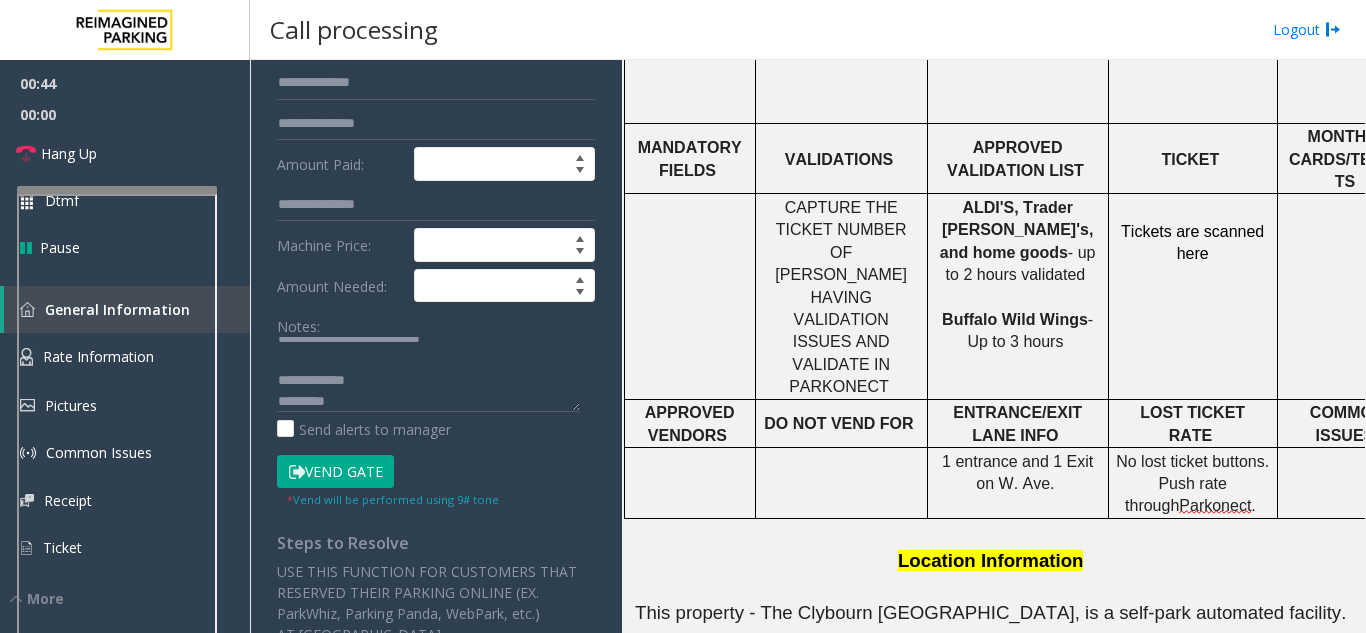 type on "*****" 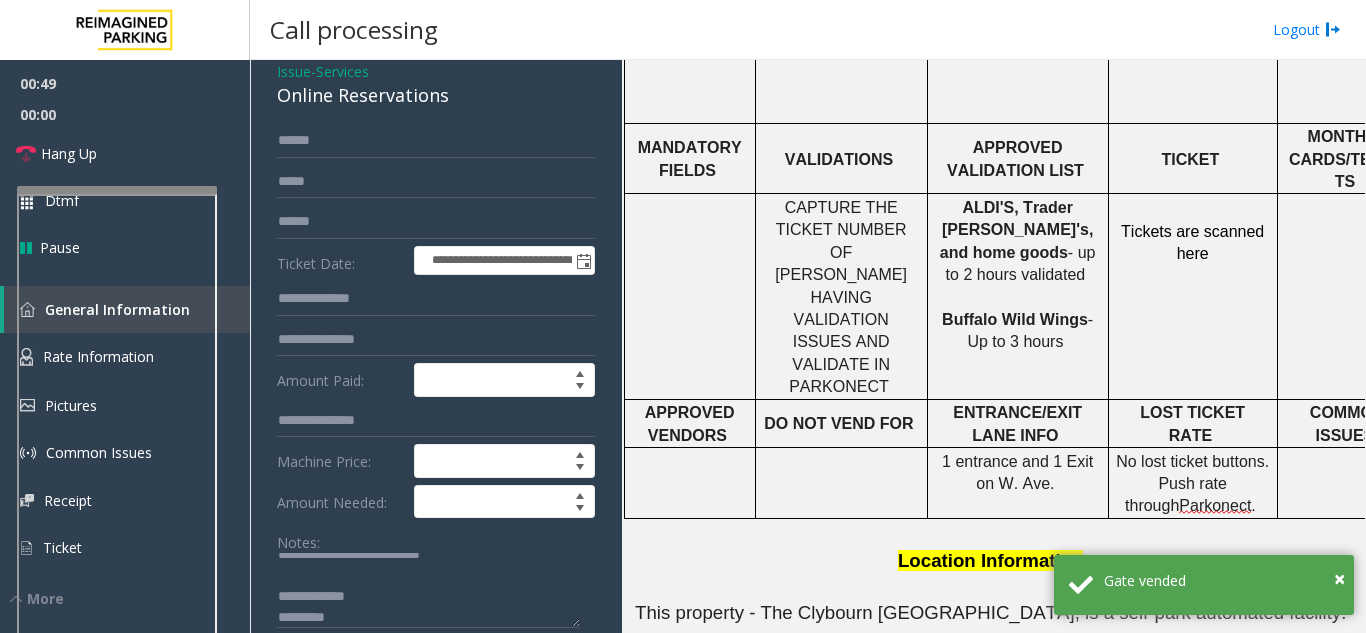 scroll, scrollTop: 200, scrollLeft: 0, axis: vertical 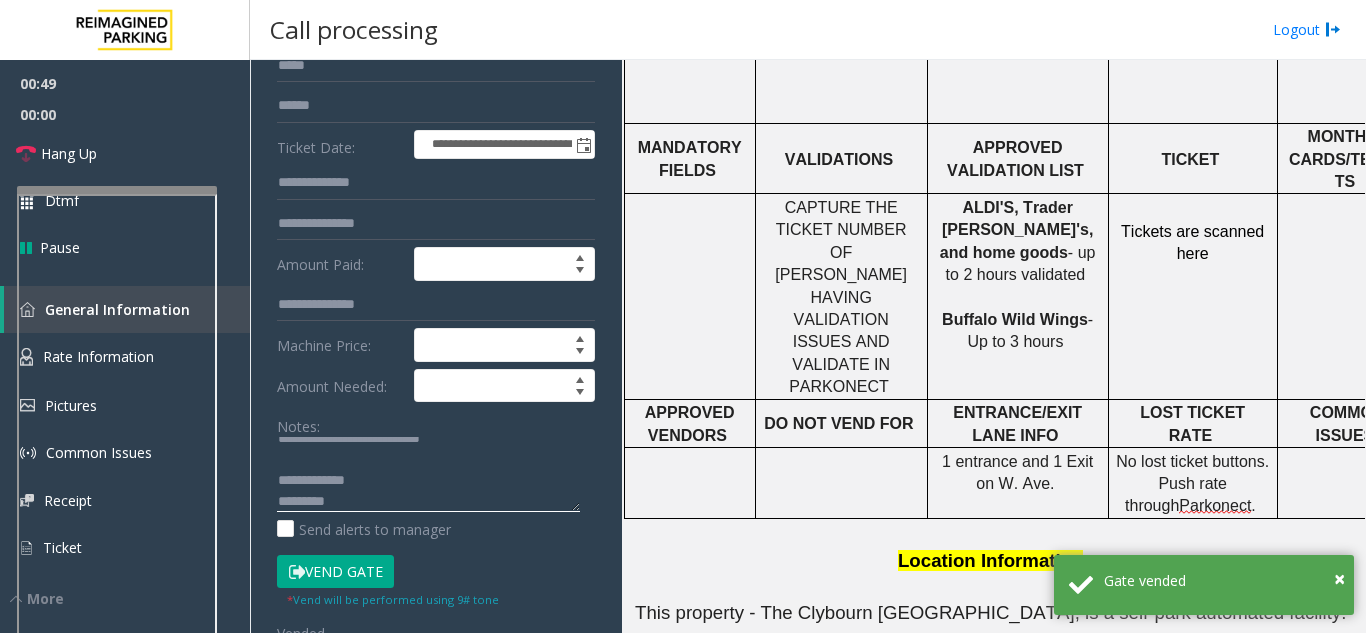 click 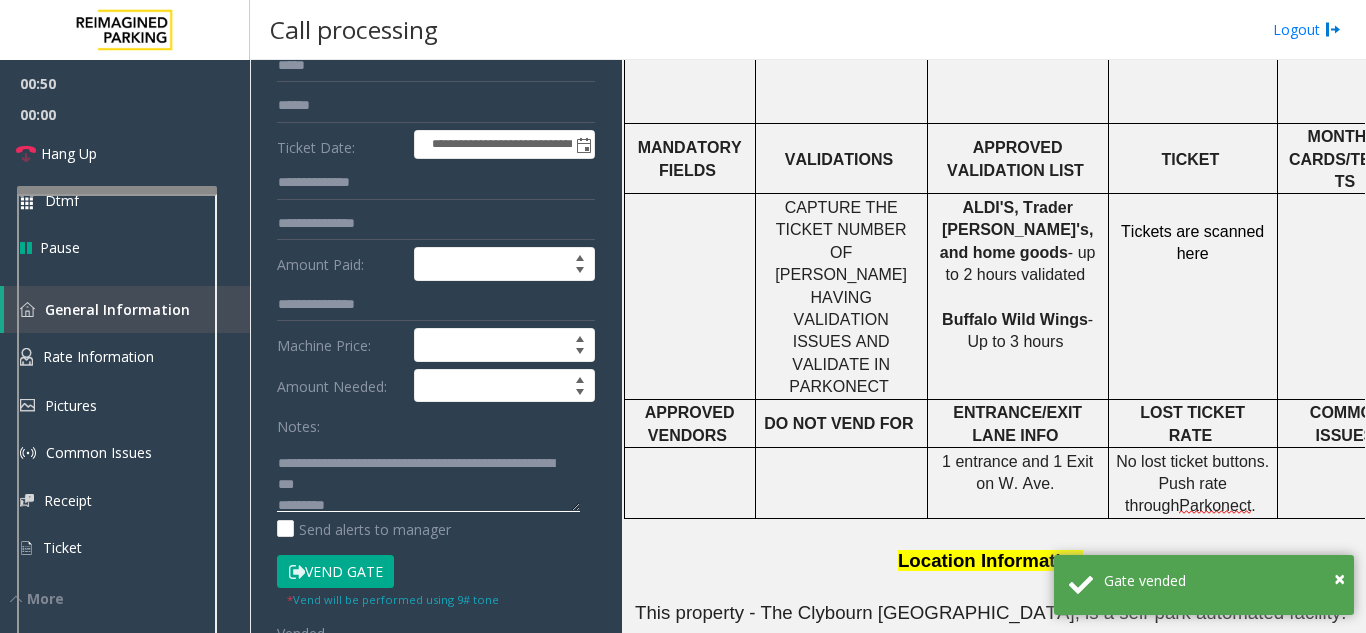 scroll, scrollTop: 42, scrollLeft: 0, axis: vertical 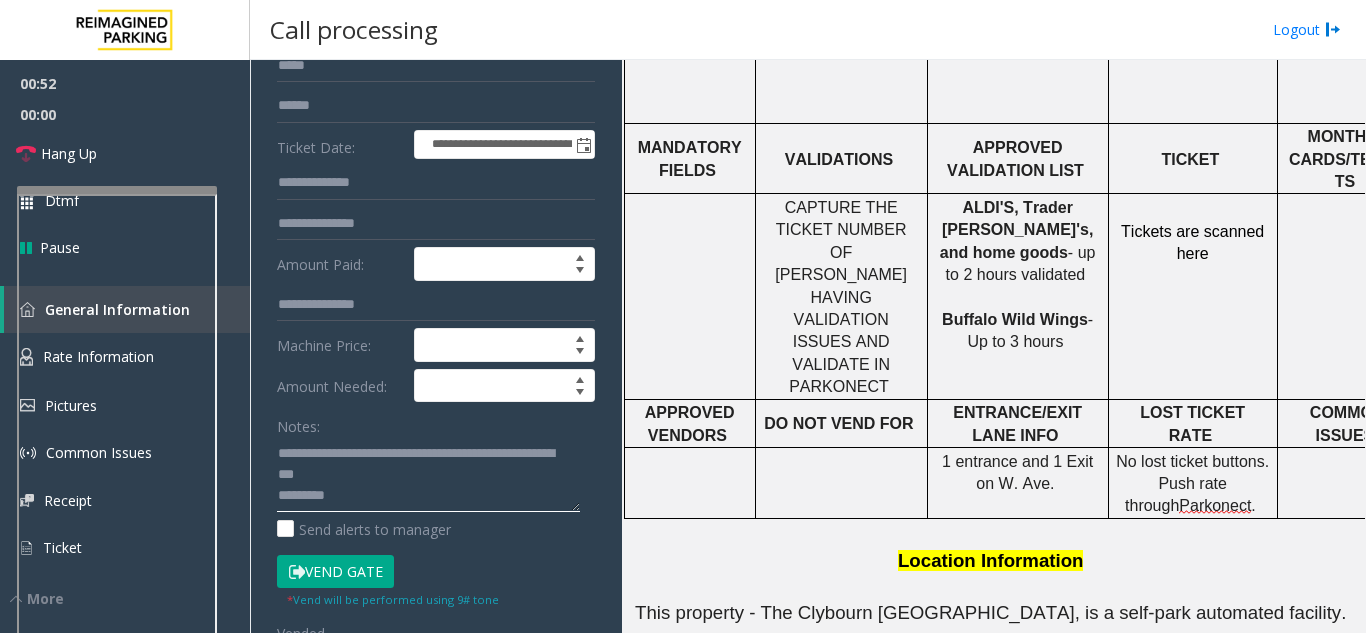 click 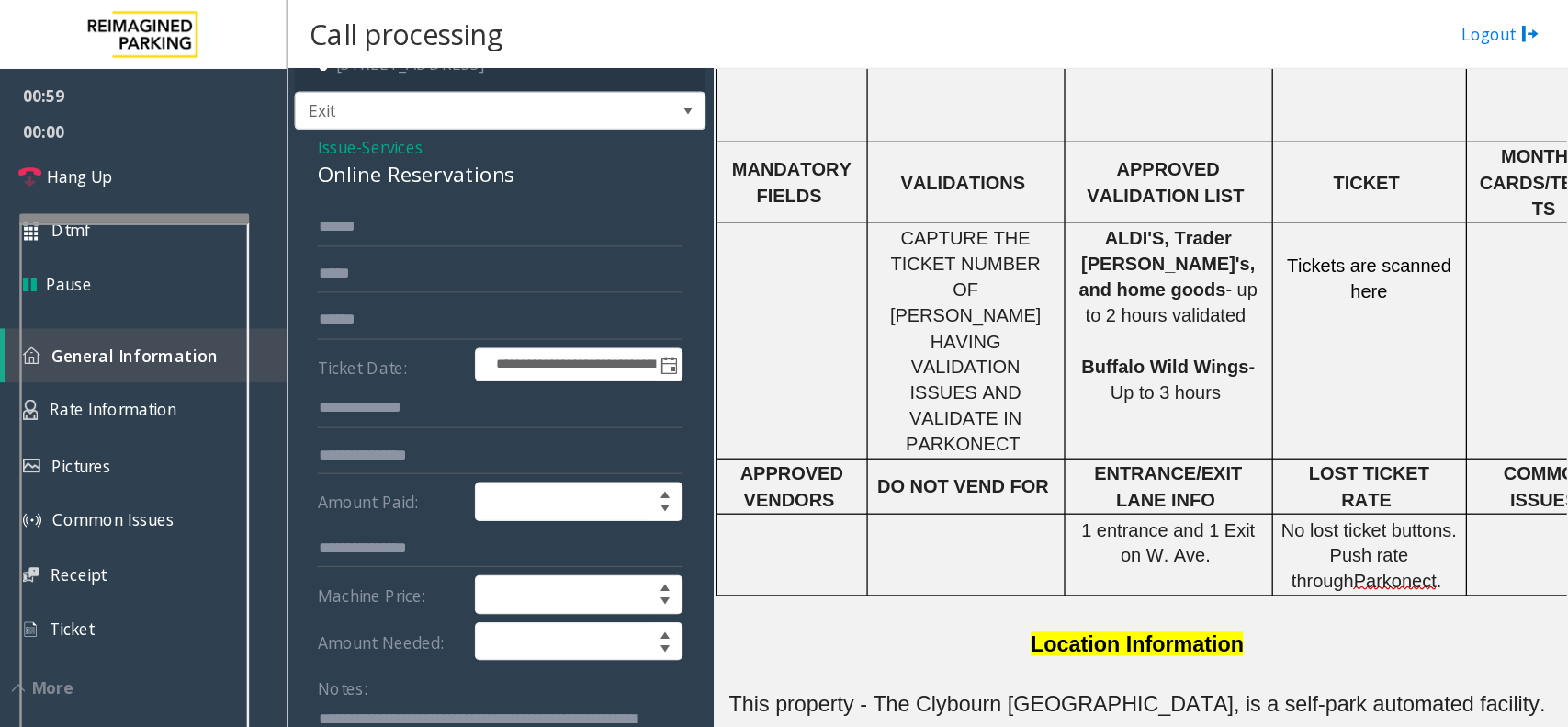 scroll, scrollTop: 0, scrollLeft: 0, axis: both 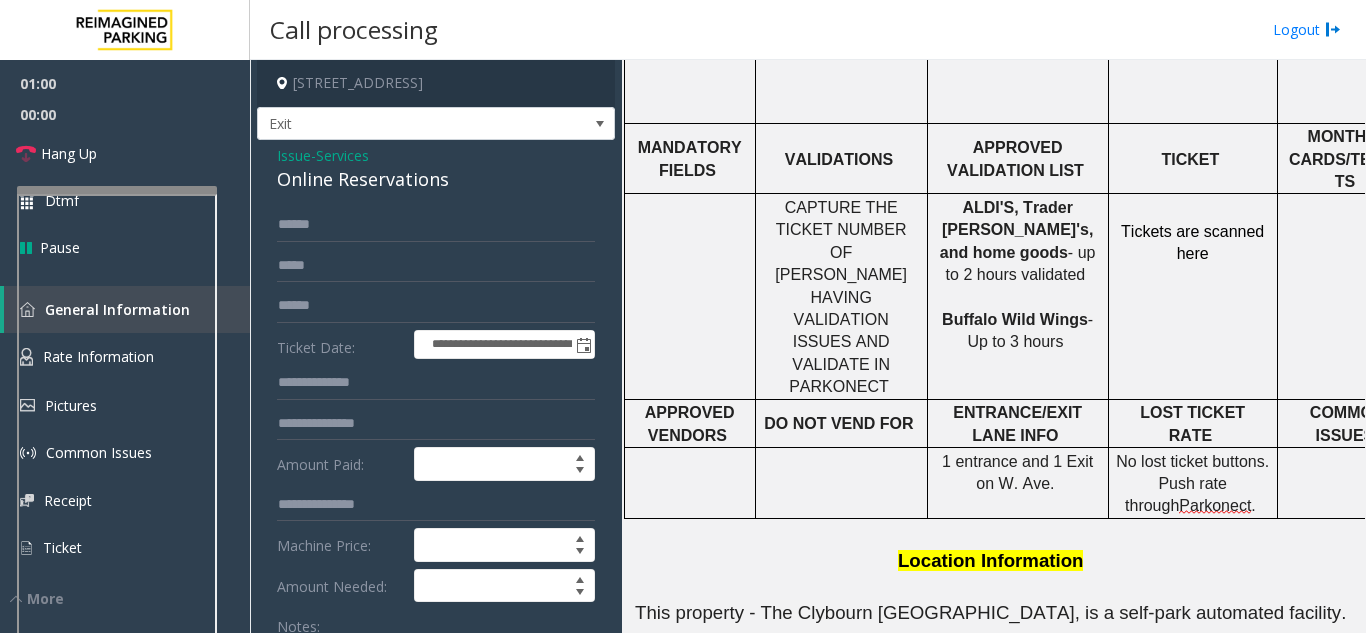 click on "Online Reservations" 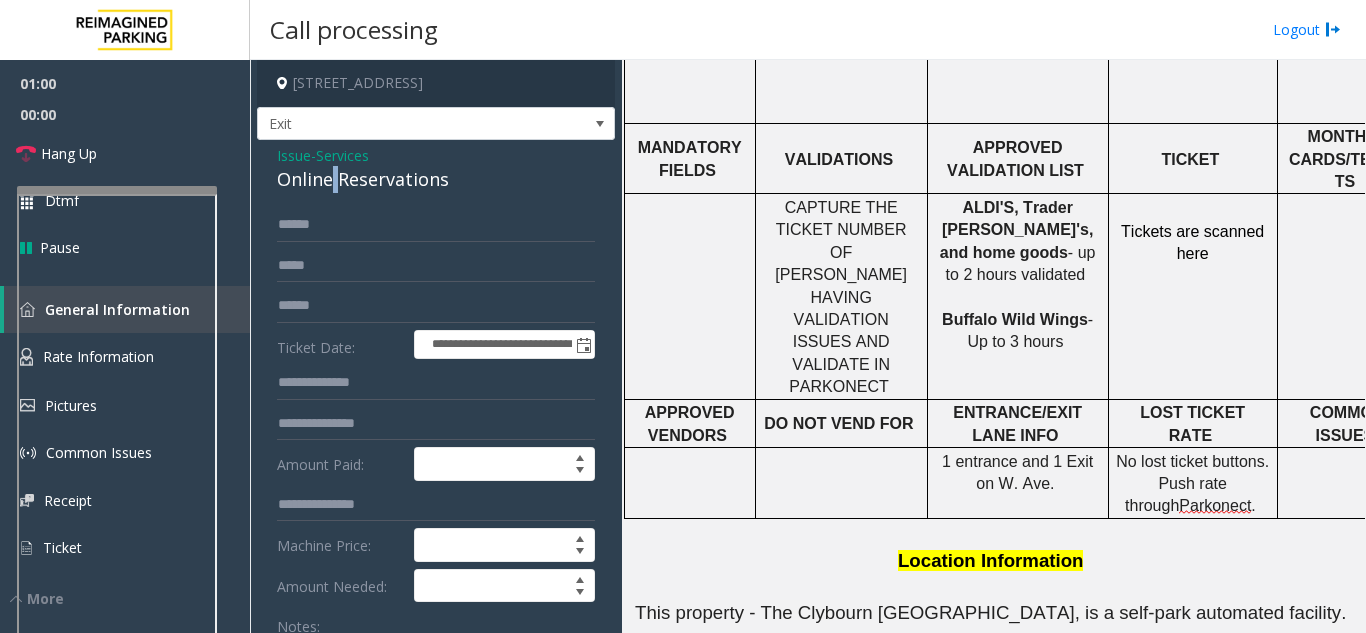 click on "Online Reservations" 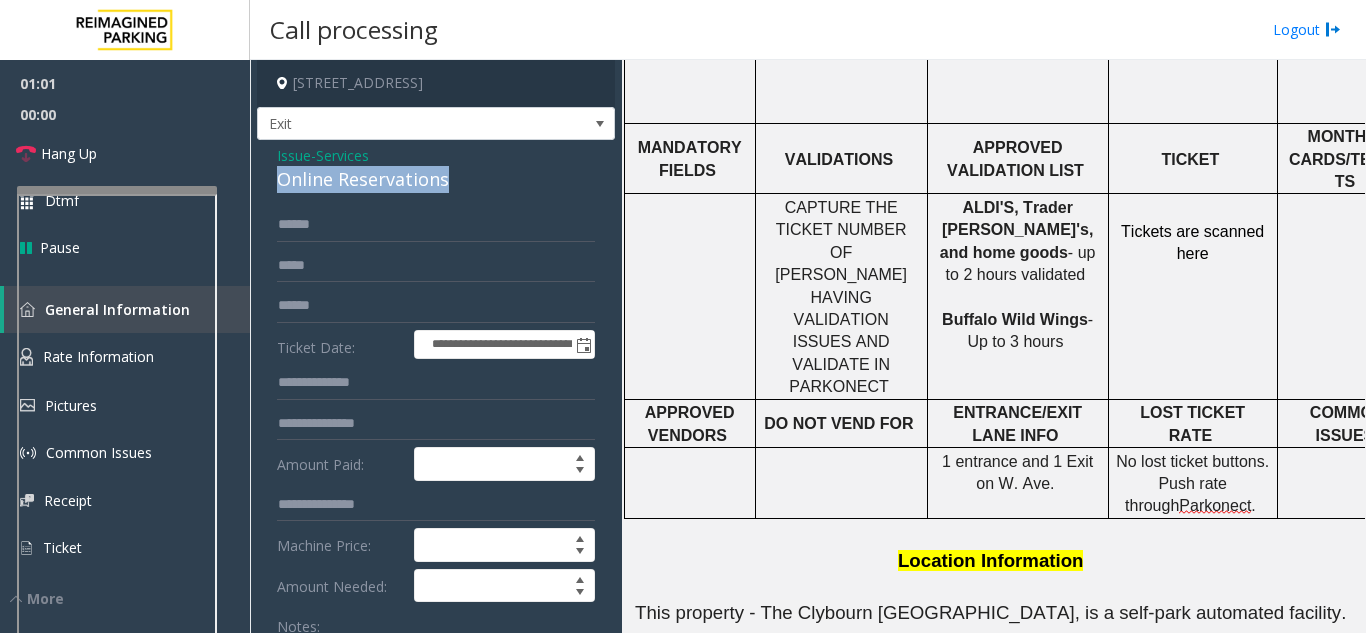 click on "Online Reservations" 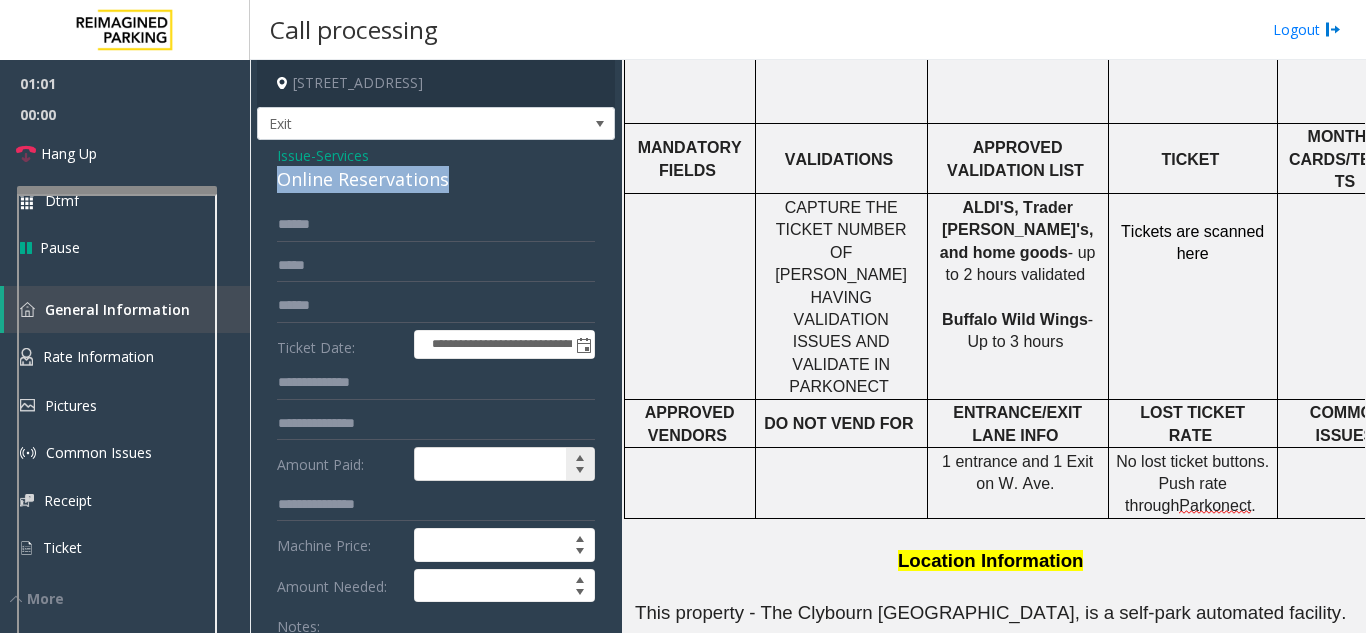 copy on "Online Reservations" 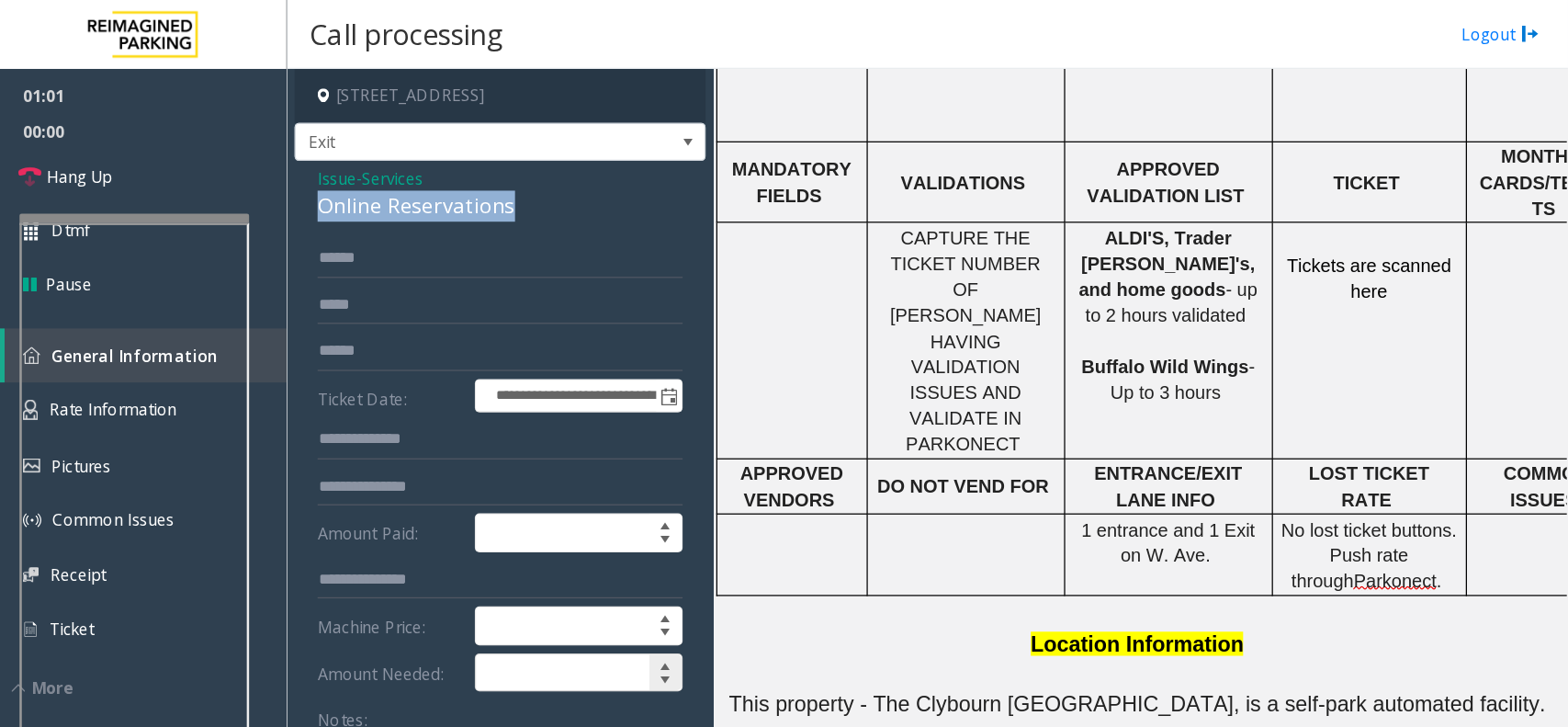 scroll, scrollTop: 19, scrollLeft: 0, axis: vertical 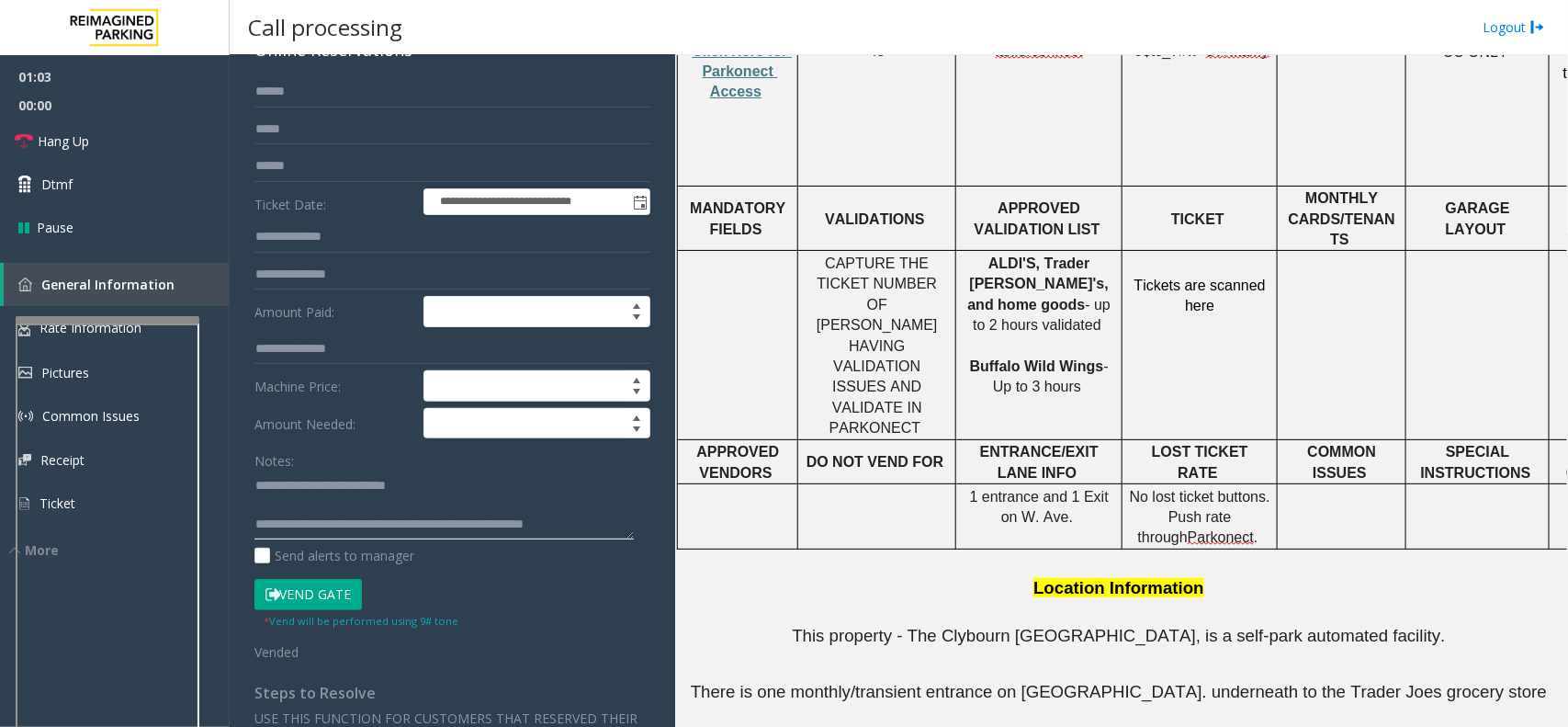 click 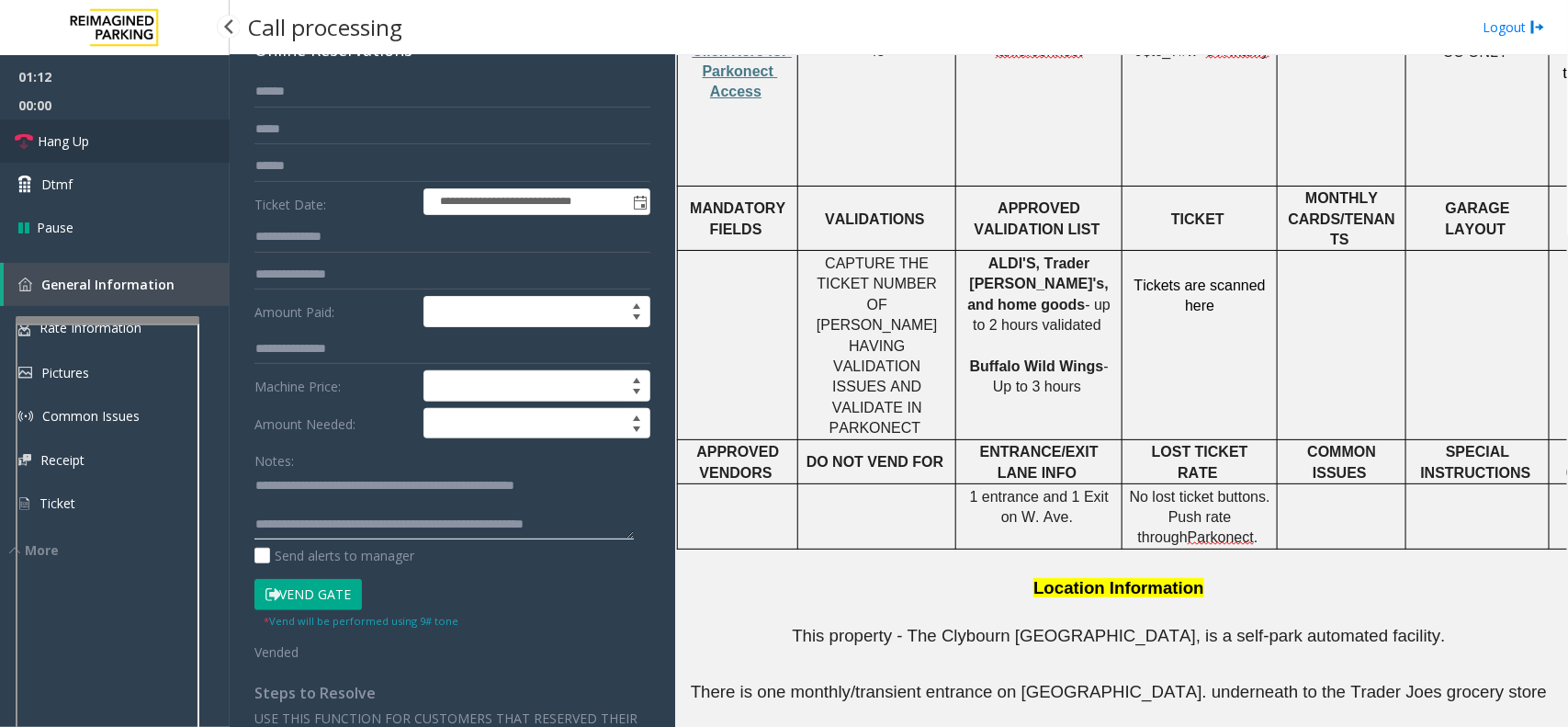 type on "**********" 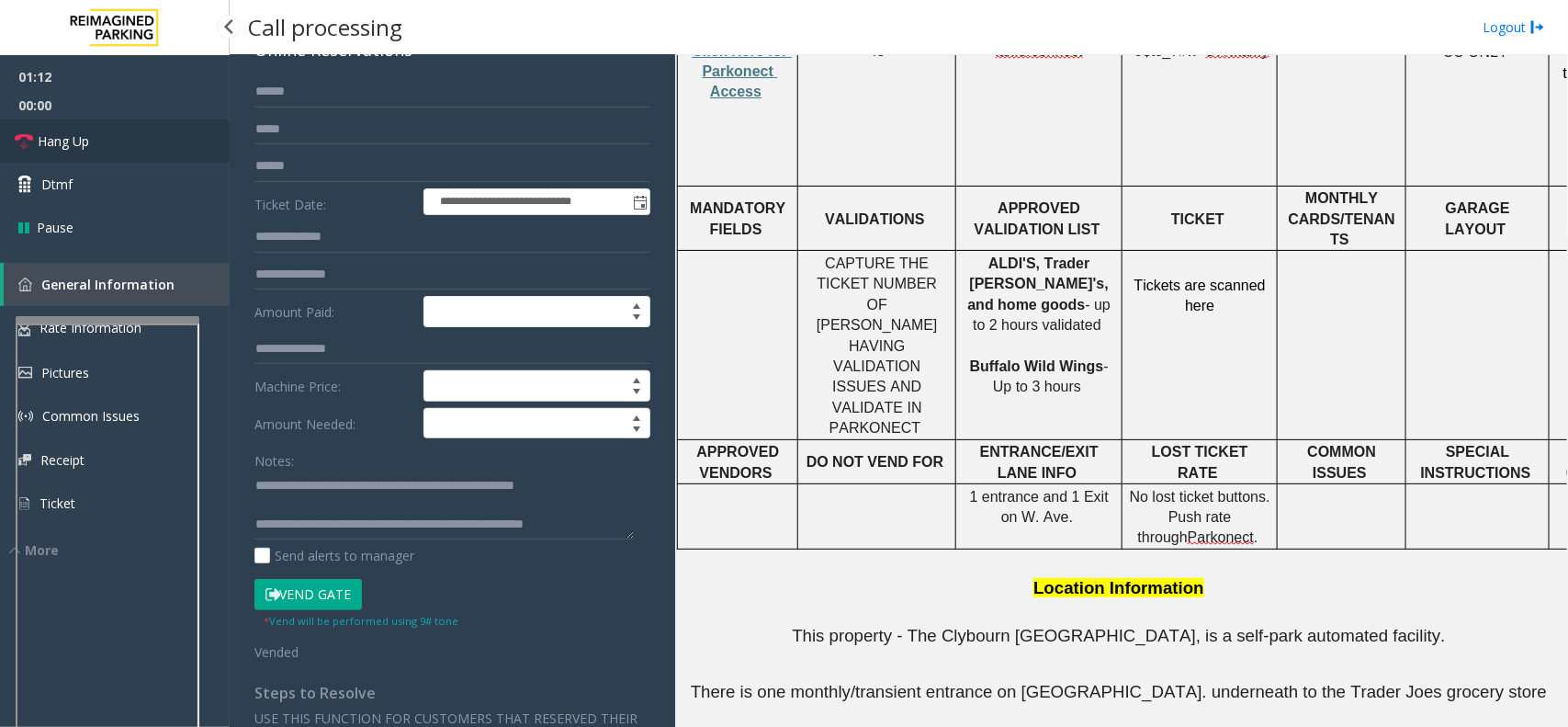click on "Hang Up" at bounding box center (115, 141) 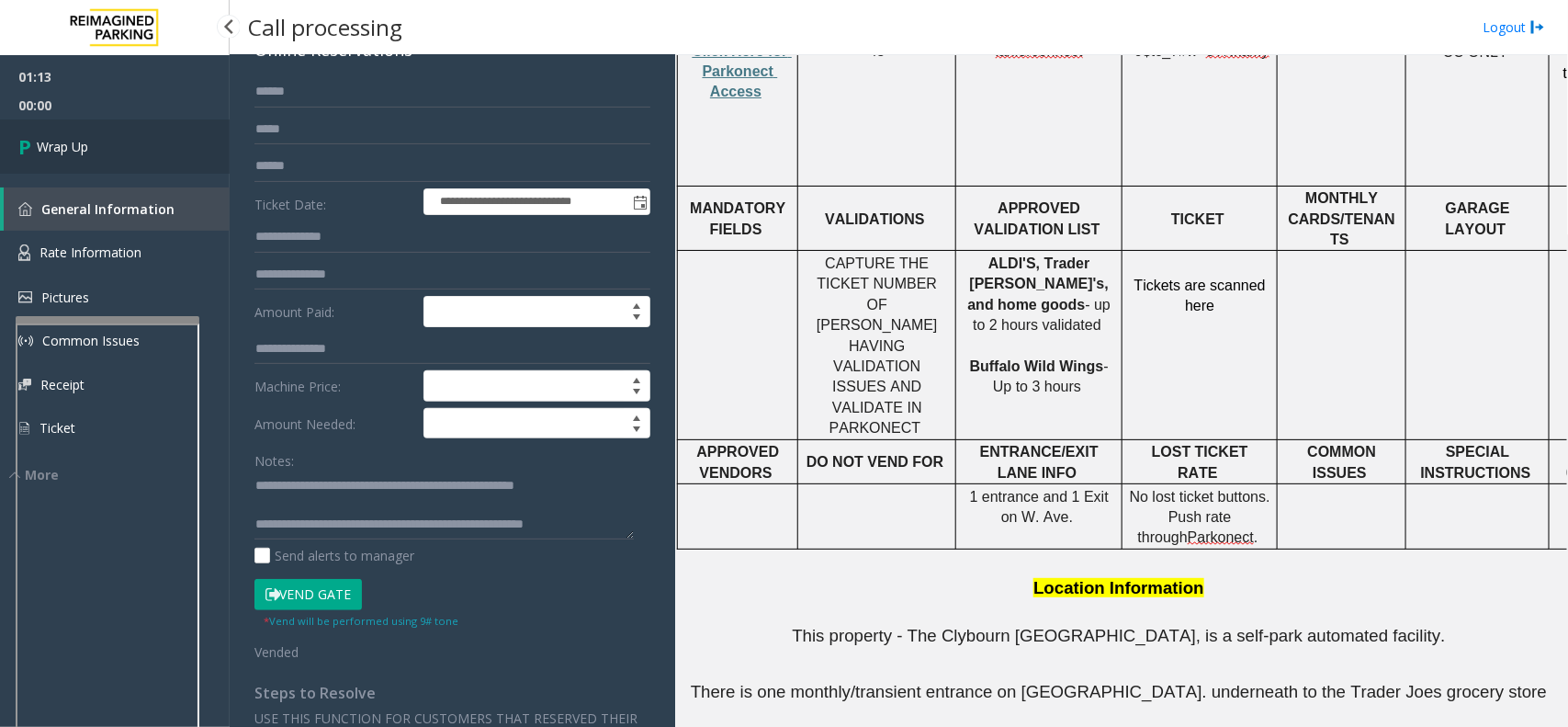 click on "Wrap Up" at bounding box center [115, 146] 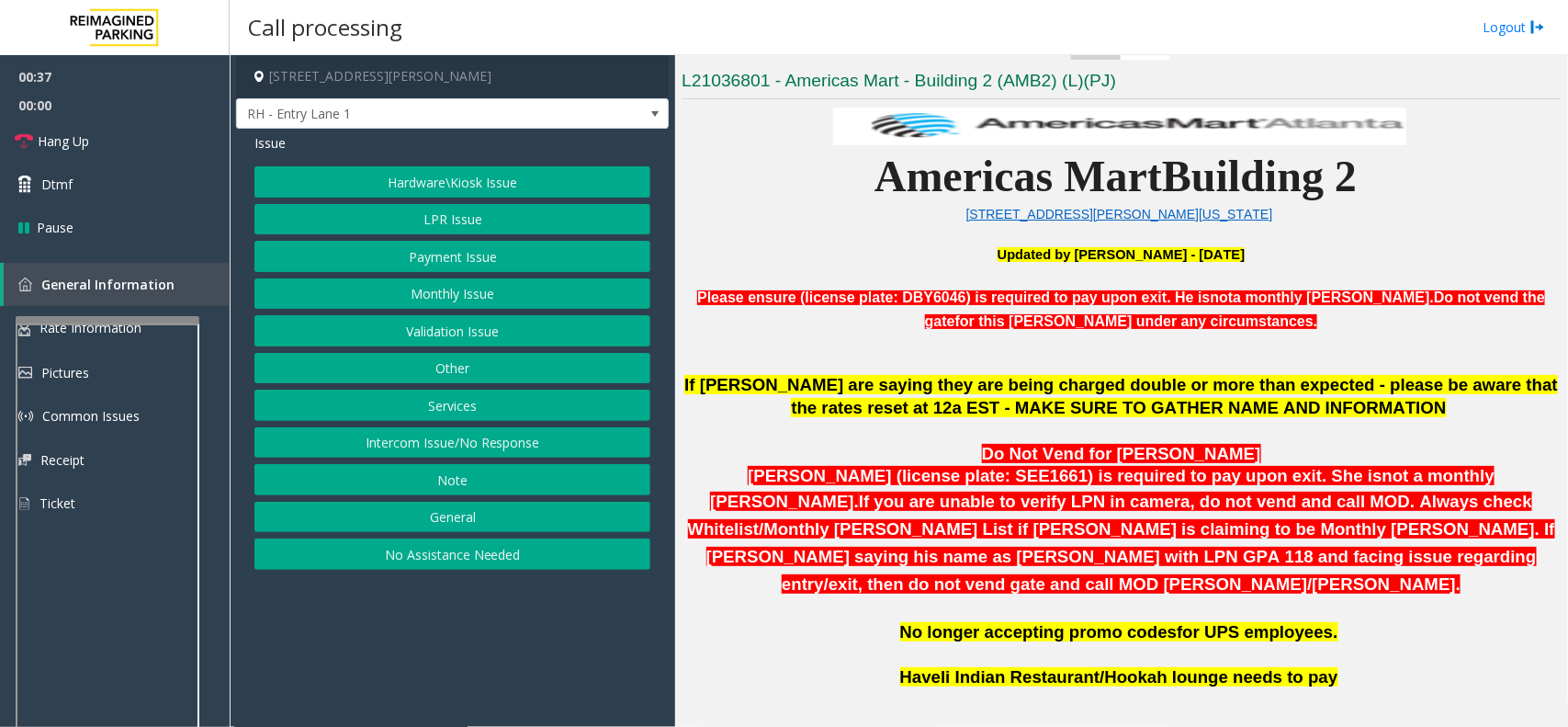 scroll, scrollTop: 230, scrollLeft: 0, axis: vertical 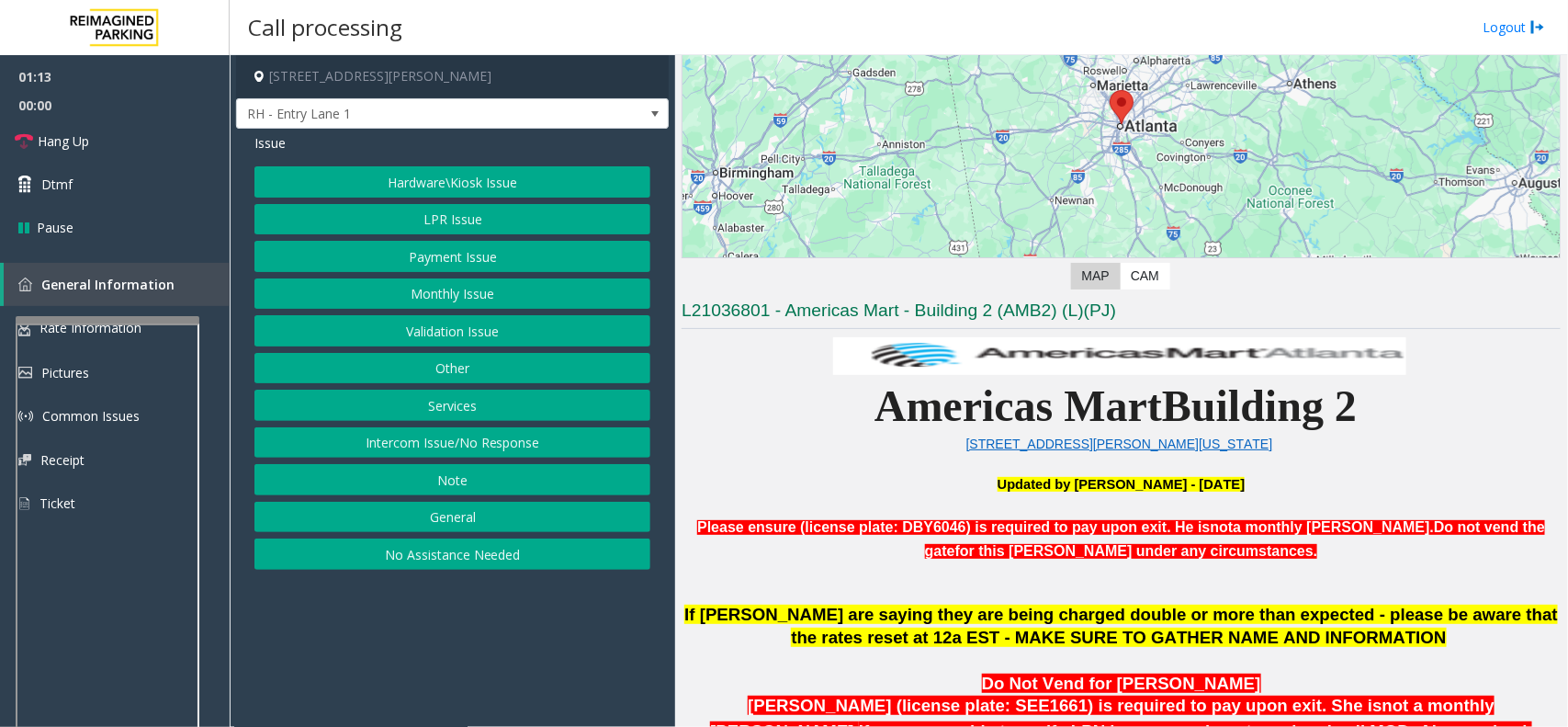 click on "Issue  Hardware\Kiosk Issue   LPR Issue   Payment Issue   Monthly Issue   Validation Issue   Other   Services   Intercom Issue/No Response   Note   General   No Assistance Needed" 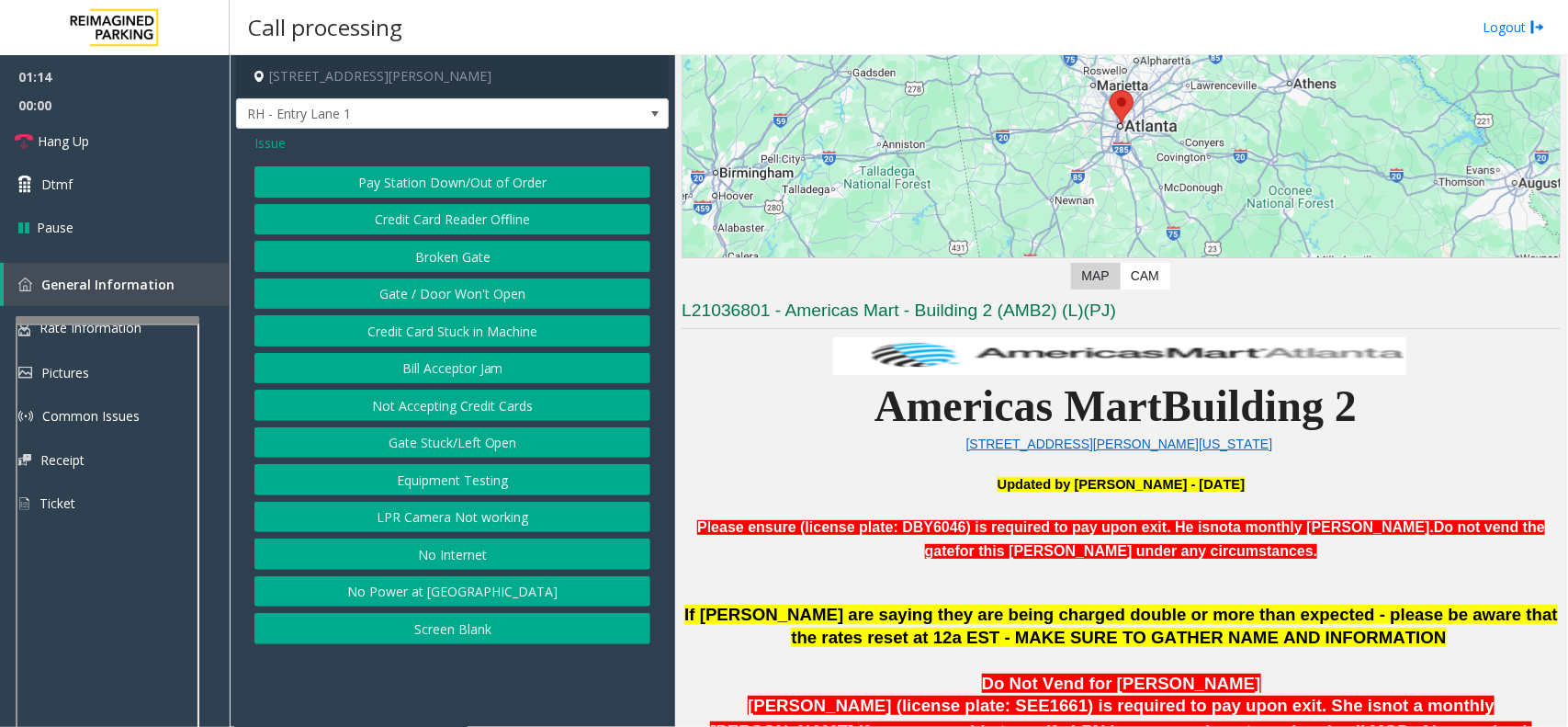 click on "Gate / Door Won't Open" 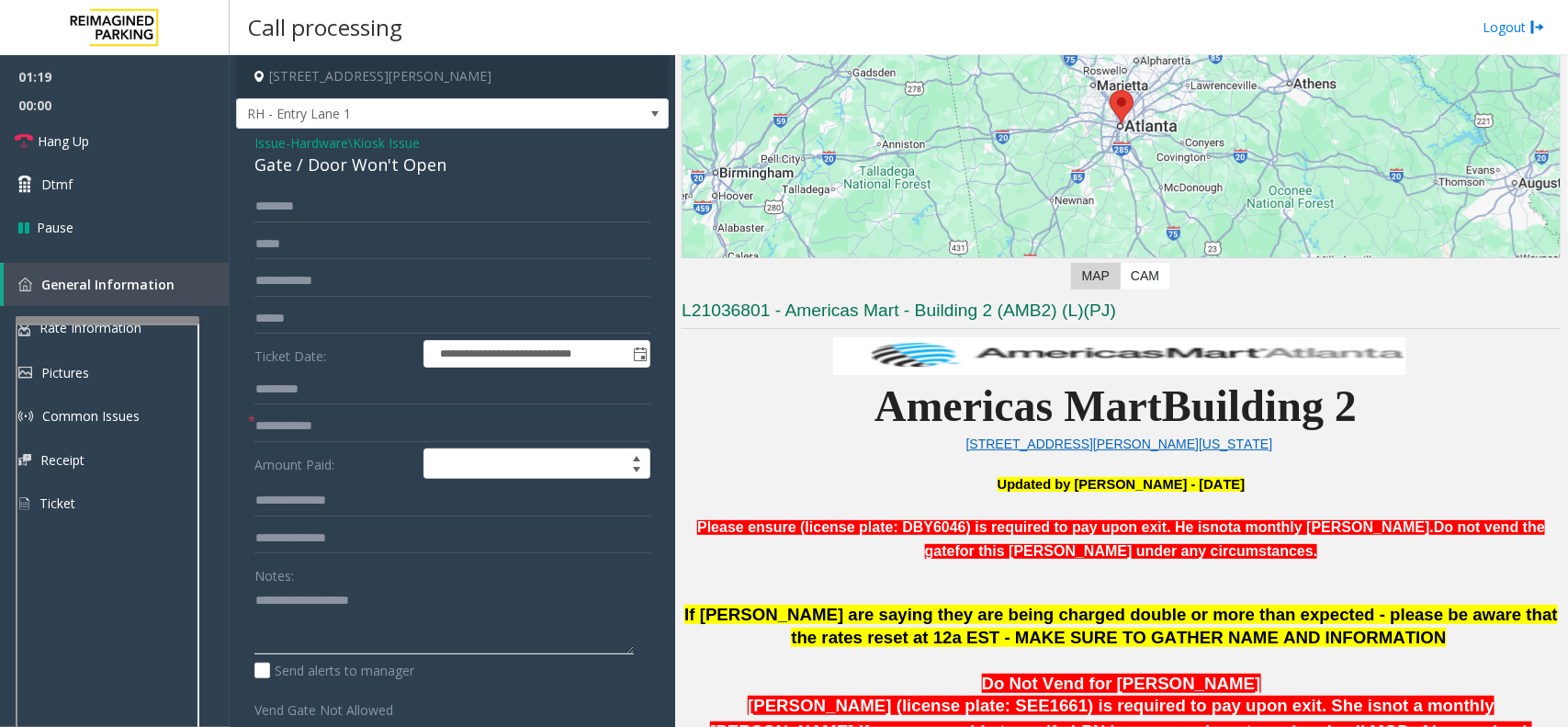 paste on "**********" 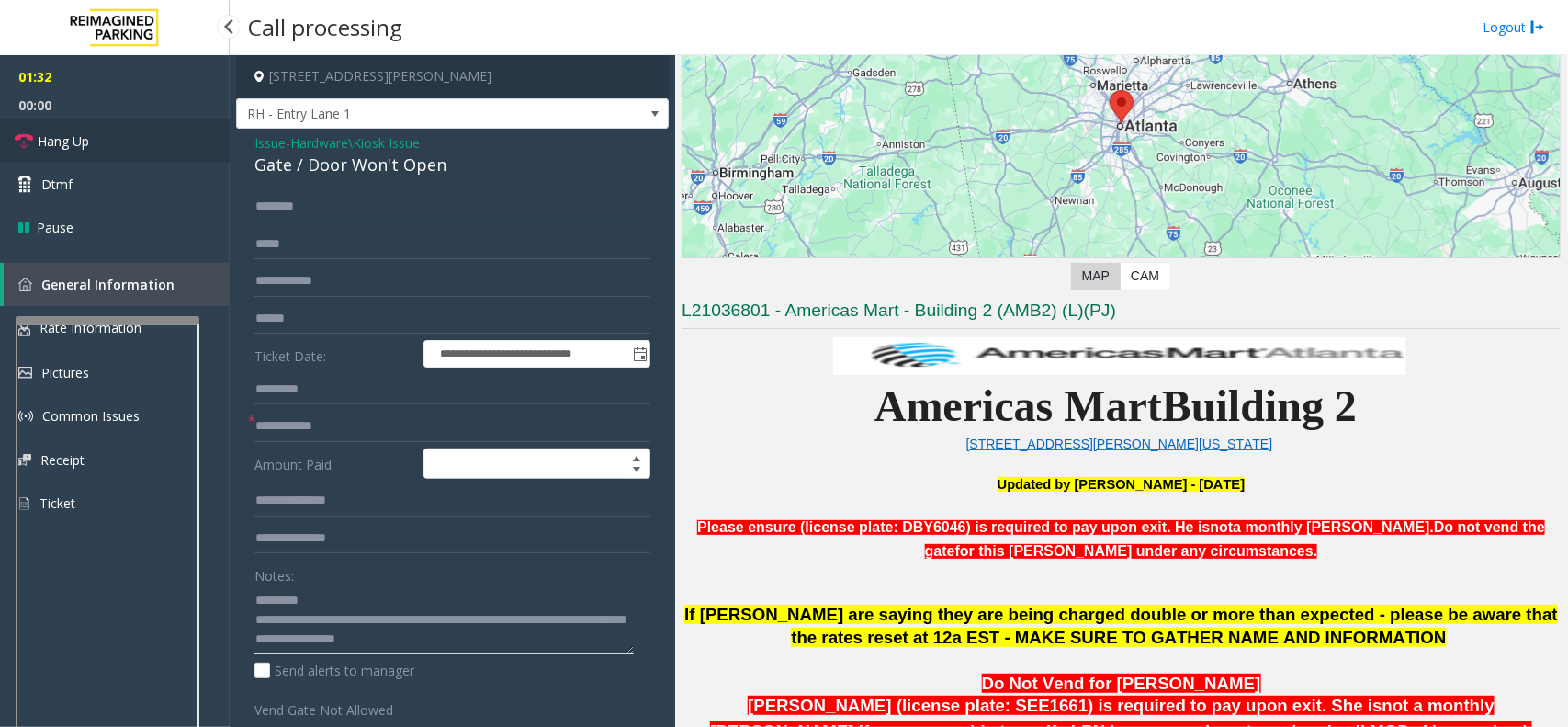 type on "**********" 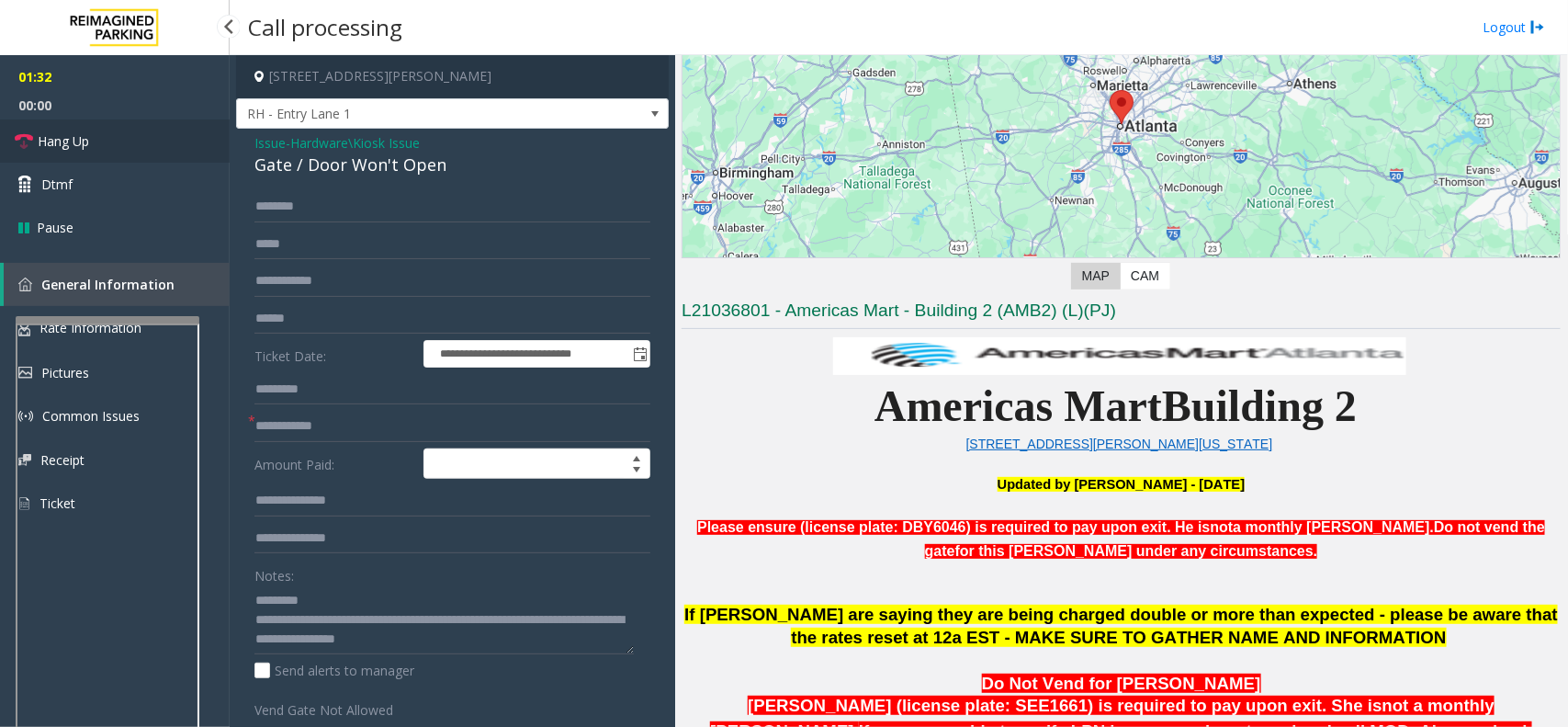 click on "Hang Up" at bounding box center [115, 141] 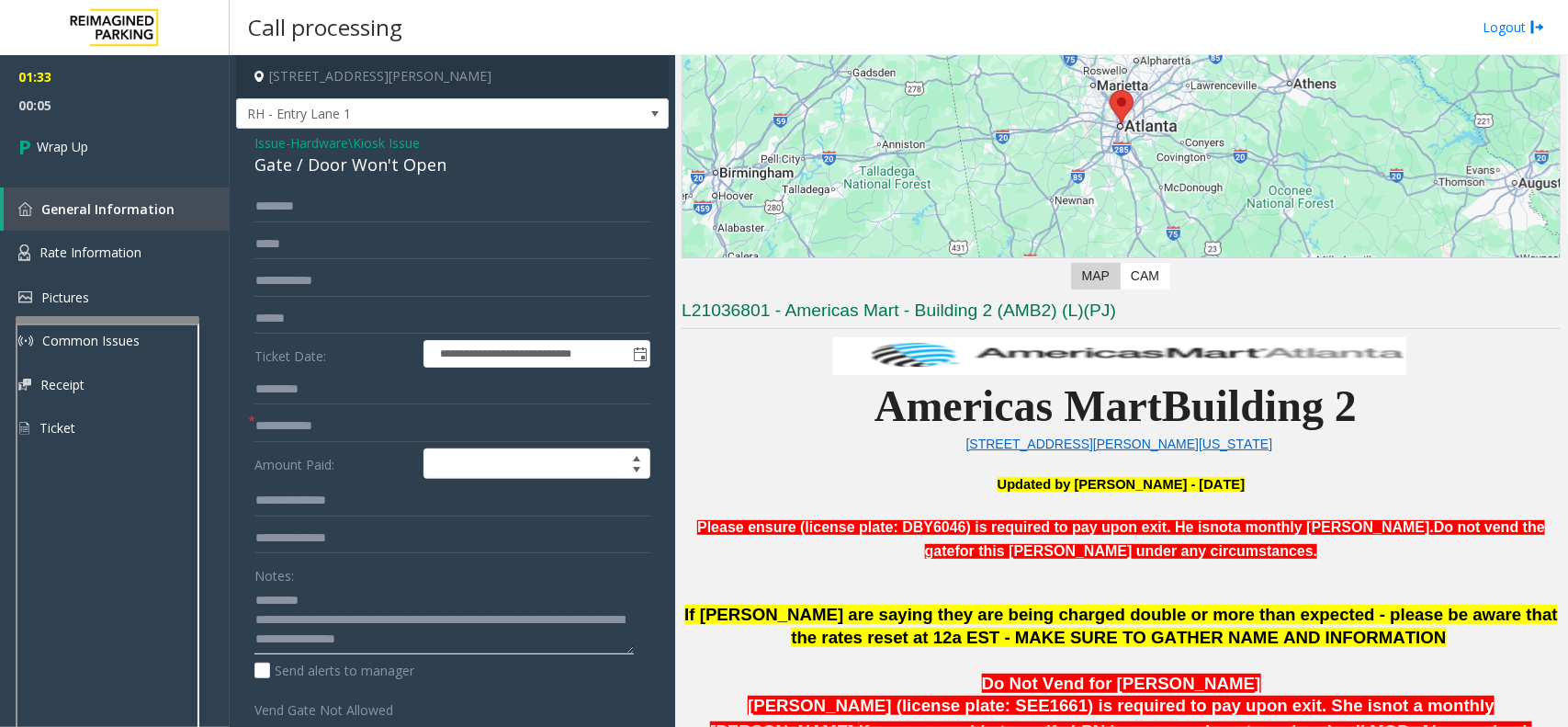 click 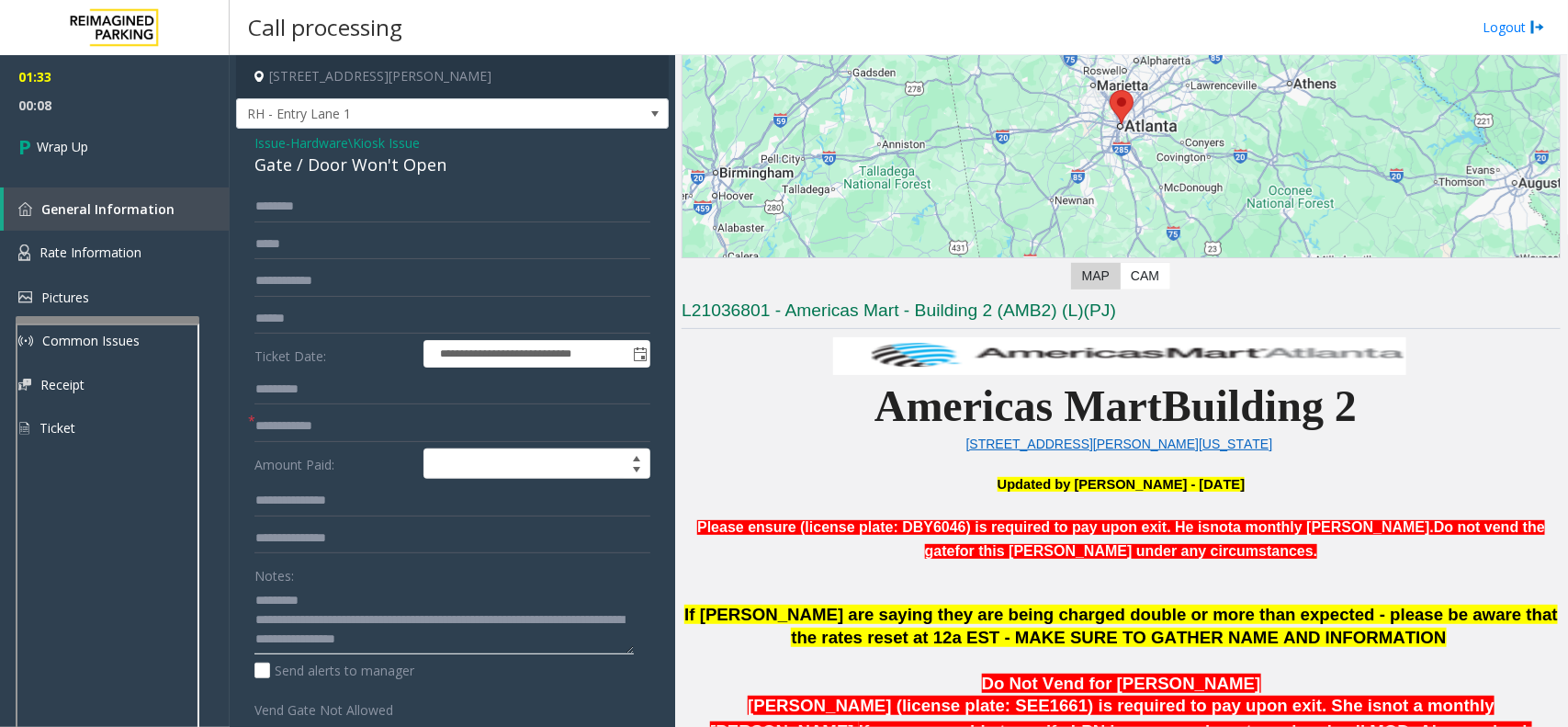 click 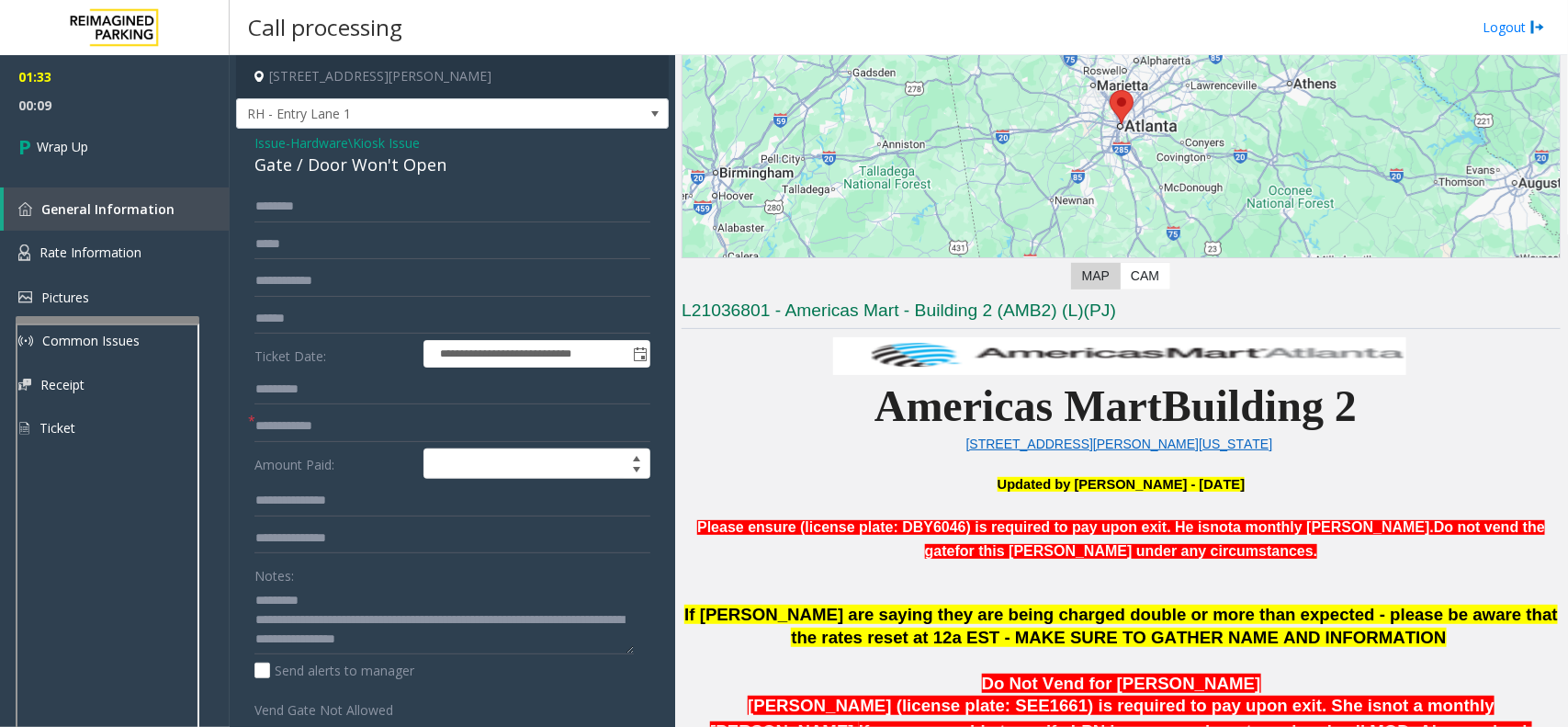 click on "Hardware\Kiosk Issue" 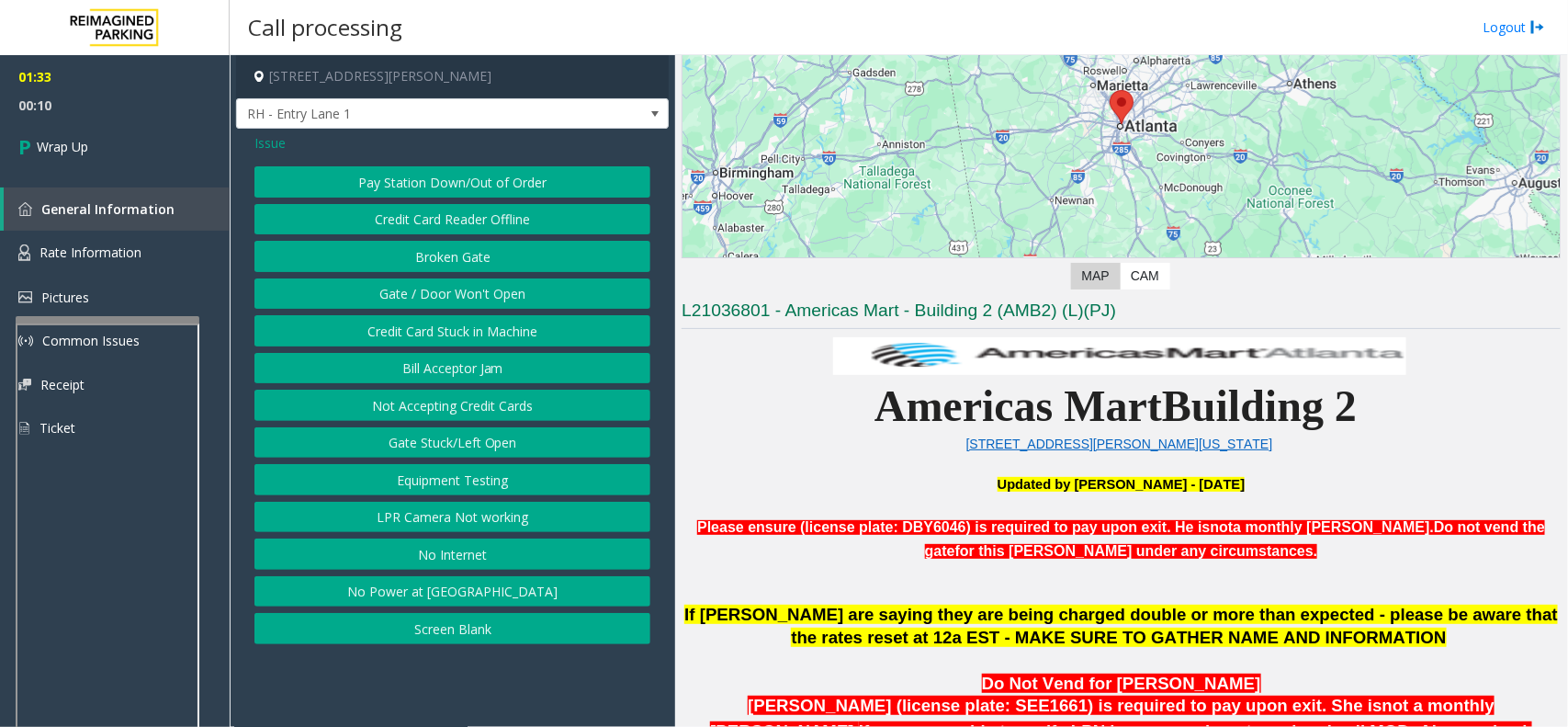 click on "Issue" 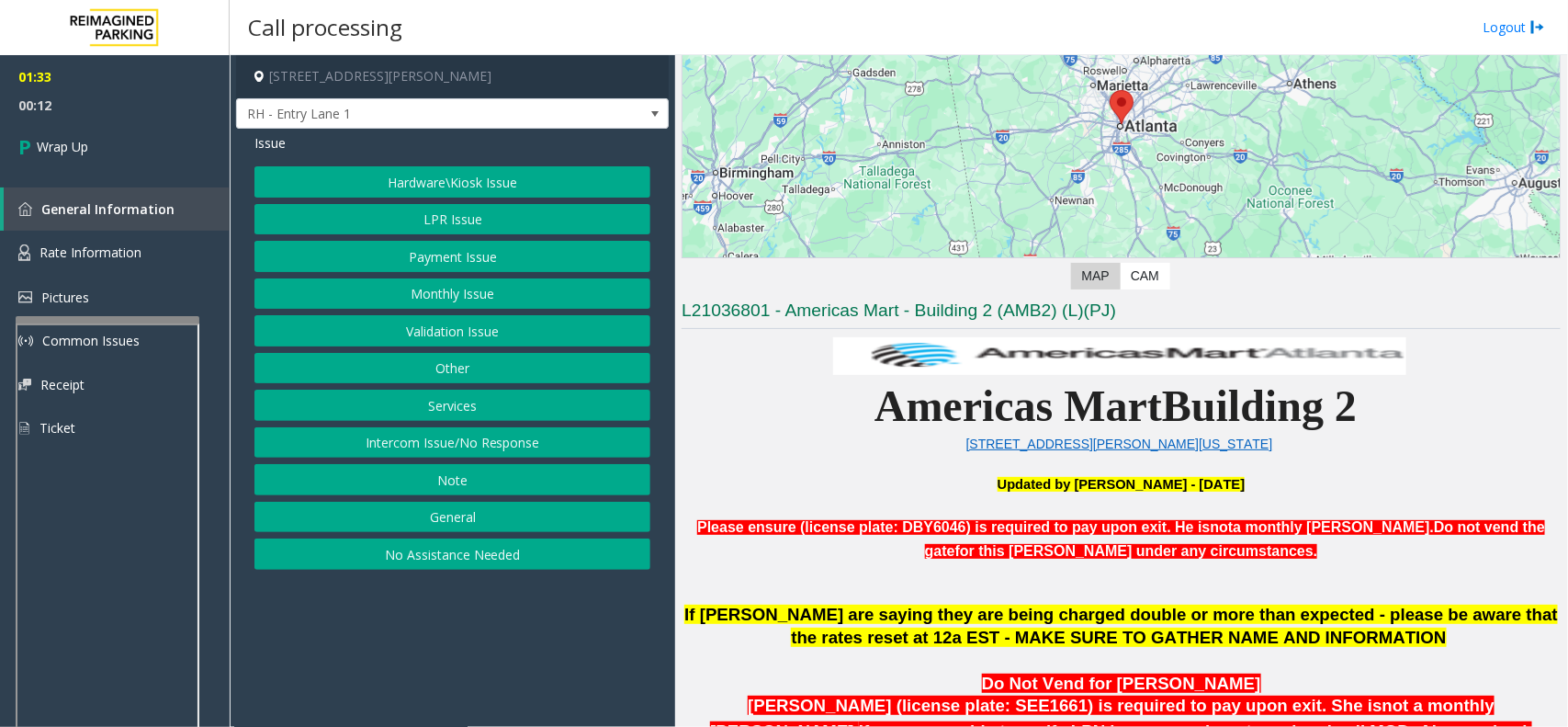 click on "Other" 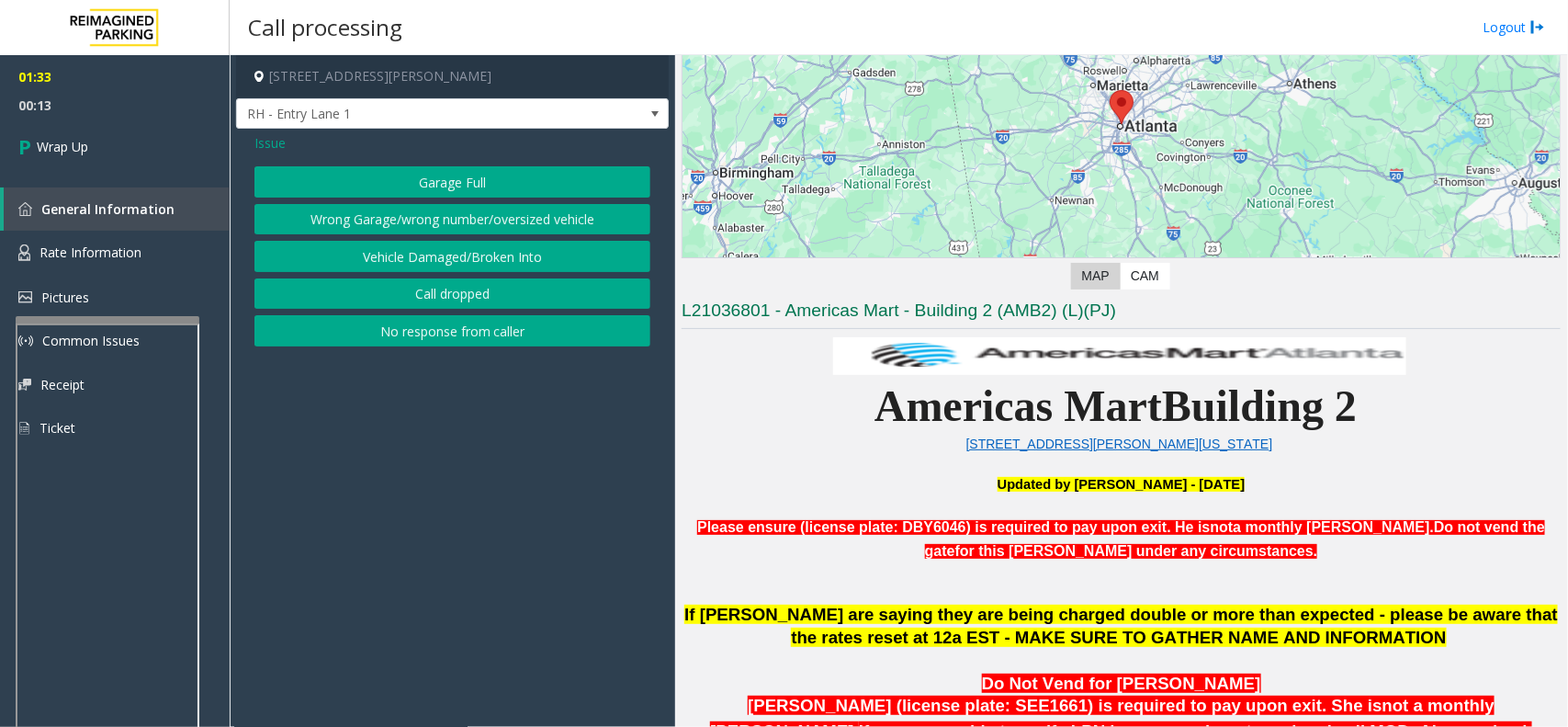 click on "Issue" 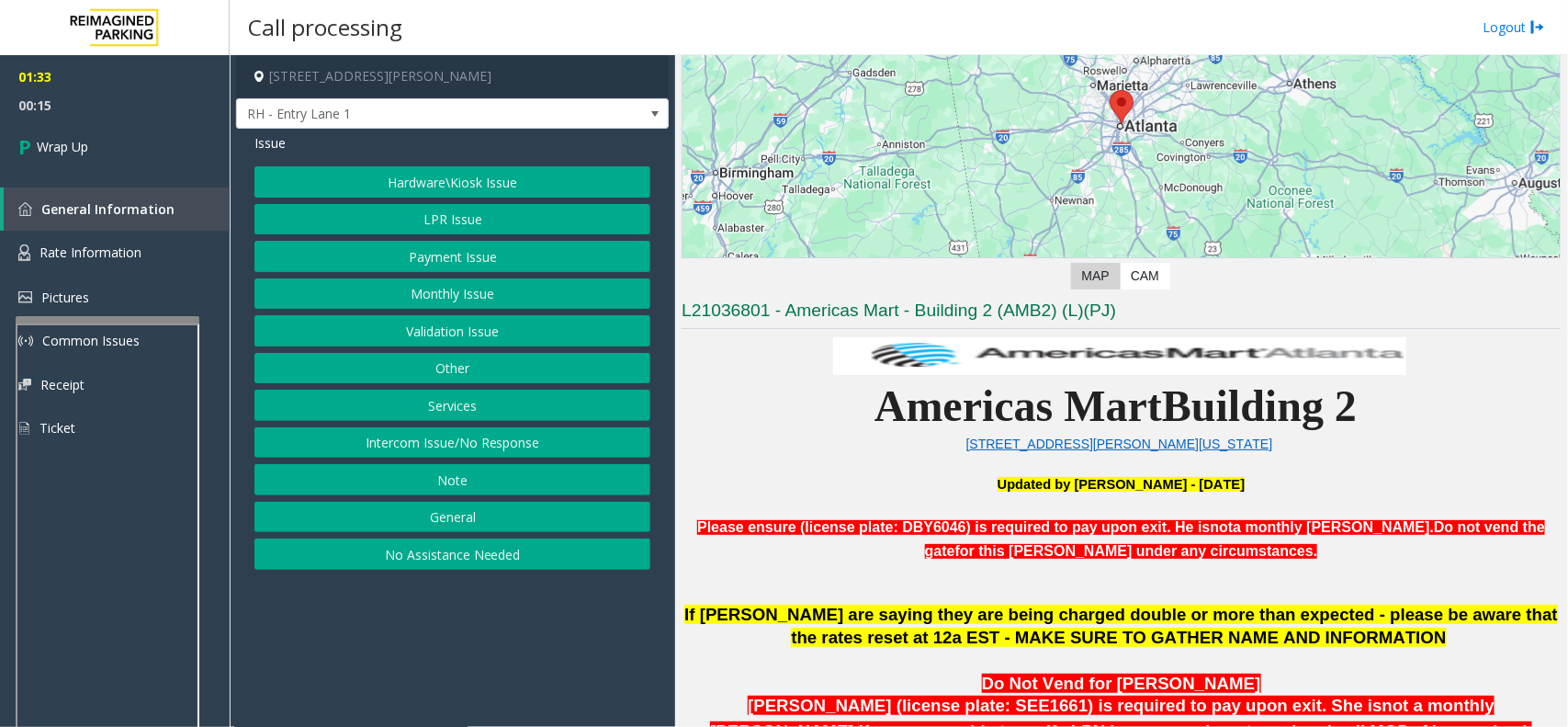 click on "Services" 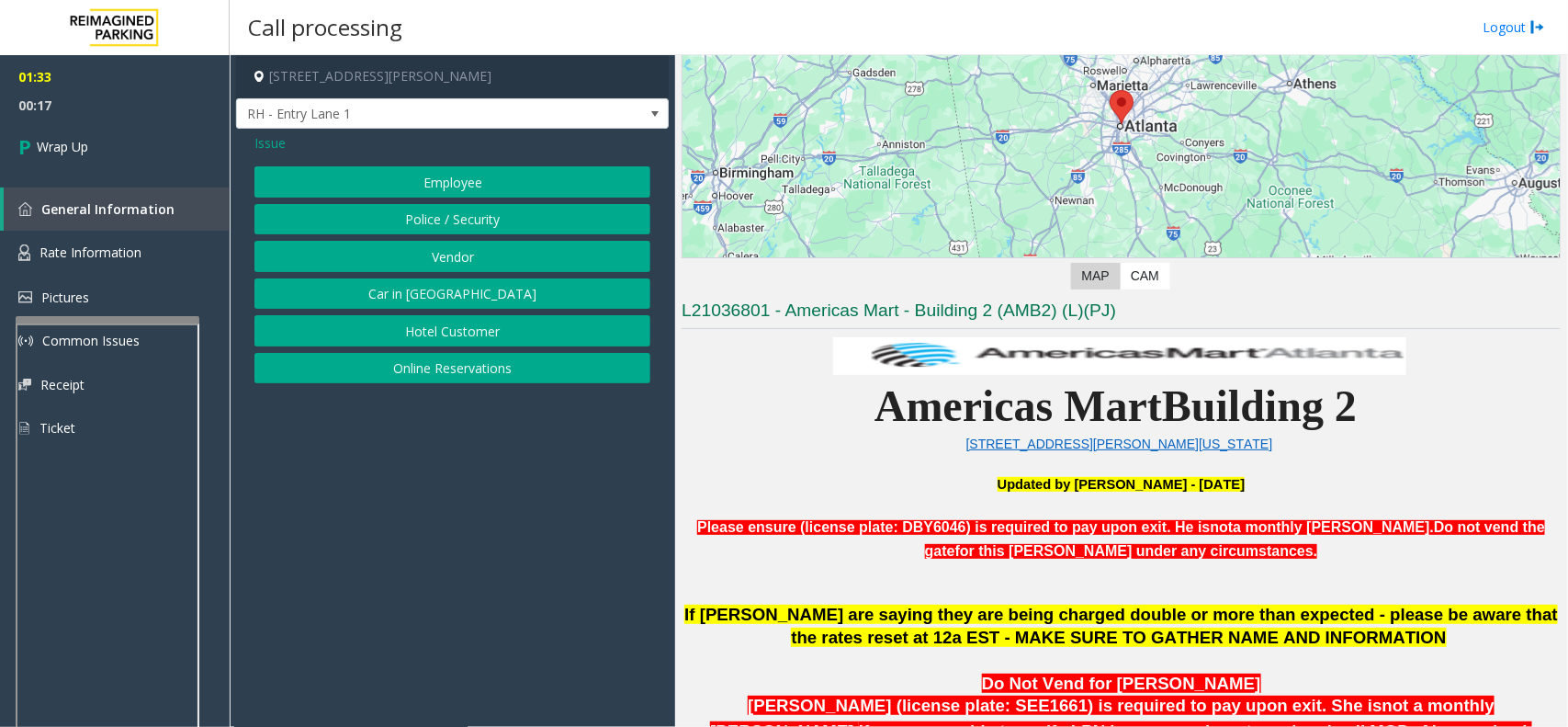 click on "Issue" 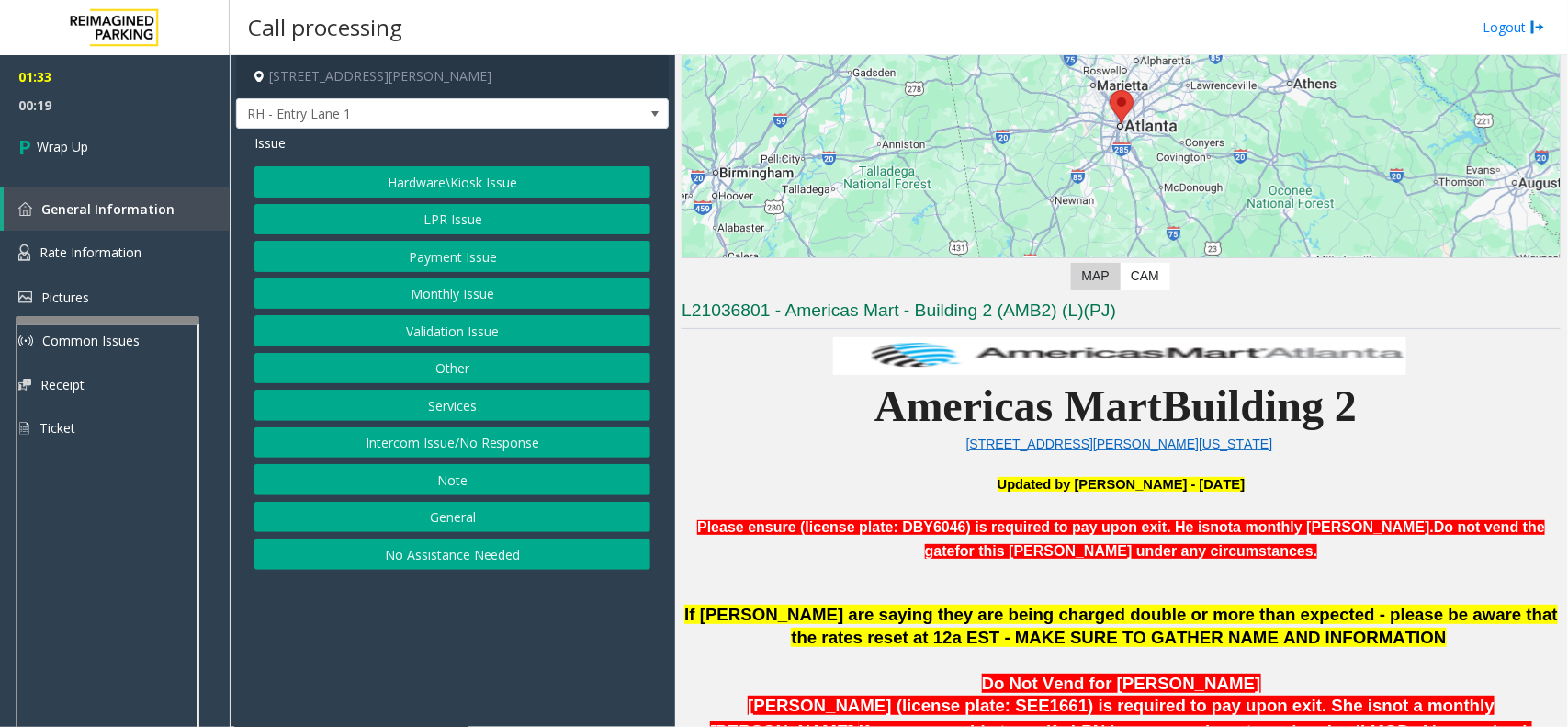click on "General" 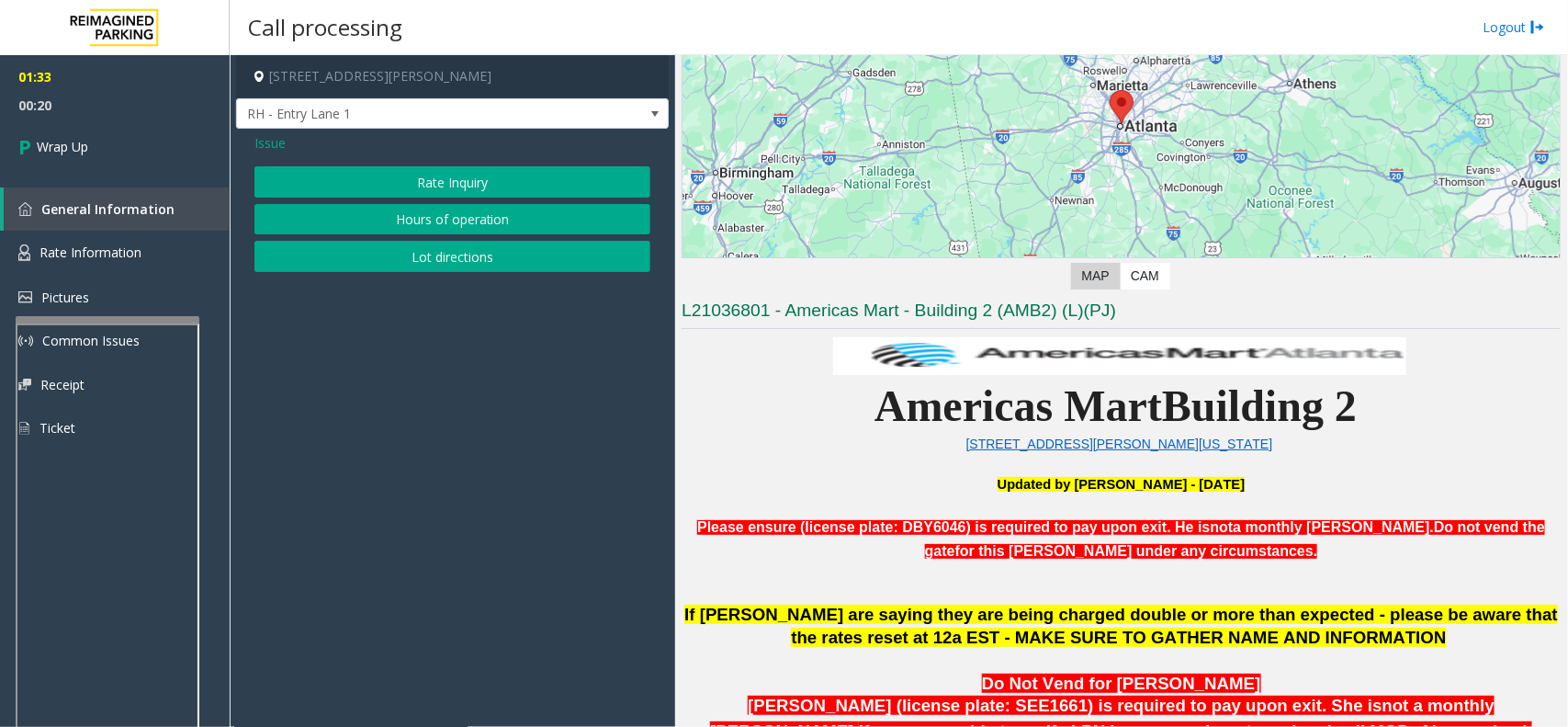 click on "Lot directions" 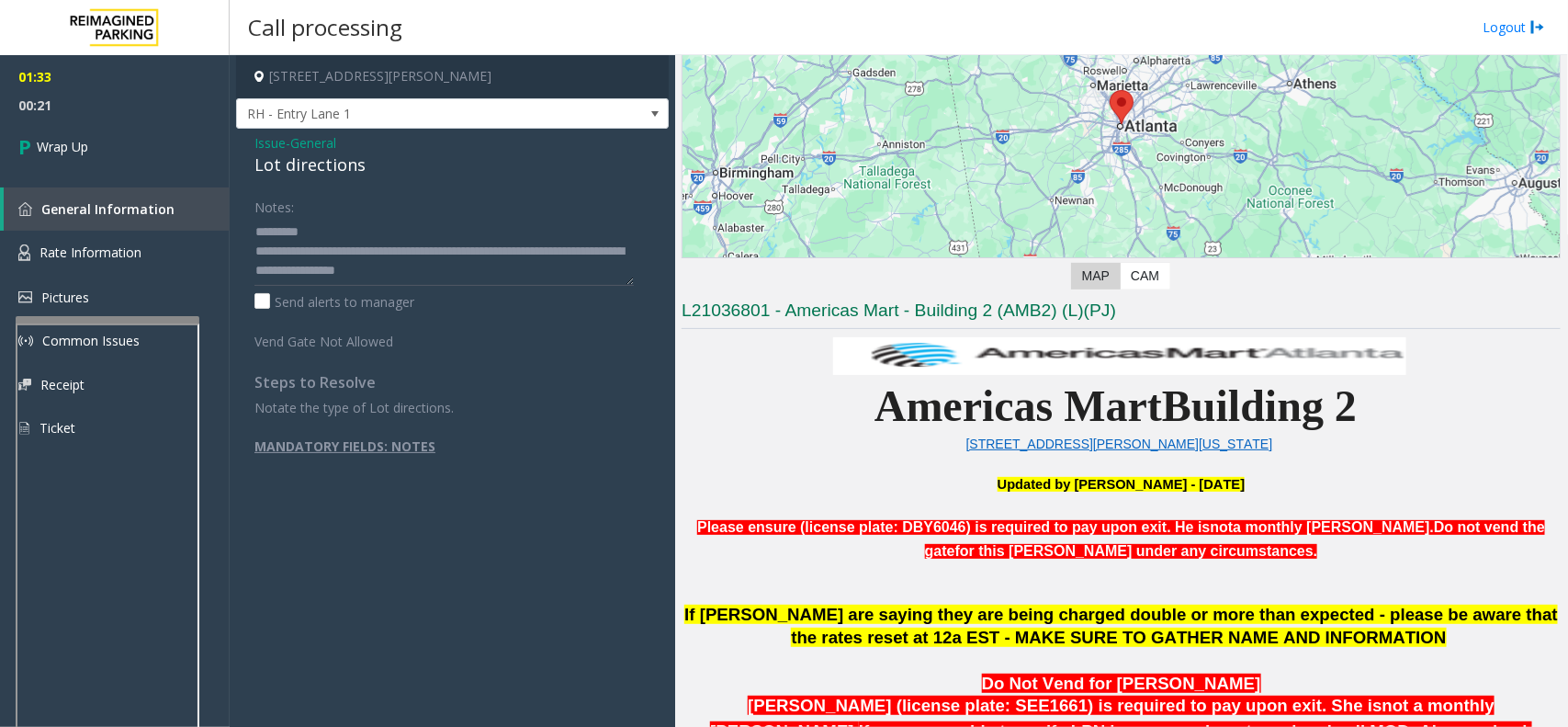 click on "Lot directions" 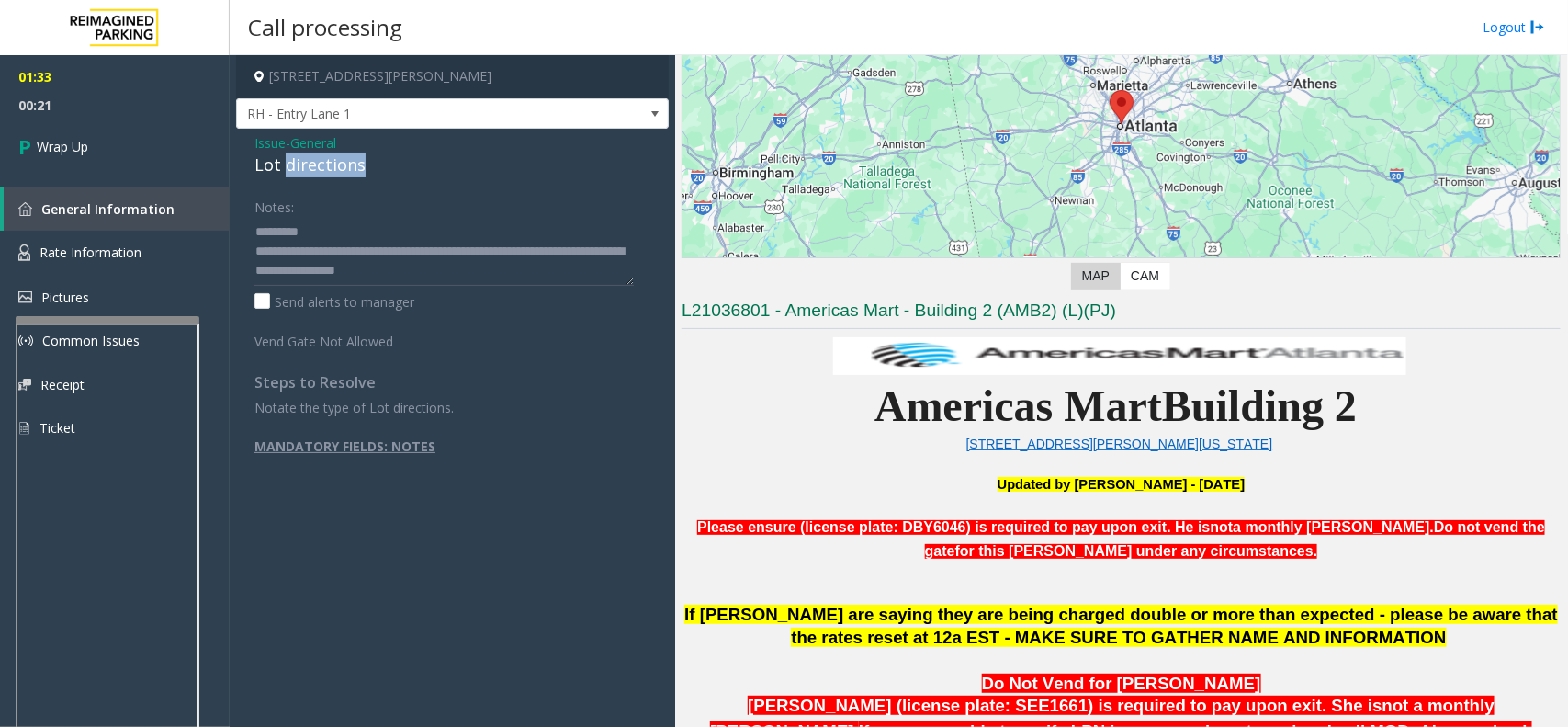 click on "Lot directions" 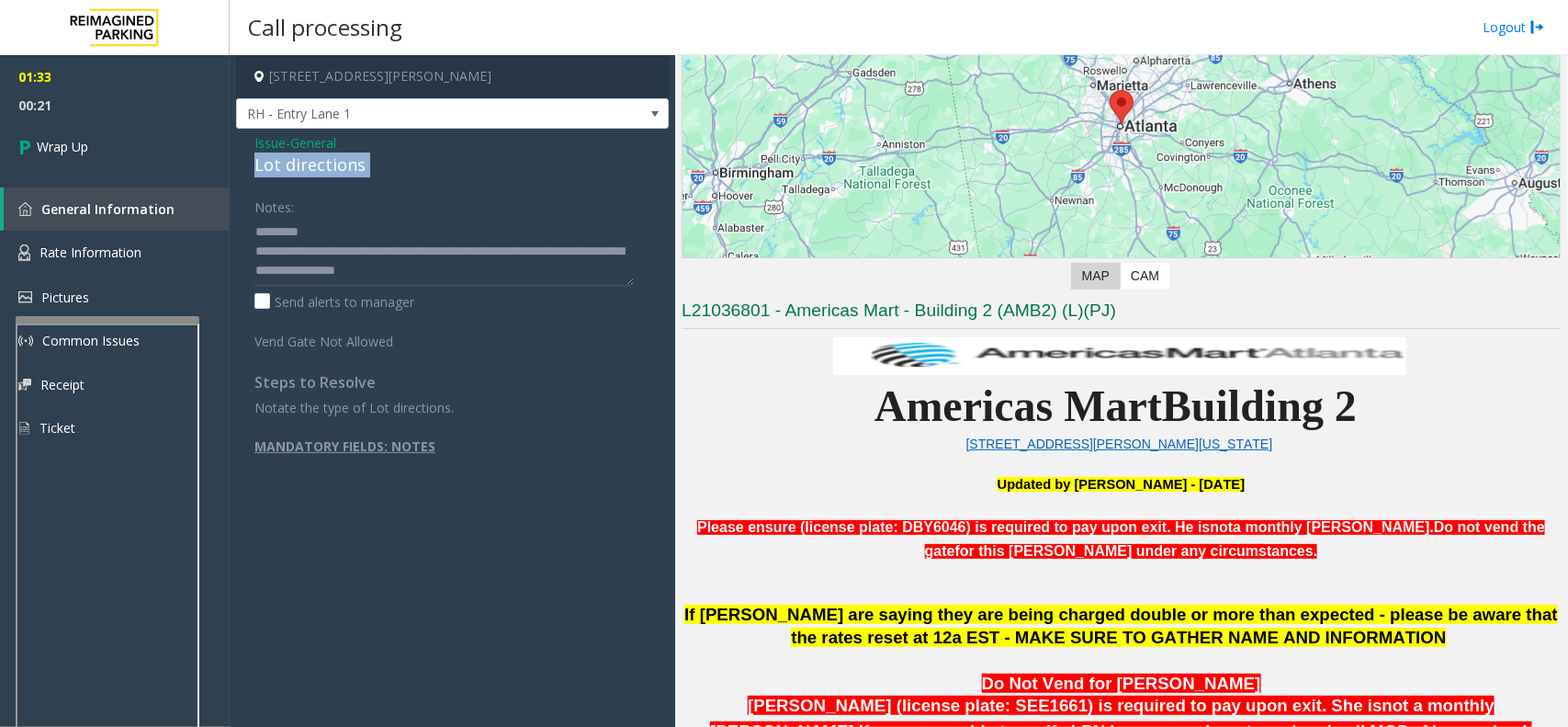 click on "Lot directions" 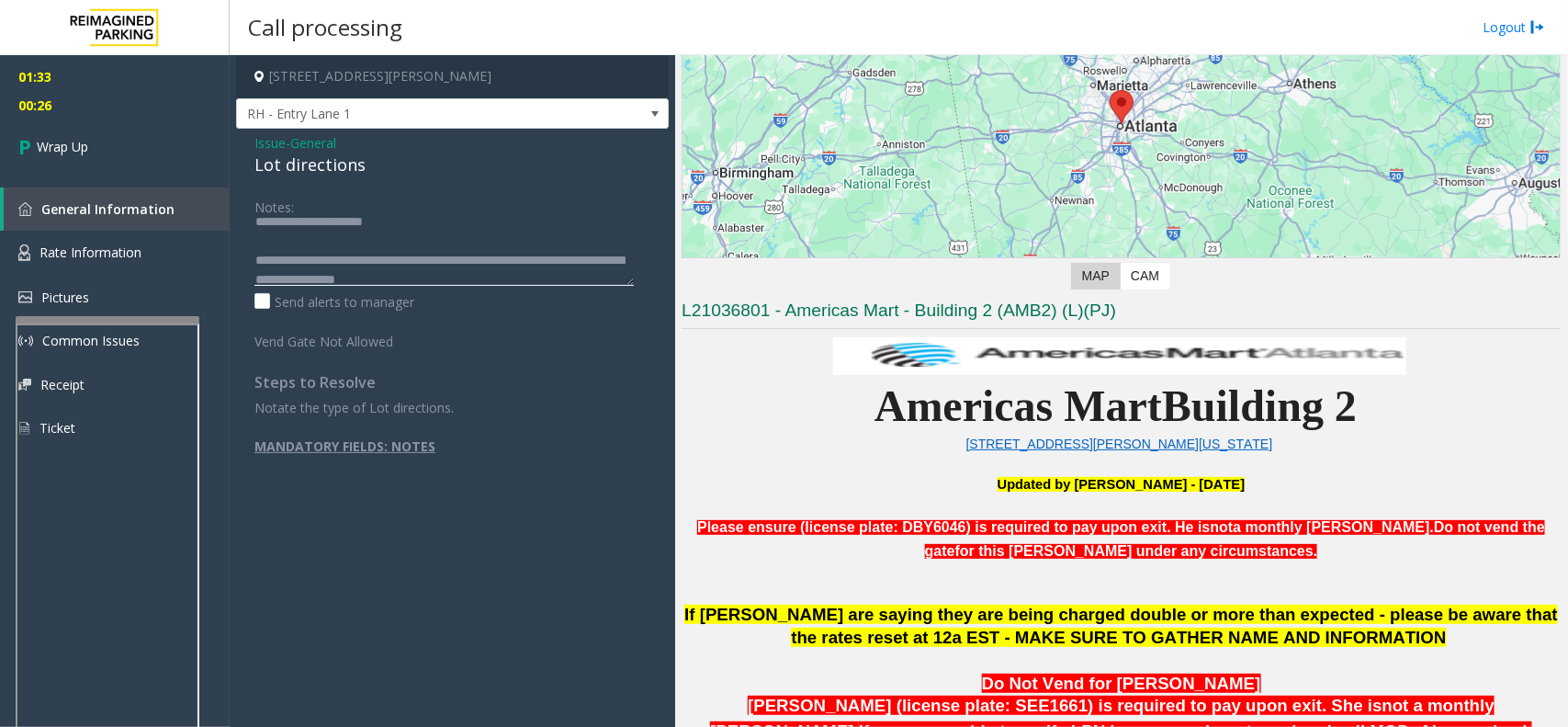 scroll, scrollTop: 38, scrollLeft: 0, axis: vertical 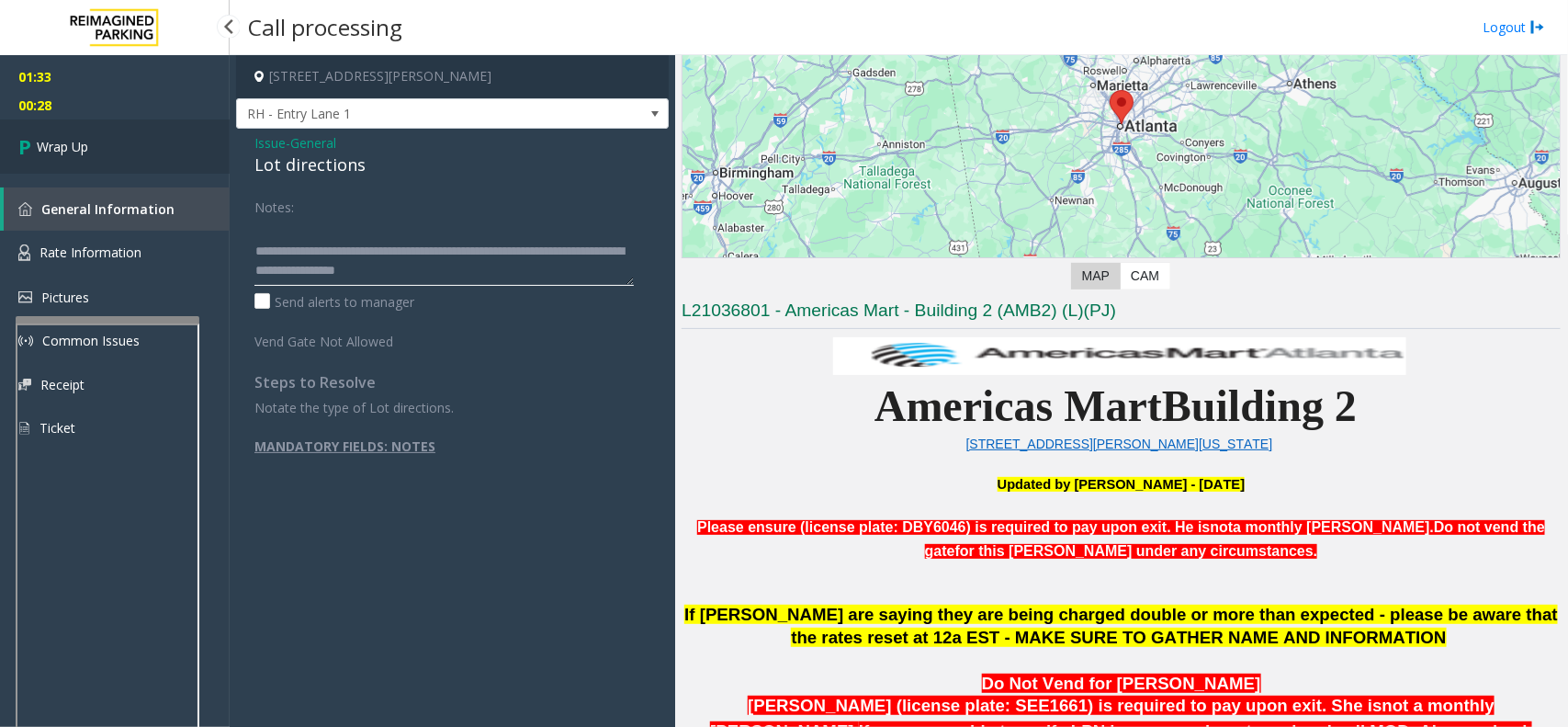 type on "**********" 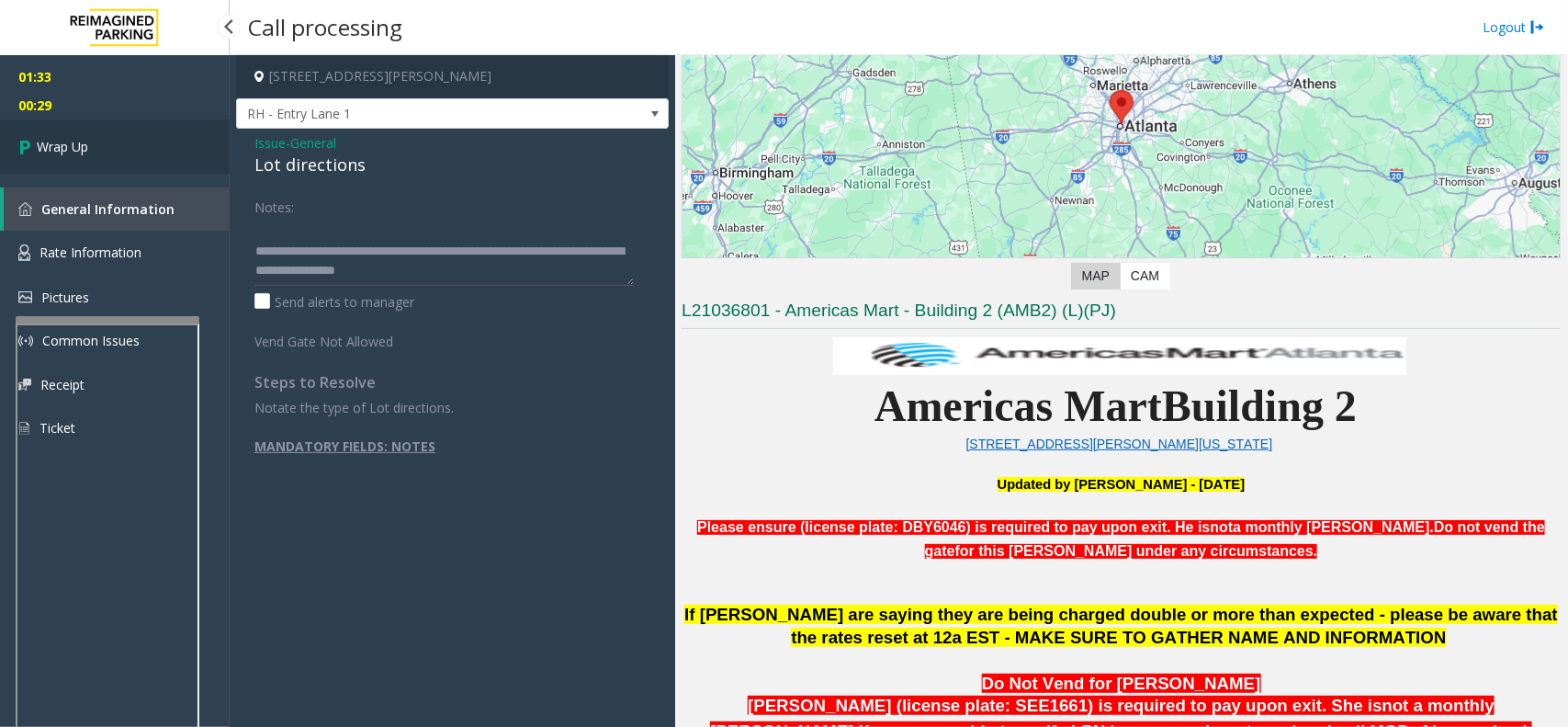 click on "Wrap Up" at bounding box center (115, 146) 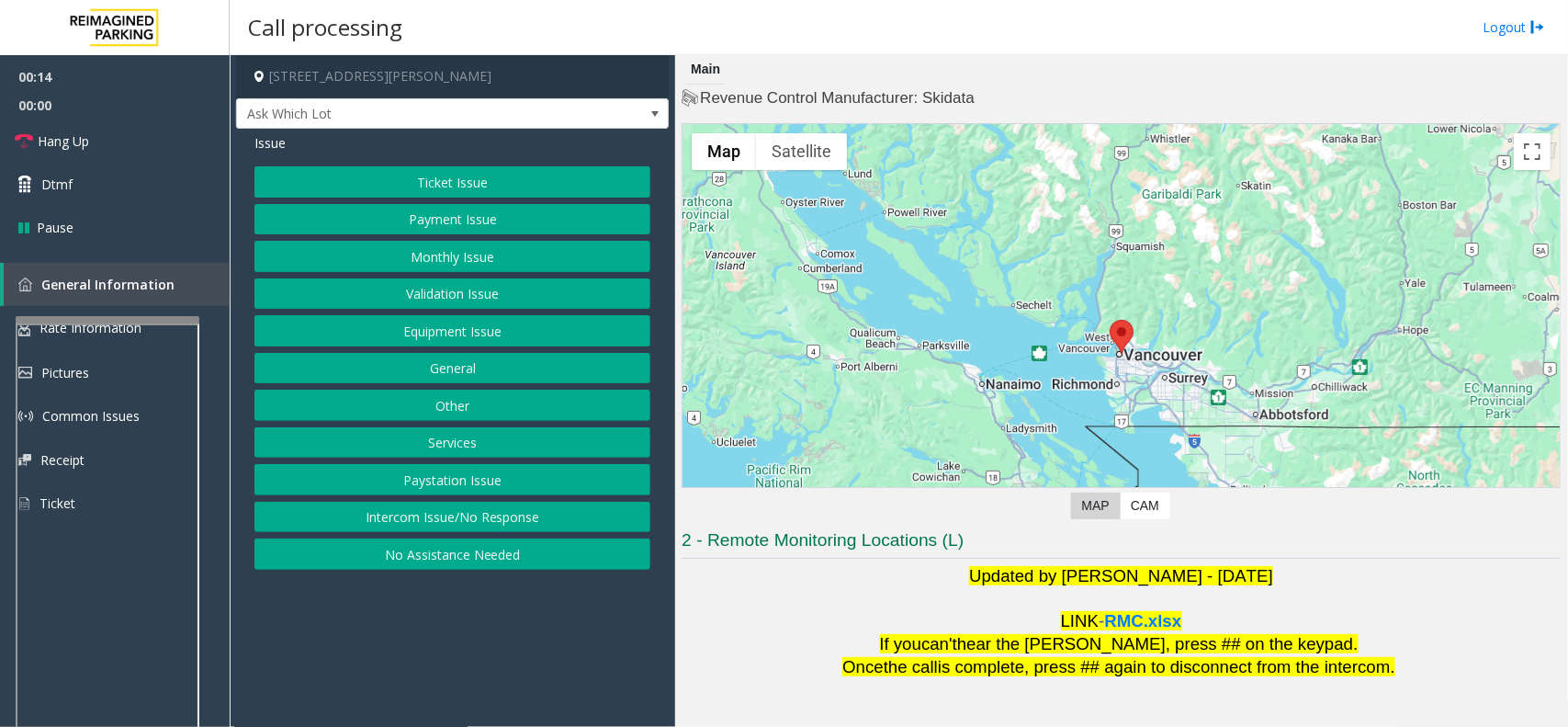 click on "Intercom Issue/No Response" 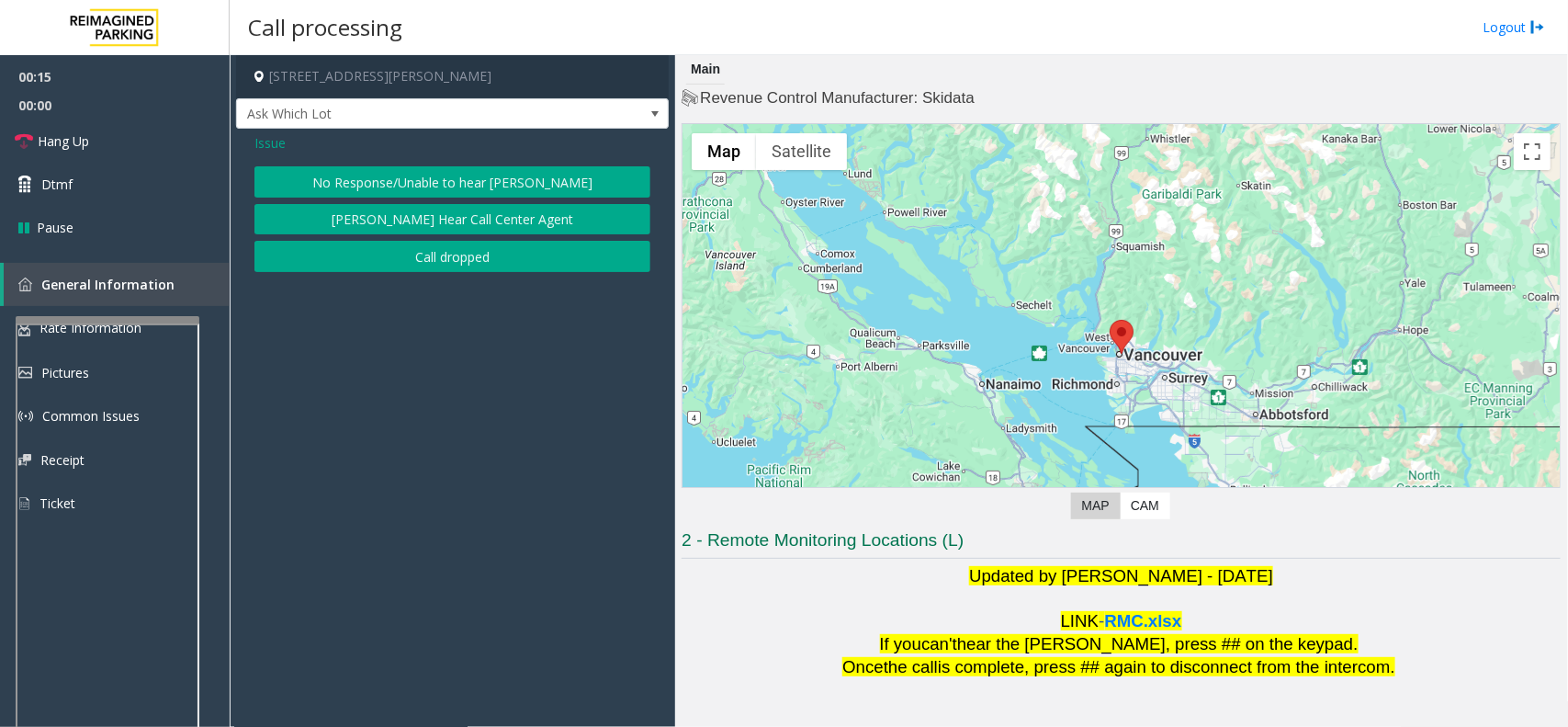 click on "Issue  No Response/Unable to hear [PERSON_NAME] Cannot Hear Call Center Agent   Call dropped" 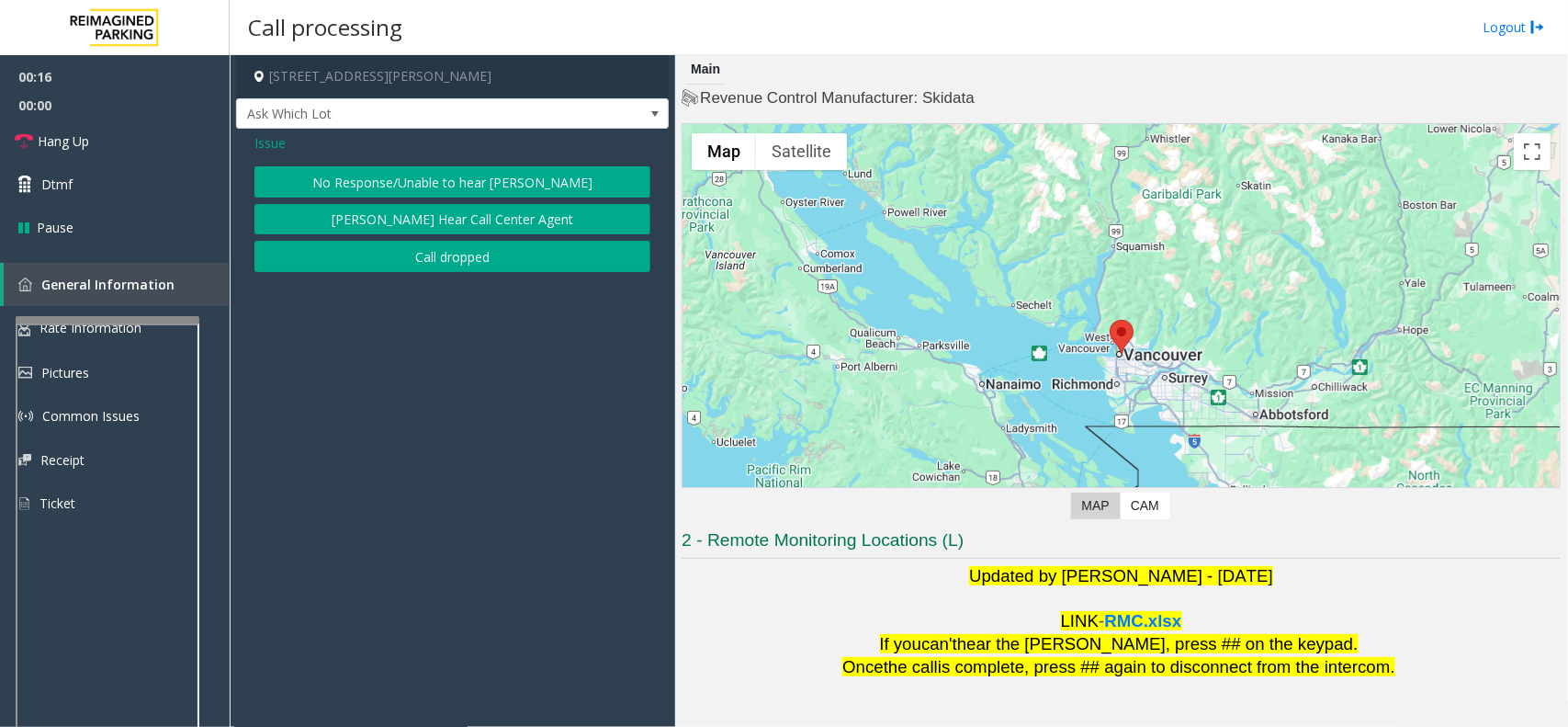 click on "No Response/Unable to hear [PERSON_NAME]" 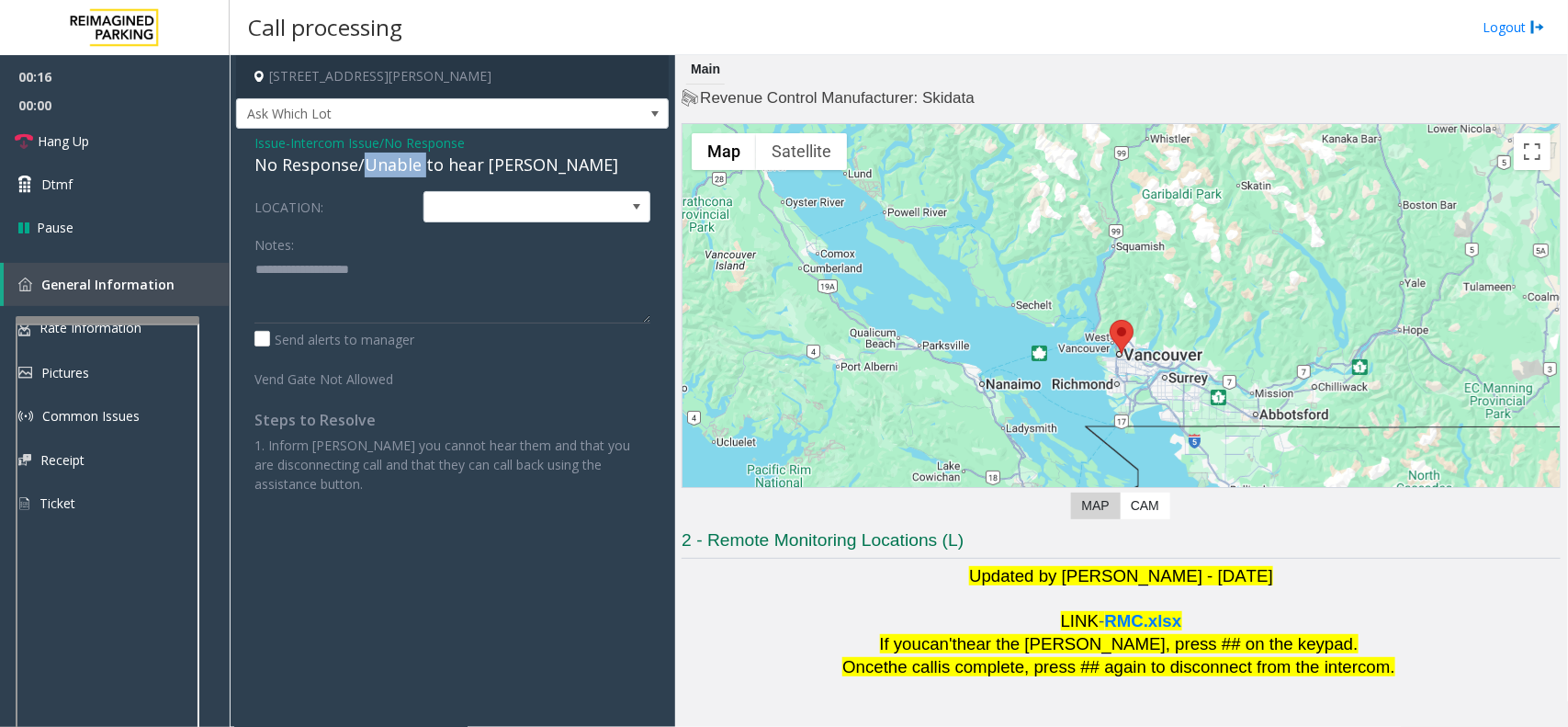click on "No Response/Unable to hear [PERSON_NAME]" 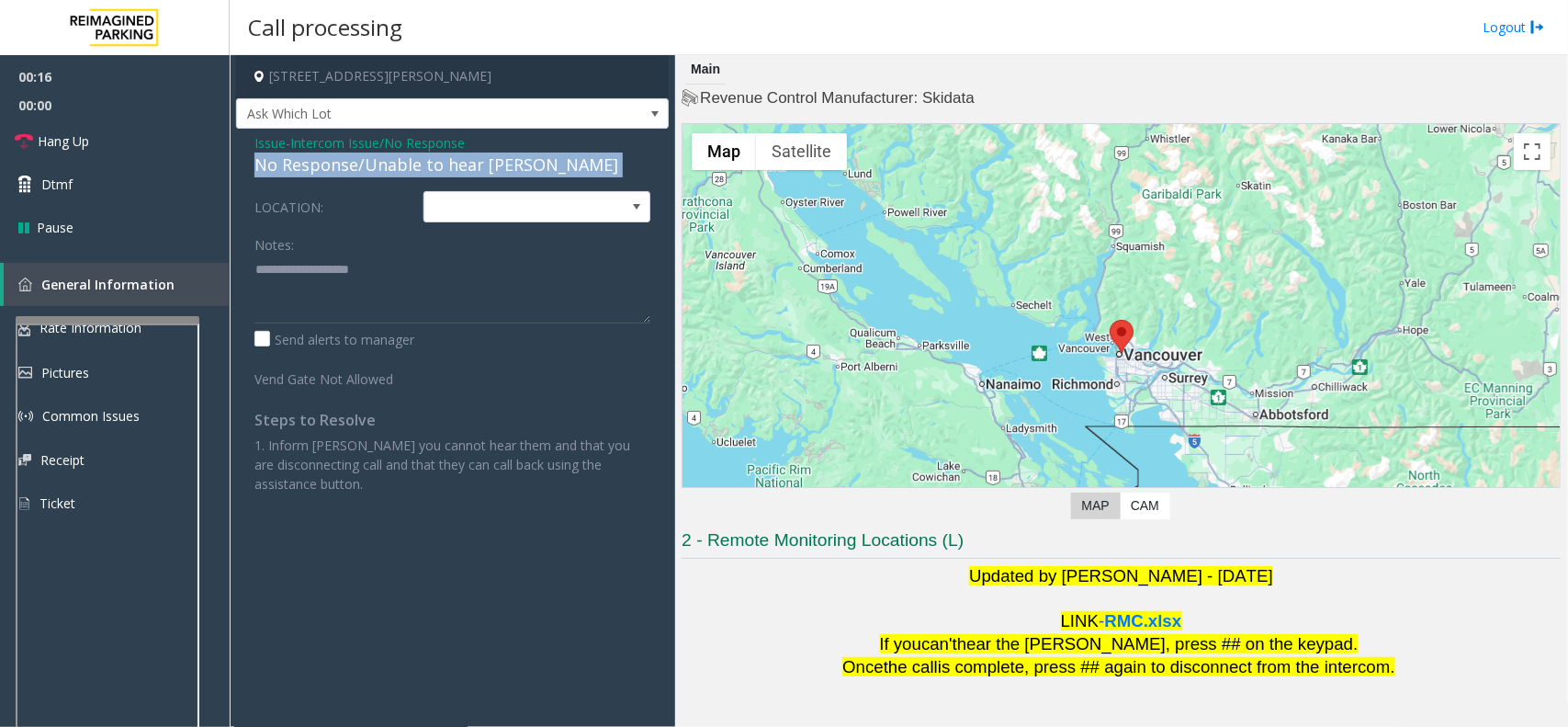 click on "No Response/Unable to hear [PERSON_NAME]" 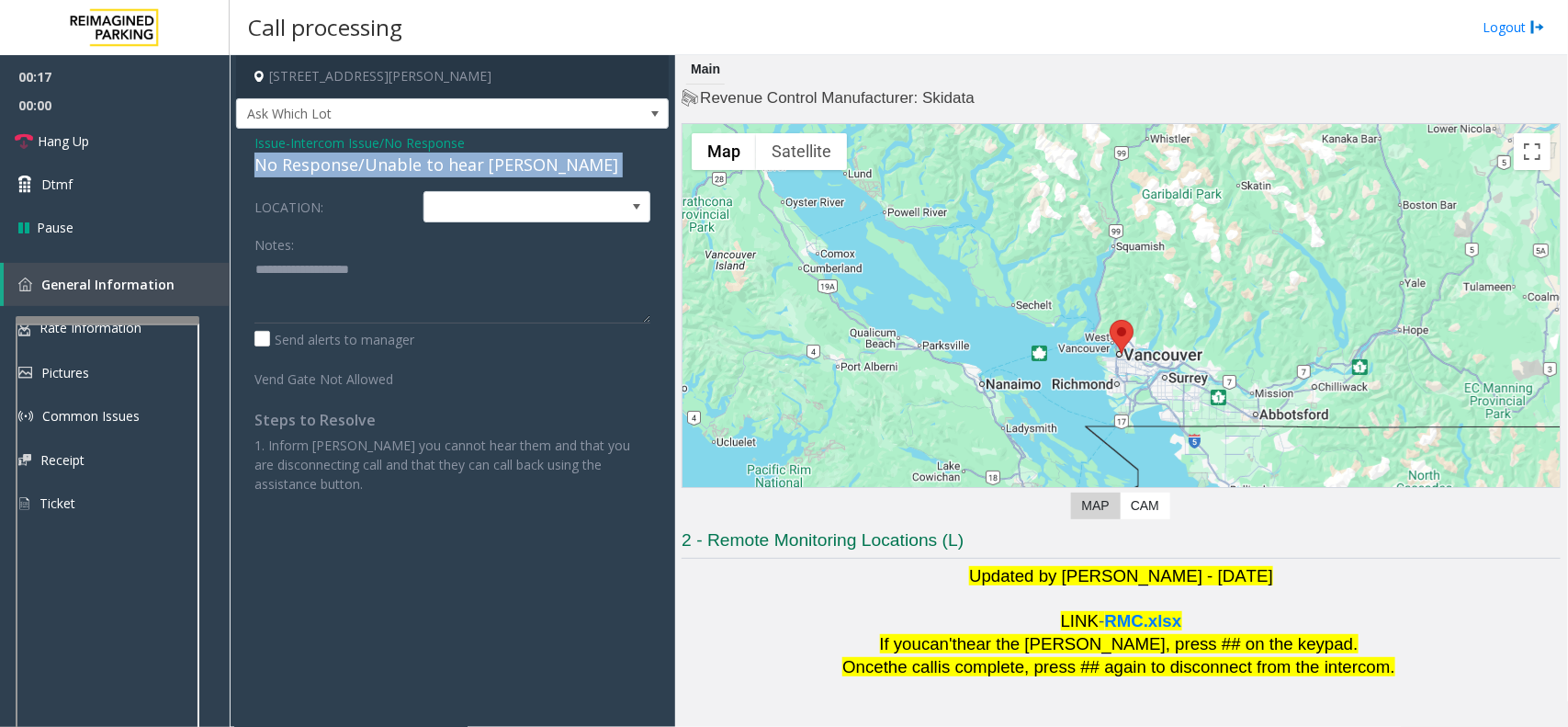 click on "No Response/Unable to hear [PERSON_NAME]" 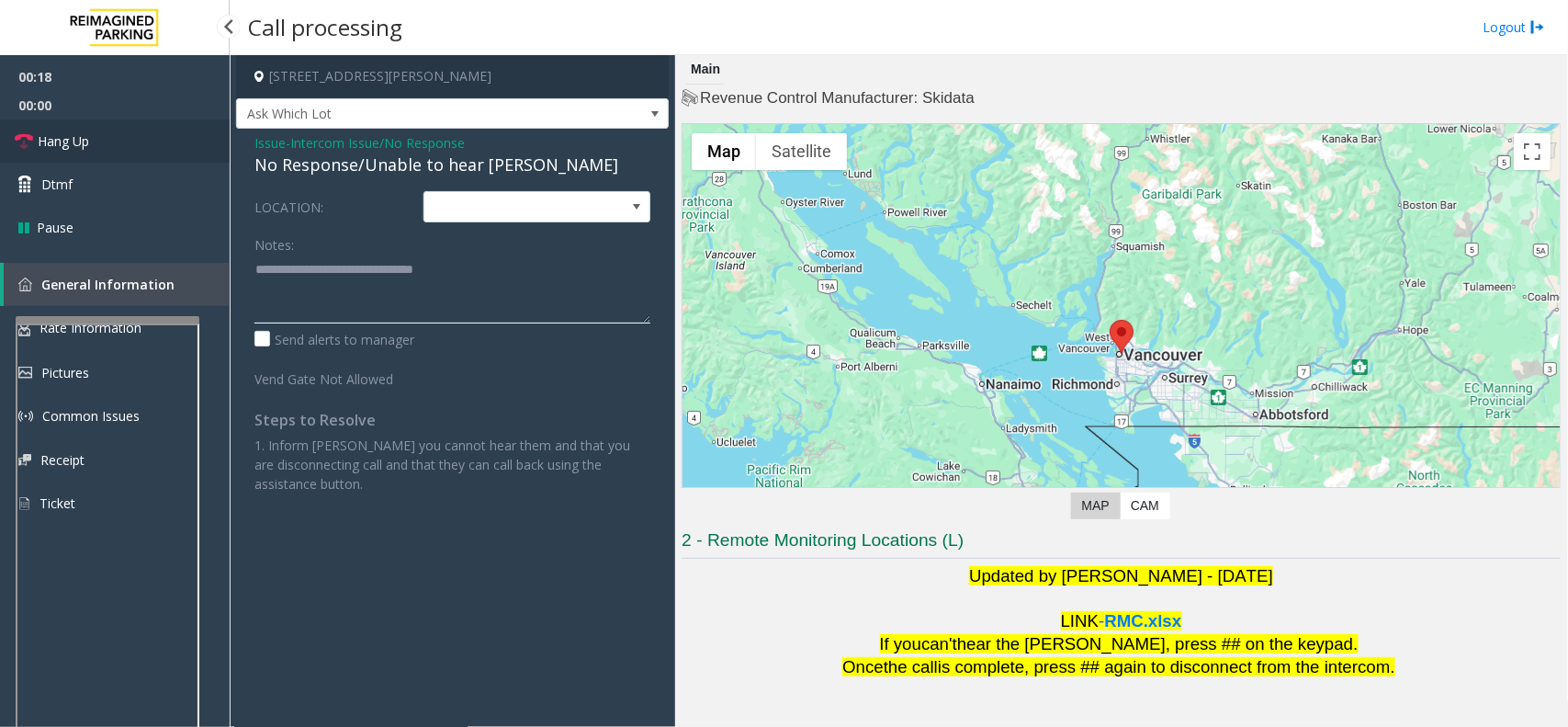type on "**********" 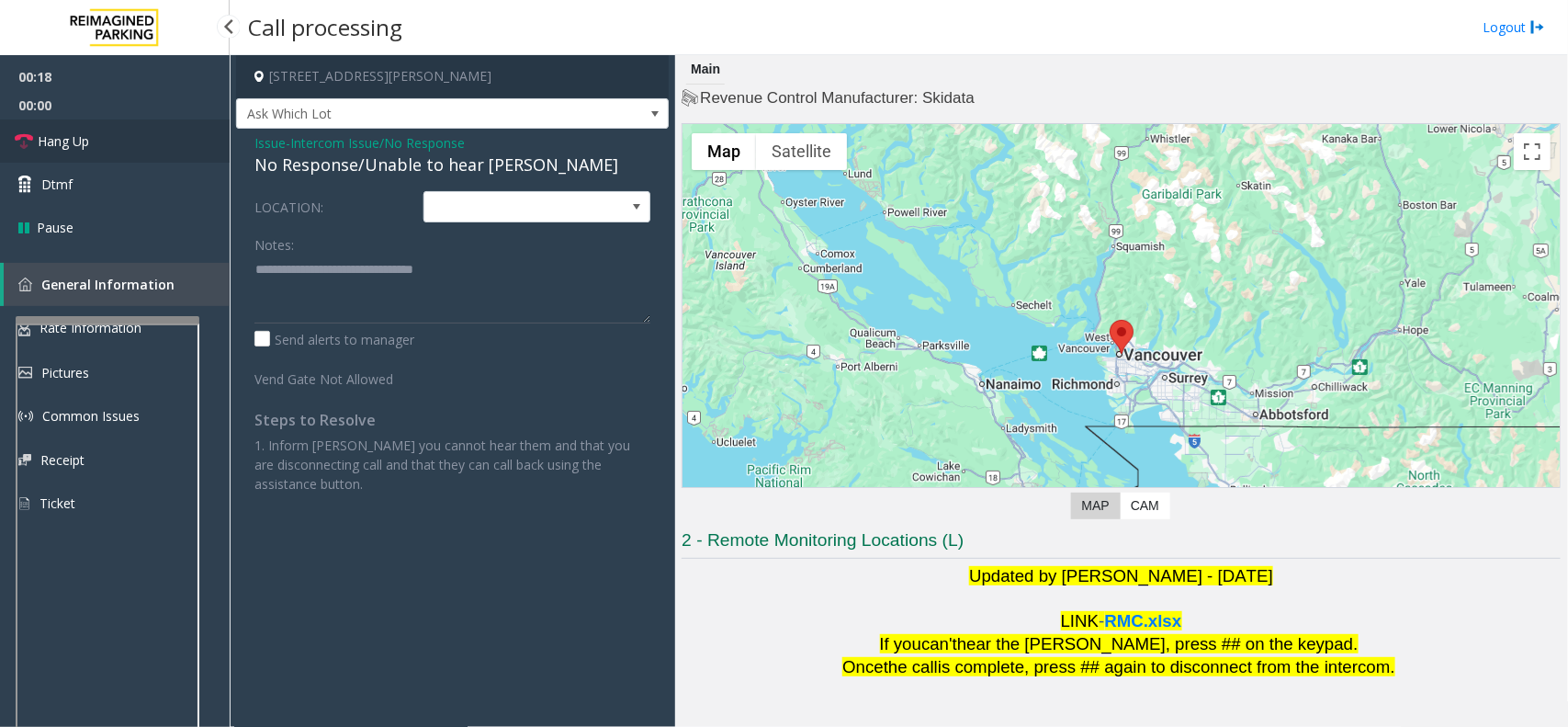 click on "Hang Up" at bounding box center [115, 141] 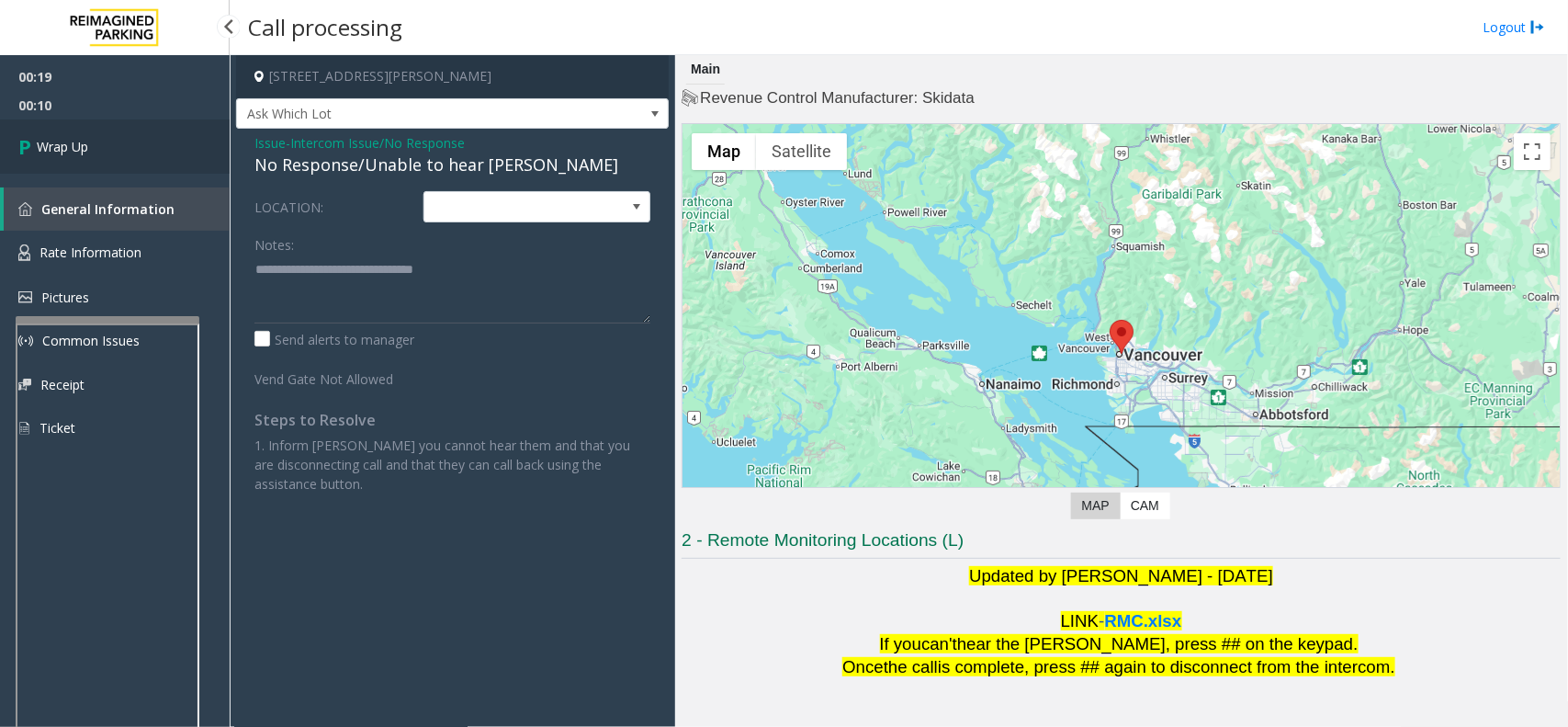 click on "Wrap Up" at bounding box center [115, 146] 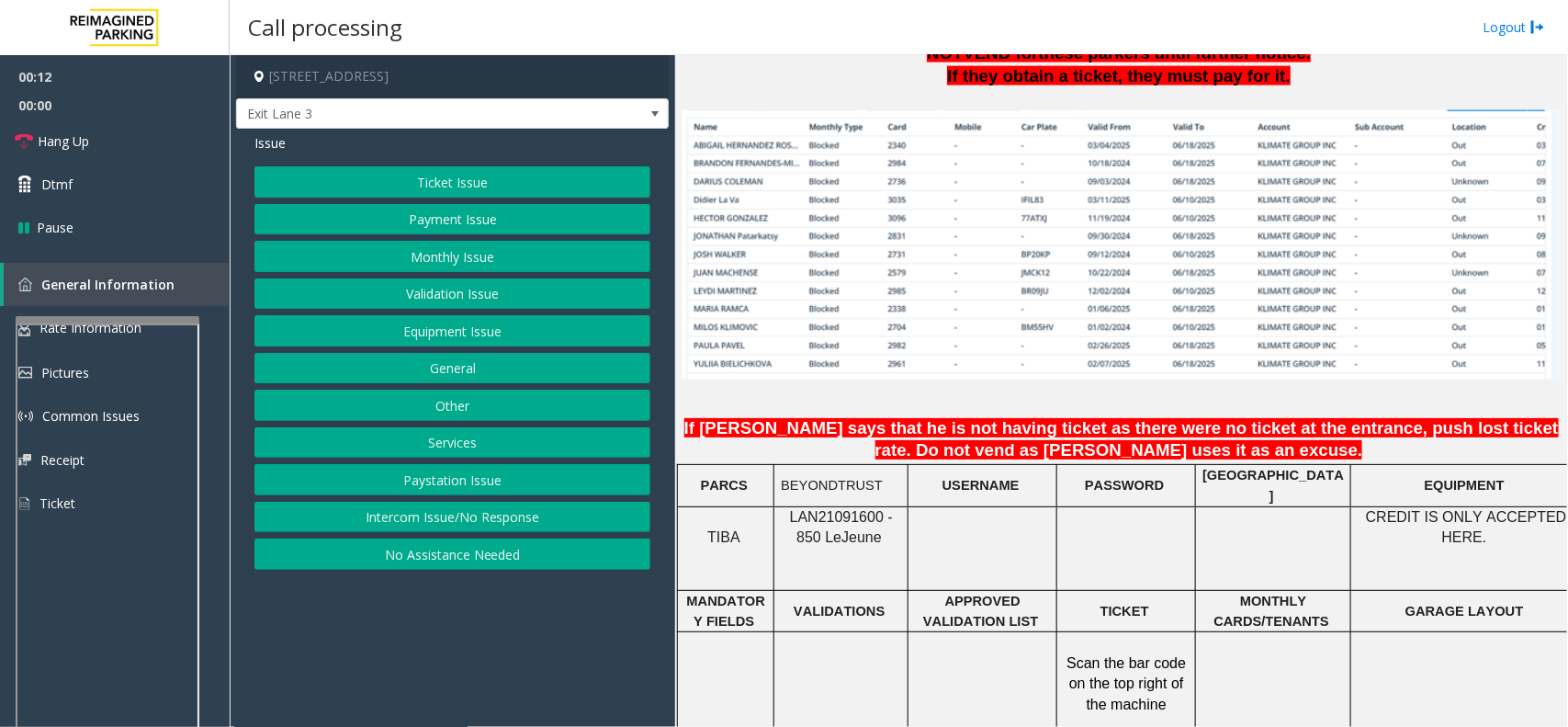 scroll, scrollTop: 1264, scrollLeft: 0, axis: vertical 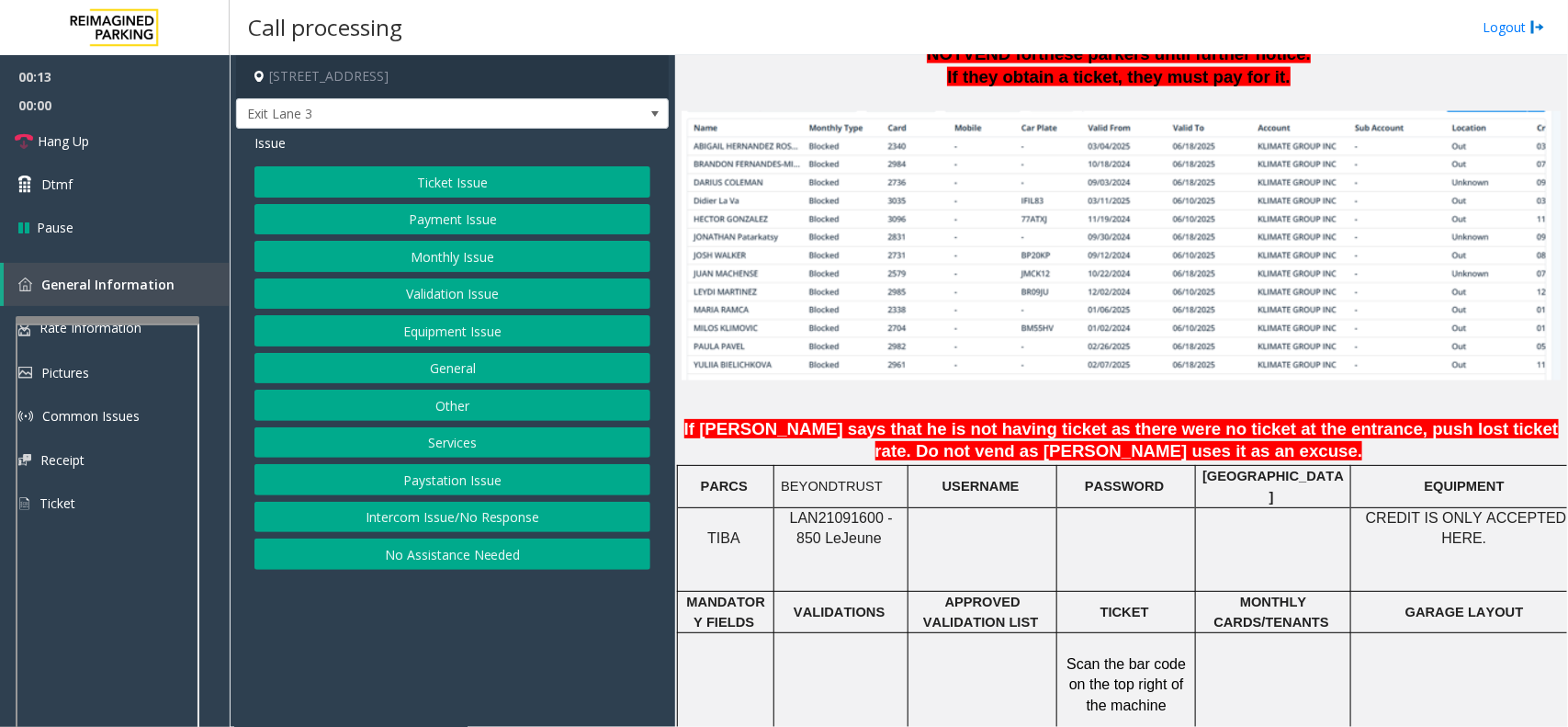 click on "LAN21091600 - 850 Le" 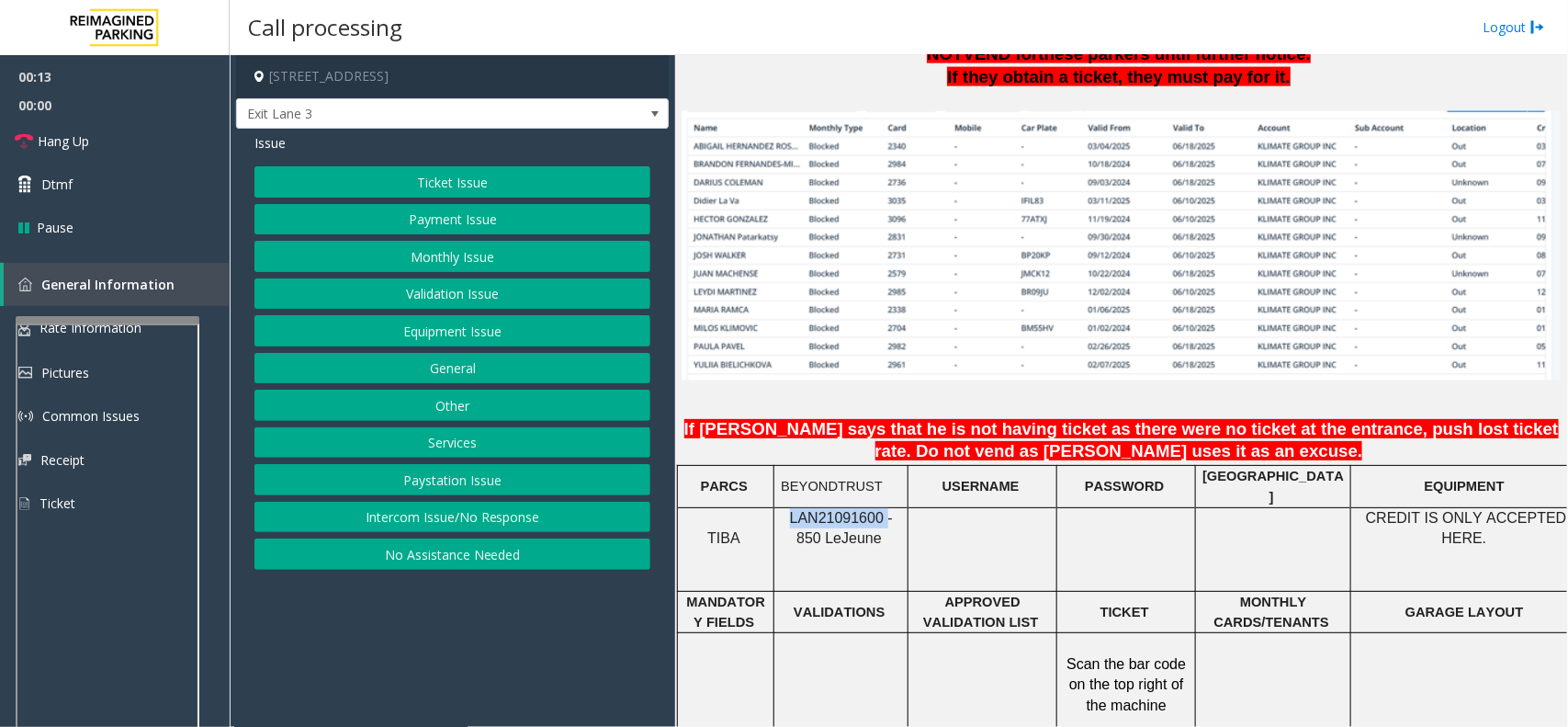 click on "LAN21091600 - 850 Le" 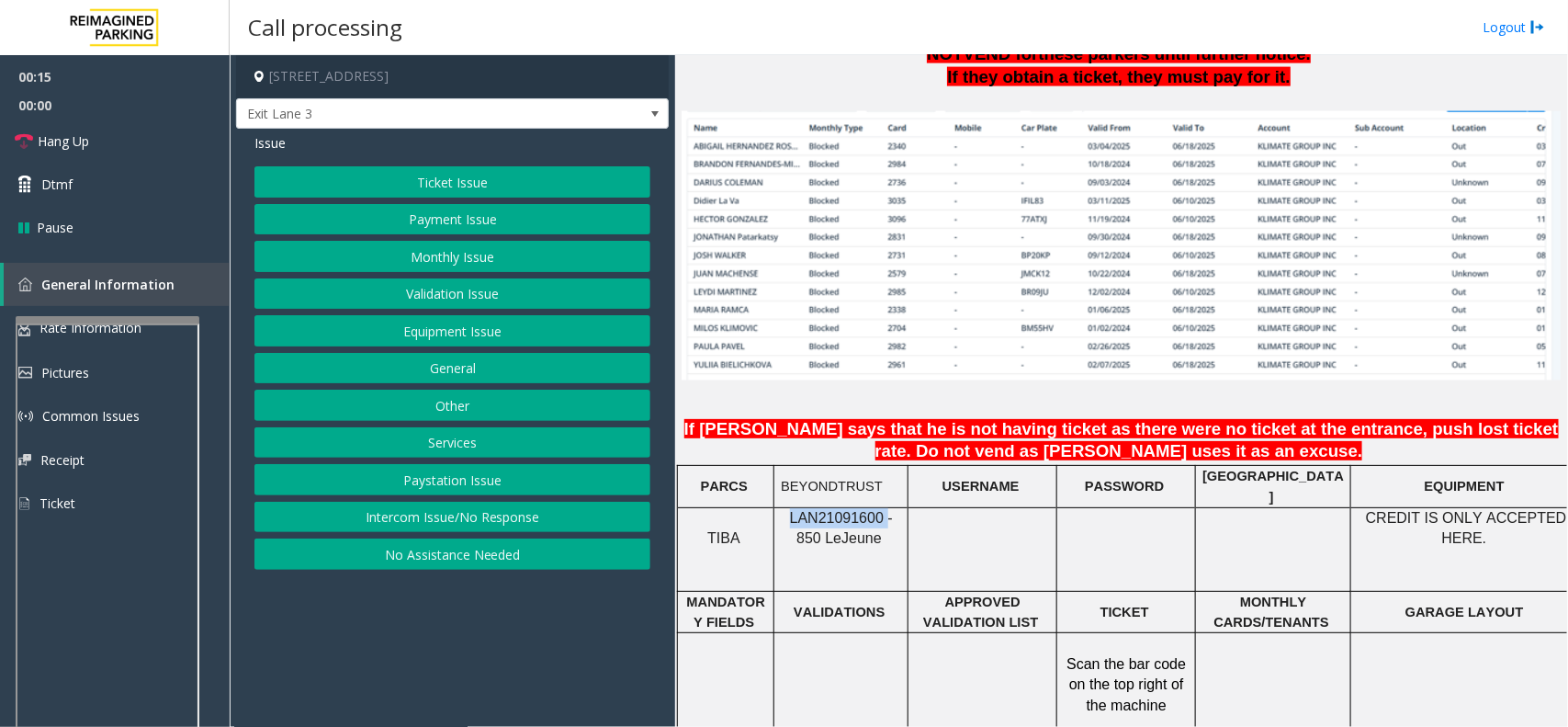 copy on "LAN21091600" 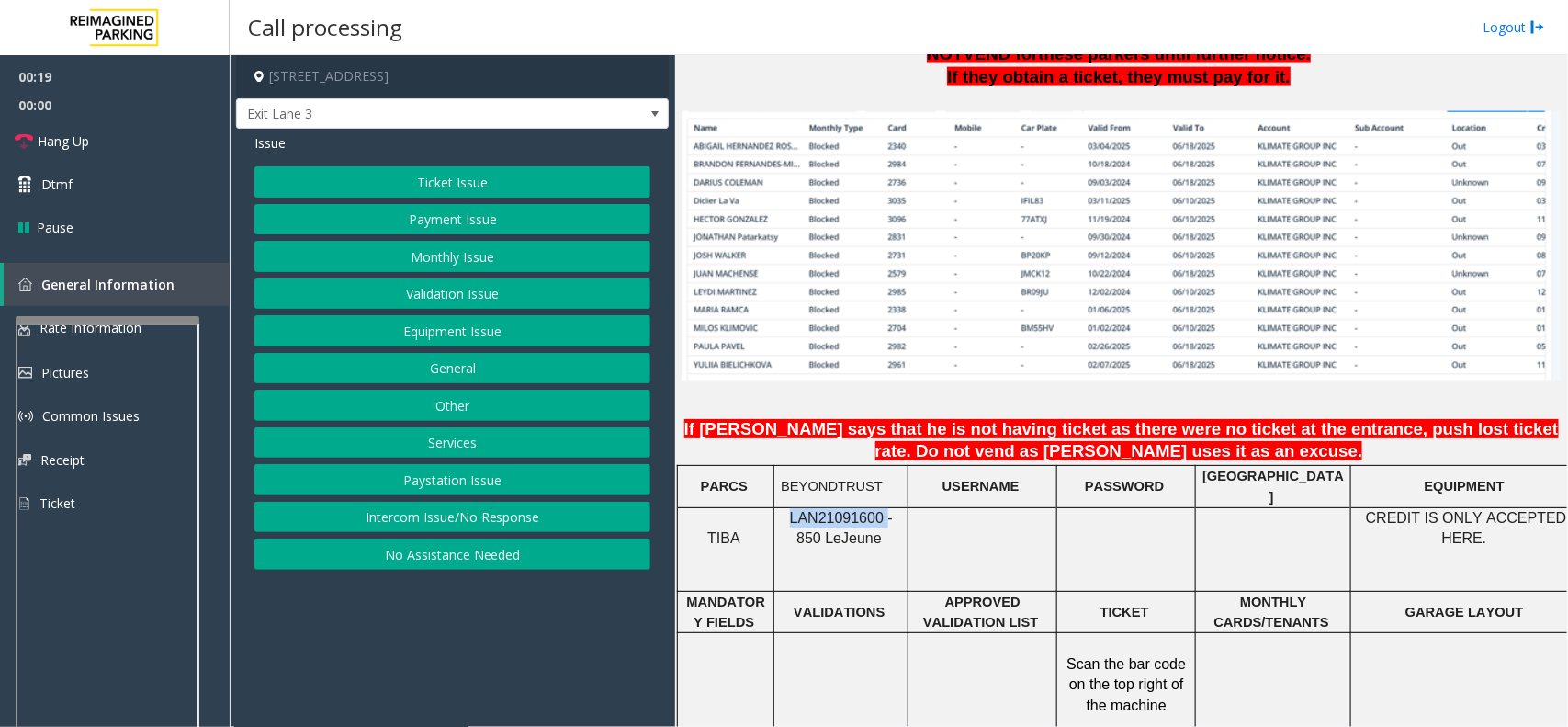 click on "Payment Issue" 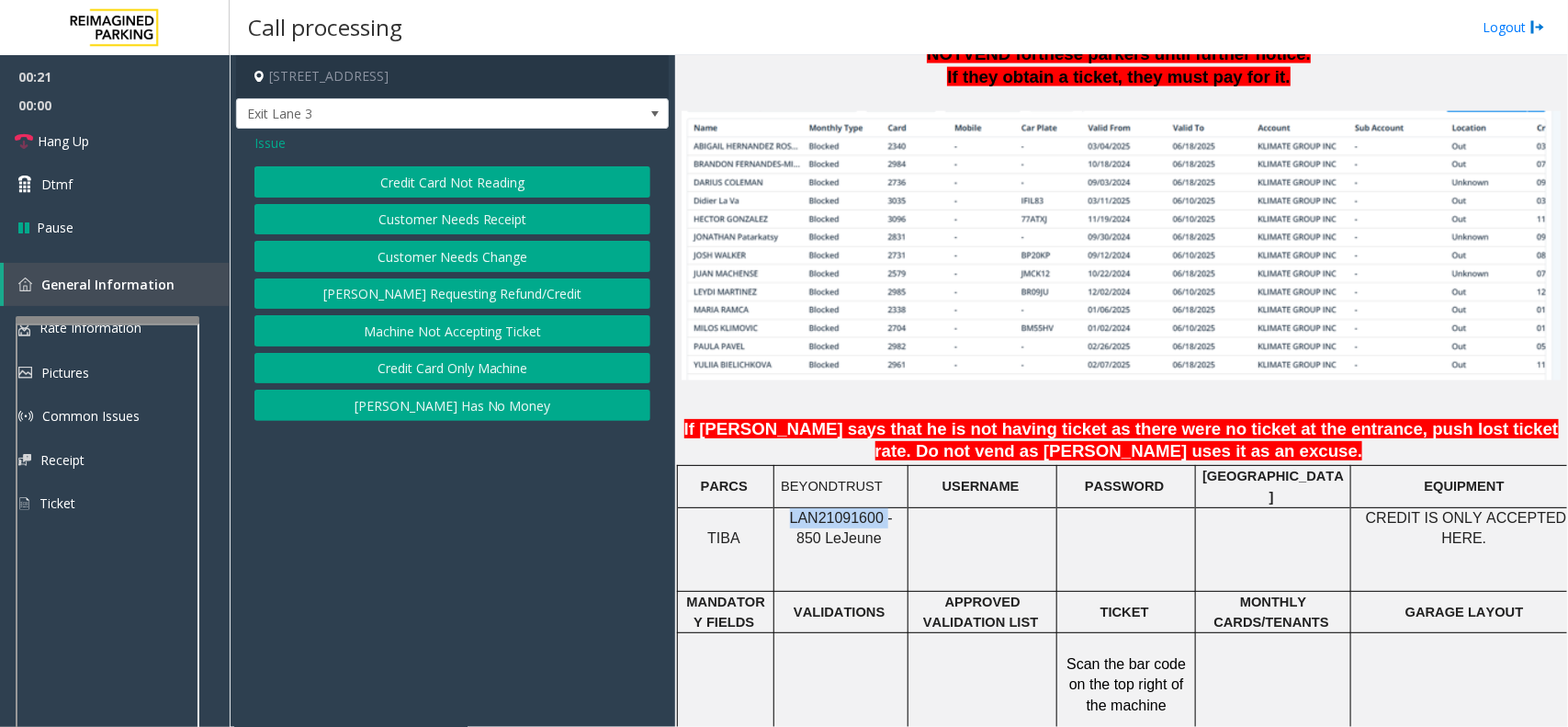 click on "Credit Card Not Reading" 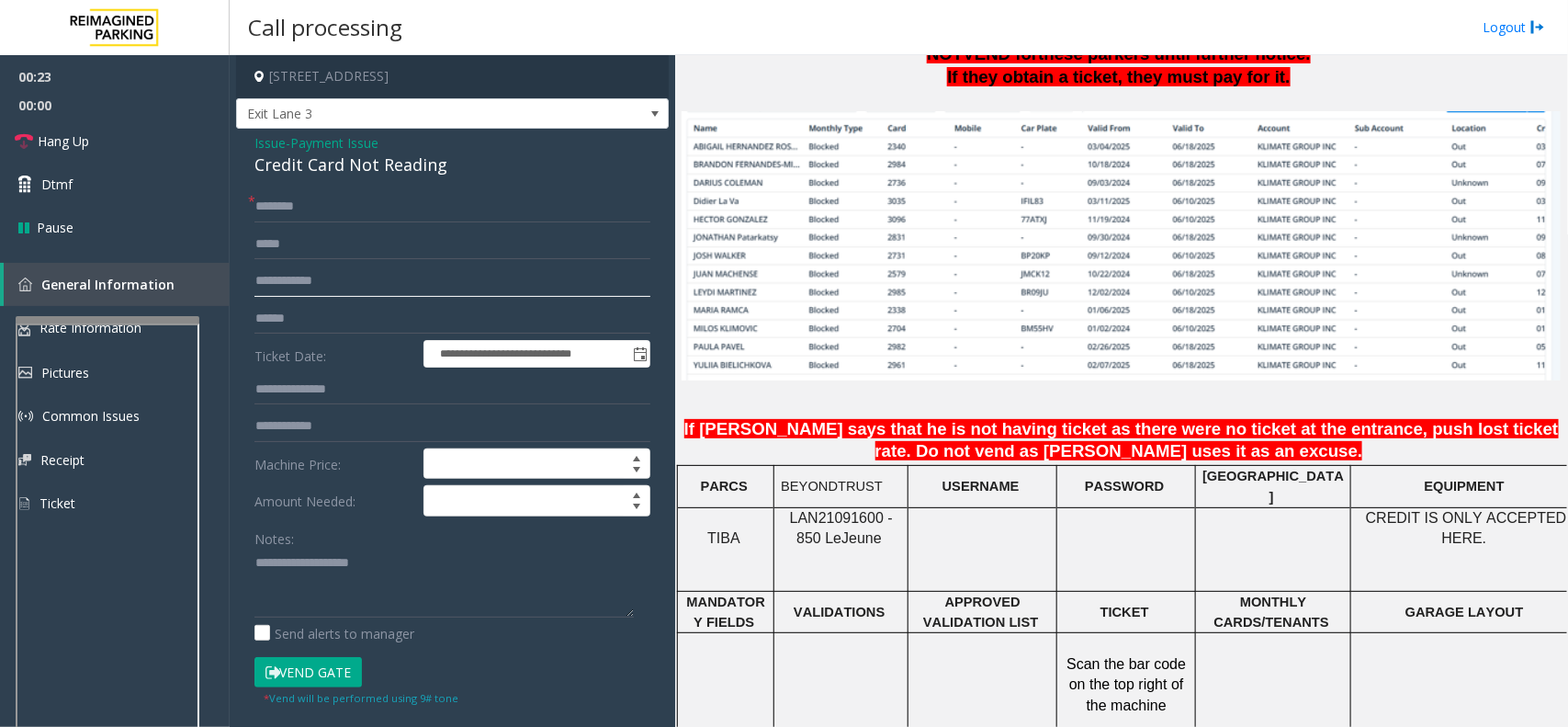 click 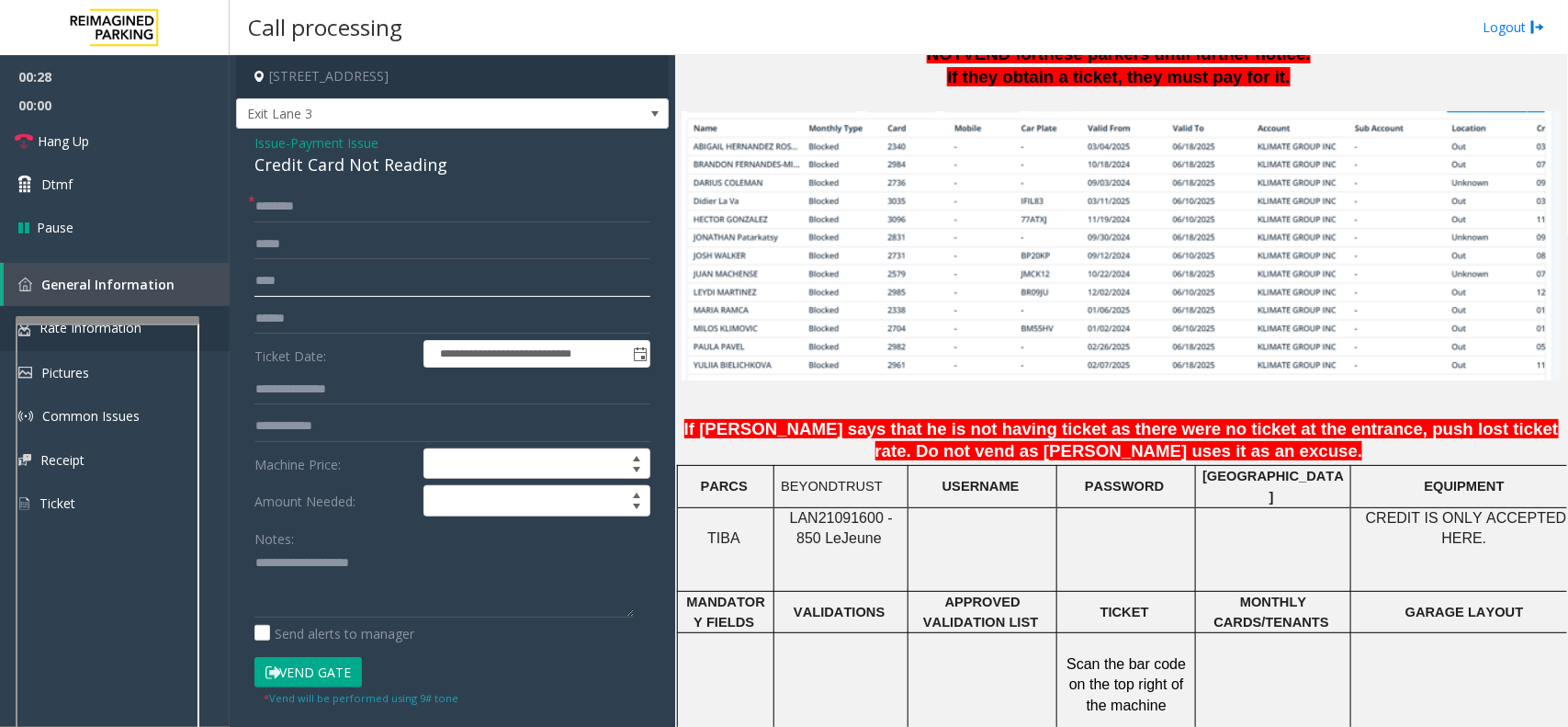 type on "****" 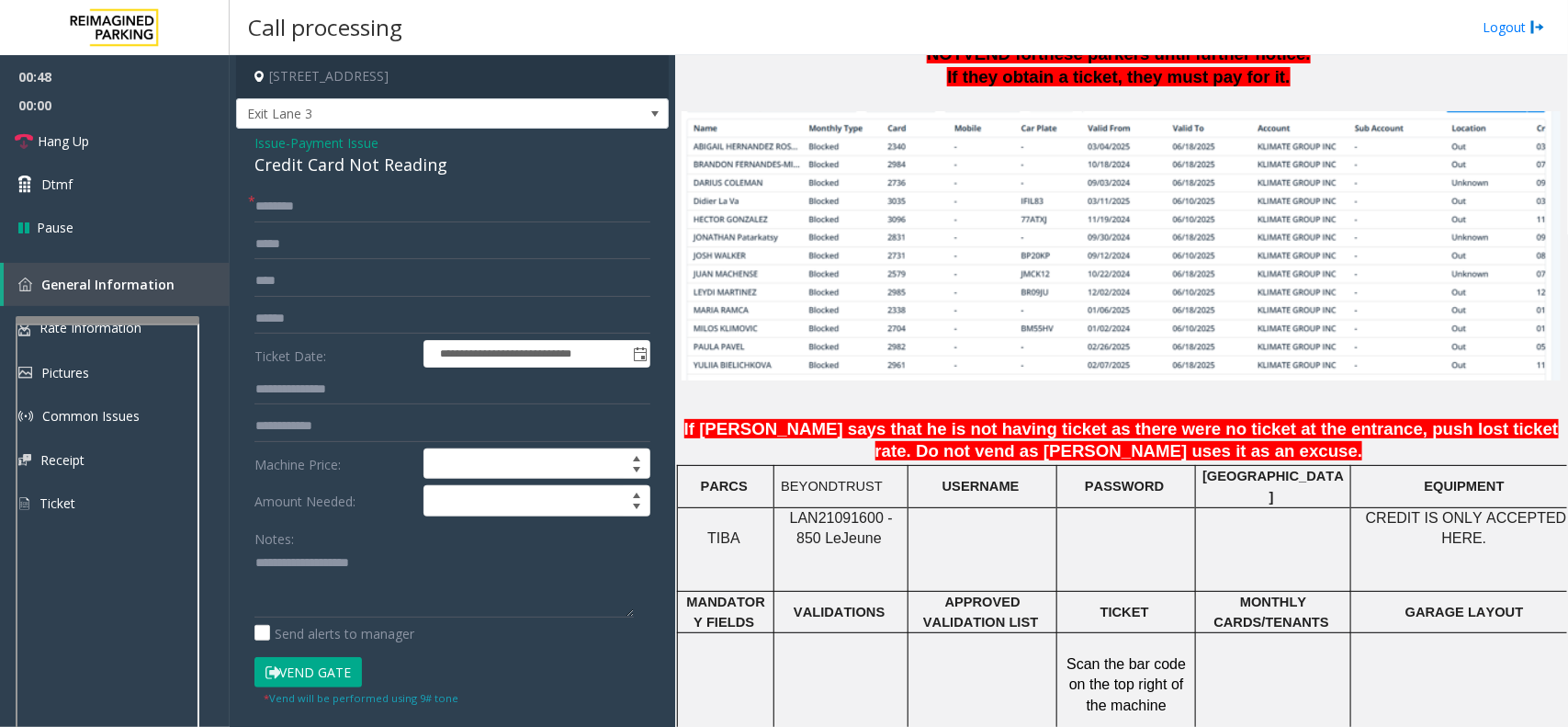 click on "Payment Issue" 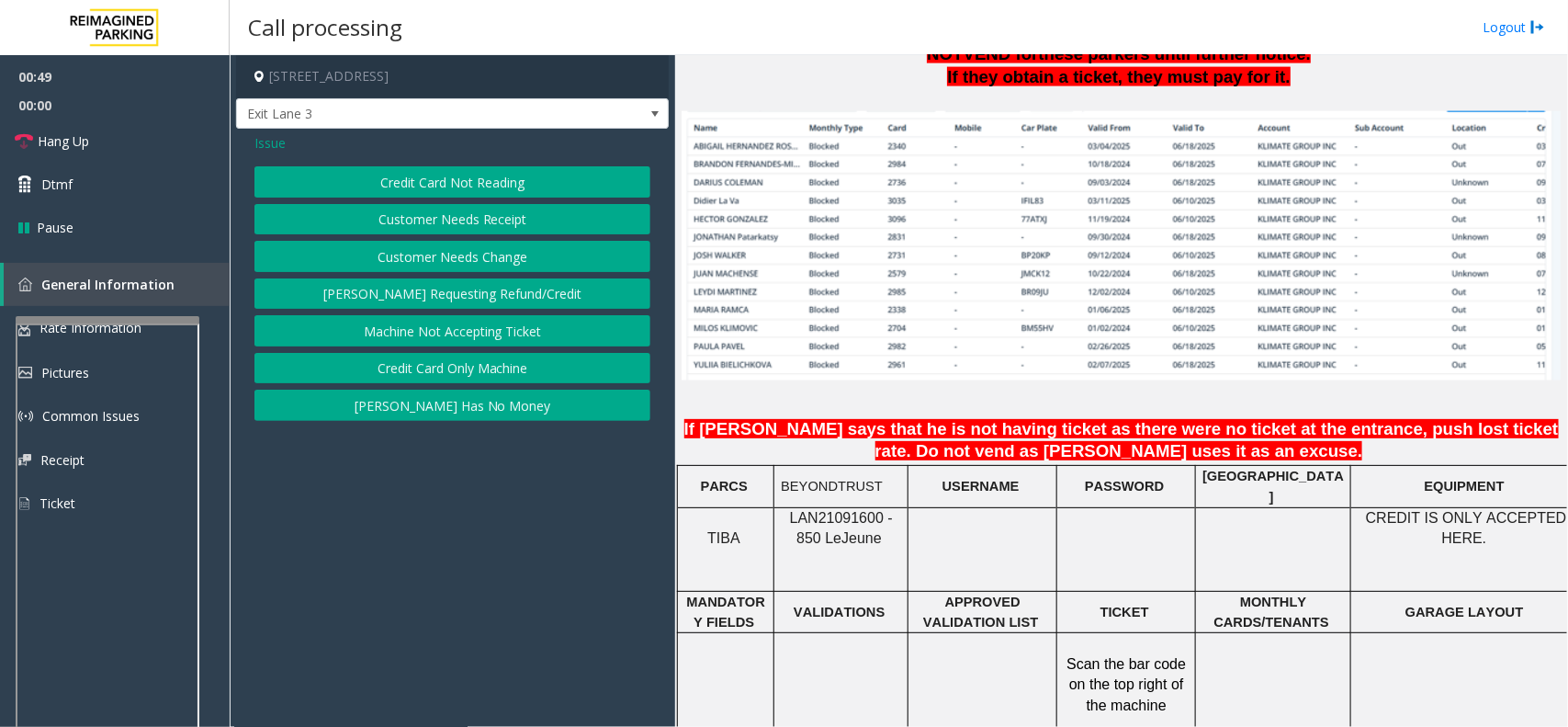 drag, startPoint x: 274, startPoint y: 143, endPoint x: 288, endPoint y: 161, distance: 22.803509 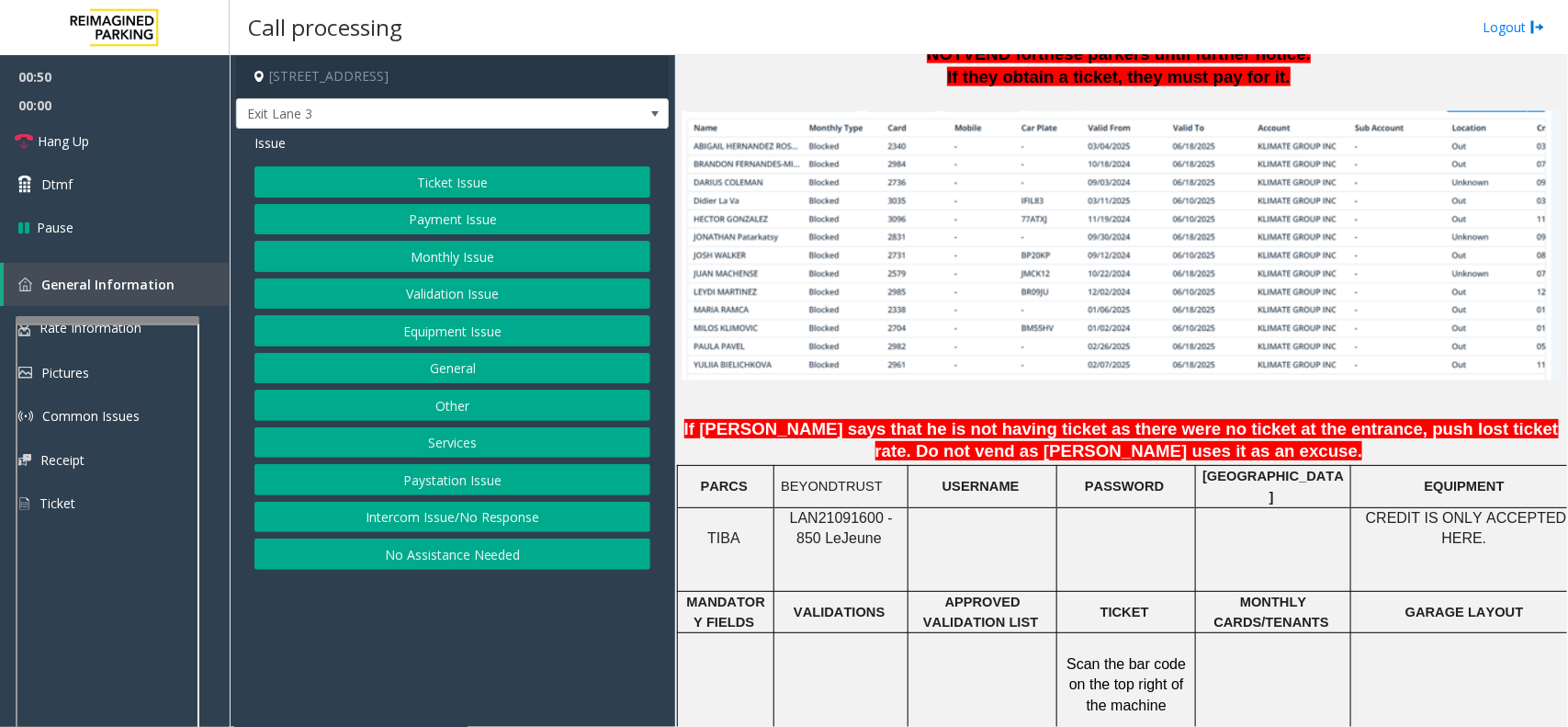 click on "Monthly Issue" 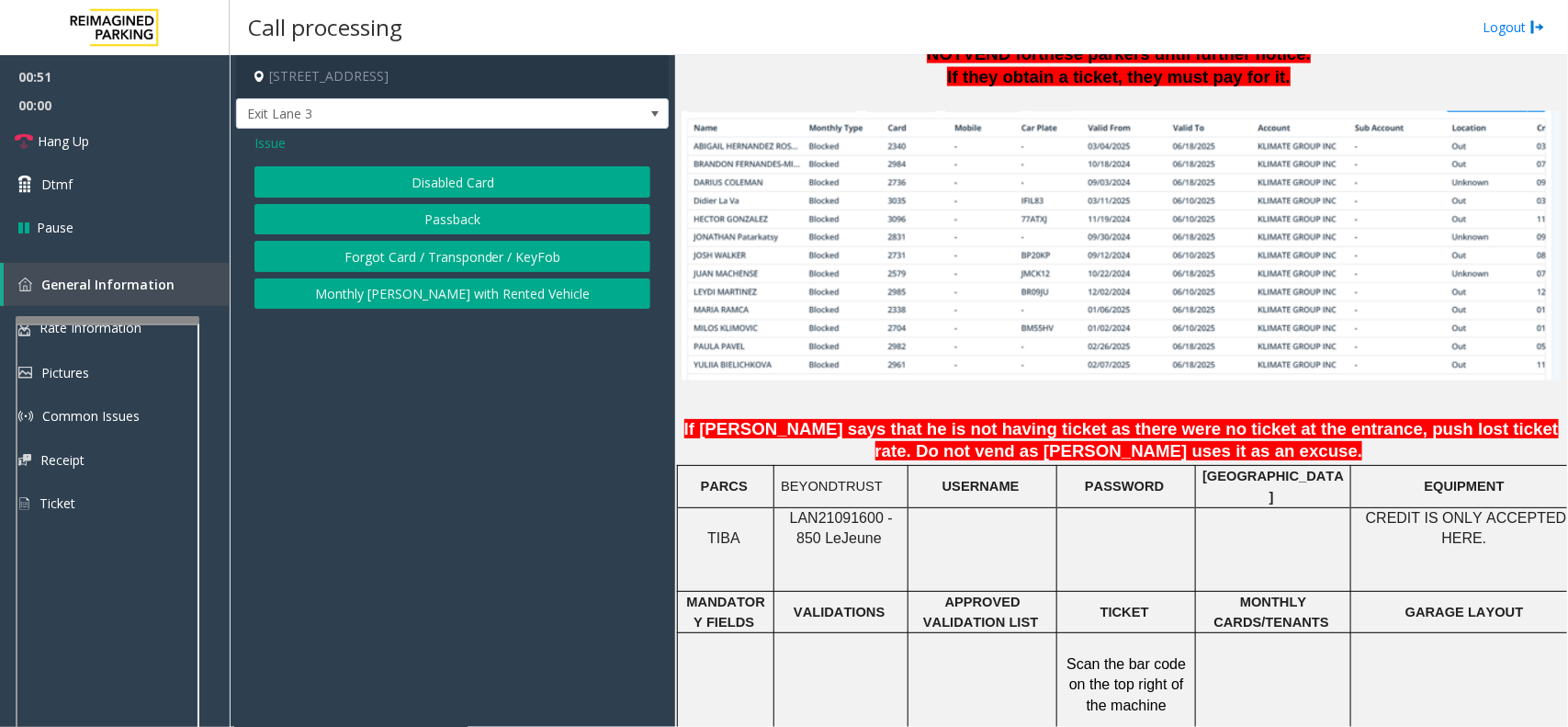 click on "Disabled Card" 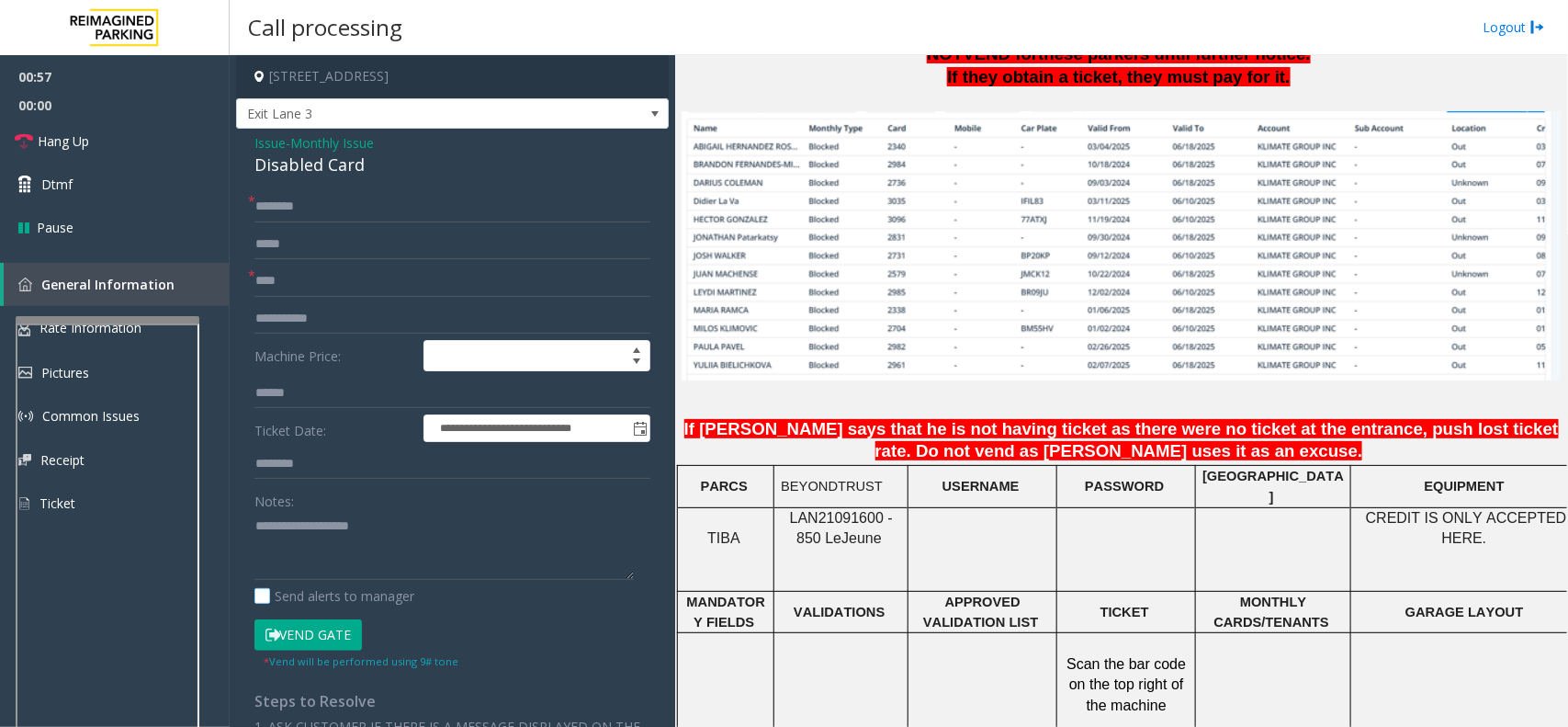 click on "Send alerts to manager" 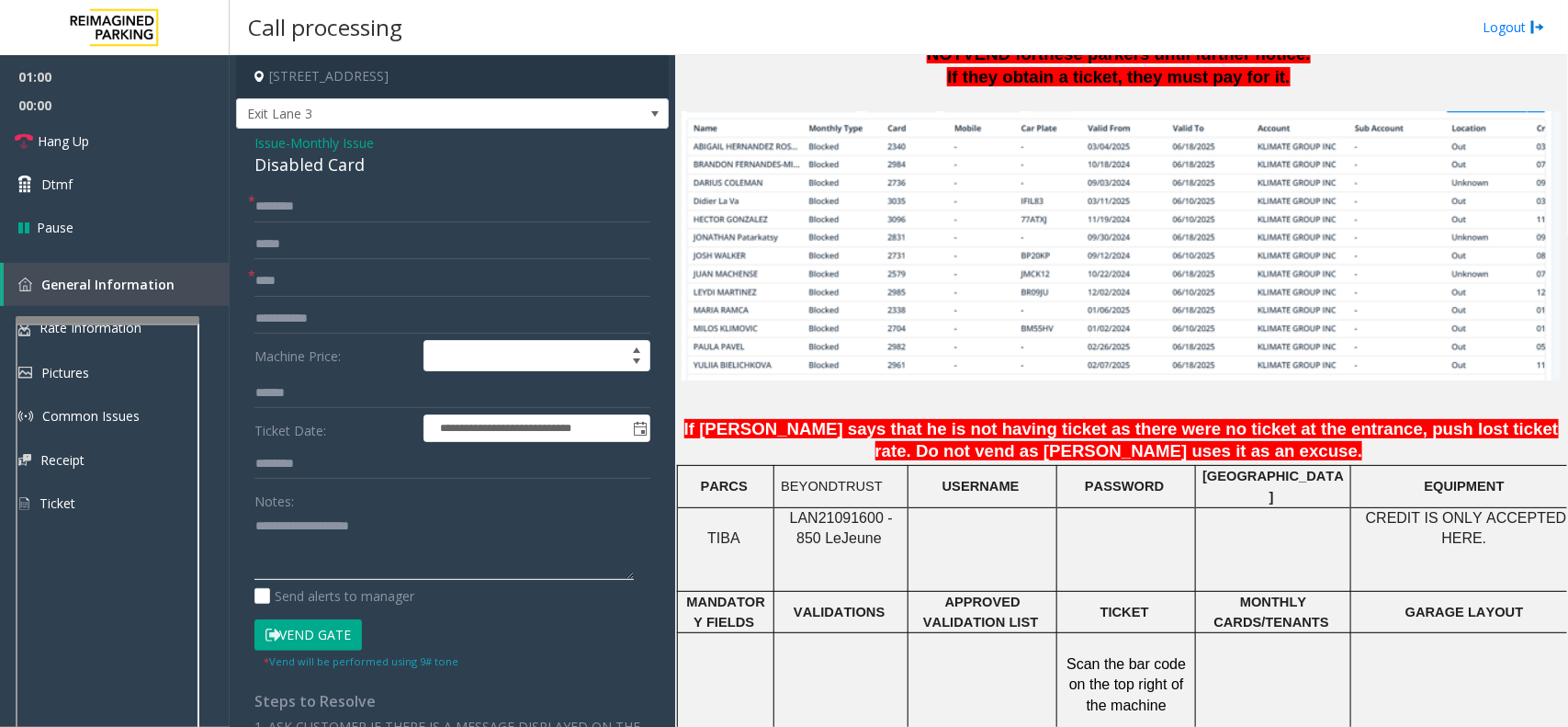 click 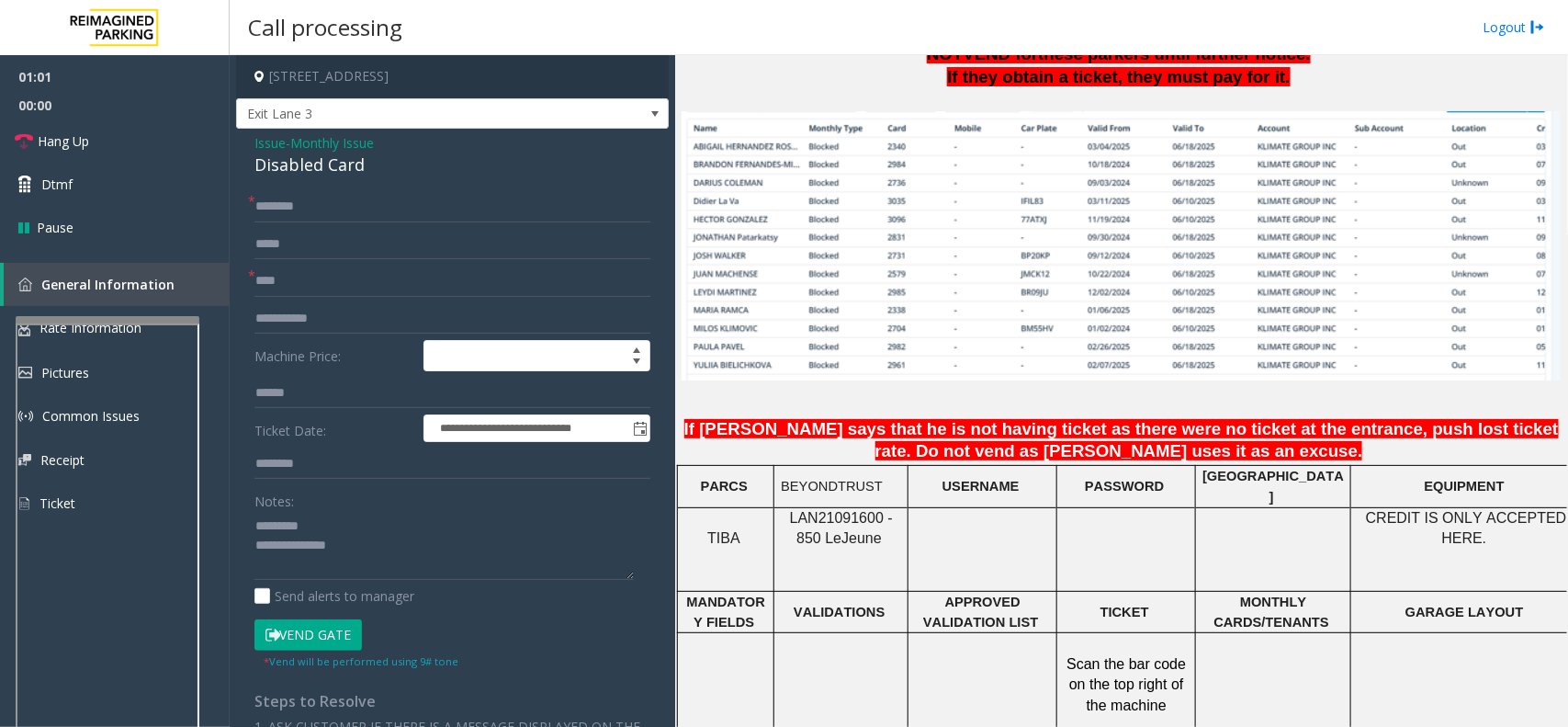 click on "Disabled Card" 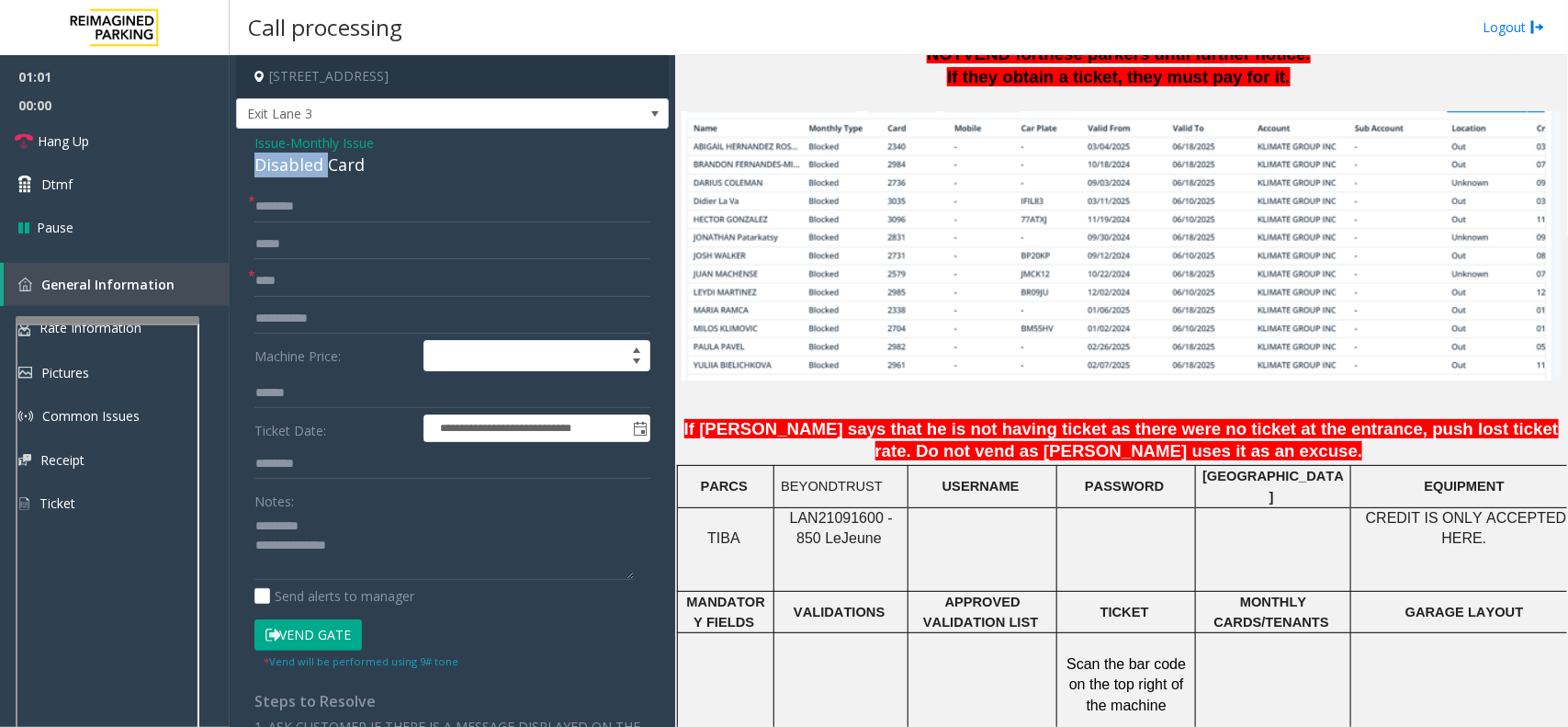 click on "Disabled Card" 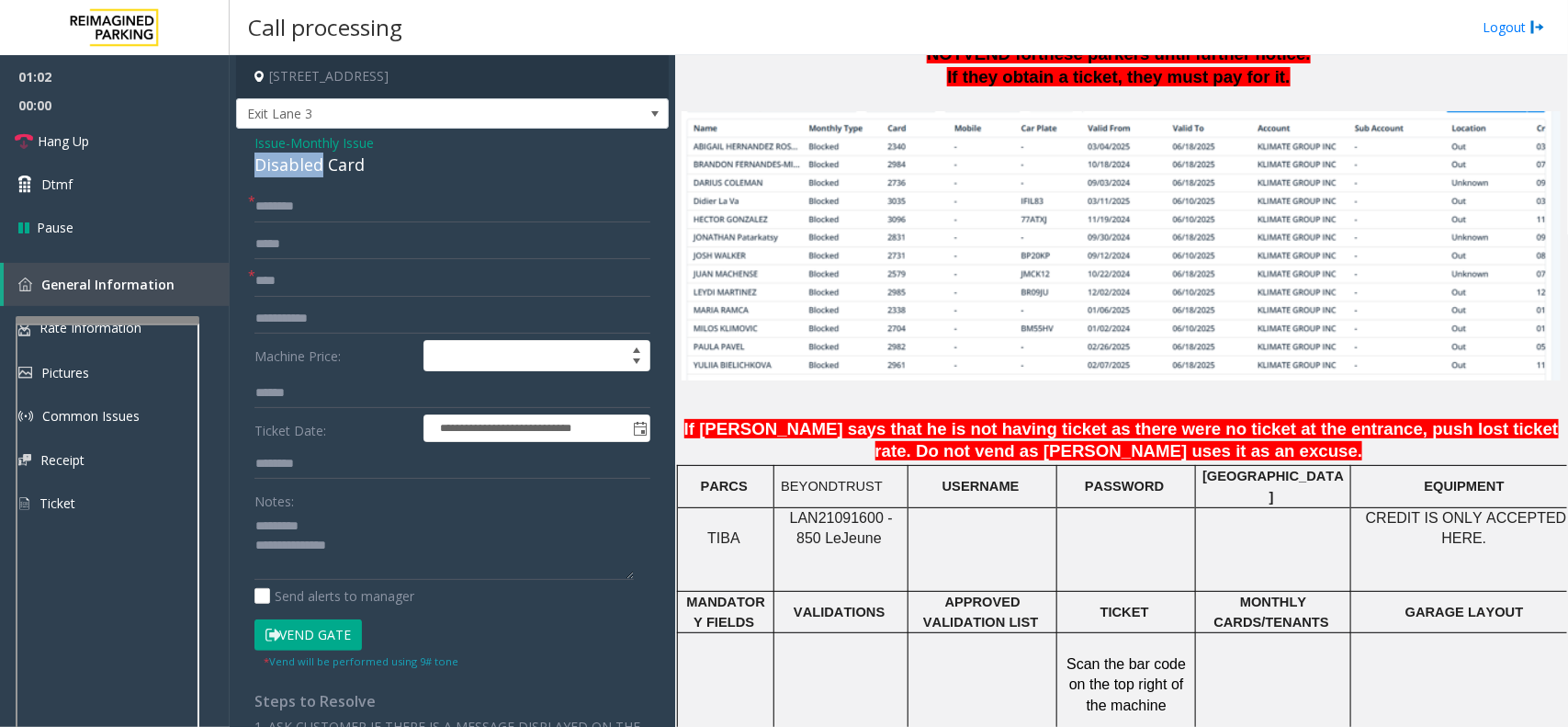 click on "Disabled Card" 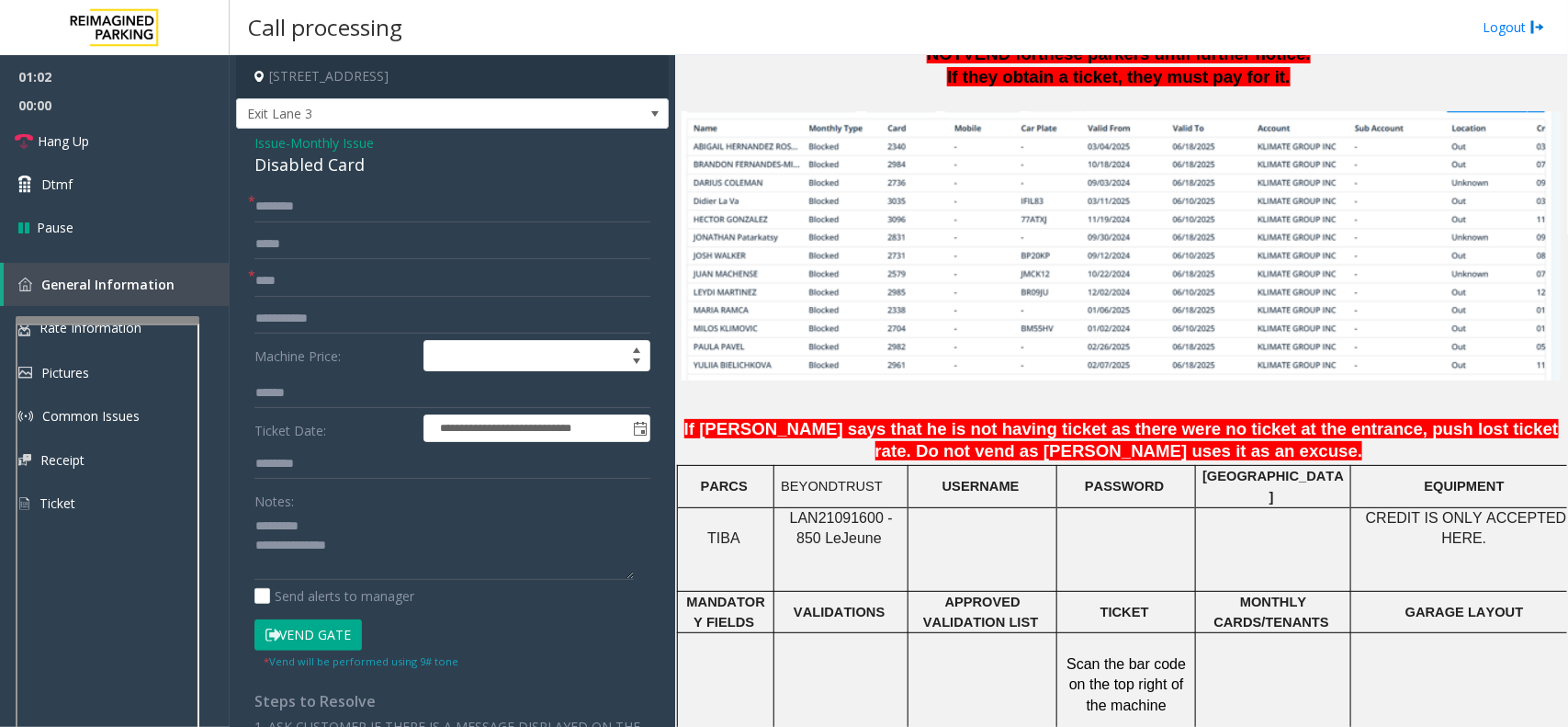 click on "Disabled Card" 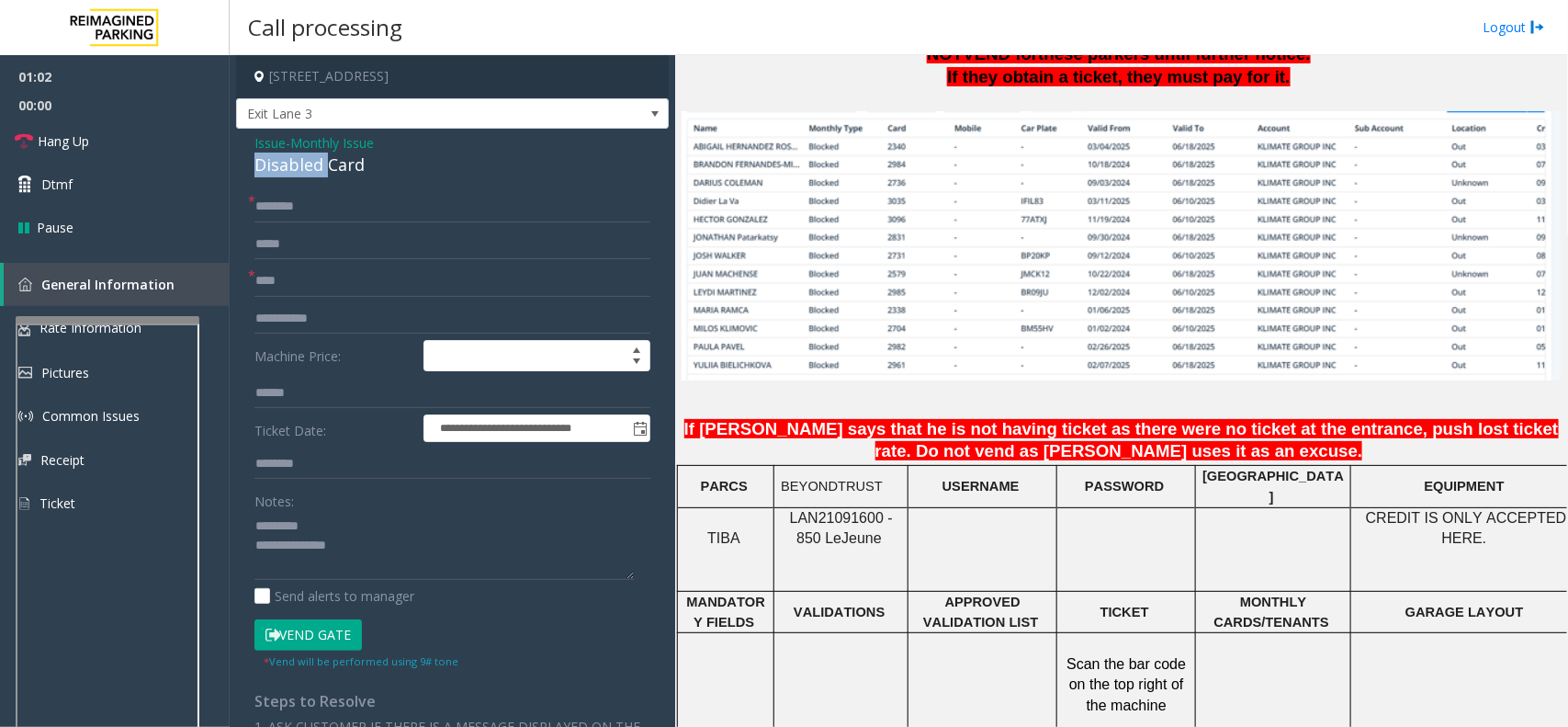 click on "Disabled Card" 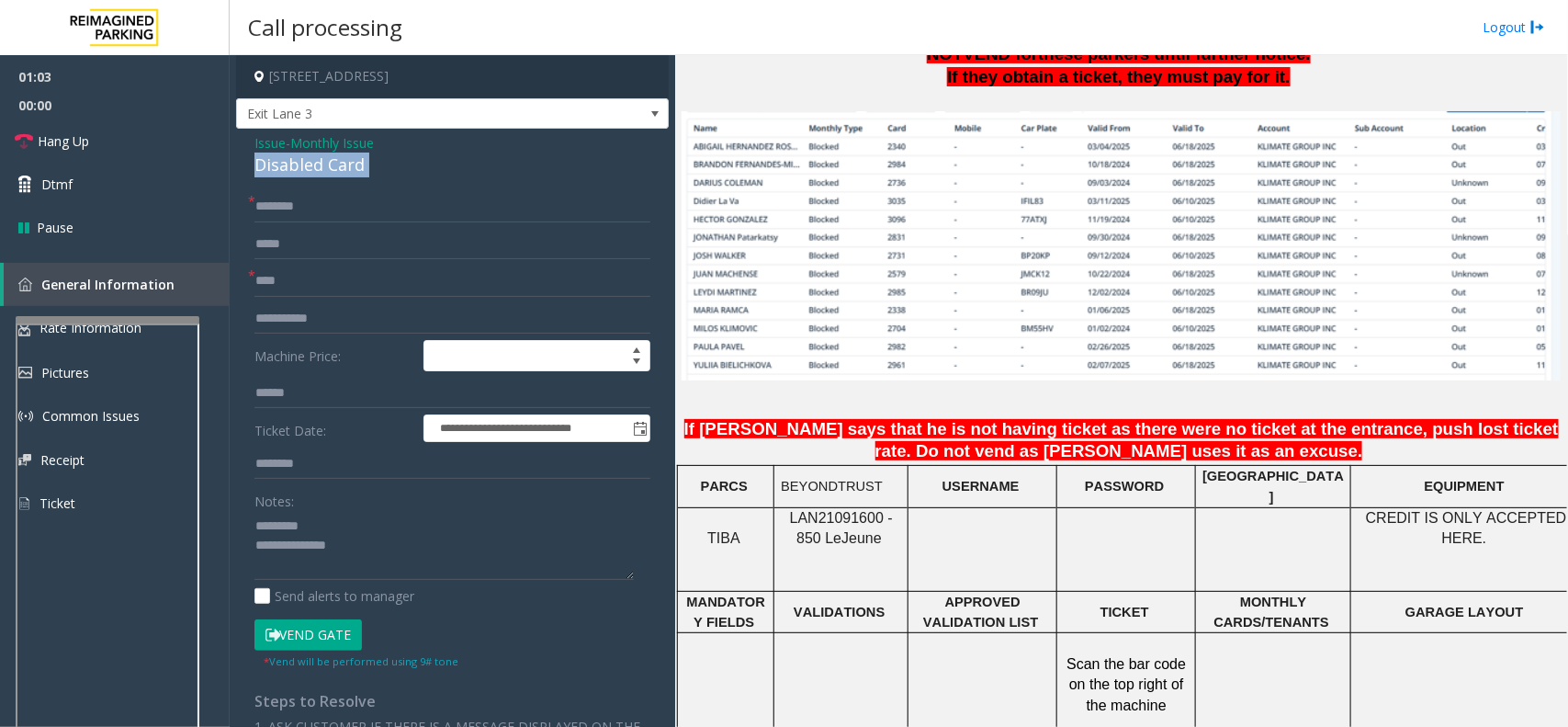 click on "Disabled Card" 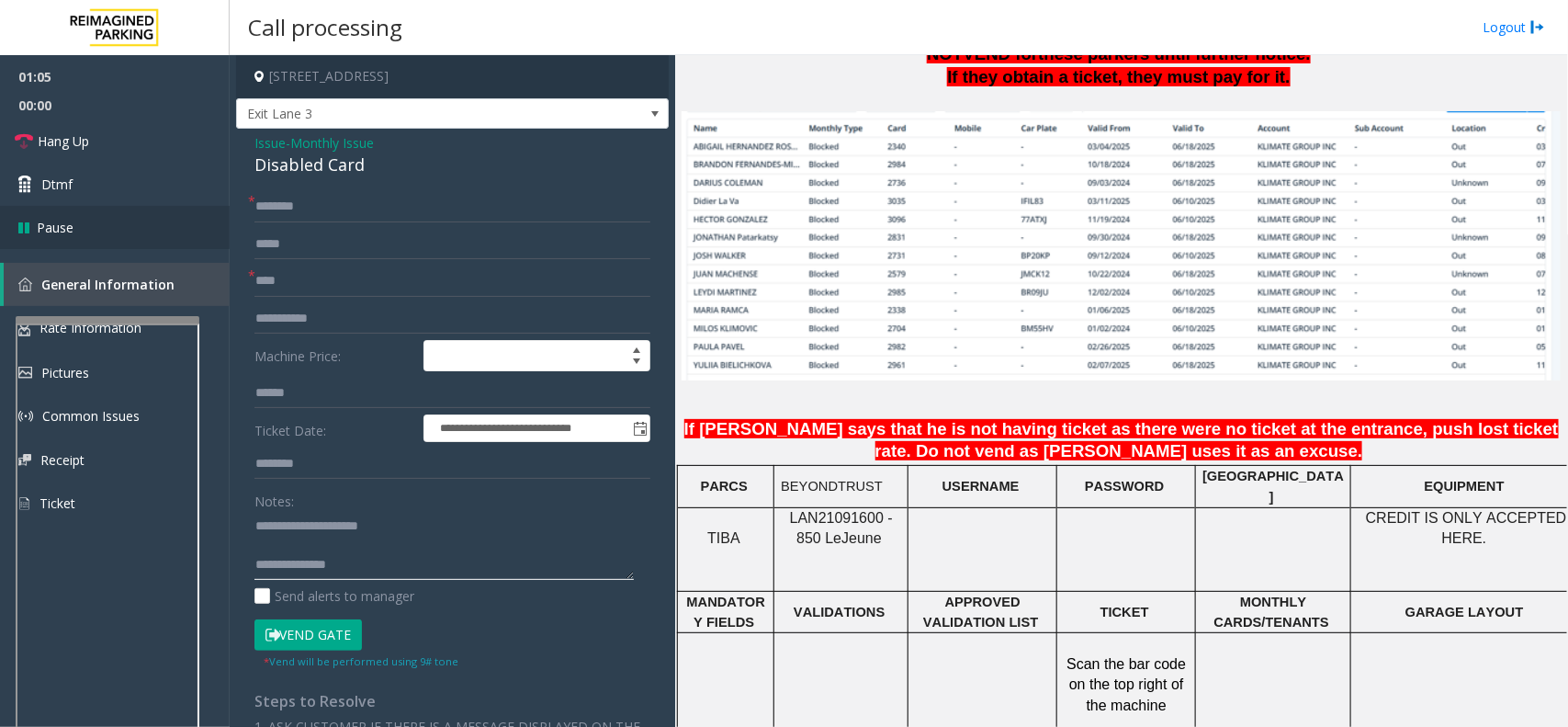 type on "**********" 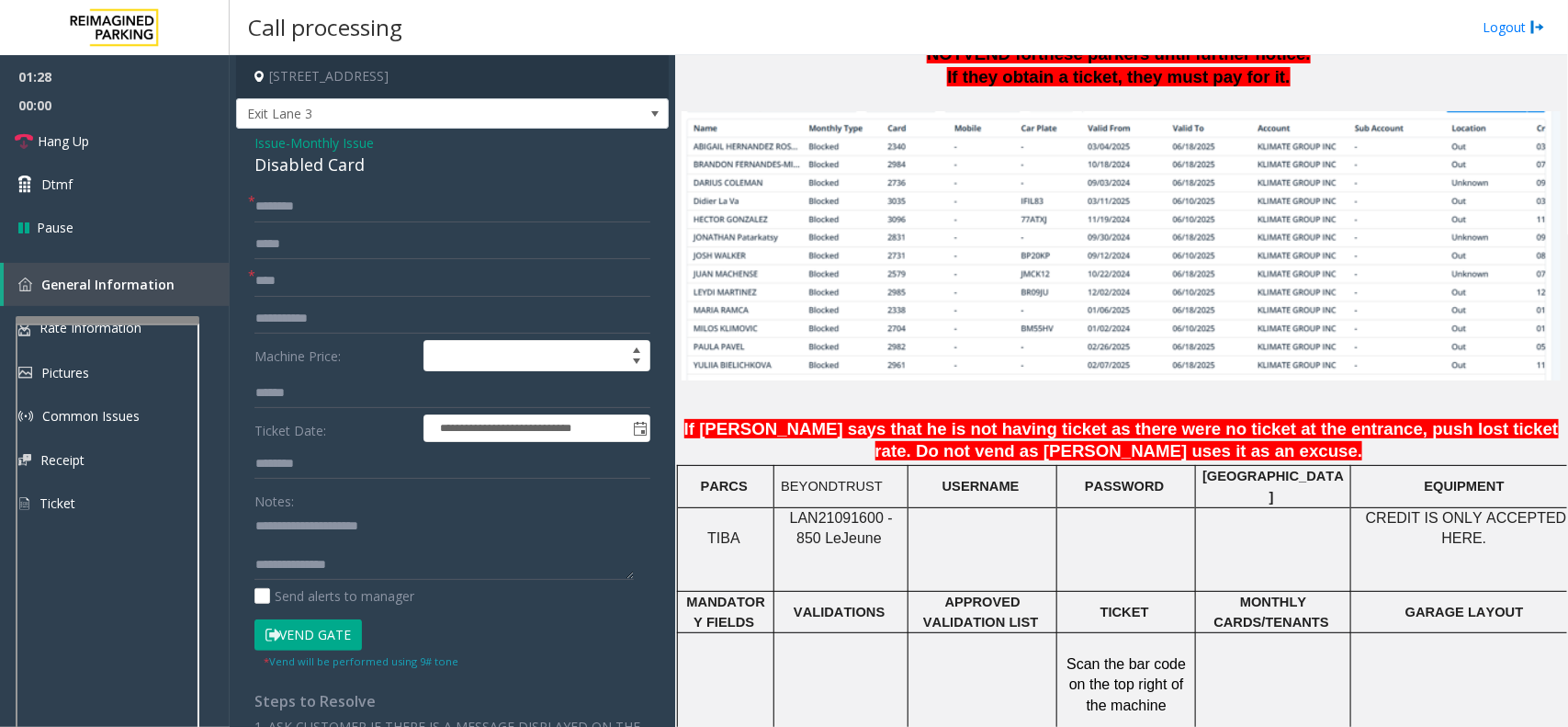 click on "Vend Gate" 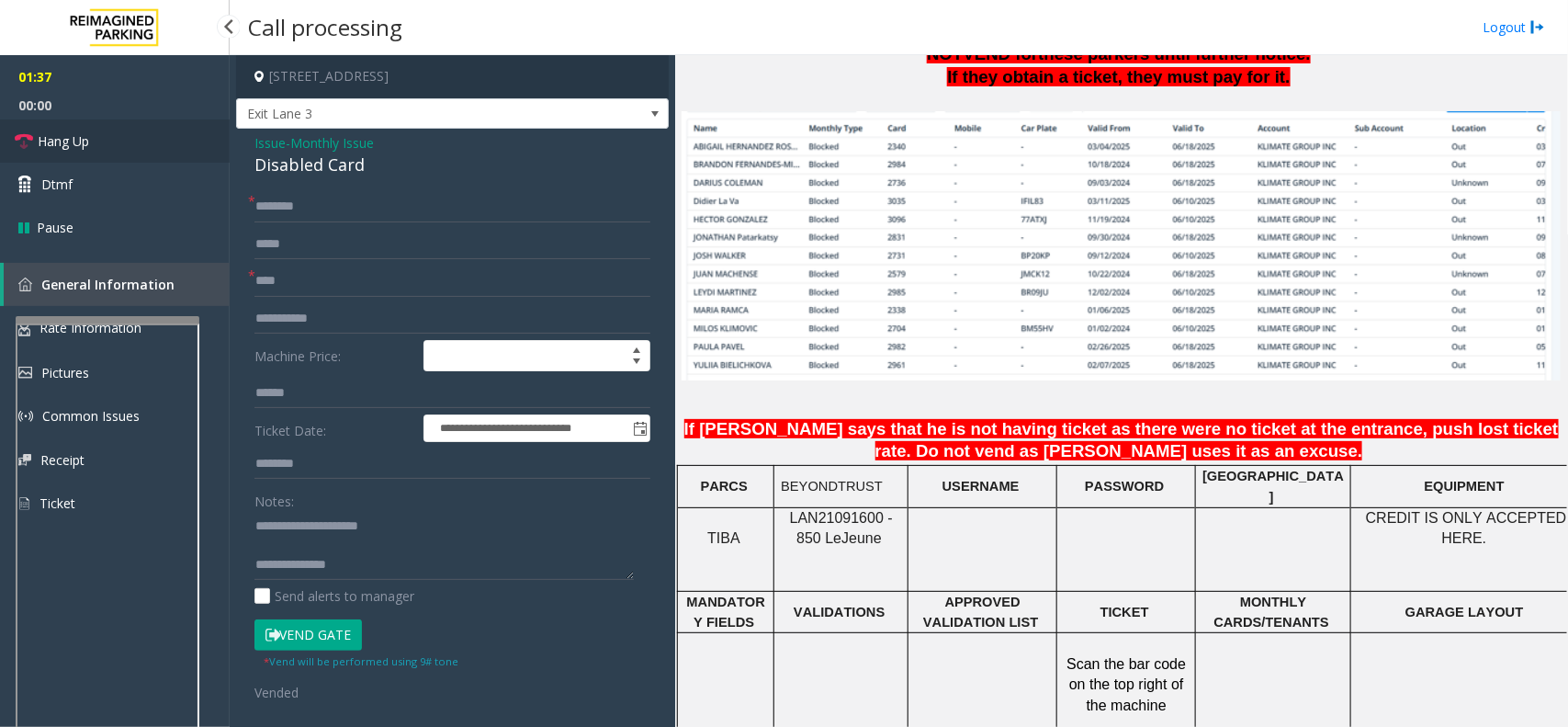 click on "Hang Up" at bounding box center [115, 141] 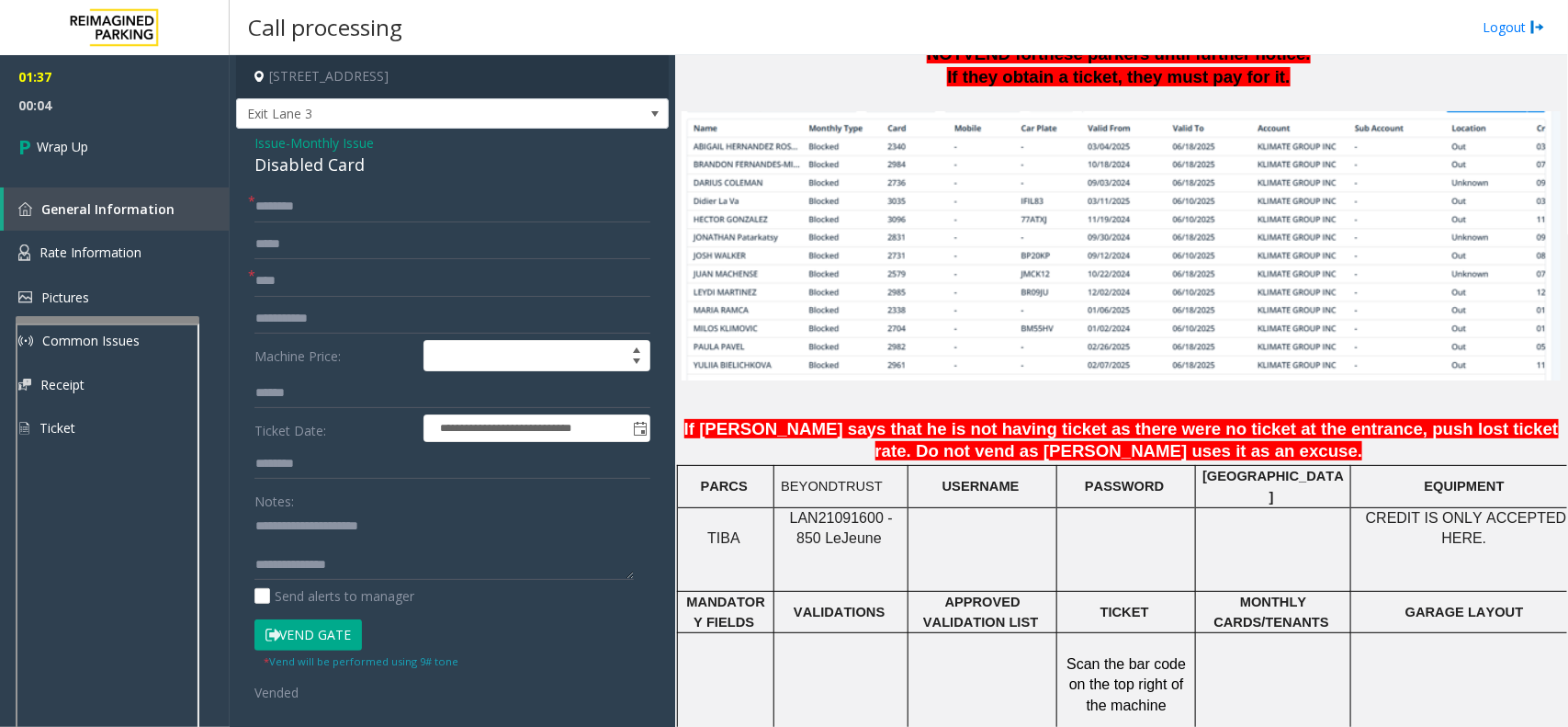 click on "**********" 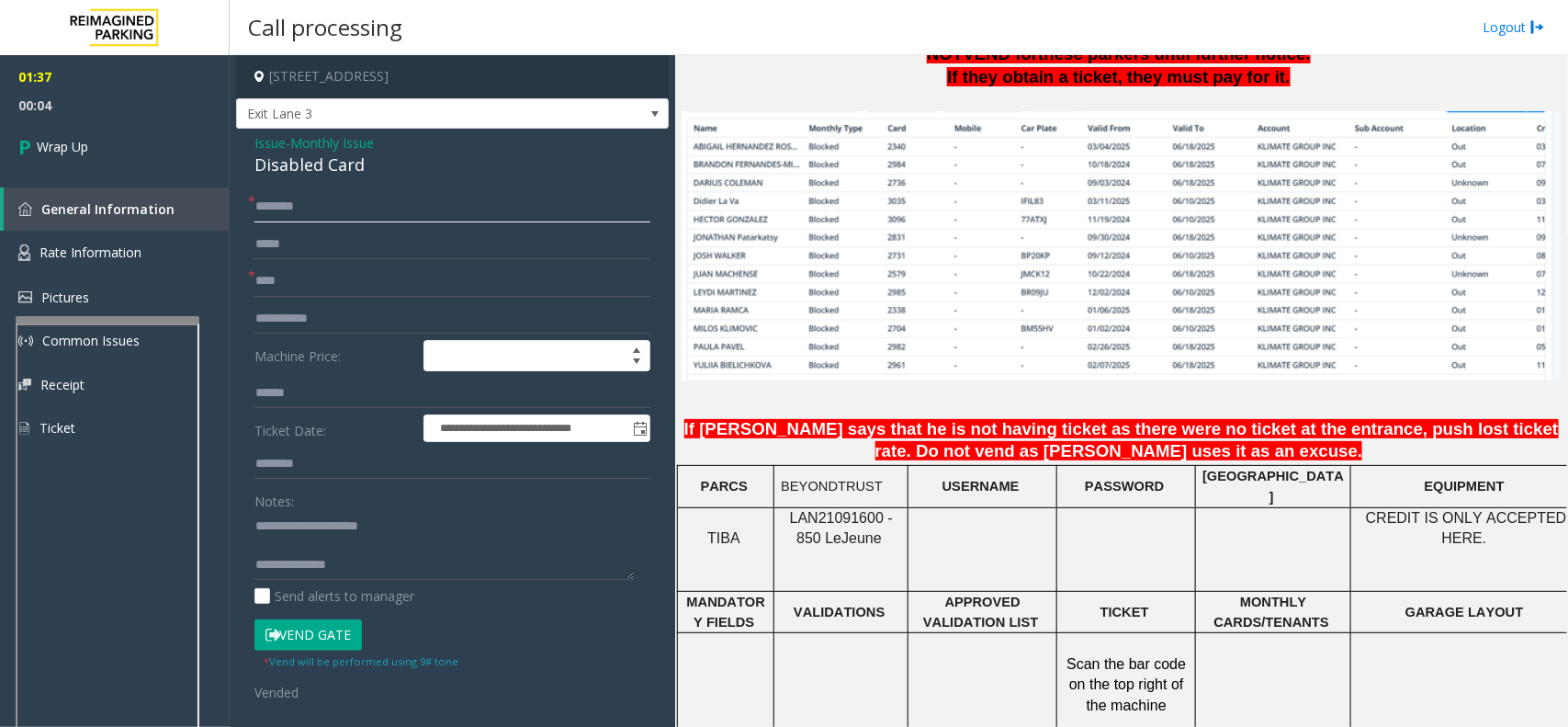 click 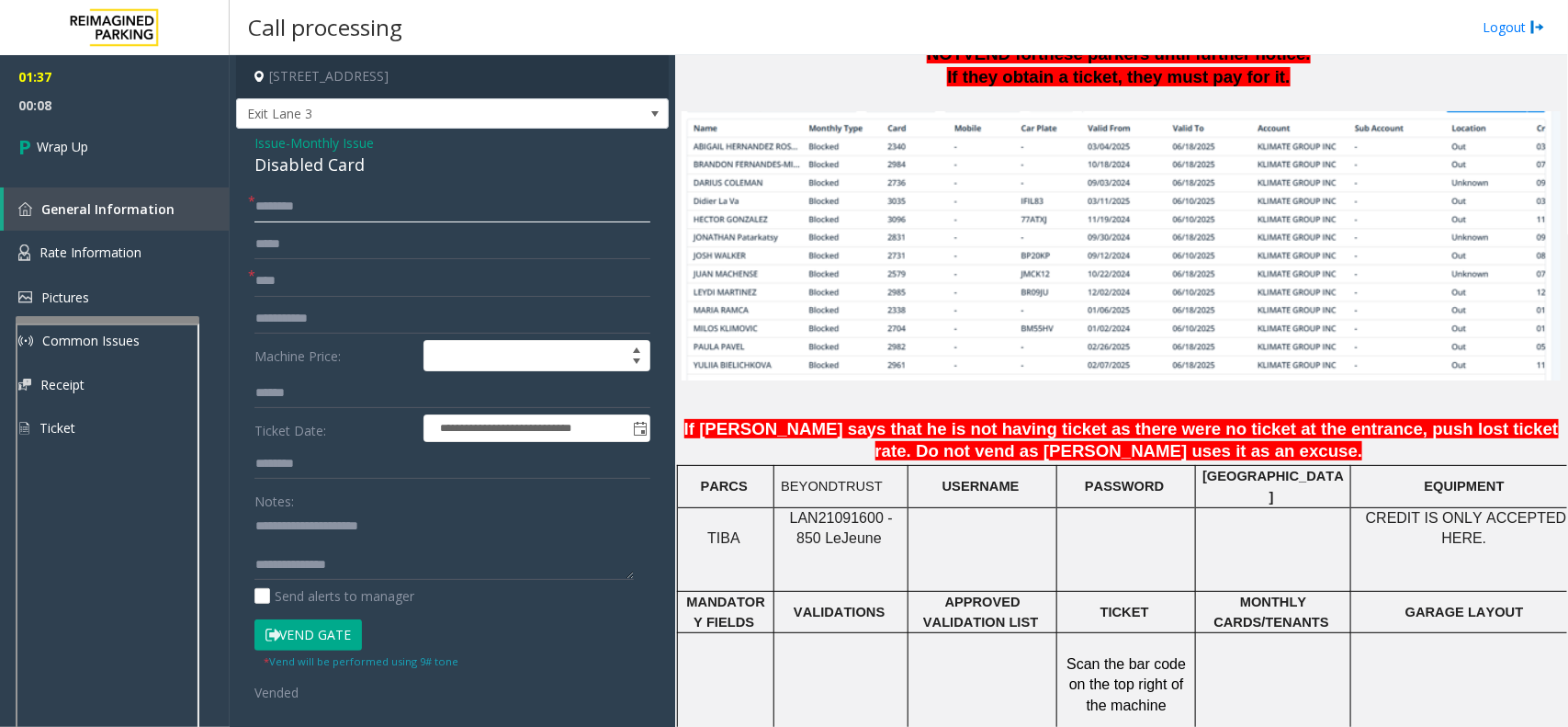 click on "*******" 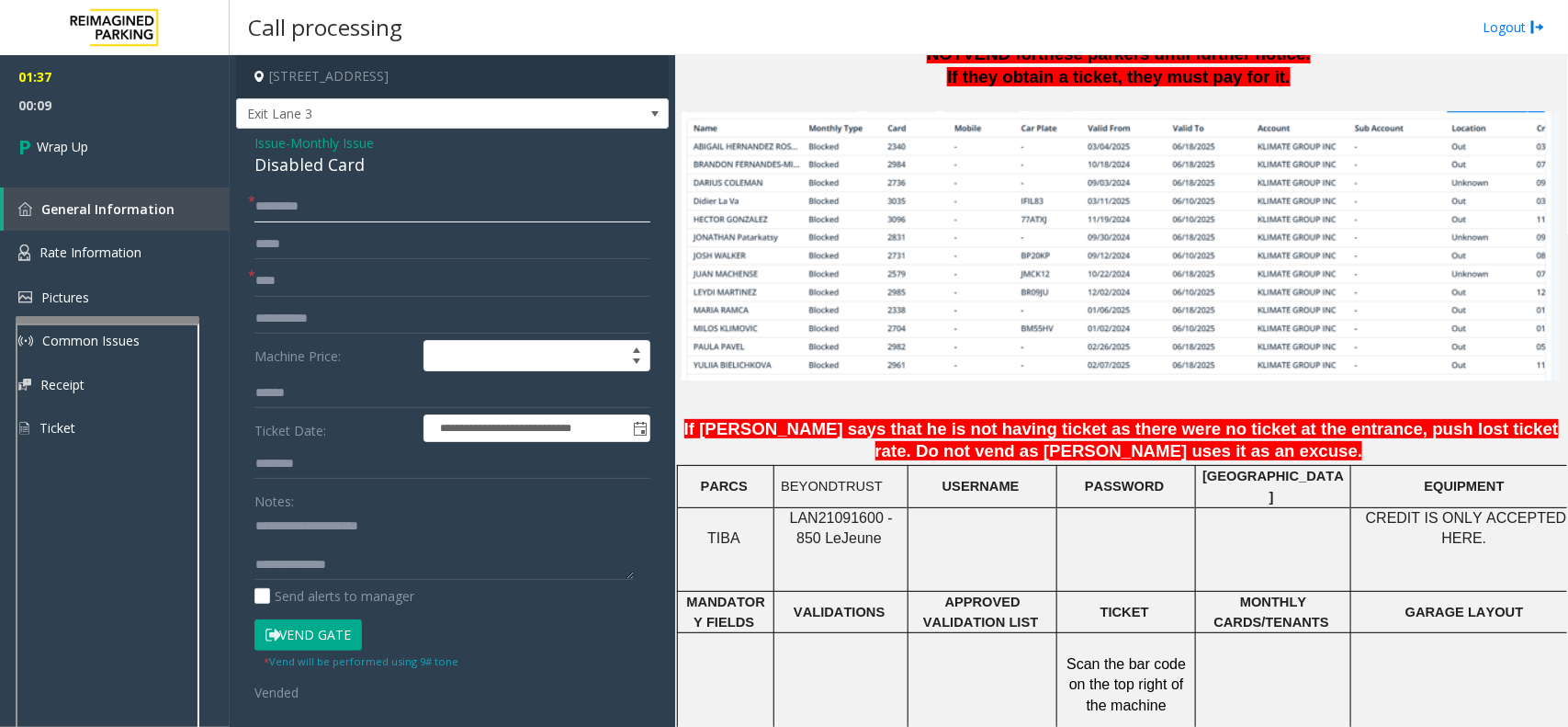 paste on "*********" 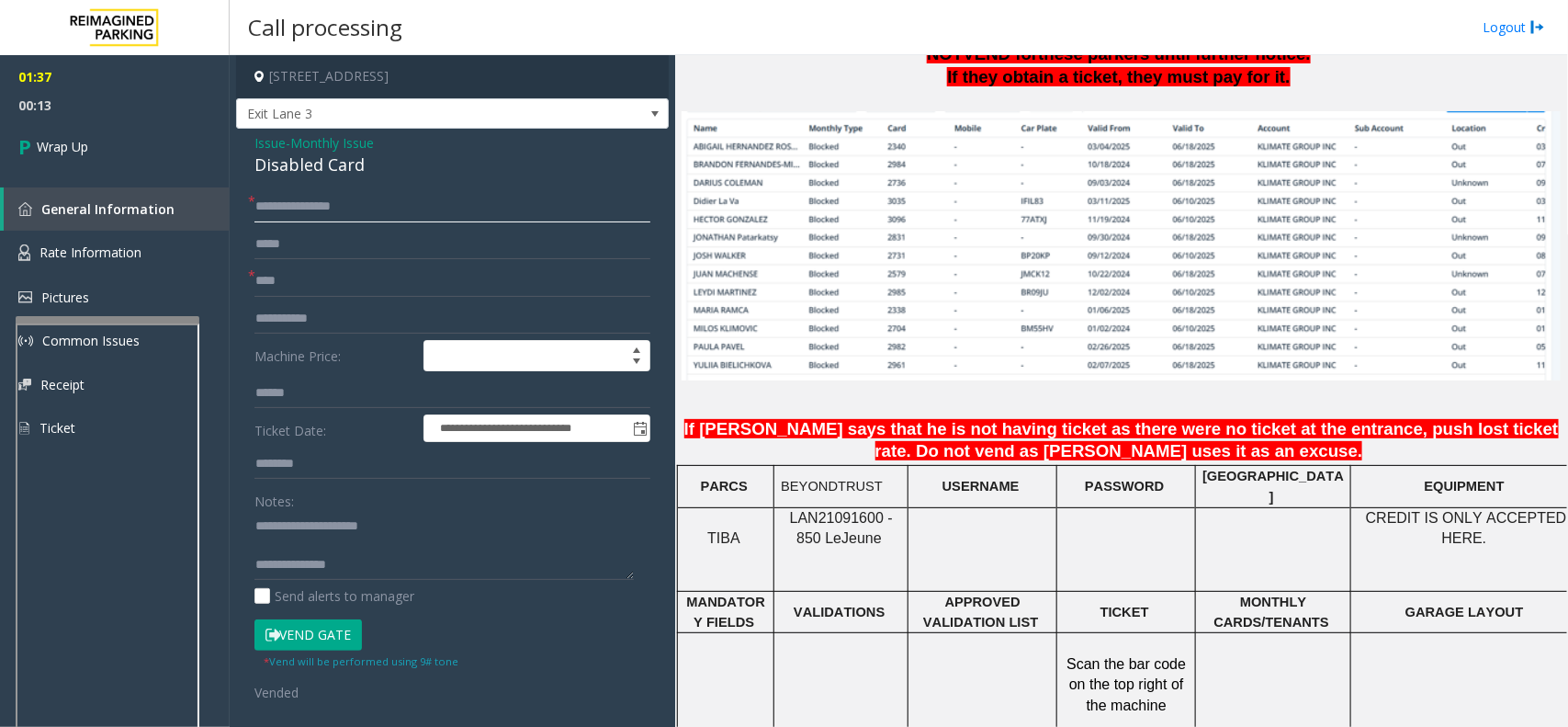 type on "**********" 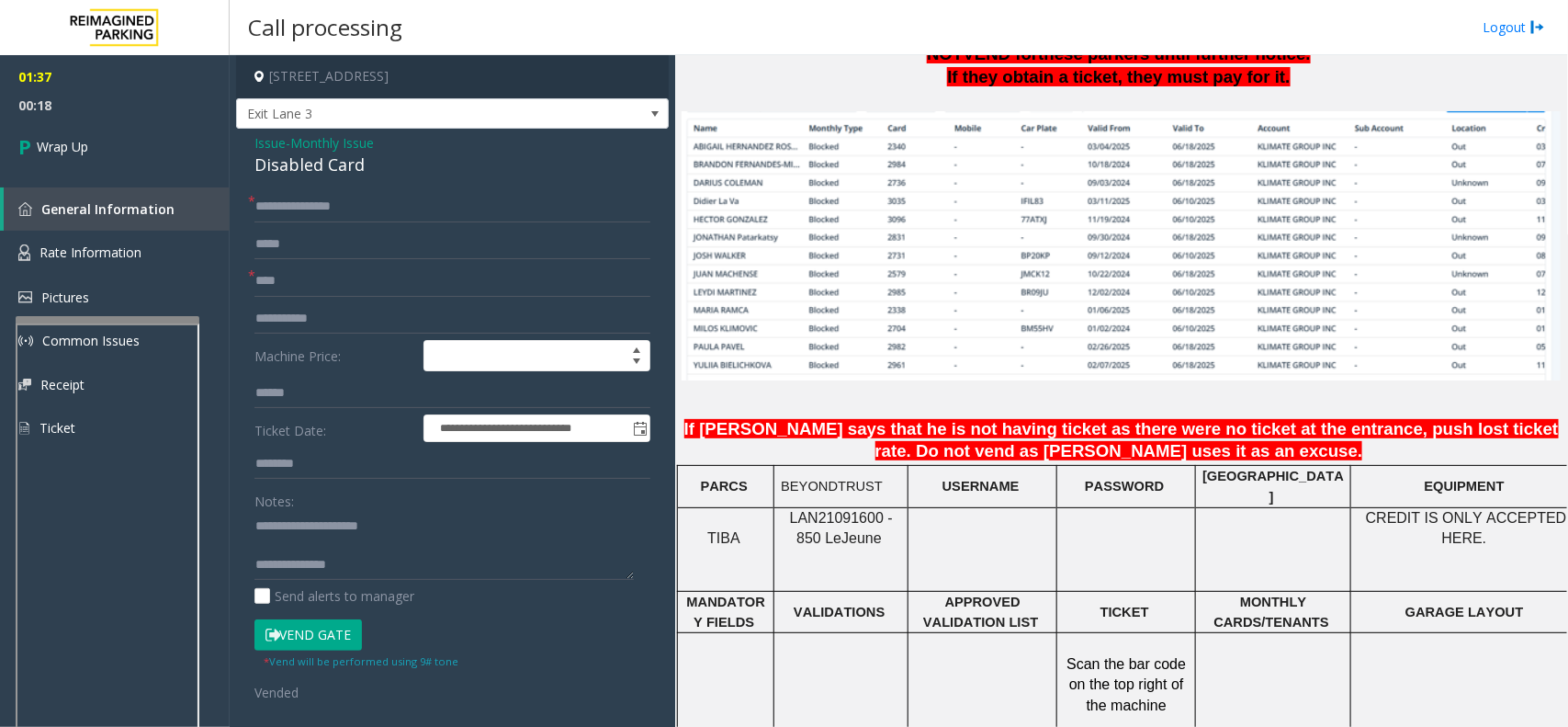 click on "Call processing Logout" at bounding box center [898, 28] 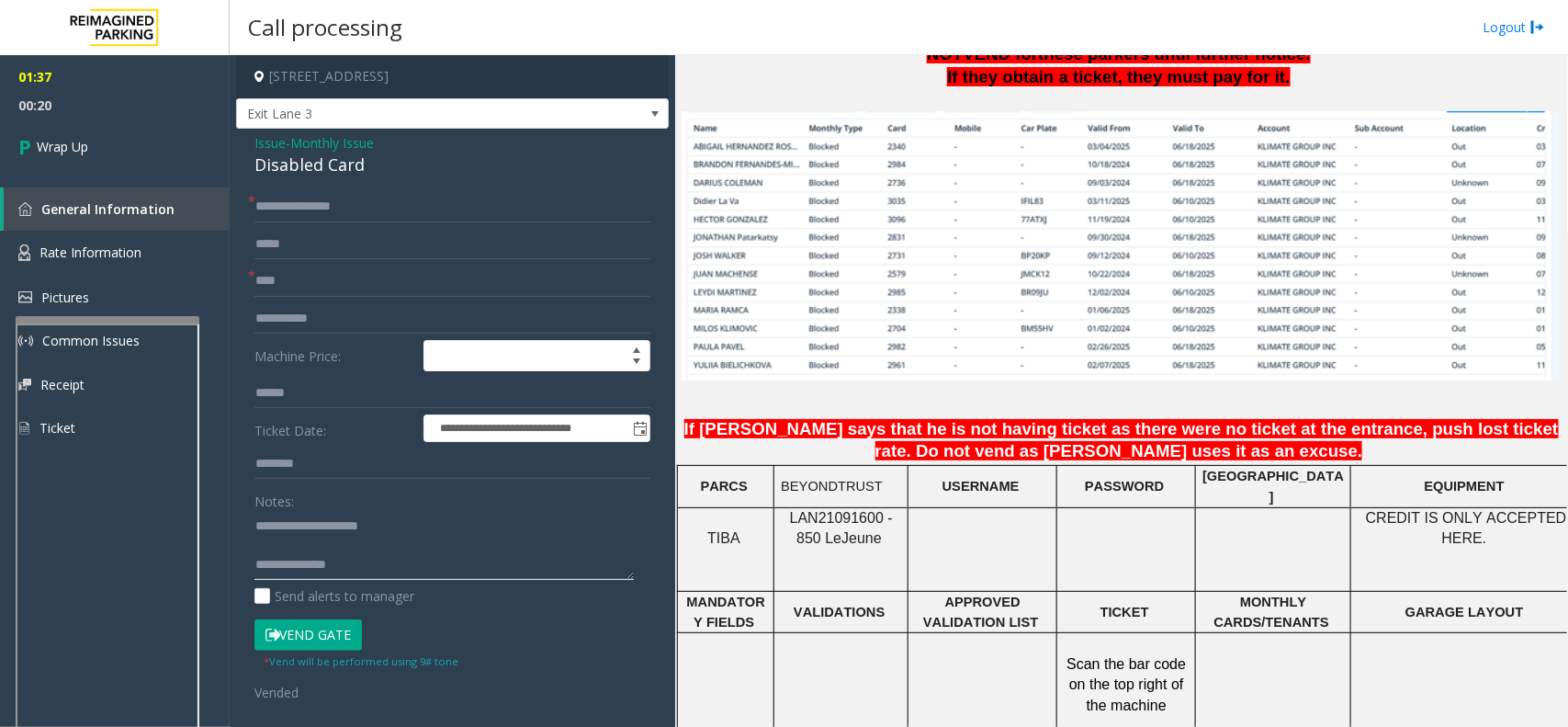 click 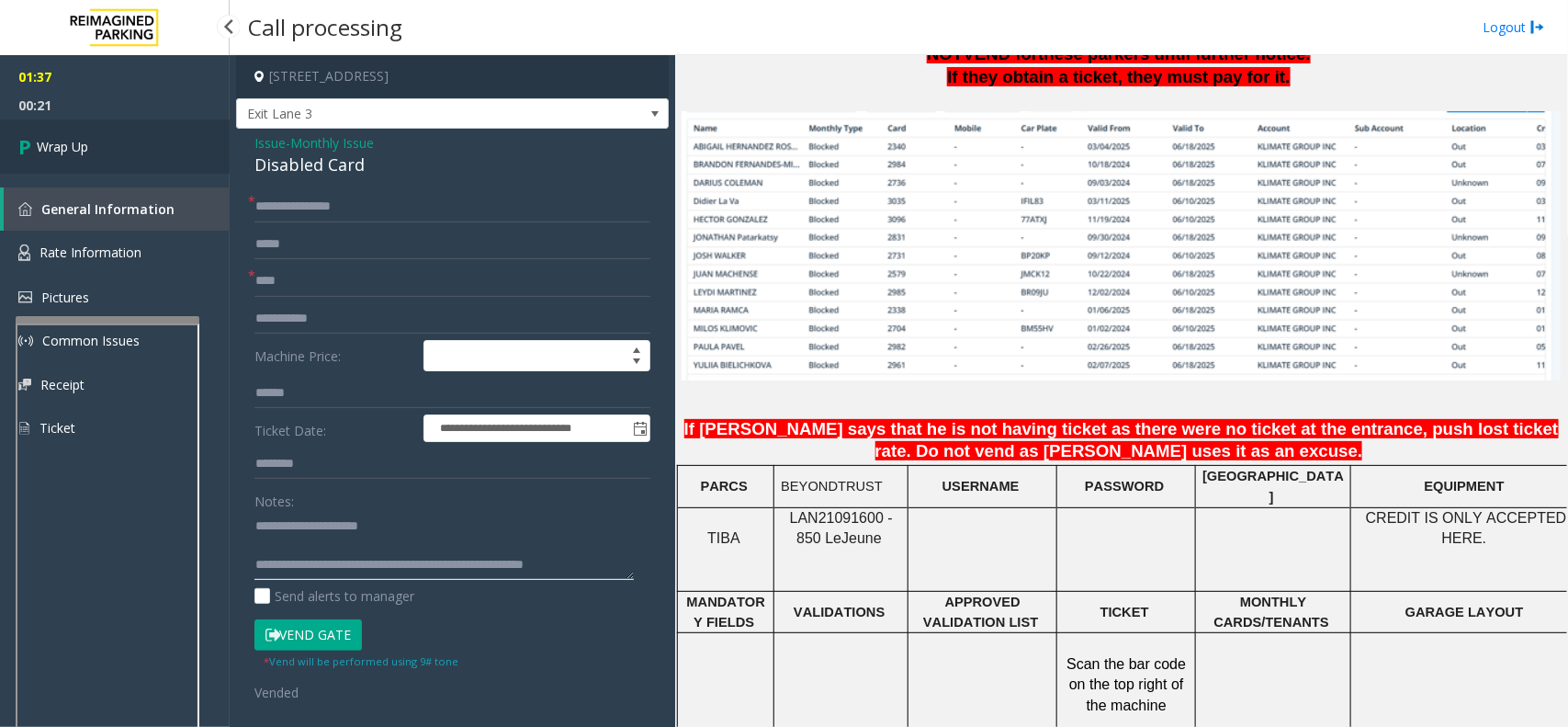 type on "**********" 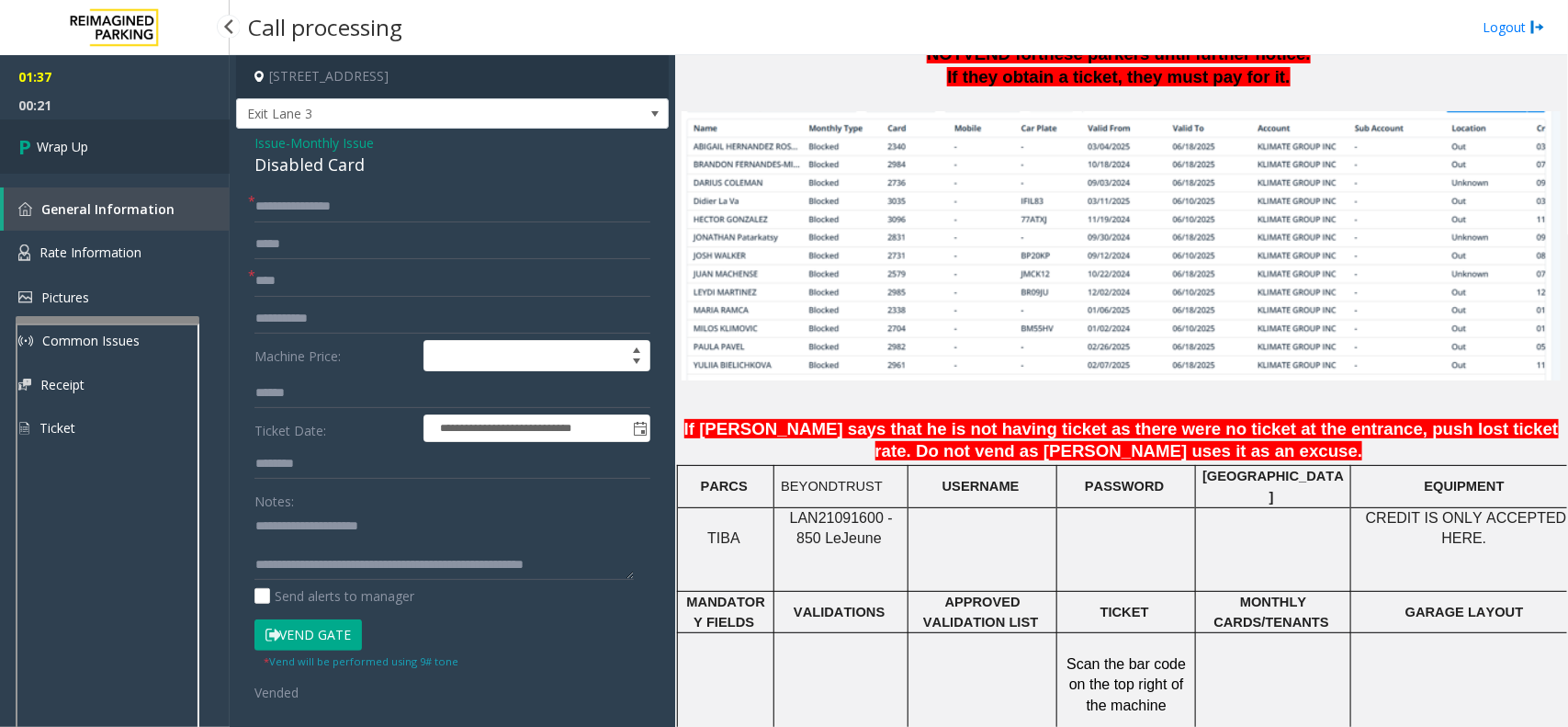 click on "Wrap Up" at bounding box center [115, 146] 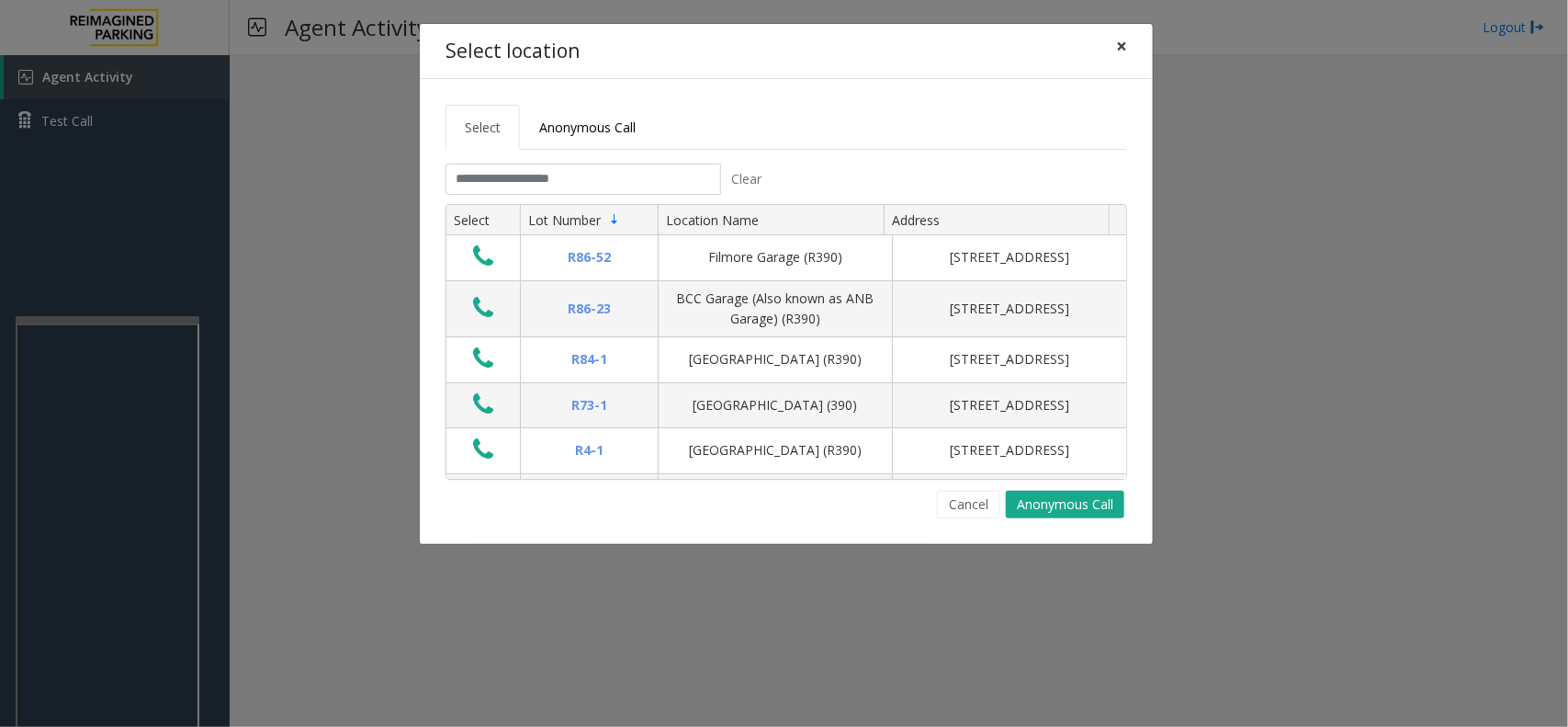 click on "×" 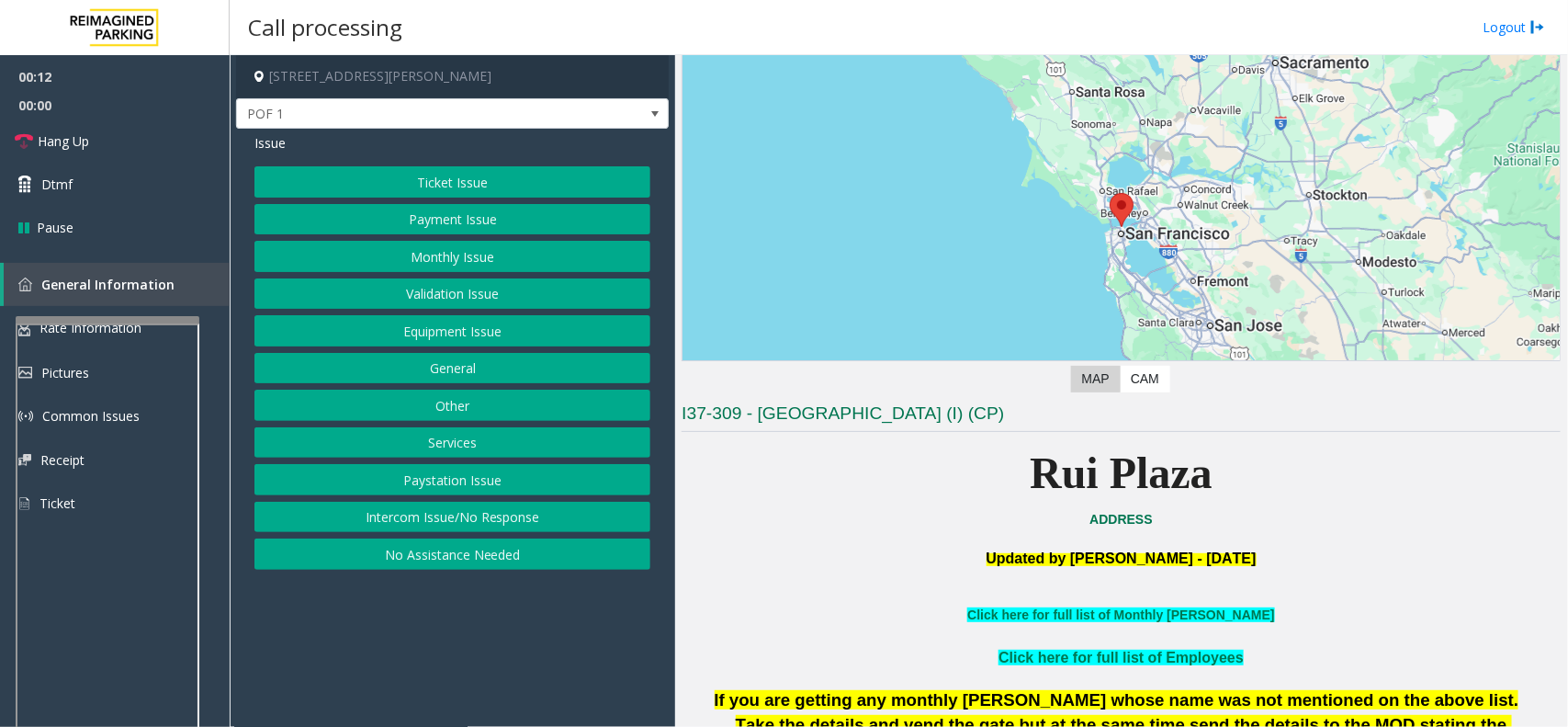 scroll, scrollTop: 345, scrollLeft: 0, axis: vertical 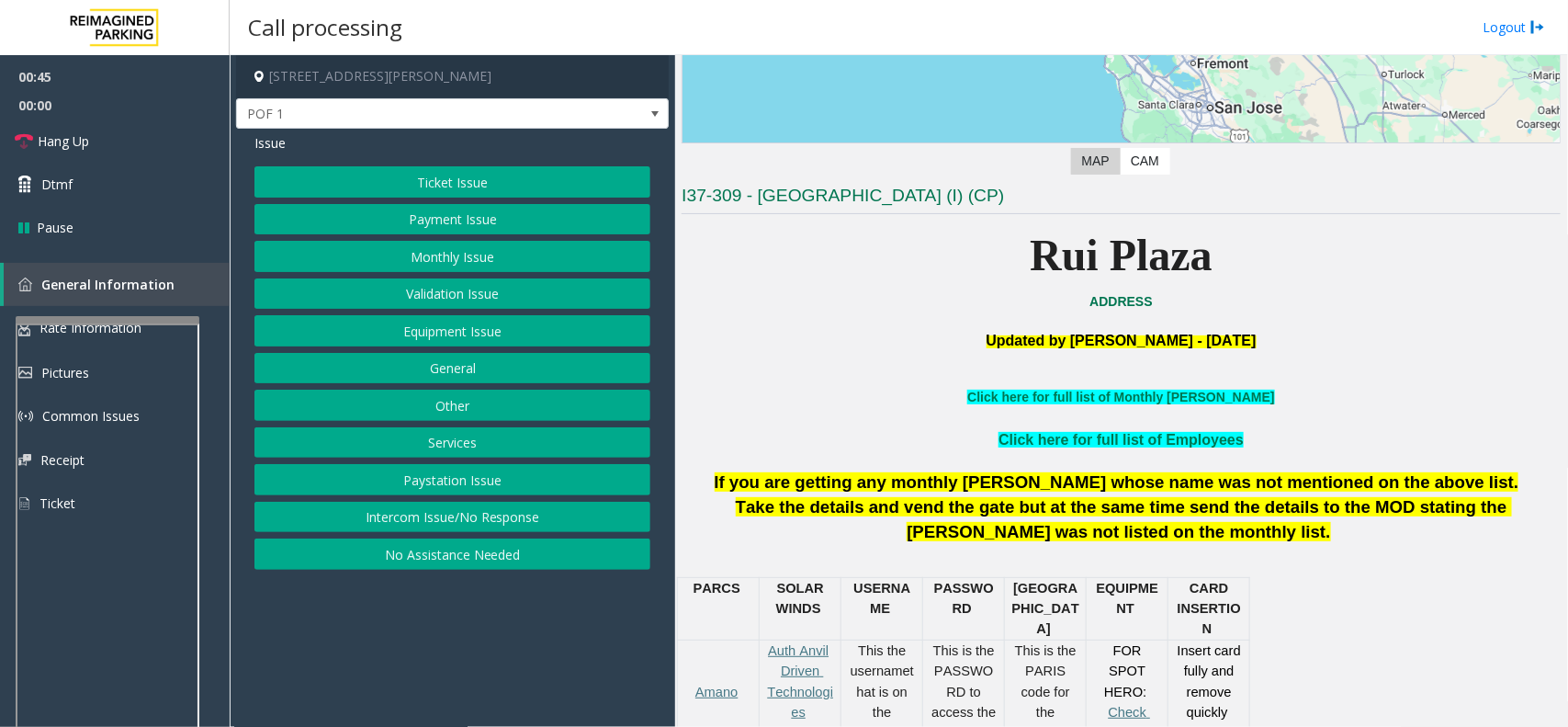 click on "Ticket Issue" 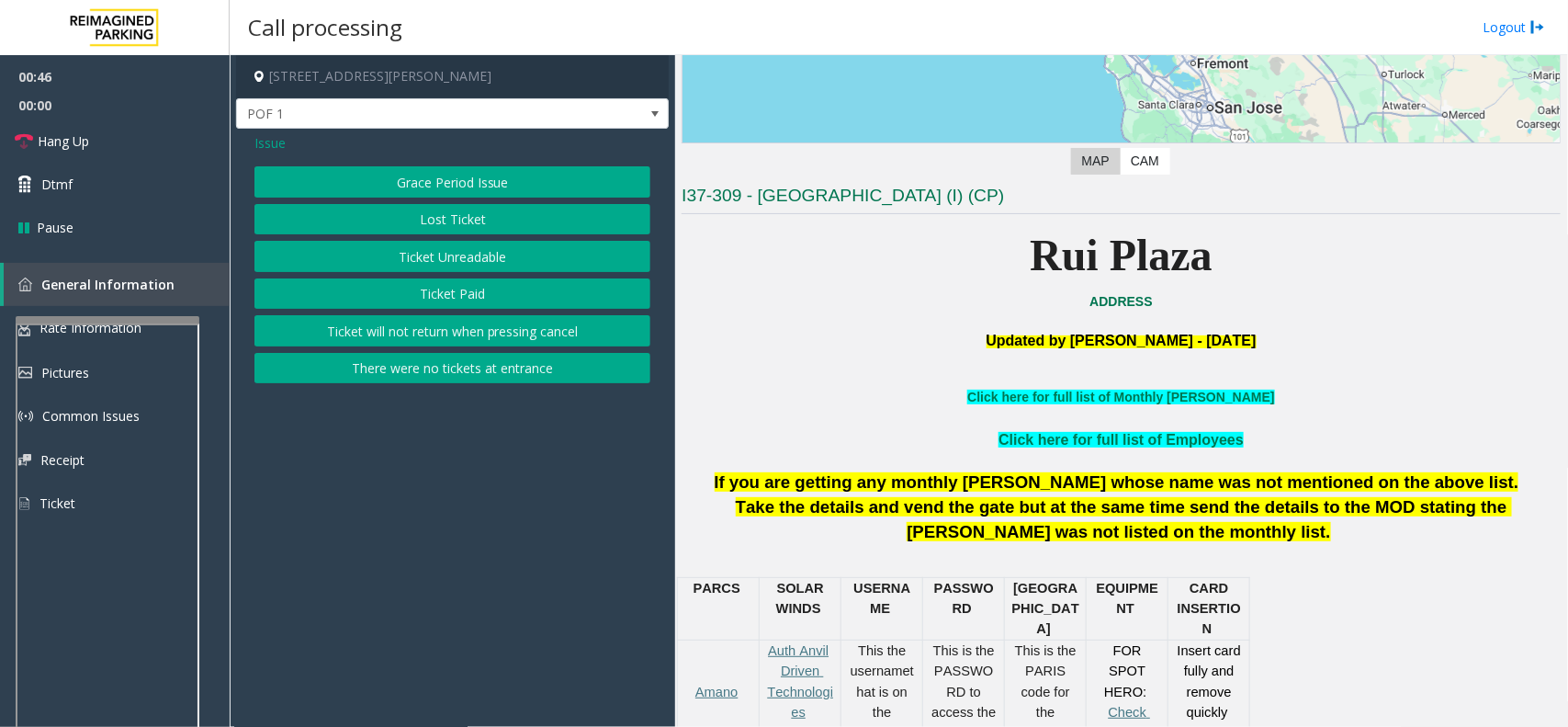 click on "Ticket Unreadable" 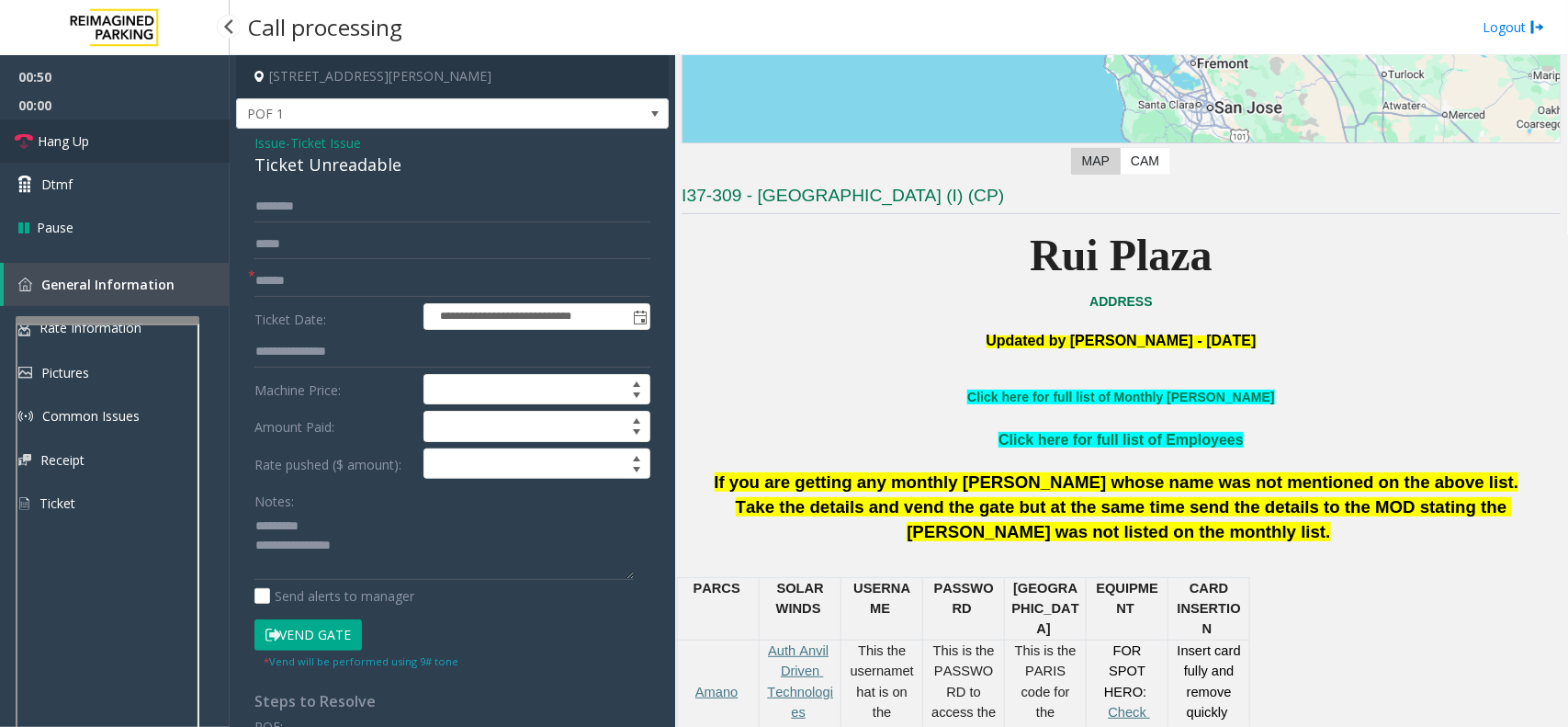 click on "Hang Up" at bounding box center [115, 141] 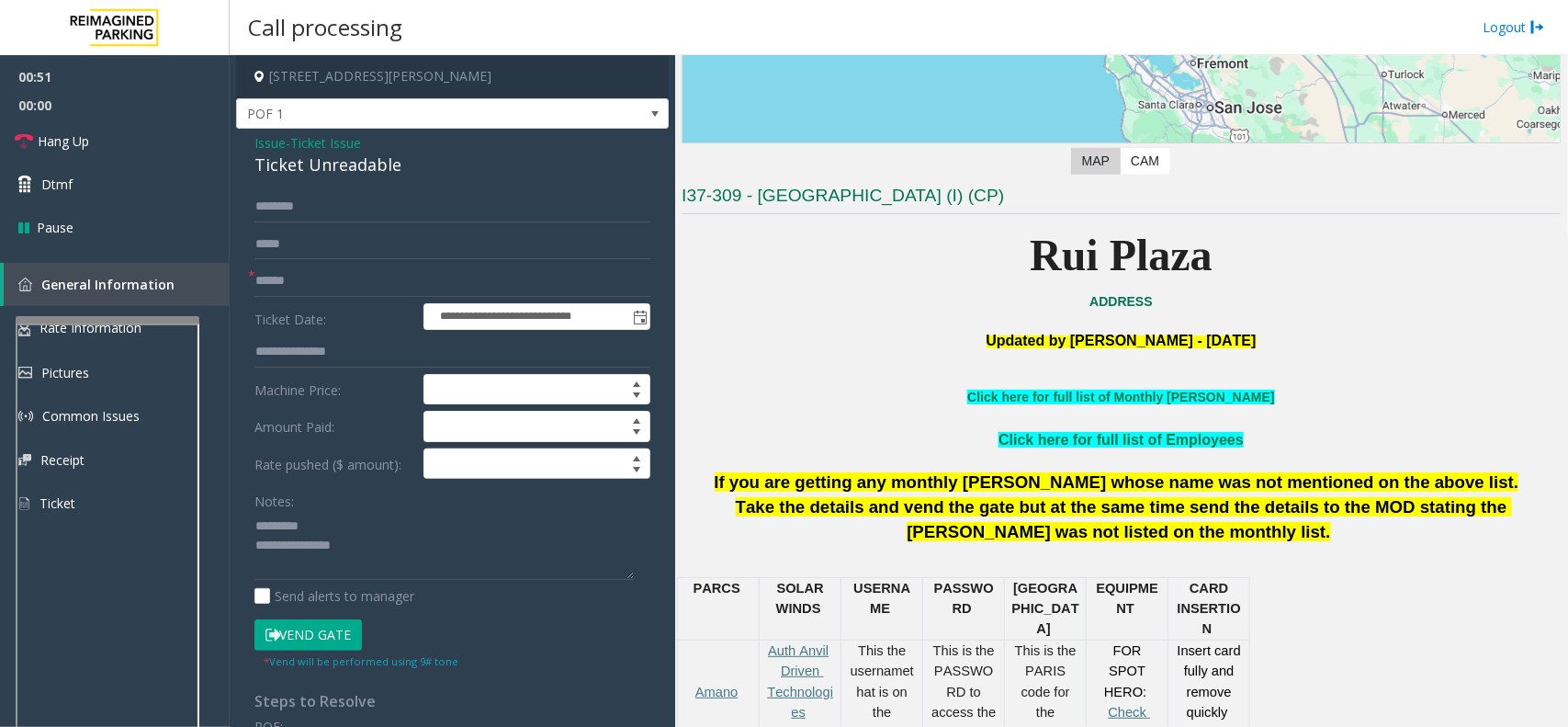 click on "Ticket Unreadable" 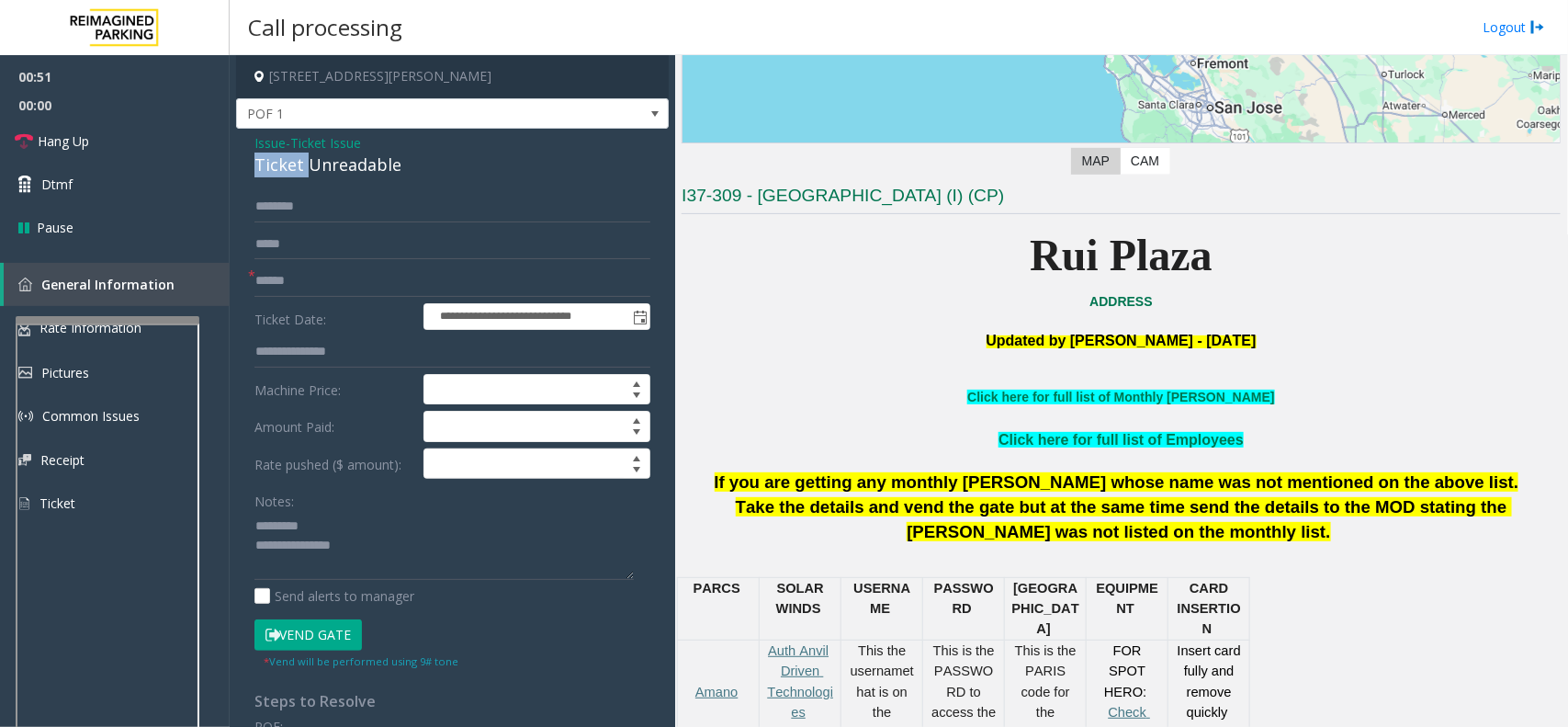 click on "Ticket Unreadable" 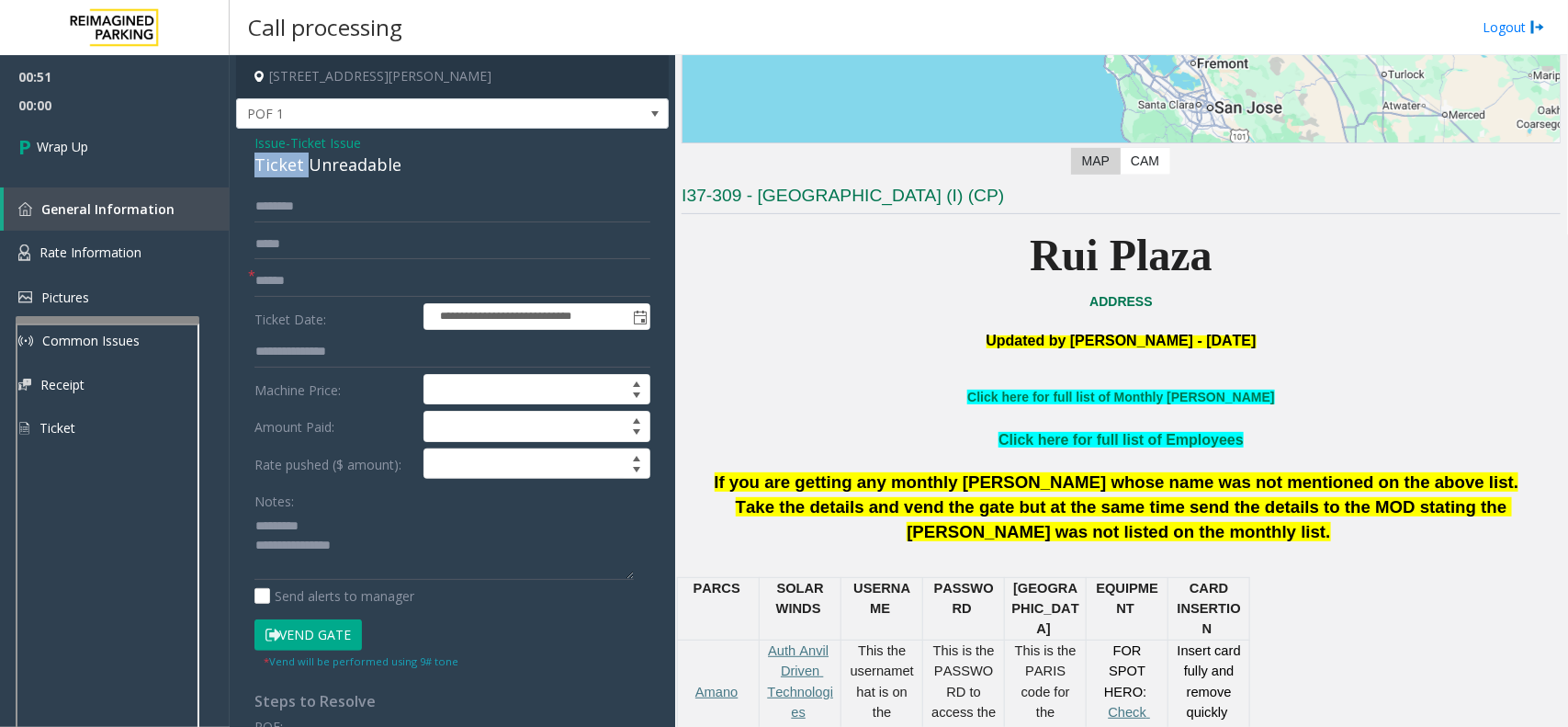 click on "Ticket Unreadable" 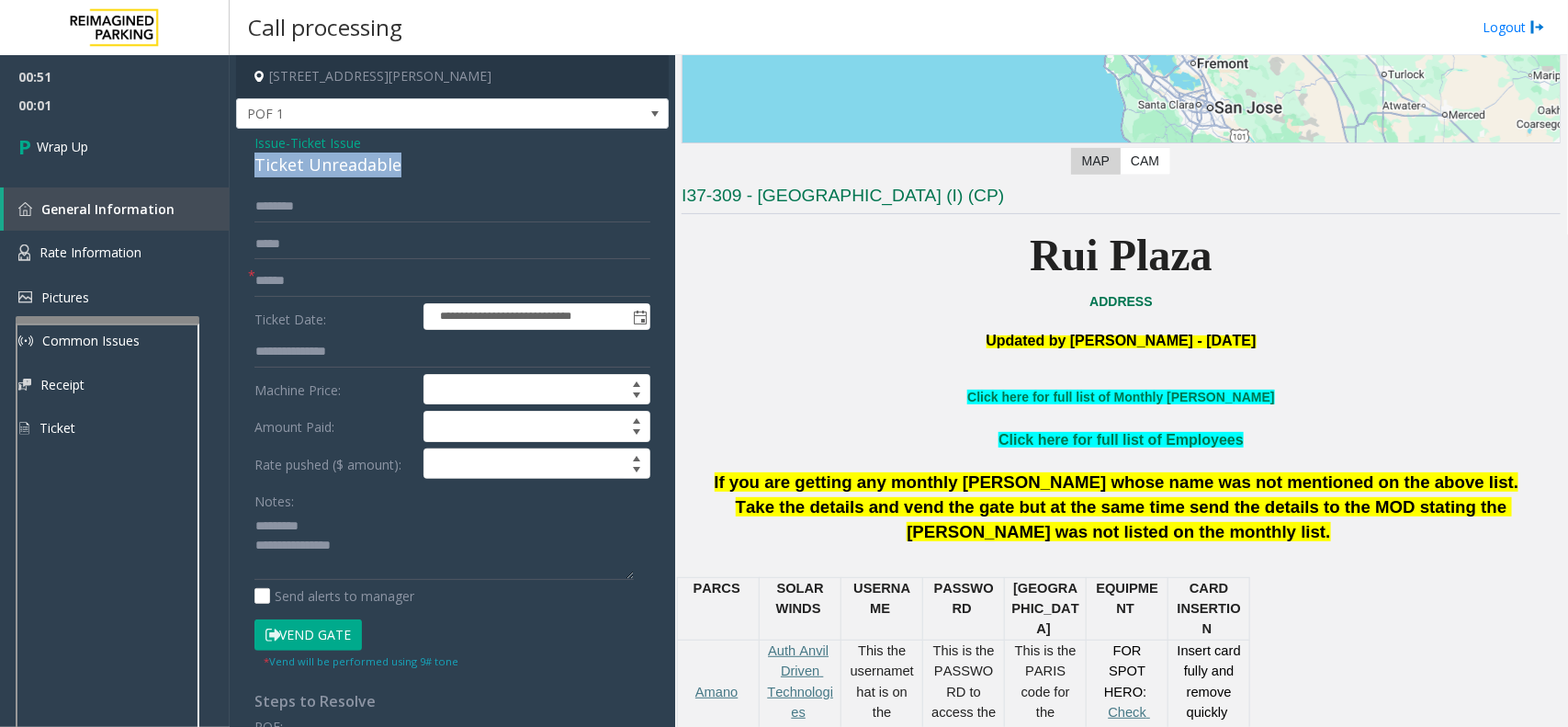 click on "Ticket Unreadable" 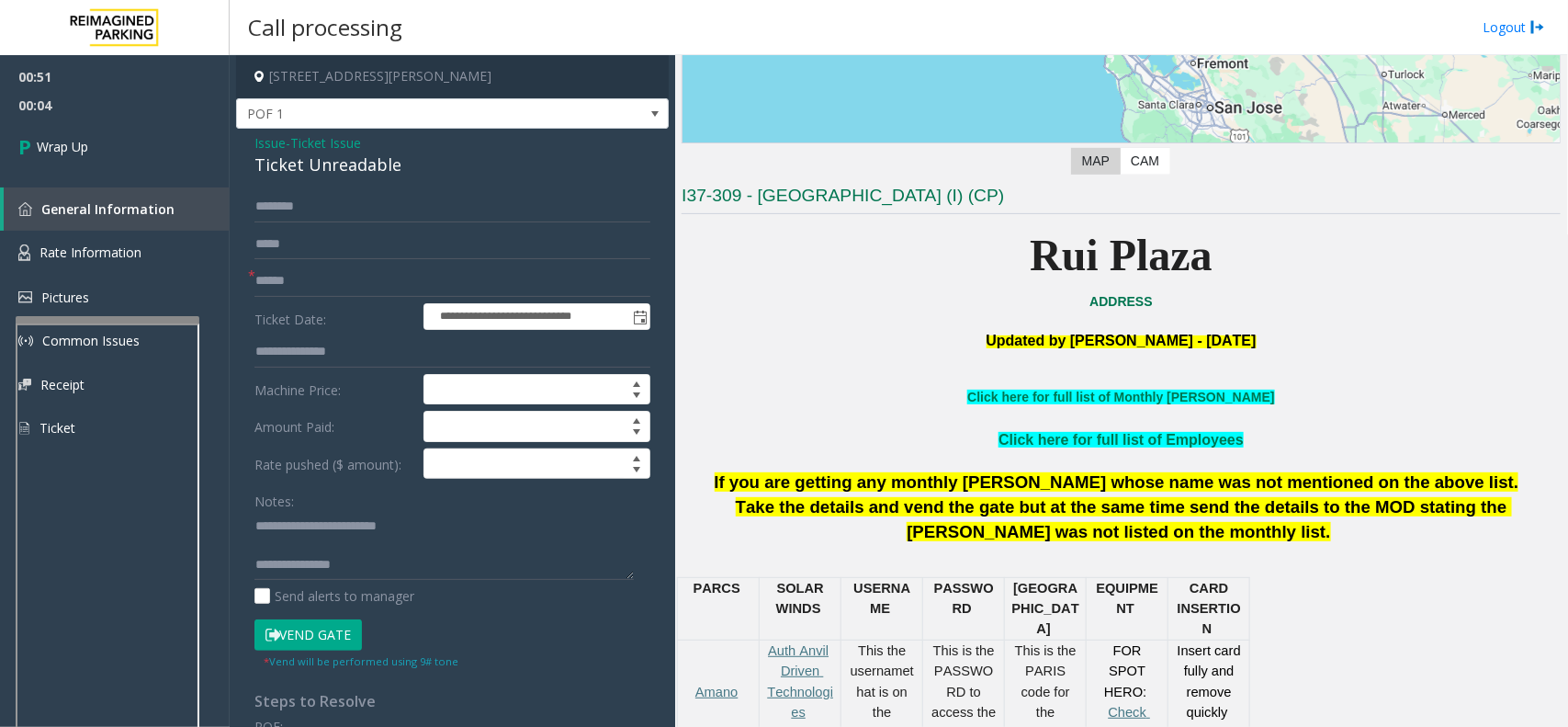 scroll, scrollTop: 19, scrollLeft: 0, axis: vertical 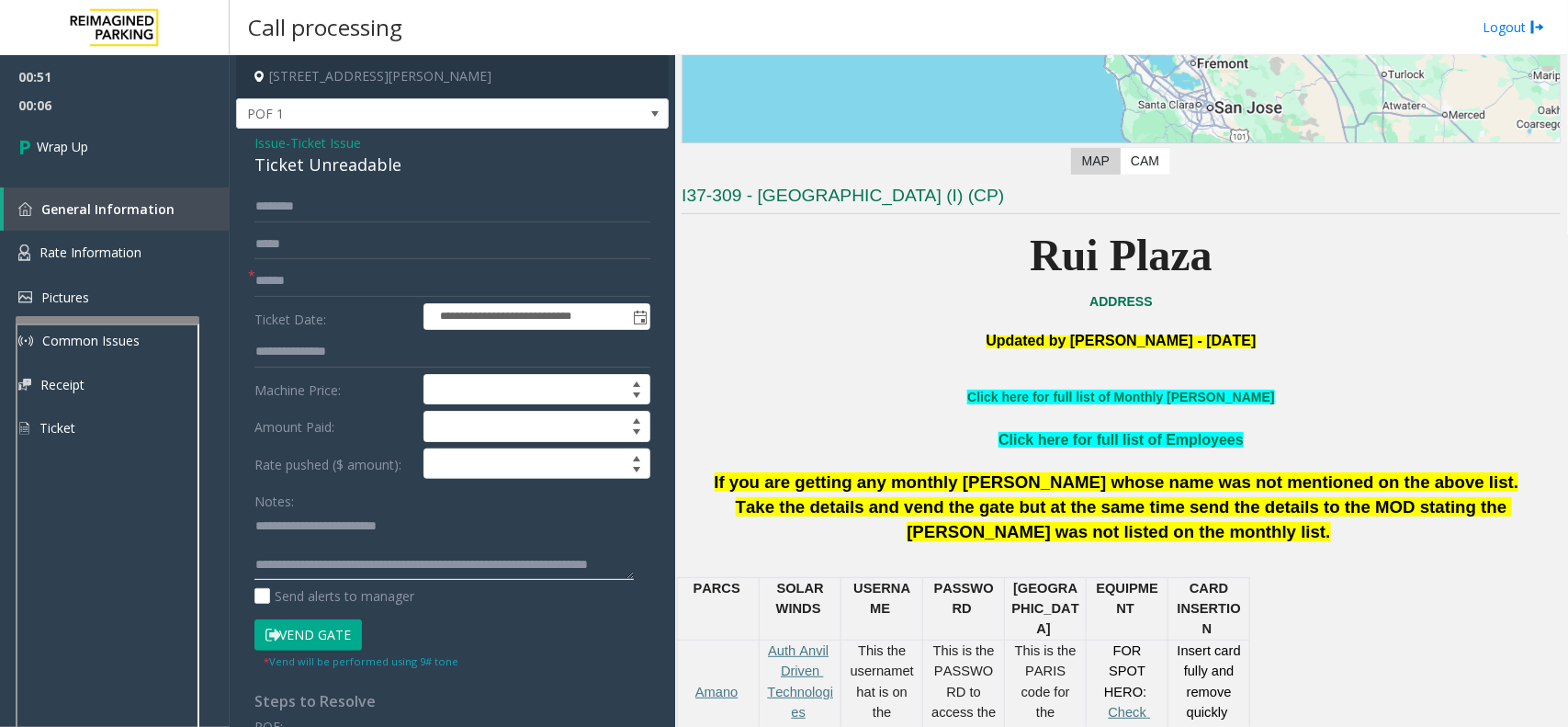 type on "**********" 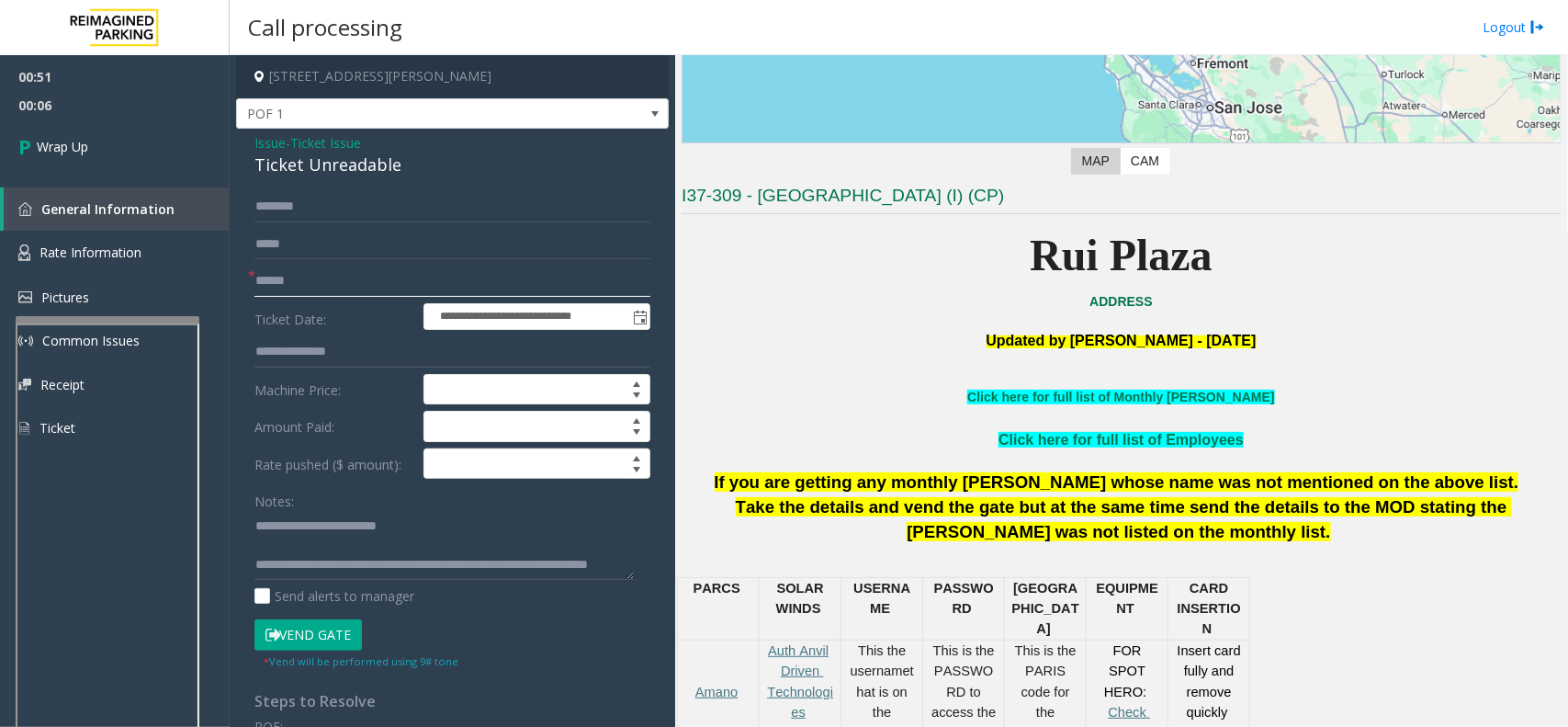 click 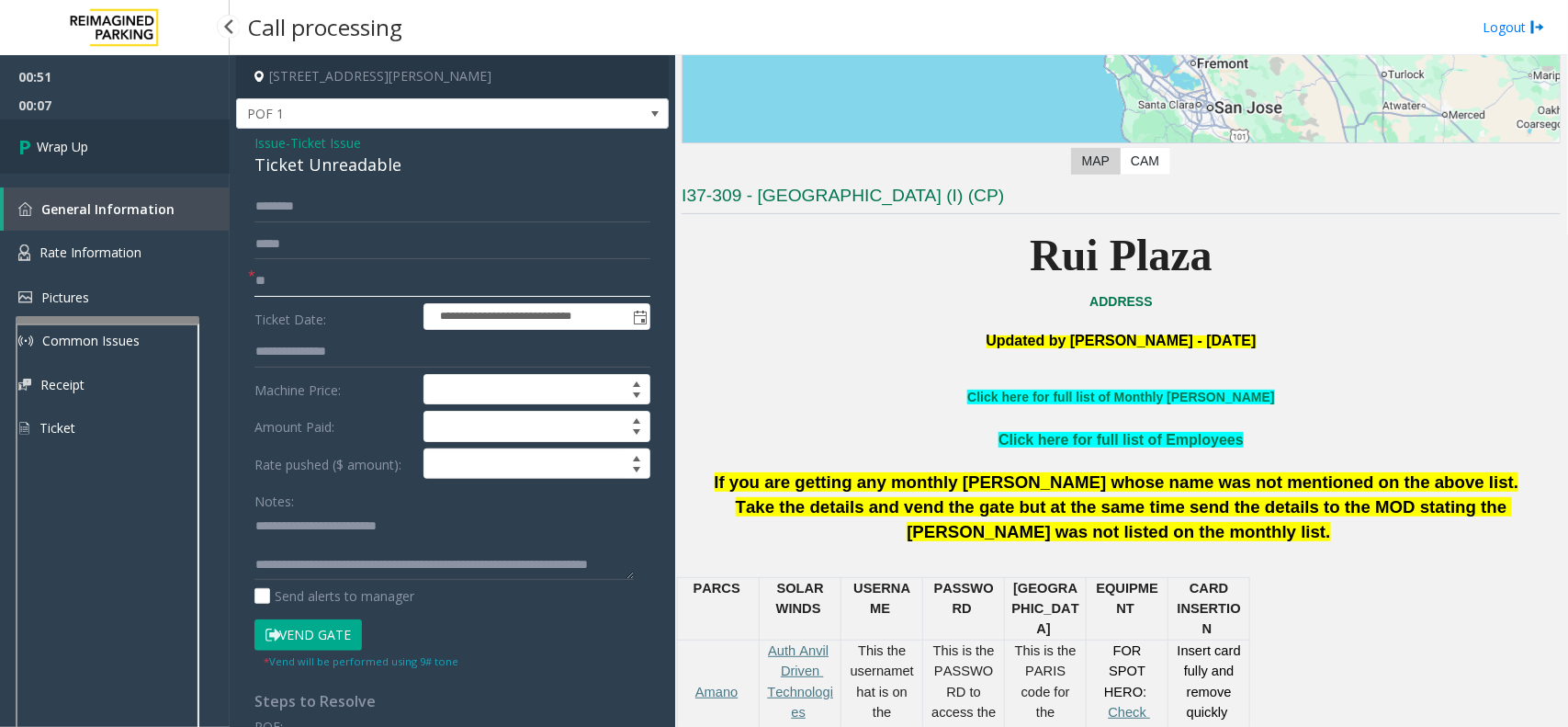 type on "**" 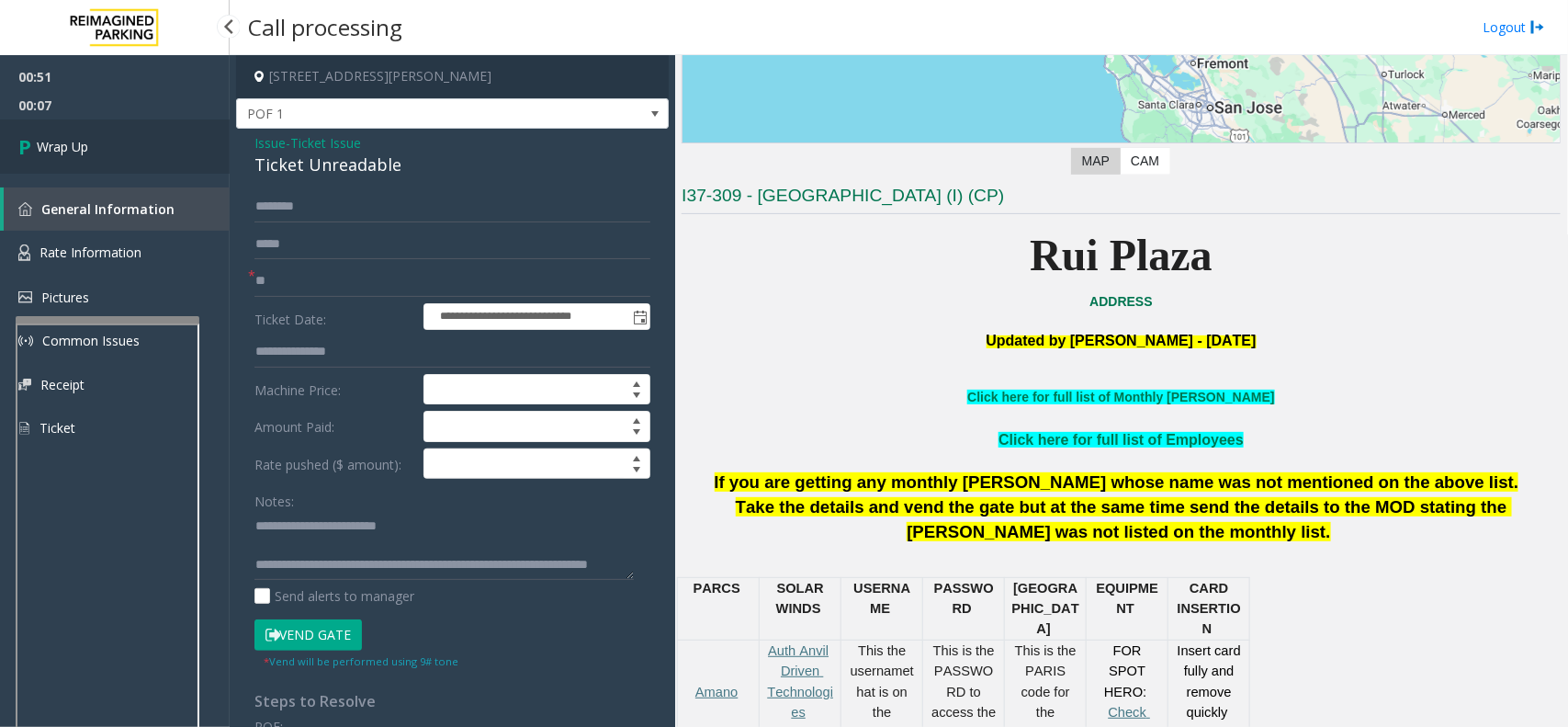 click on "Wrap Up" at bounding box center (115, 146) 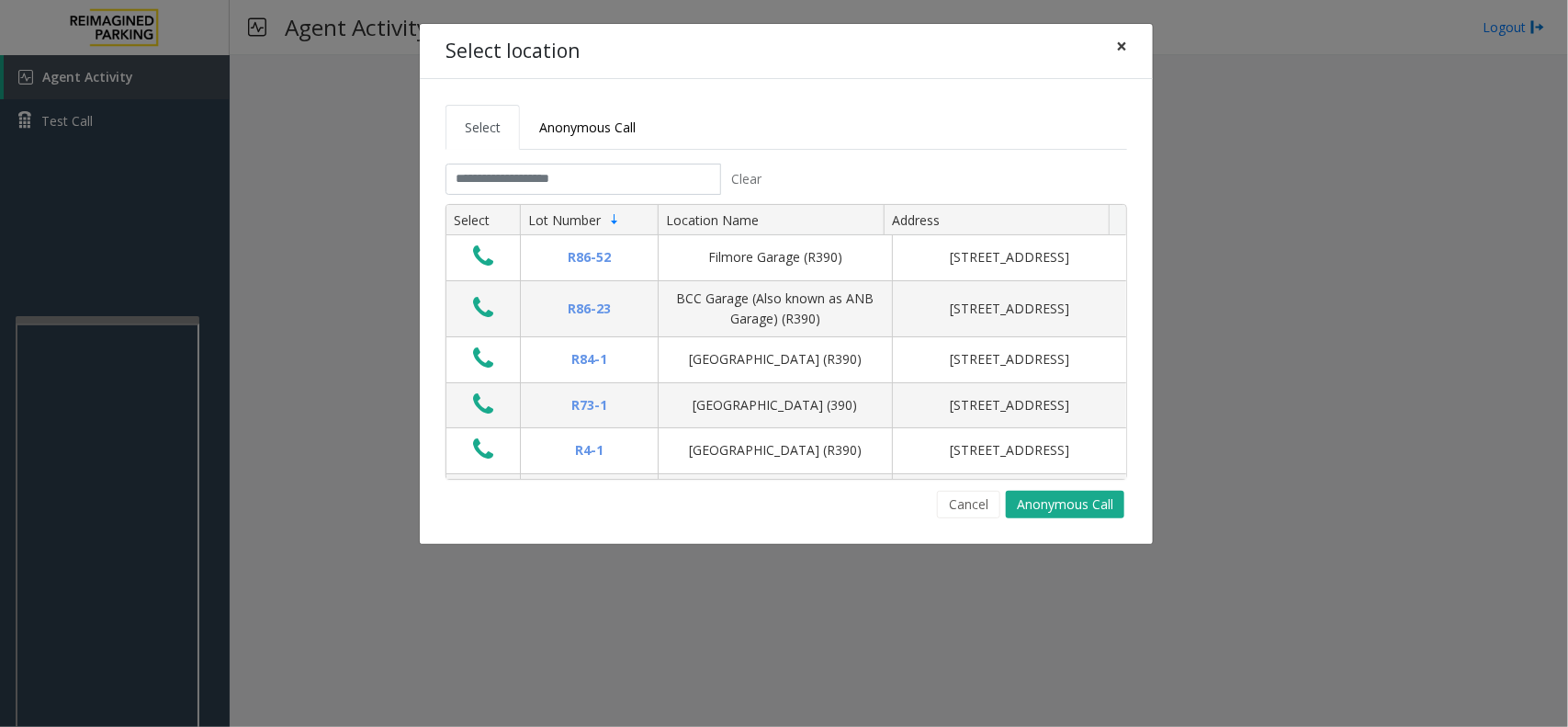 click on "×" 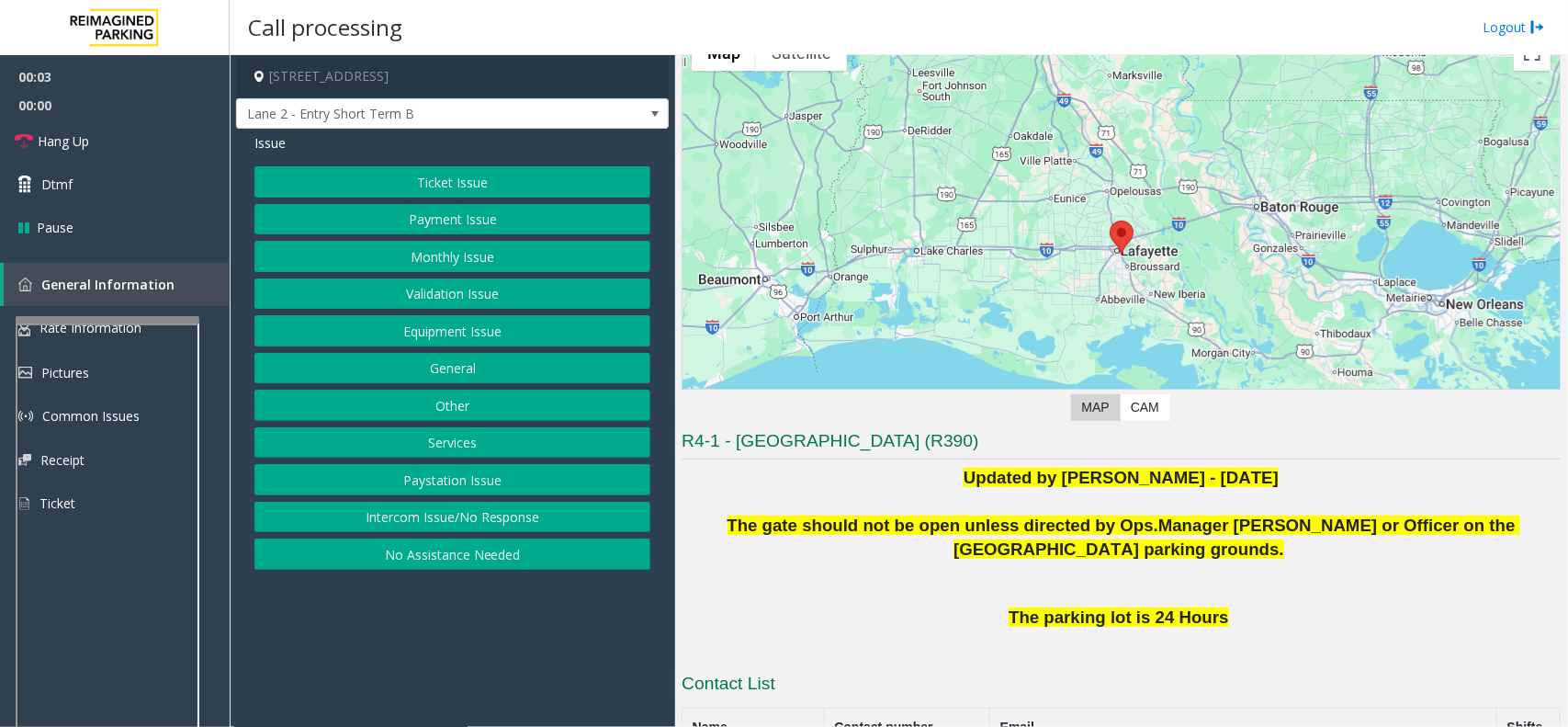 scroll, scrollTop: 115, scrollLeft: 0, axis: vertical 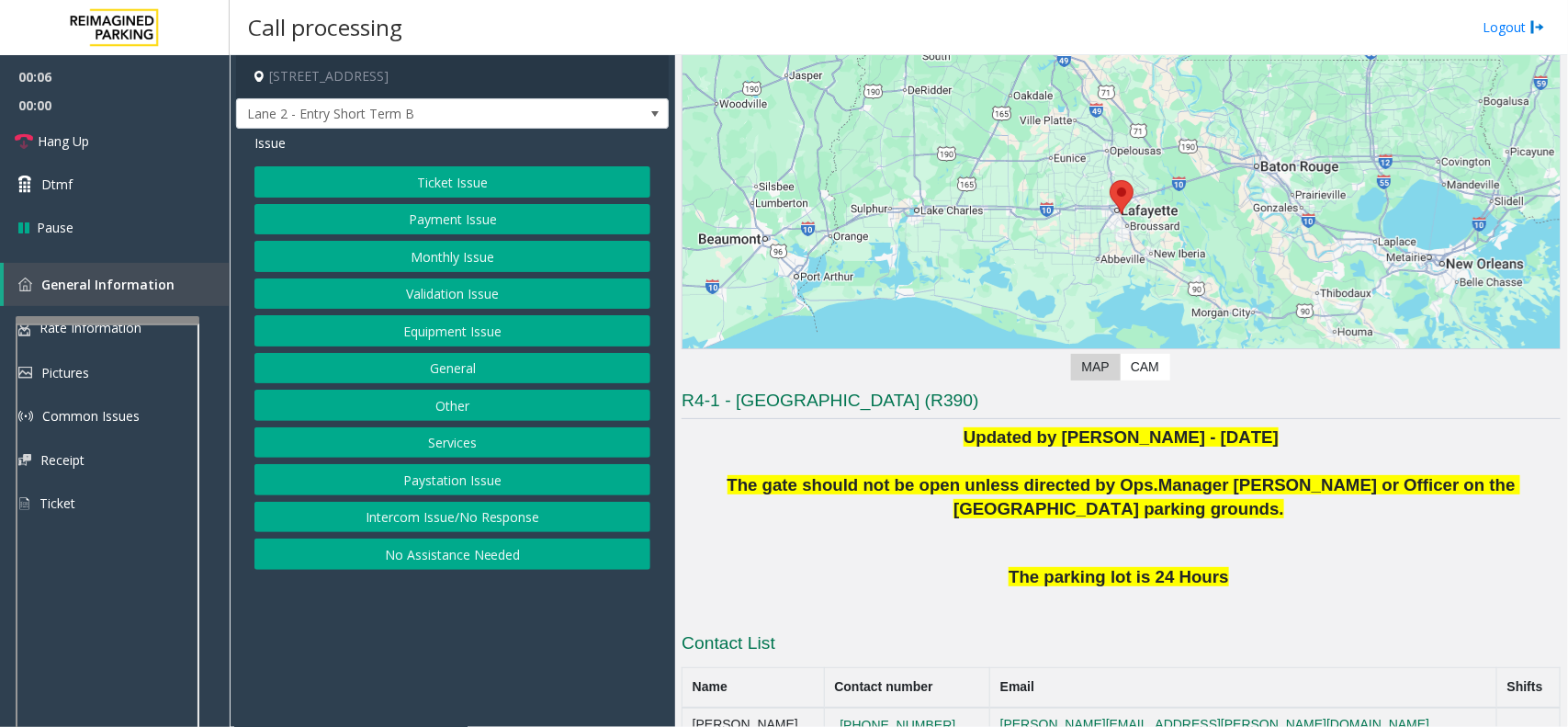 click on "Intercom Issue/No Response" 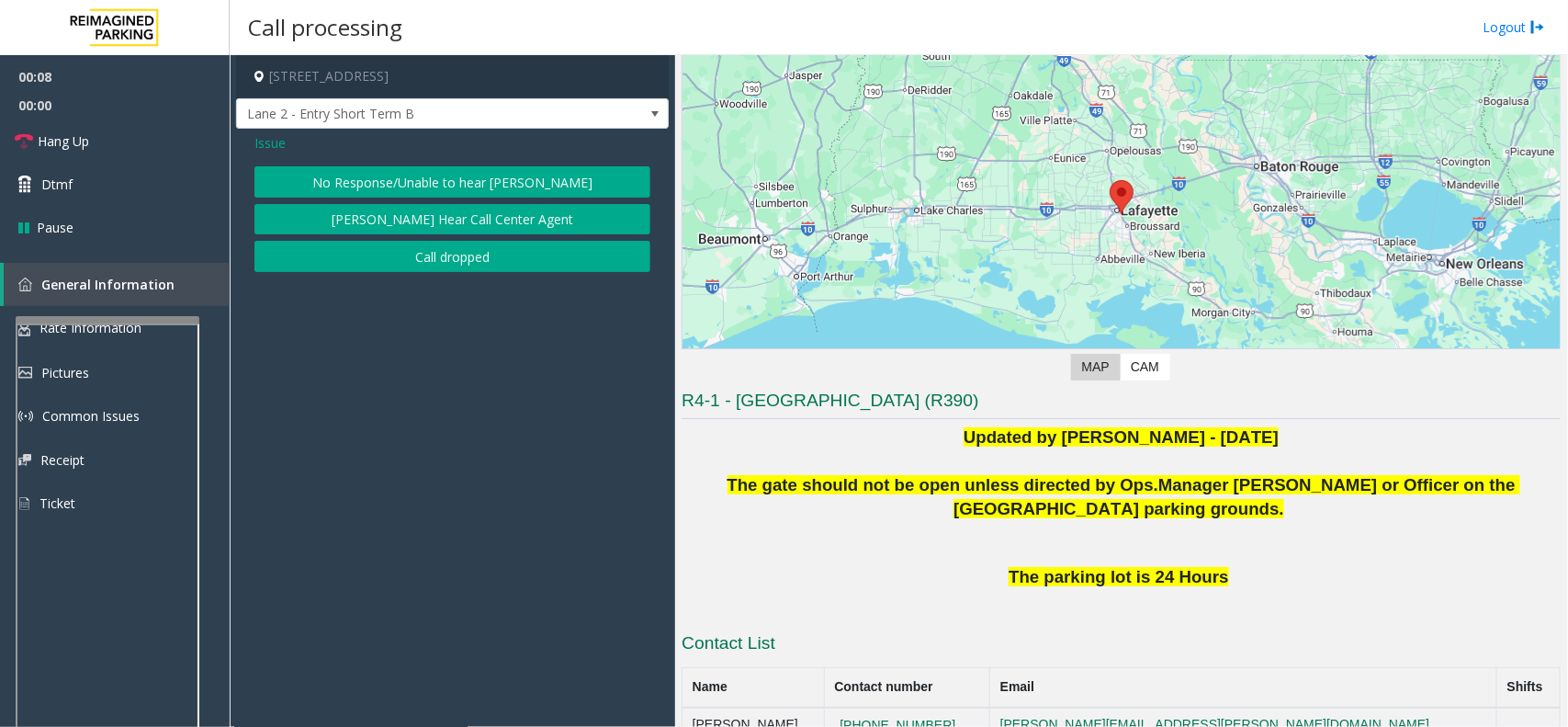 click on "No Response/Unable to hear [PERSON_NAME]" 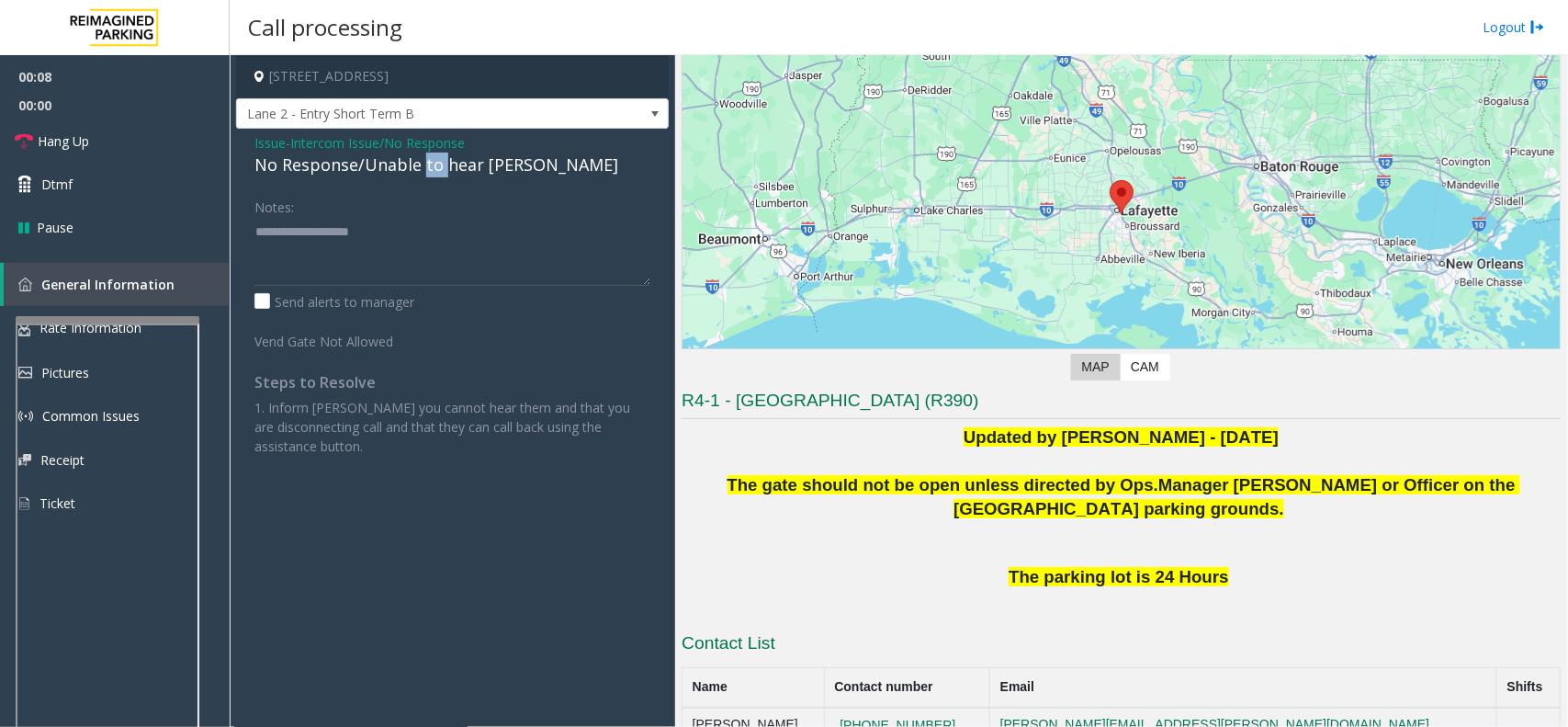 click on "No Response/Unable to hear [PERSON_NAME]" 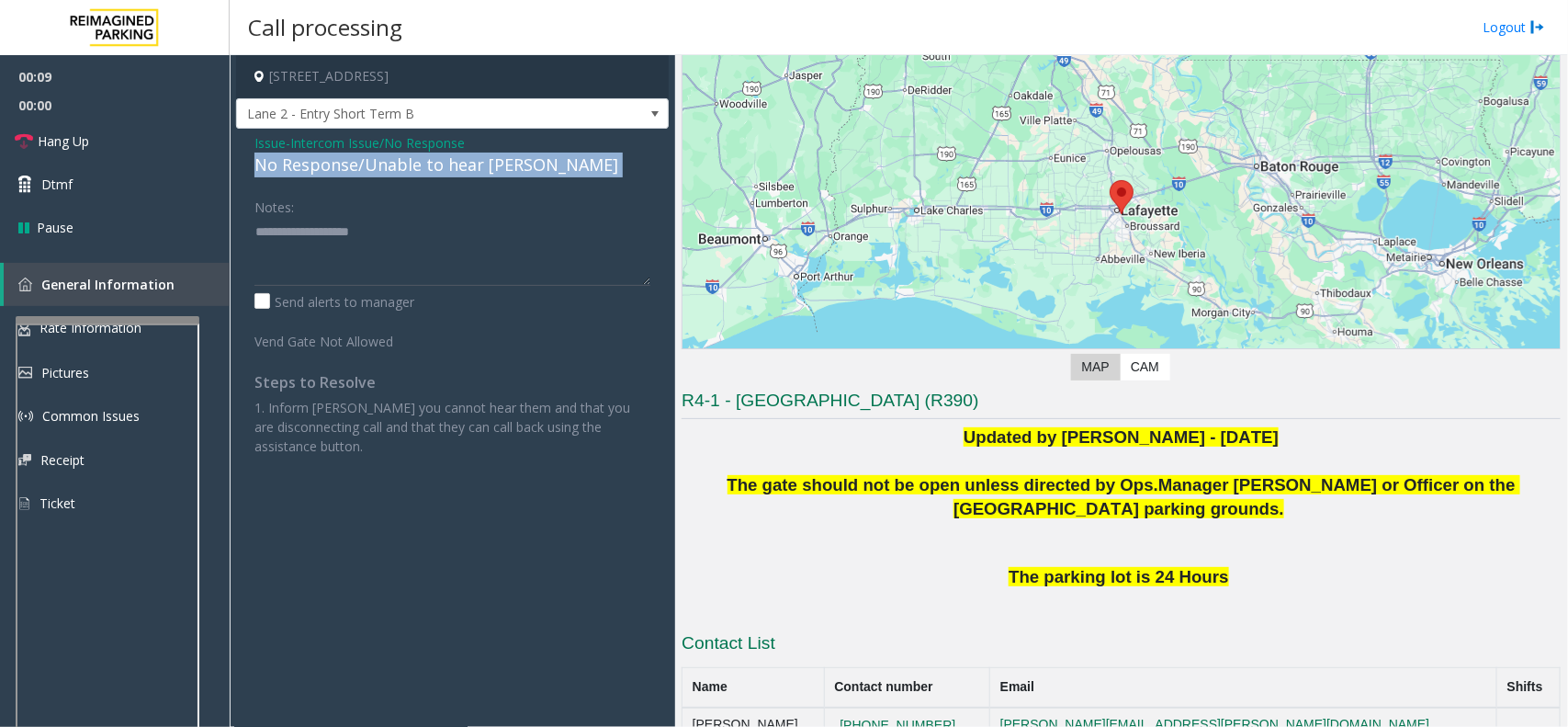 click on "No Response/Unable to hear [PERSON_NAME]" 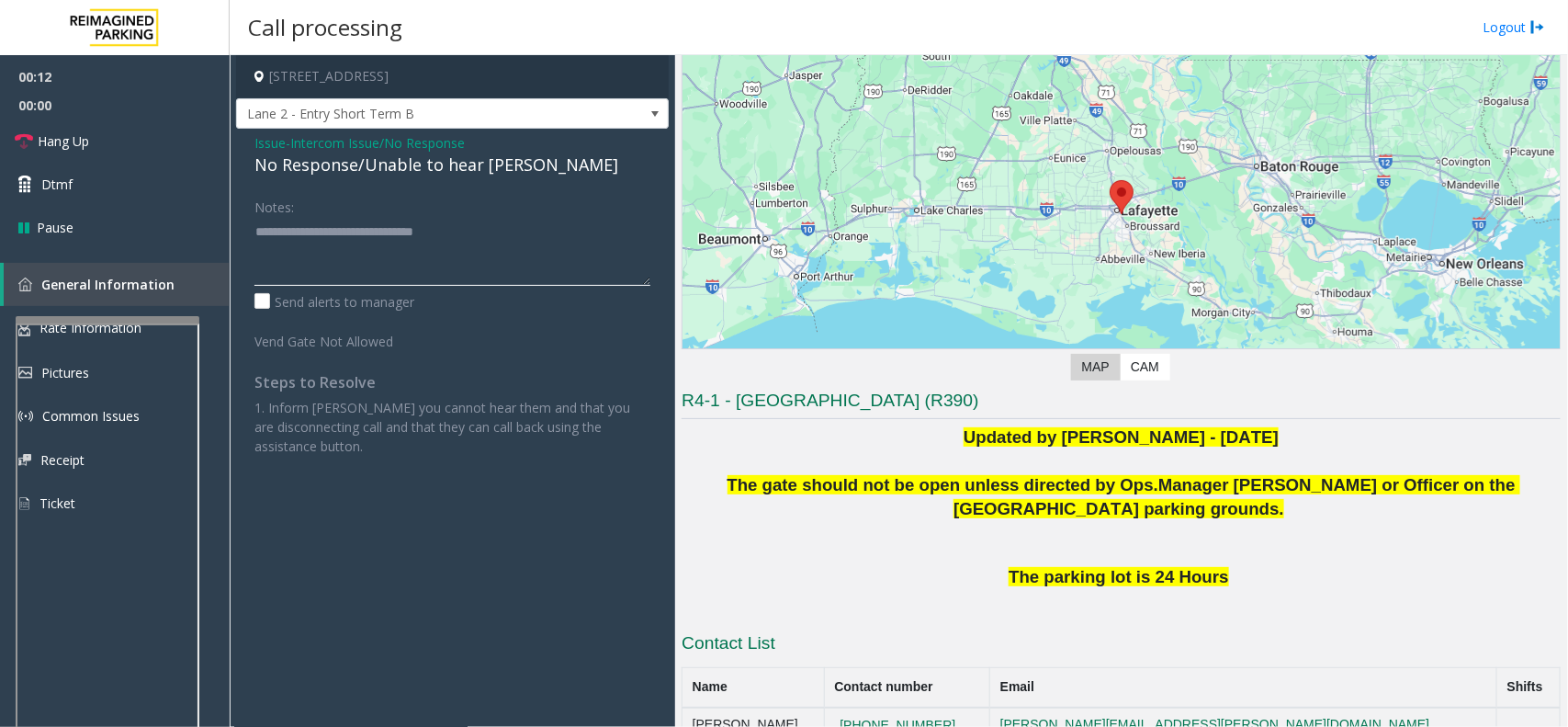 type on "**********" 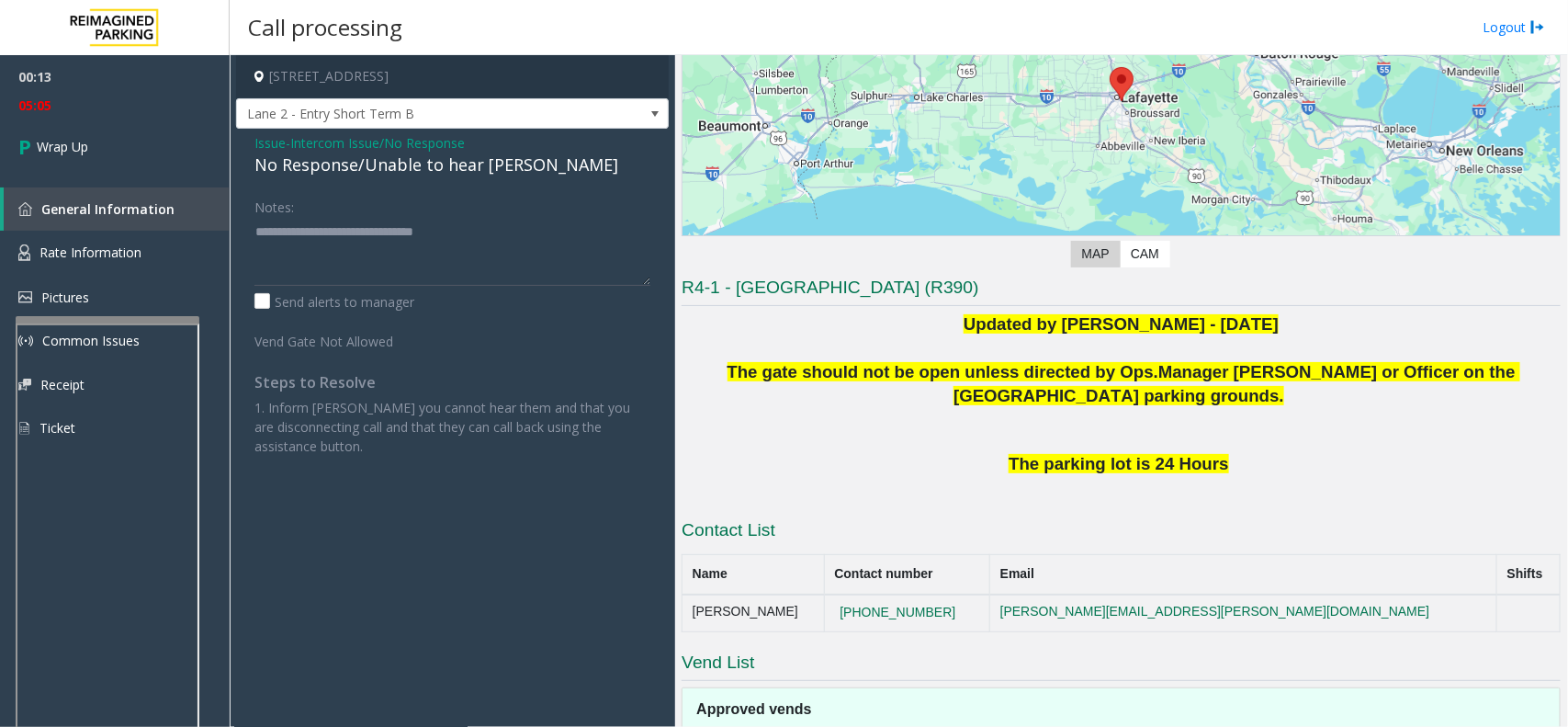 scroll, scrollTop: 230, scrollLeft: 0, axis: vertical 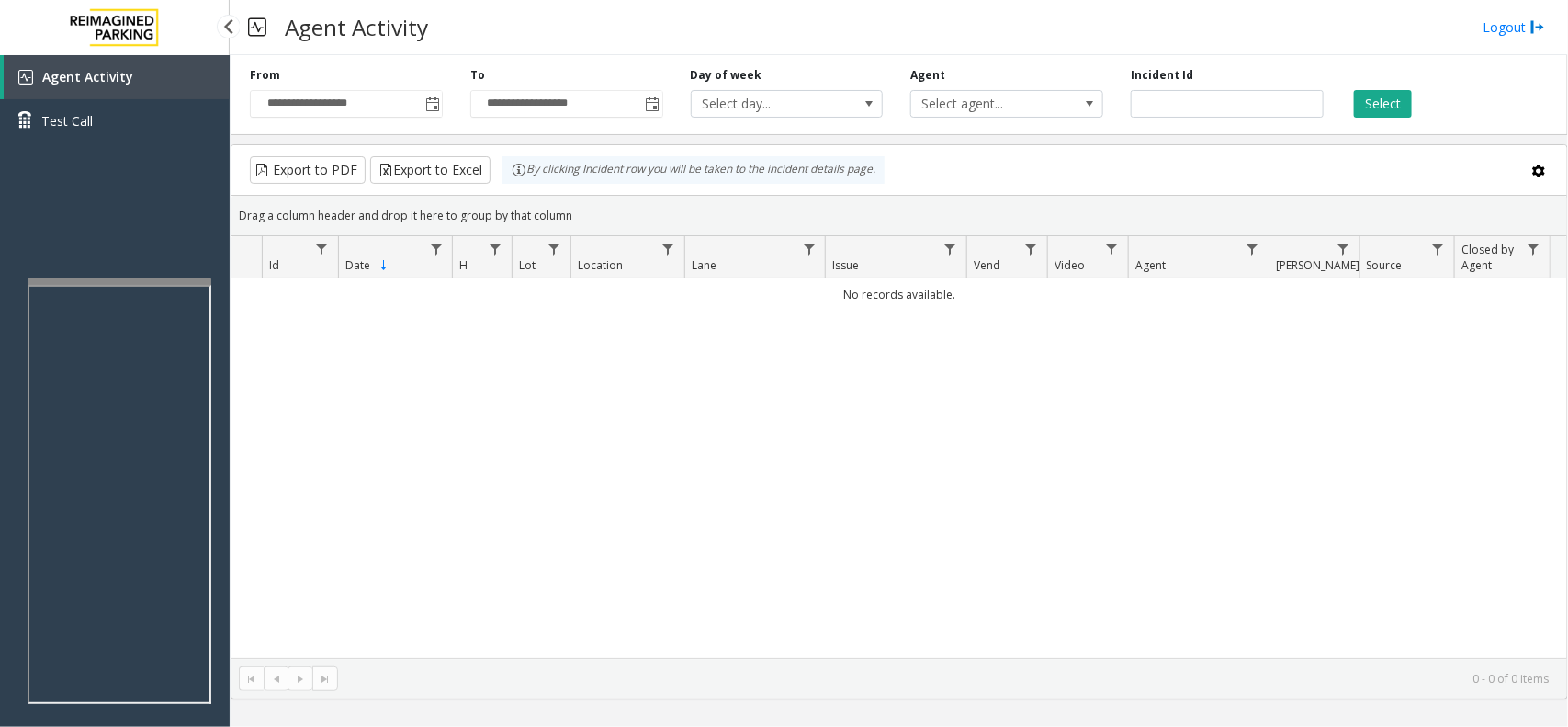 drag, startPoint x: 168, startPoint y: 231, endPoint x: 164, endPoint y: 211, distance: 20.396078 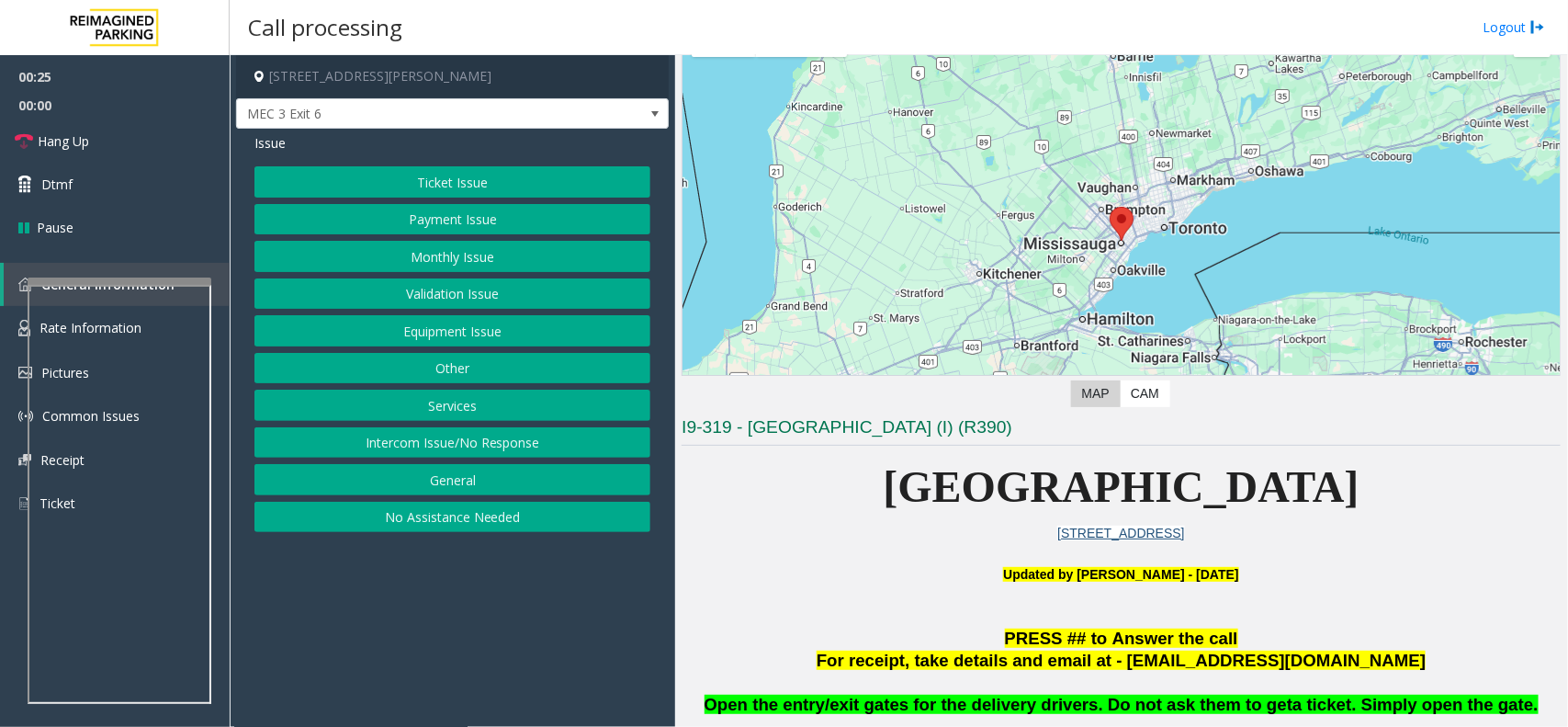 scroll, scrollTop: 345, scrollLeft: 0, axis: vertical 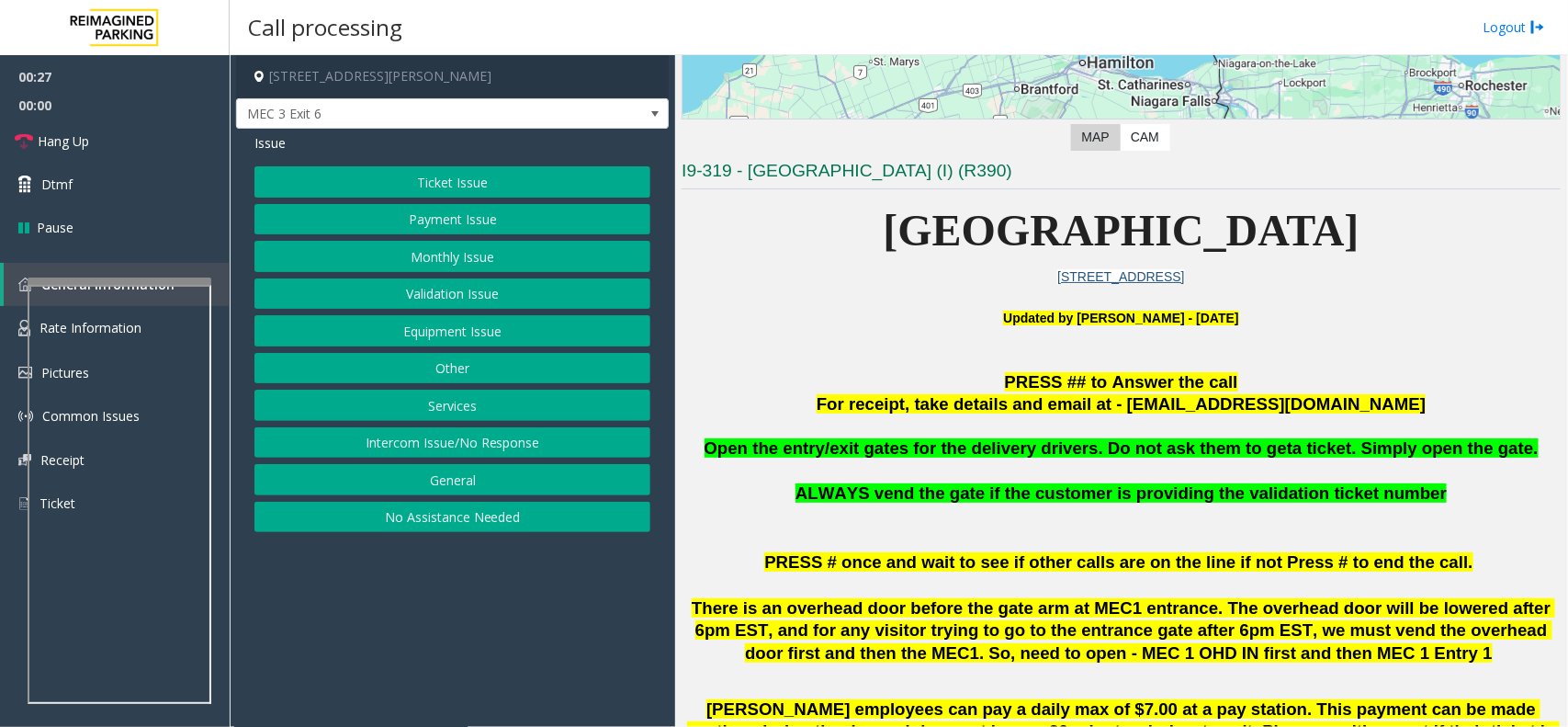 click on "Ticket Issue" 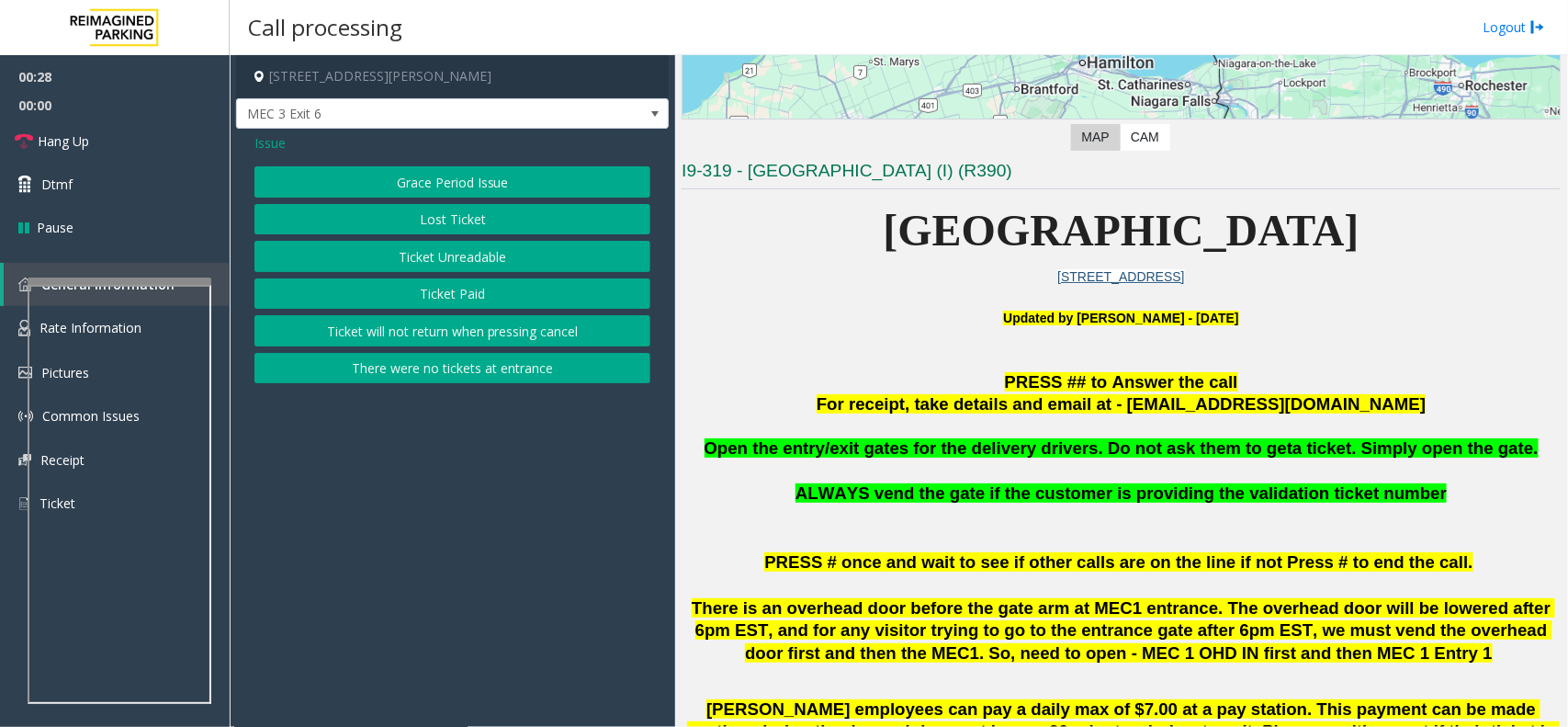 click on "There were no tickets at entrance" 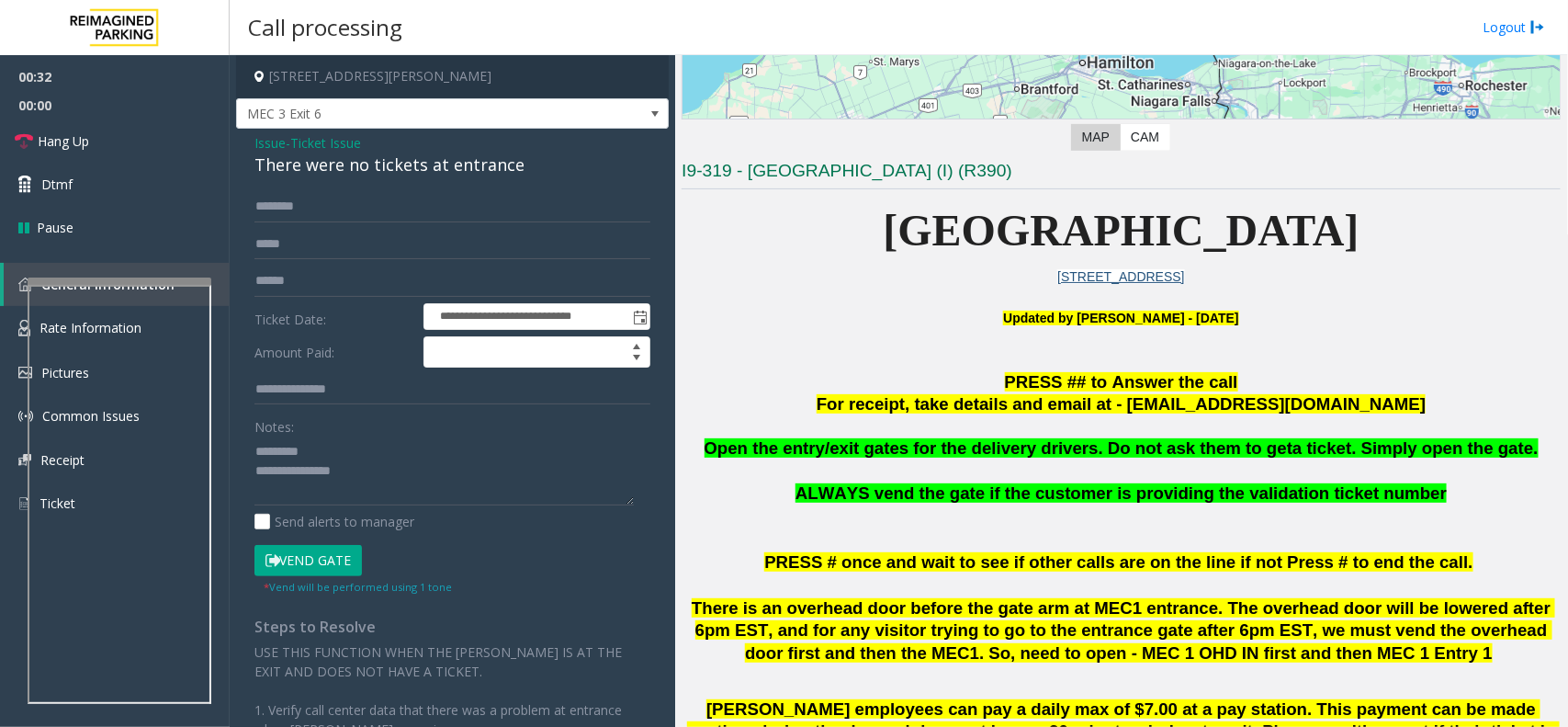 click on "There were no tickets at entrance" 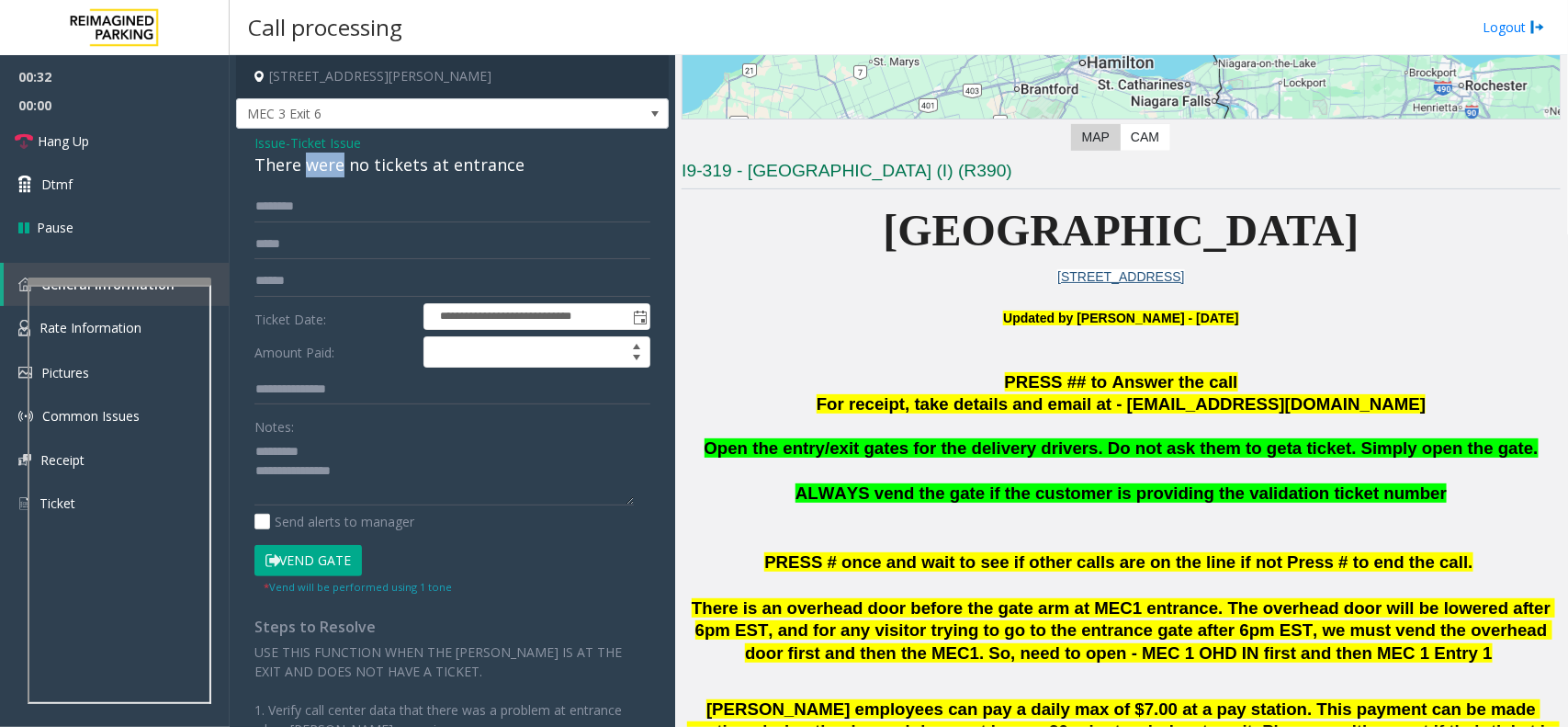 click on "There were no tickets at entrance" 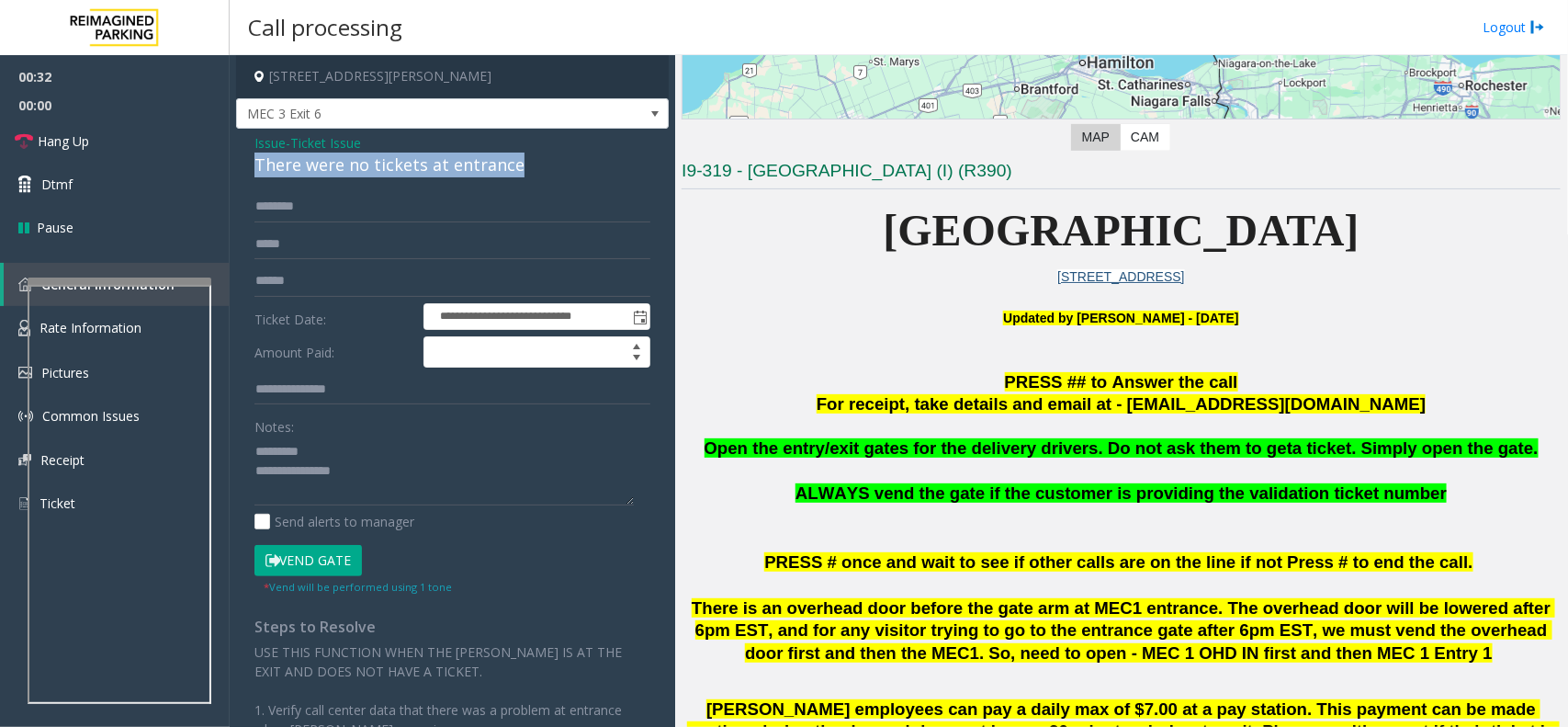 click on "There were no tickets at entrance" 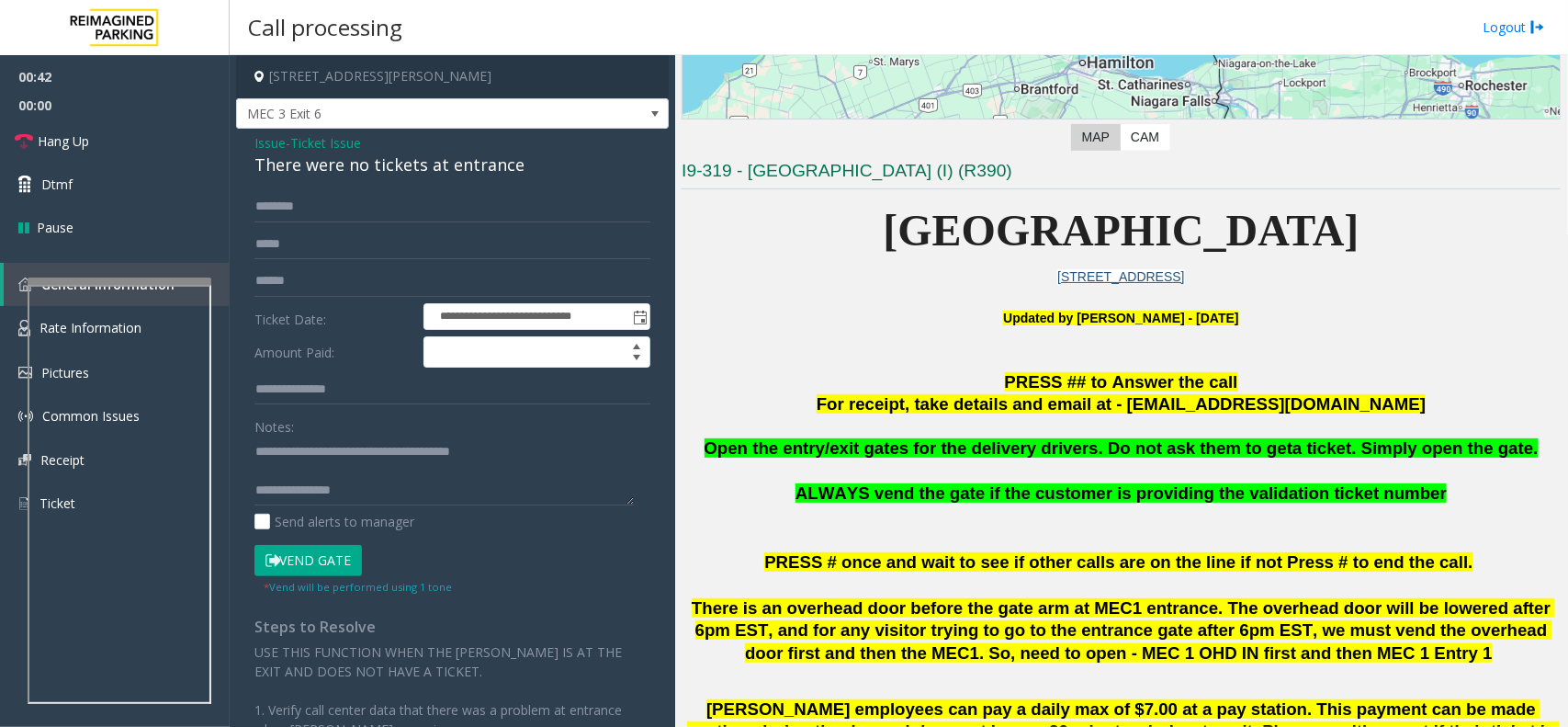 scroll, scrollTop: 19, scrollLeft: 0, axis: vertical 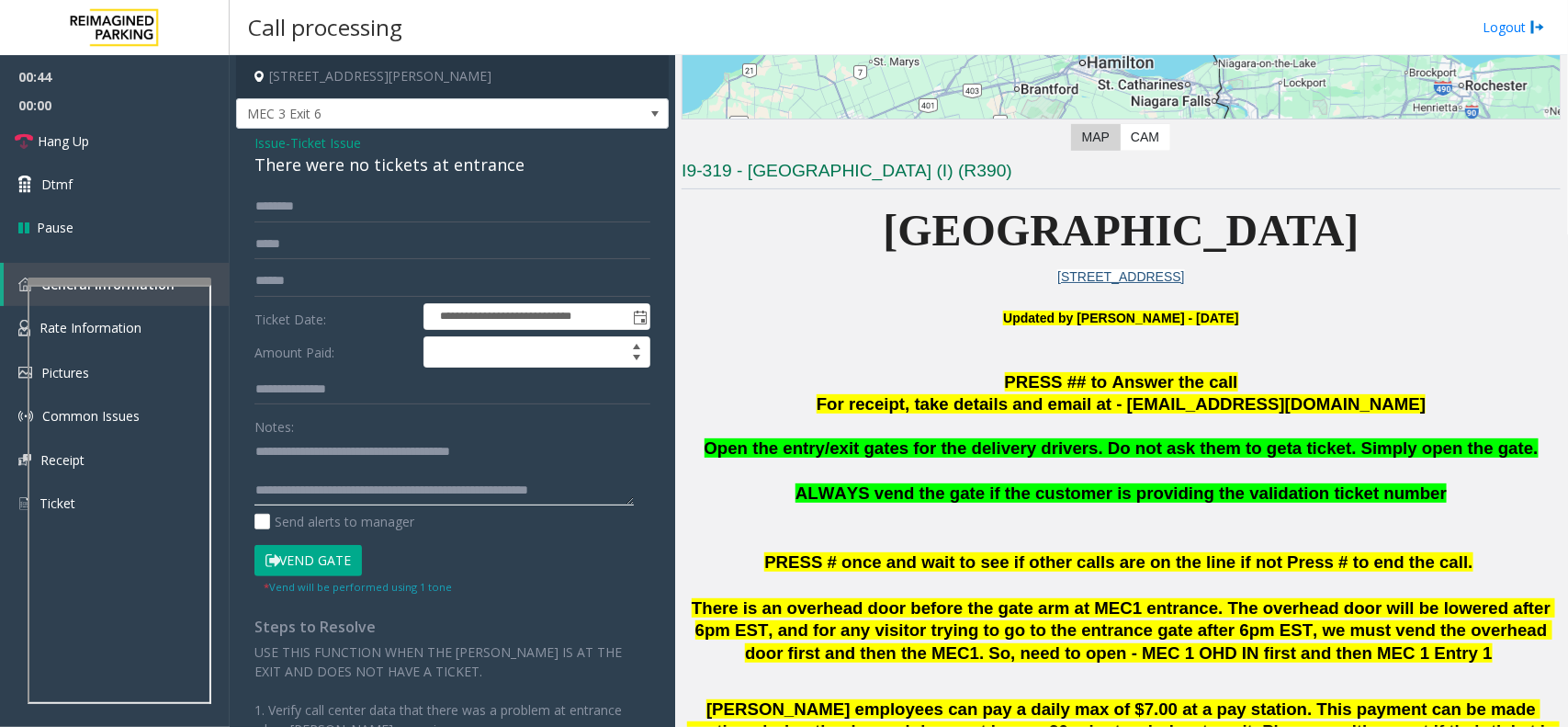 type on "**********" 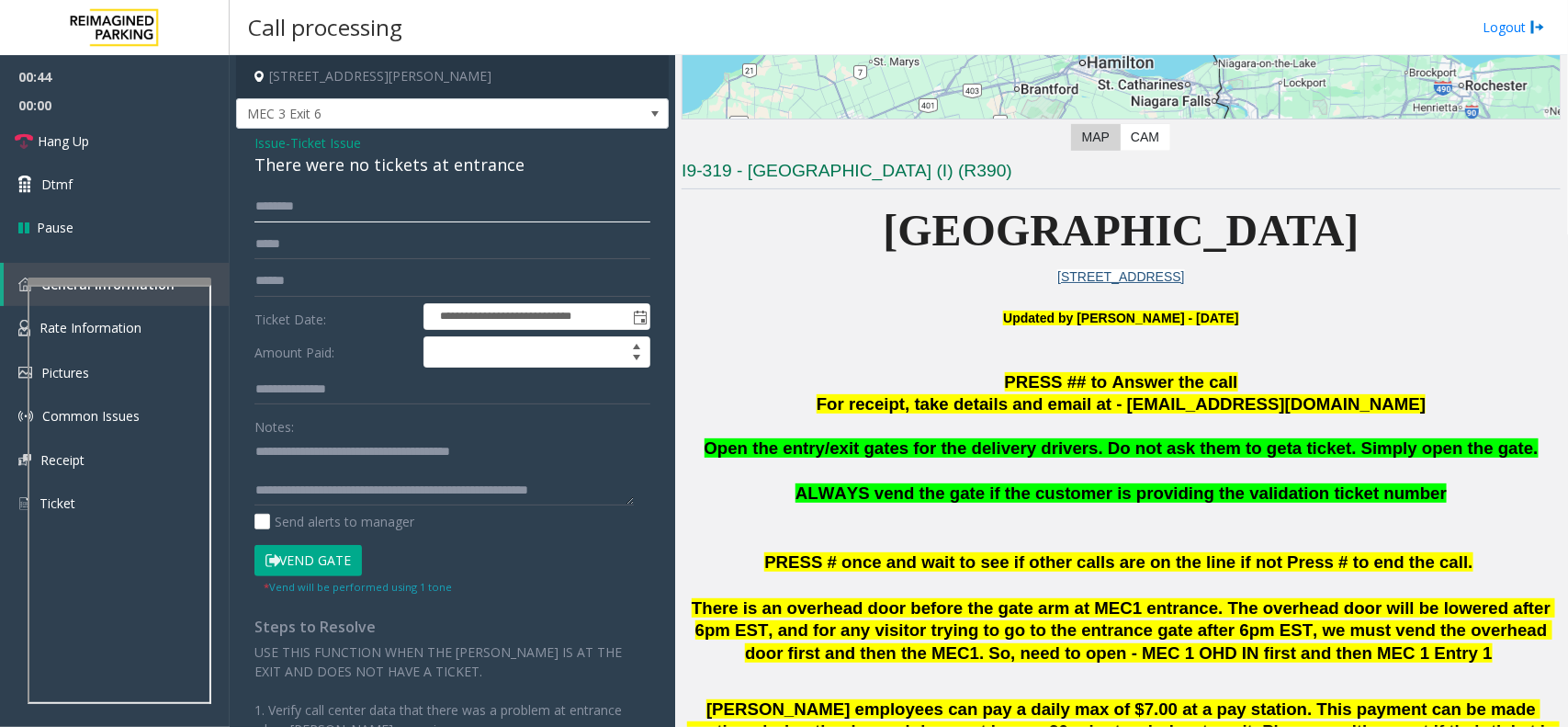 click 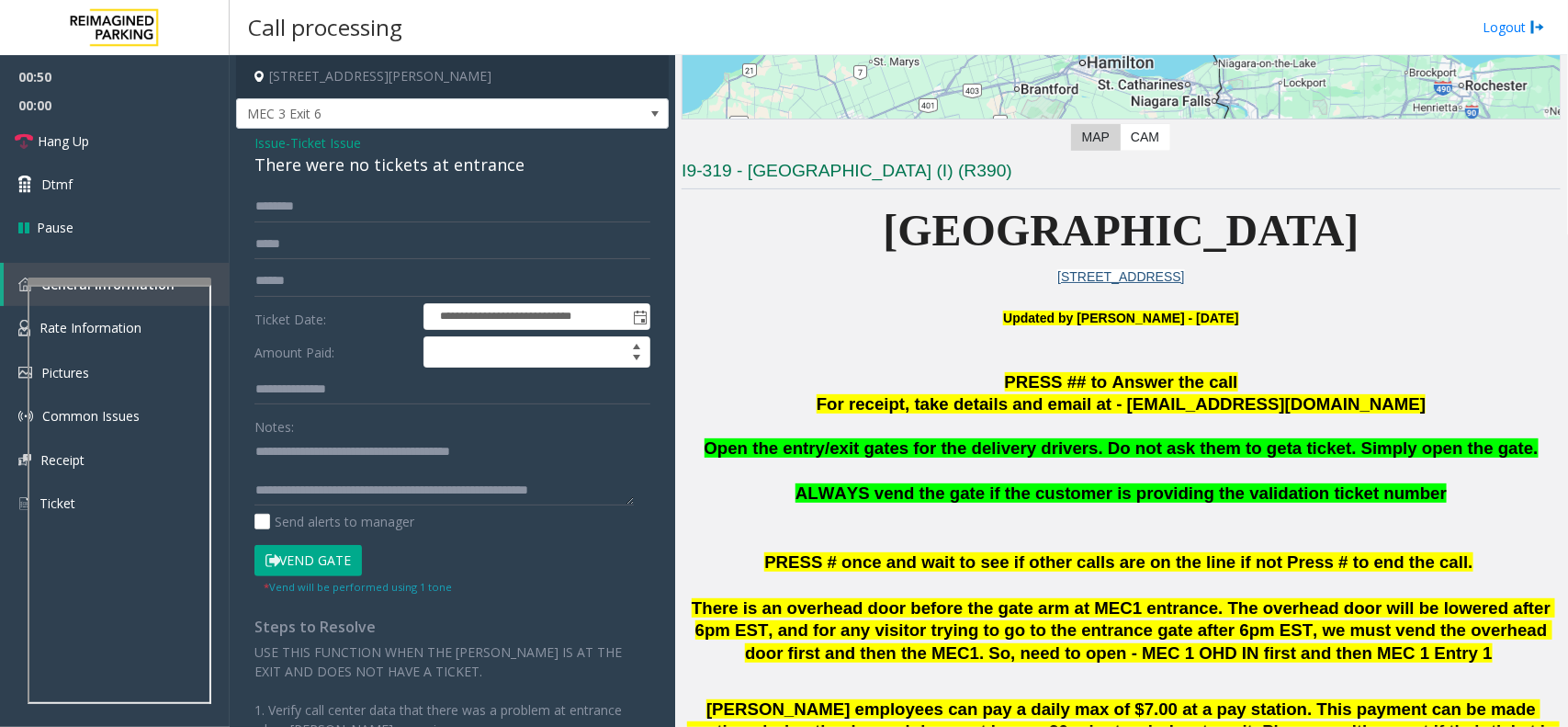 click on "**********" 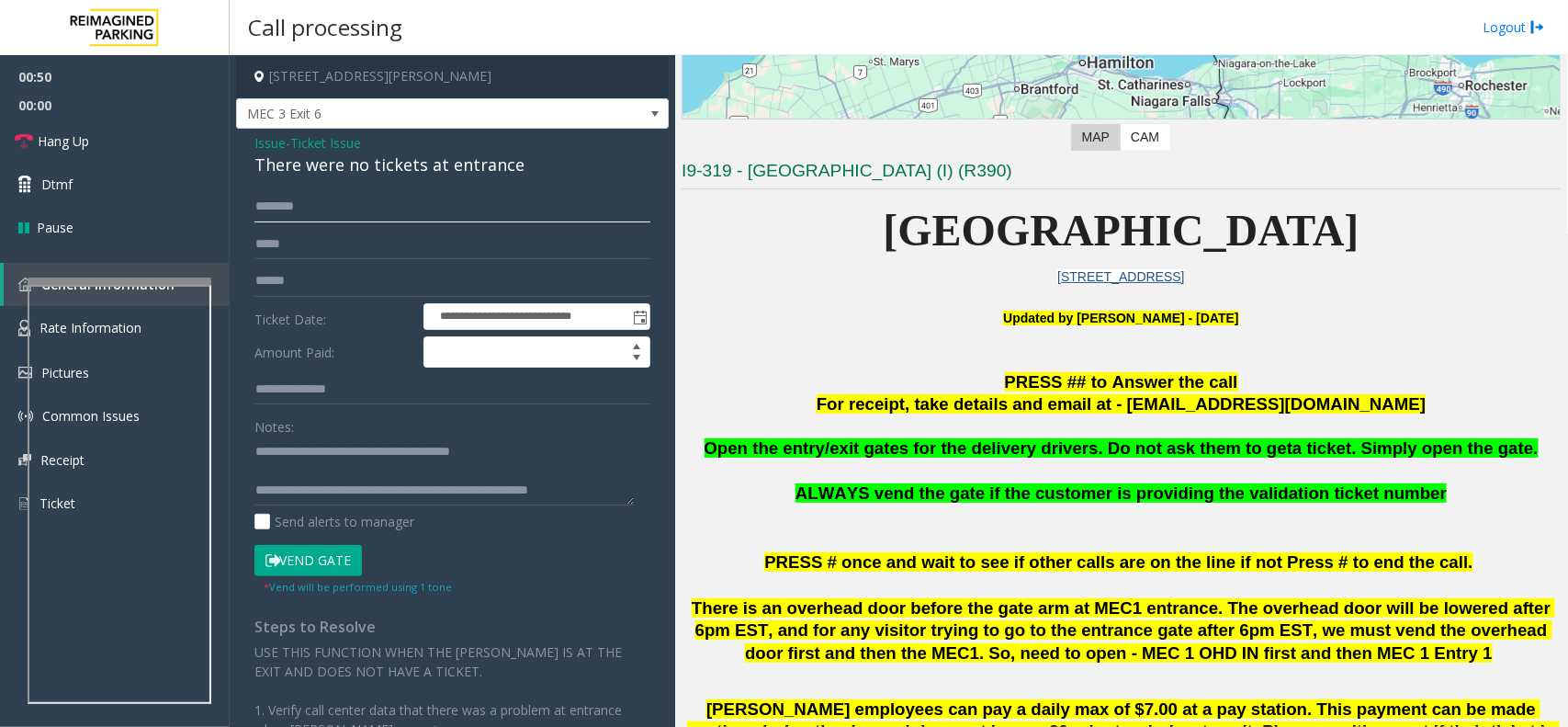 click 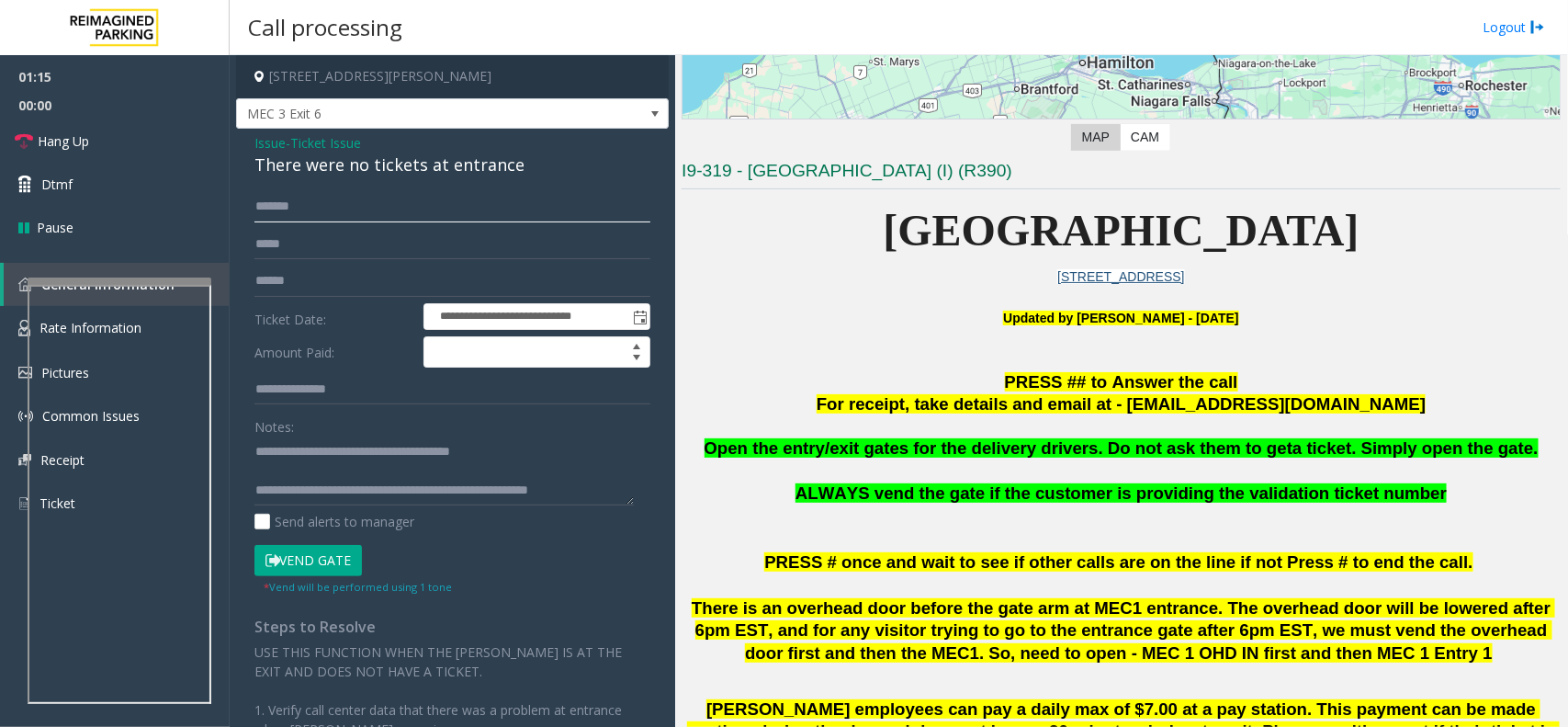 type on "******" 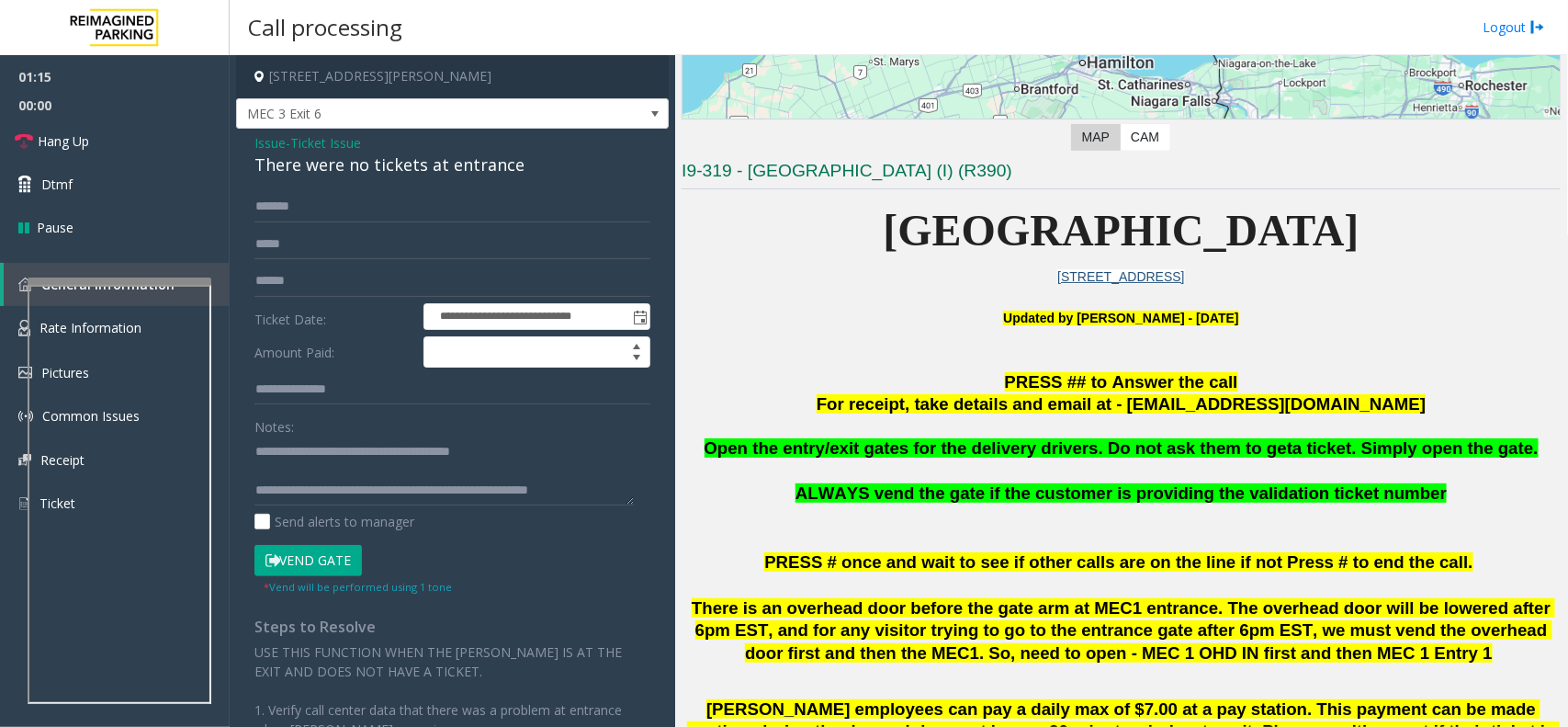 drag, startPoint x: 282, startPoint y: 213, endPoint x: 253, endPoint y: 223, distance: 30.67572 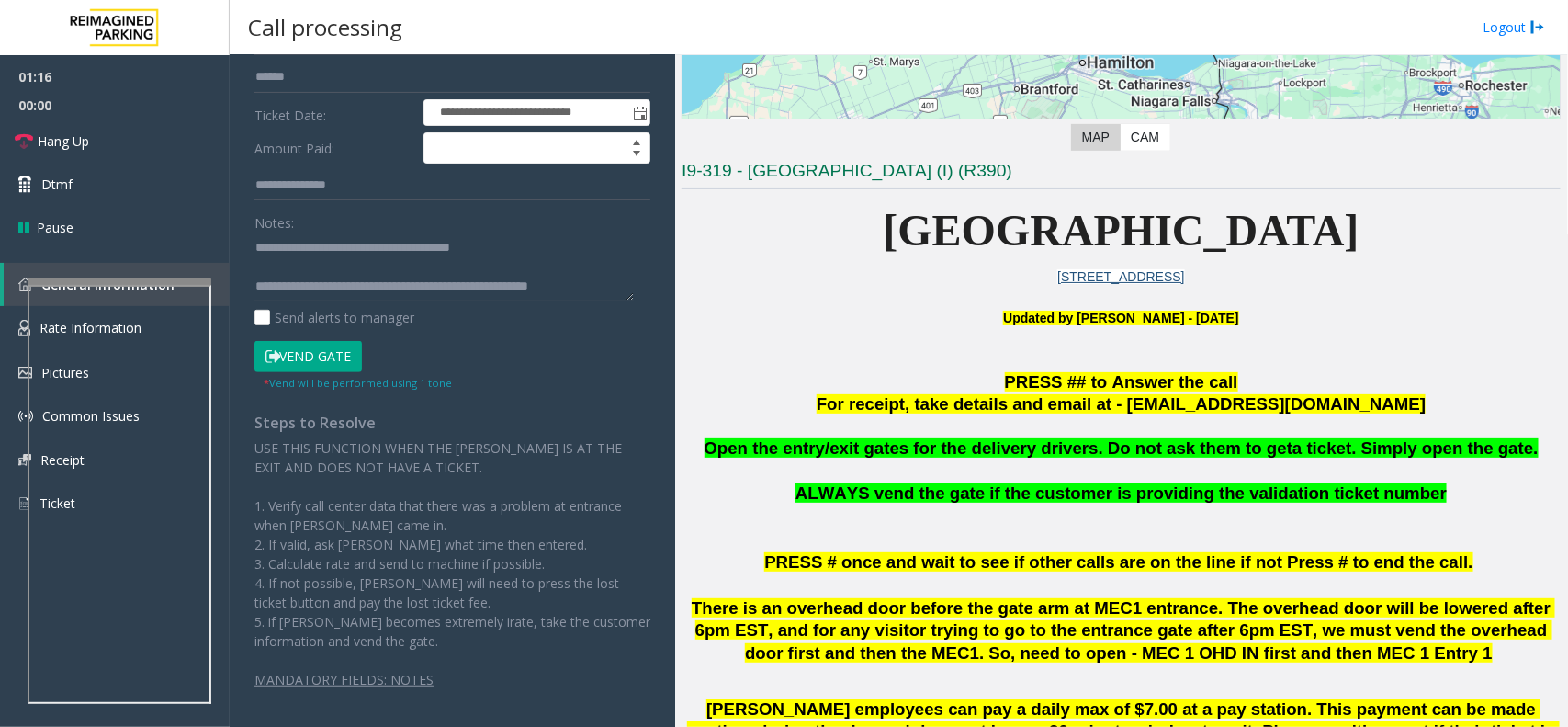 click on "Vend Gate" 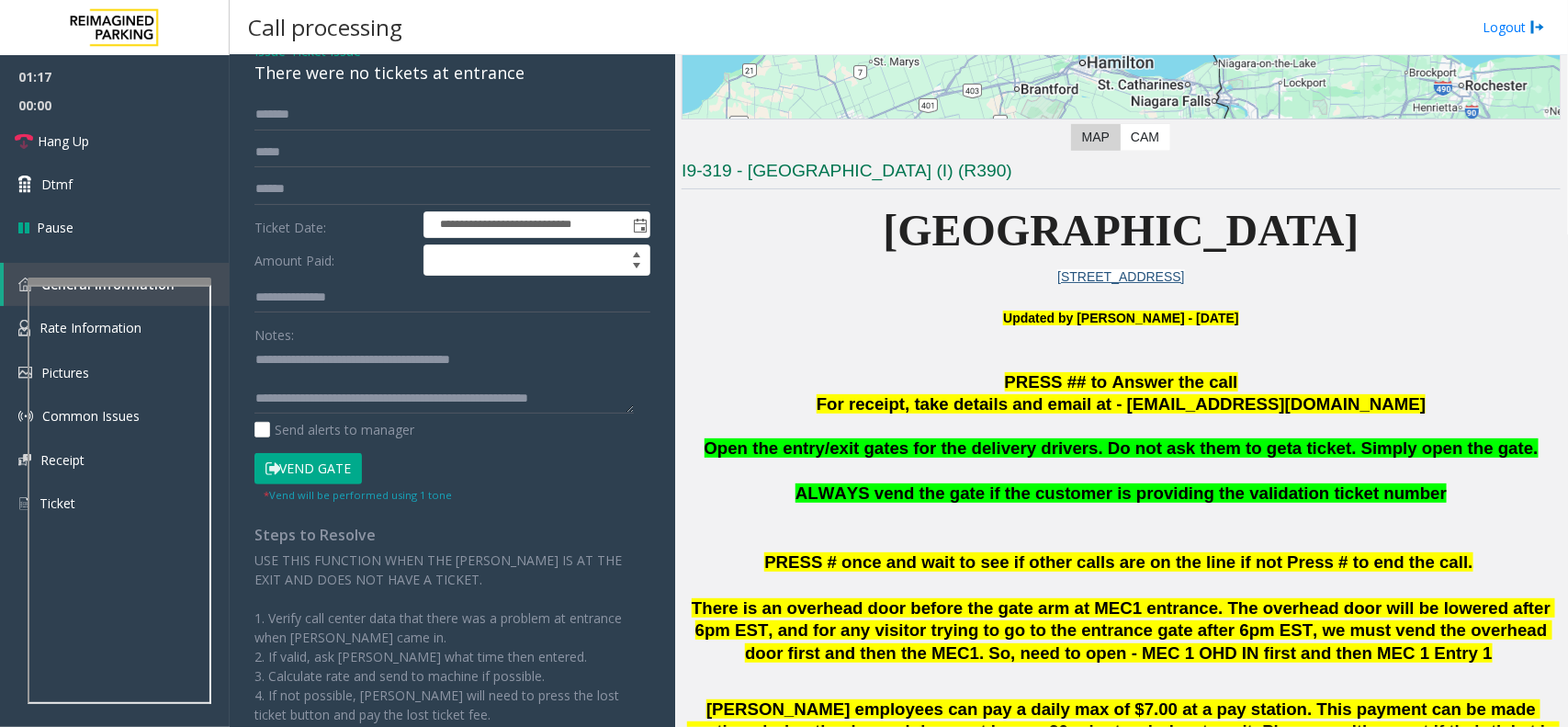 scroll, scrollTop: 90, scrollLeft: 0, axis: vertical 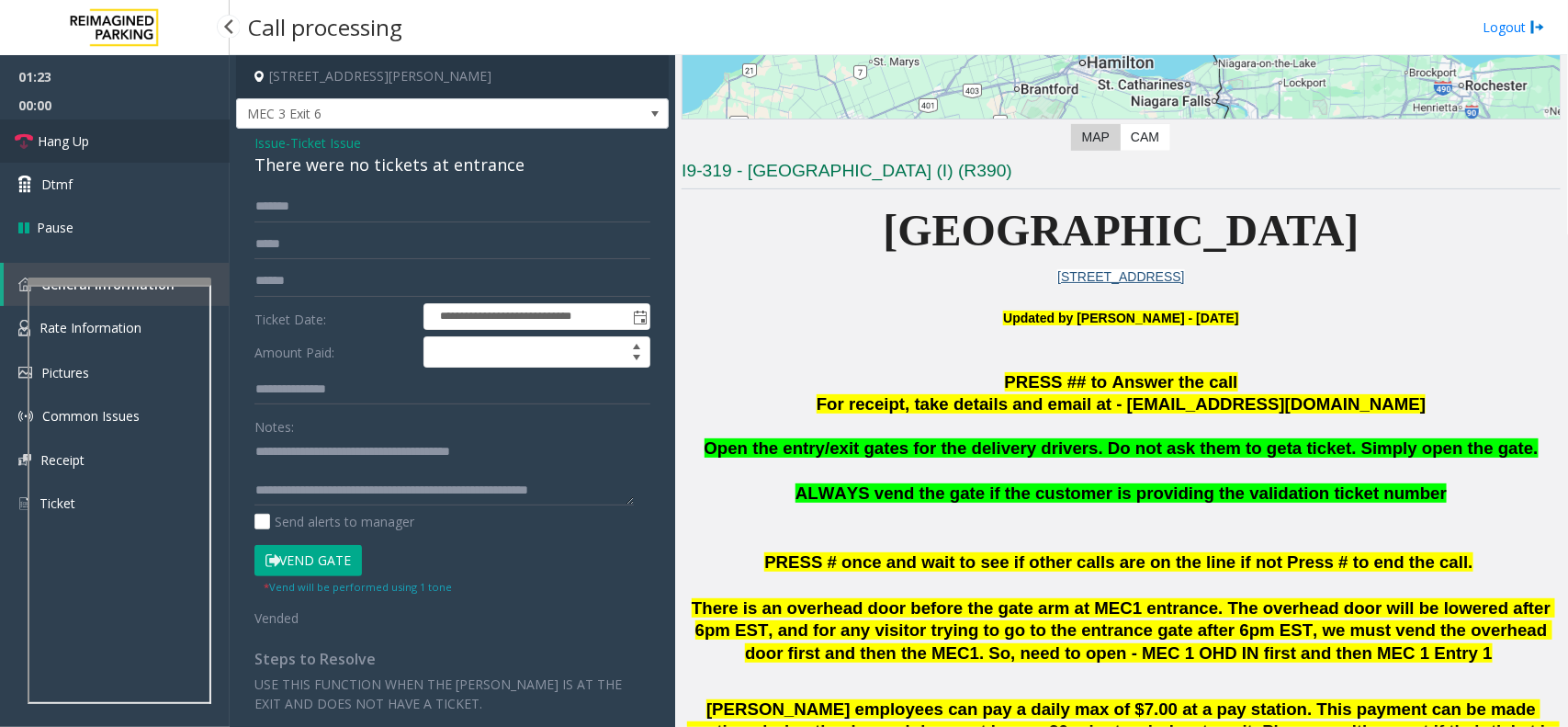click on "Hang Up" at bounding box center [115, 141] 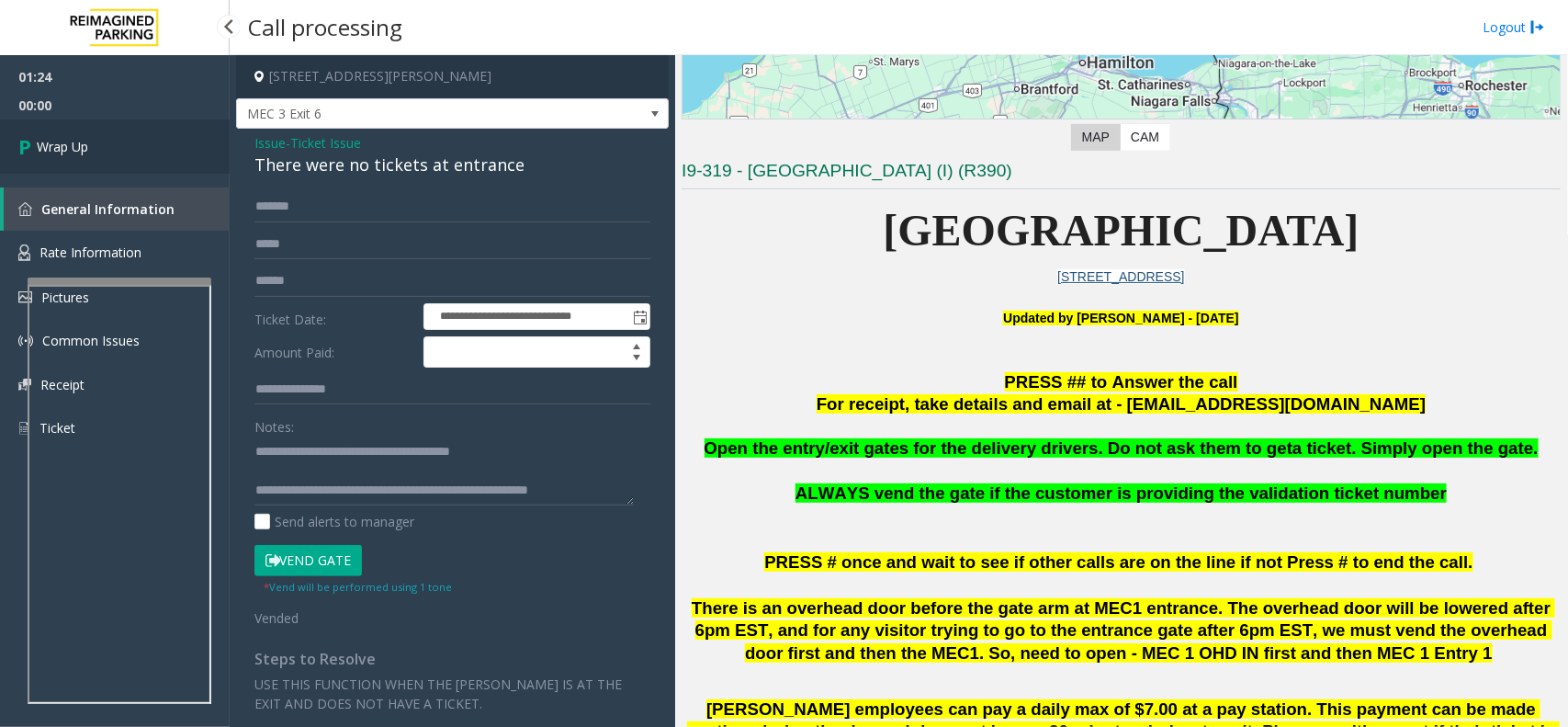 click on "Wrap Up" at bounding box center (115, 146) 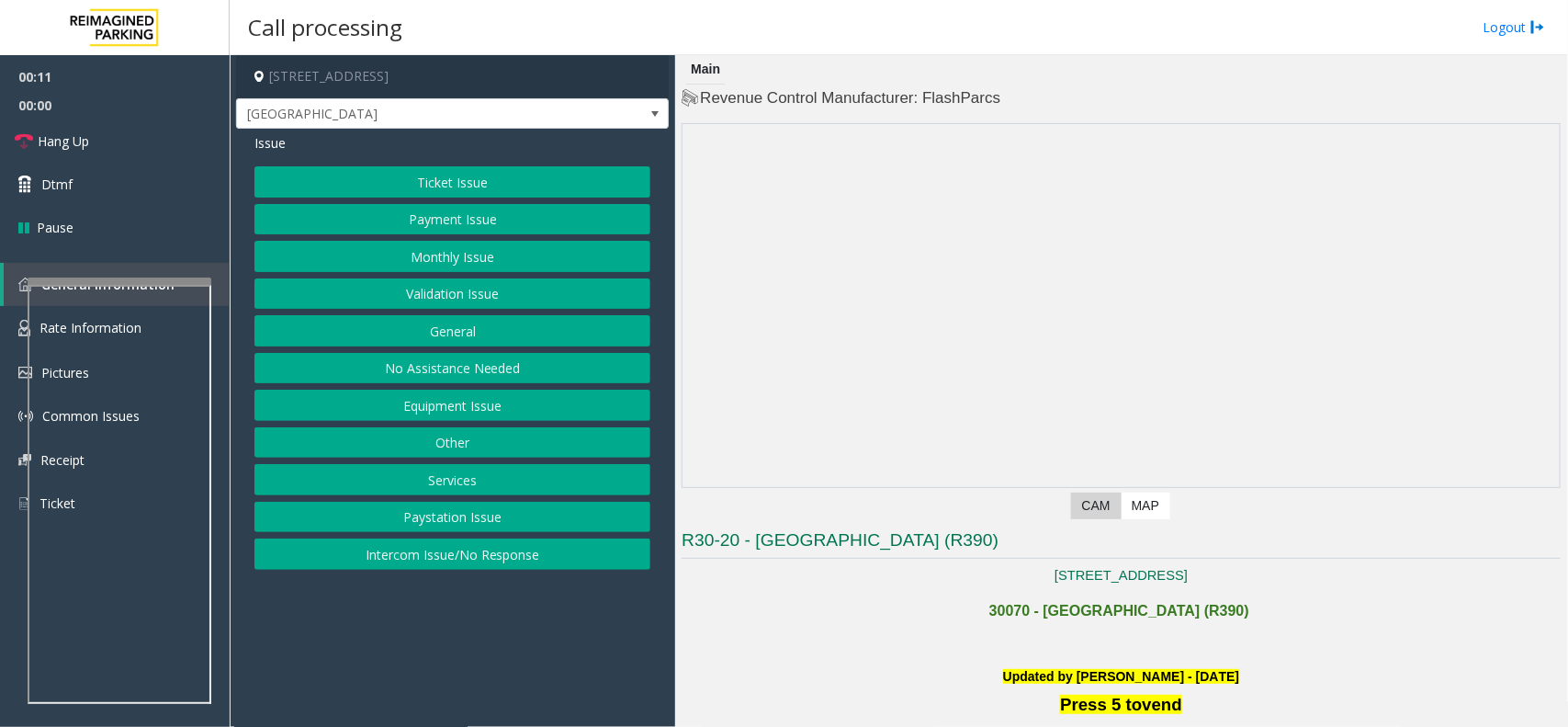 drag, startPoint x: 539, startPoint y: 562, endPoint x: 498, endPoint y: 517, distance: 60.87693 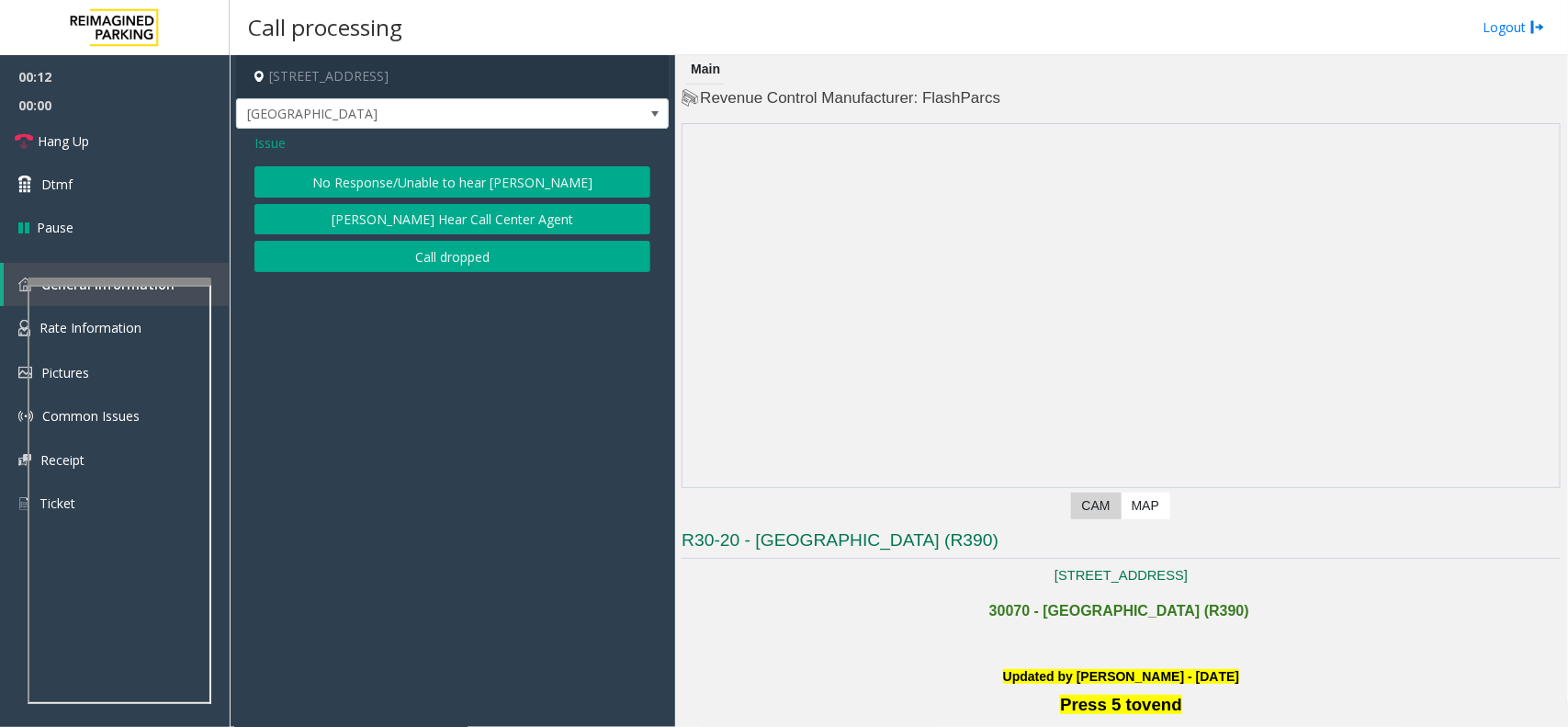 click on "No Response/Unable to hear [PERSON_NAME]" 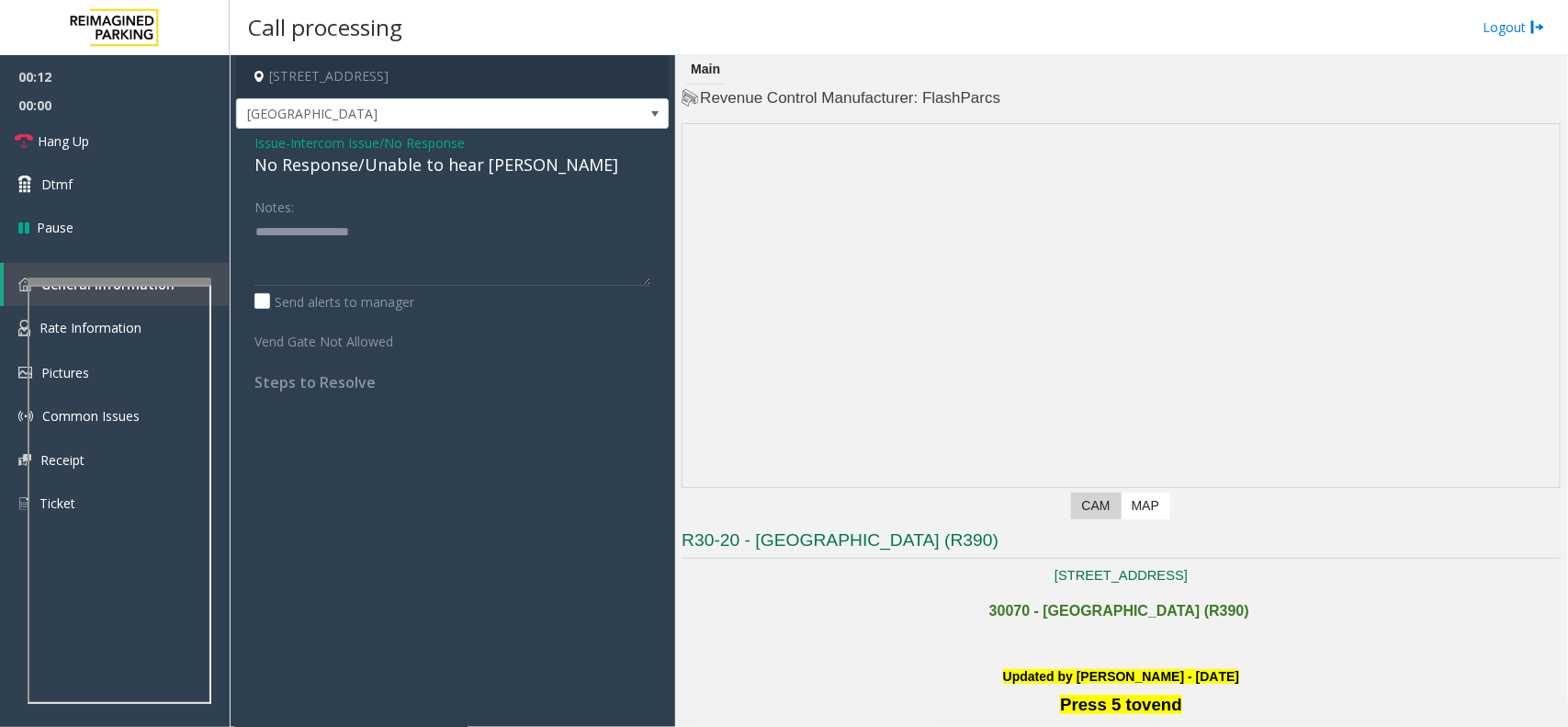 click on "No Response/Unable to hear [PERSON_NAME]" 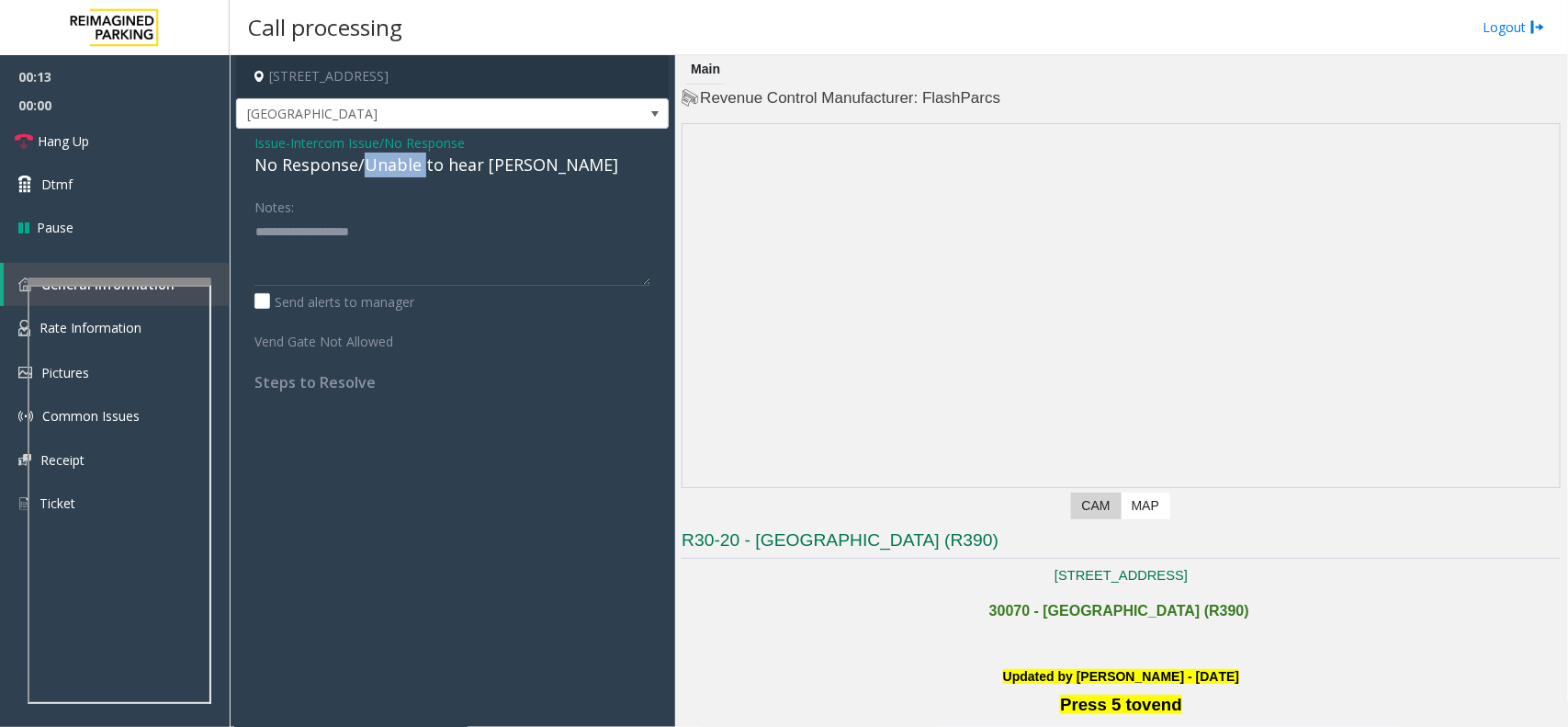 click on "No Response/Unable to hear [PERSON_NAME]" 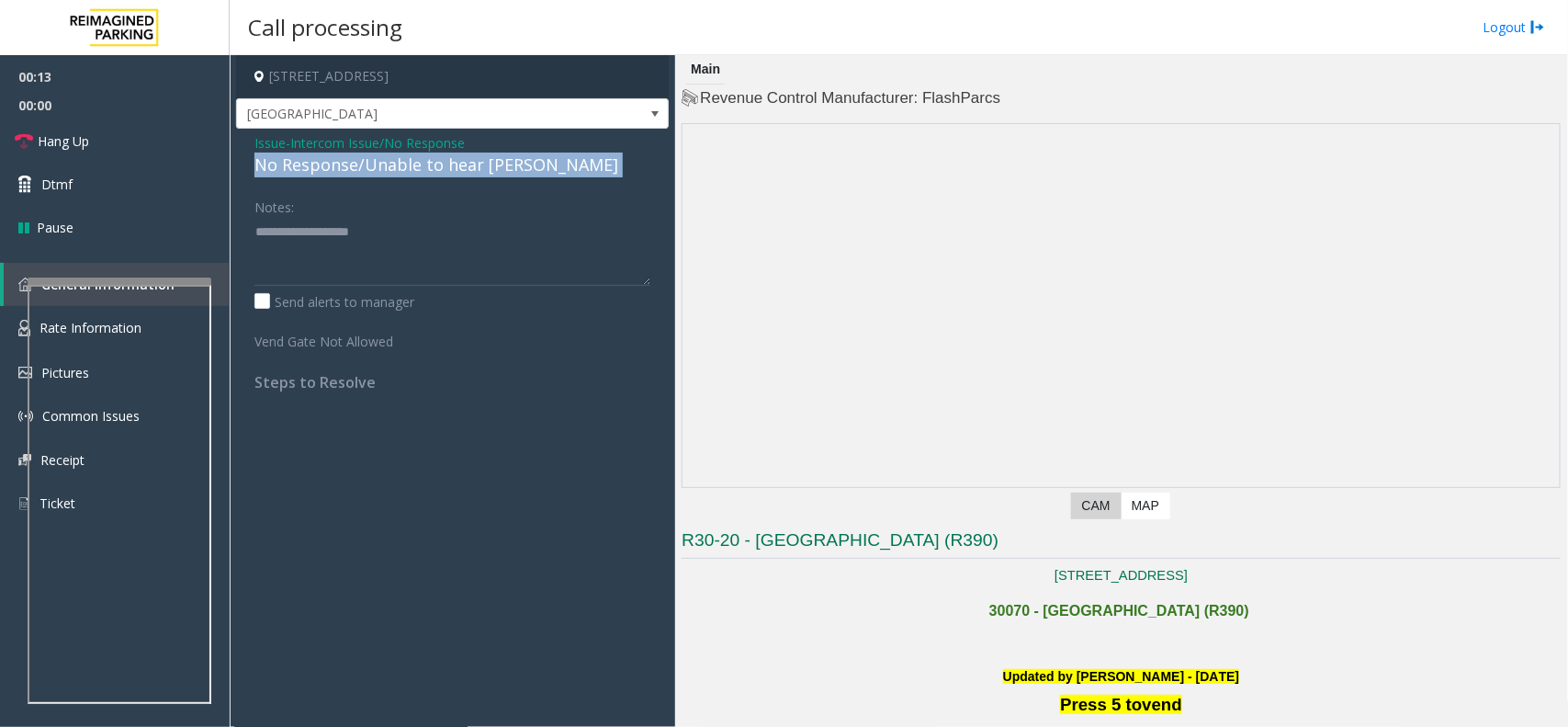 click on "No Response/Unable to hear [PERSON_NAME]" 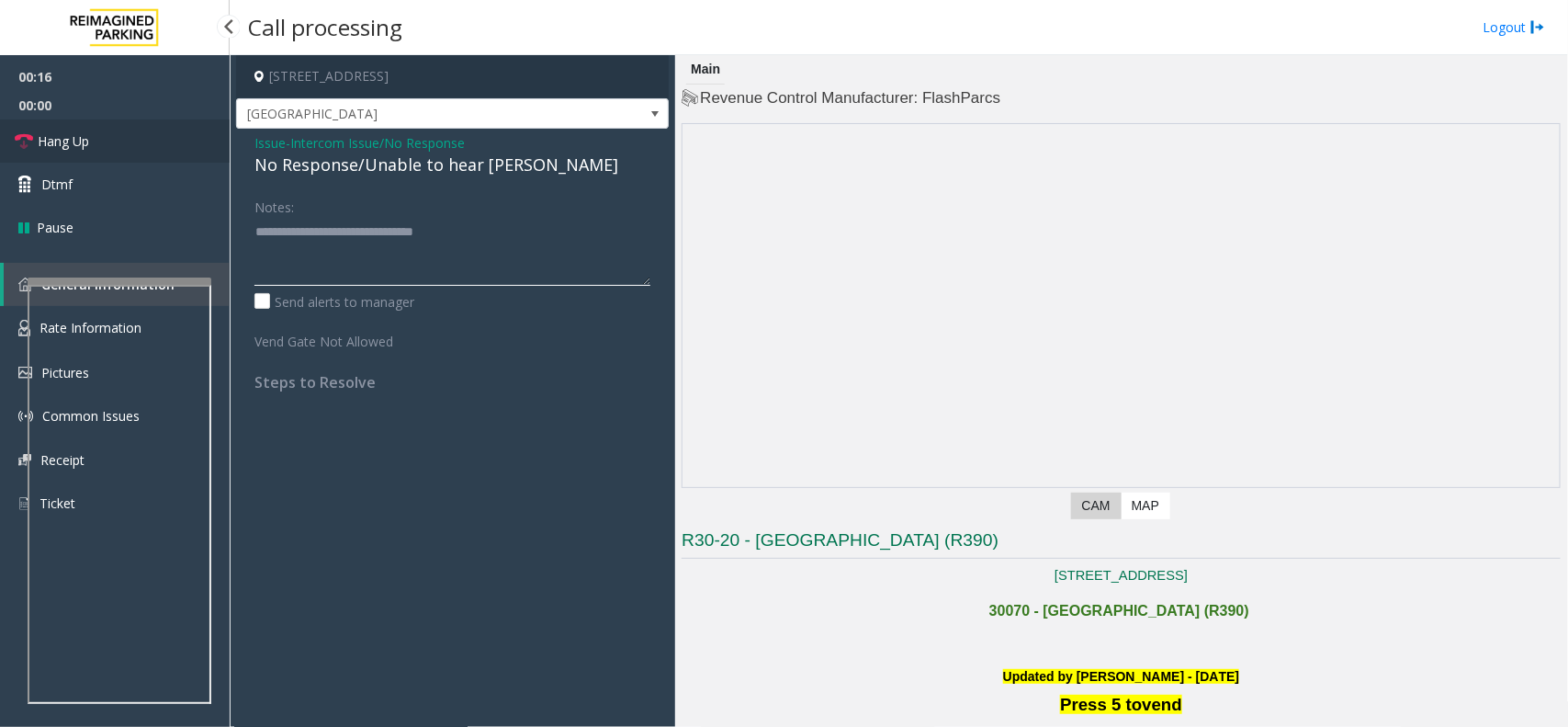 type on "**********" 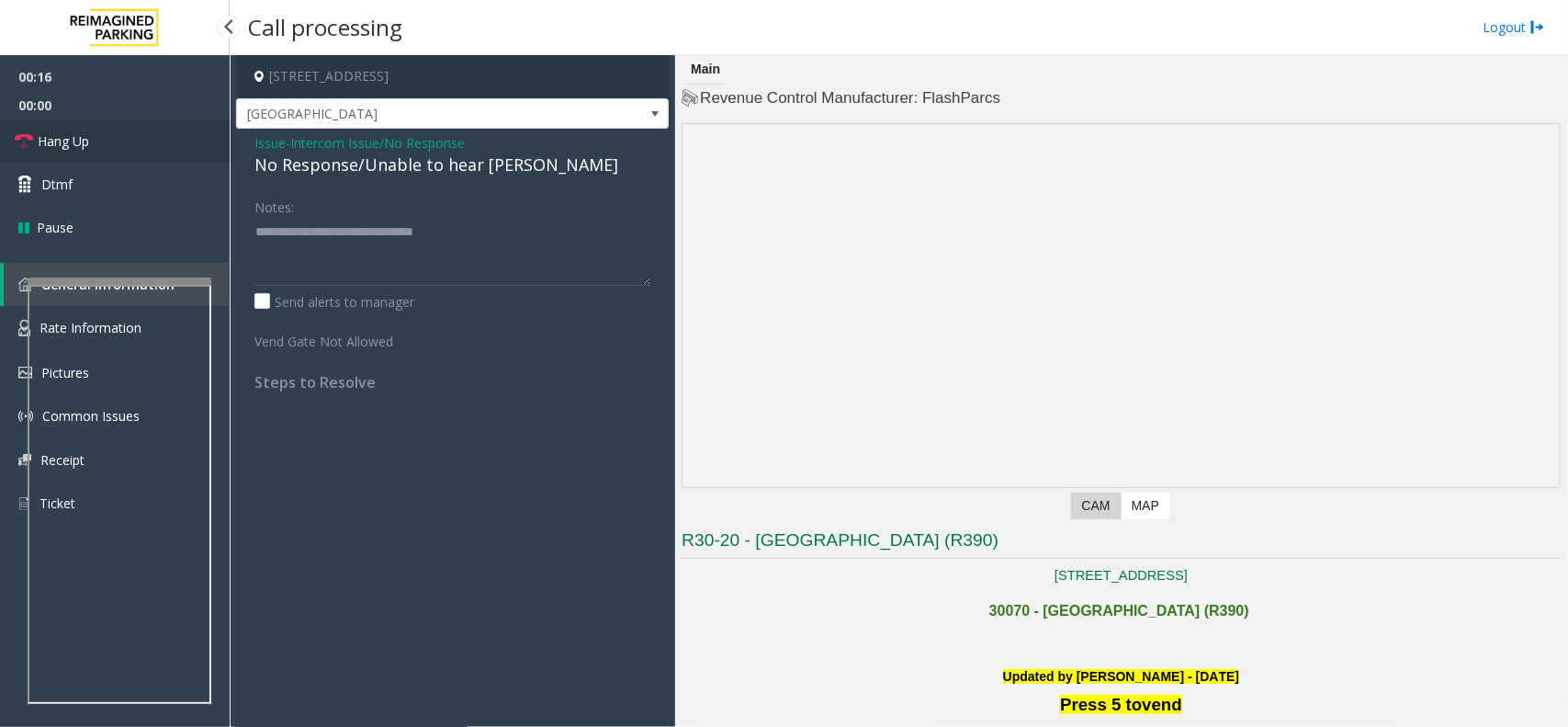 click on "Hang Up" at bounding box center (115, 141) 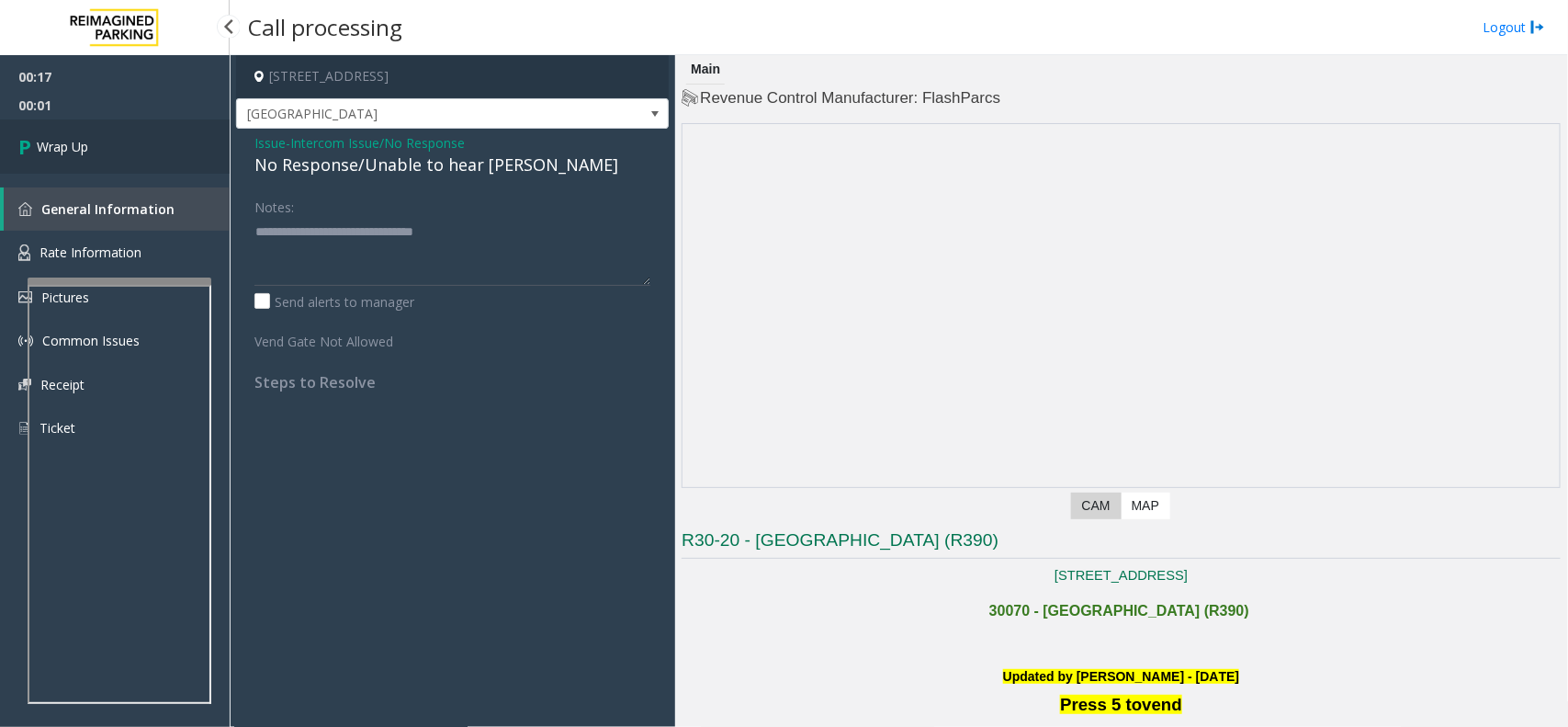click on "Wrap Up" at bounding box center [115, 146] 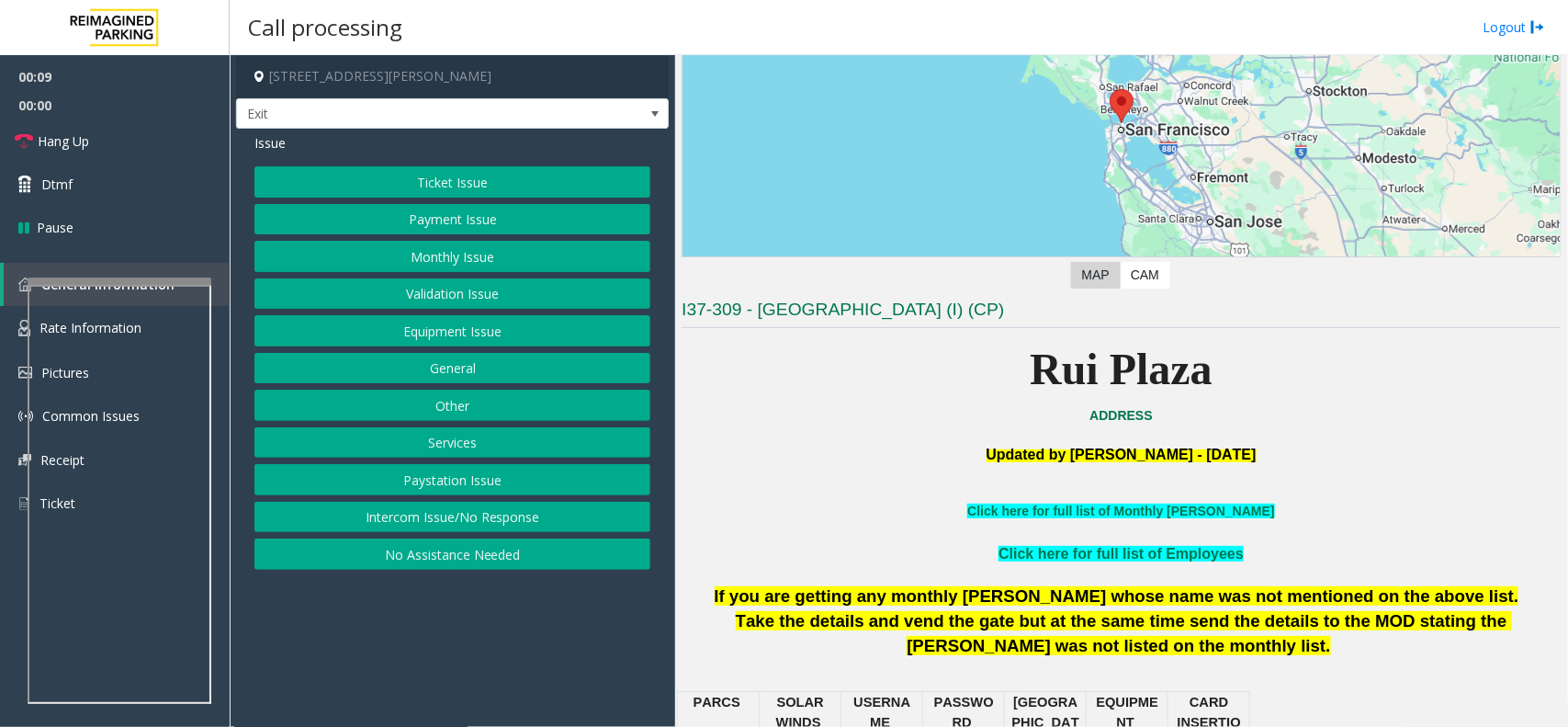 scroll, scrollTop: 574, scrollLeft: 0, axis: vertical 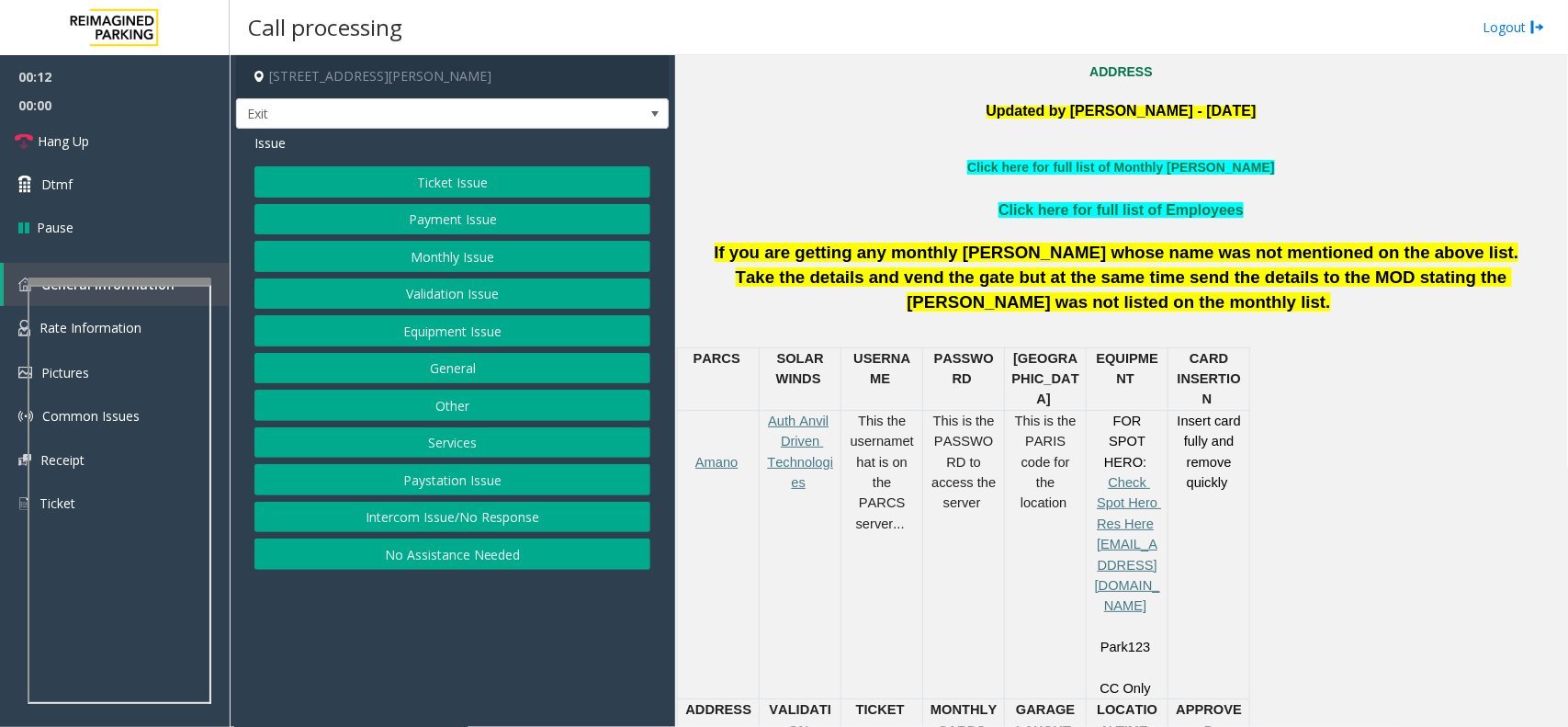 click on "Payment Issue" 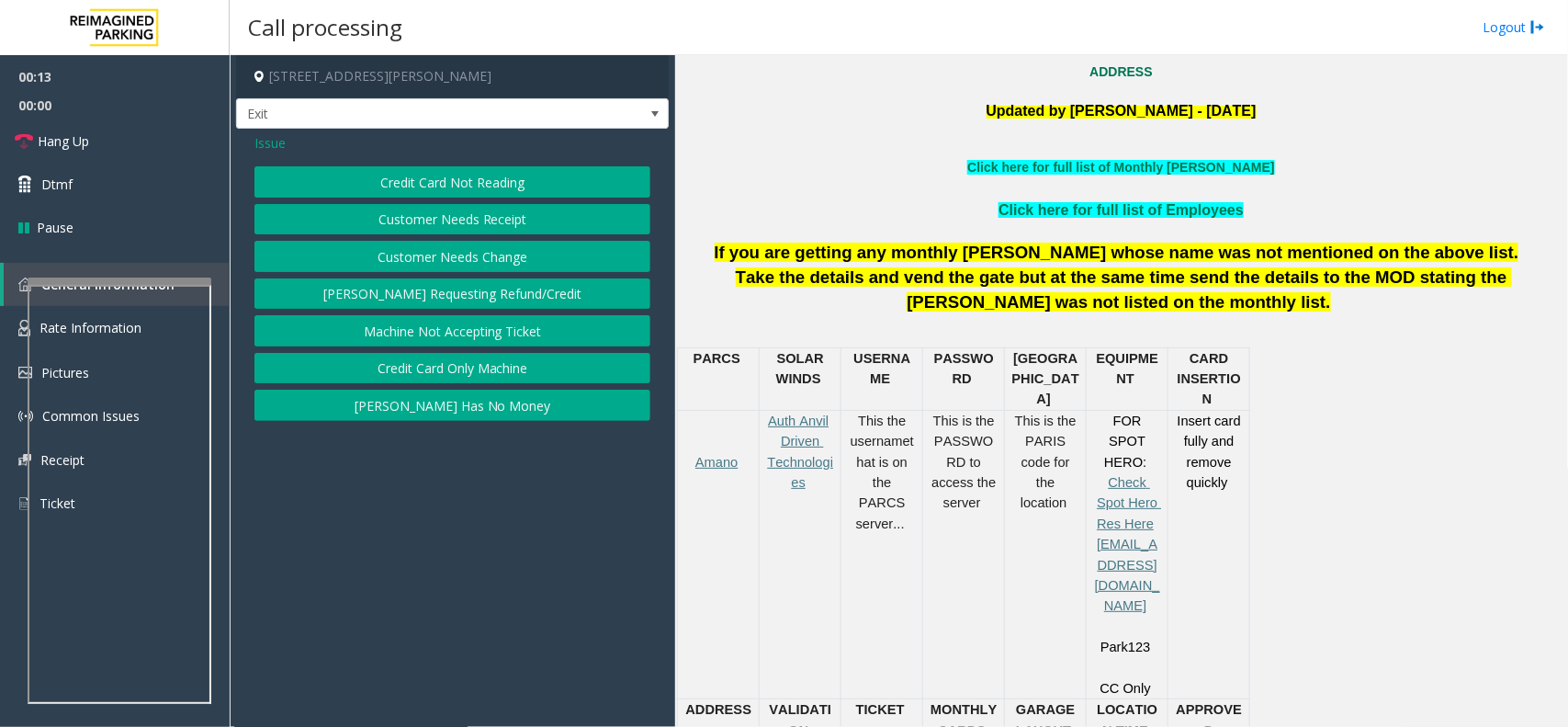click on "Credit Card Not Reading" 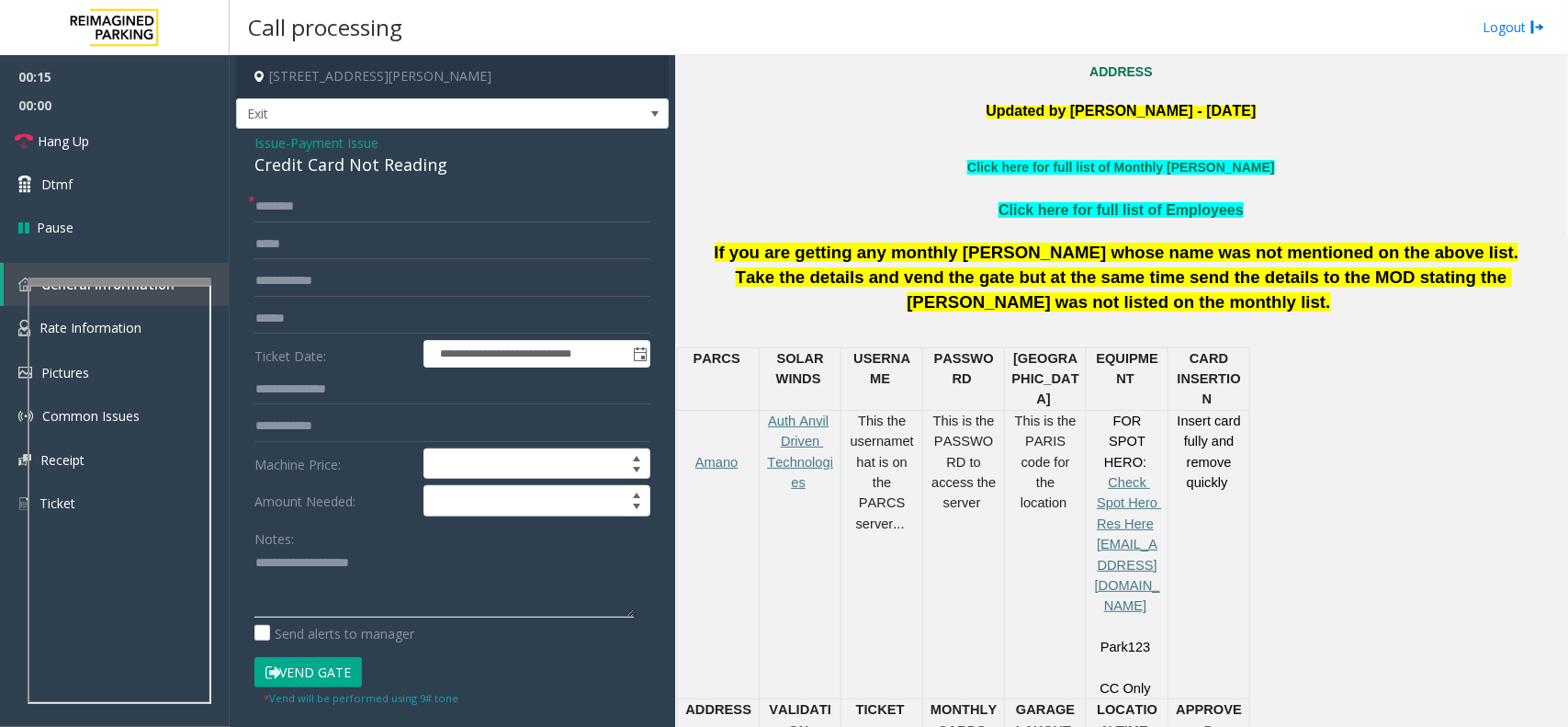 click 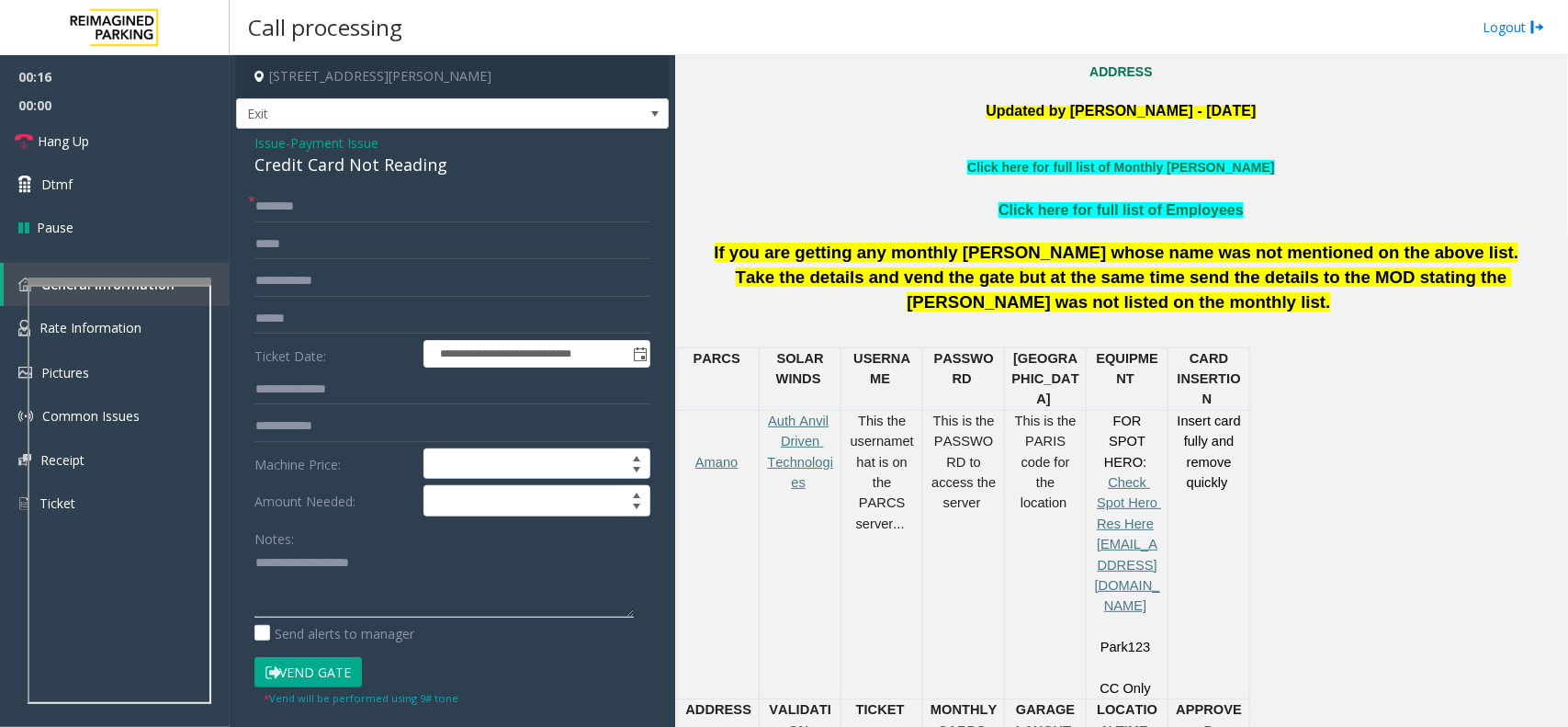 paste on "**********" 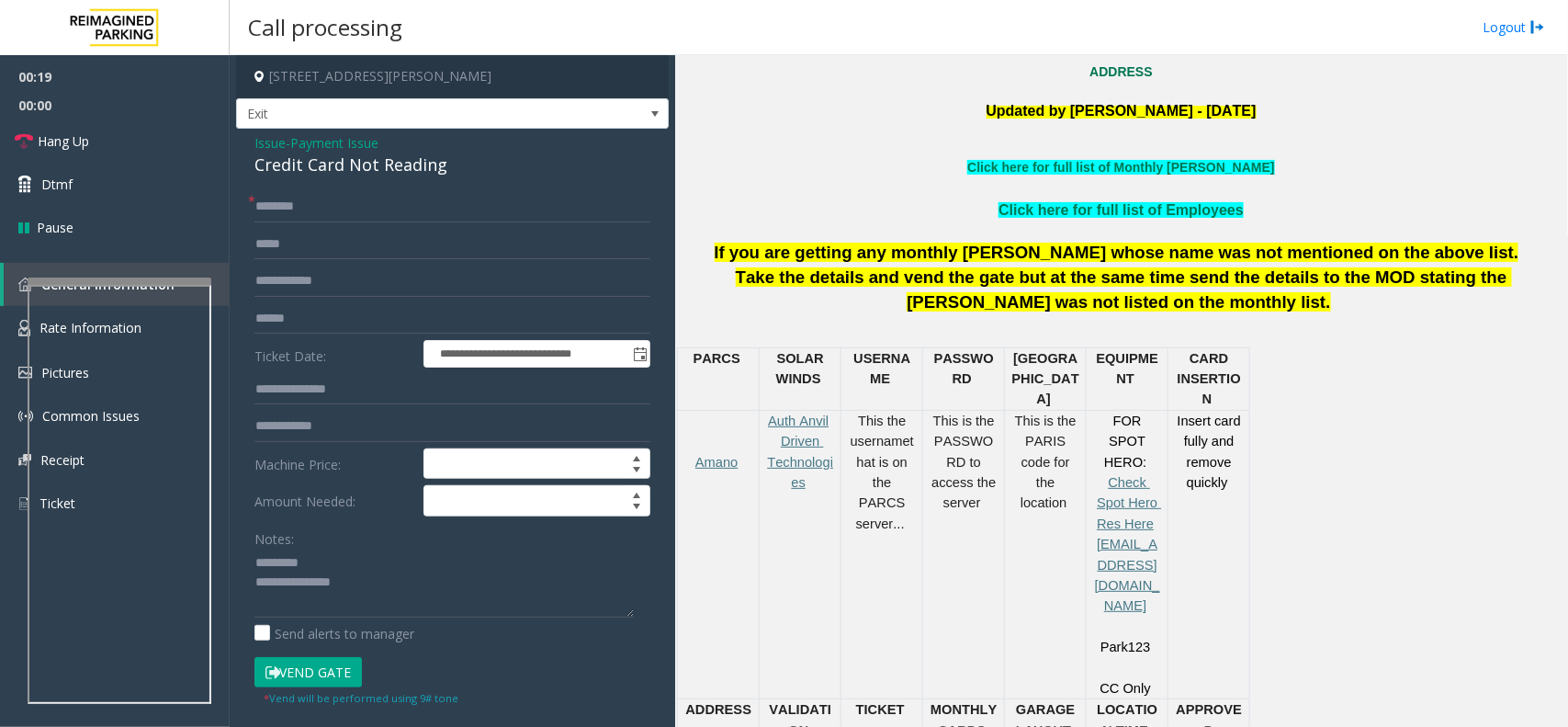 click on "Credit Card Not Reading" 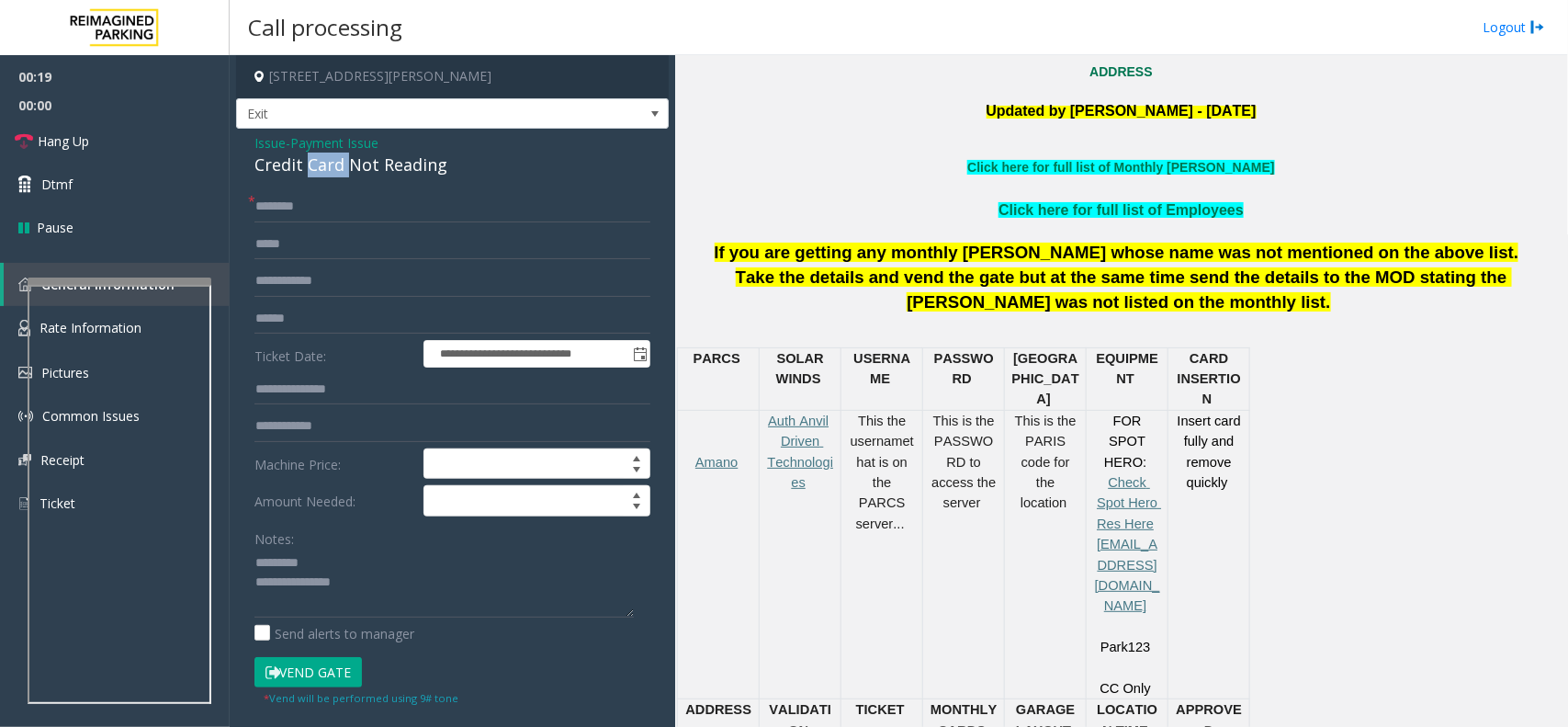 click on "Credit Card Not Reading" 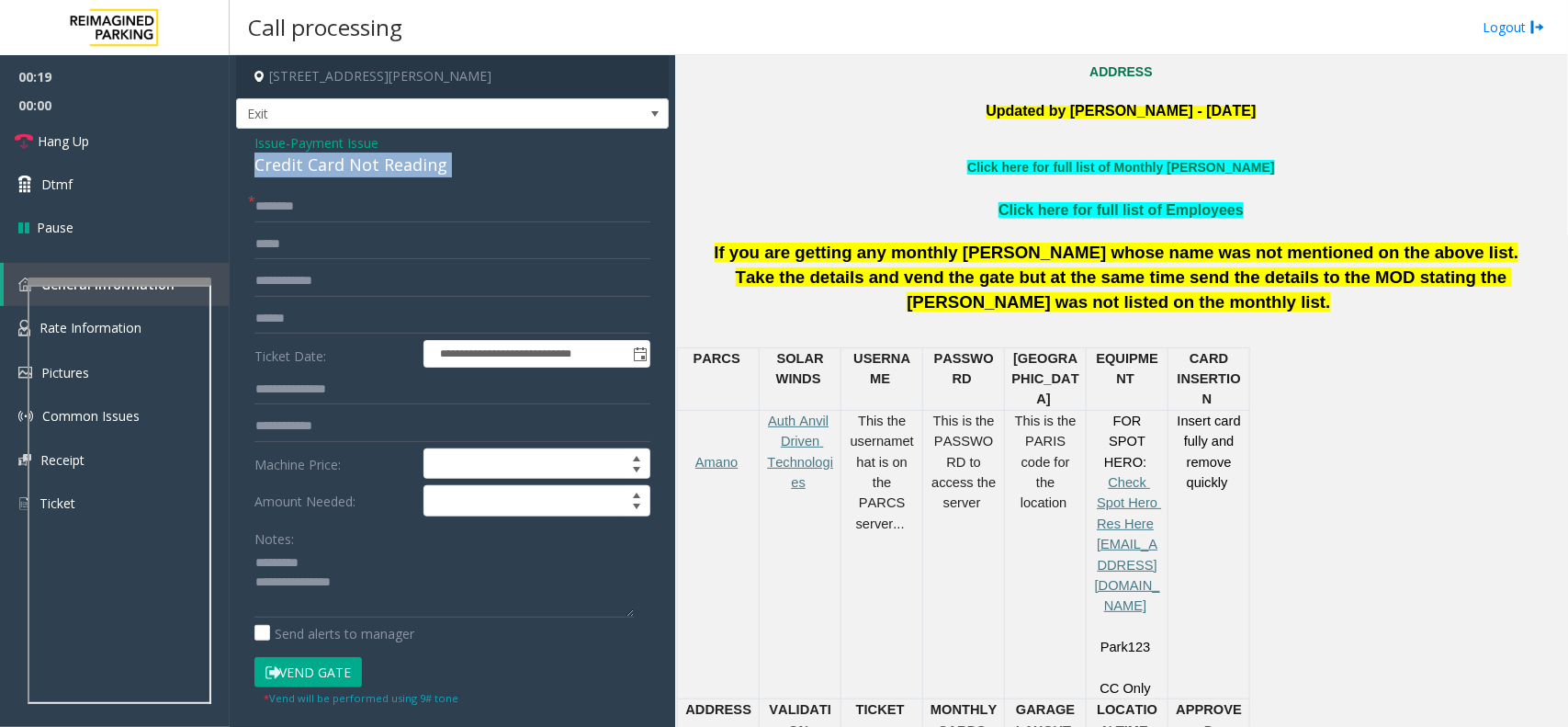 click on "Credit Card Not Reading" 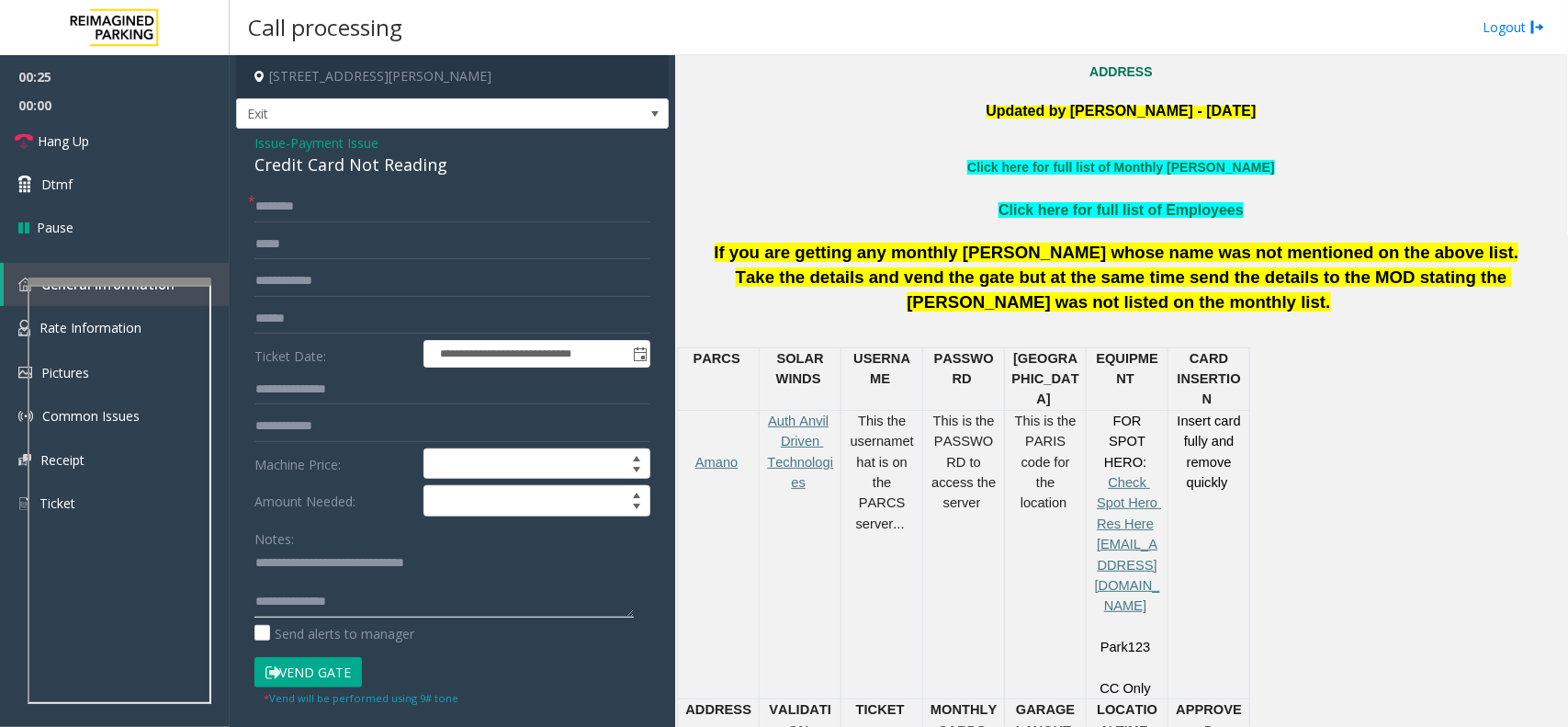 scroll, scrollTop: 19, scrollLeft: 0, axis: vertical 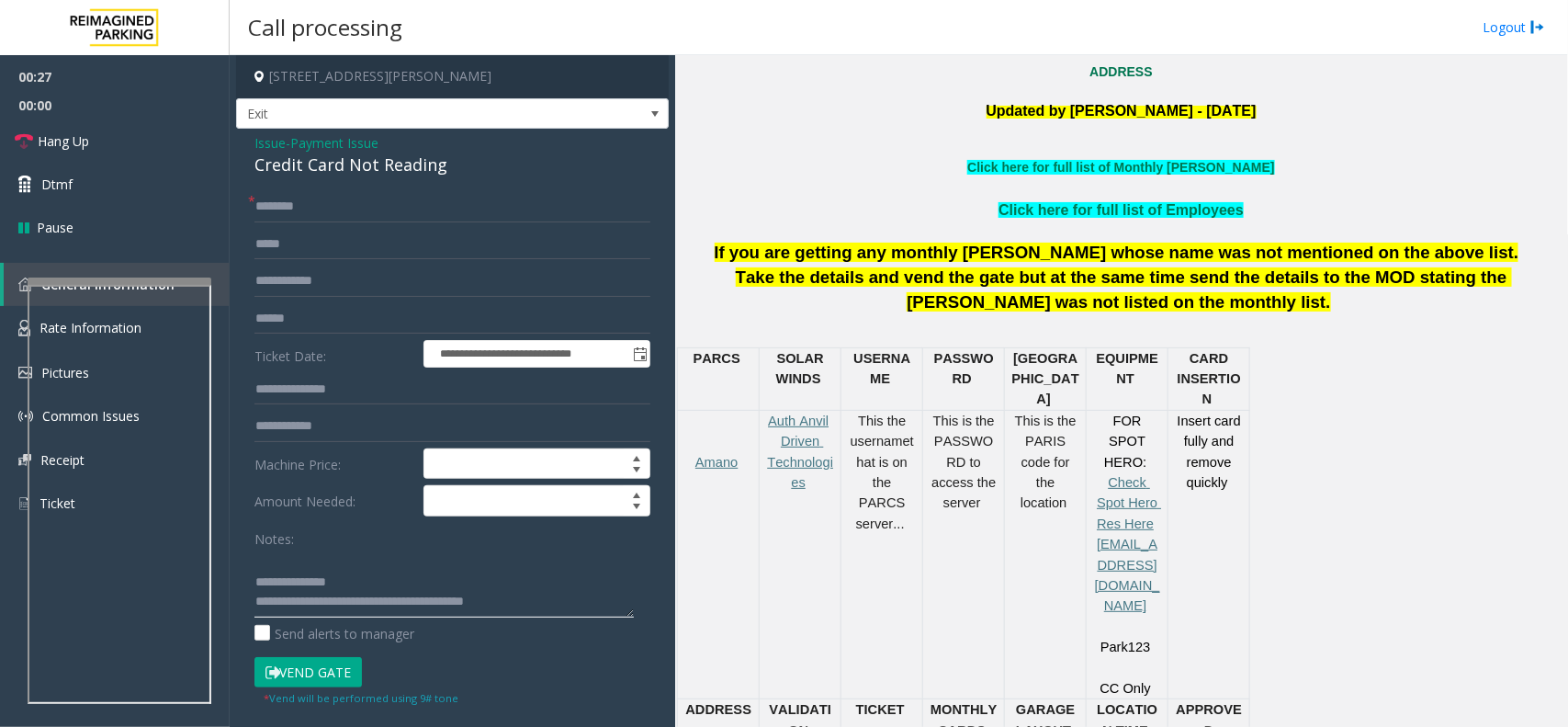 type on "**********" 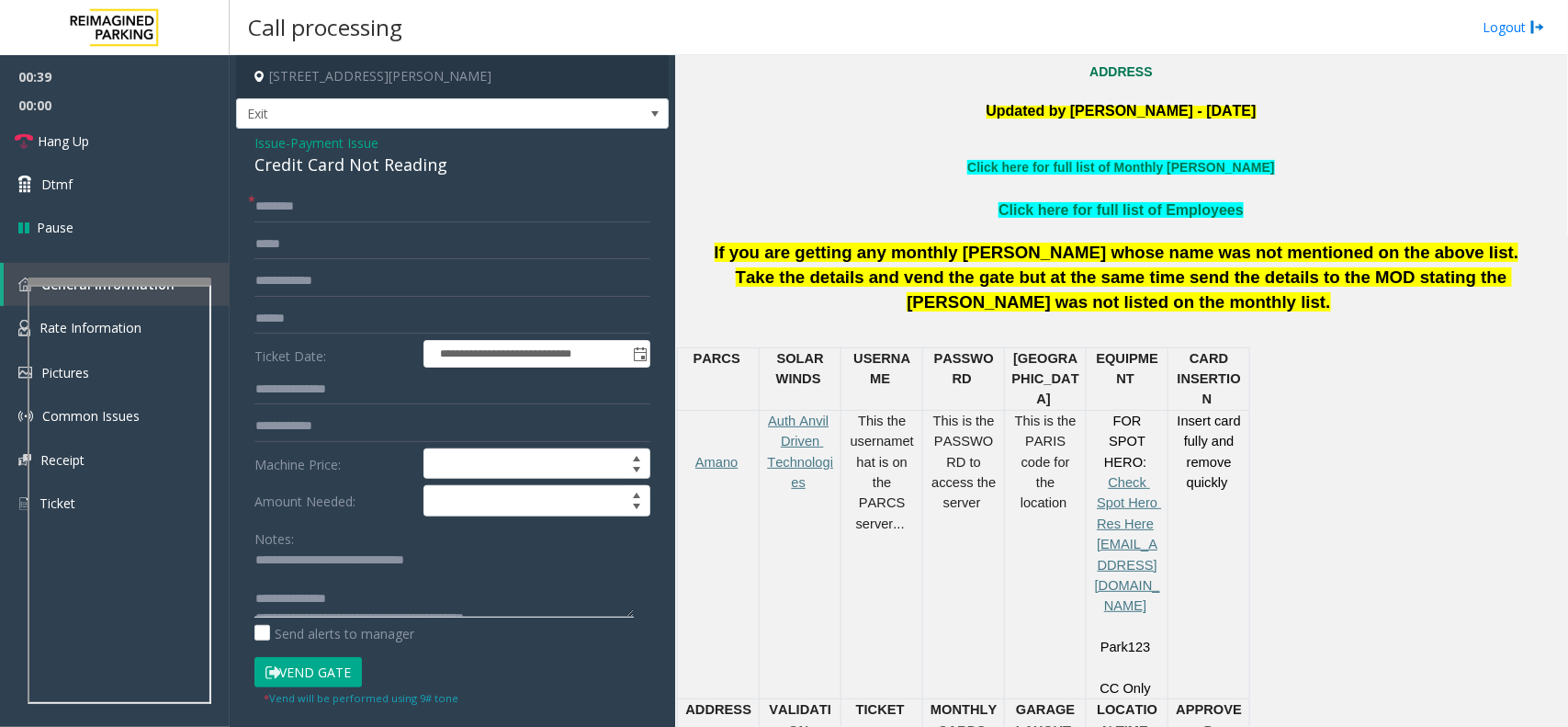 scroll, scrollTop: 0, scrollLeft: 0, axis: both 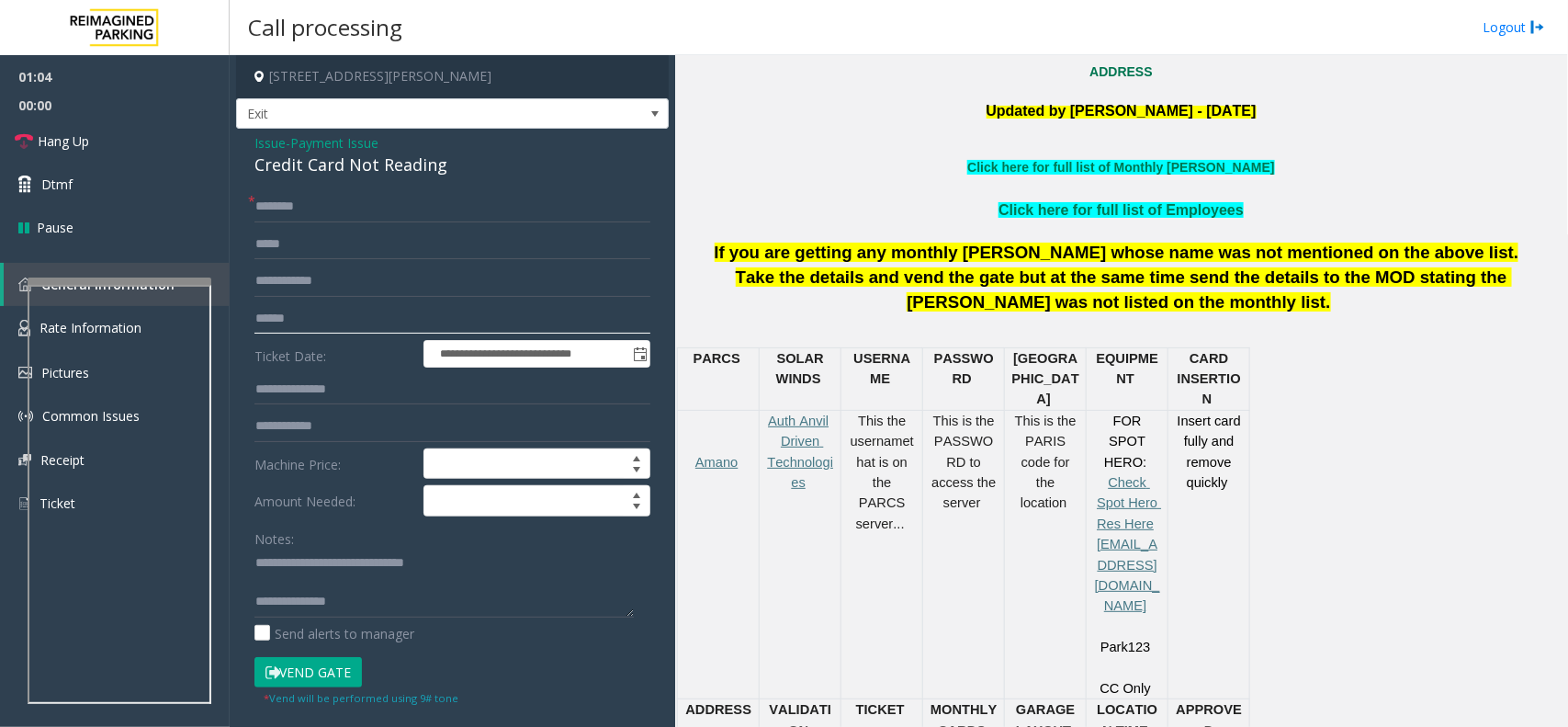 click 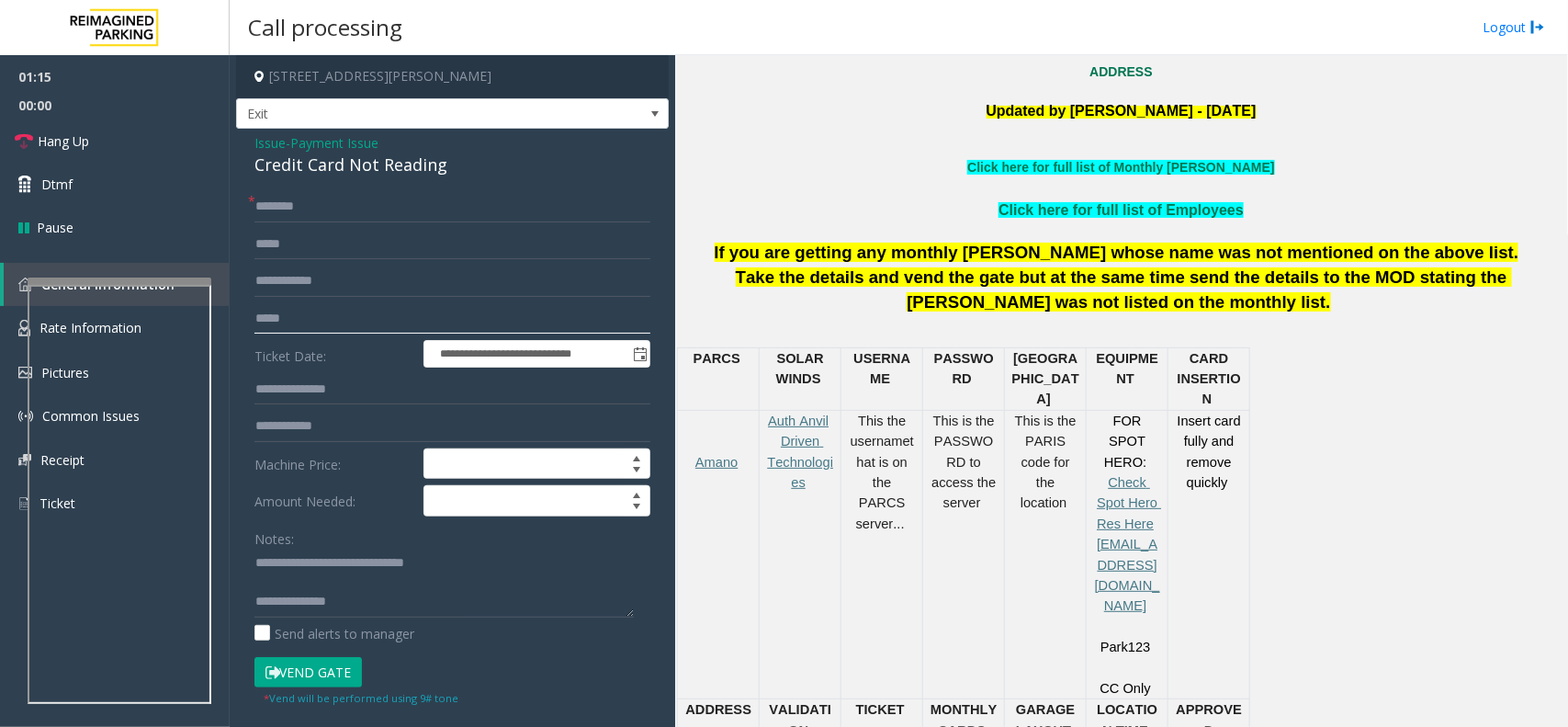 type on "*****" 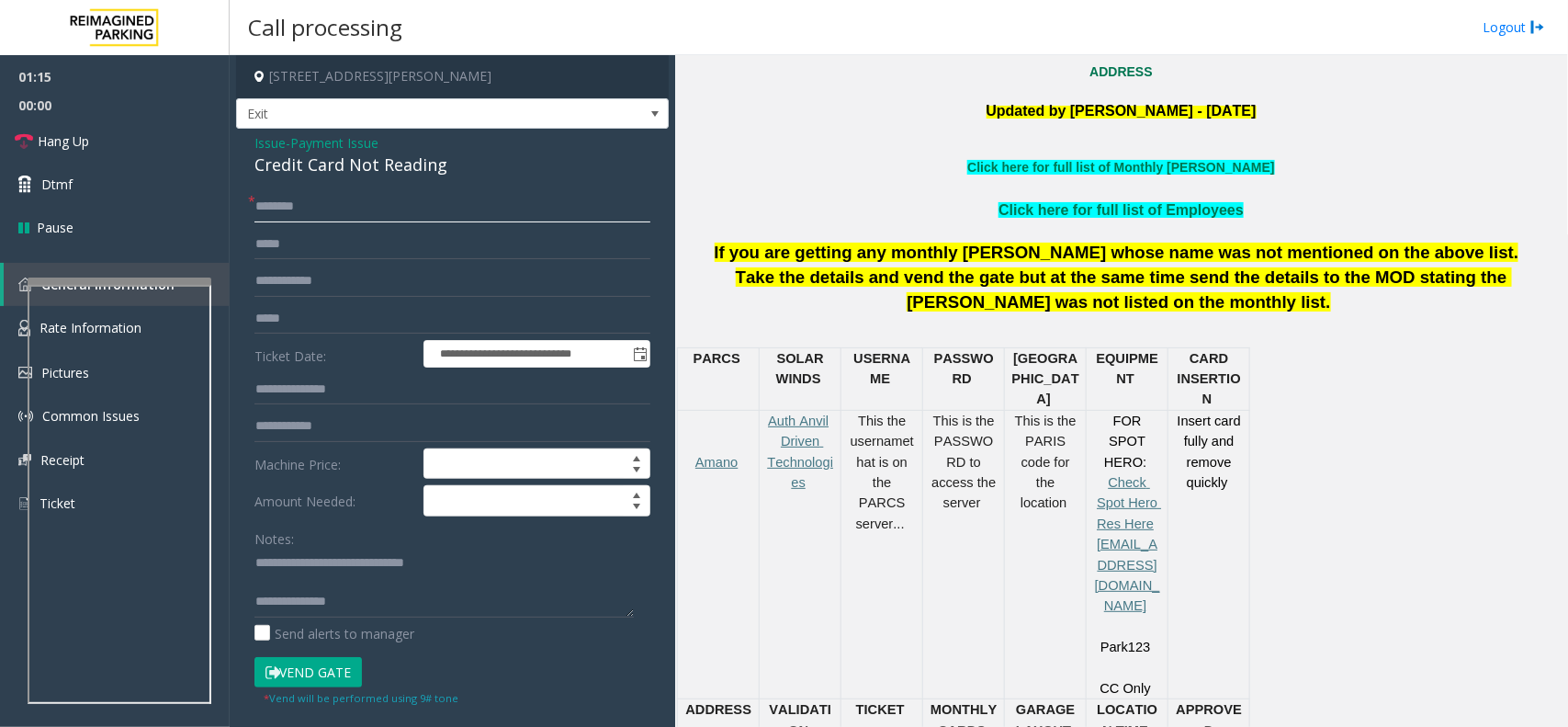 click 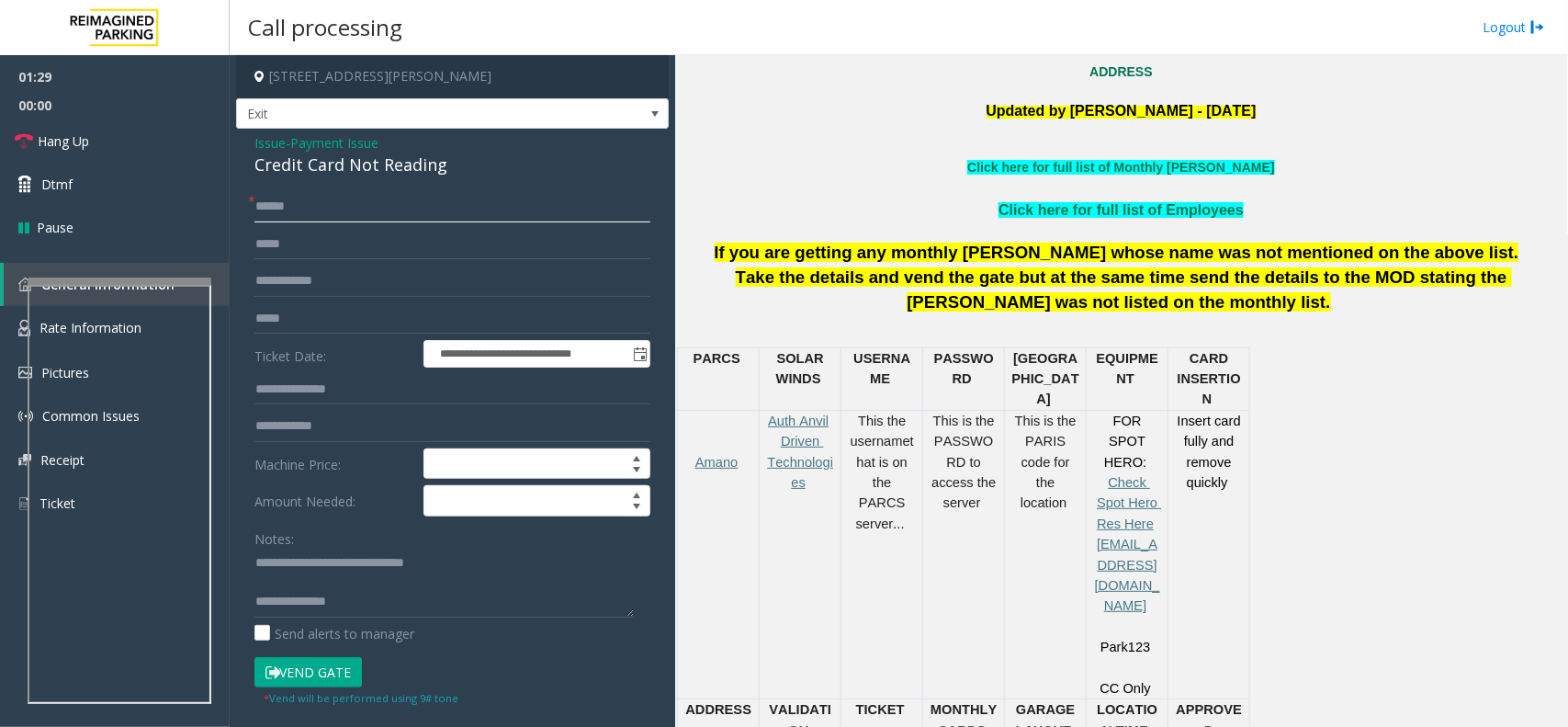 drag, startPoint x: 276, startPoint y: 200, endPoint x: 262, endPoint y: 203, distance: 14.317821 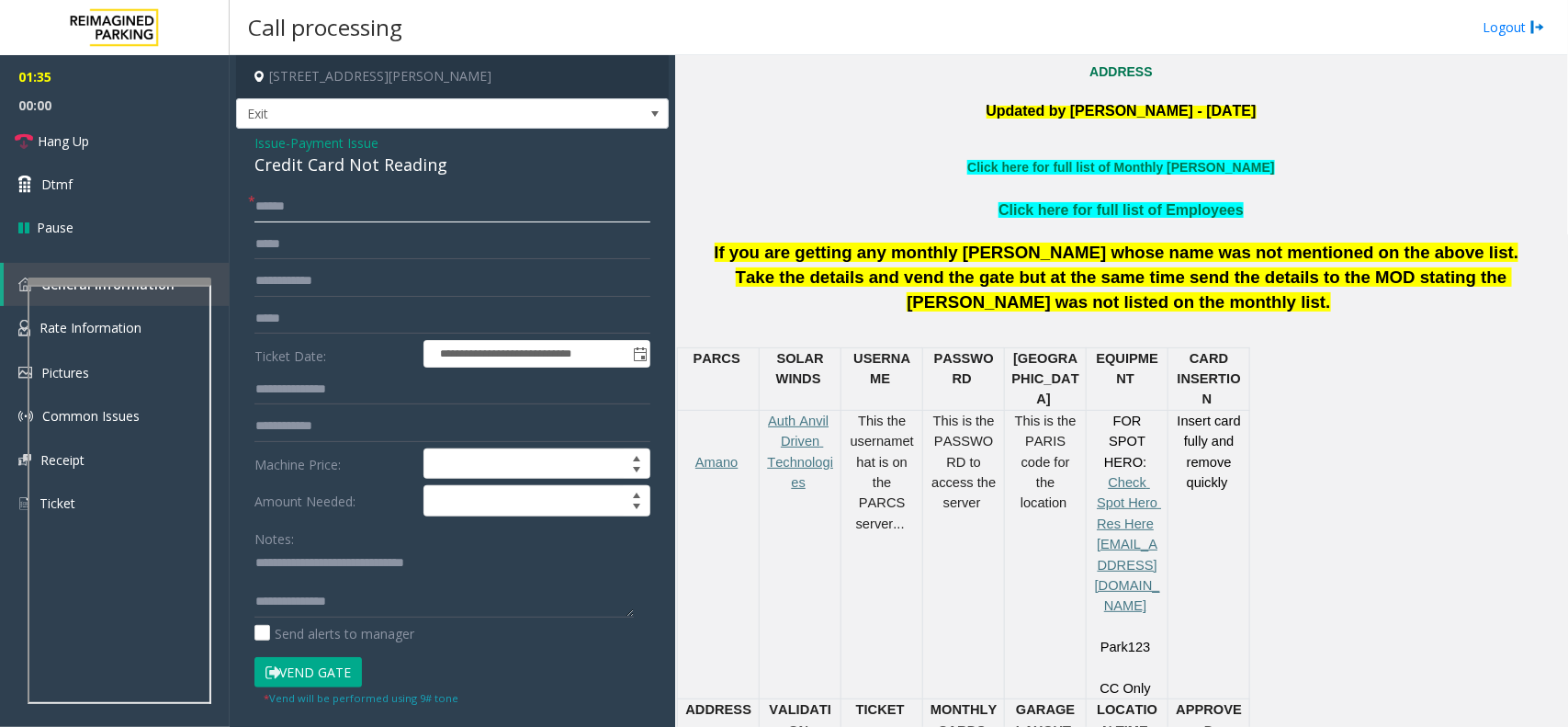 click on "*****" 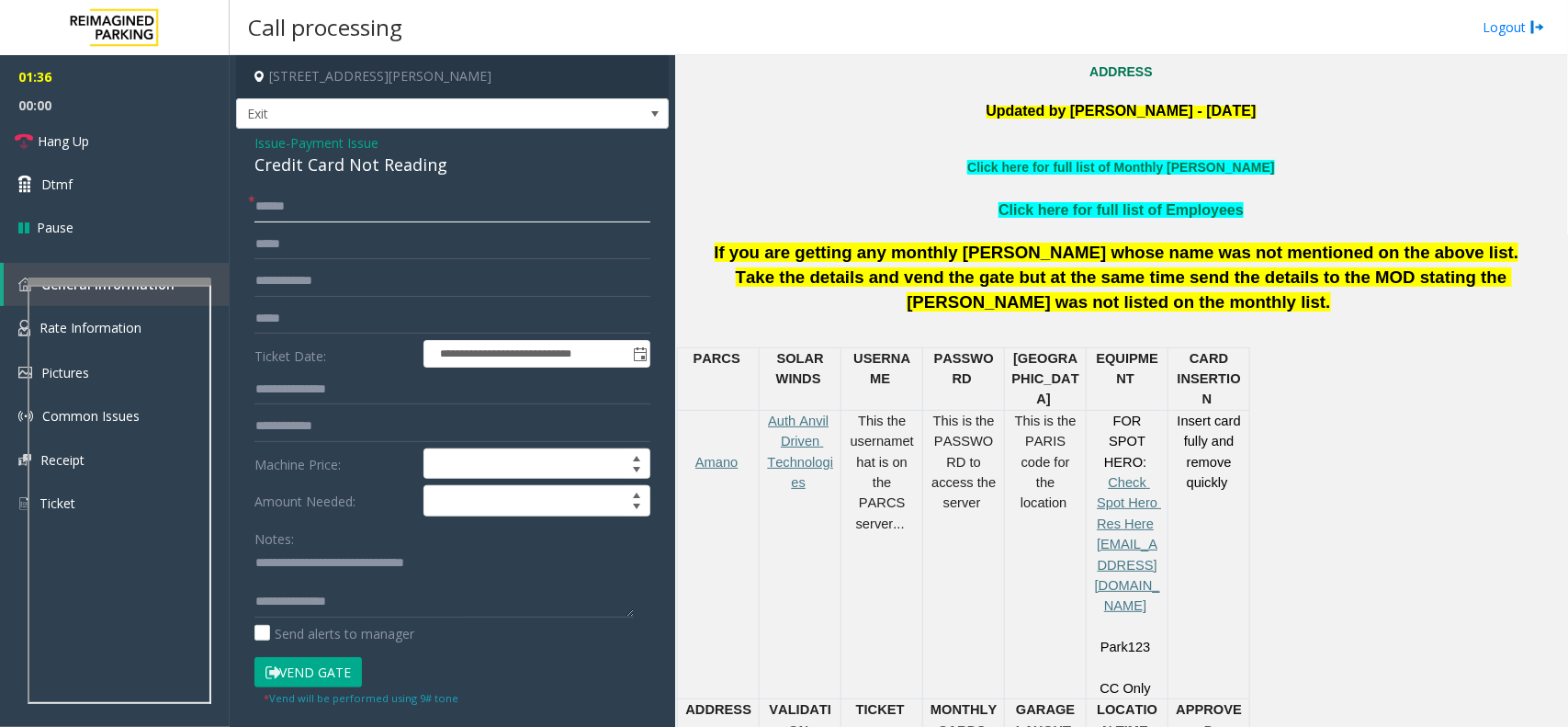 click on "*****" 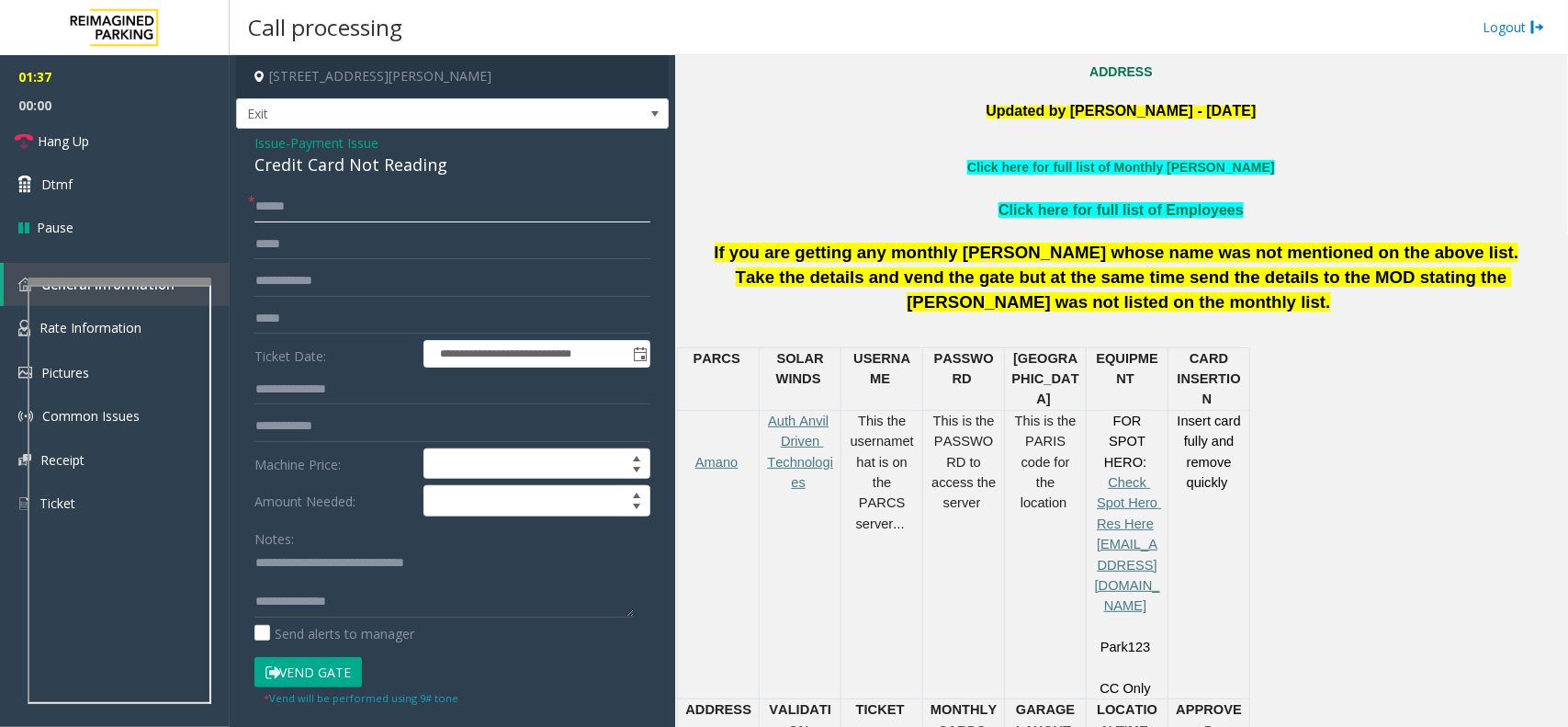 click on "*****" 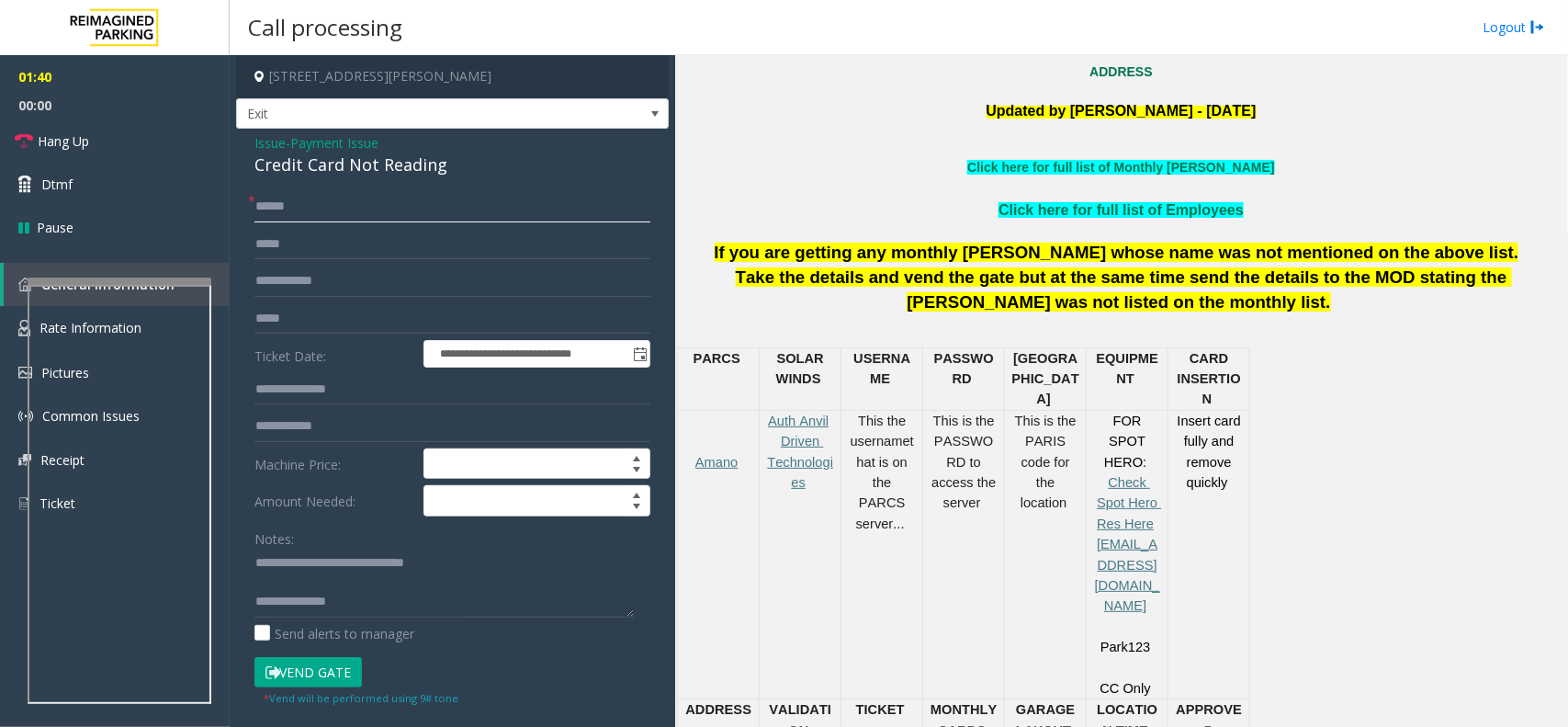 click on "*****" 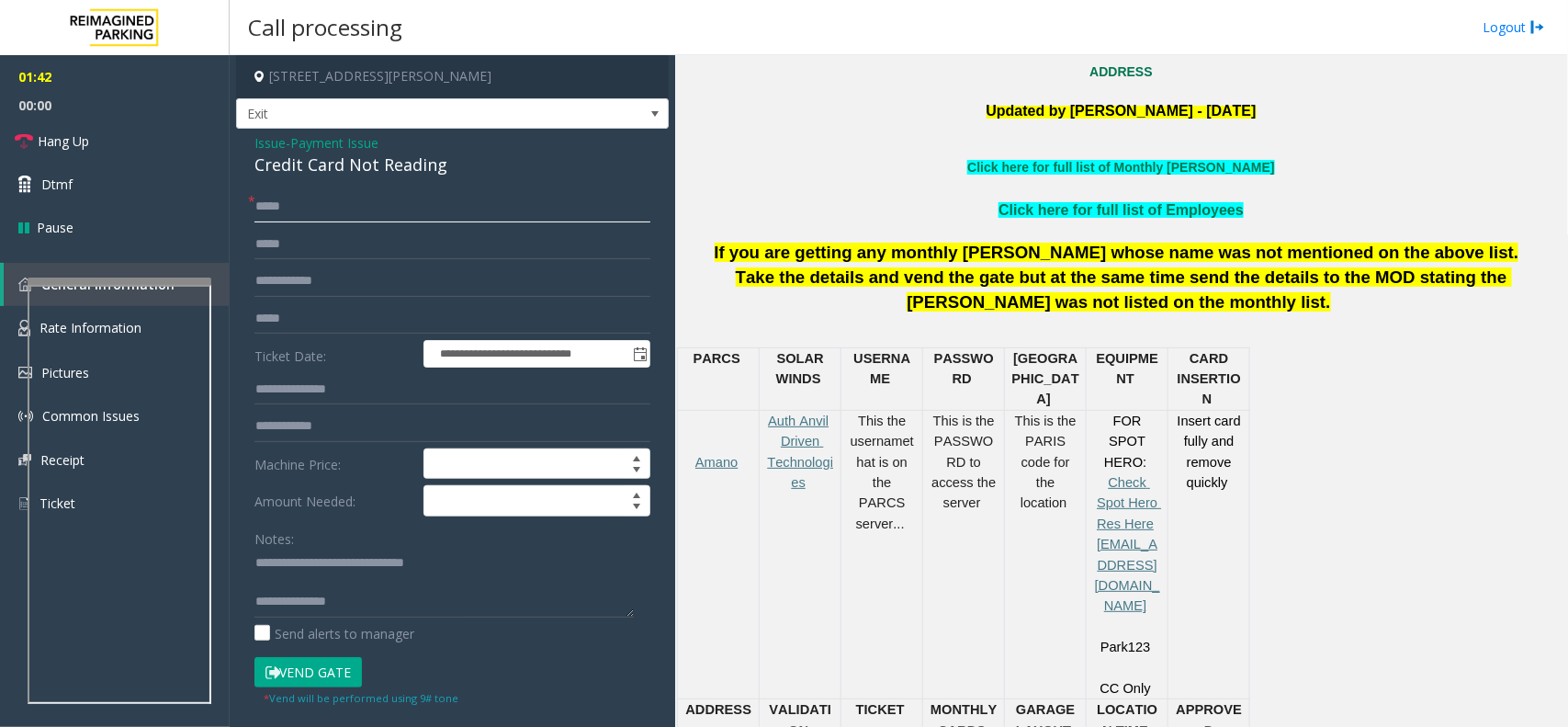 click on "****" 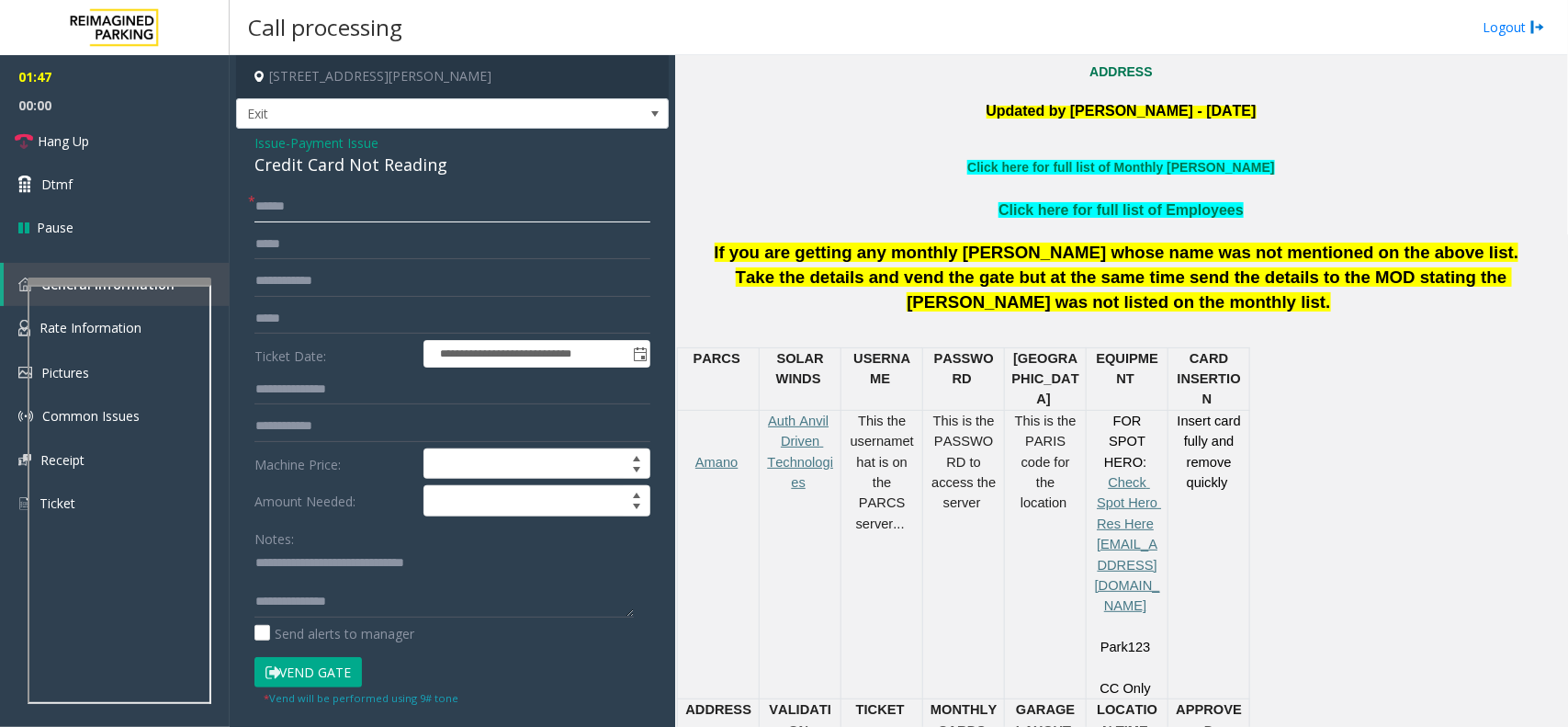 type on "*****" 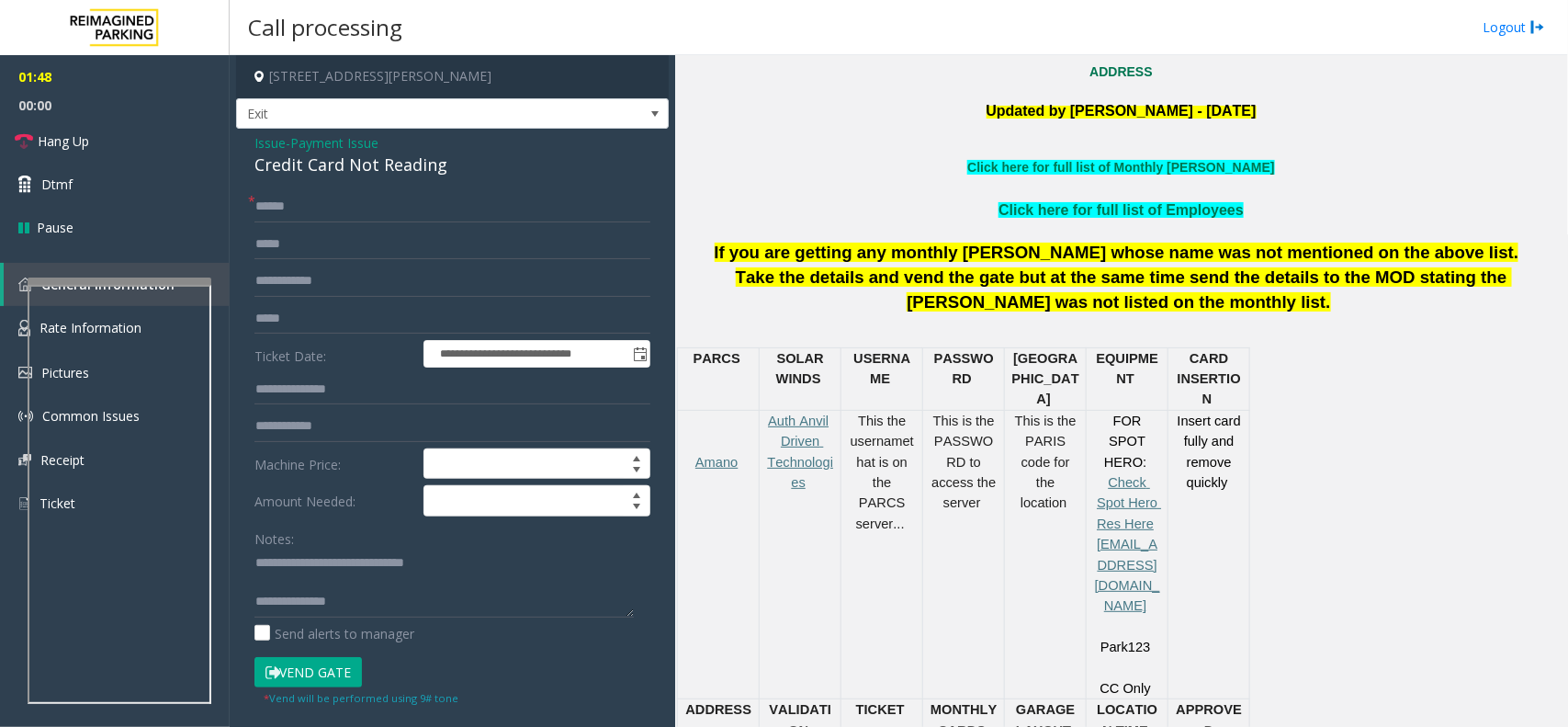 click on "Vend Gate" 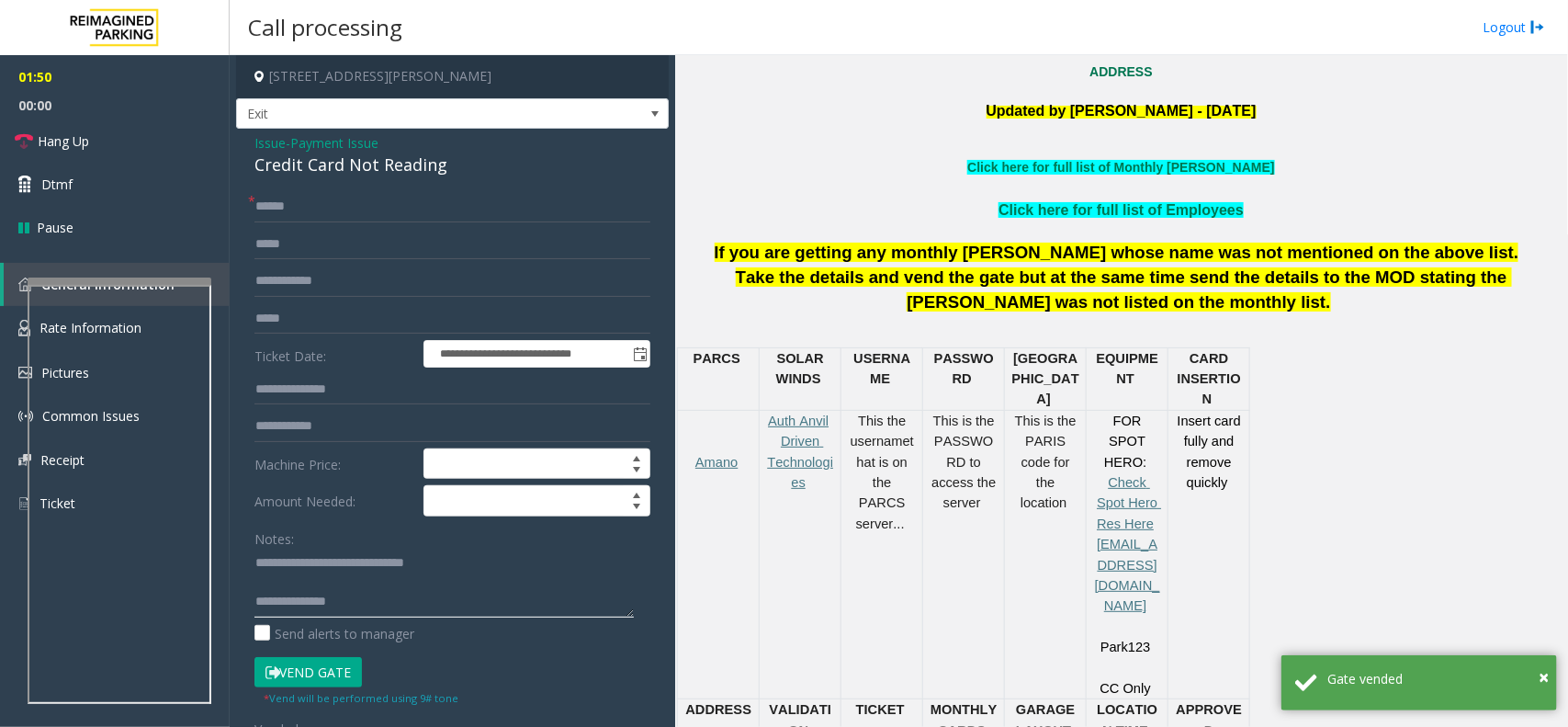 scroll, scrollTop: 19, scrollLeft: 0, axis: vertical 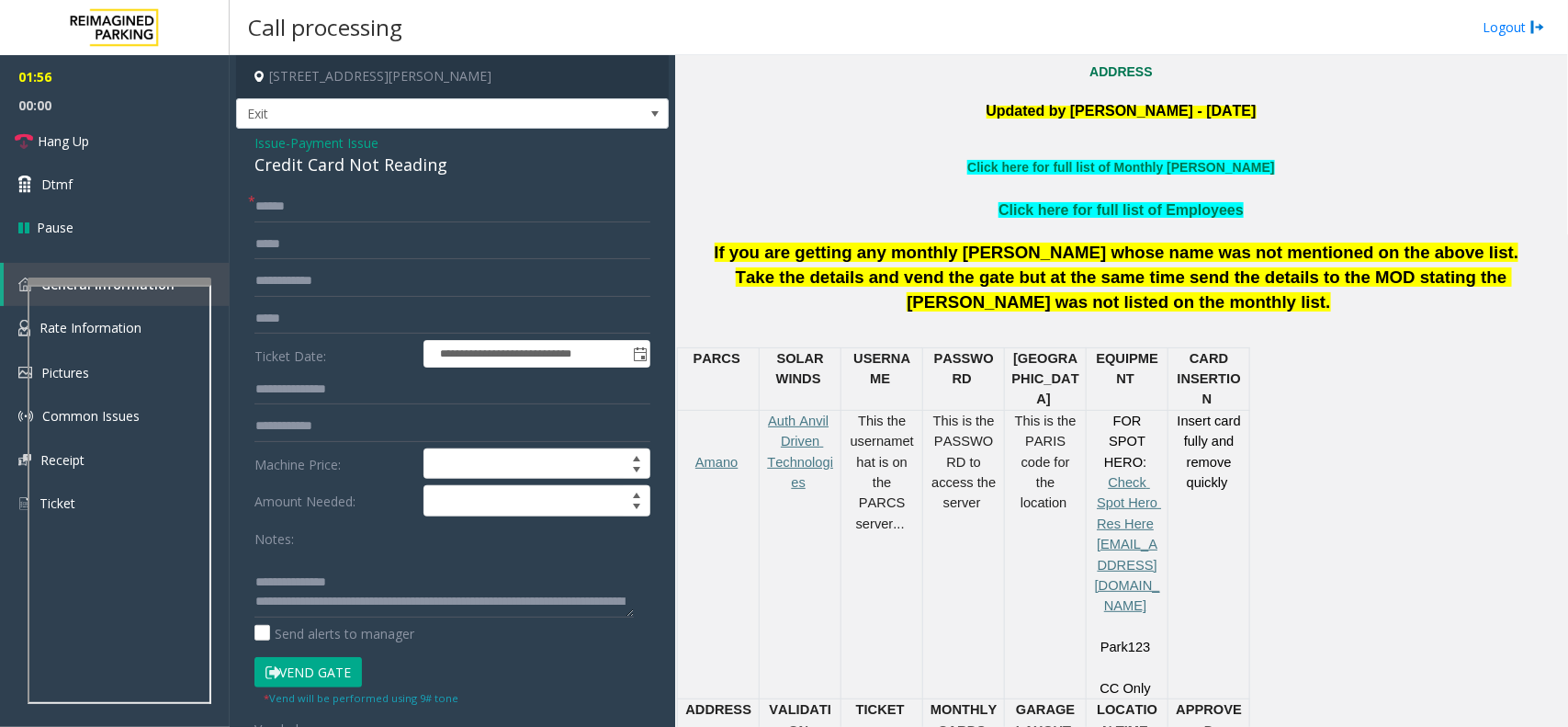 drag, startPoint x: 393, startPoint y: 599, endPoint x: 1324, endPoint y: 573, distance: 931.36298 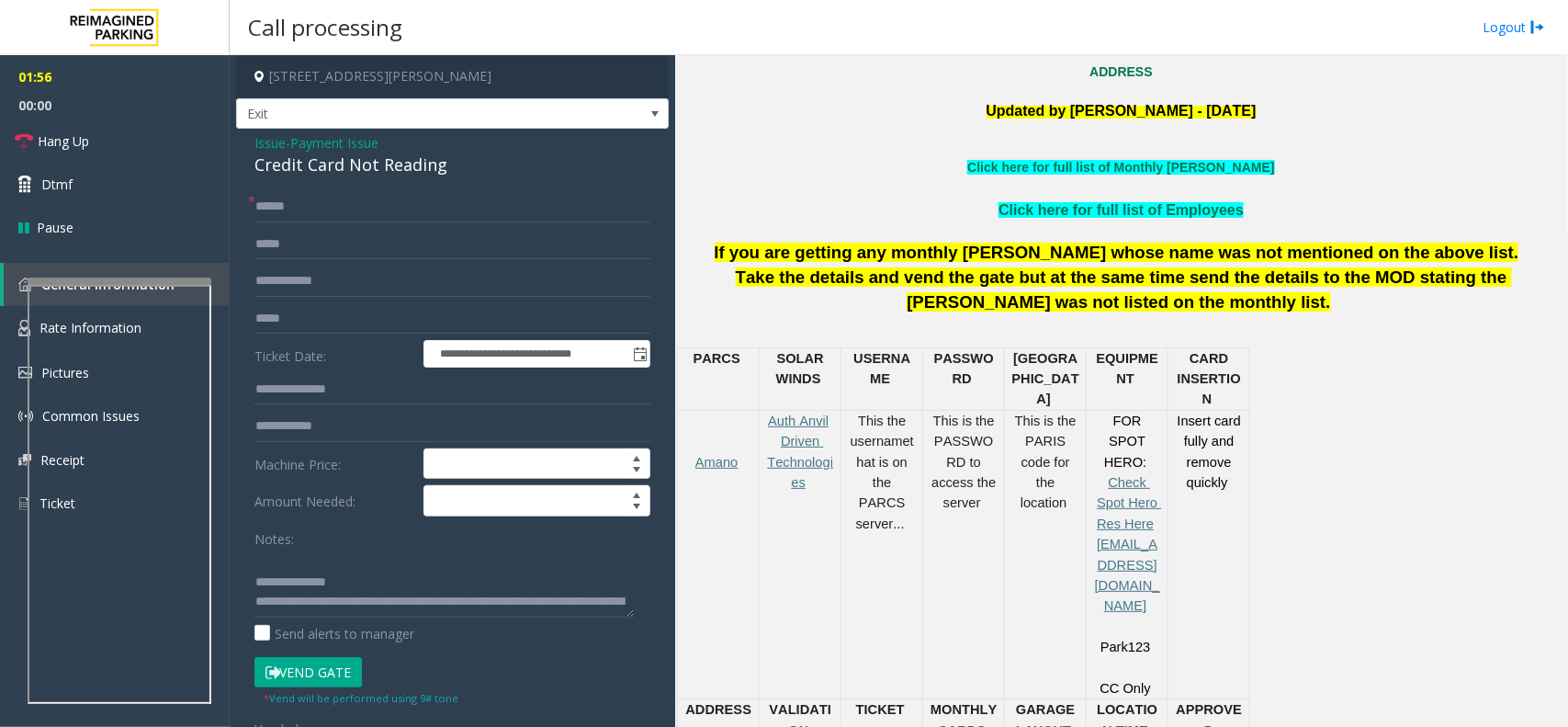 click on "PARCS   SOLAR WINDS   USERNAME   PASSWOR D   PARIS   EQUIPMENT   CARD INSERTION       Amano   Auth Anvil   Driven Technologies   This the username  that is on the PARCS server...       This is the PASSWORD to access the server   This is the PARIS code for the location   FOR SPOT HERO:   Check Spot Hero Res Here   lanierconnect@lanierparking.com     Park123     CC Only   Insert card fully and remove quickly   ADDRESS   VALIDATION   TICKET   MONTHLY CARDS   GARAGE LAYOUT   LOCATION TIME   APPROVED VENDORS             Bar code facing up on the right side       Click here for the local time       https://reeftechnology-my.sharepoint.com/:x:/r/personal/jyoti_teotia_reimaginedparking_com/_layouts/15/Doc.aspx?sourcedoc=%7B8C670304-24FF-4B48-9FEF-1486E16C0922%7D&file=updated%20Lot%2037-309%20Oct%20monthly%20parking%20list%20.xlsx&action=default&mobileredirect=true" 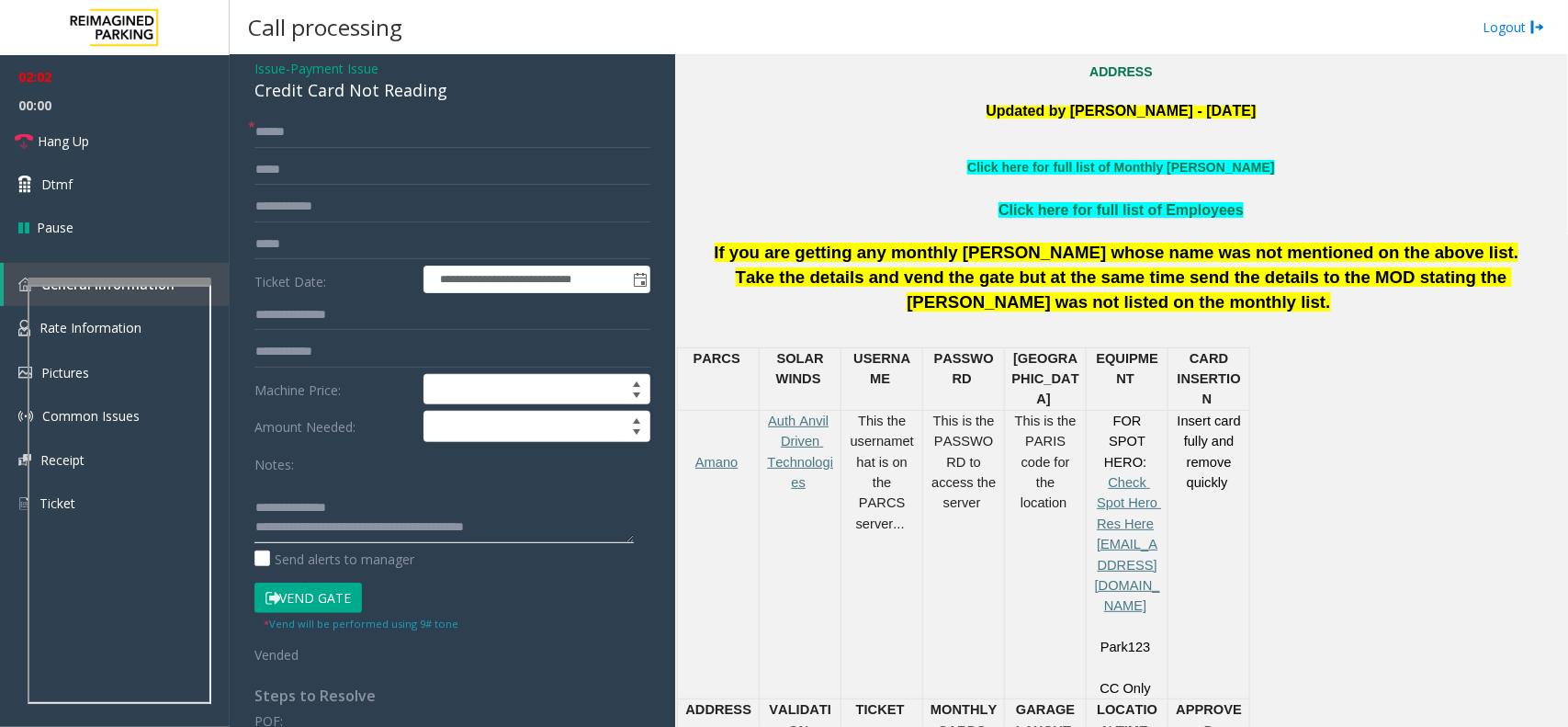 scroll, scrollTop: 115, scrollLeft: 0, axis: vertical 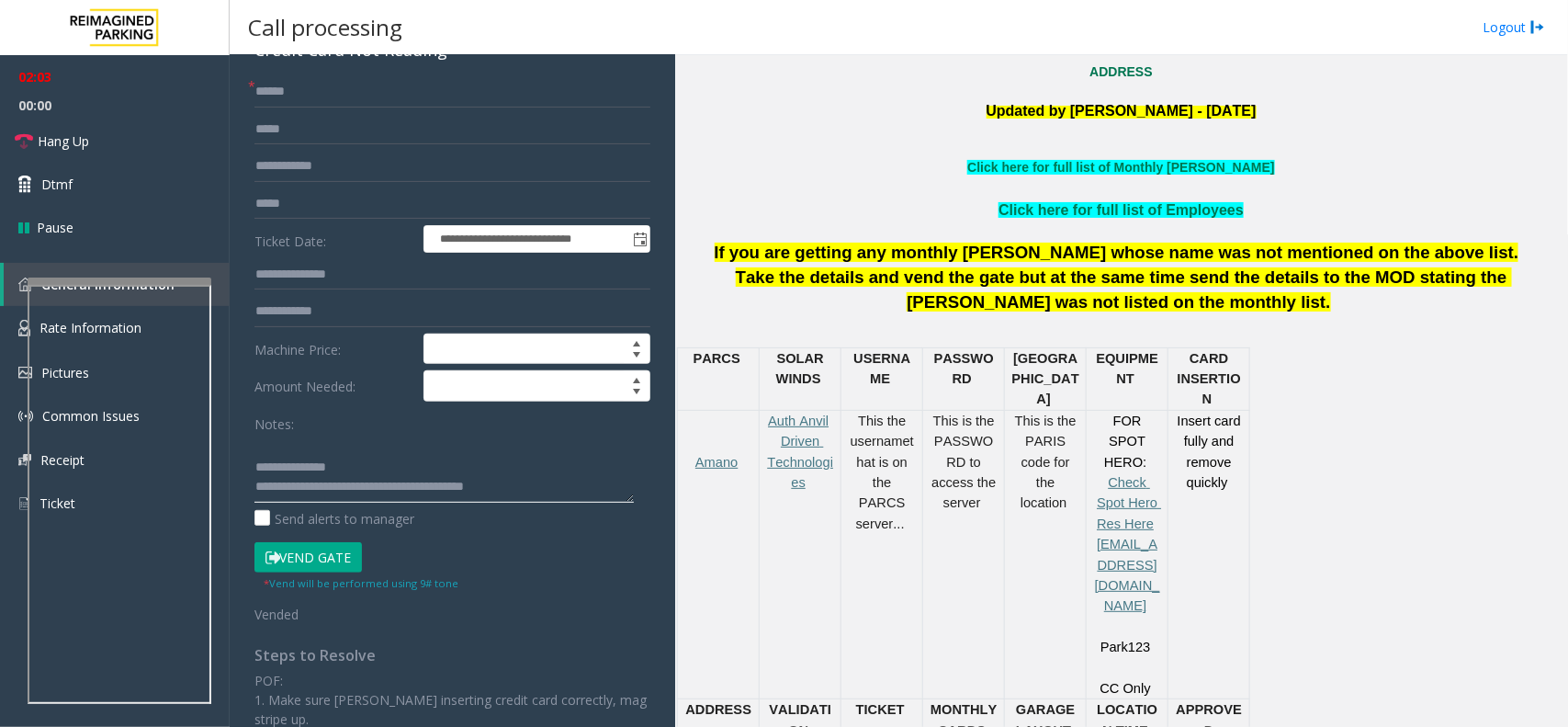 click 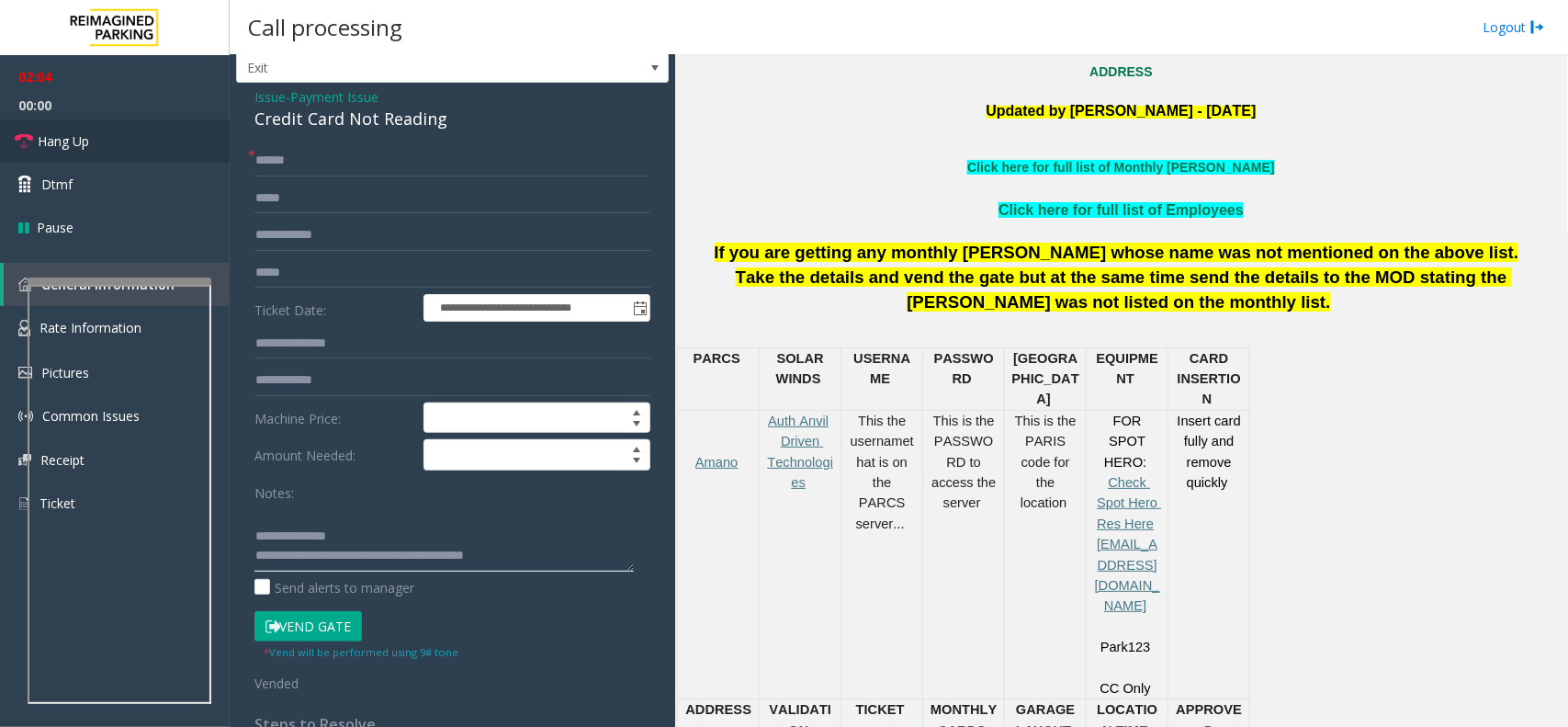 scroll, scrollTop: 0, scrollLeft: 0, axis: both 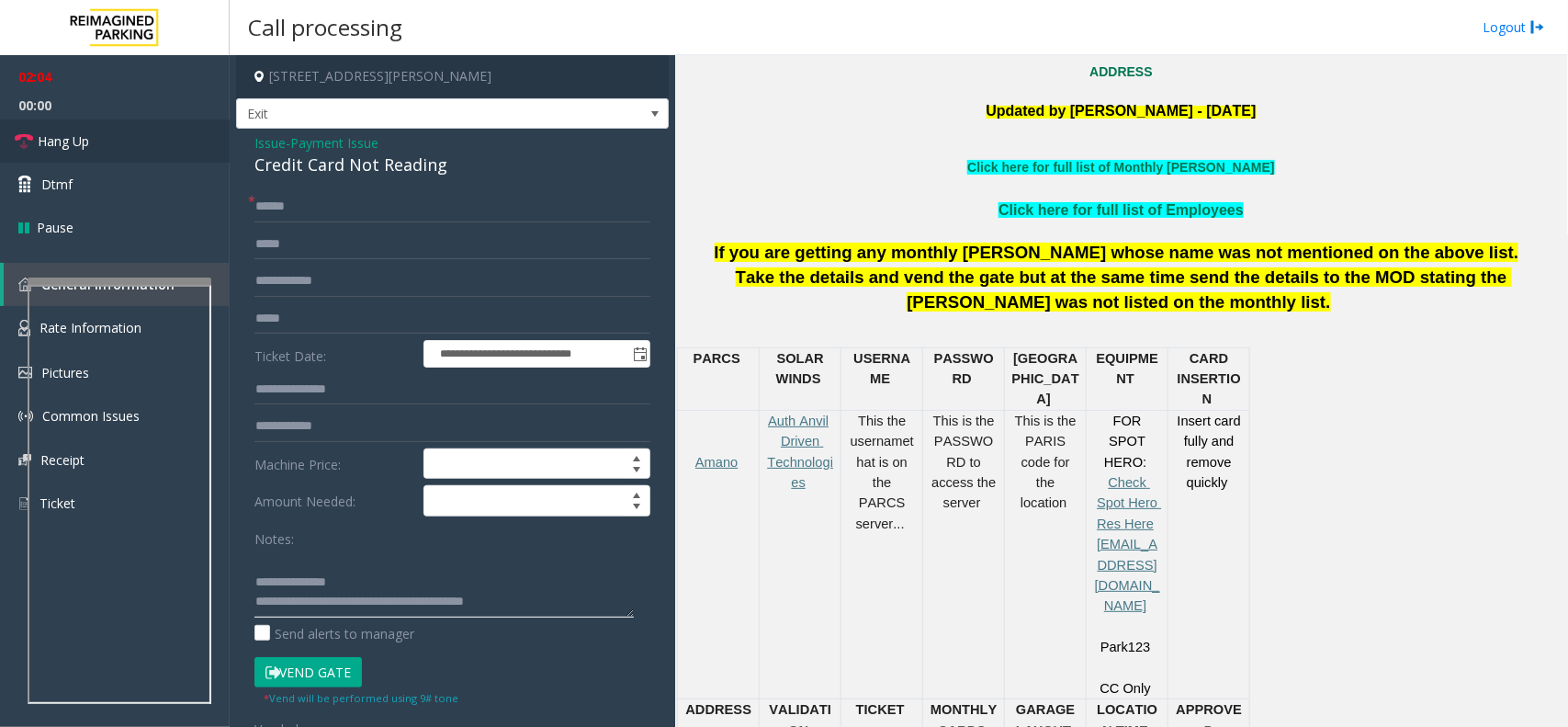 type on "**********" 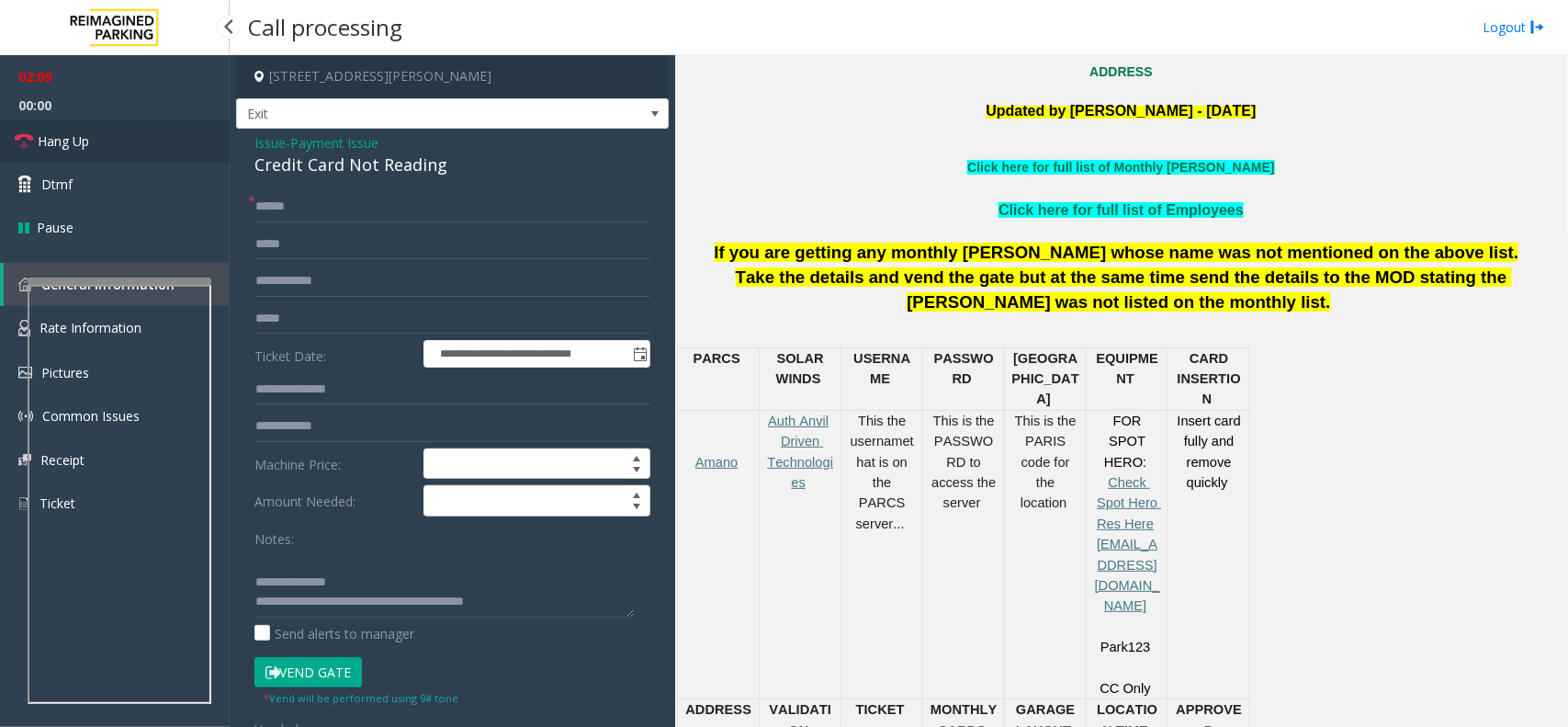 click on "Hang Up" at bounding box center (115, 141) 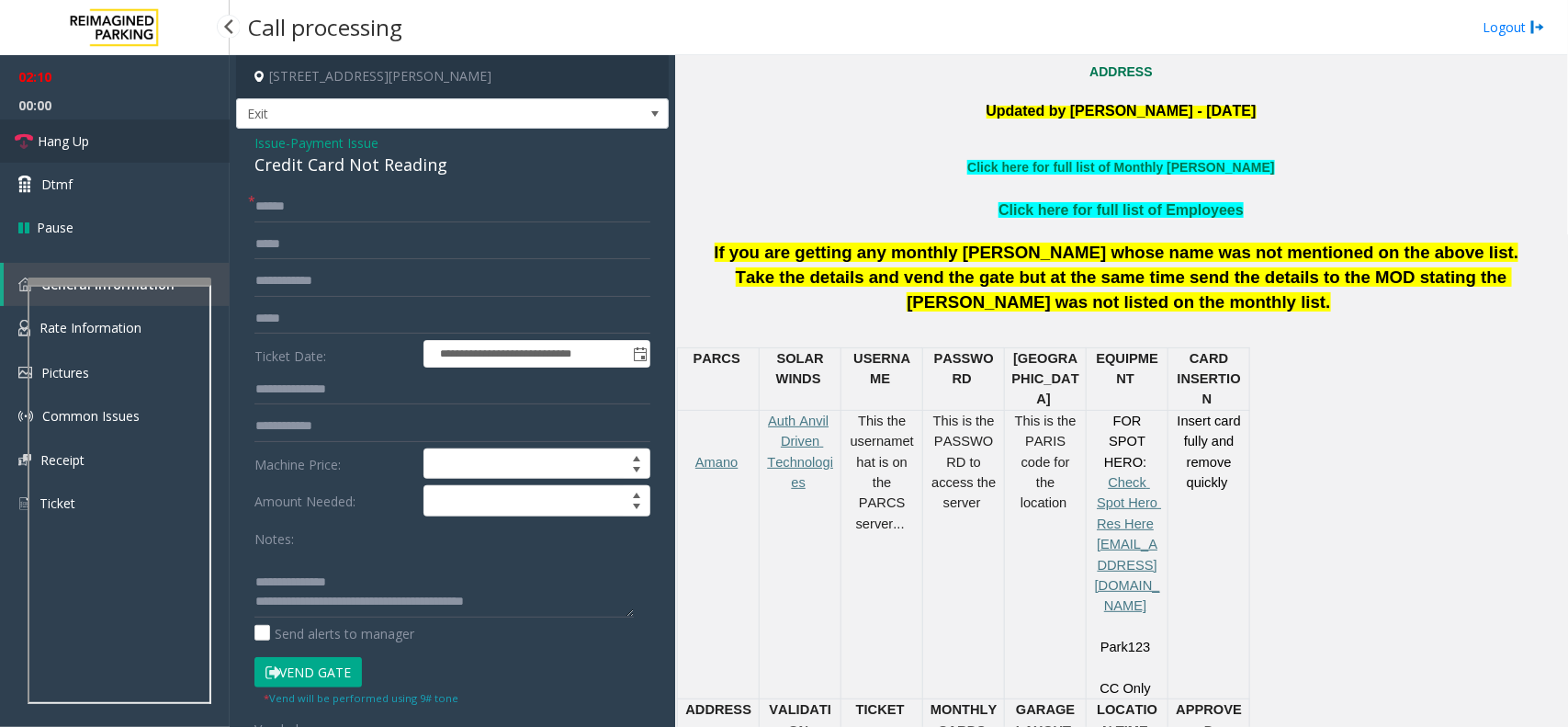 click on "Hang Up" at bounding box center [115, 141] 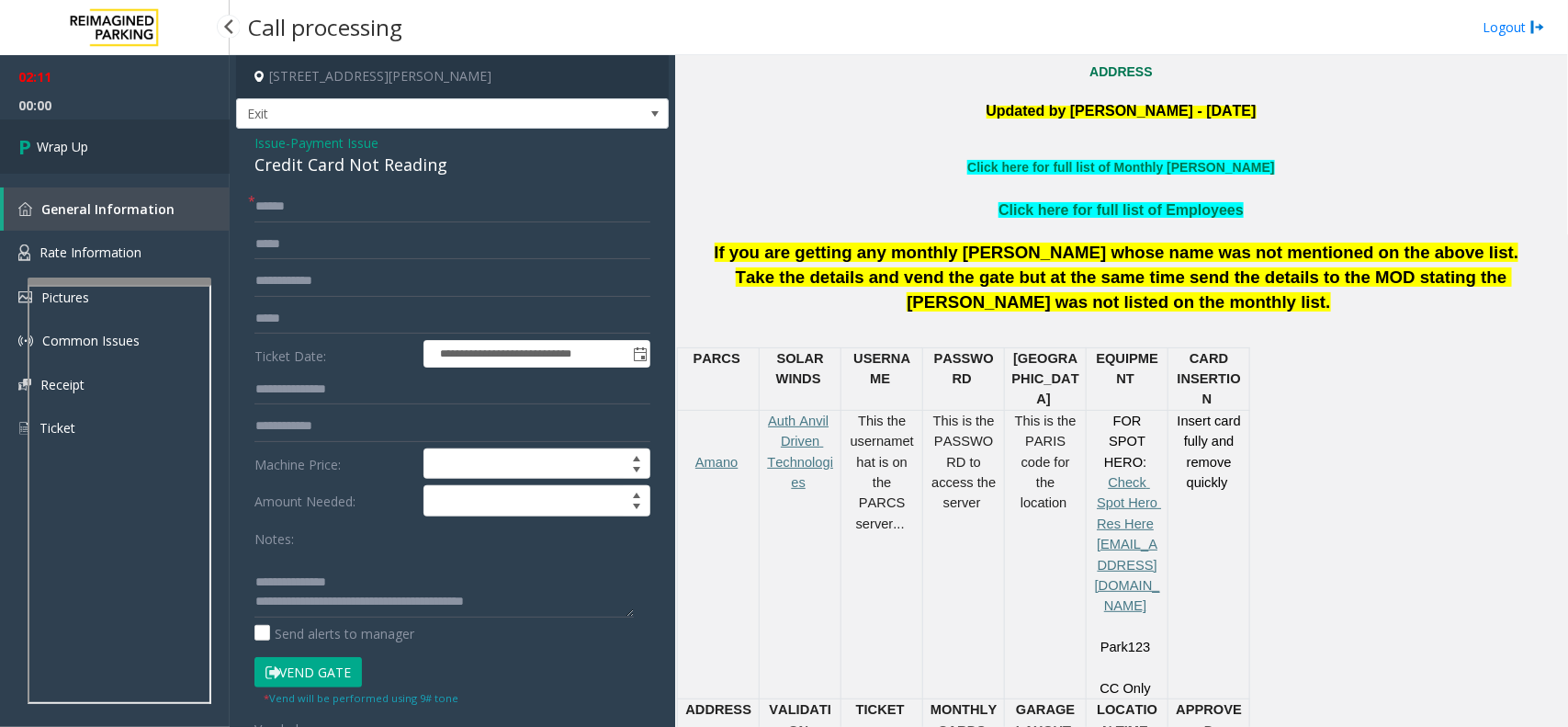 click on "Wrap Up" at bounding box center (115, 146) 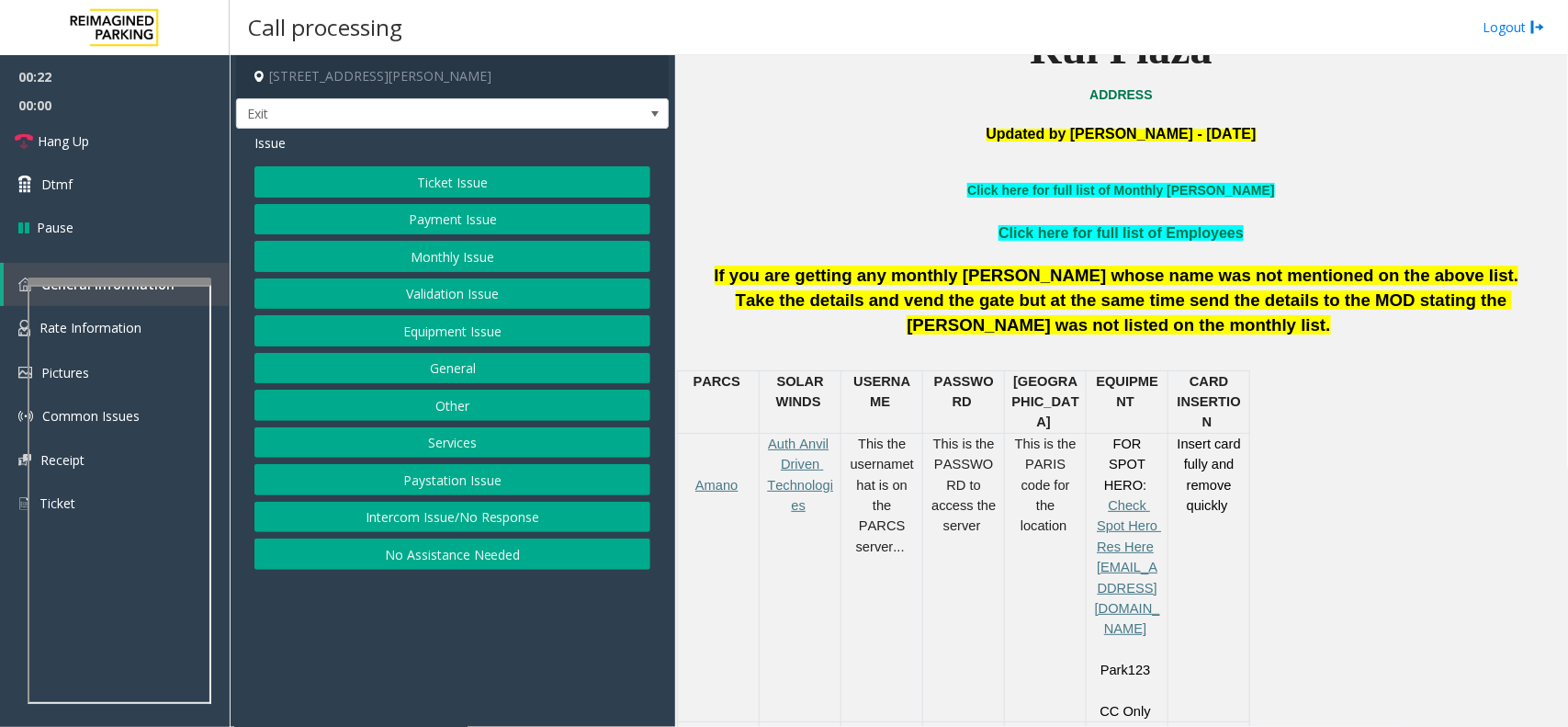 scroll, scrollTop: 460, scrollLeft: 0, axis: vertical 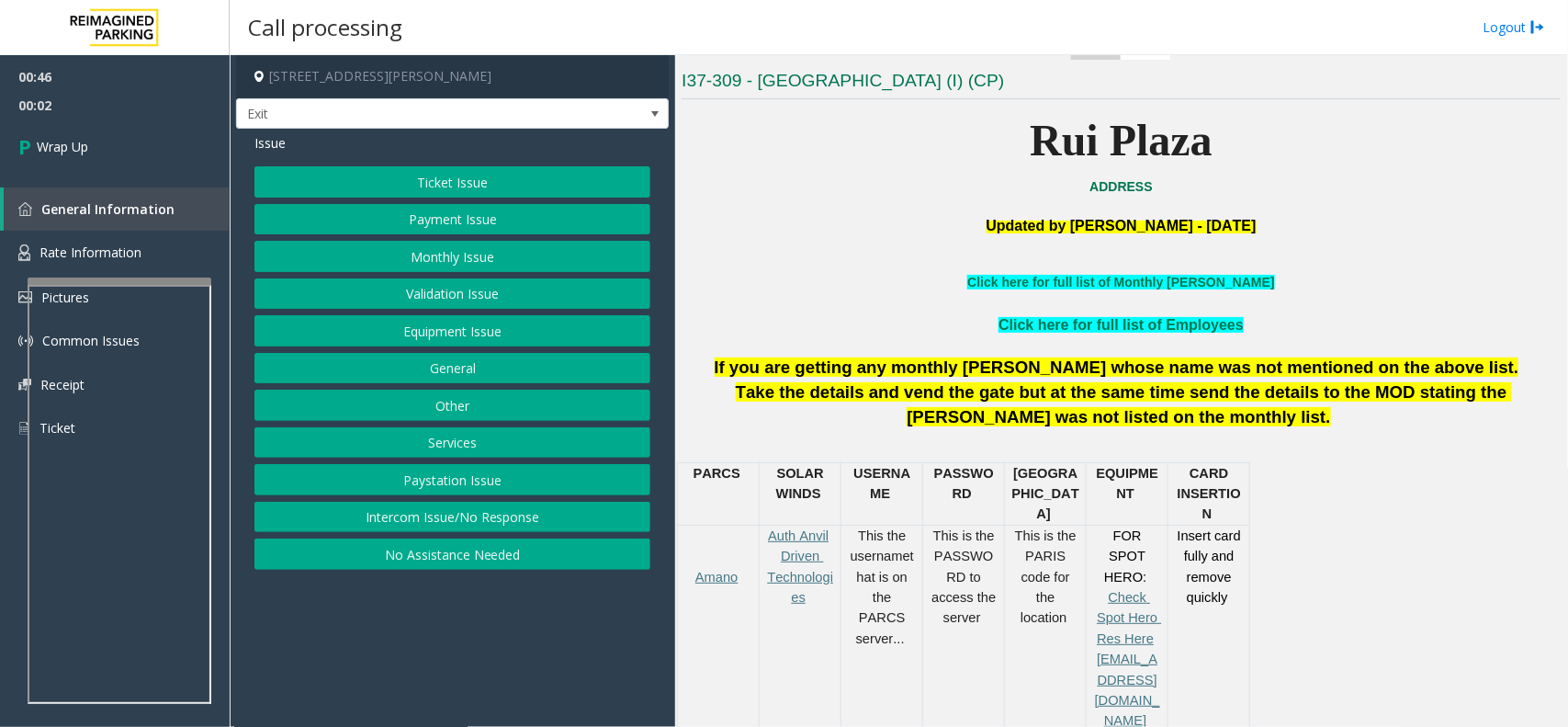 click on "Equipment Issue" 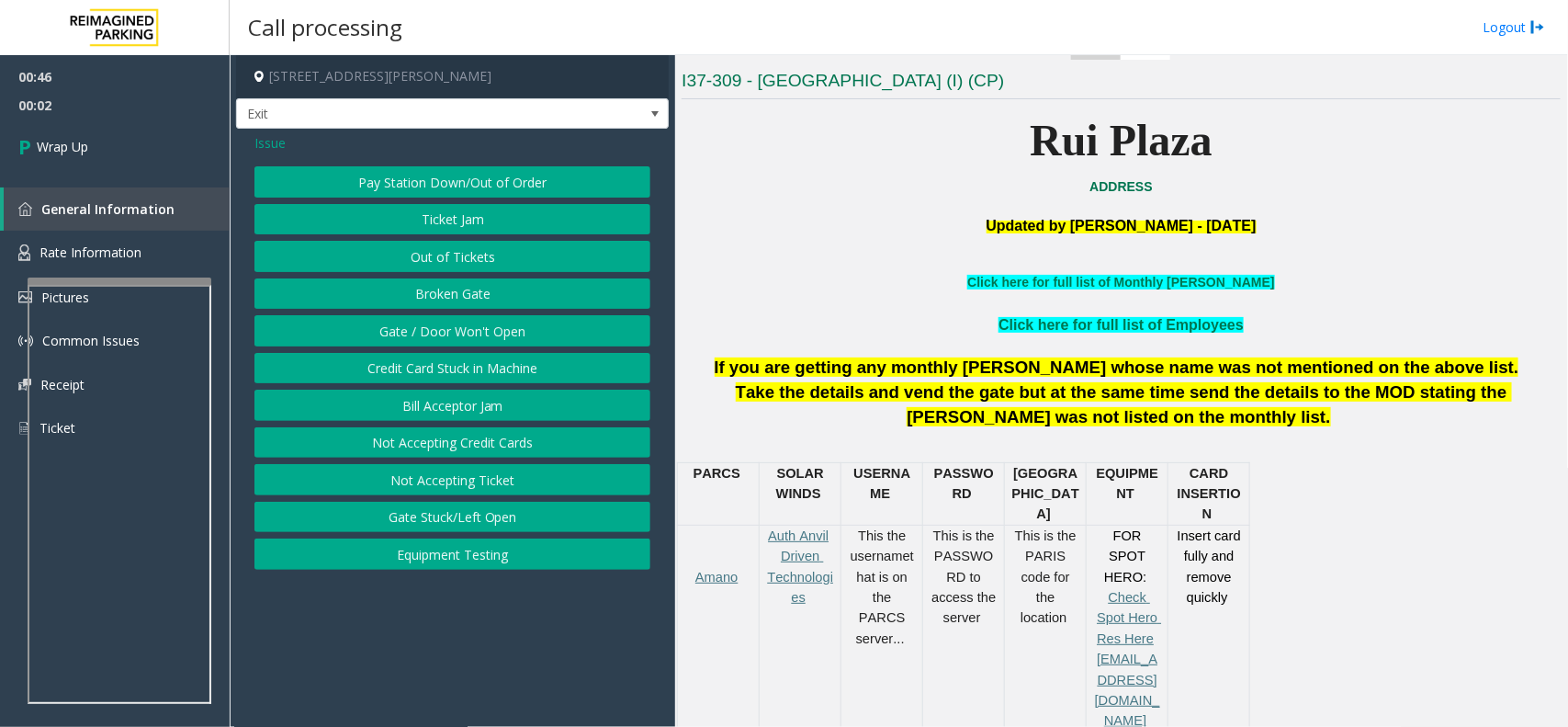 click on "Gate / Door Won't Open" 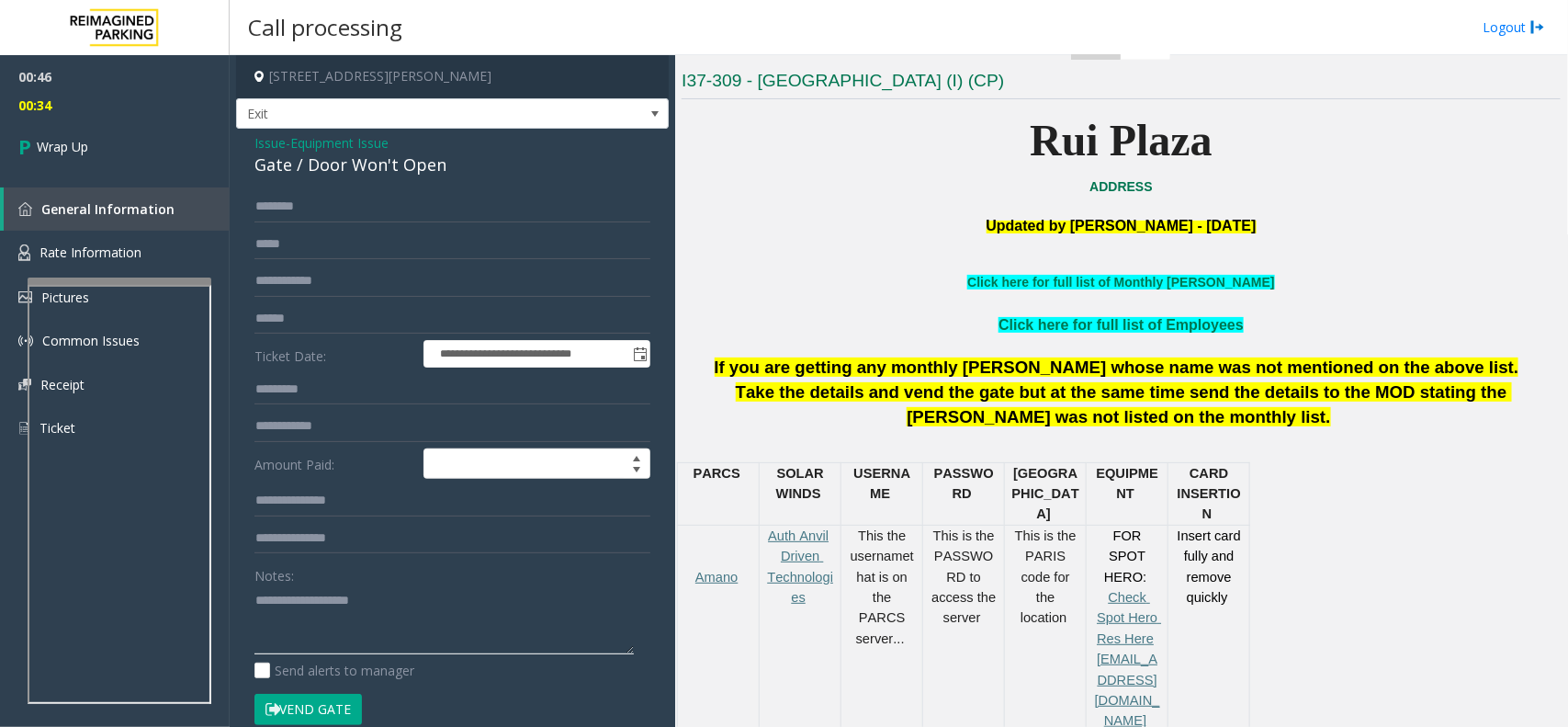 click 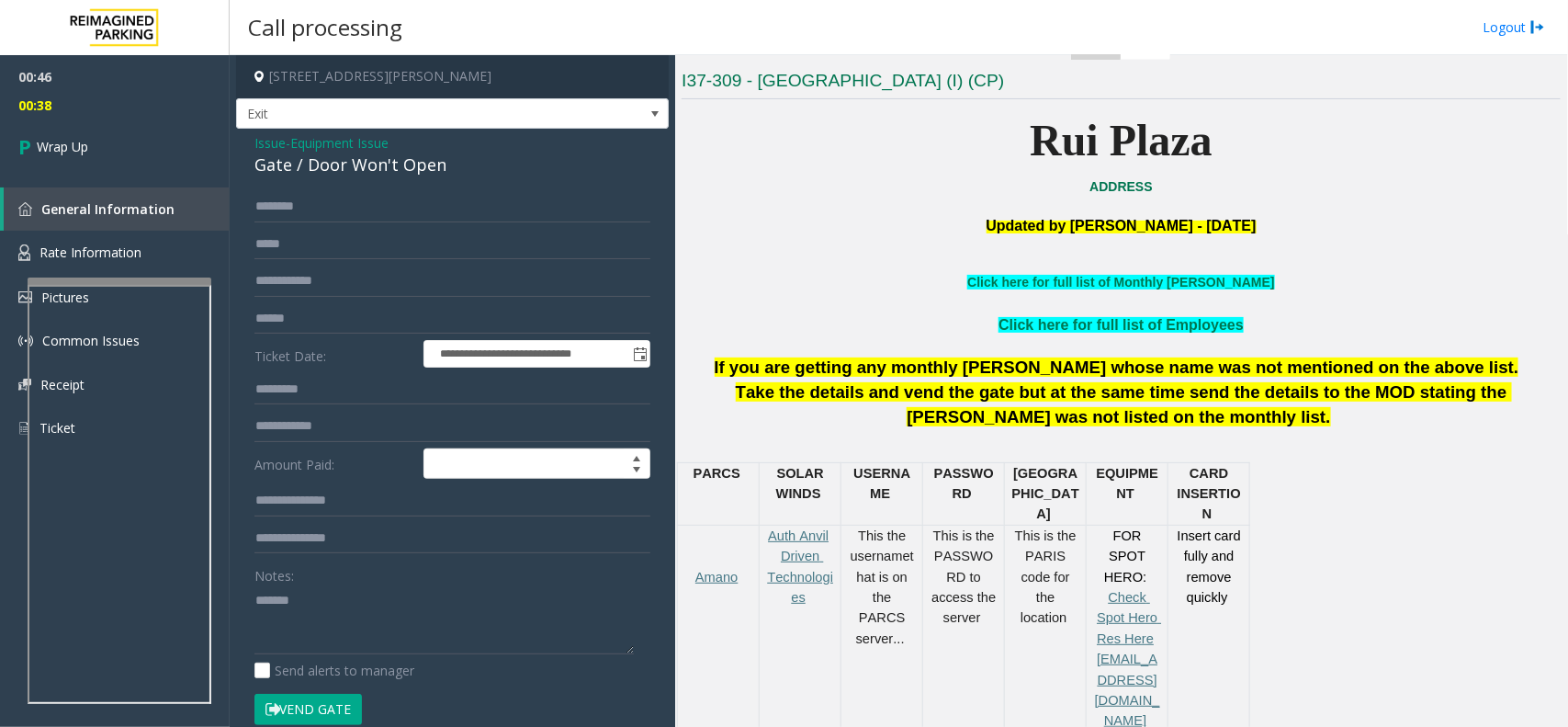 click on "Gate / Door Won't Open" 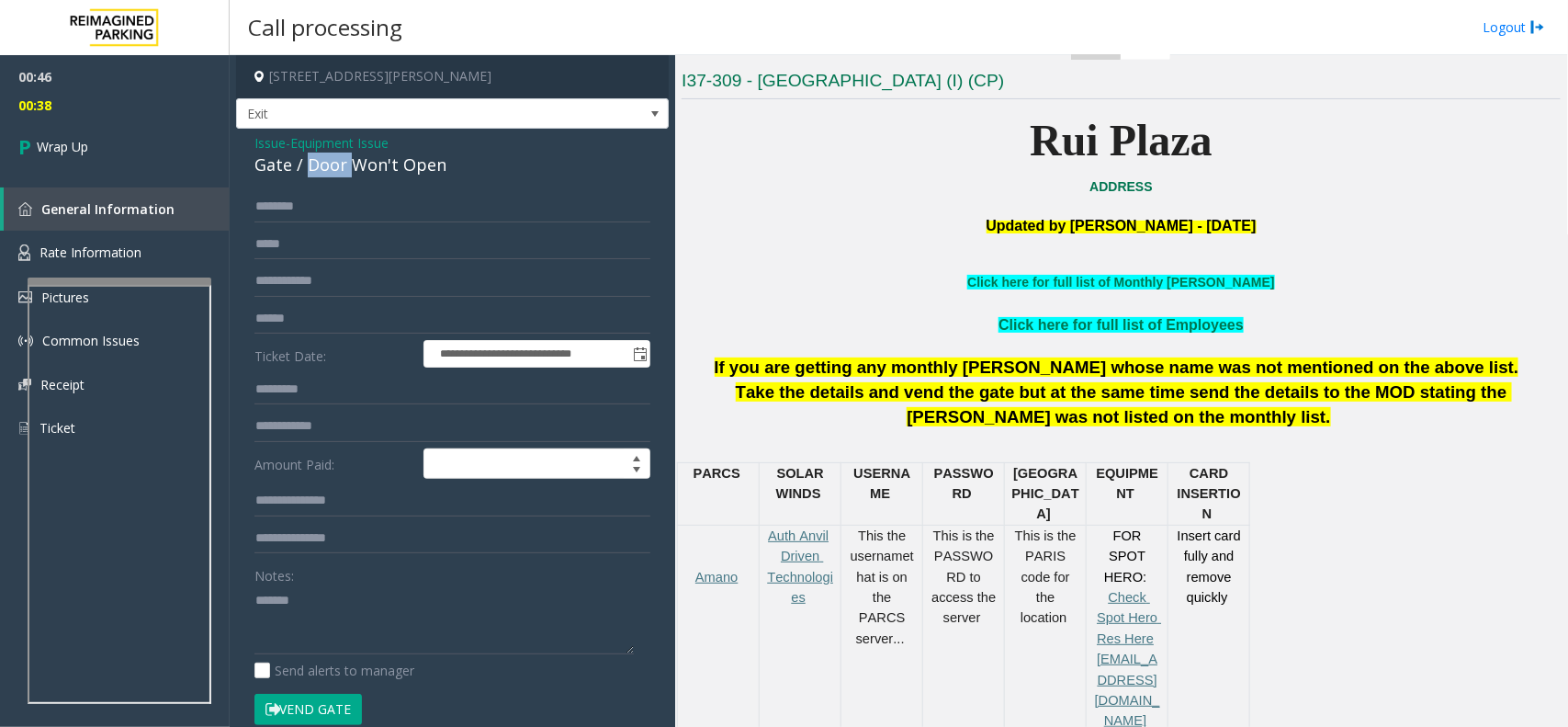 click on "Gate / Door Won't Open" 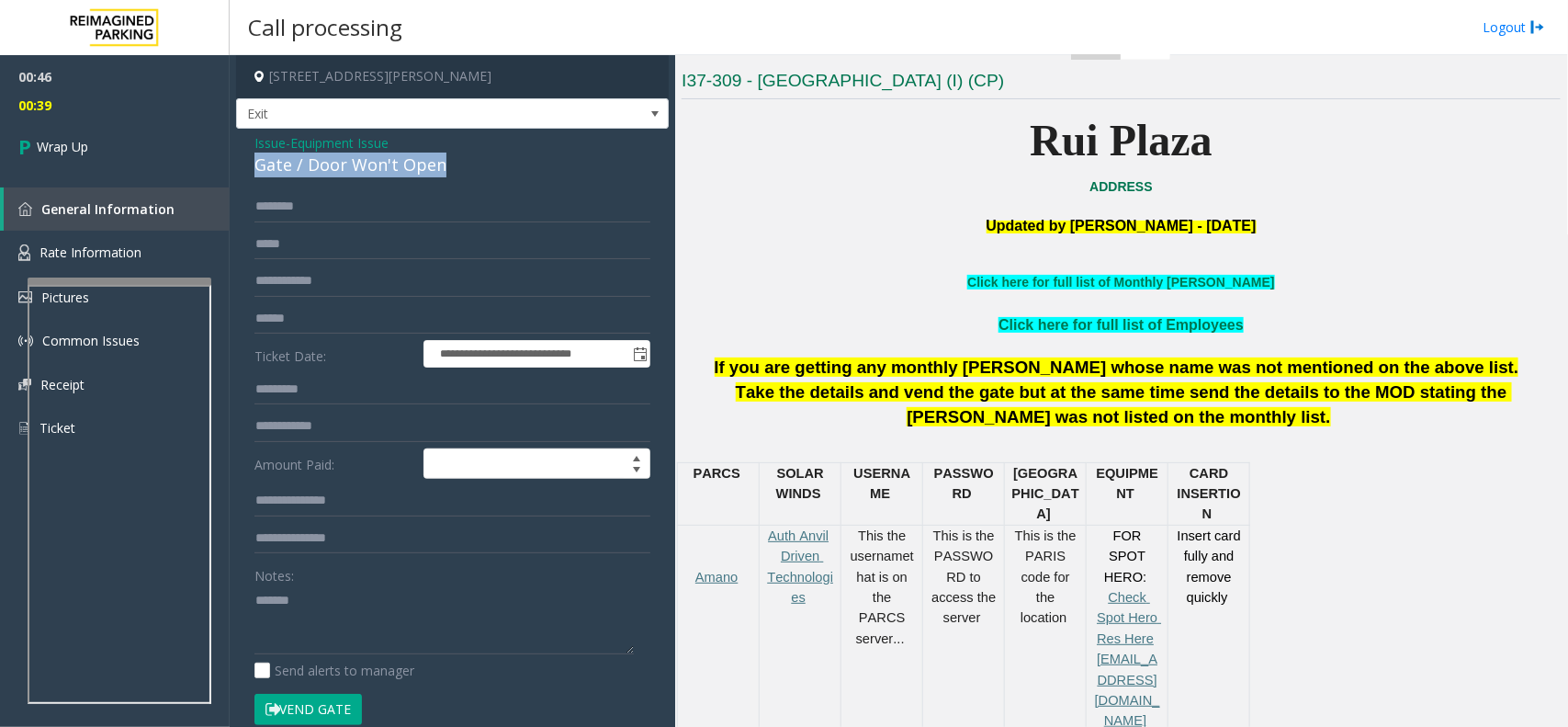 click on "Gate / Door Won't Open" 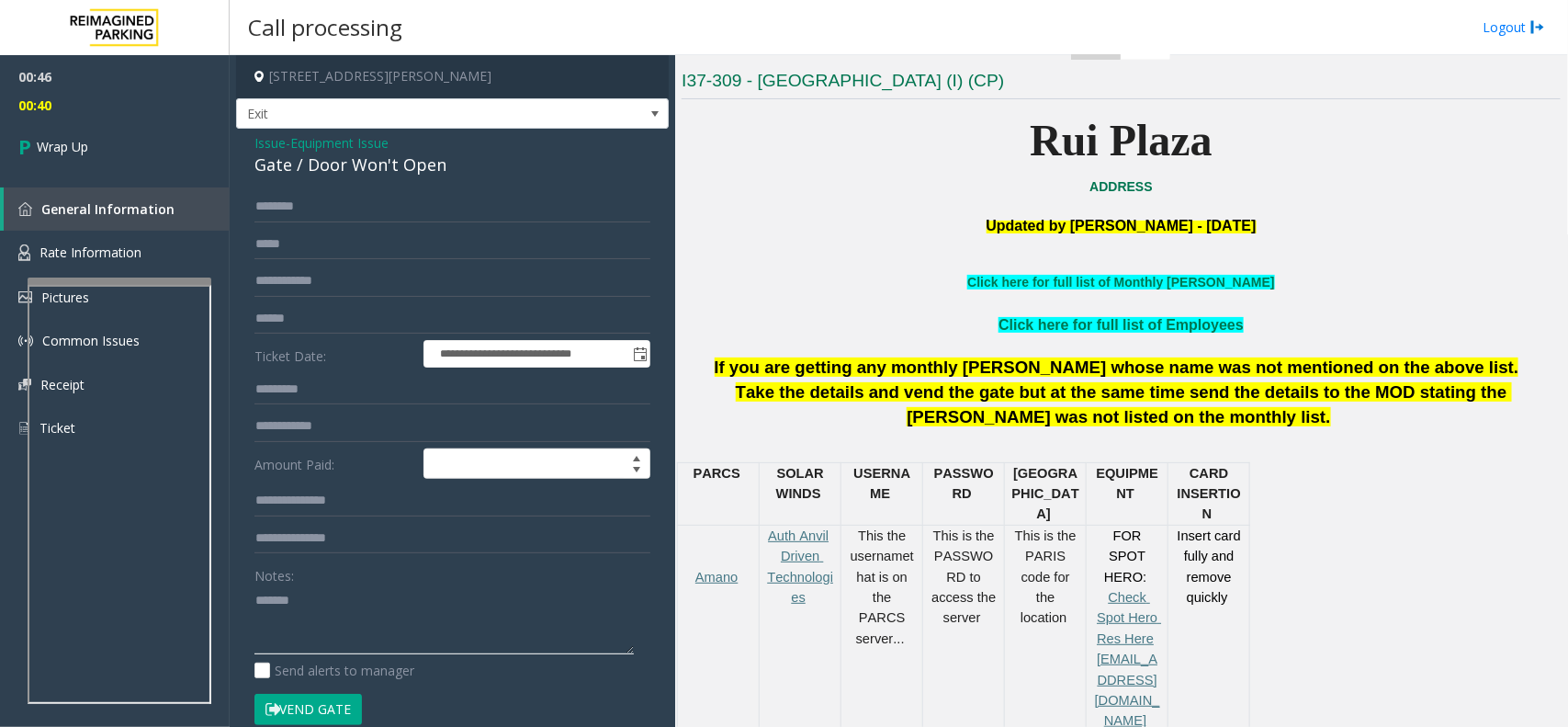 click 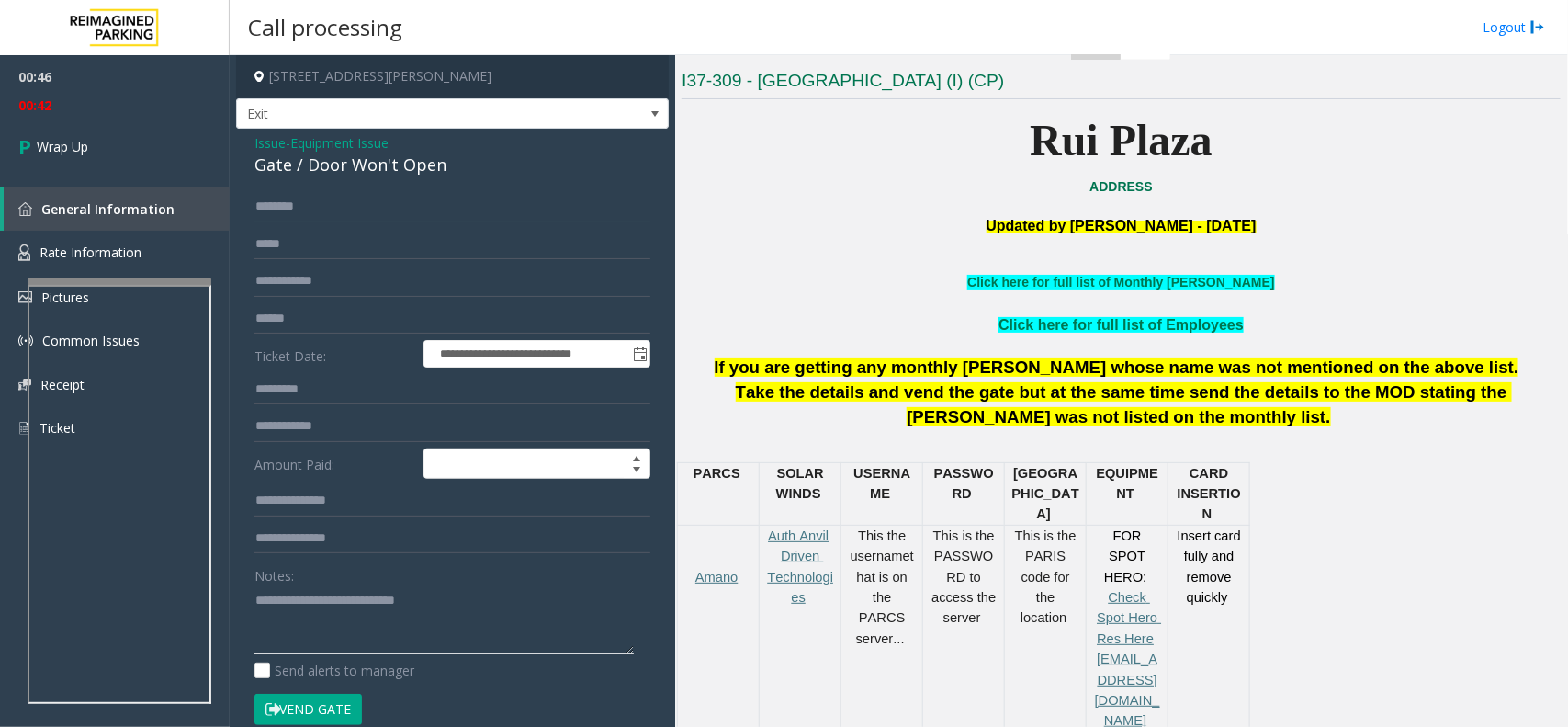 click 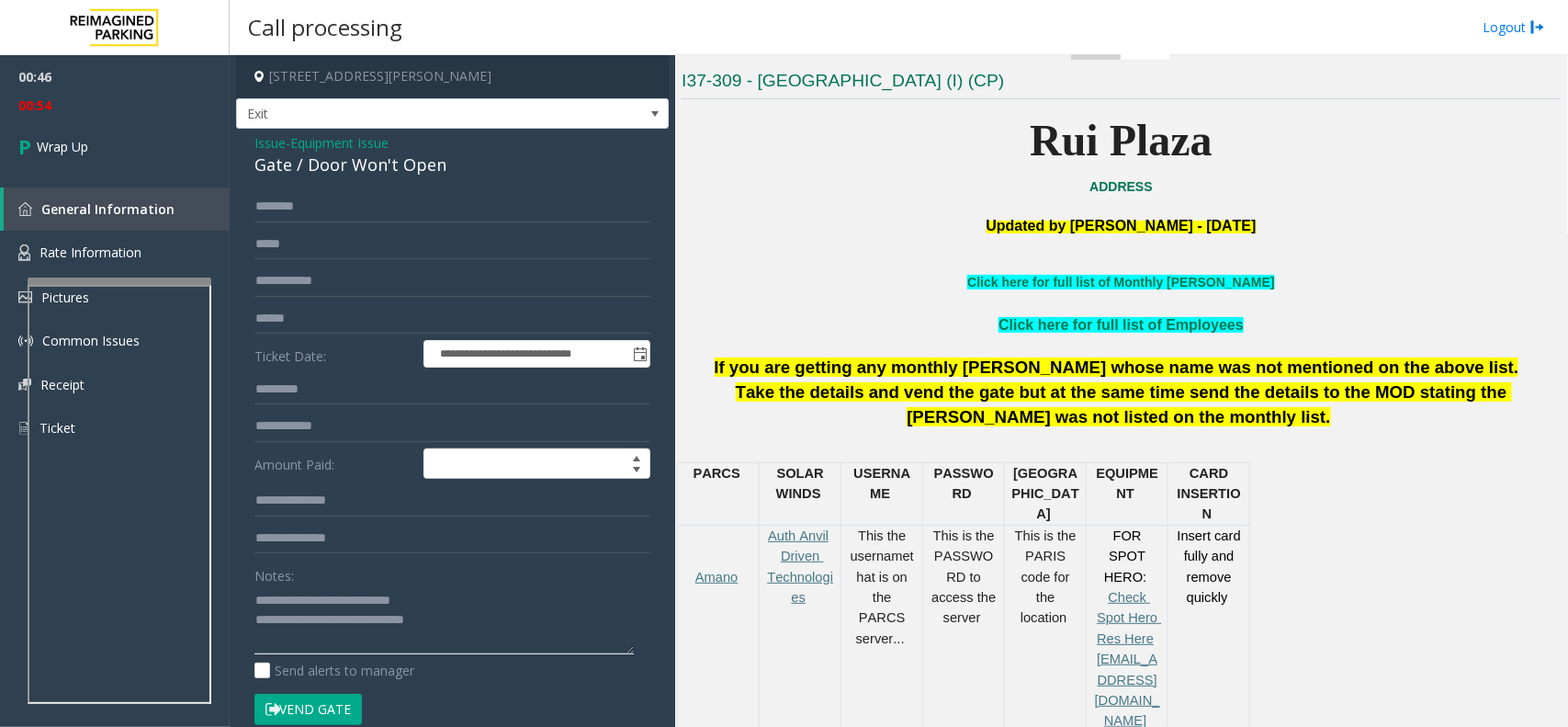 drag, startPoint x: 336, startPoint y: 608, endPoint x: 342, endPoint y: 621, distance: 14.317821 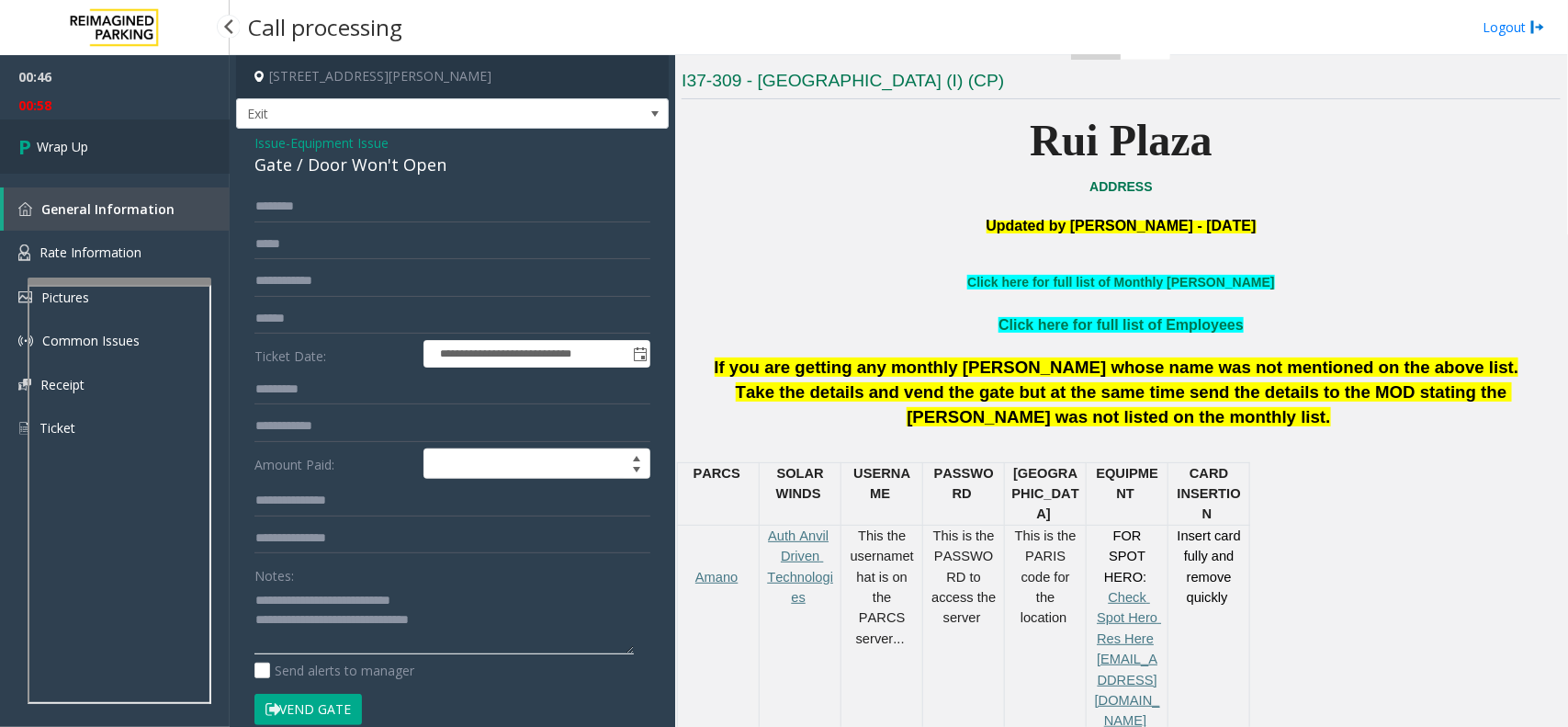 type on "**********" 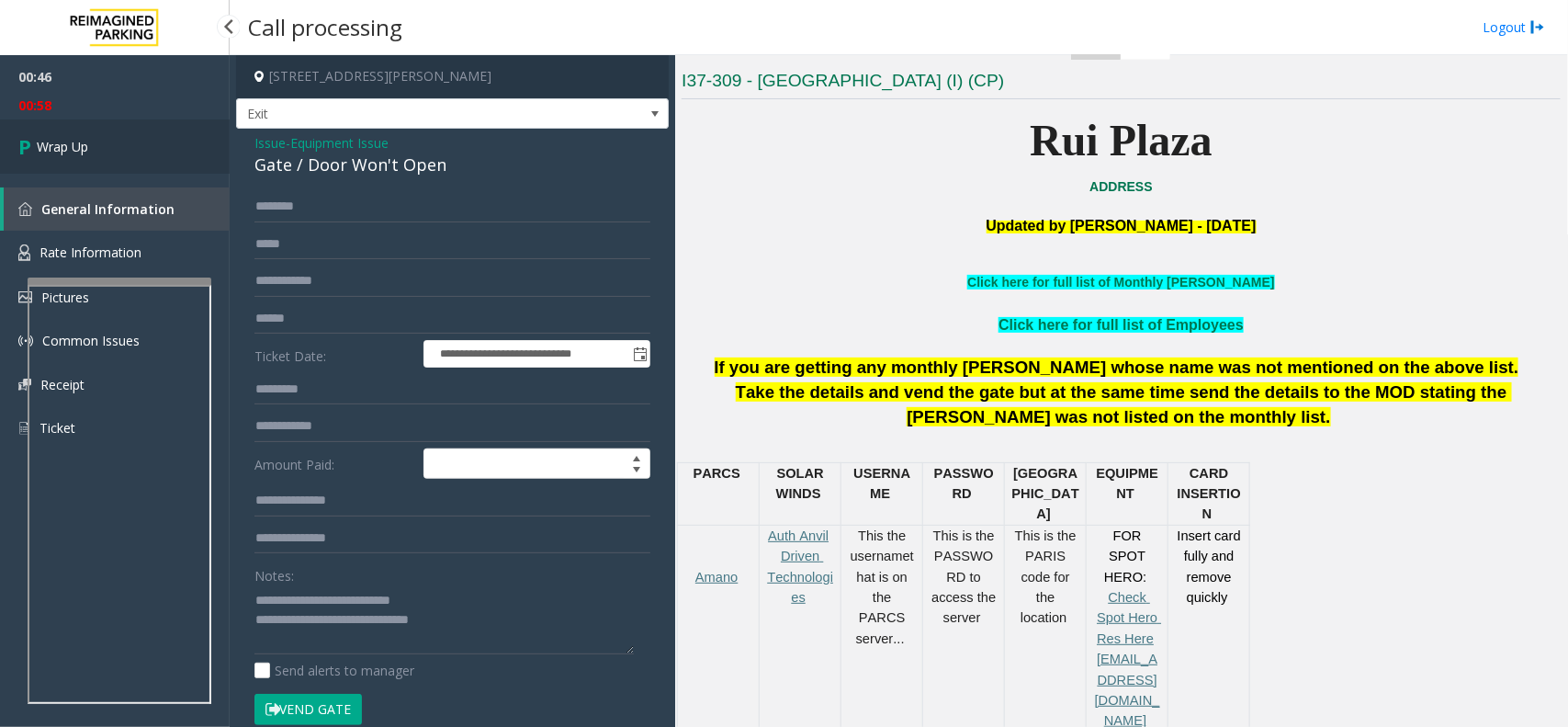 click on "Wrap Up" at bounding box center [115, 146] 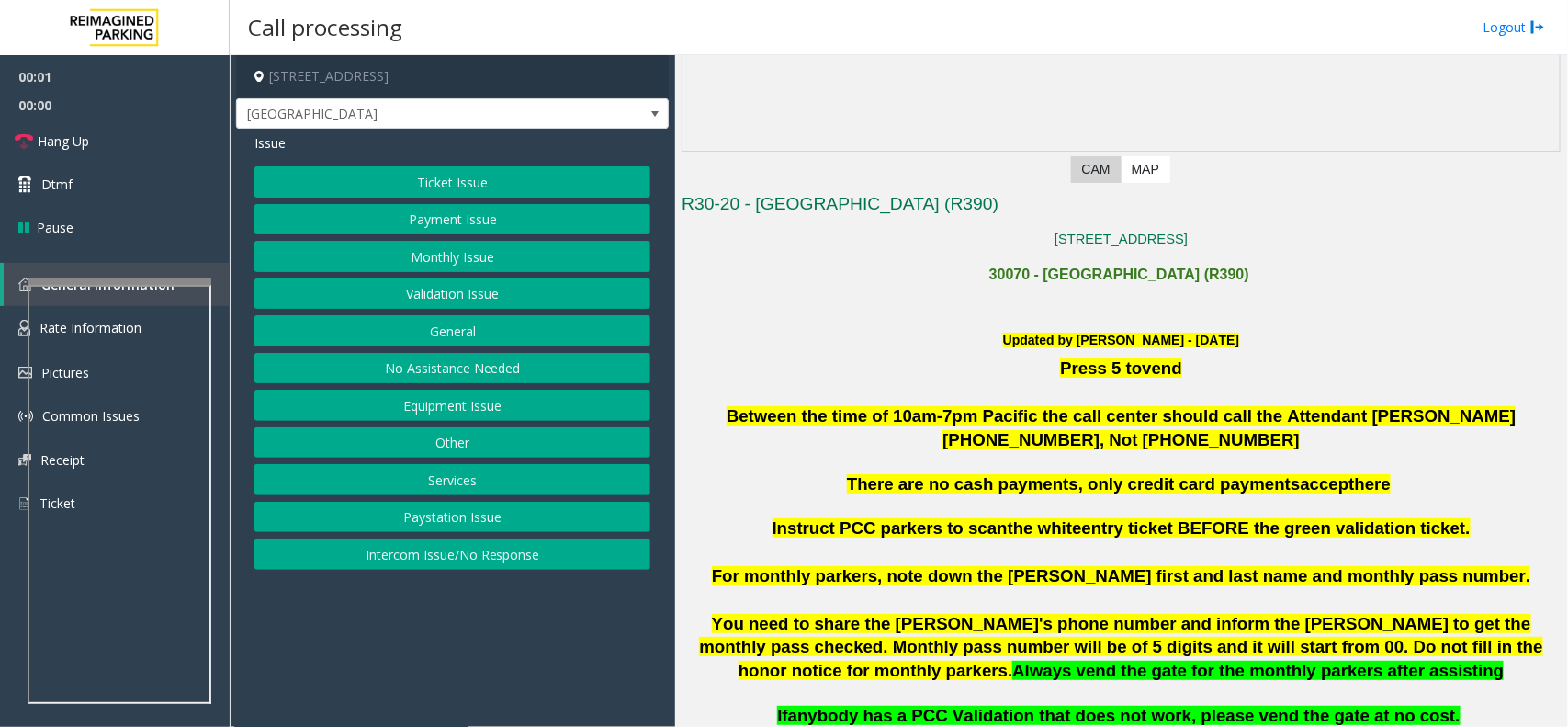scroll, scrollTop: 460, scrollLeft: 0, axis: vertical 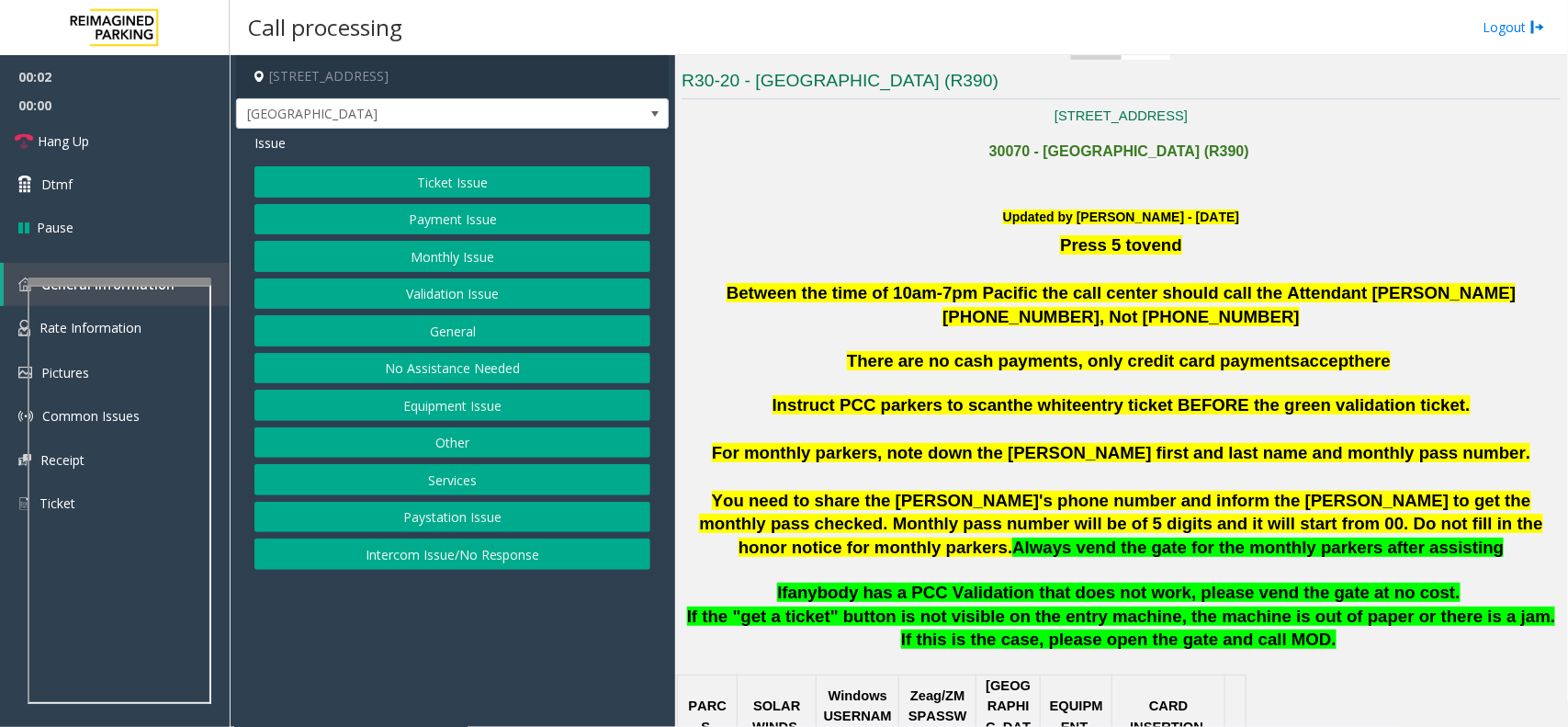 click on "Intercom Issue/No Response" 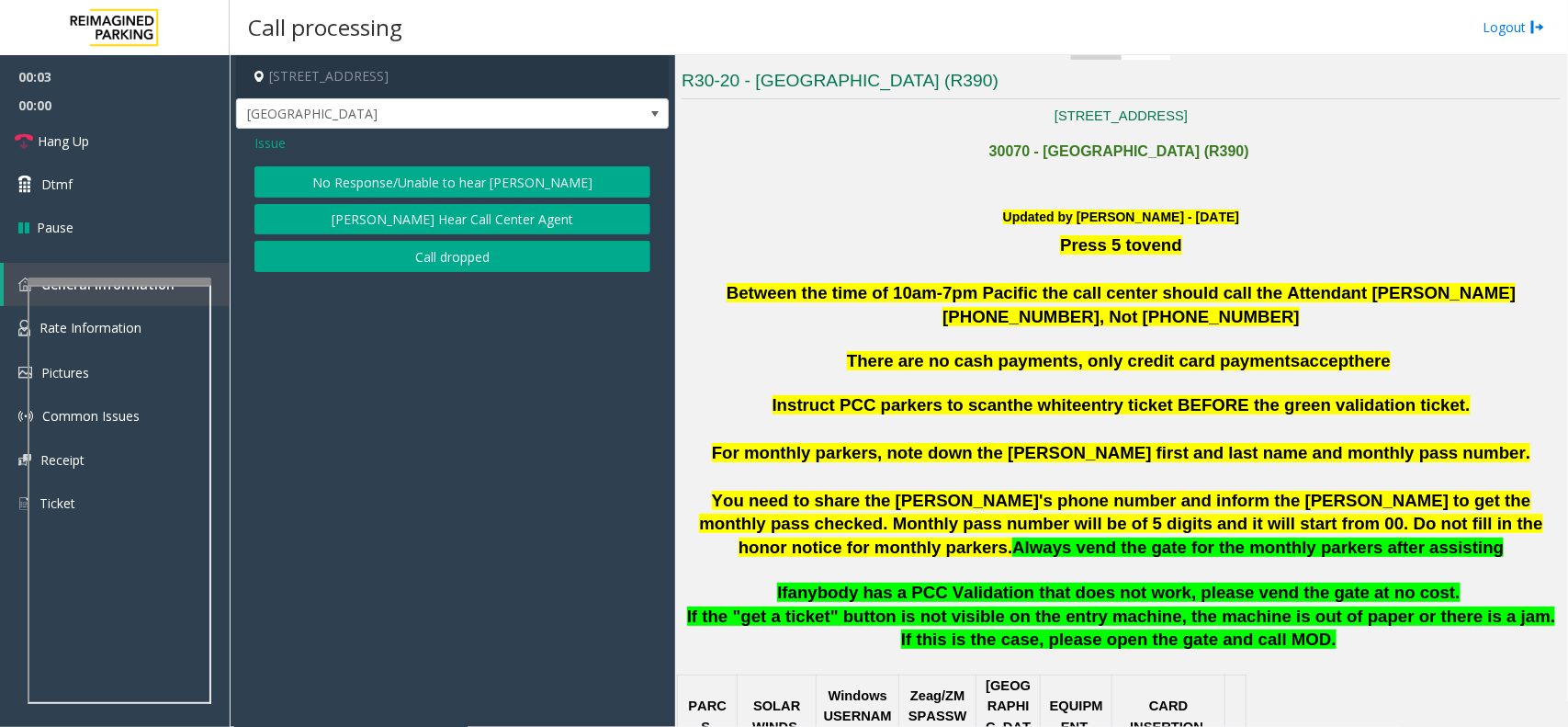 click on "No Response/Unable to hear [PERSON_NAME]" 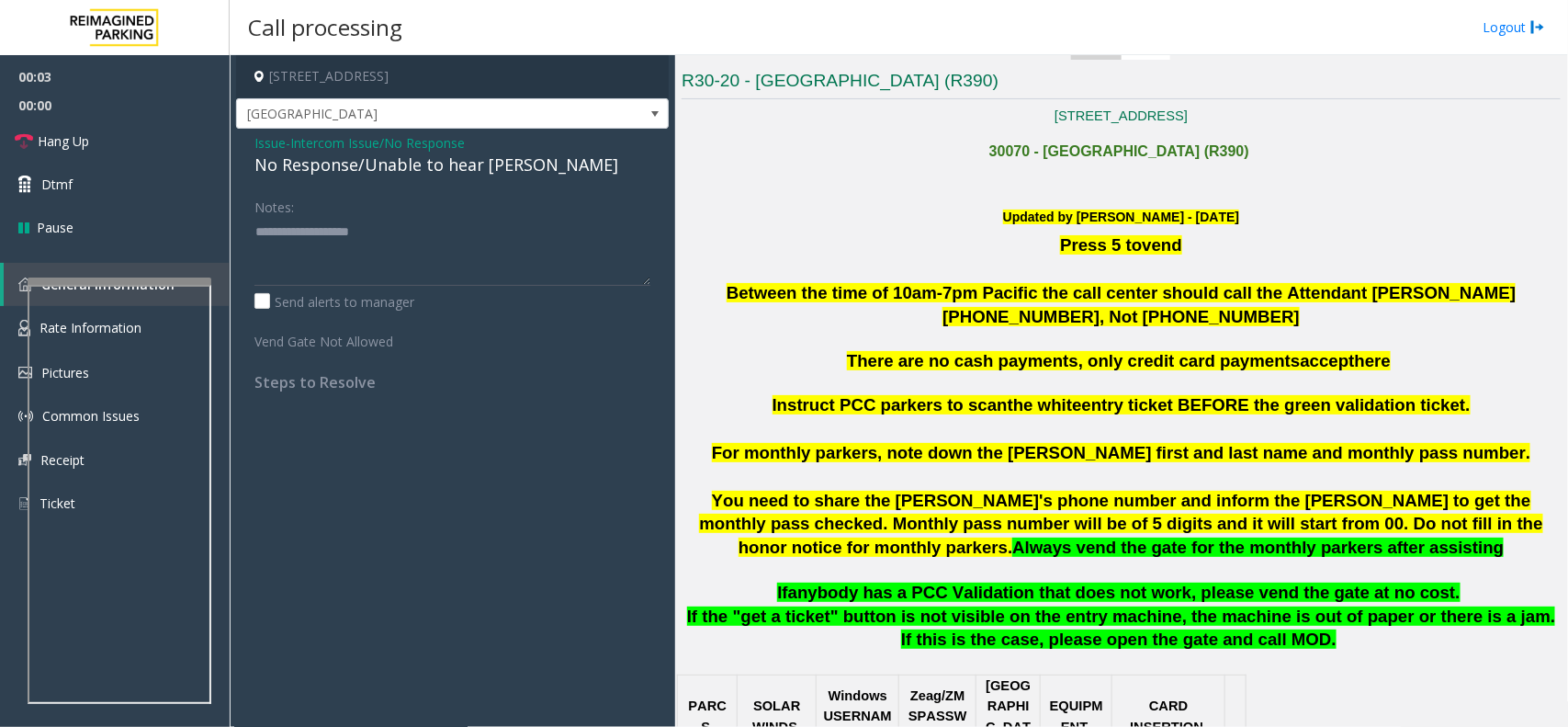 click on "No Response/Unable to hear [PERSON_NAME]" 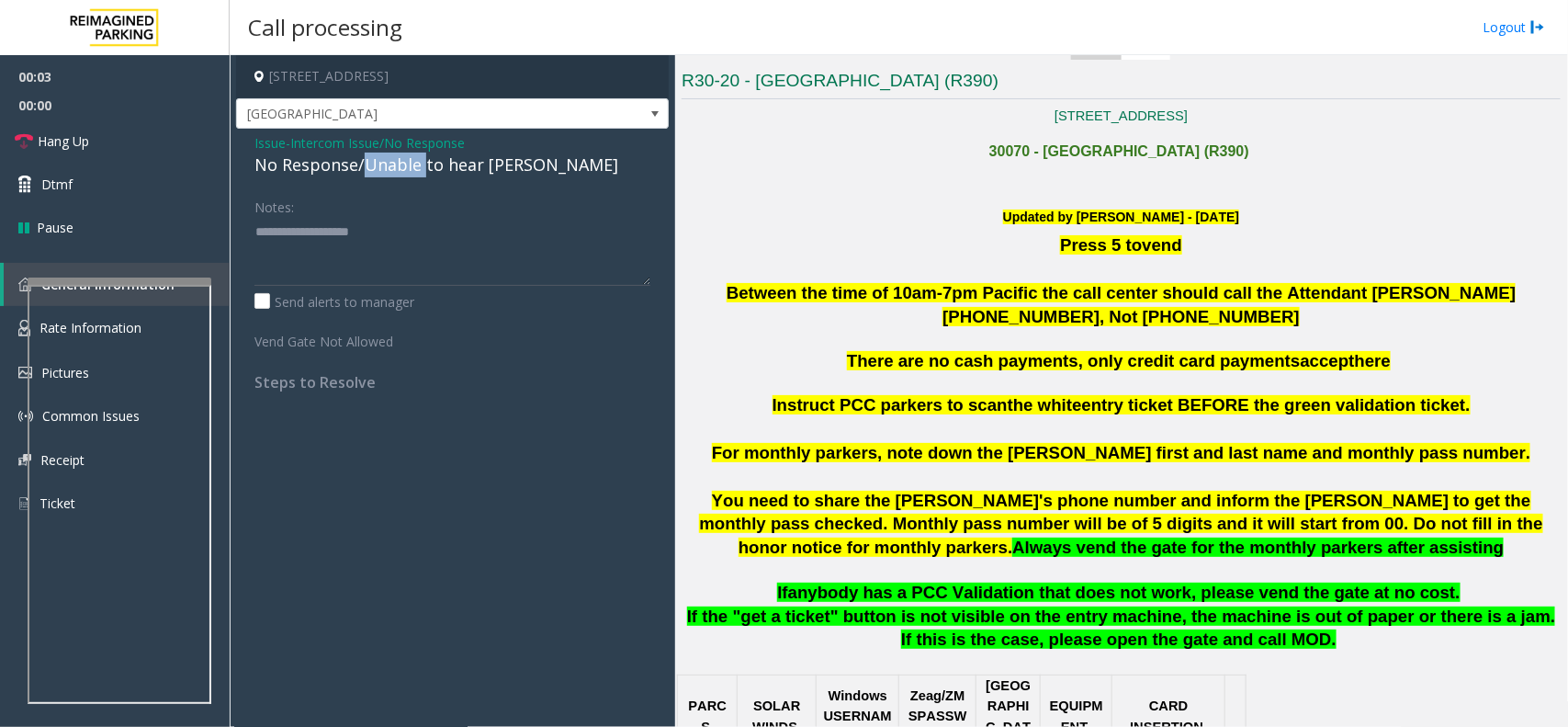 click on "No Response/Unable to hear [PERSON_NAME]" 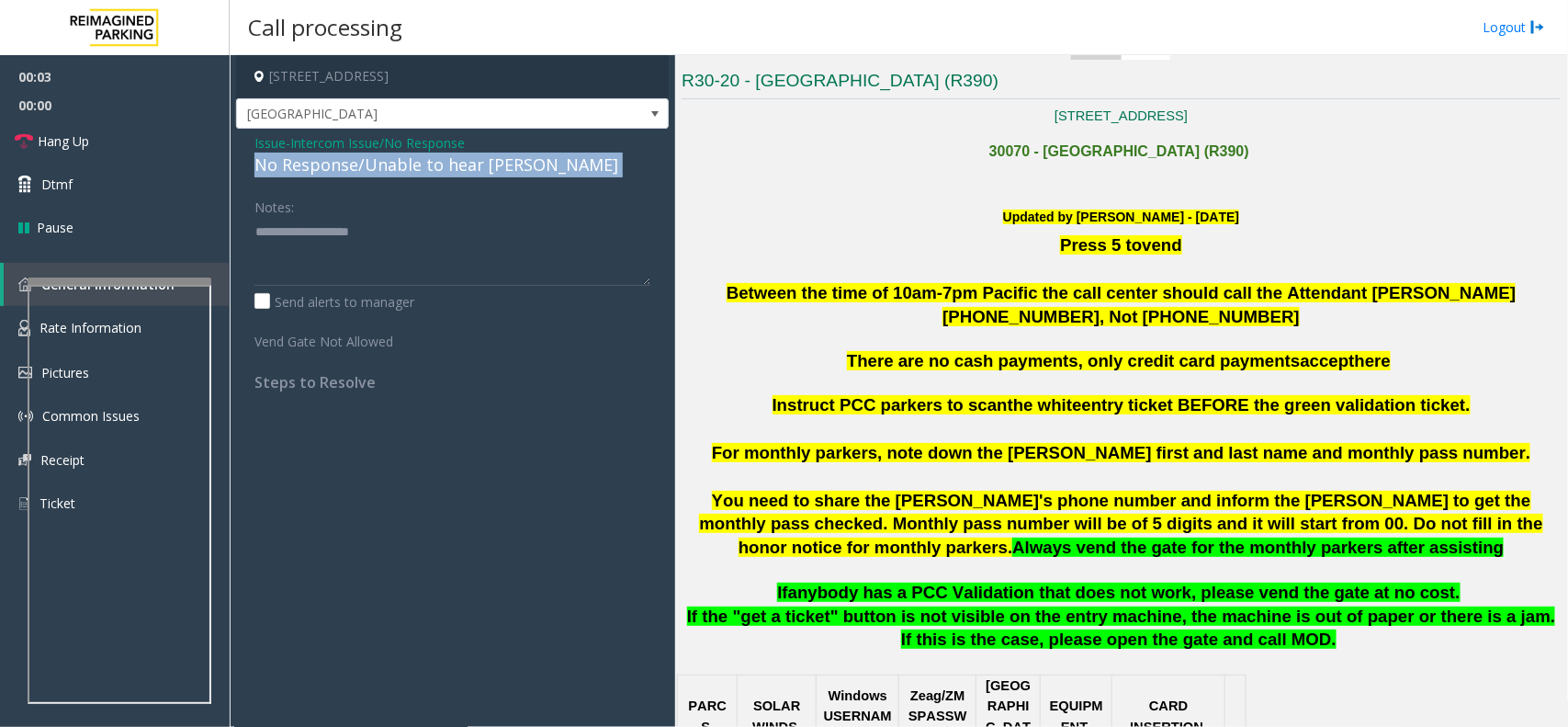 click on "No Response/Unable to hear [PERSON_NAME]" 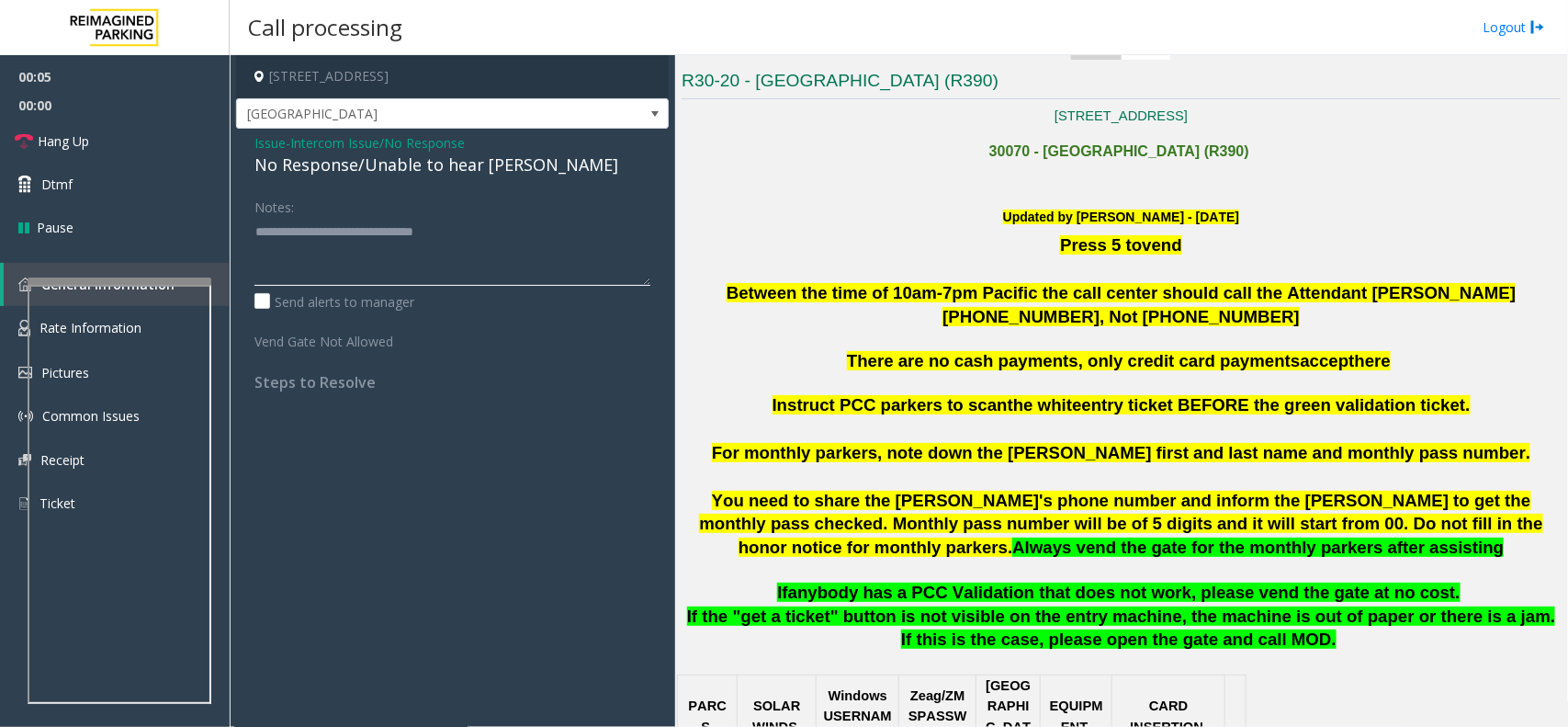 type on "**********" 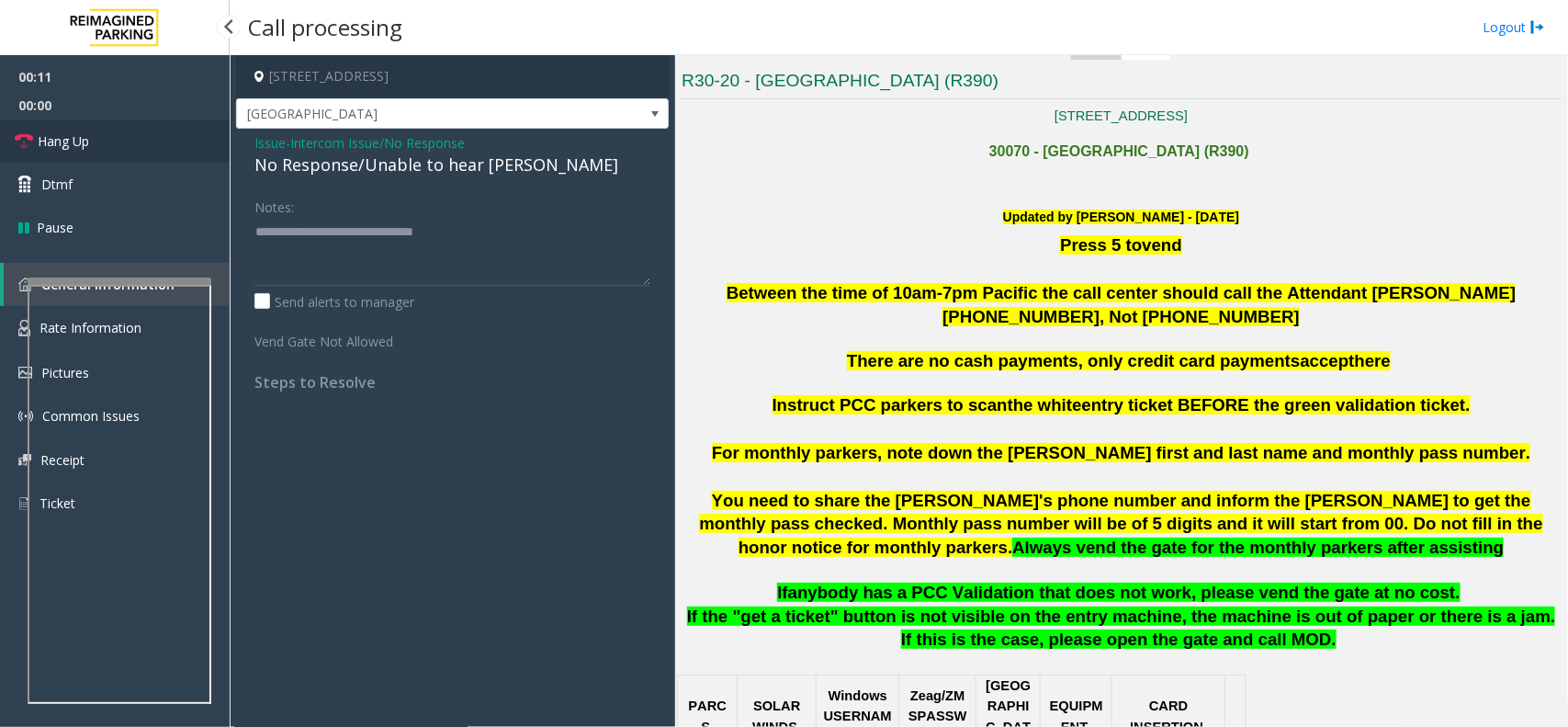 click on "Hang Up" at bounding box center (115, 141) 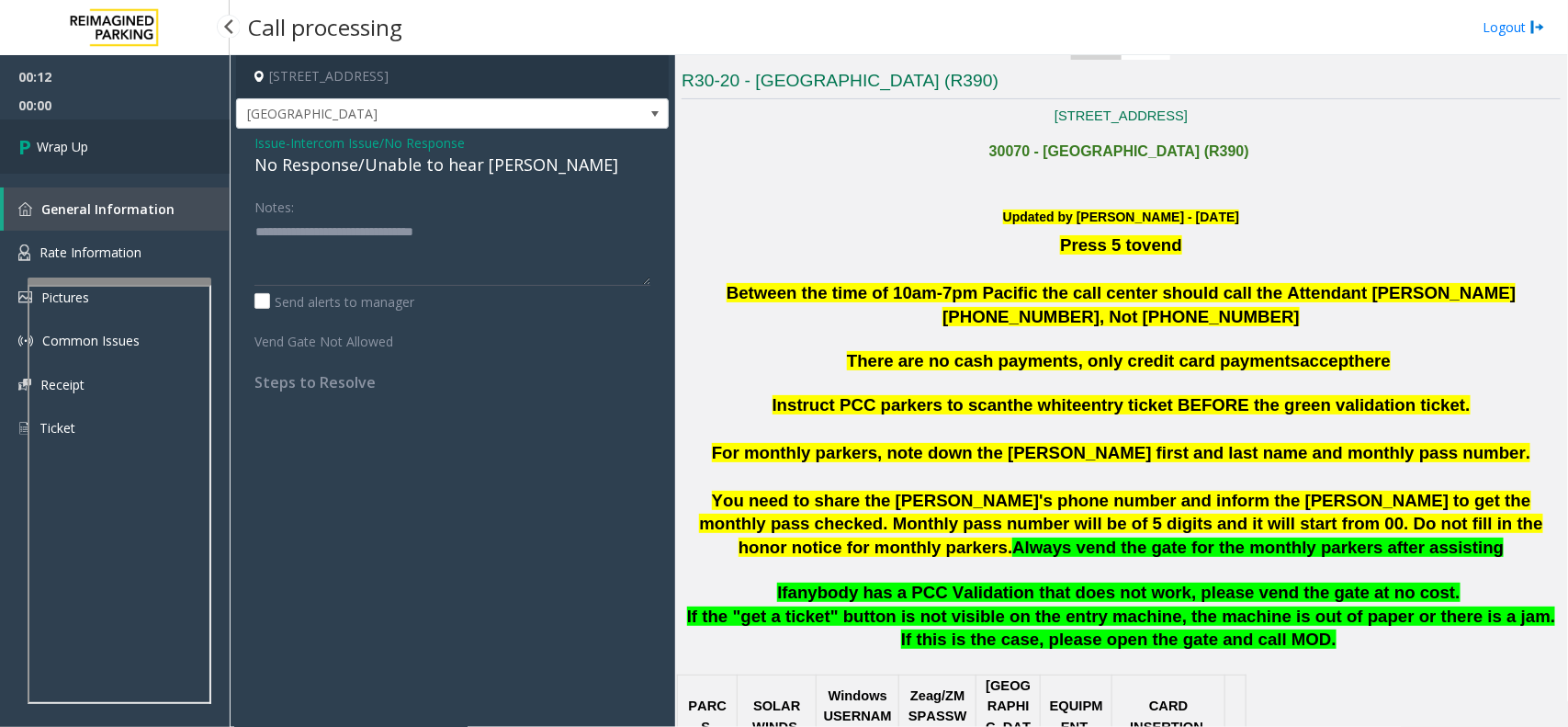 click on "Wrap Up" at bounding box center [115, 146] 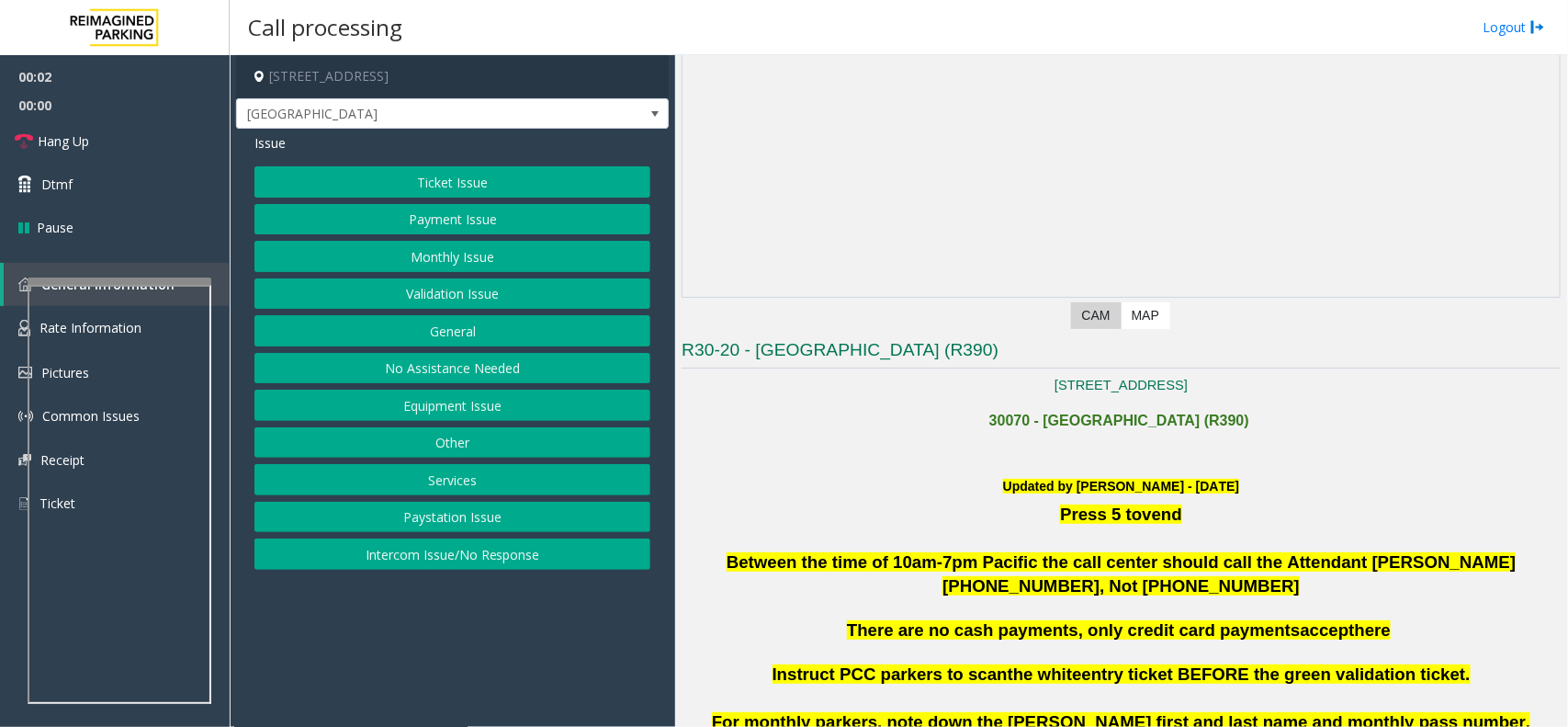 scroll, scrollTop: 230, scrollLeft: 0, axis: vertical 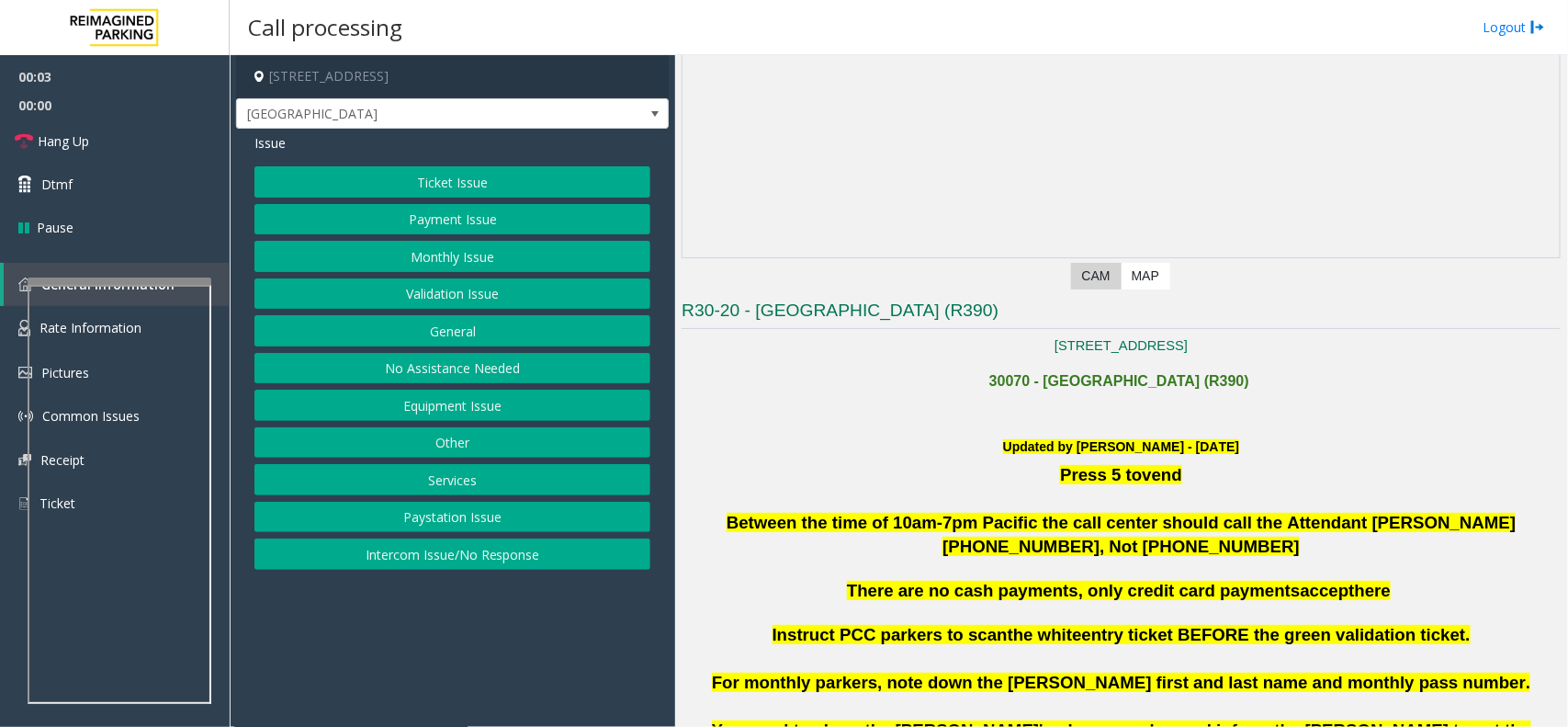 click on "Issue  Ticket Issue   Payment Issue   Monthly Issue   Validation Issue   General   No Assistance Needed   Equipment Issue   Other   Services   Paystation Issue   Intercom Issue/No Response" 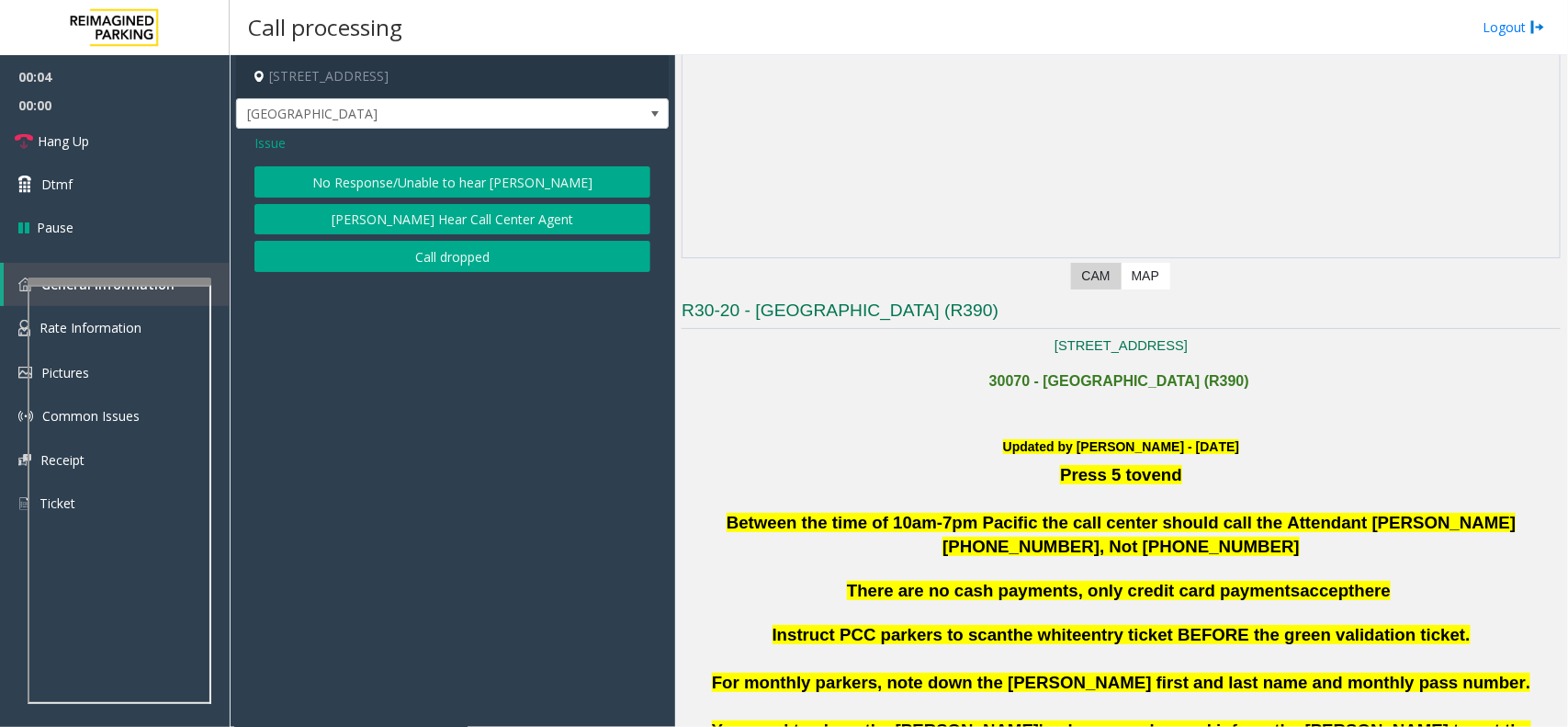 click on "No Response/Unable to hear [PERSON_NAME]" 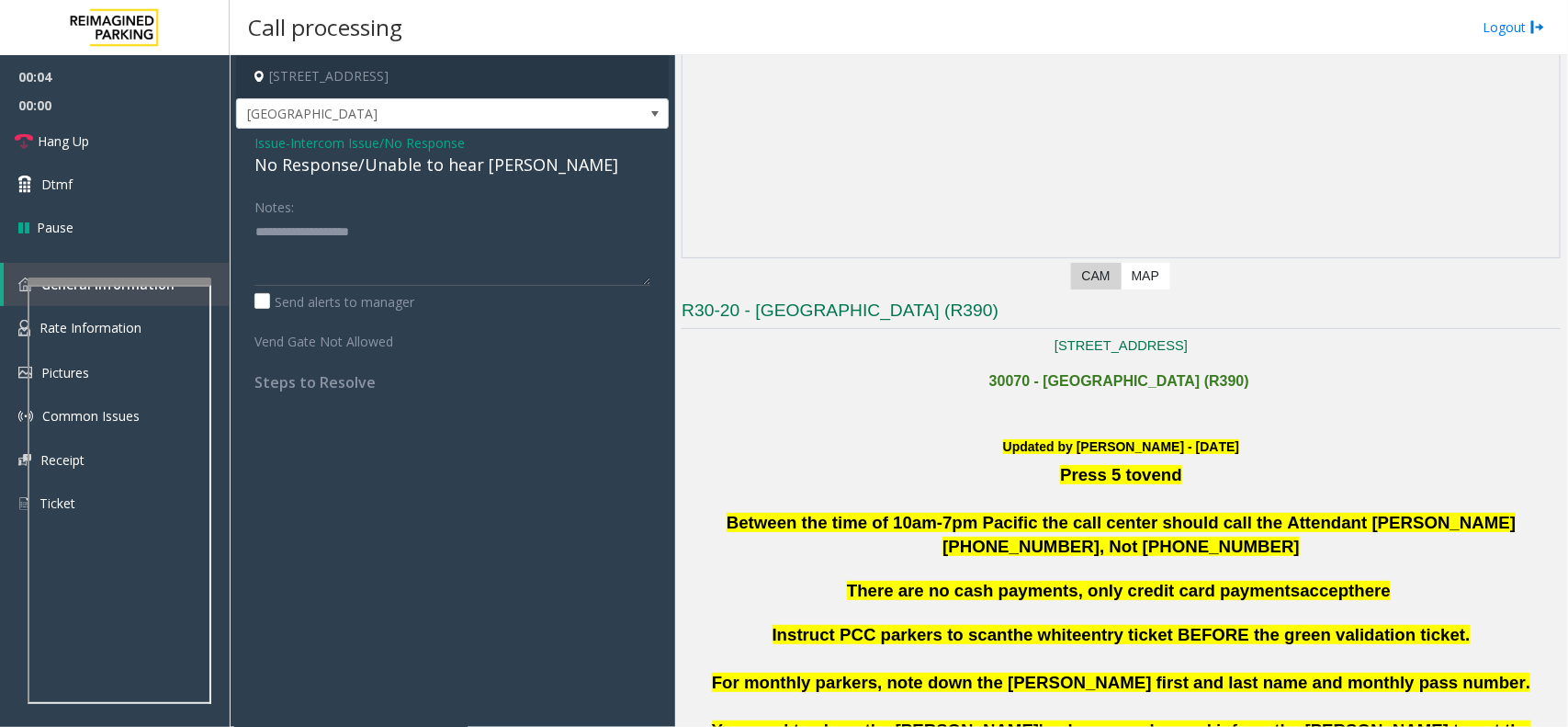 click on "No Response/Unable to hear [PERSON_NAME]" 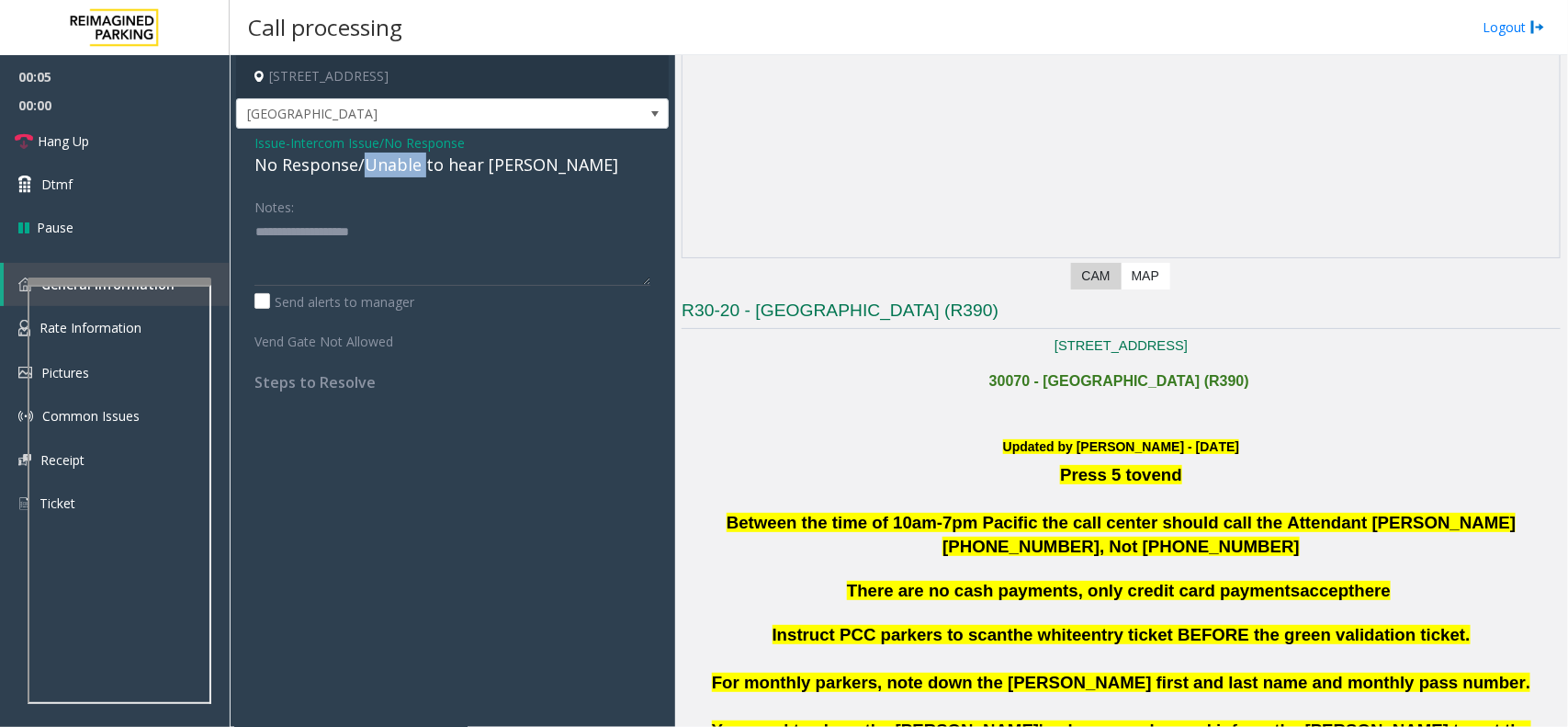 click on "No Response/Unable to hear [PERSON_NAME]" 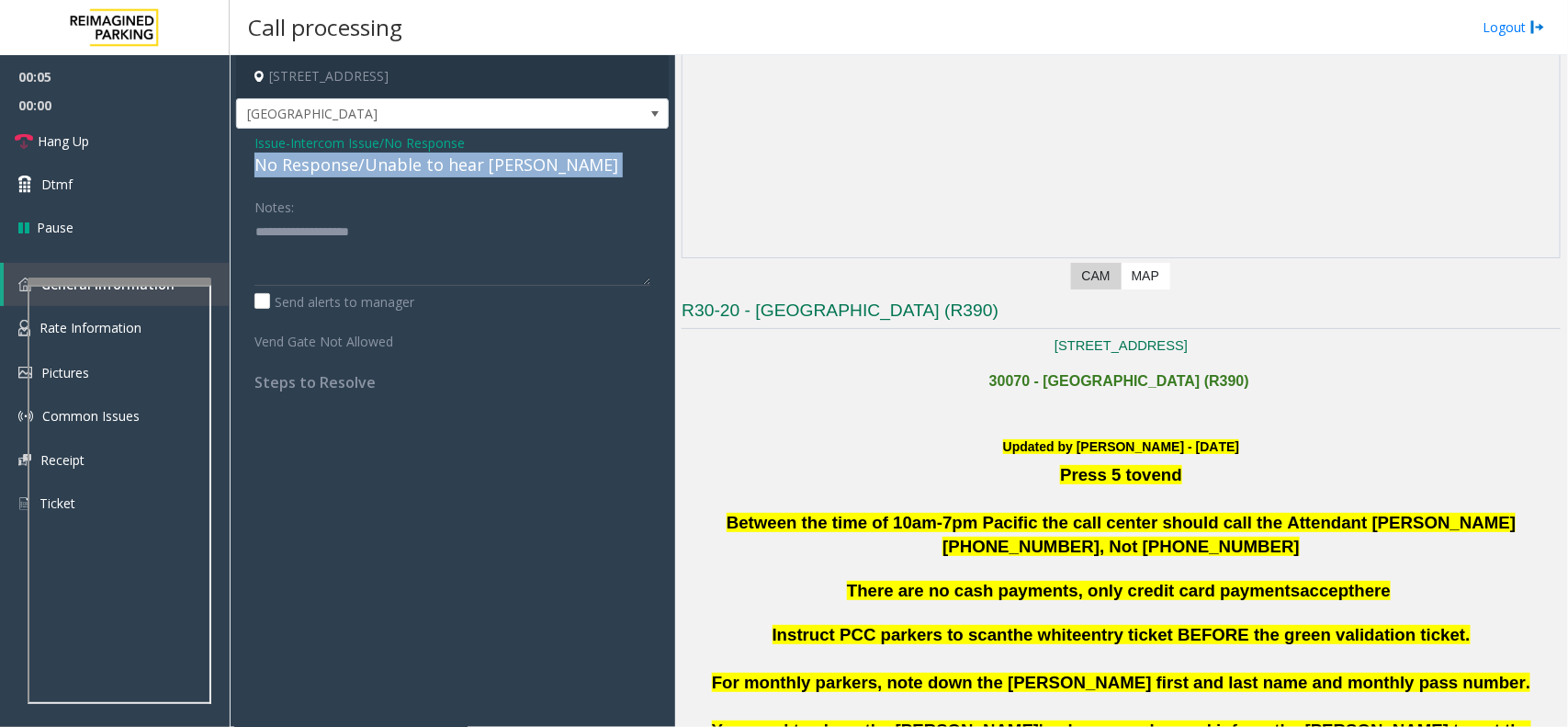 click on "No Response/Unable to hear [PERSON_NAME]" 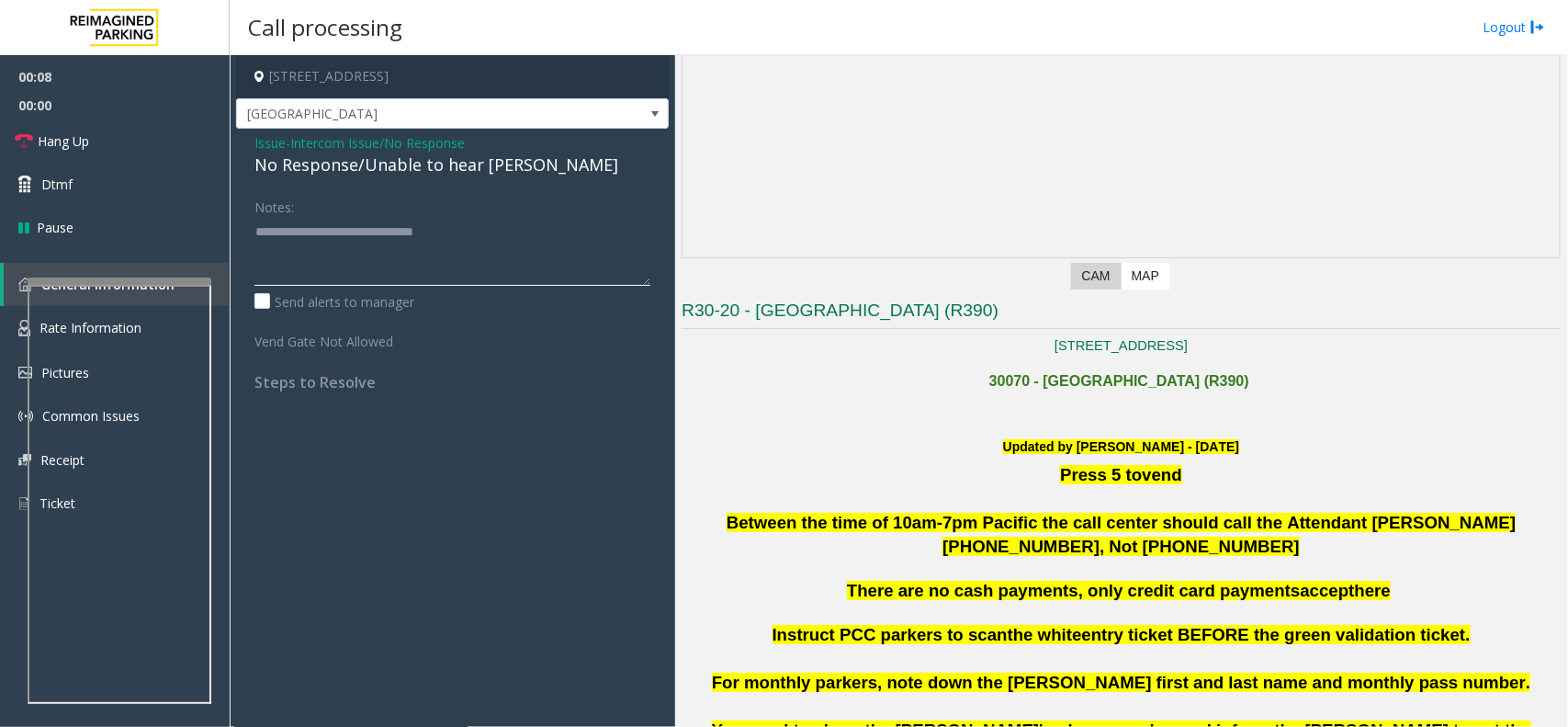 type on "**********" 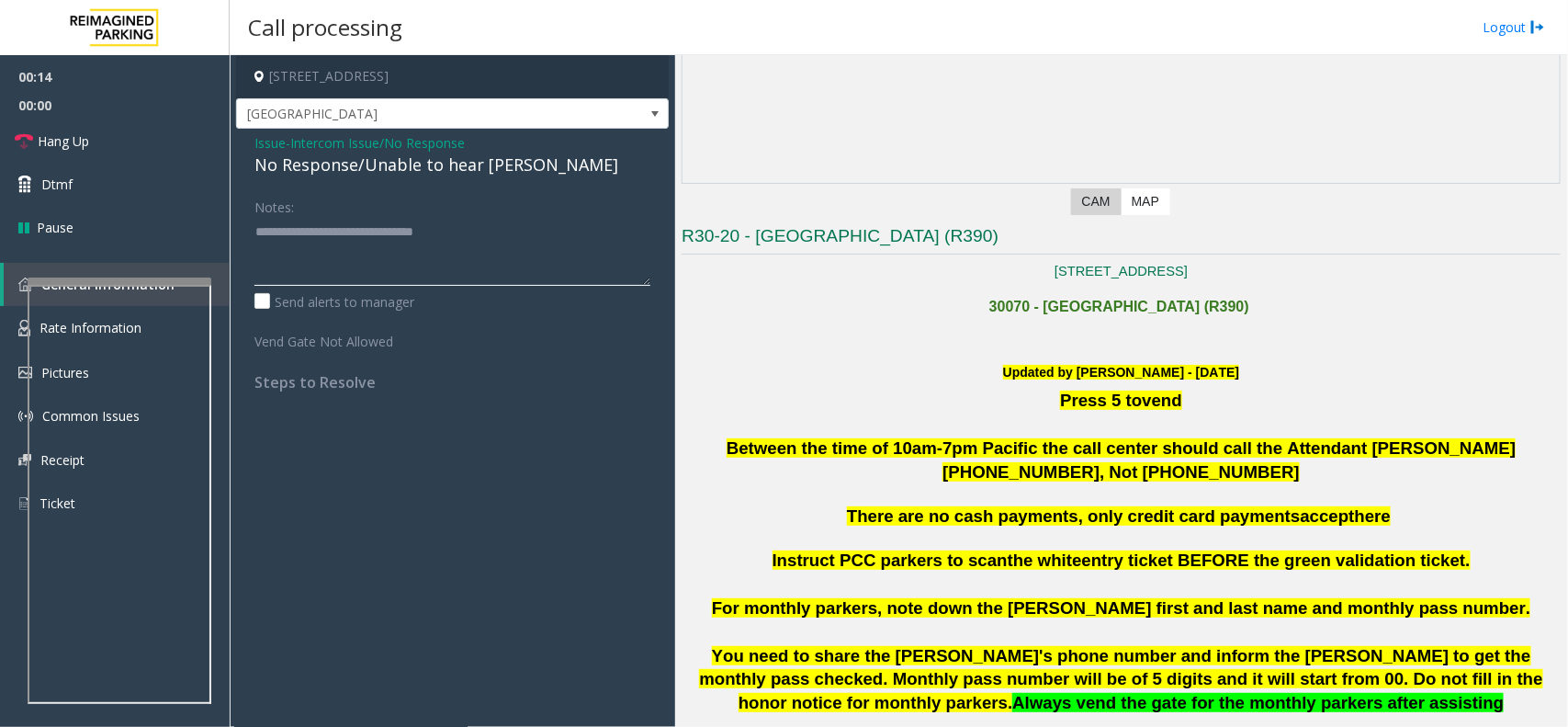 scroll, scrollTop: 345, scrollLeft: 0, axis: vertical 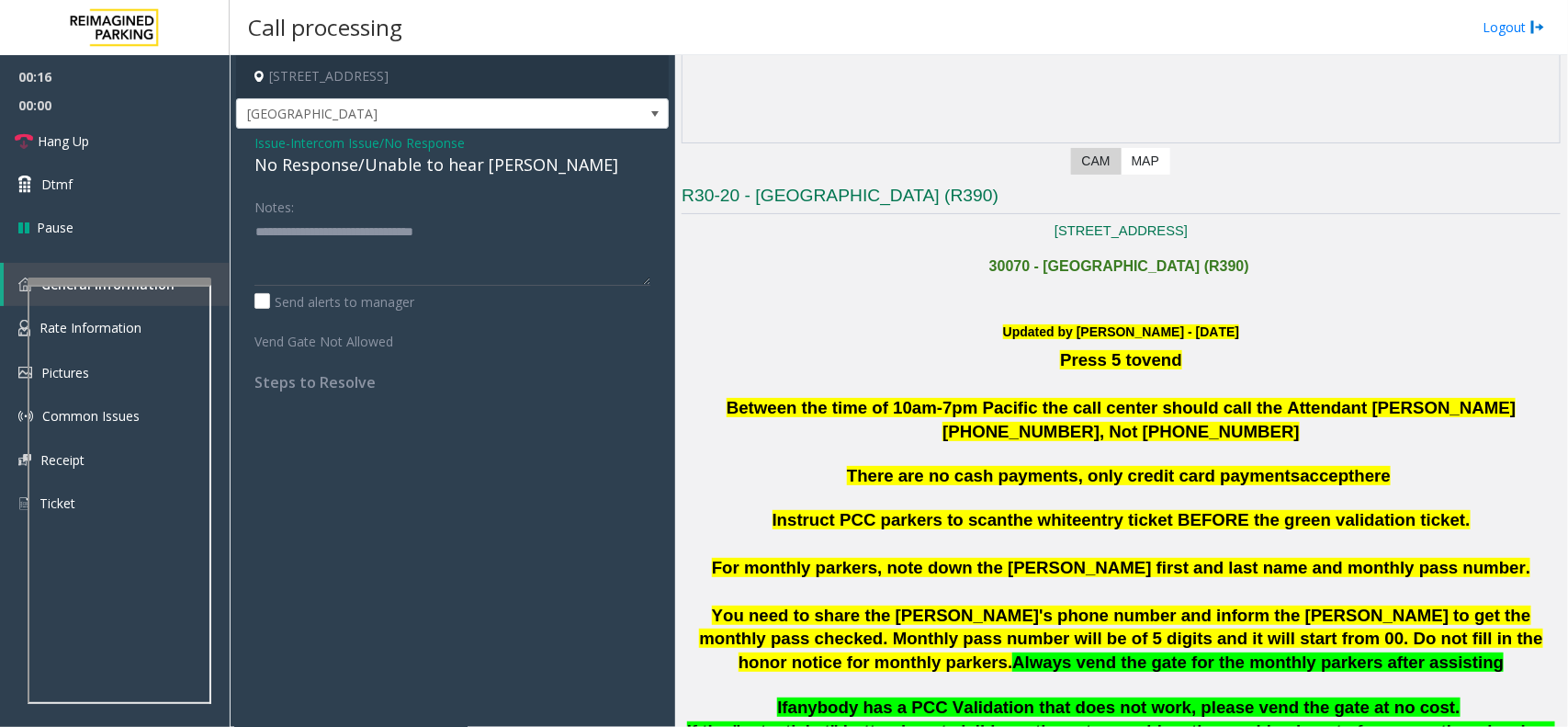 click on "Intercom Issue/No Response" 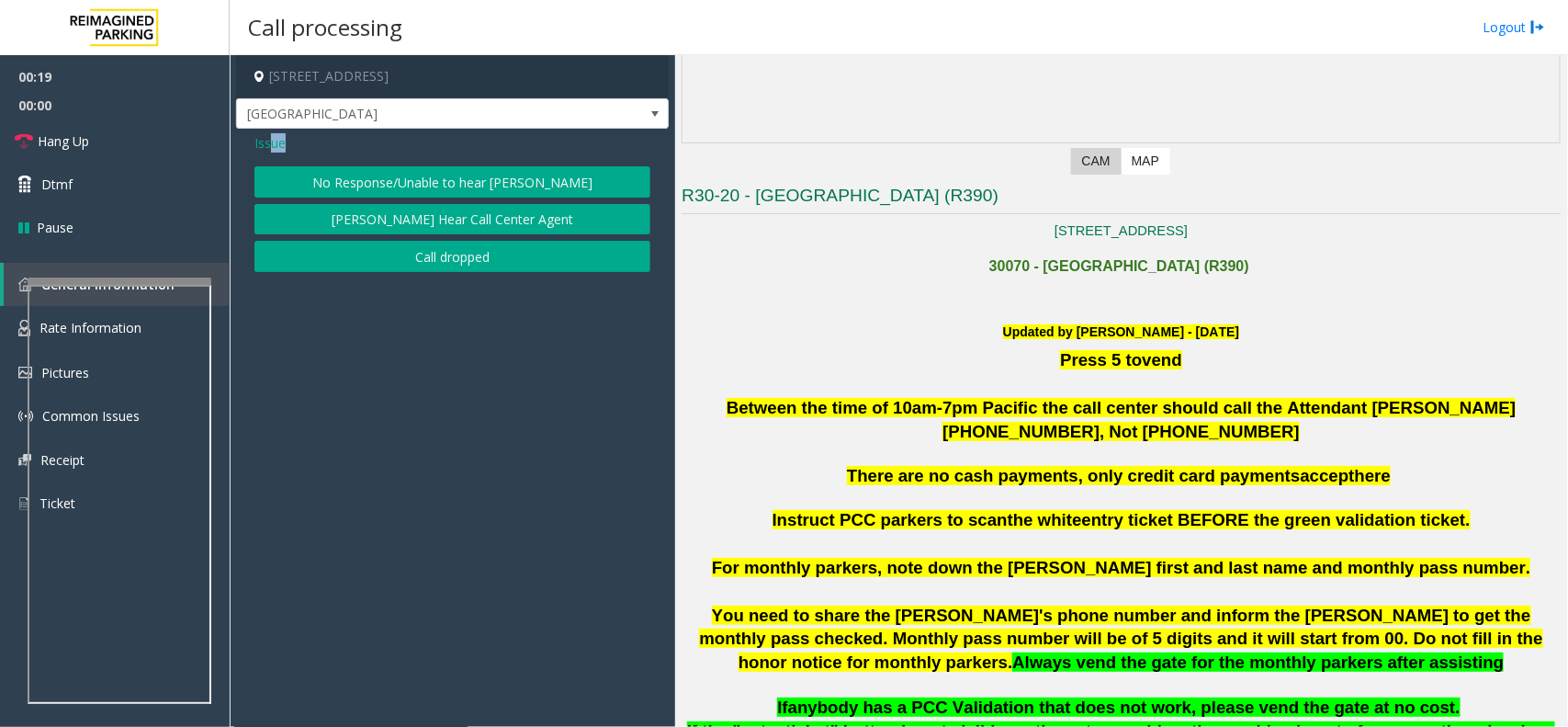 drag, startPoint x: 271, startPoint y: 142, endPoint x: 329, endPoint y: 158, distance: 60.16644 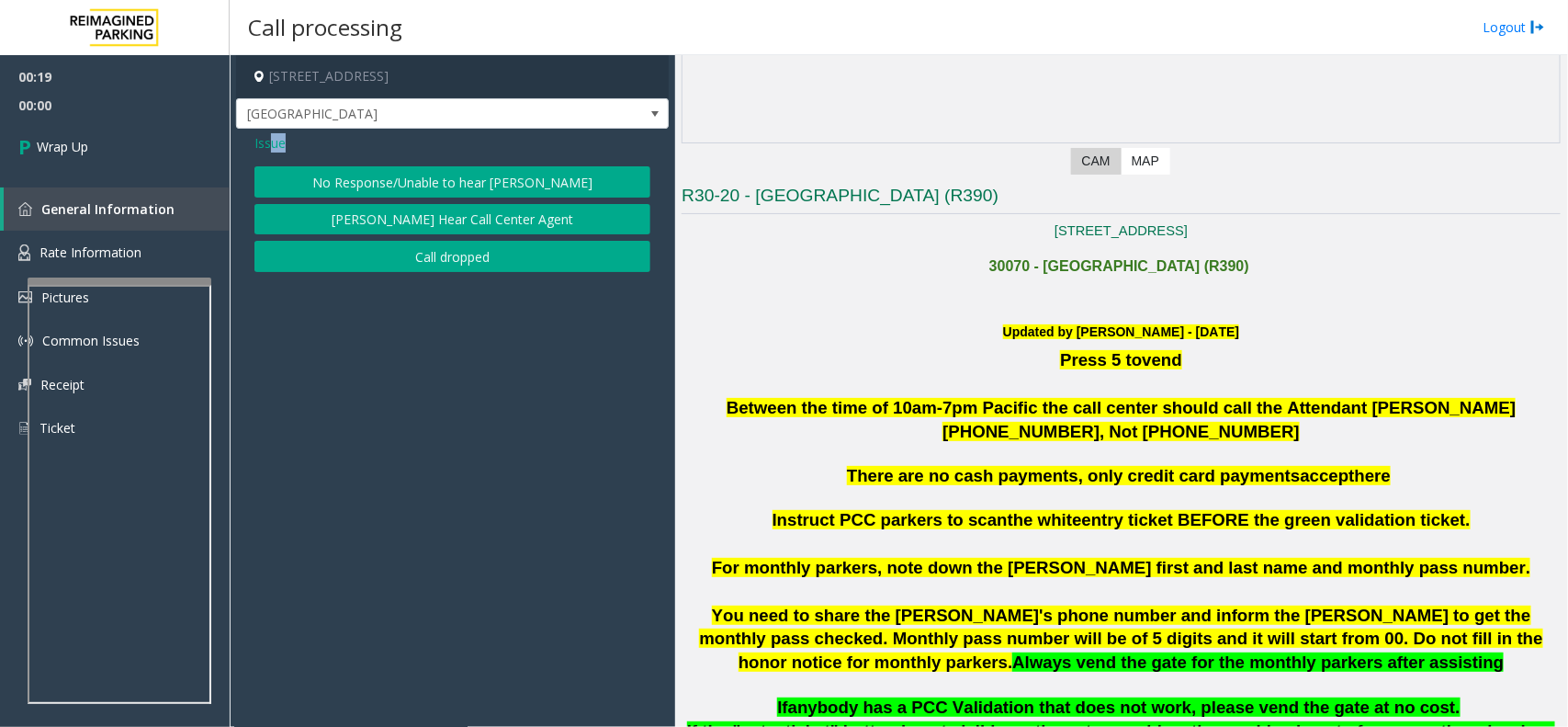 click on "Issue  No Response/Unable to hear [PERSON_NAME] Cannot Hear Call Center Agent   Call dropped" 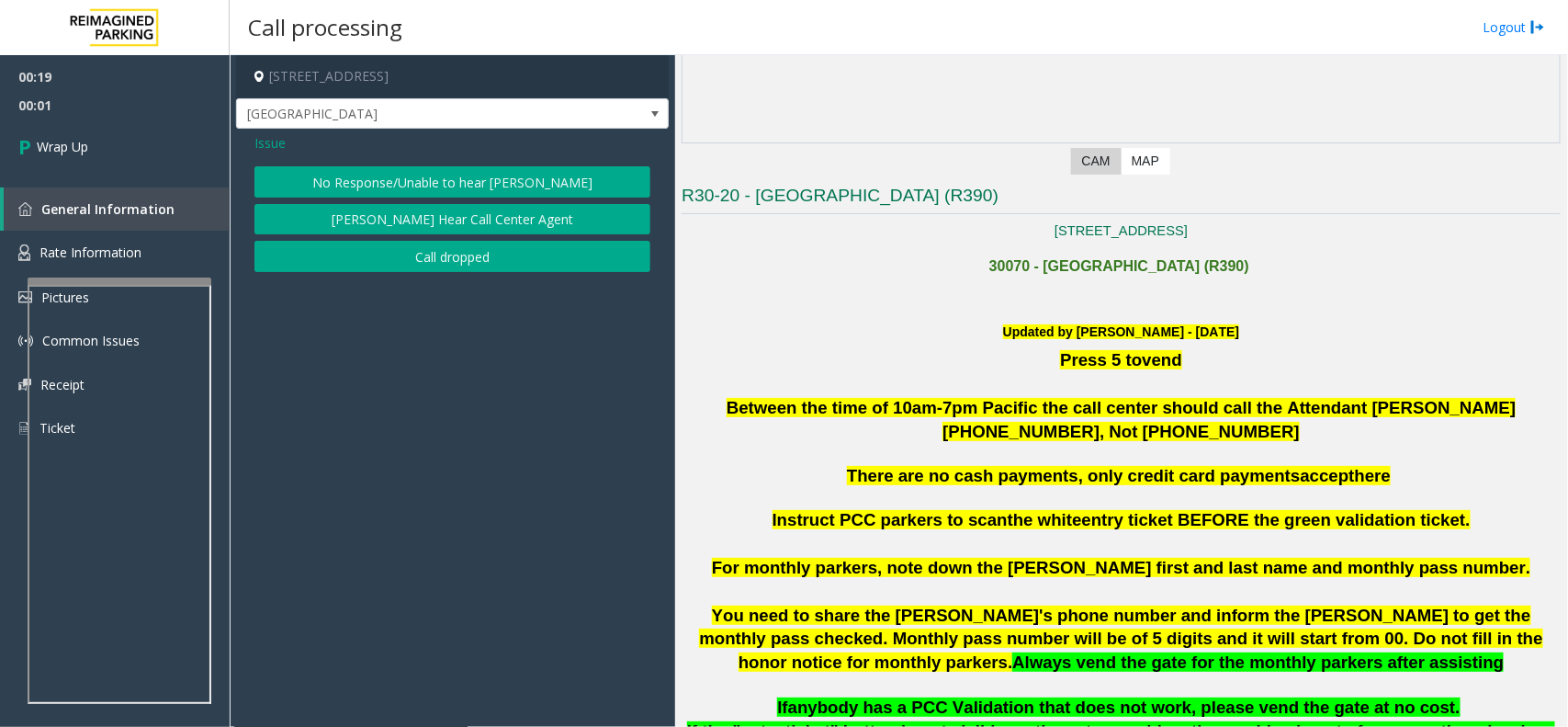 click on "Call dropped" 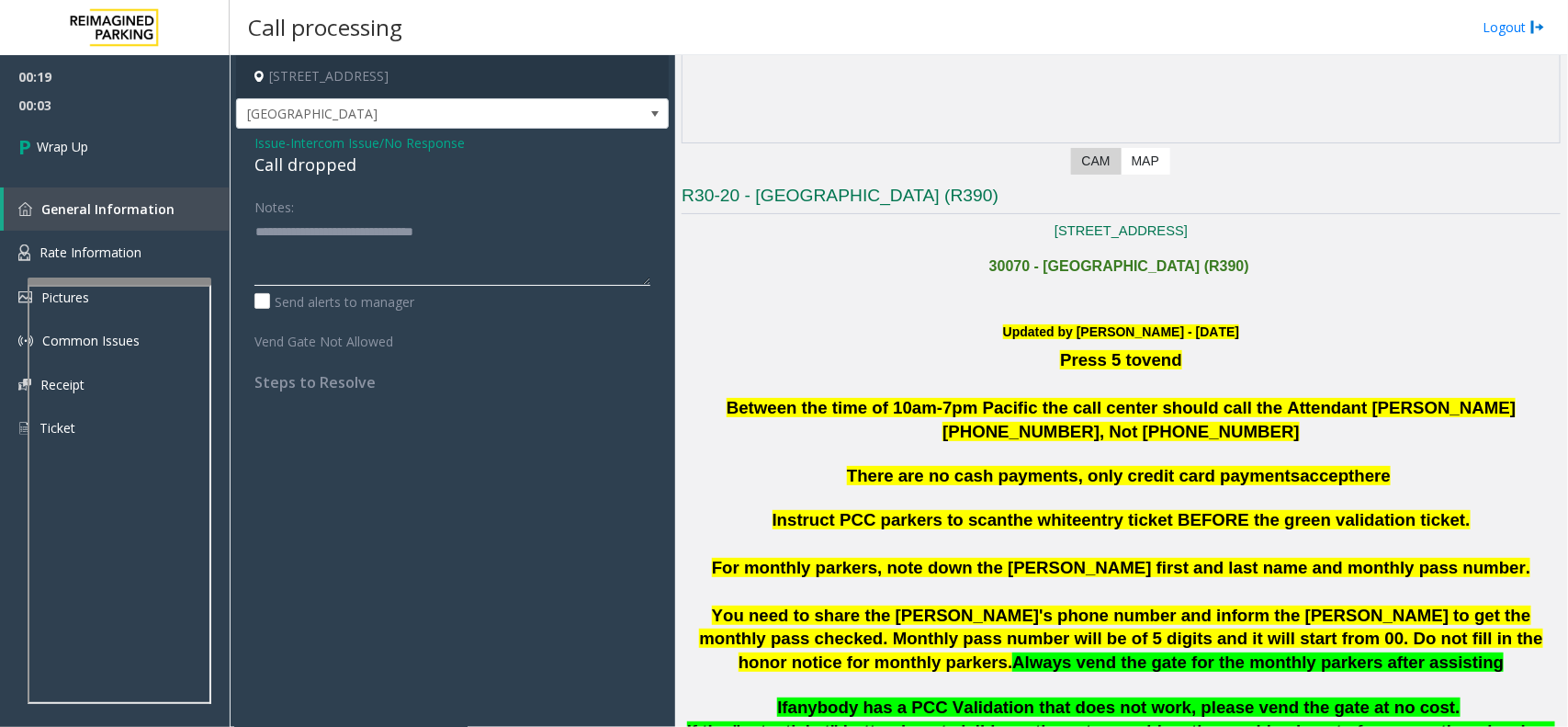 drag, startPoint x: 318, startPoint y: 222, endPoint x: -83, endPoint y: 254, distance: 402.27478 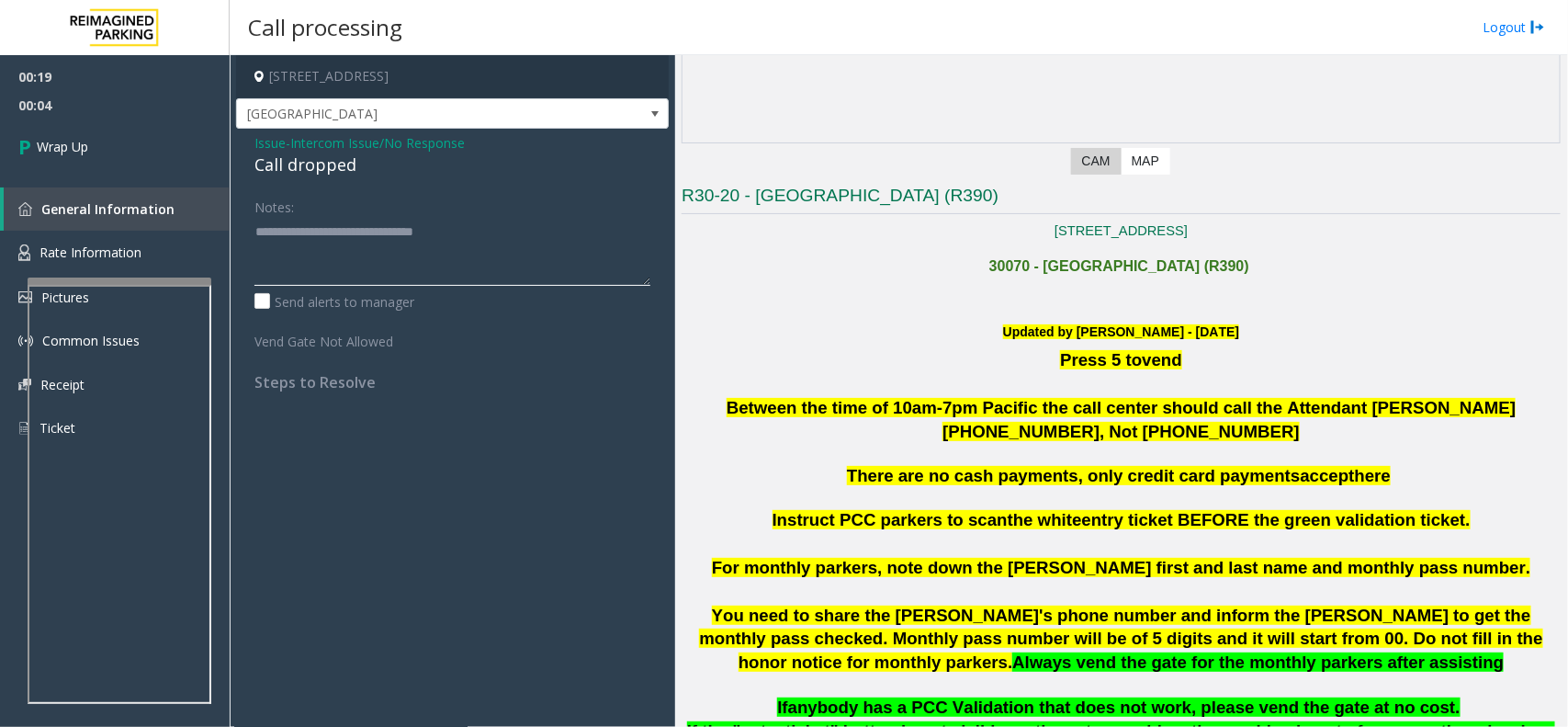 click 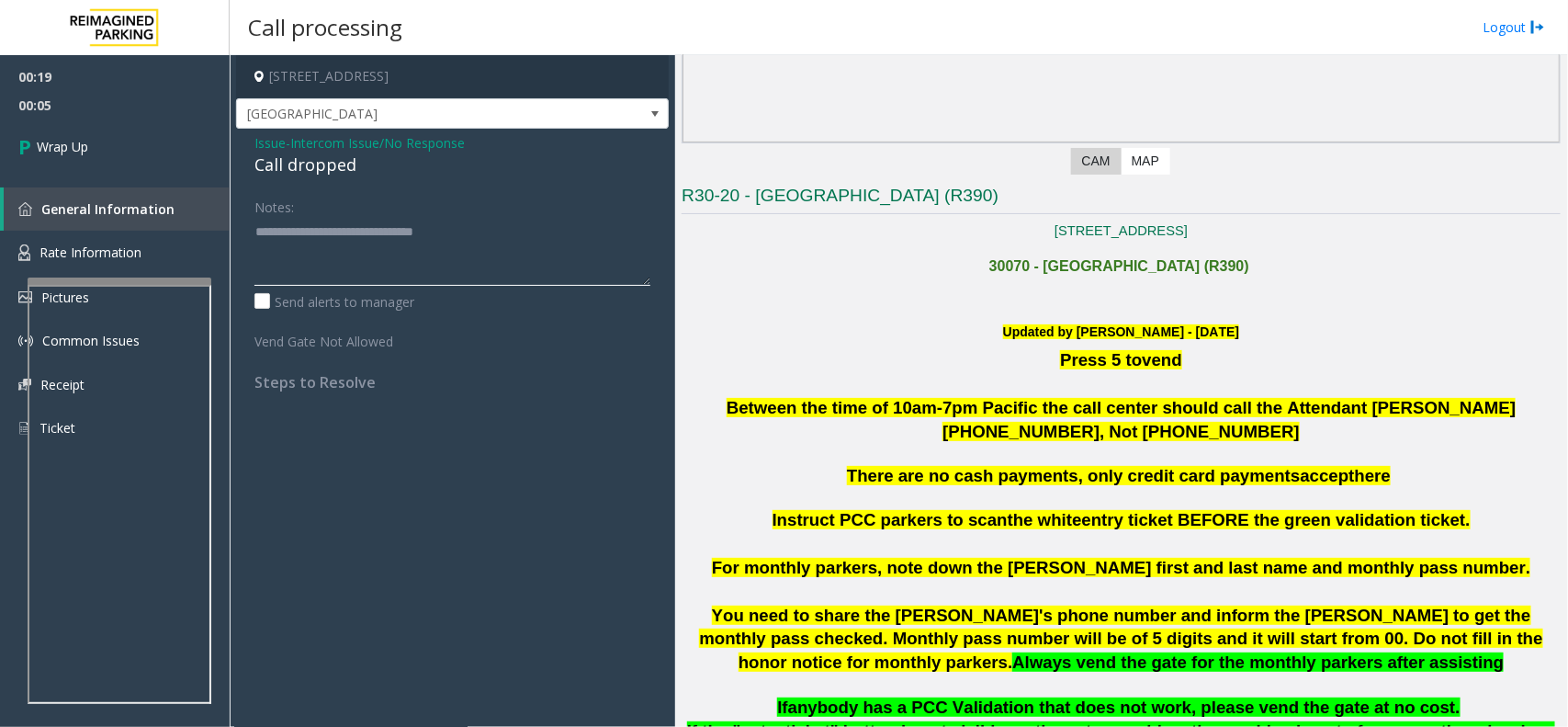 click 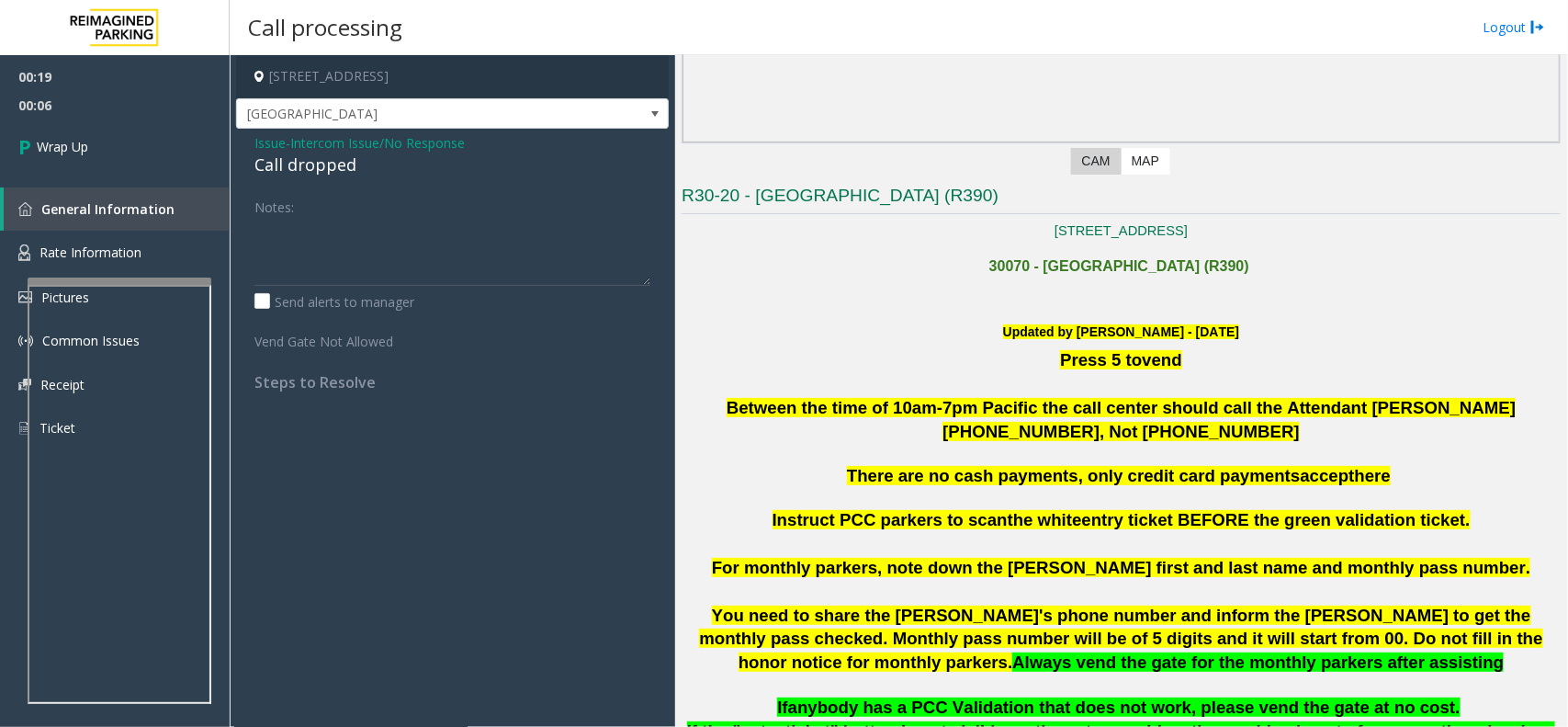 click on "Call dropped" 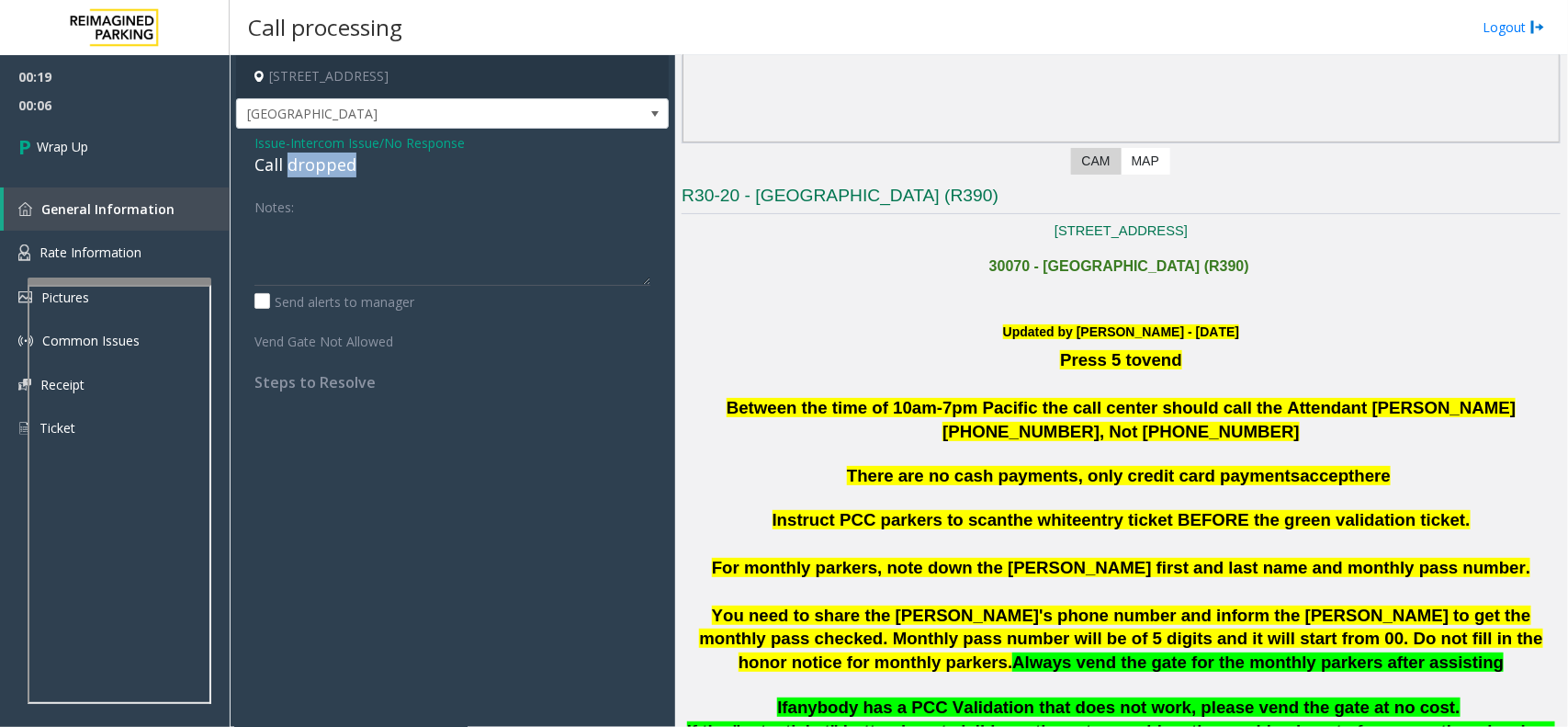 click on "Call dropped" 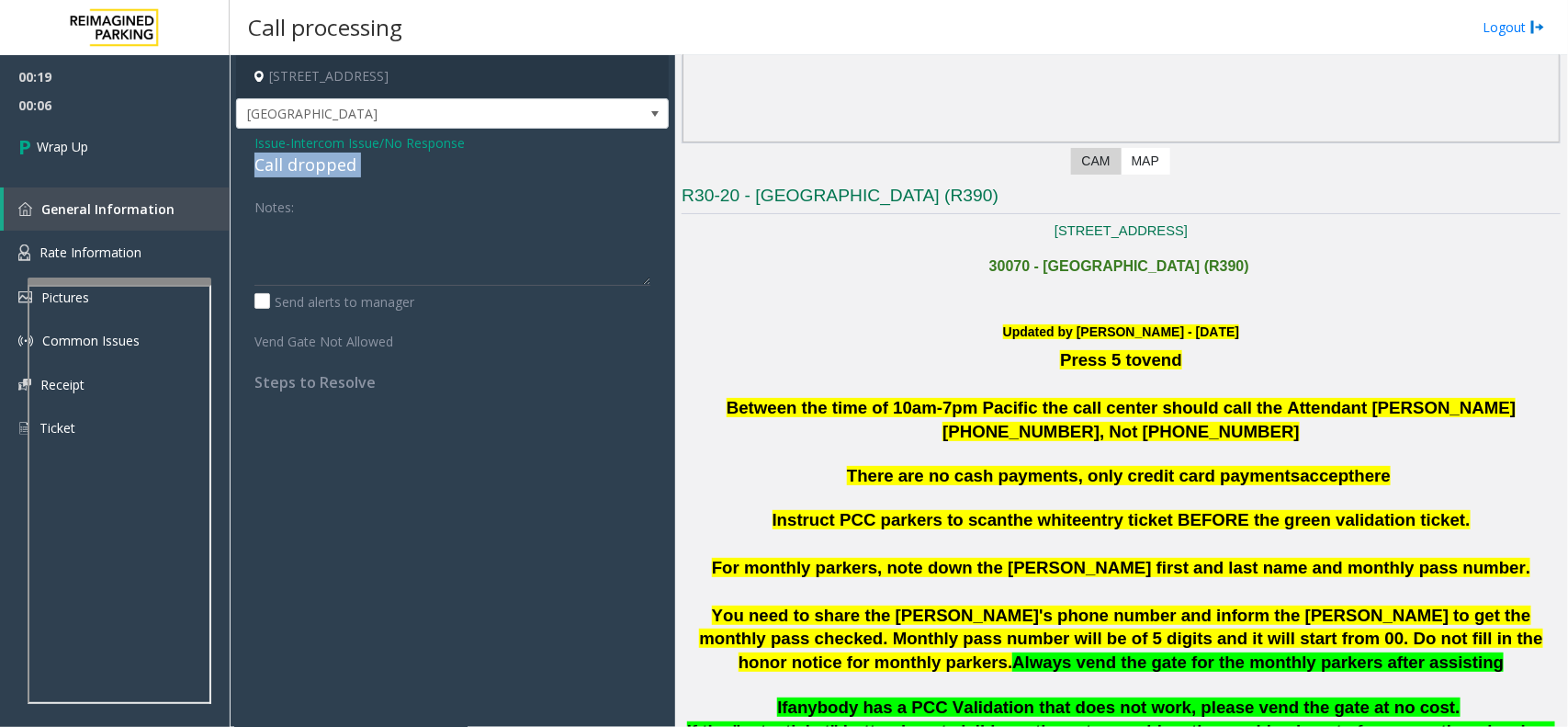 click on "Call dropped" 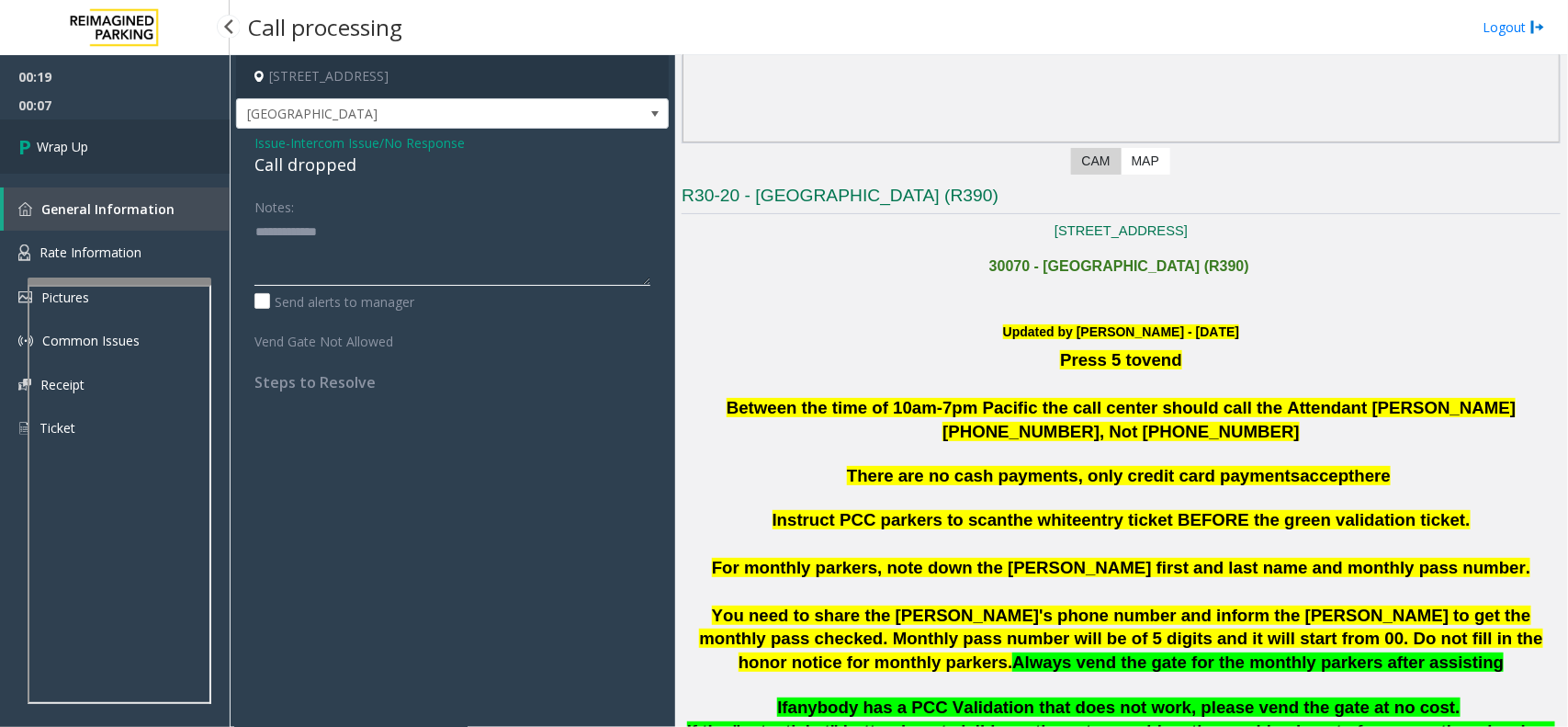 type on "**********" 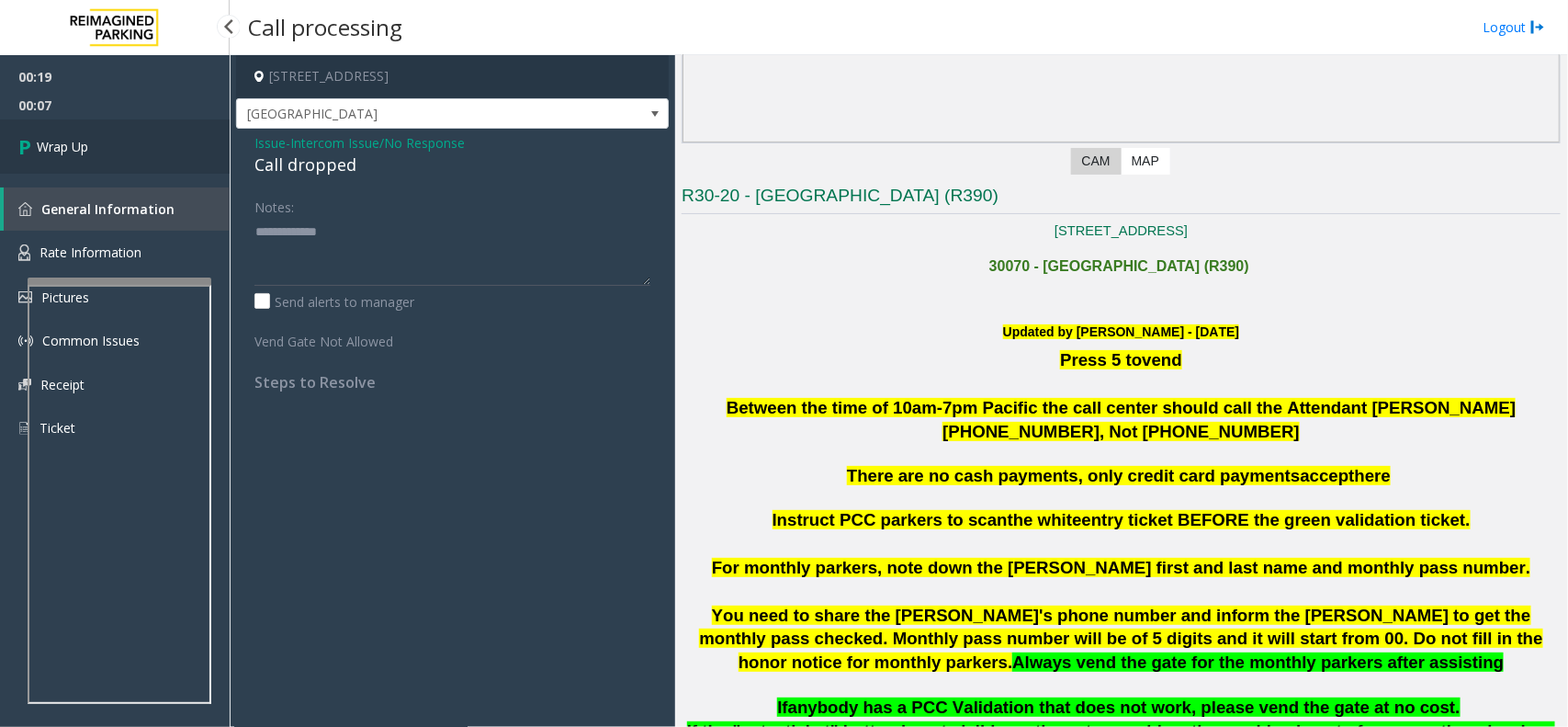 click on "Wrap Up" at bounding box center [115, 146] 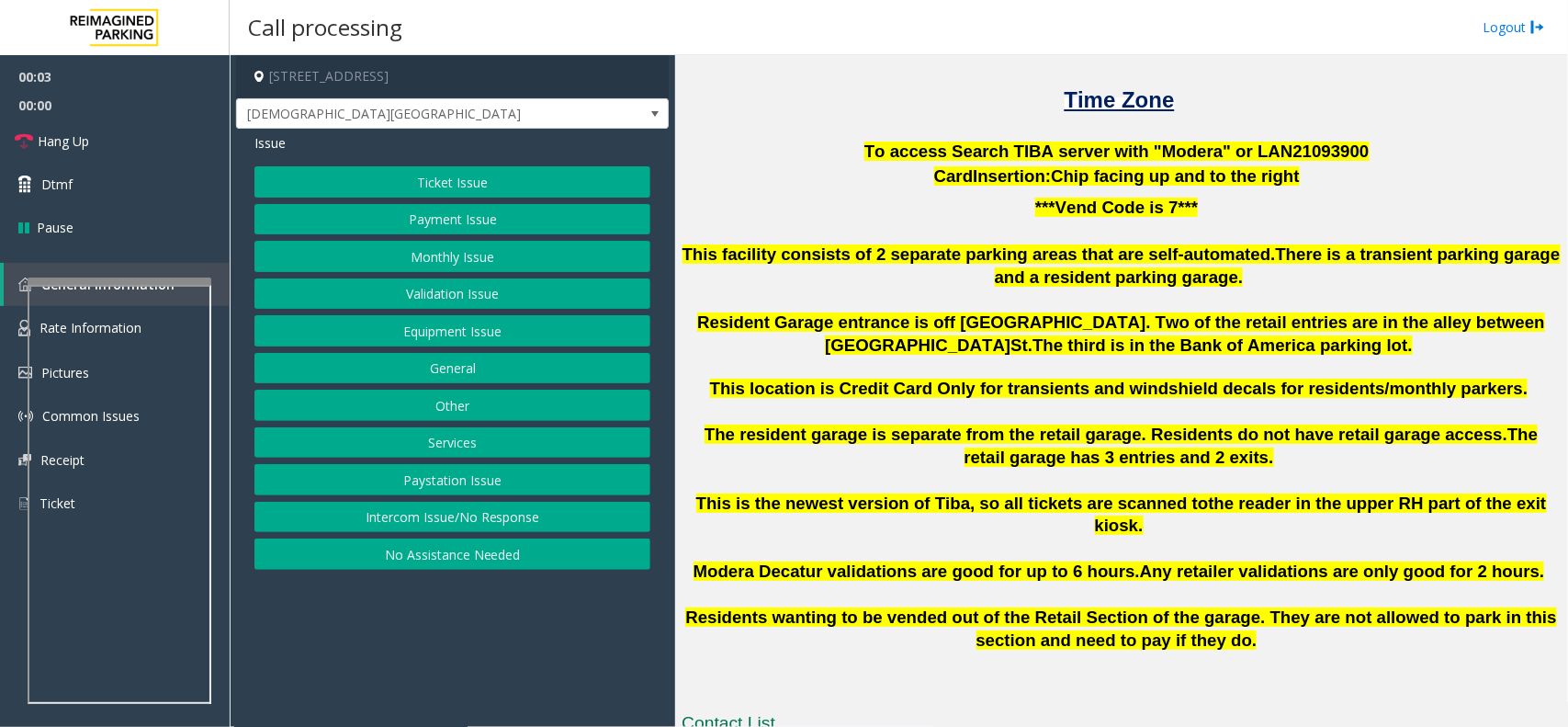 scroll, scrollTop: 460, scrollLeft: 0, axis: vertical 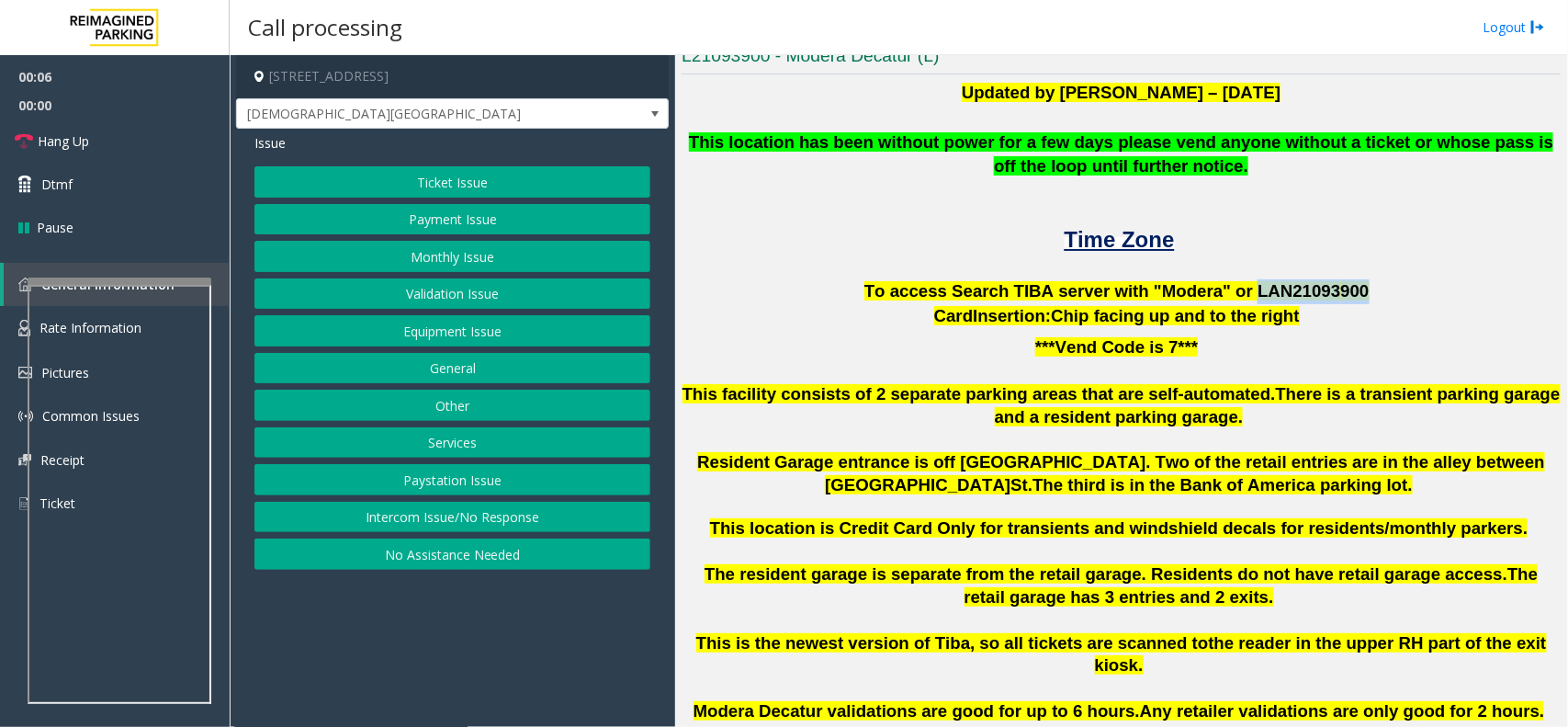 drag, startPoint x: 1227, startPoint y: 287, endPoint x: 1327, endPoint y: 282, distance: 100.12492 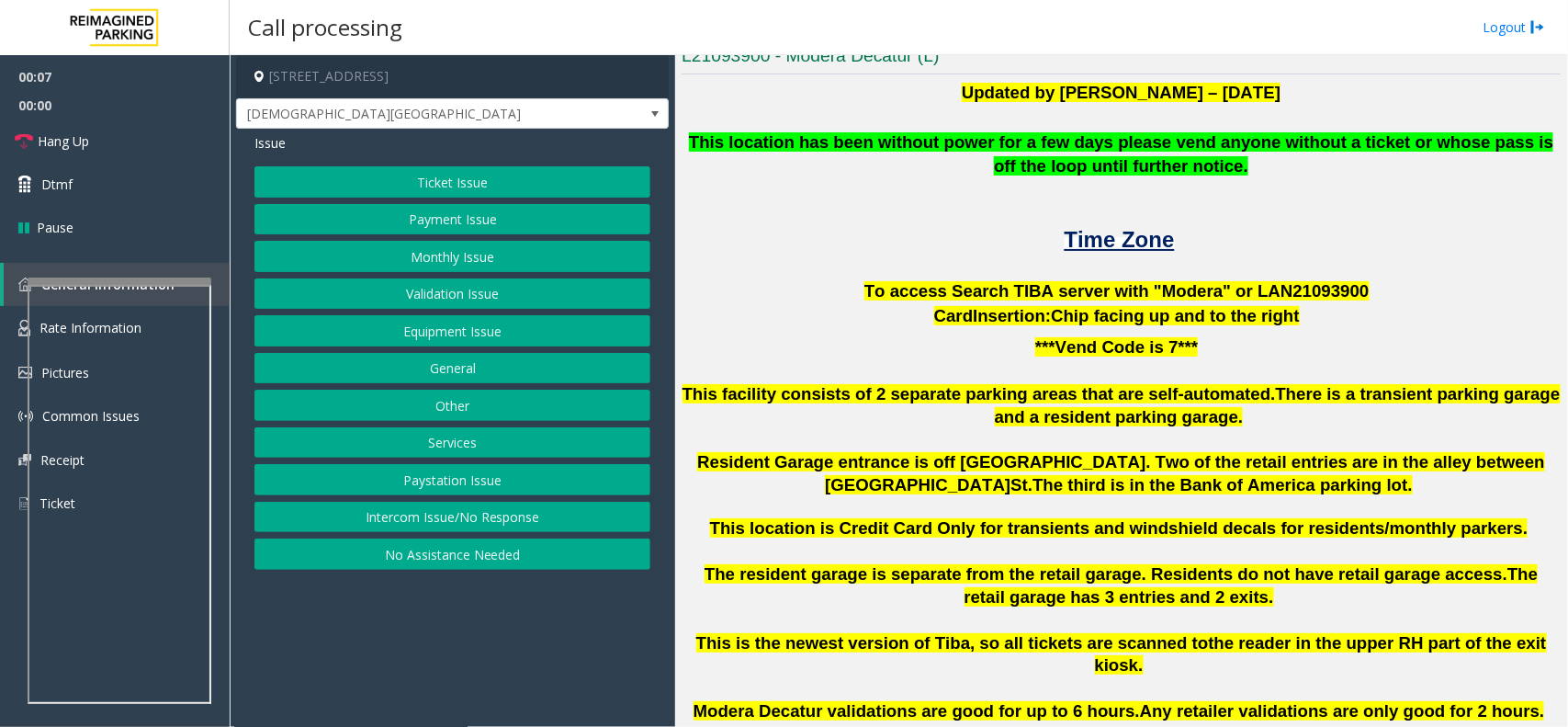 drag, startPoint x: 1324, startPoint y: 283, endPoint x: 1325, endPoint y: 299, distance: 16.03122 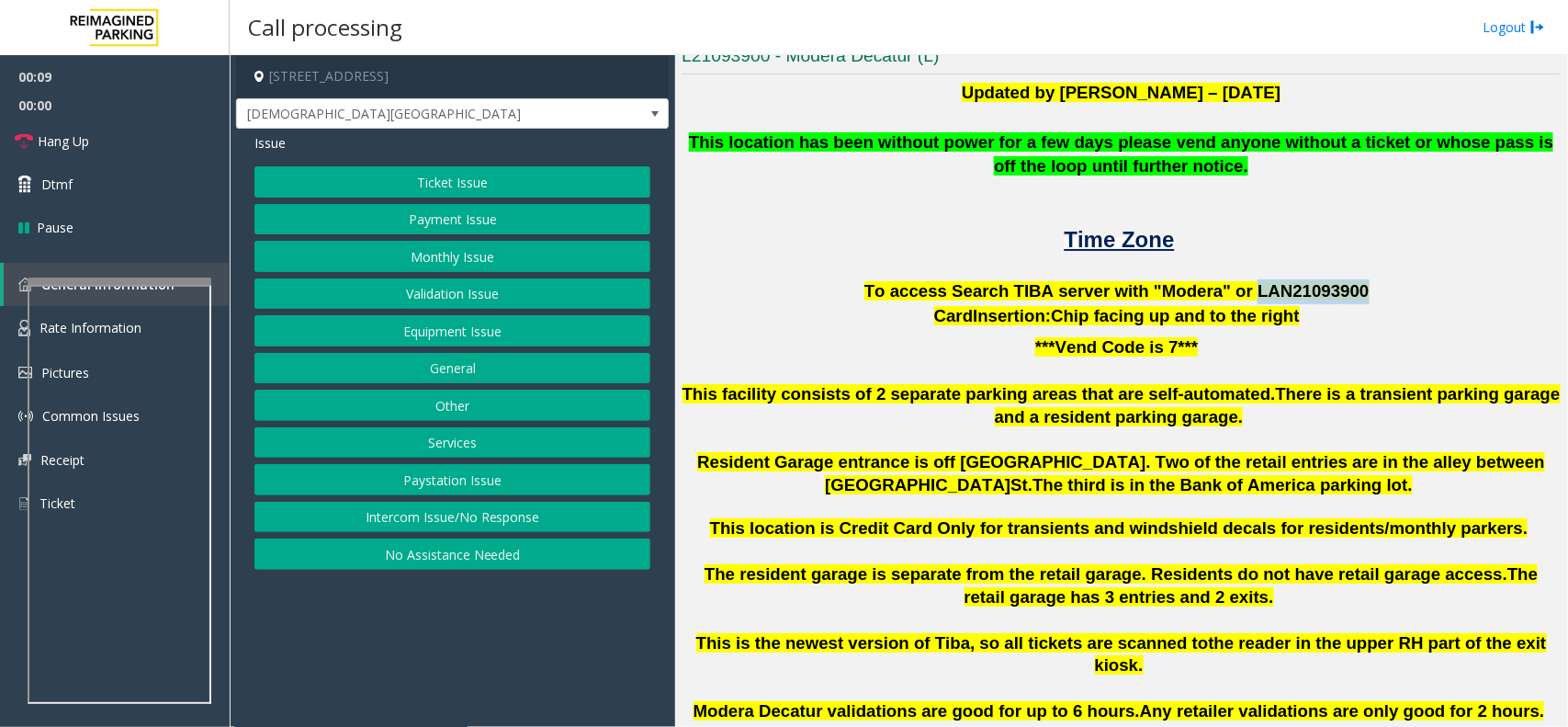 drag, startPoint x: 1325, startPoint y: 296, endPoint x: 1234, endPoint y: 285, distance: 91.66242 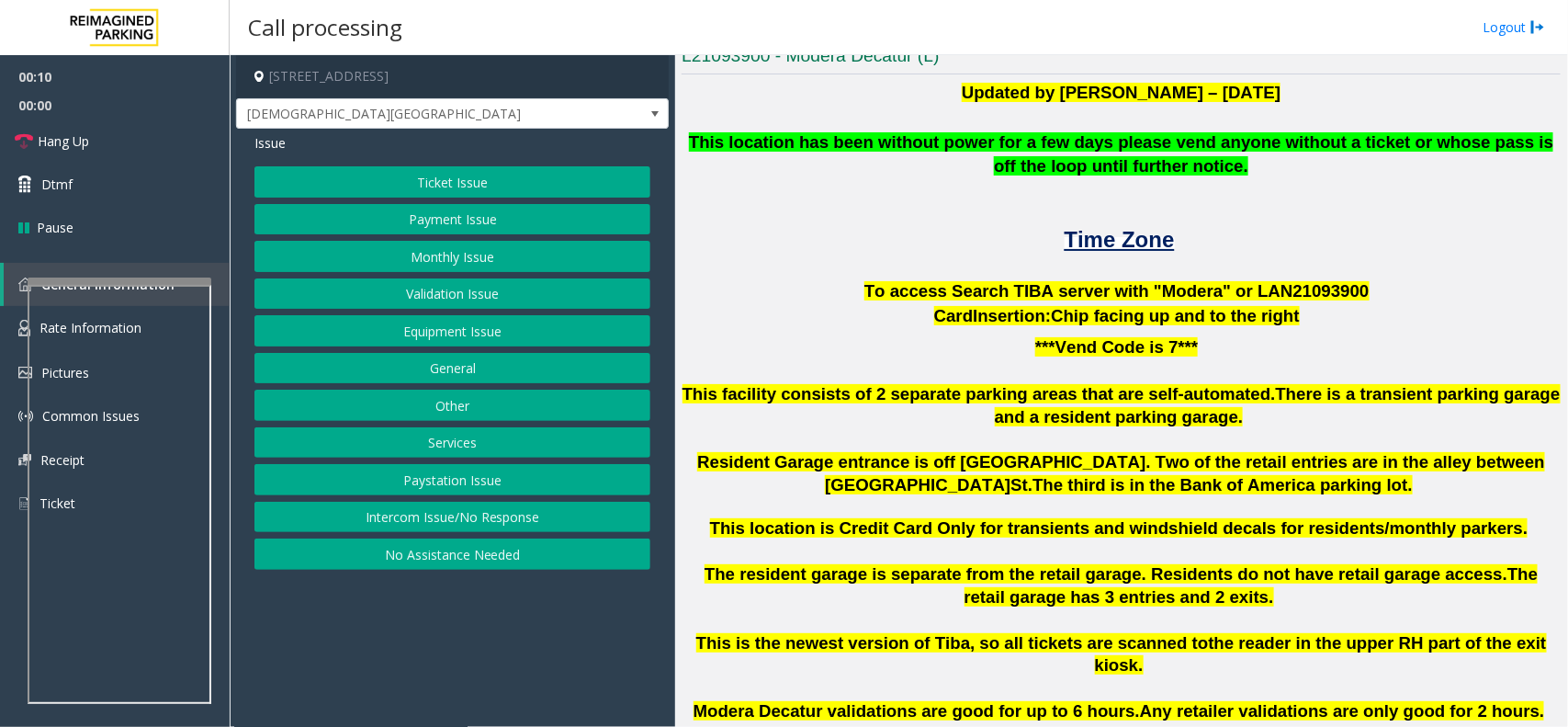 drag, startPoint x: 1234, startPoint y: 285, endPoint x: 1224, endPoint y: 280, distance: 11.18034 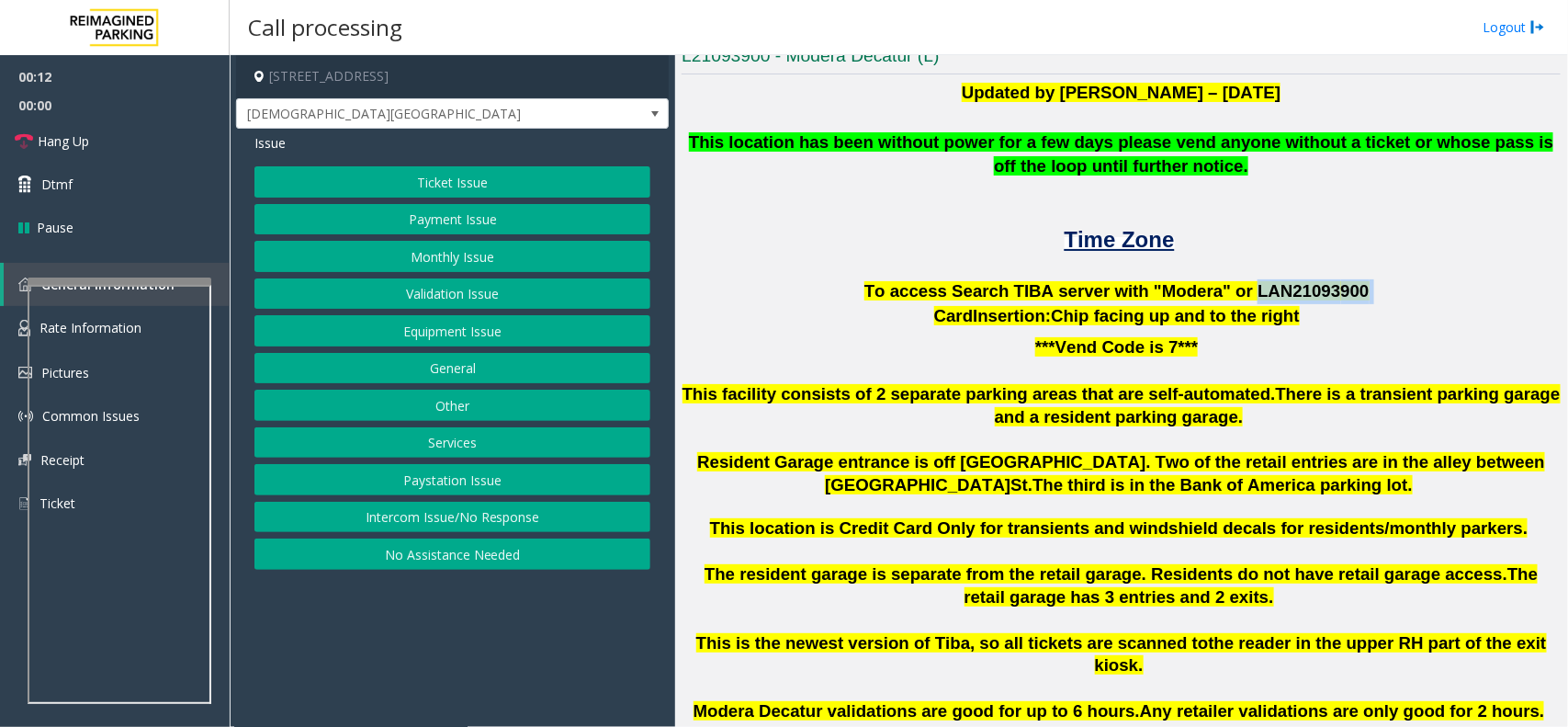 drag, startPoint x: 1228, startPoint y: 287, endPoint x: 1329, endPoint y: 285, distance: 101.0198 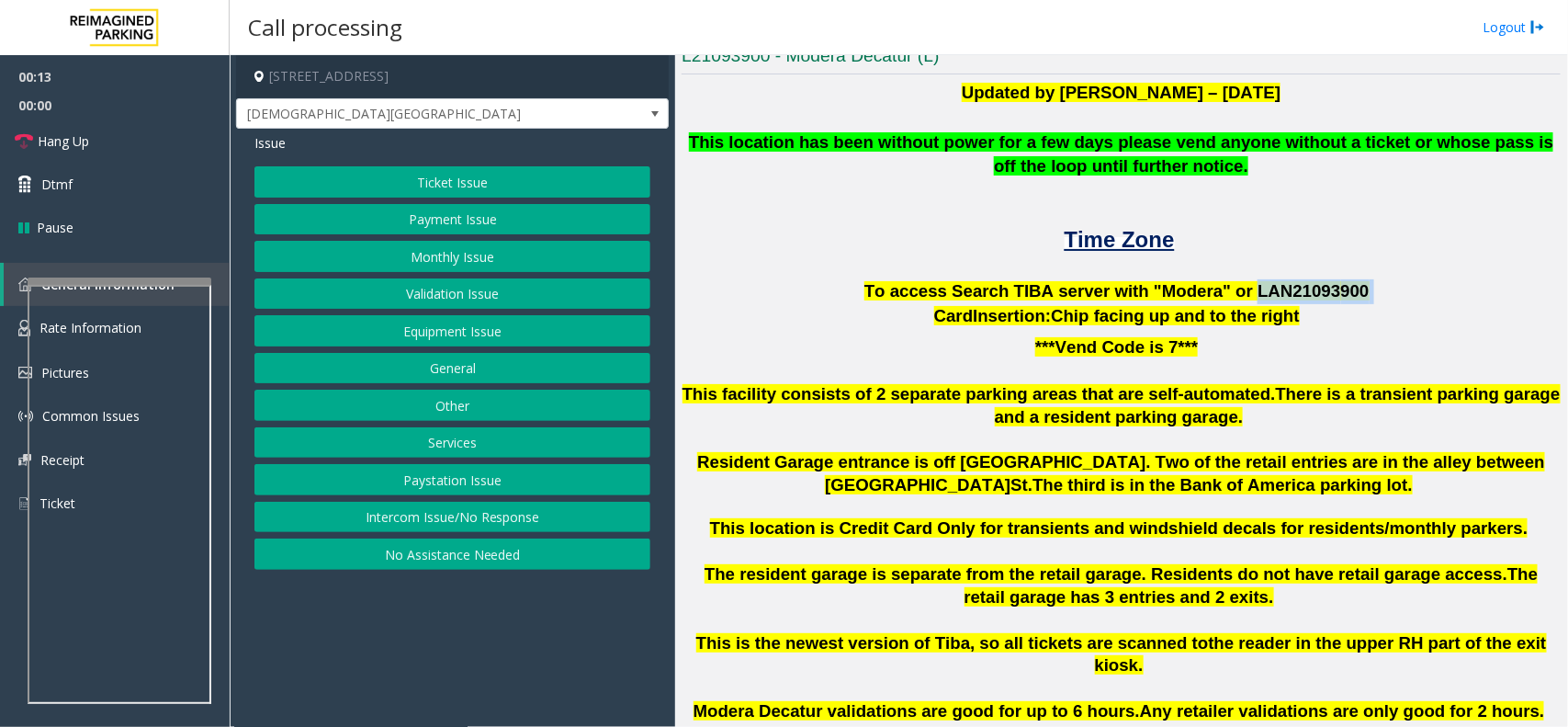 copy on "LAN21093 900" 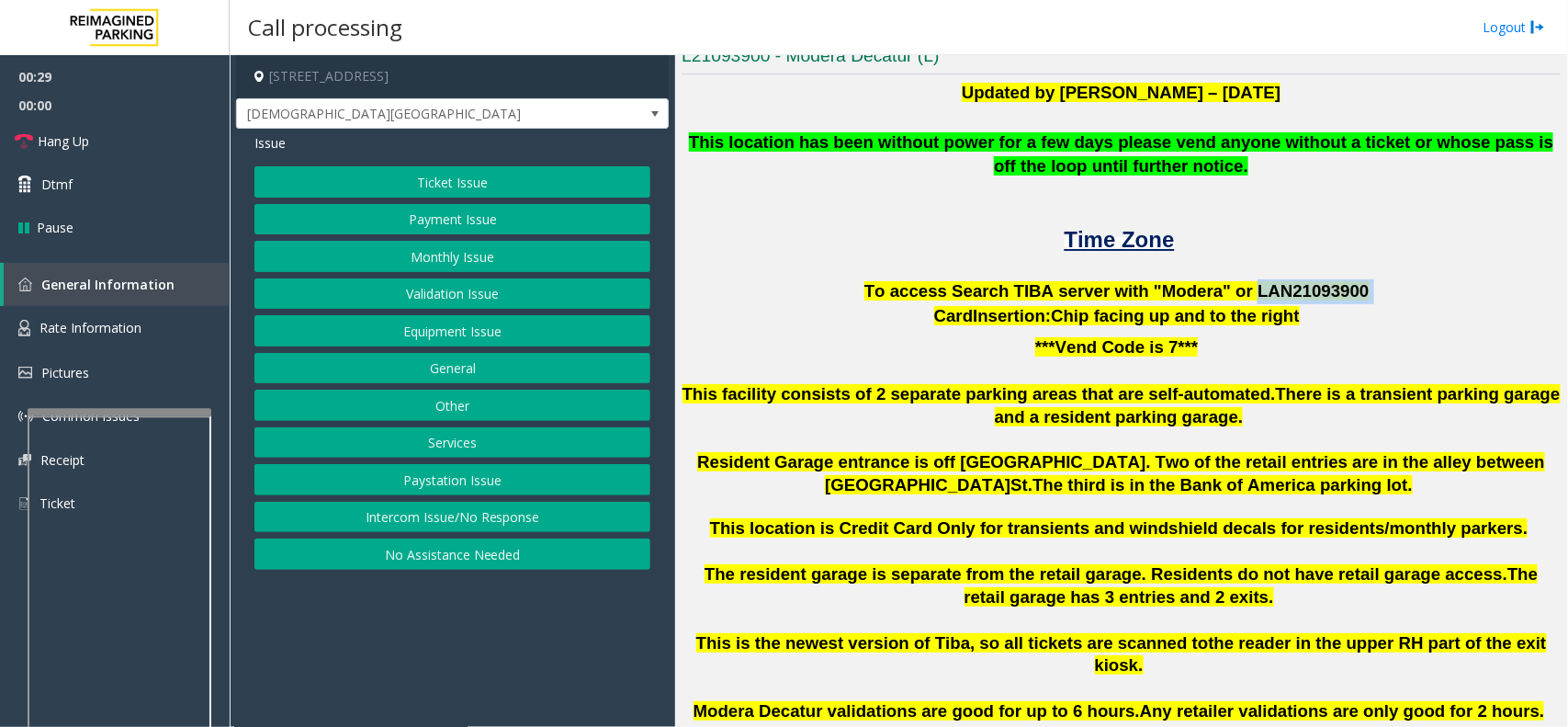 click at bounding box center [119, 413] 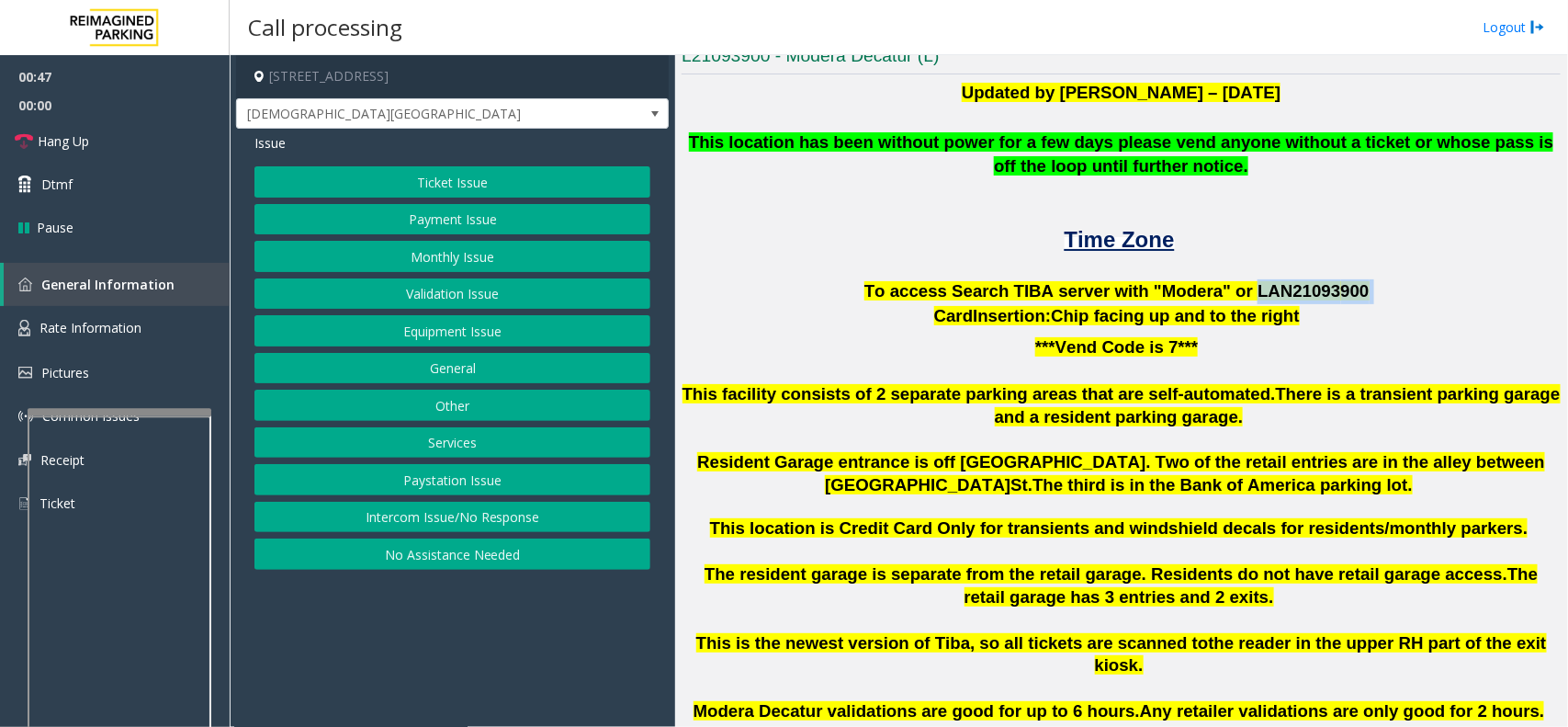 click on "Ticket Issue" 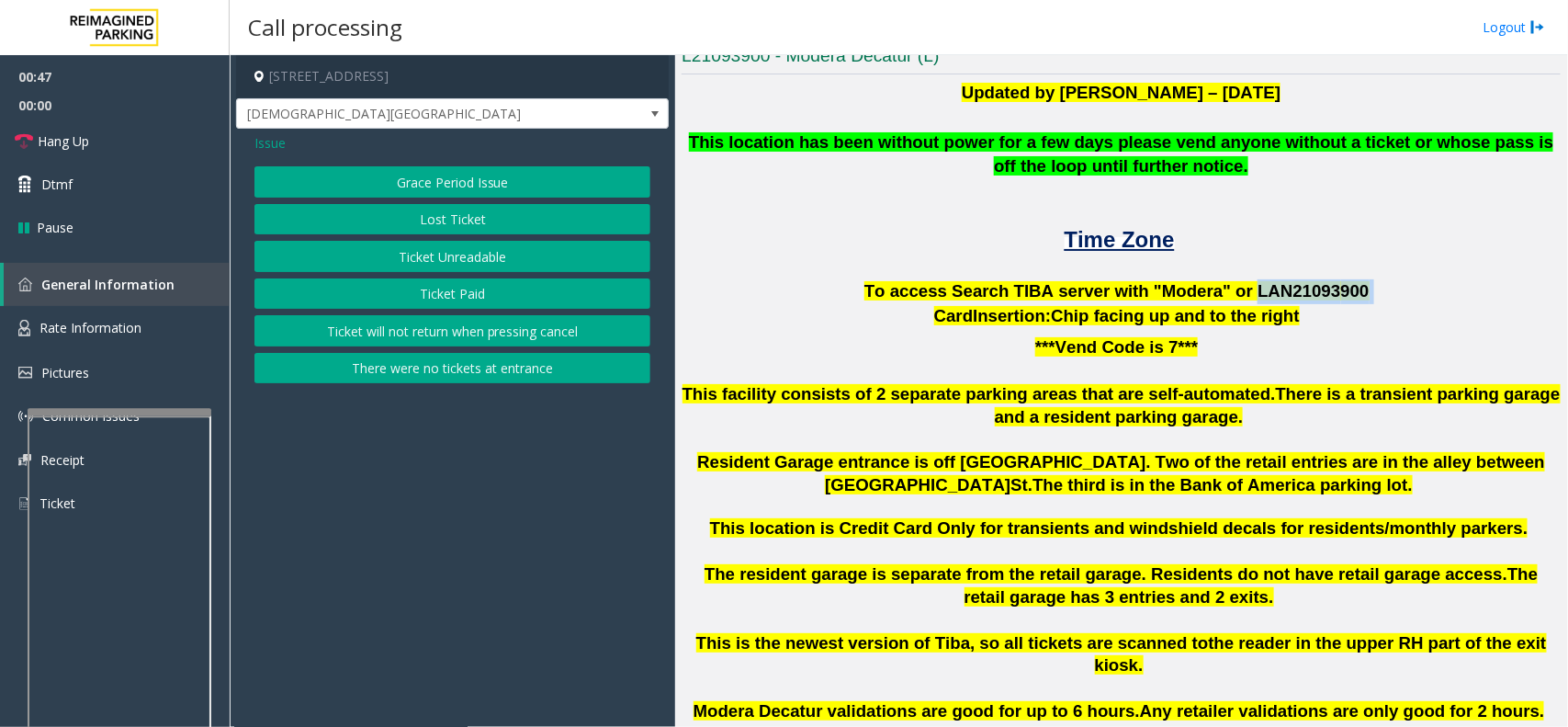 click on "Ticket Unreadable" 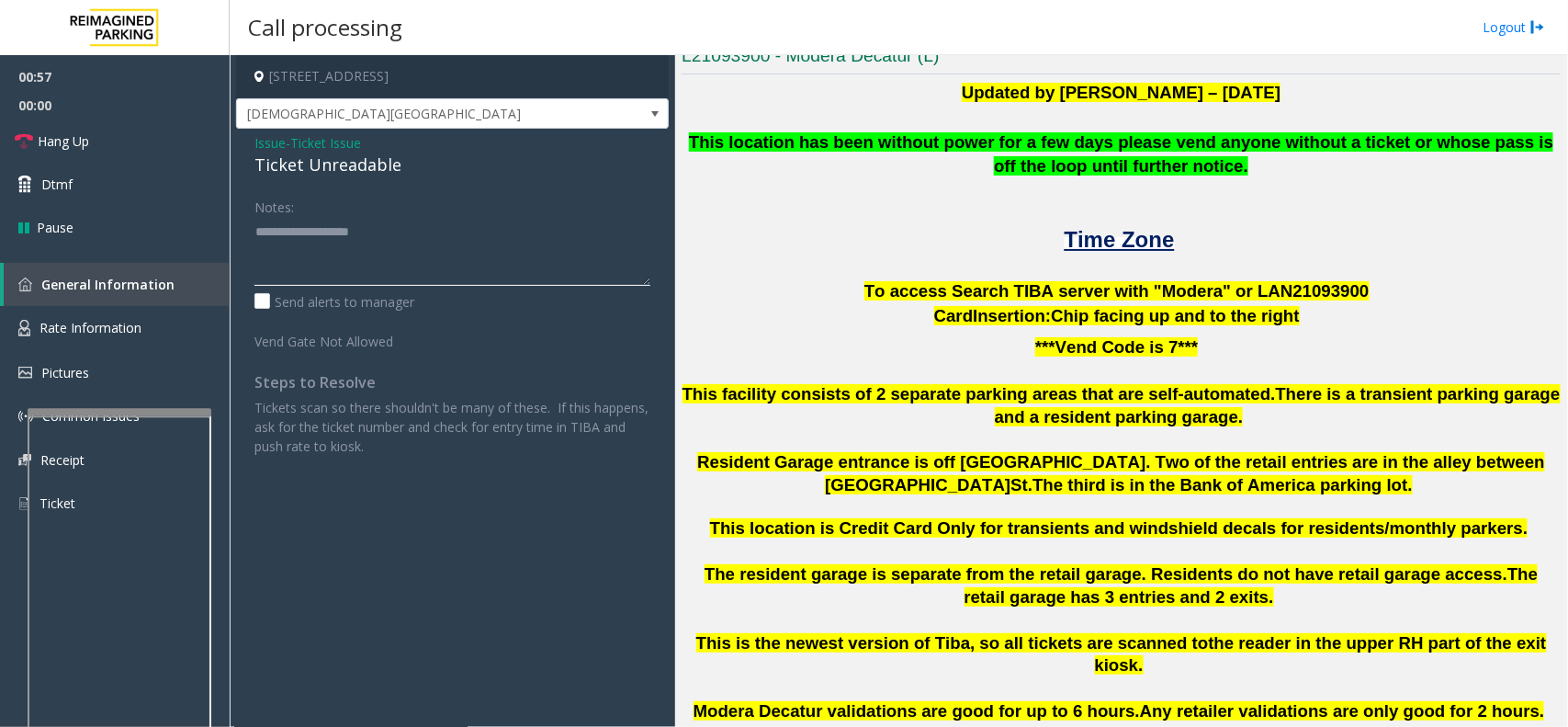 click 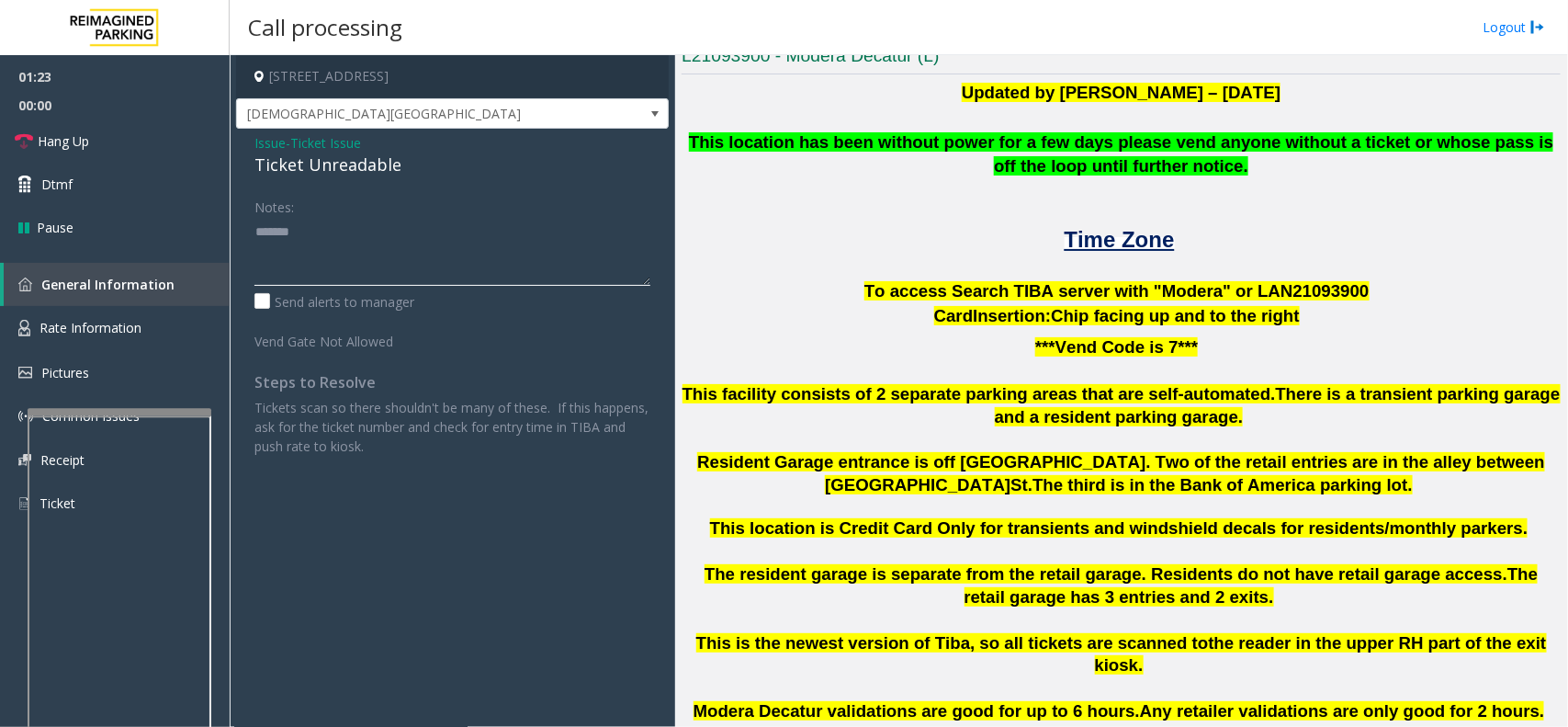 click 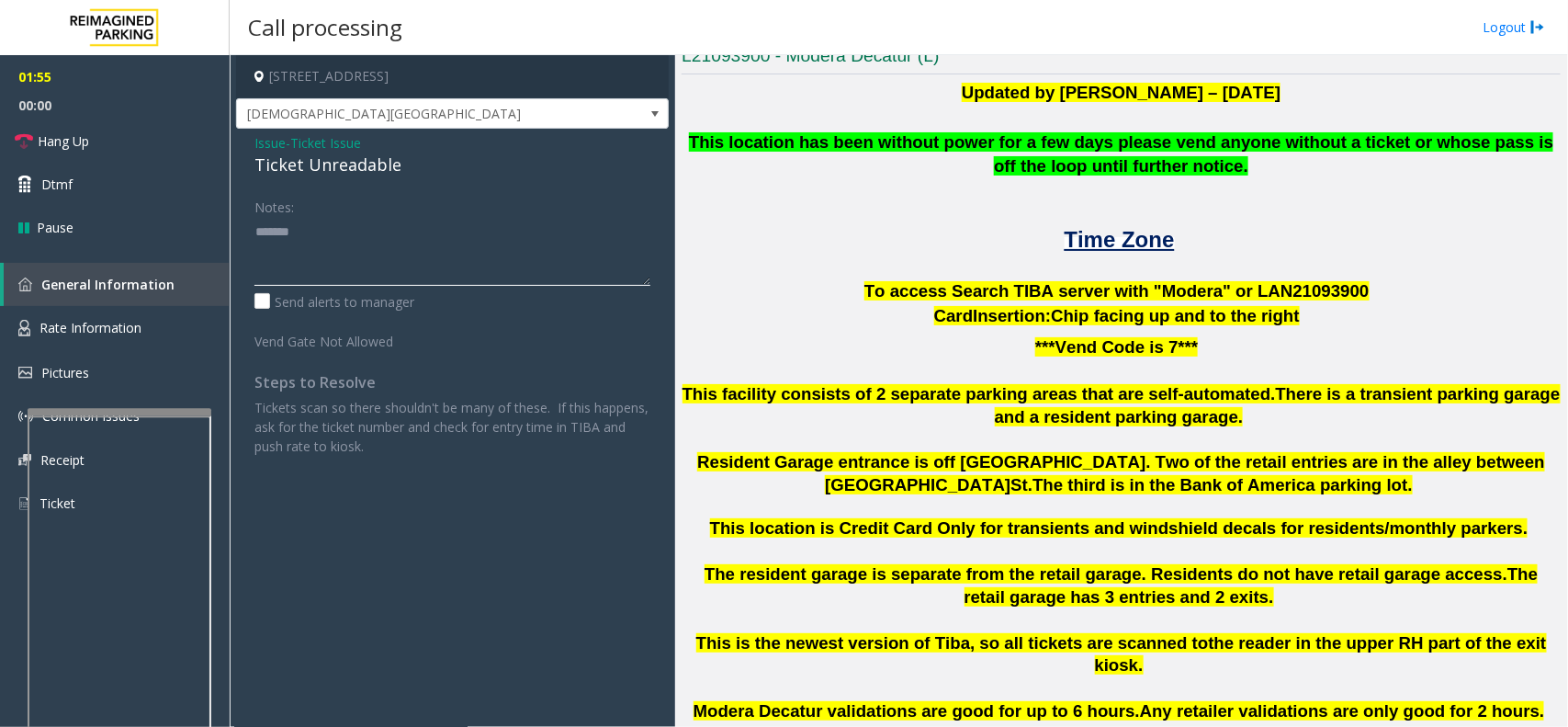 click 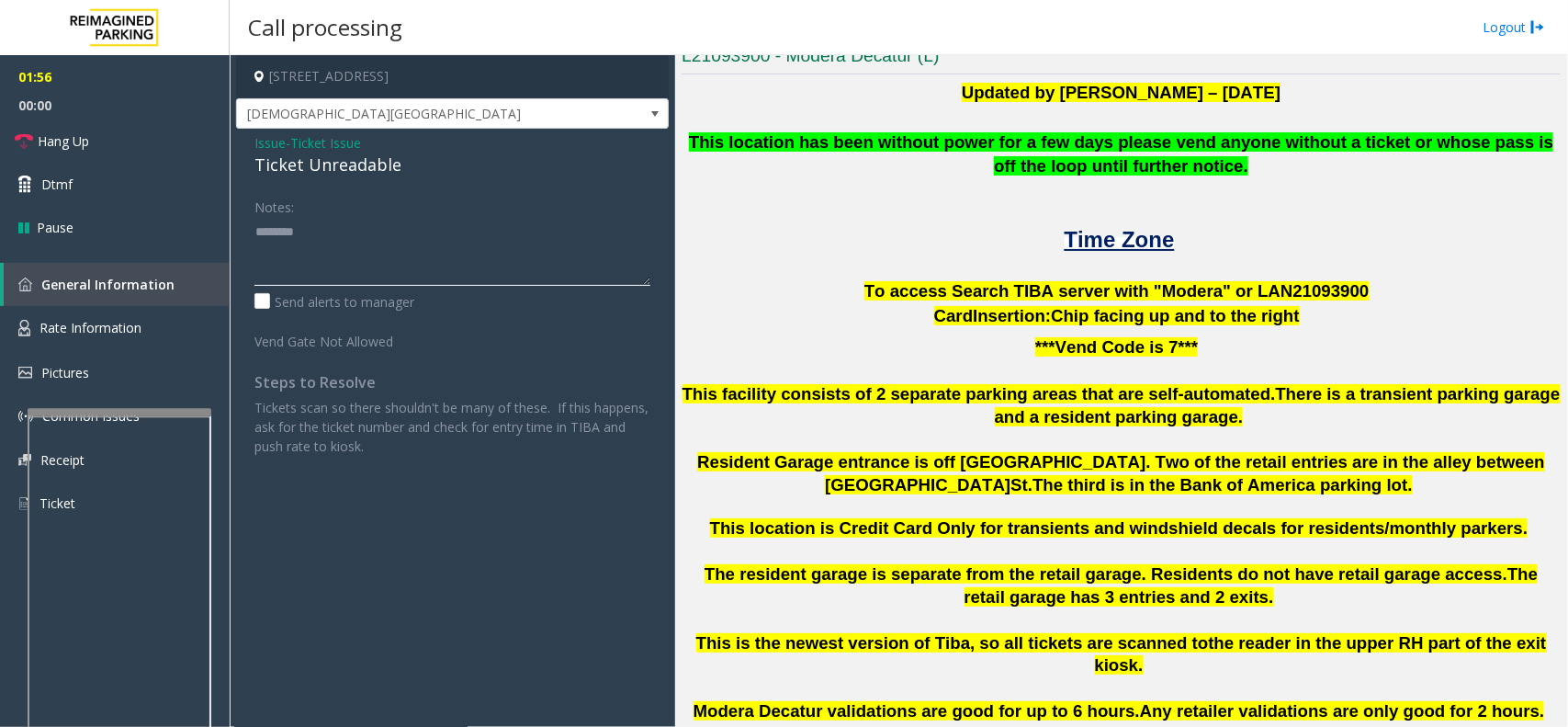 paste on "**********" 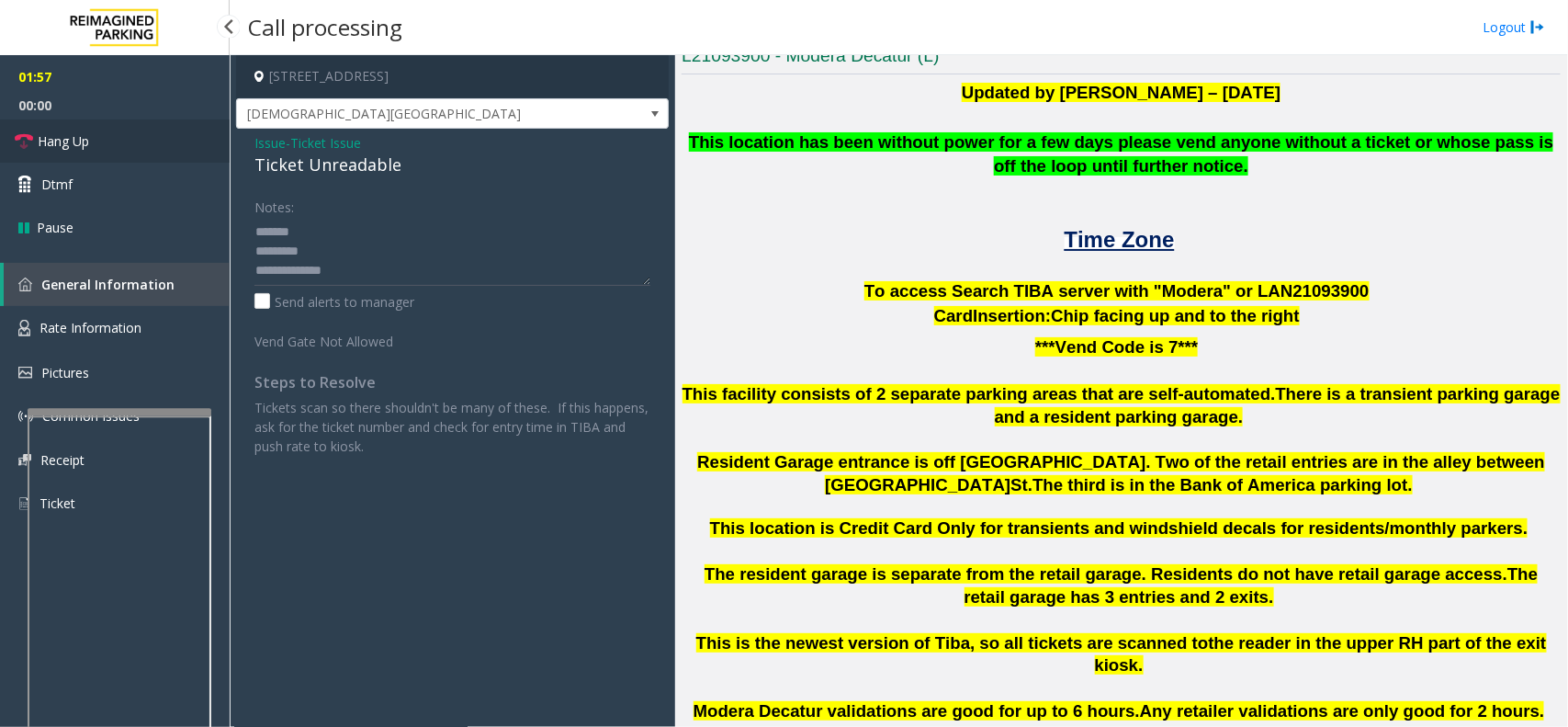 click on "Hang Up" at bounding box center (115, 141) 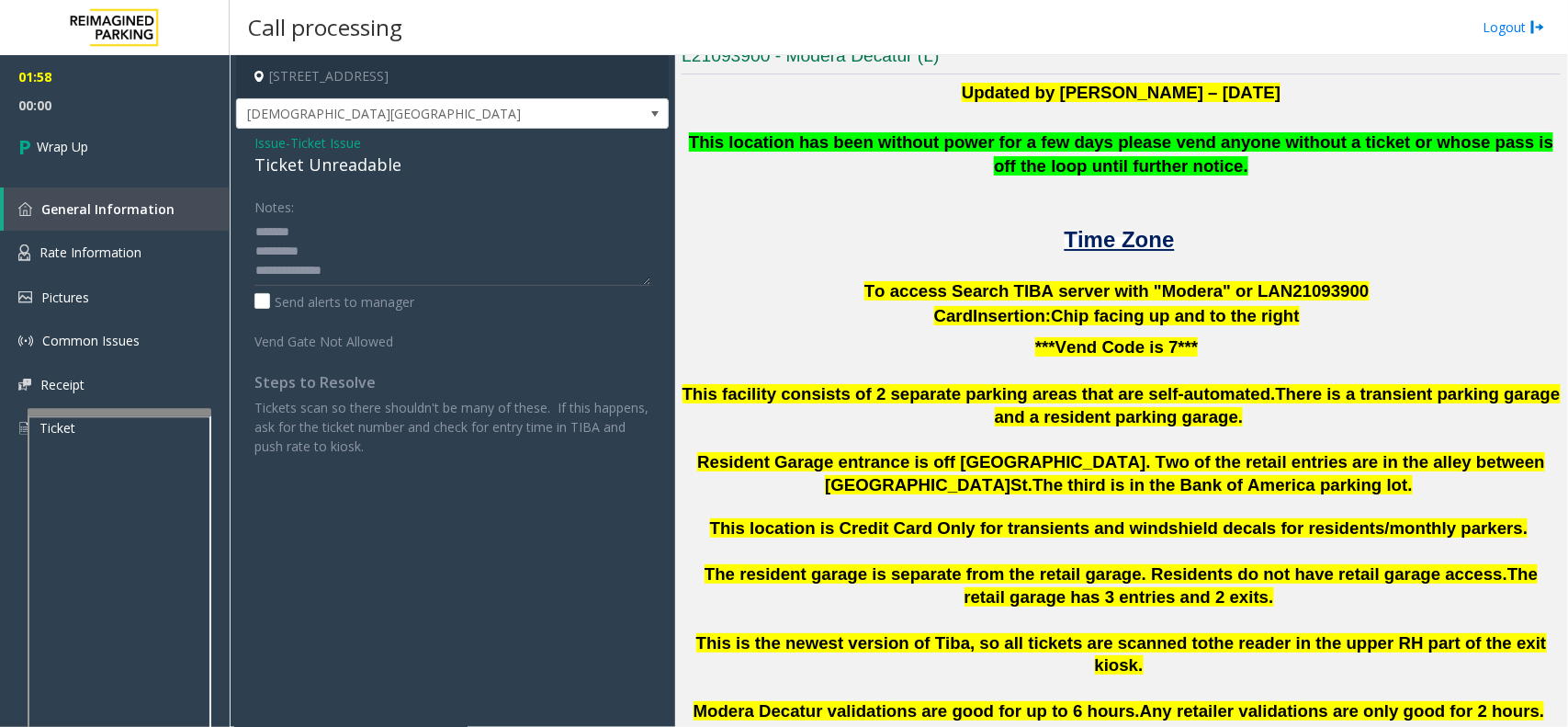 click on "Ticket Unreadable" 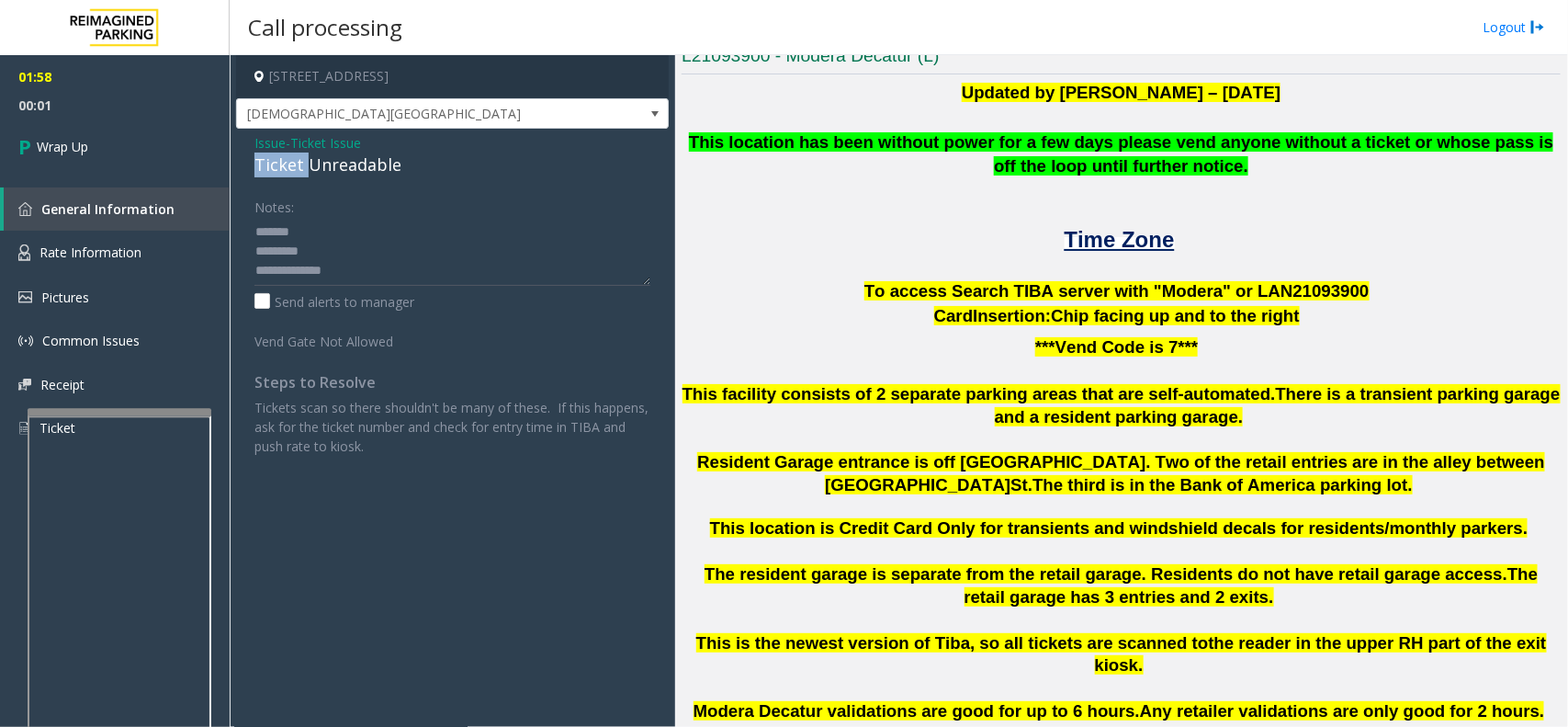 click on "Ticket Unreadable" 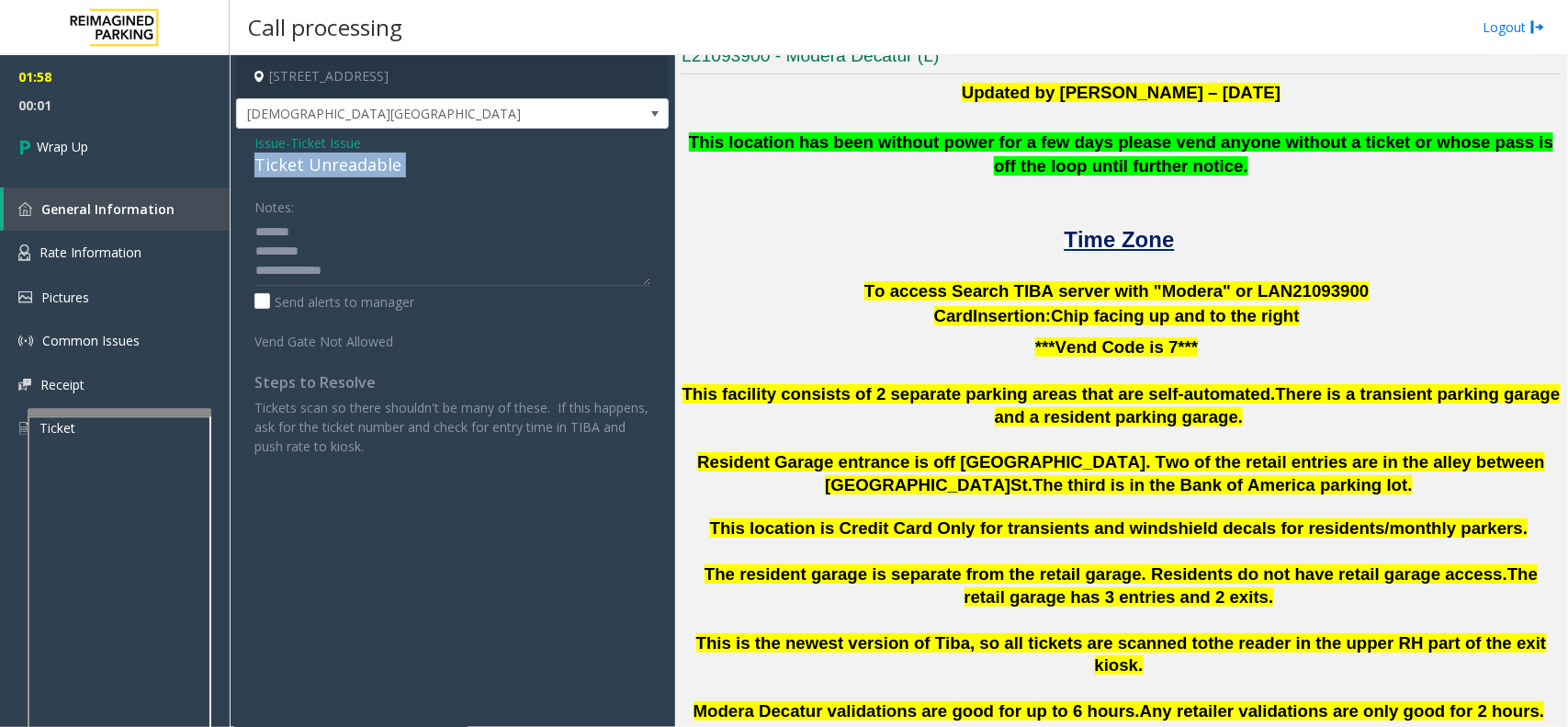 click on "Ticket Unreadable" 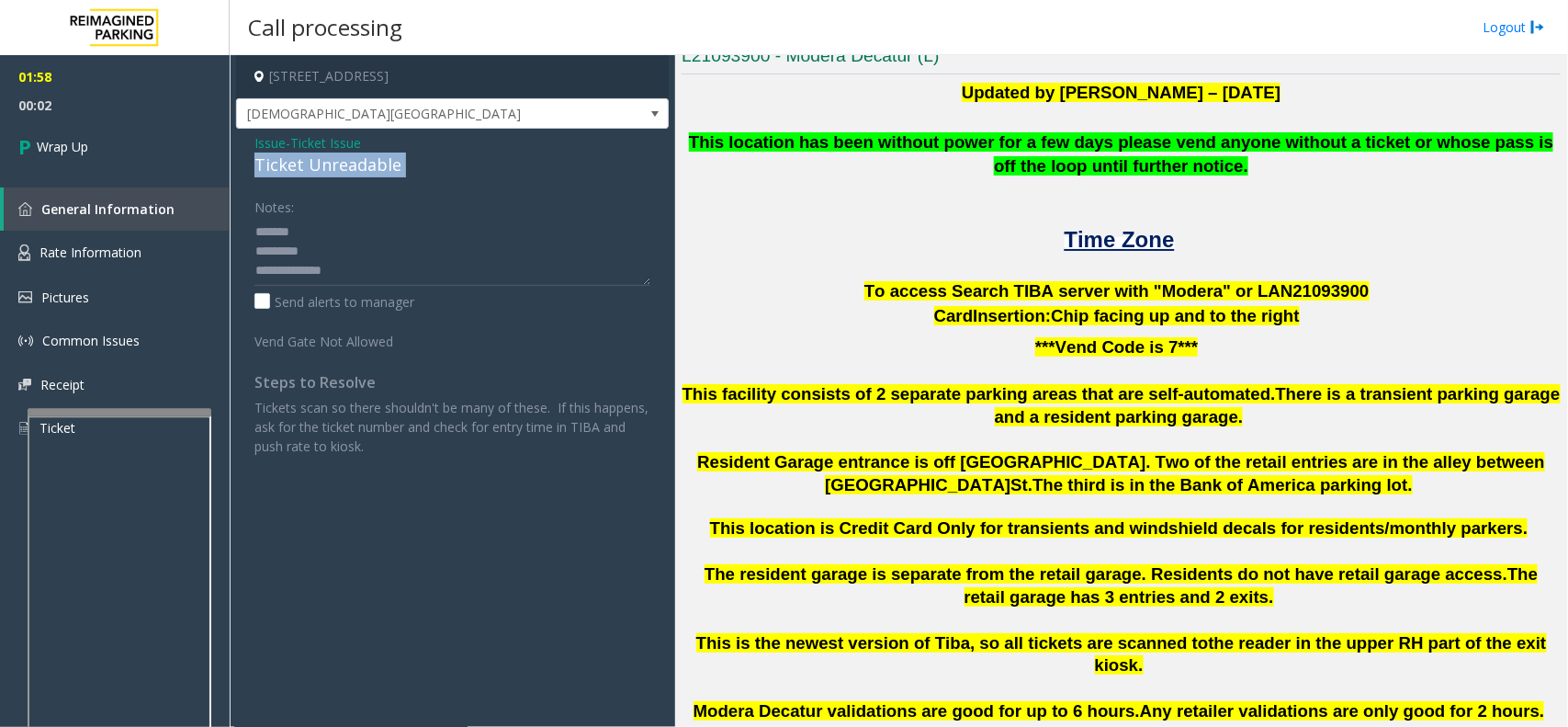 copy on "Ticket Unreadable" 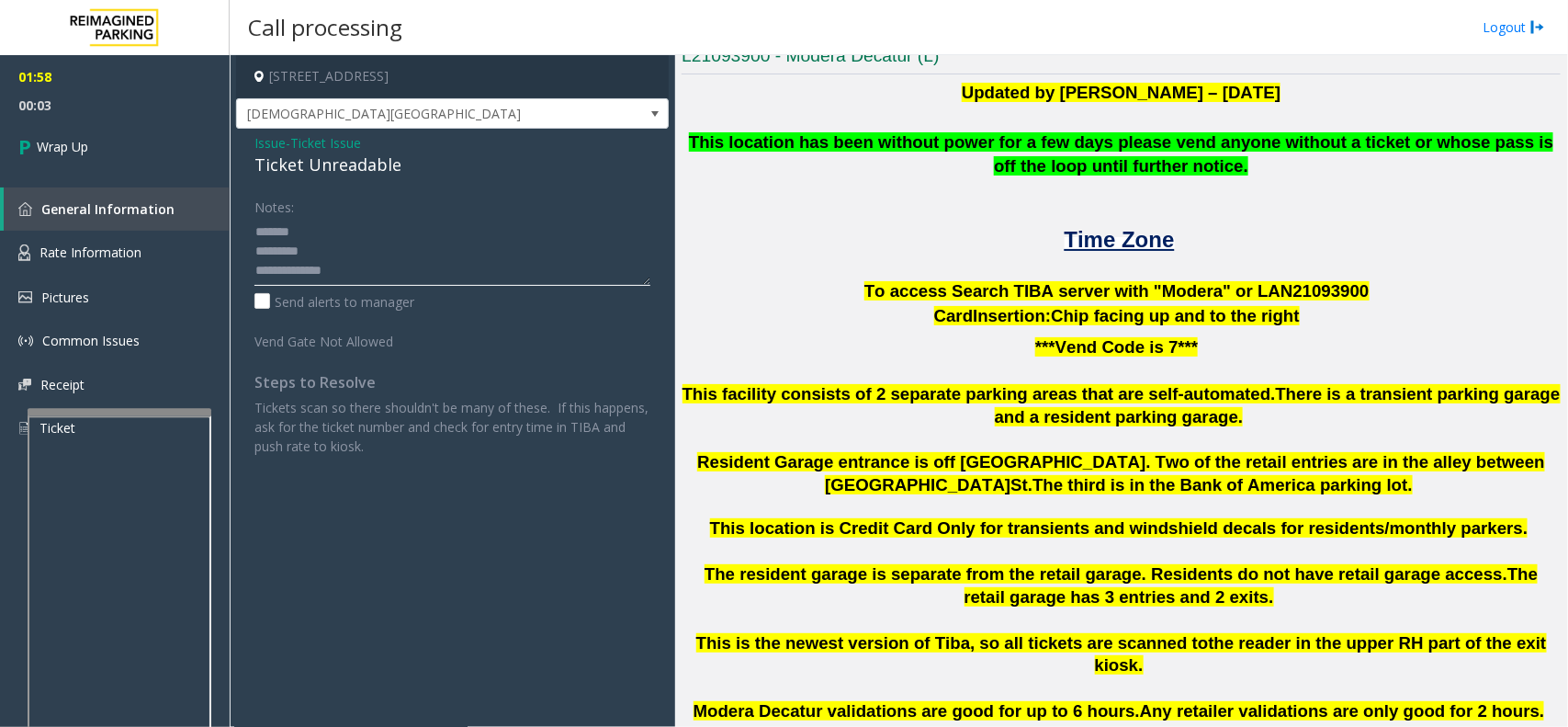 click 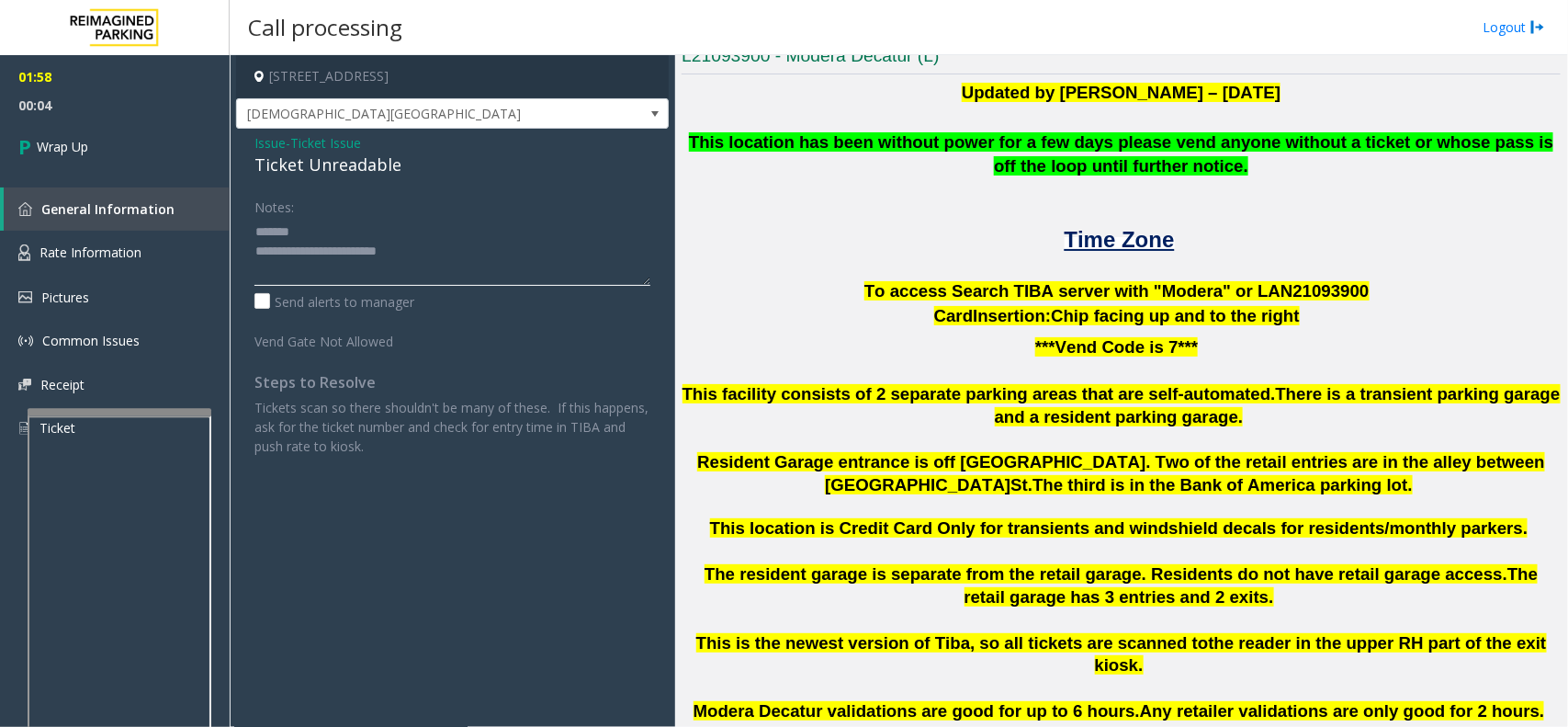 click 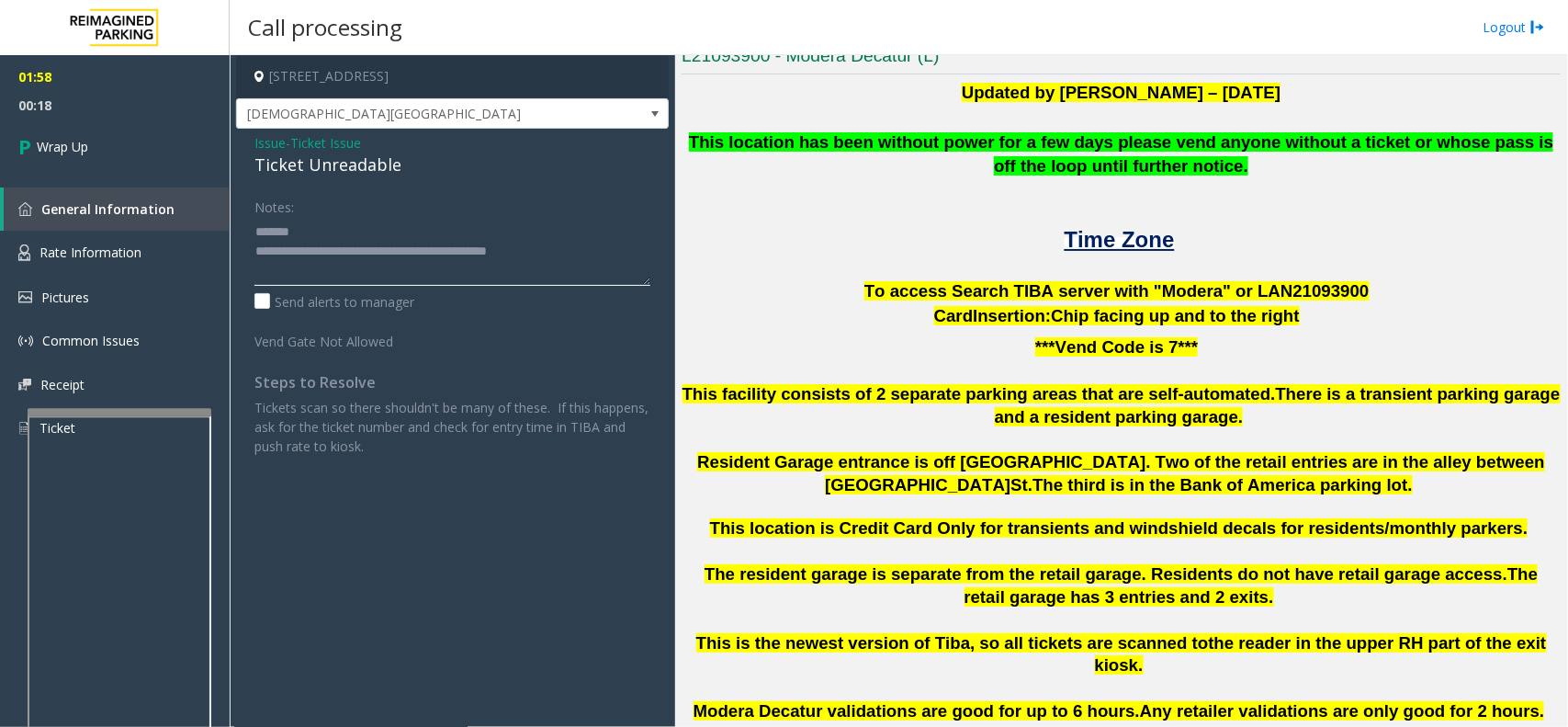 click 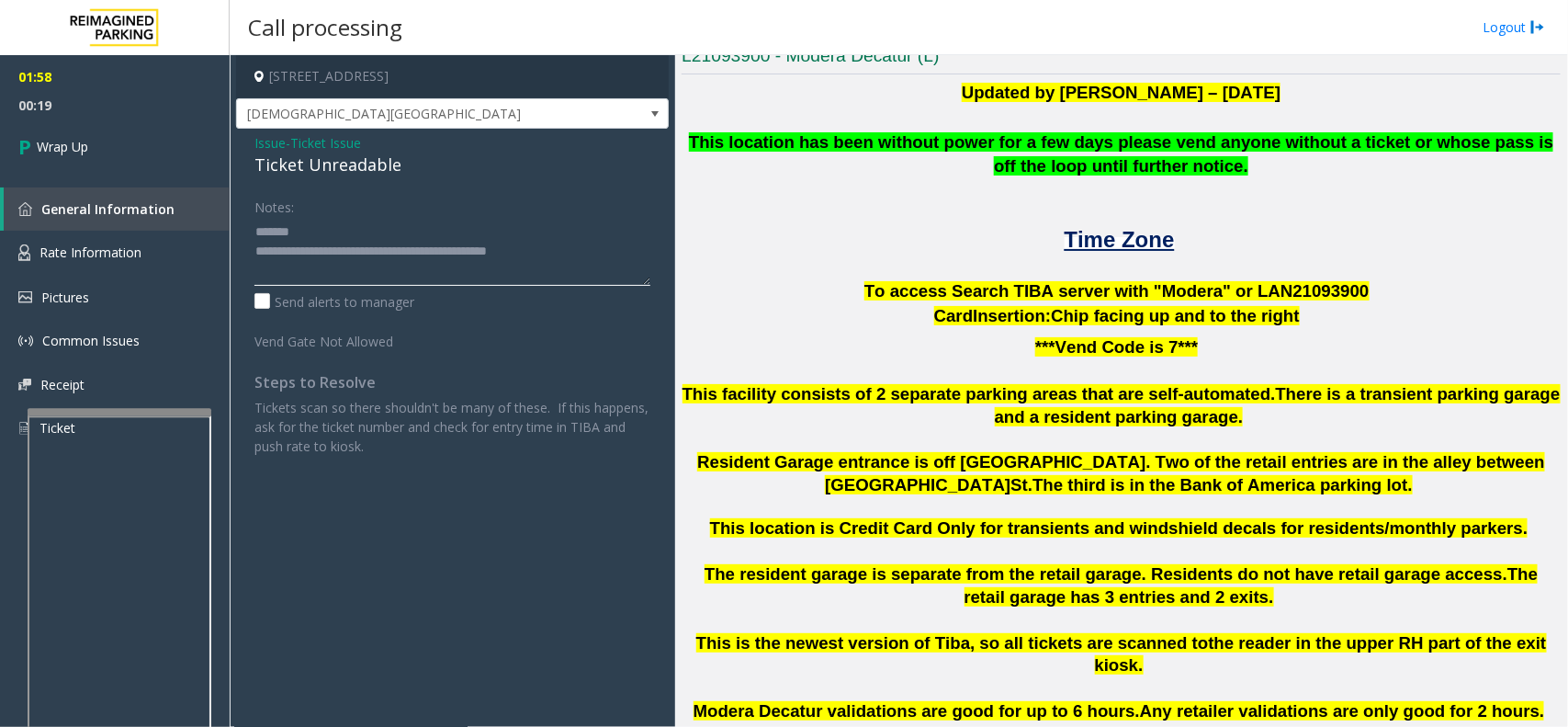 click 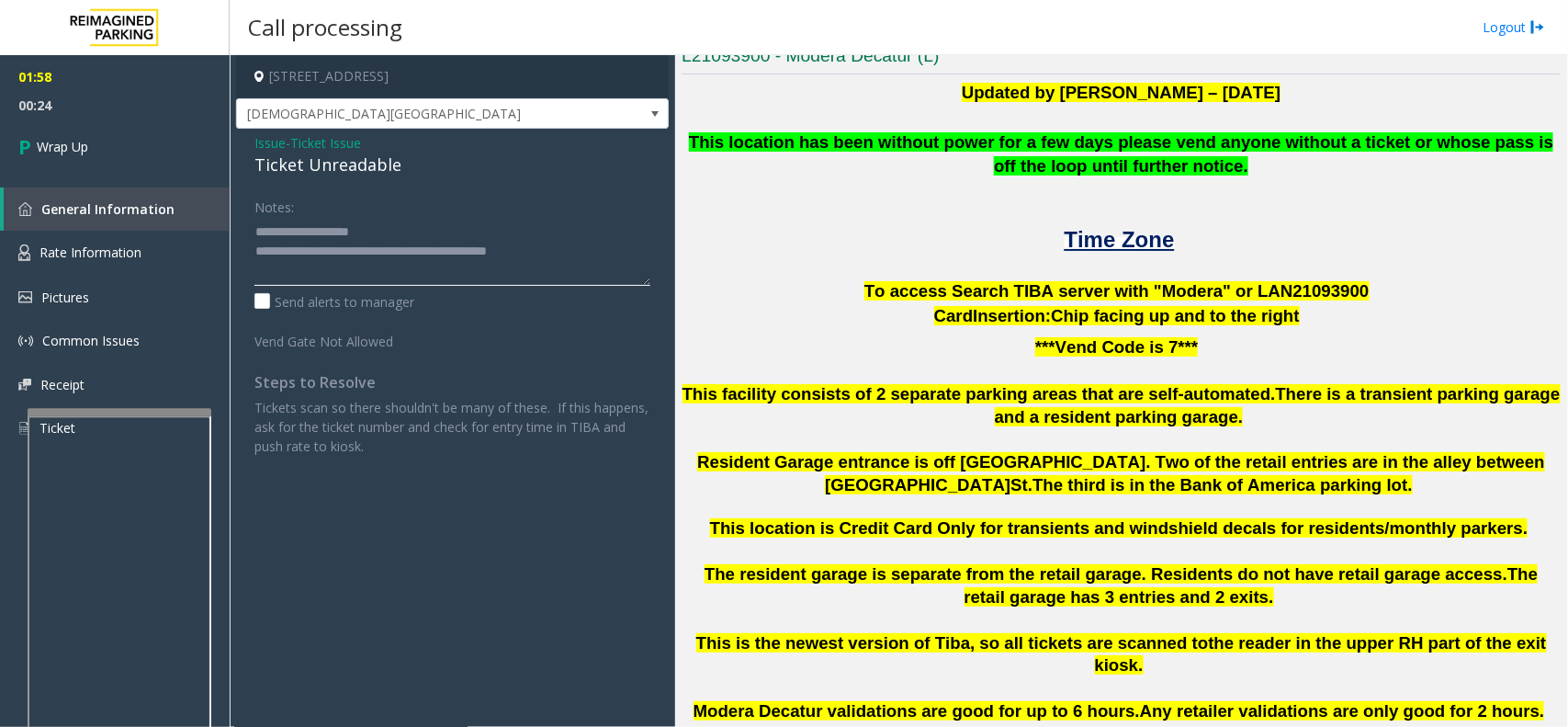 scroll, scrollTop: 19, scrollLeft: 0, axis: vertical 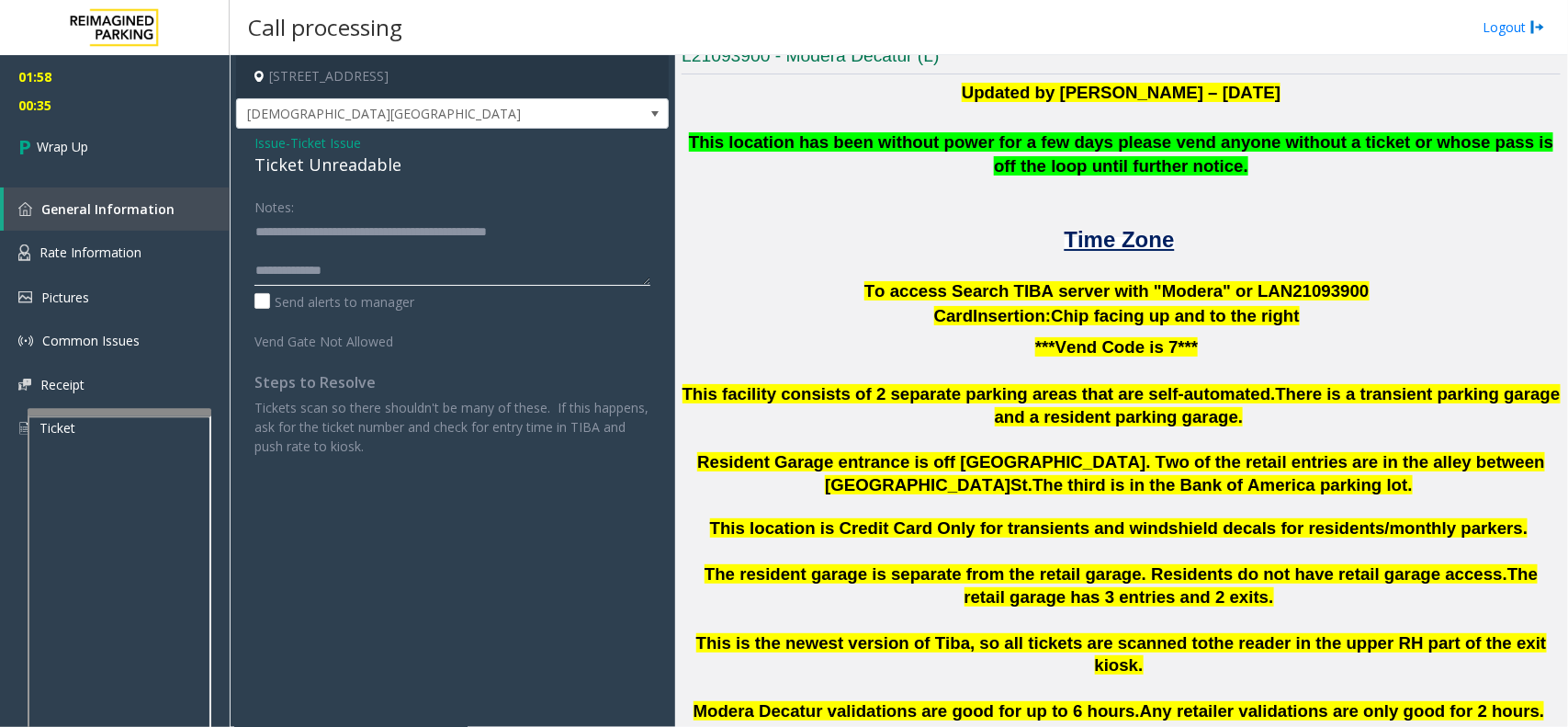 click 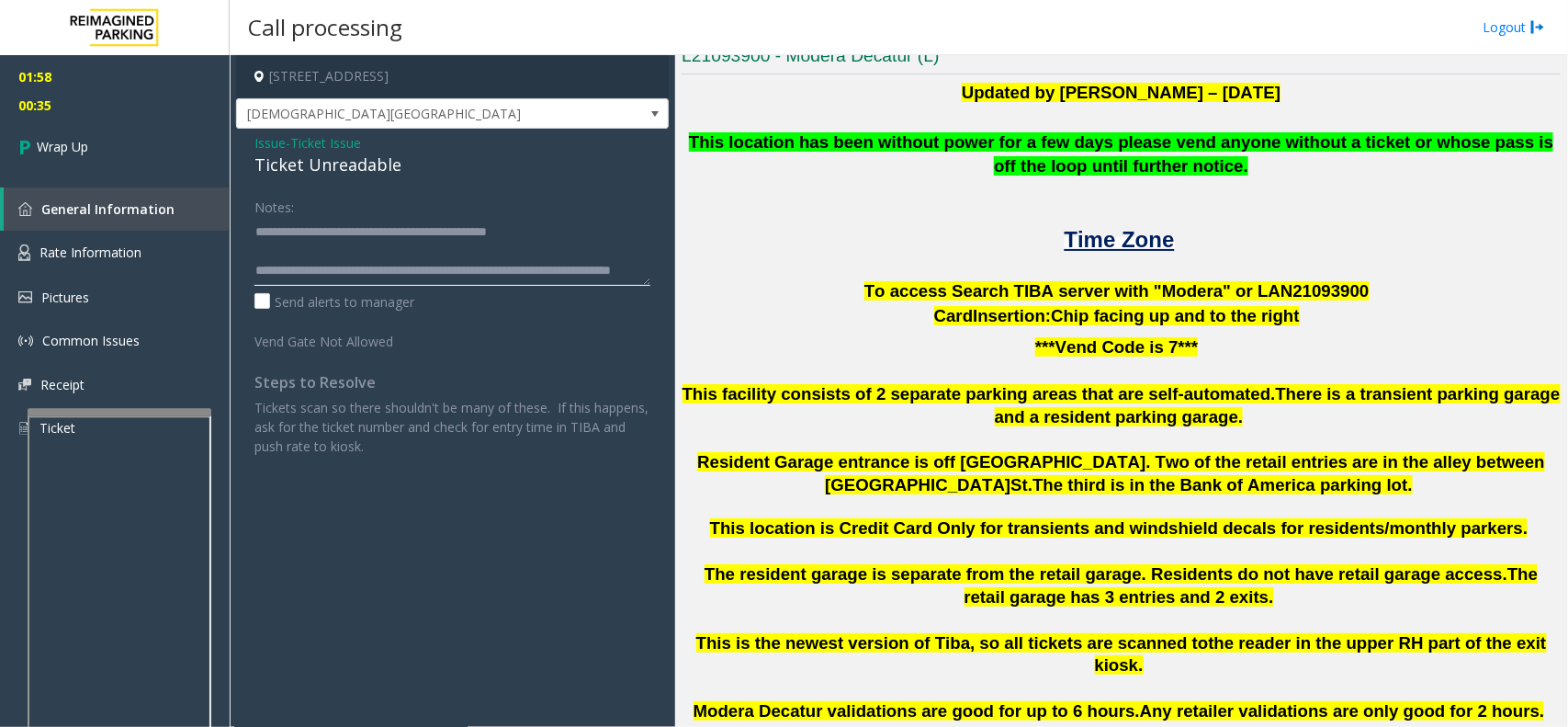 scroll, scrollTop: 51, scrollLeft: 0, axis: vertical 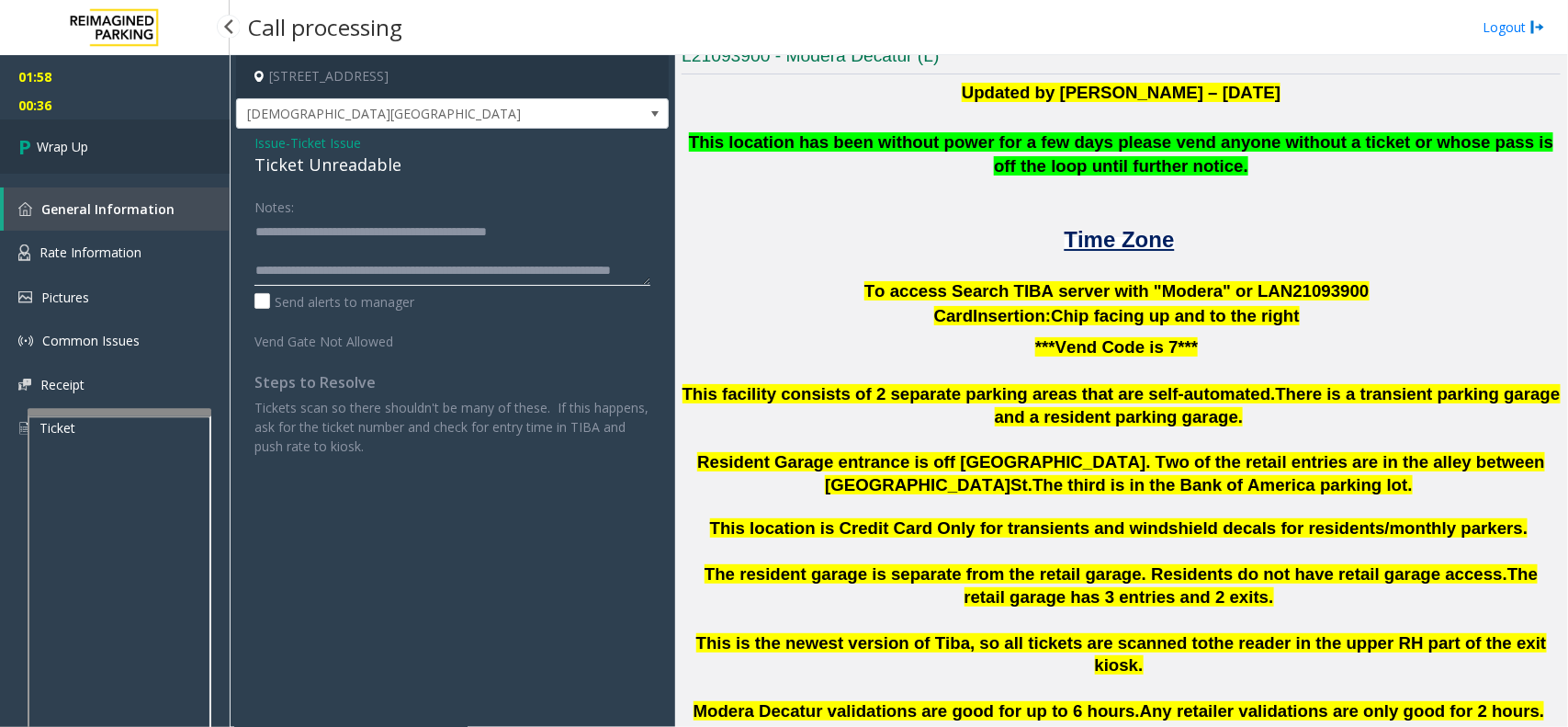 type on "**********" 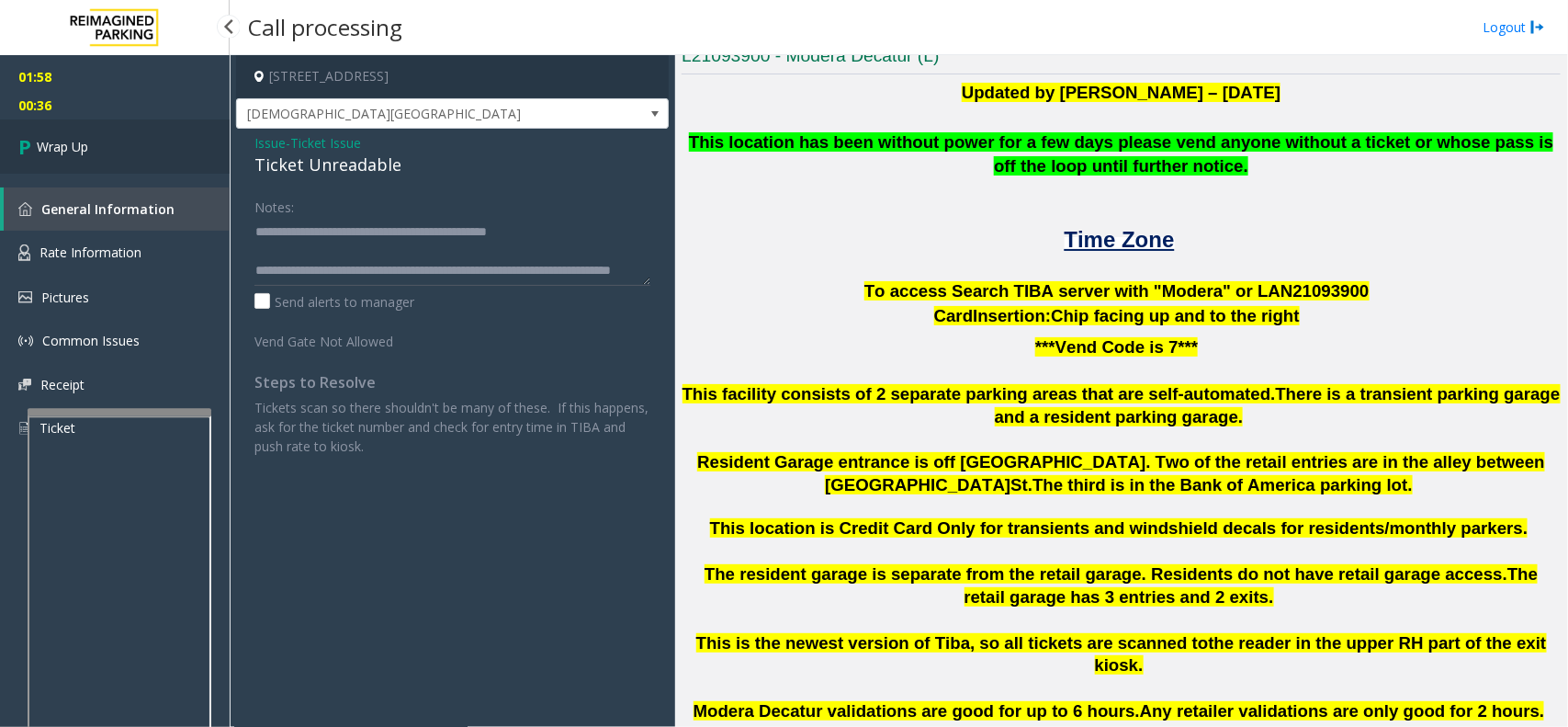 click on "Wrap Up" at bounding box center (62, 146) 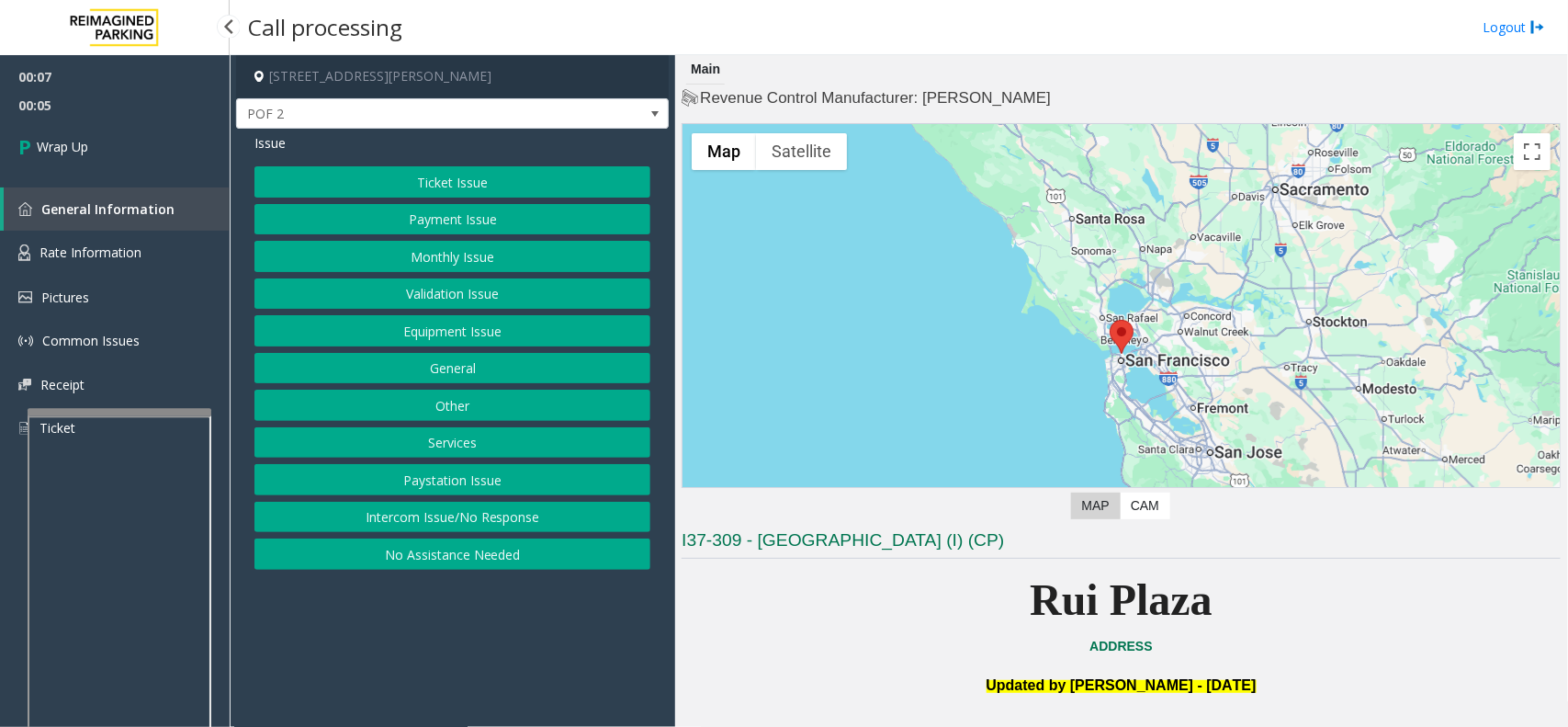click on "Intercom Issue/No Response" 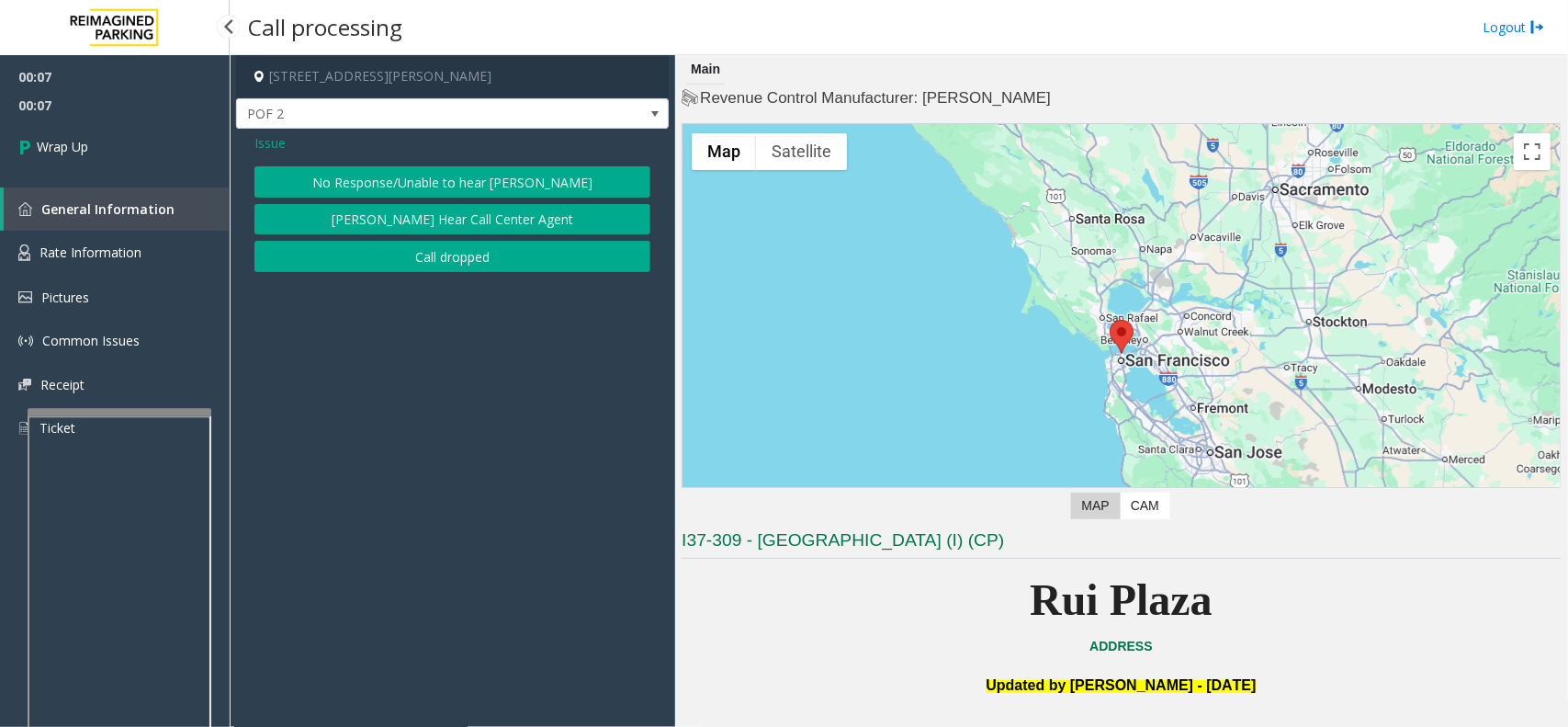 click on "Call dropped" 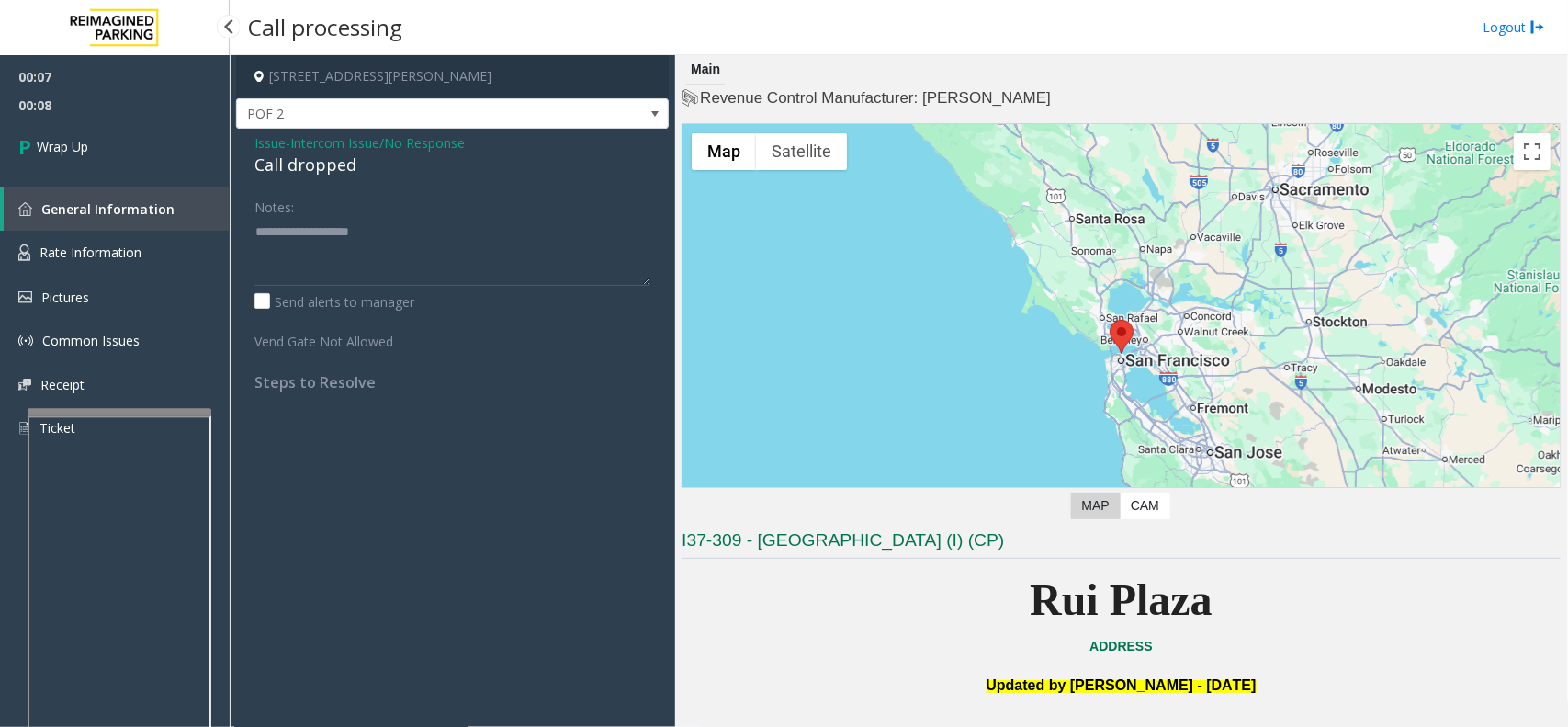 click on "Call dropped" 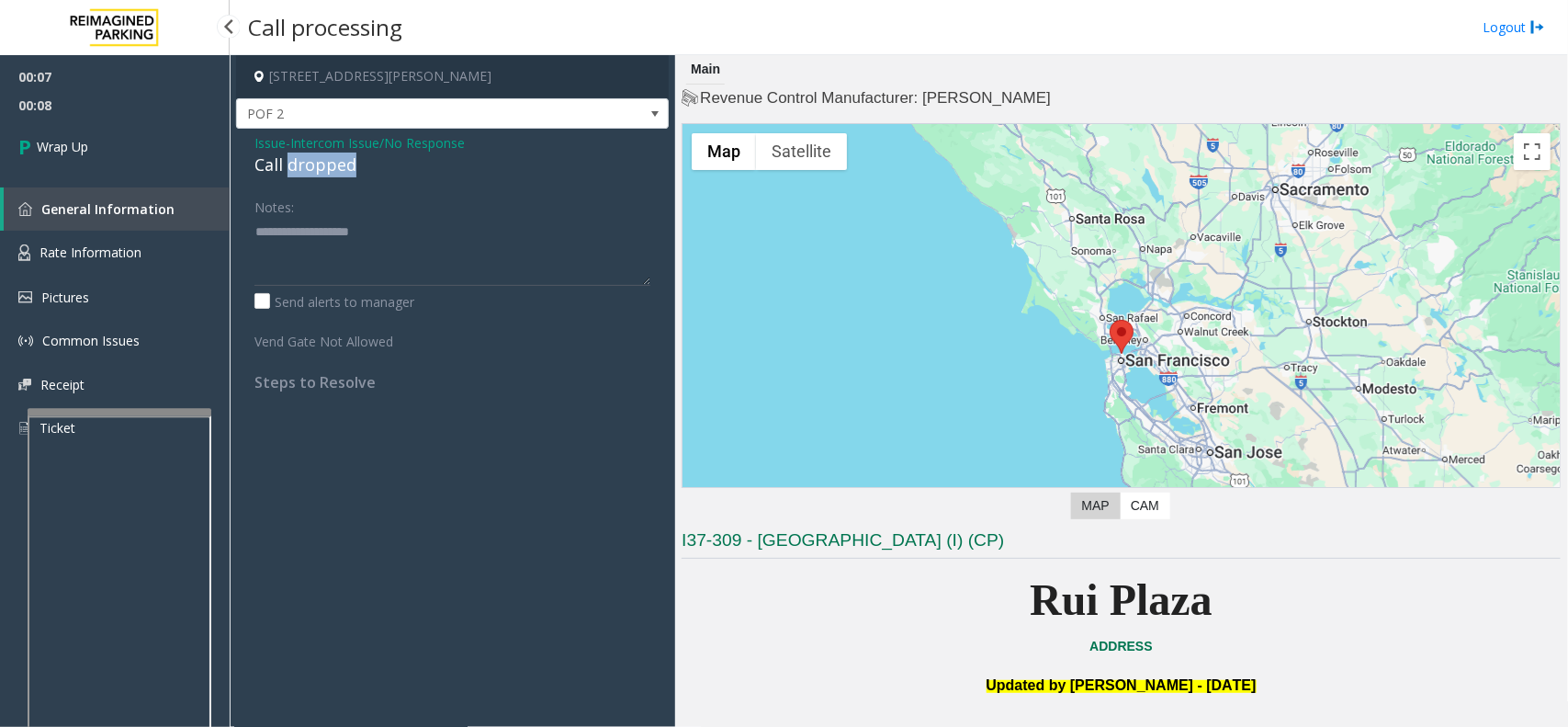 click on "Call dropped" 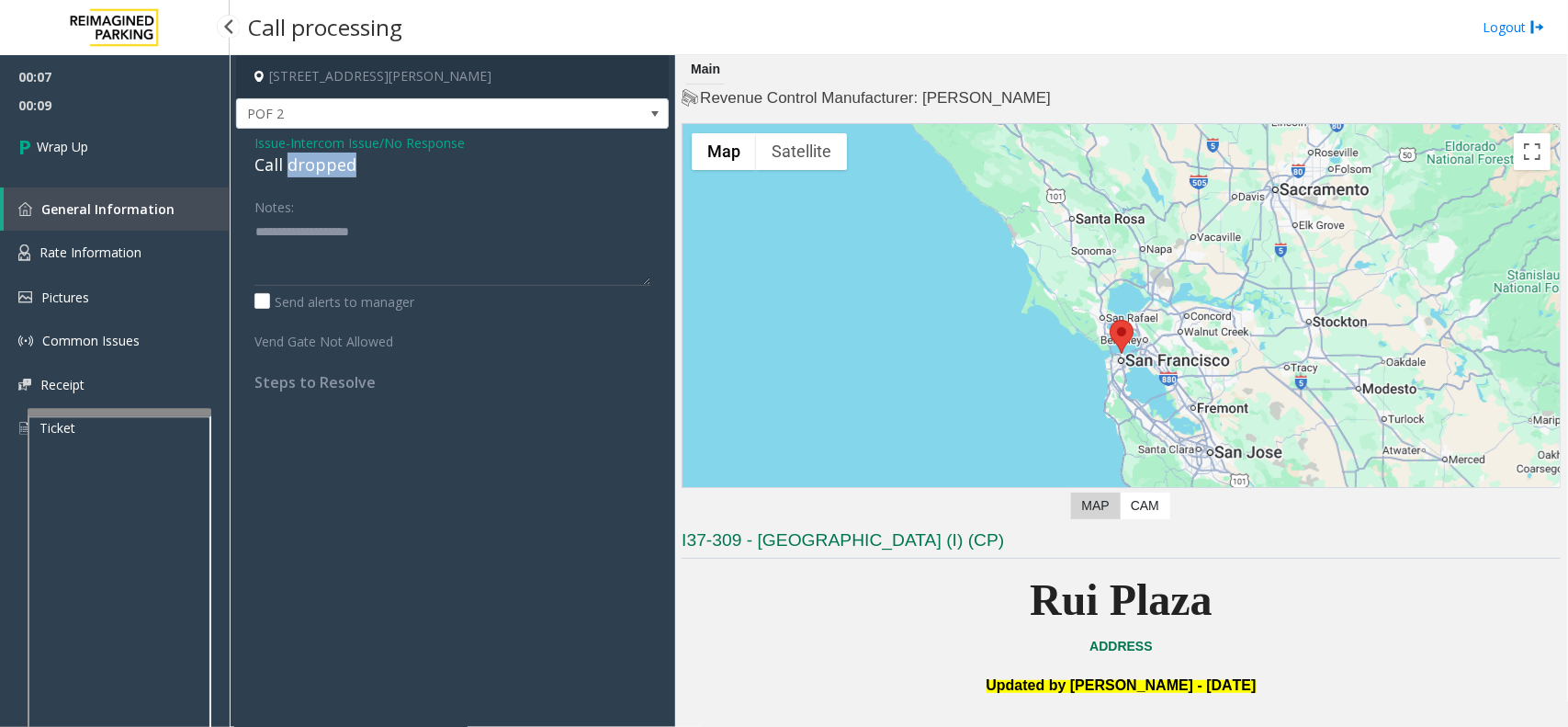 click on "Call dropped" 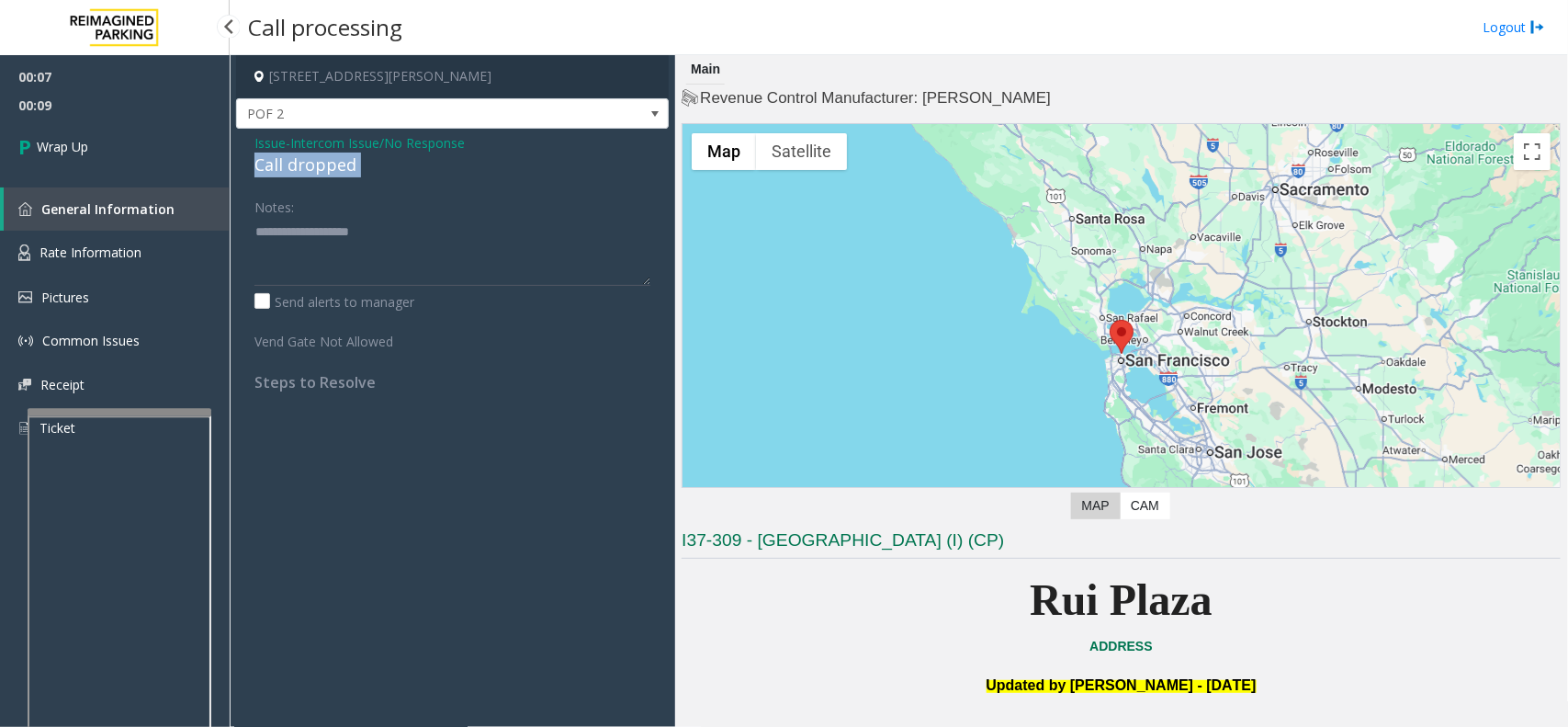 click on "Call dropped" 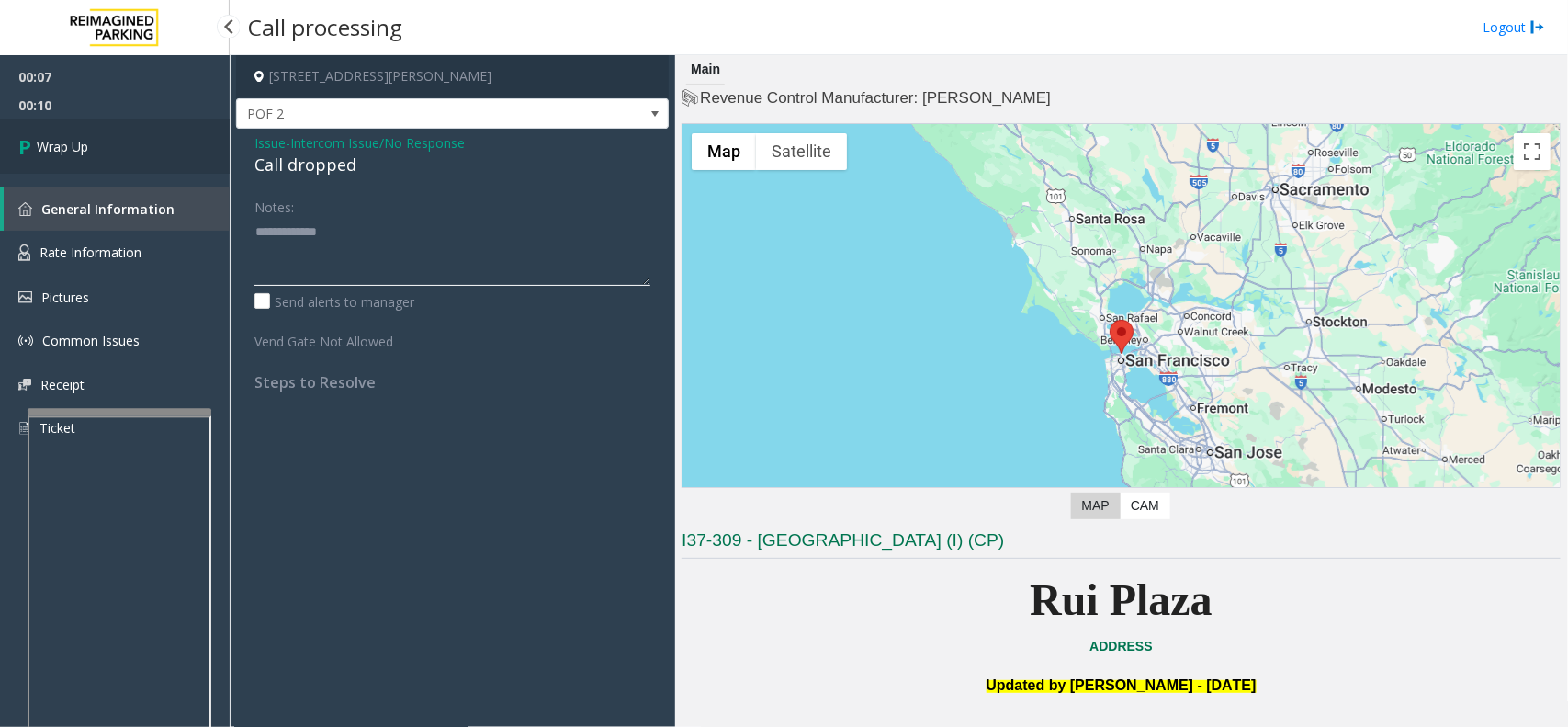 type on "**********" 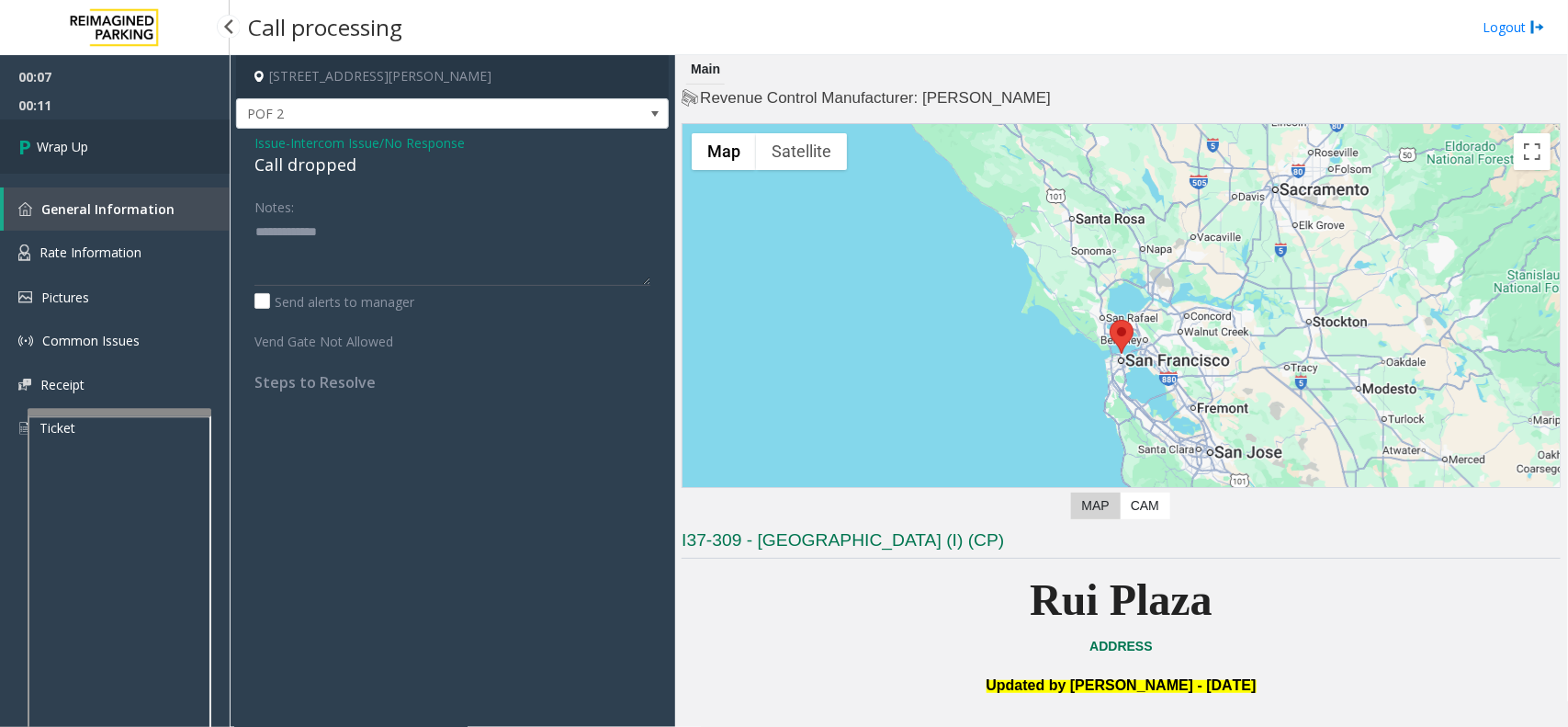 click on "Wrap Up" at bounding box center [115, 146] 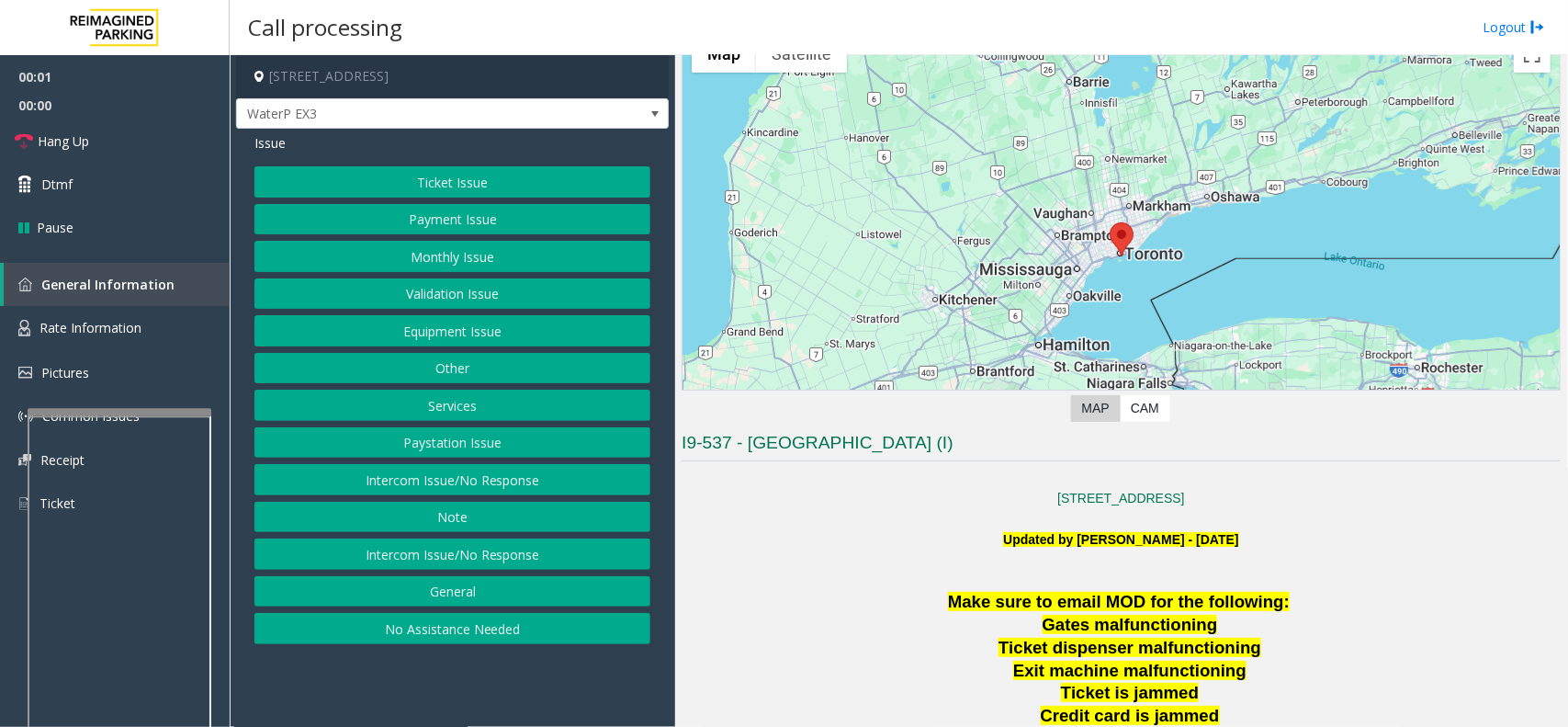 scroll, scrollTop: 230, scrollLeft: 0, axis: vertical 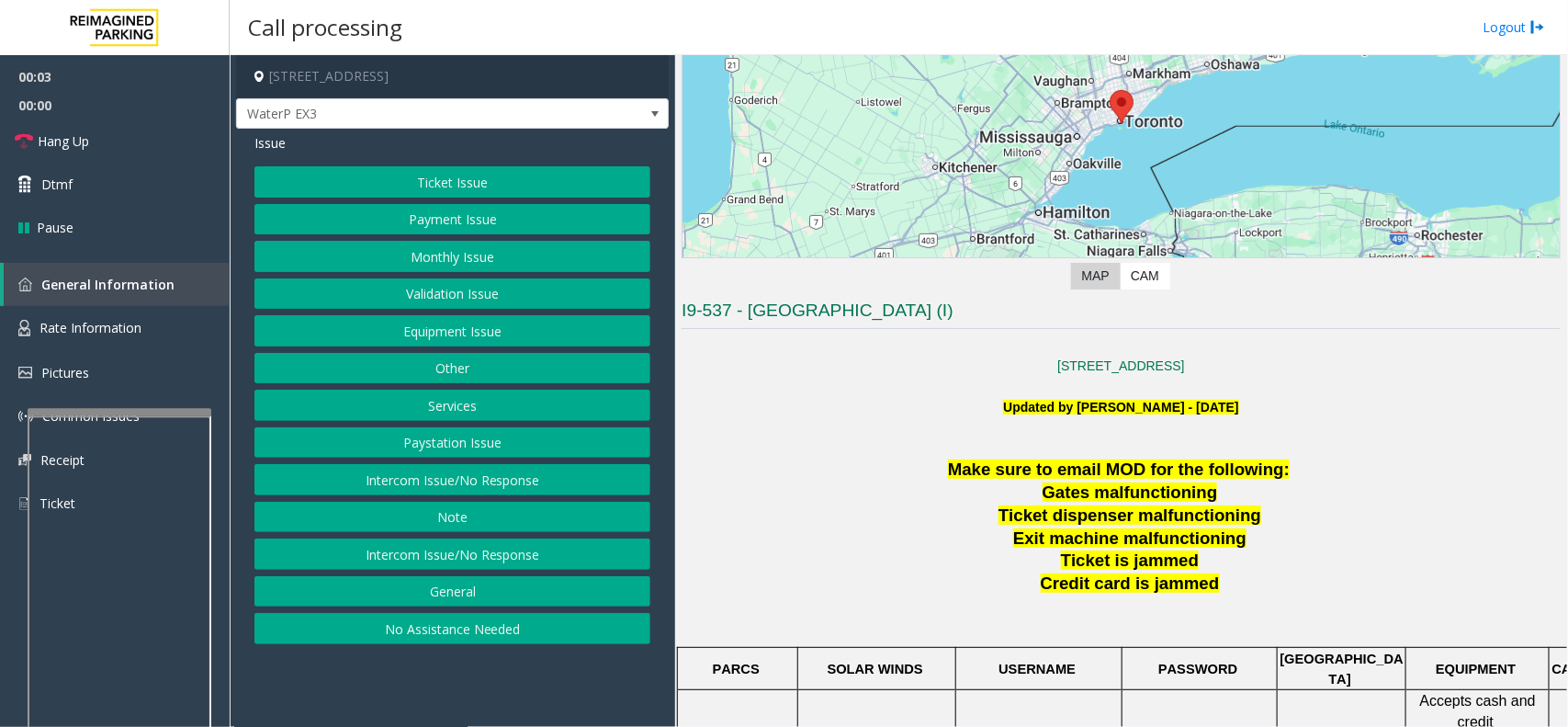 click on "Intercom Issue/No Response" 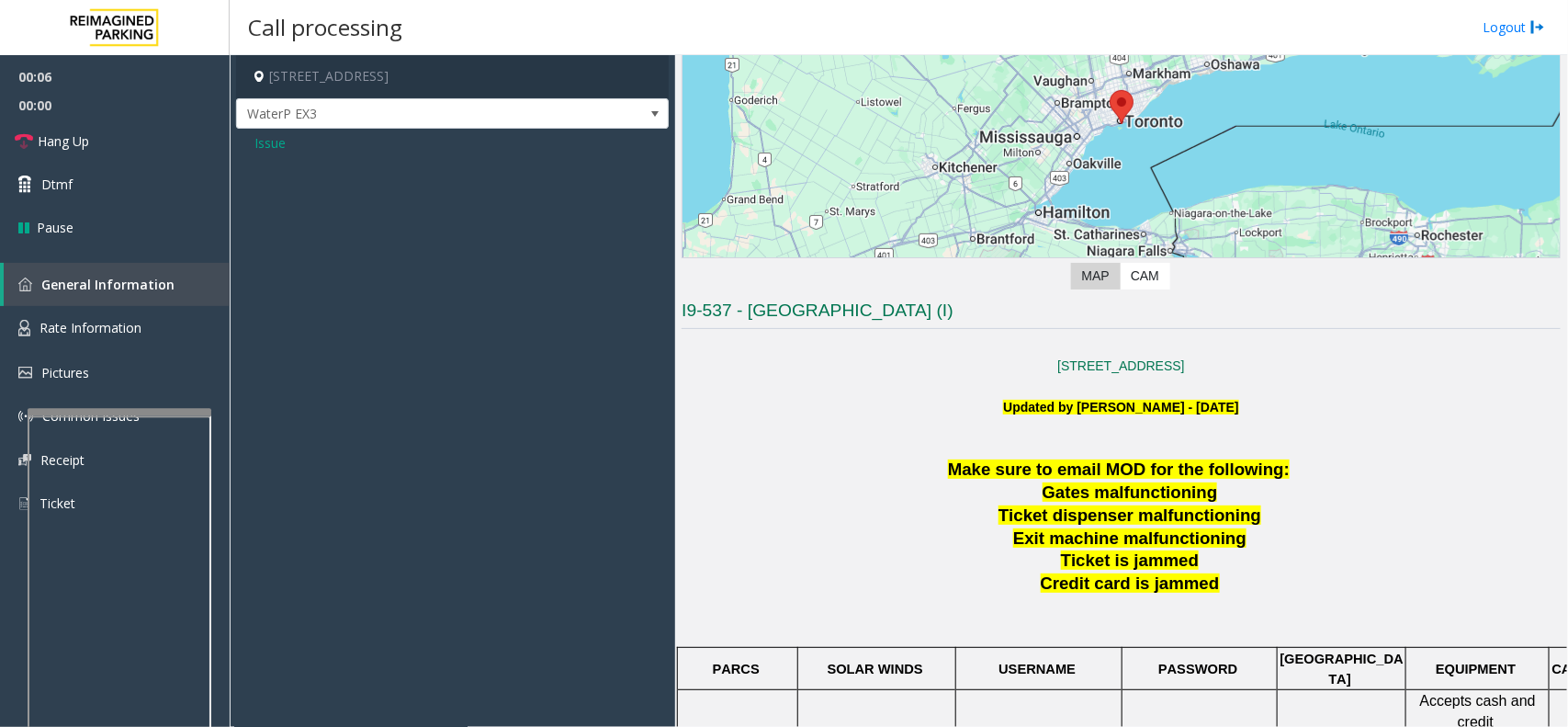 click on "Issue" 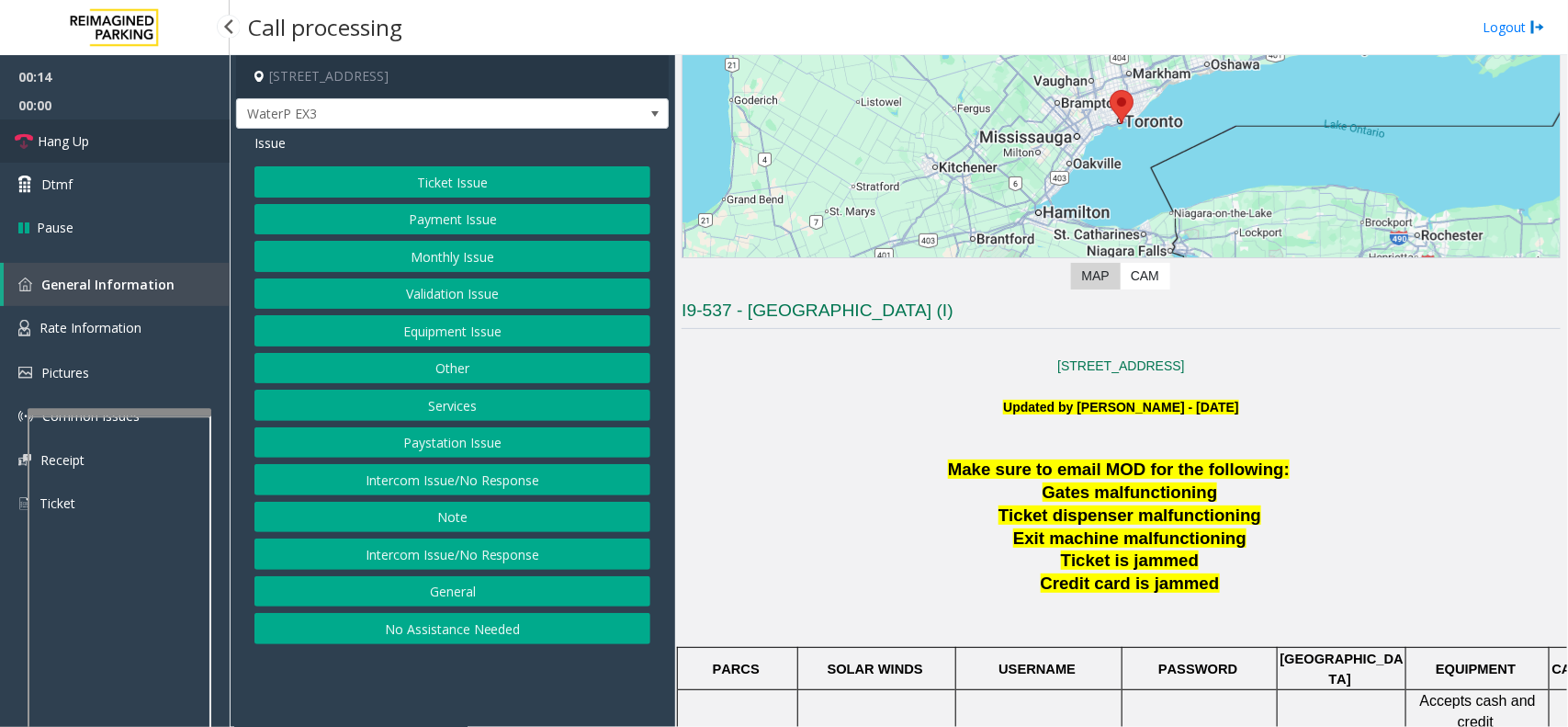 click on "Hang Up" at bounding box center [115, 141] 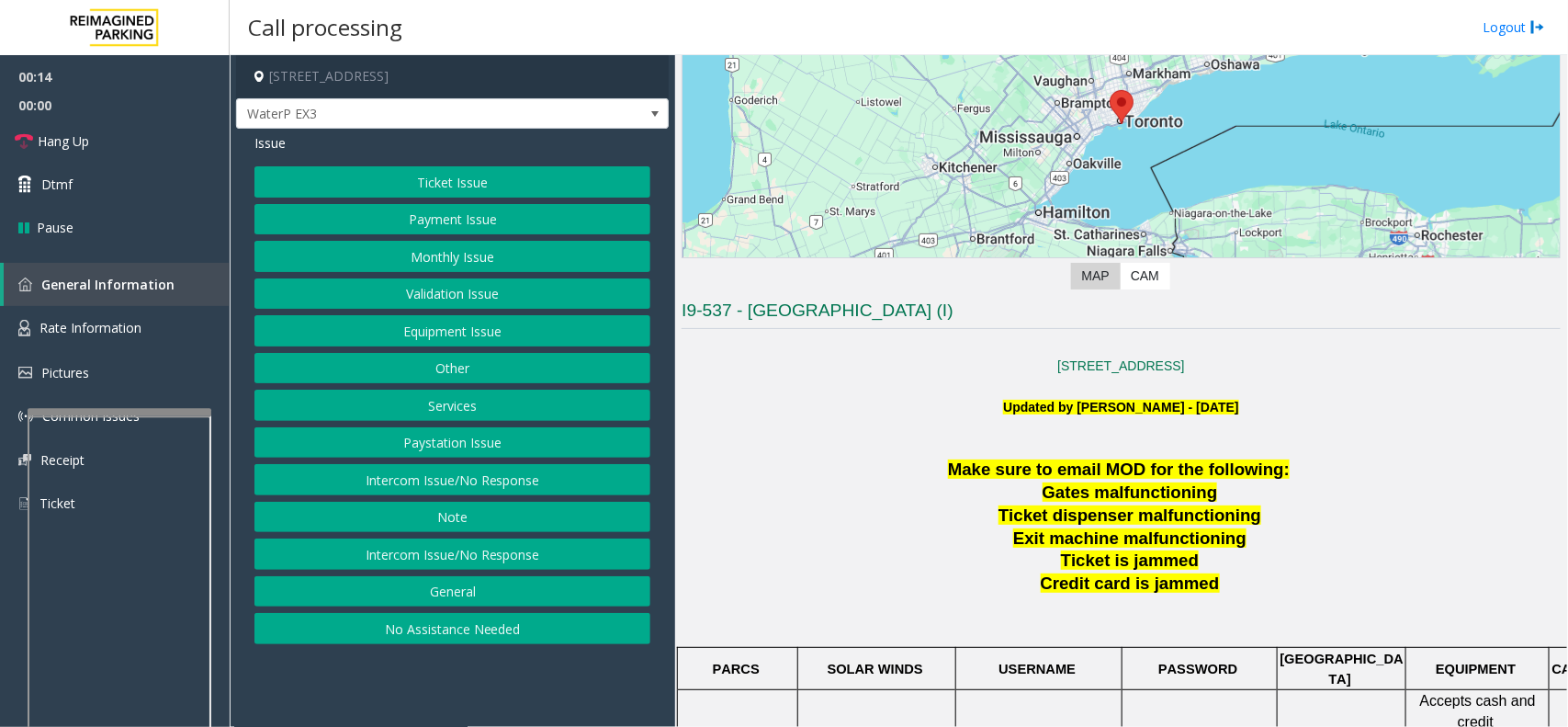 click on "Intercom Issue/No Response" 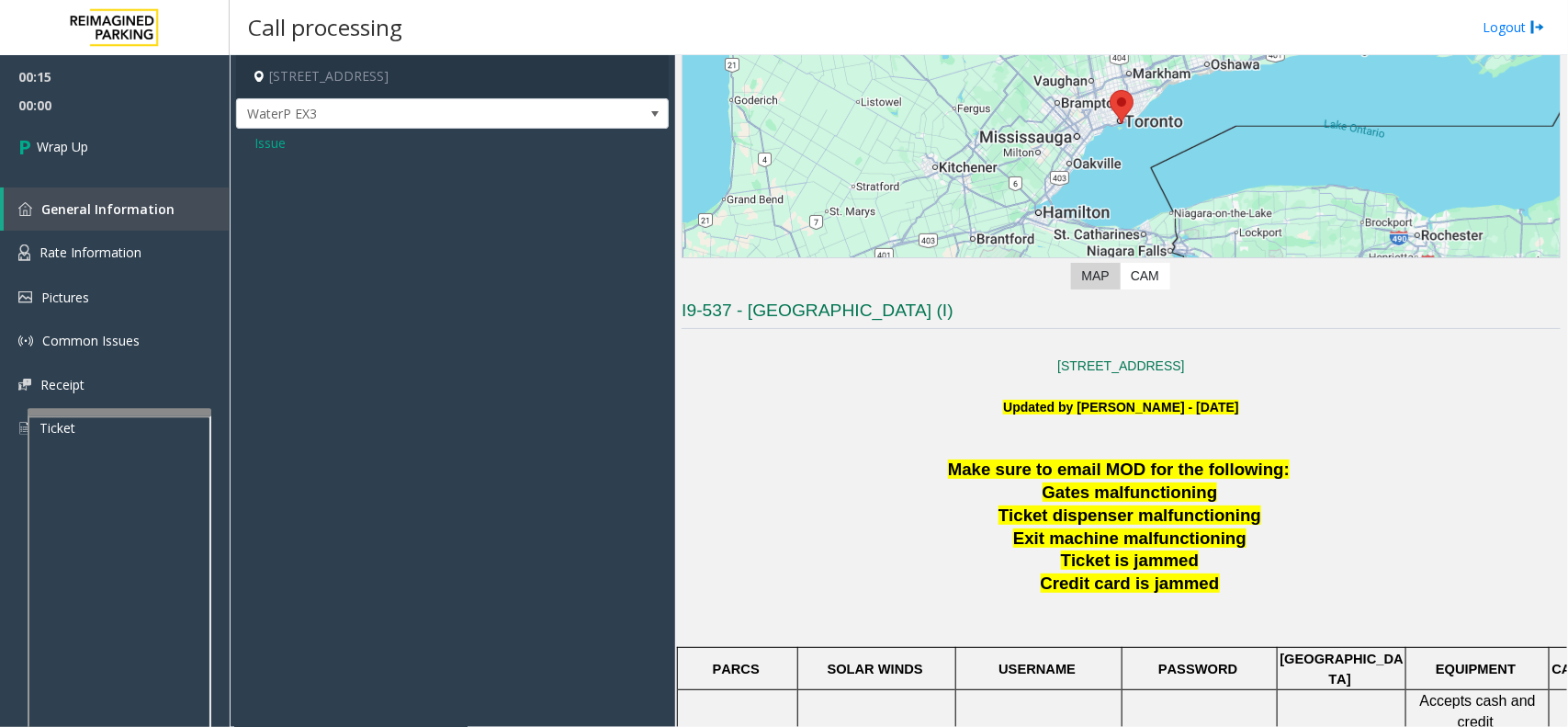 click on "Issue" 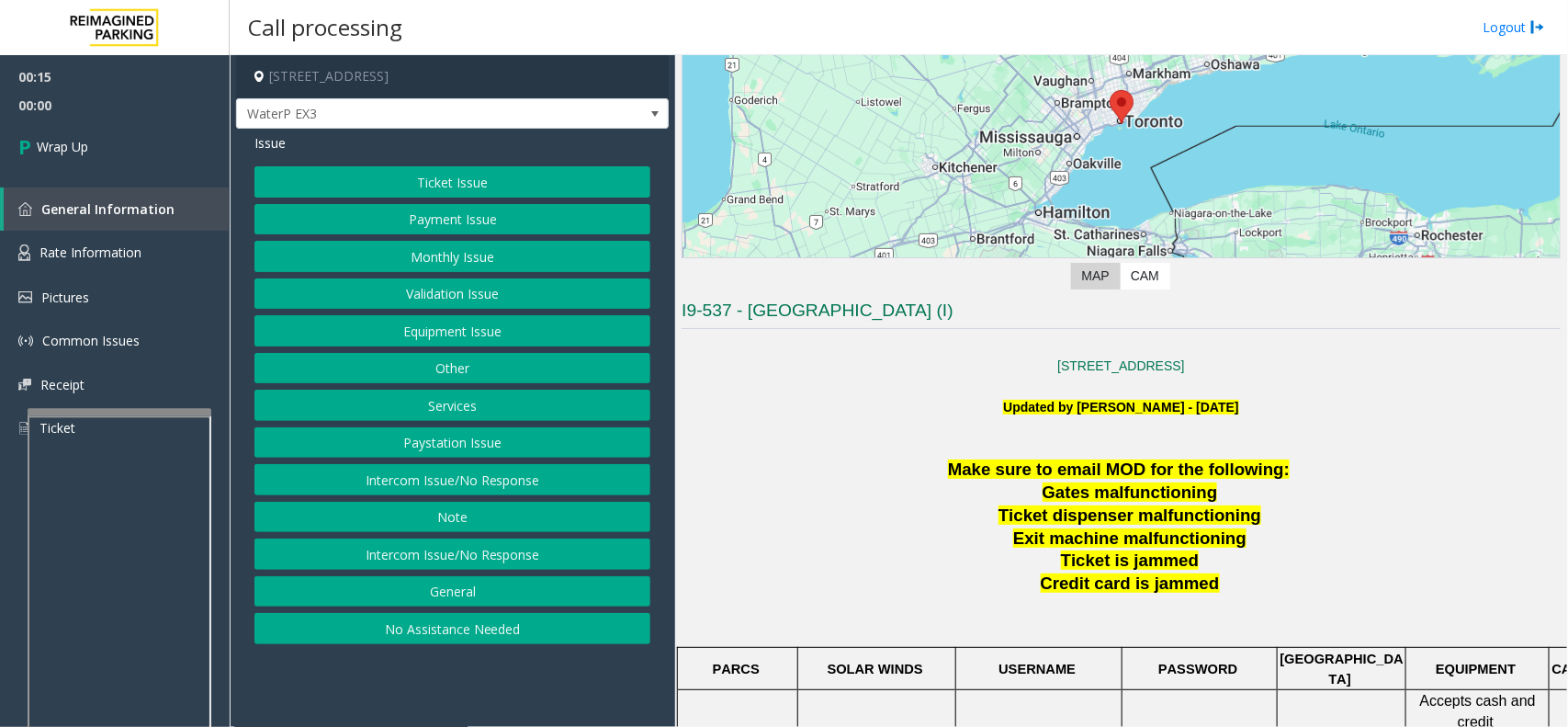 click on "Ticket Issue" 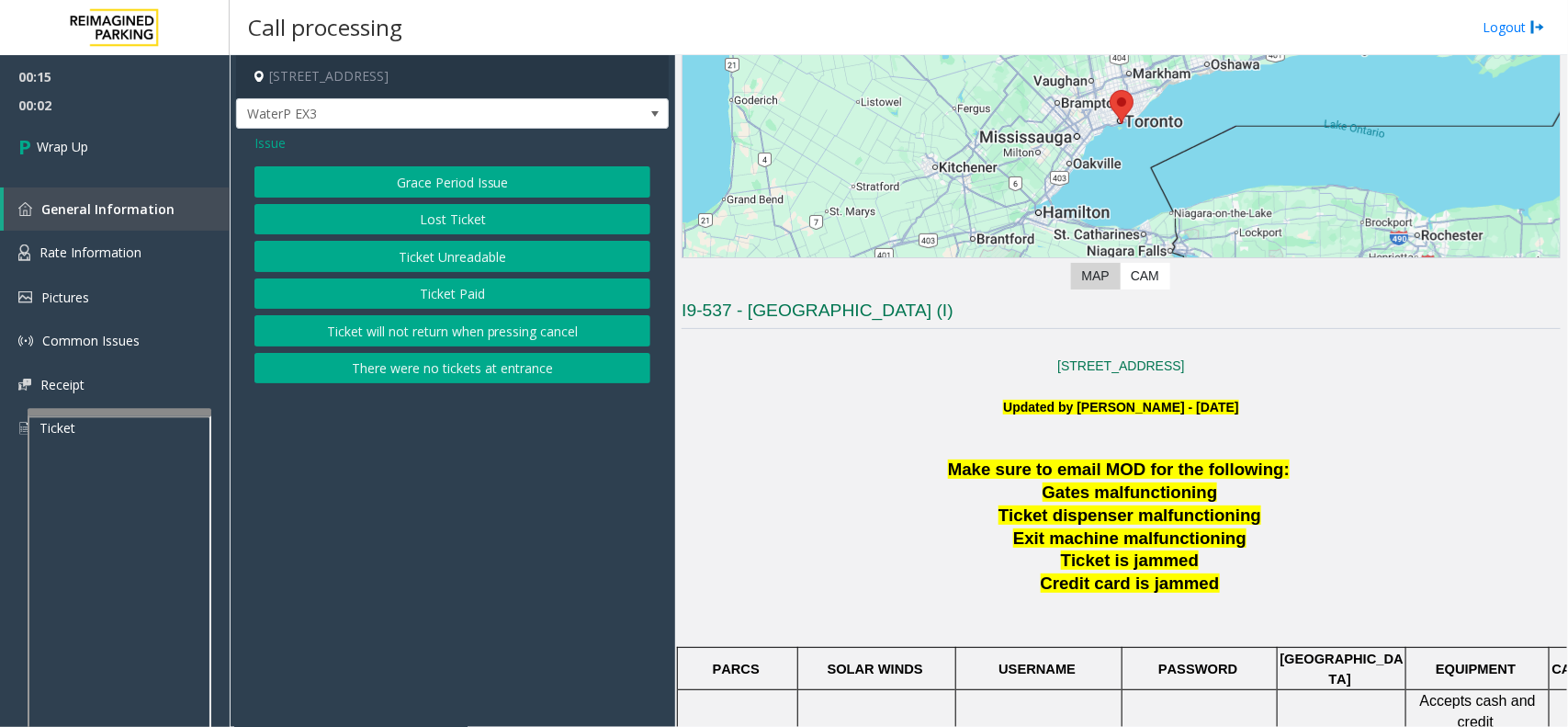 click on "Issue" 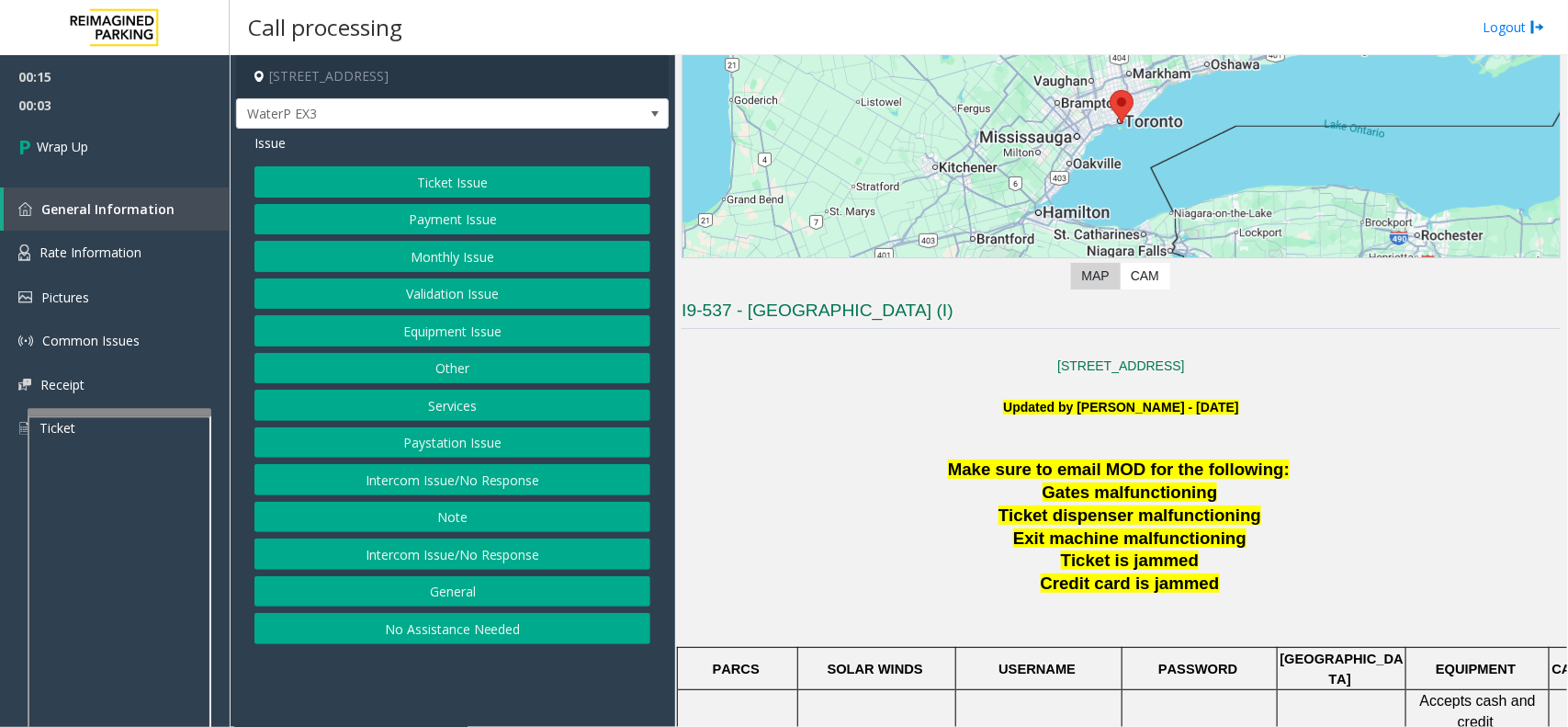 click on "Intercom Issue/No Response" 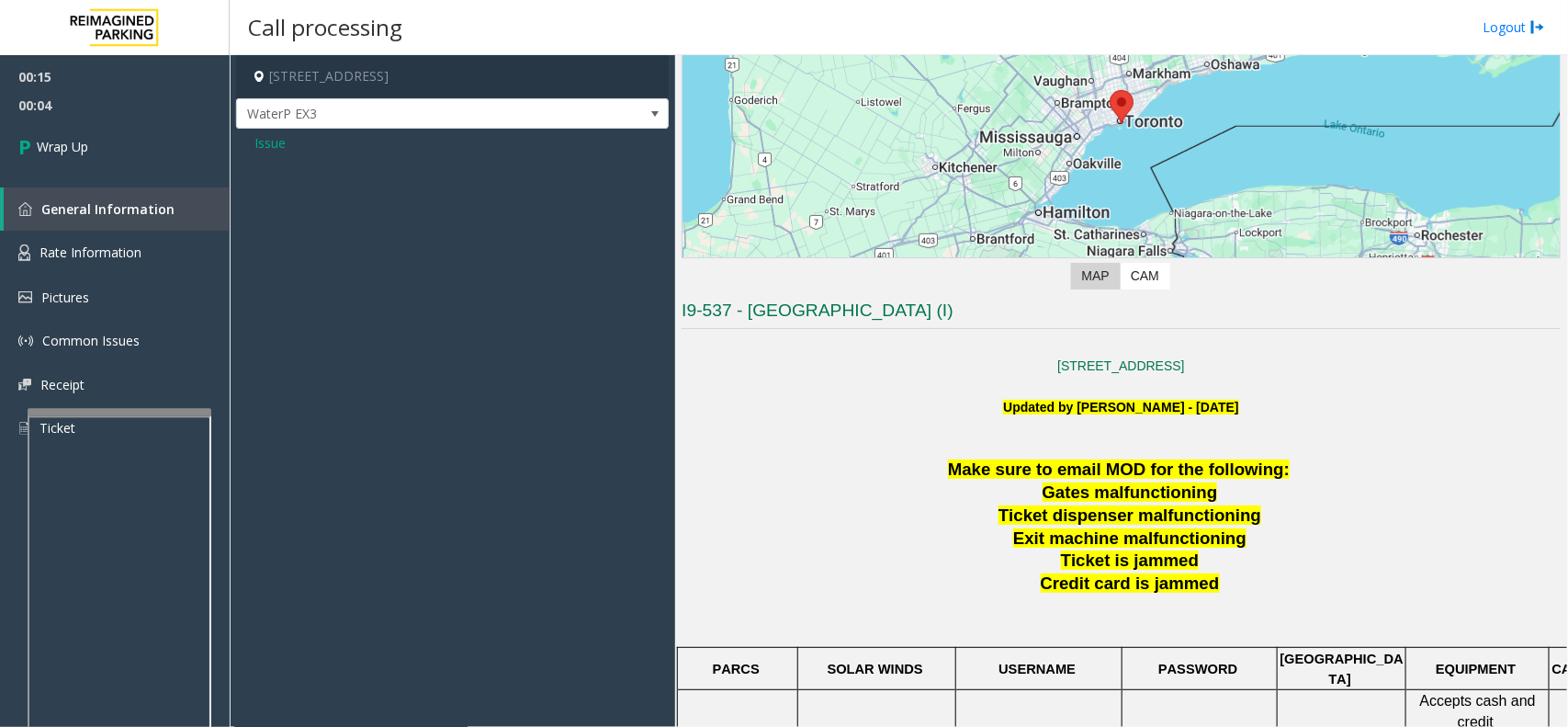 drag, startPoint x: 258, startPoint y: 143, endPoint x: 276, endPoint y: 158, distance: 23.430749 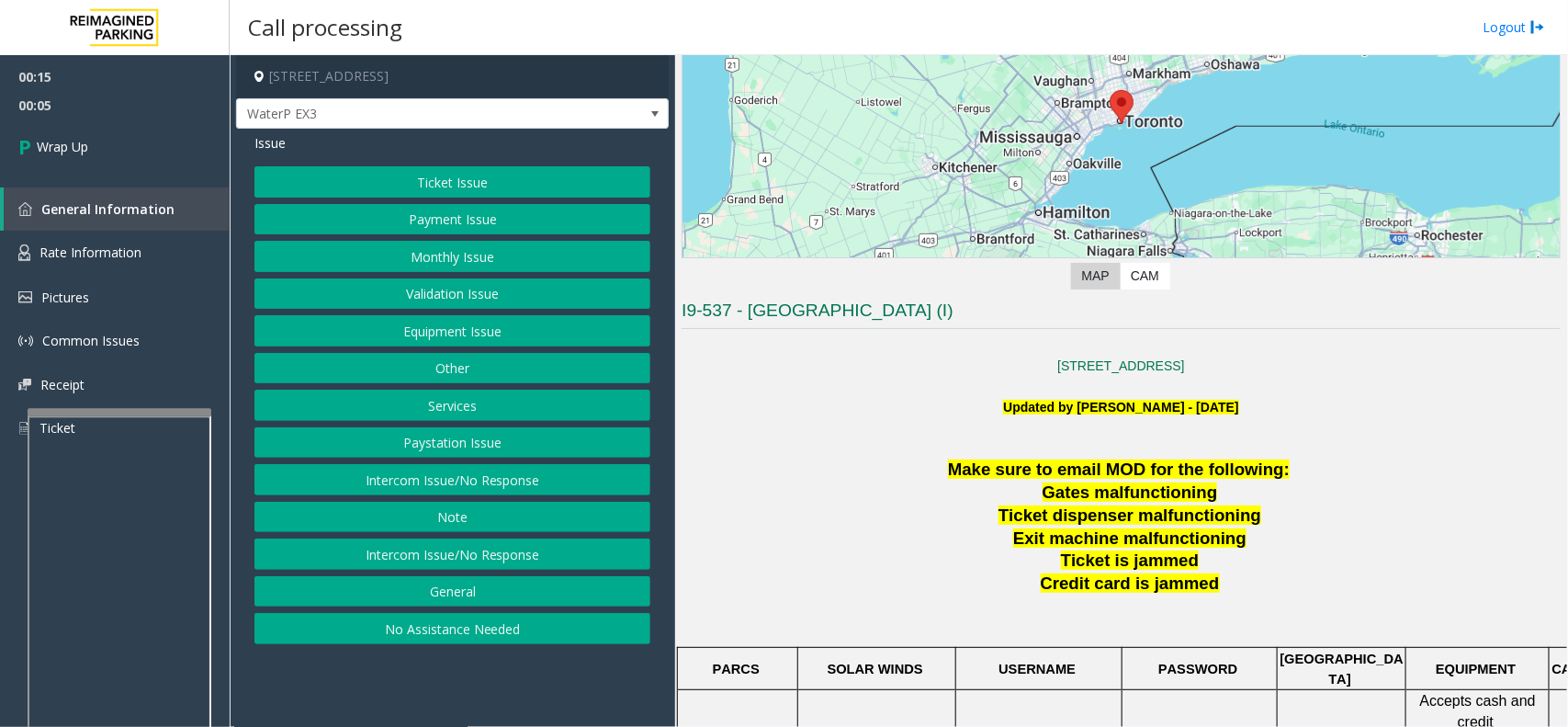 click on "Intercom Issue/No Response" 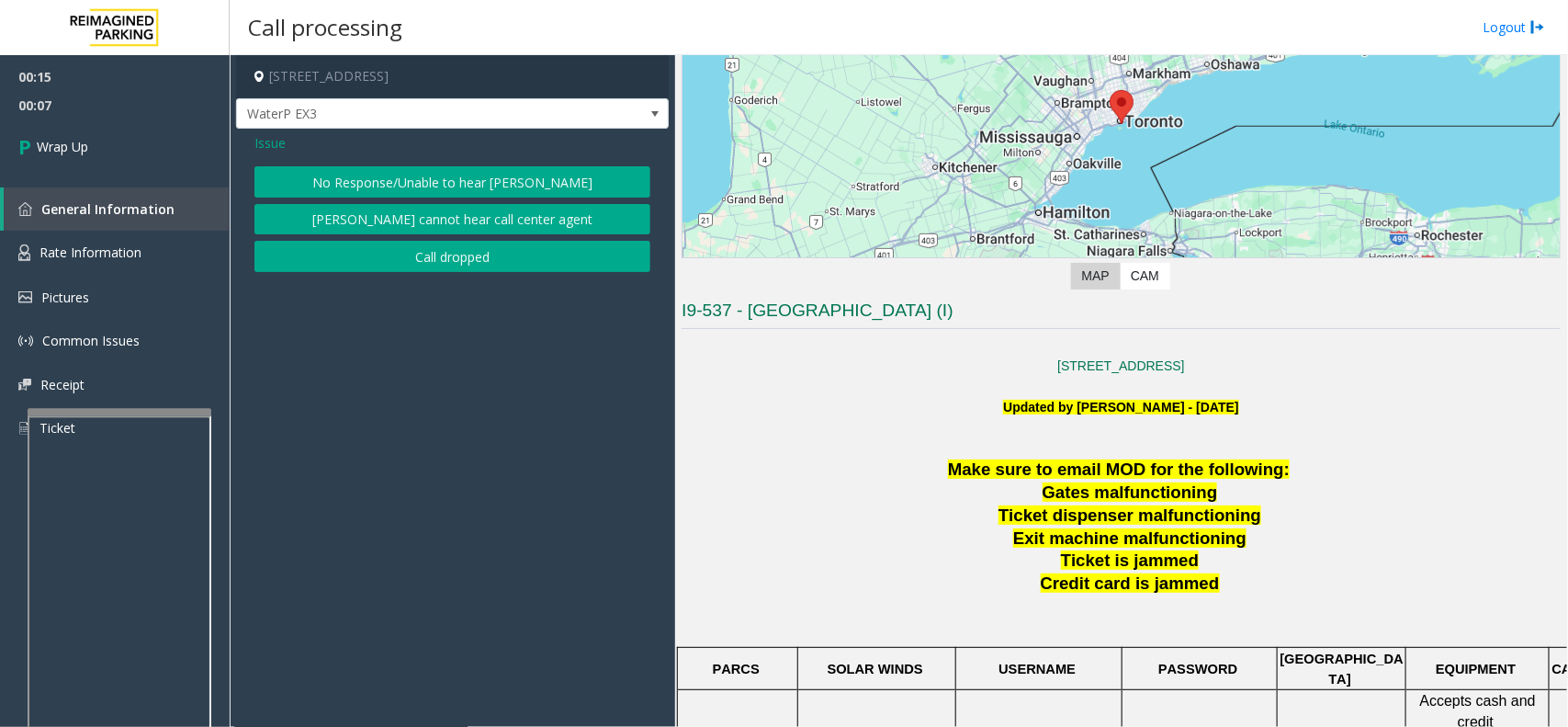click on "No Response/Unable to hear [PERSON_NAME]" 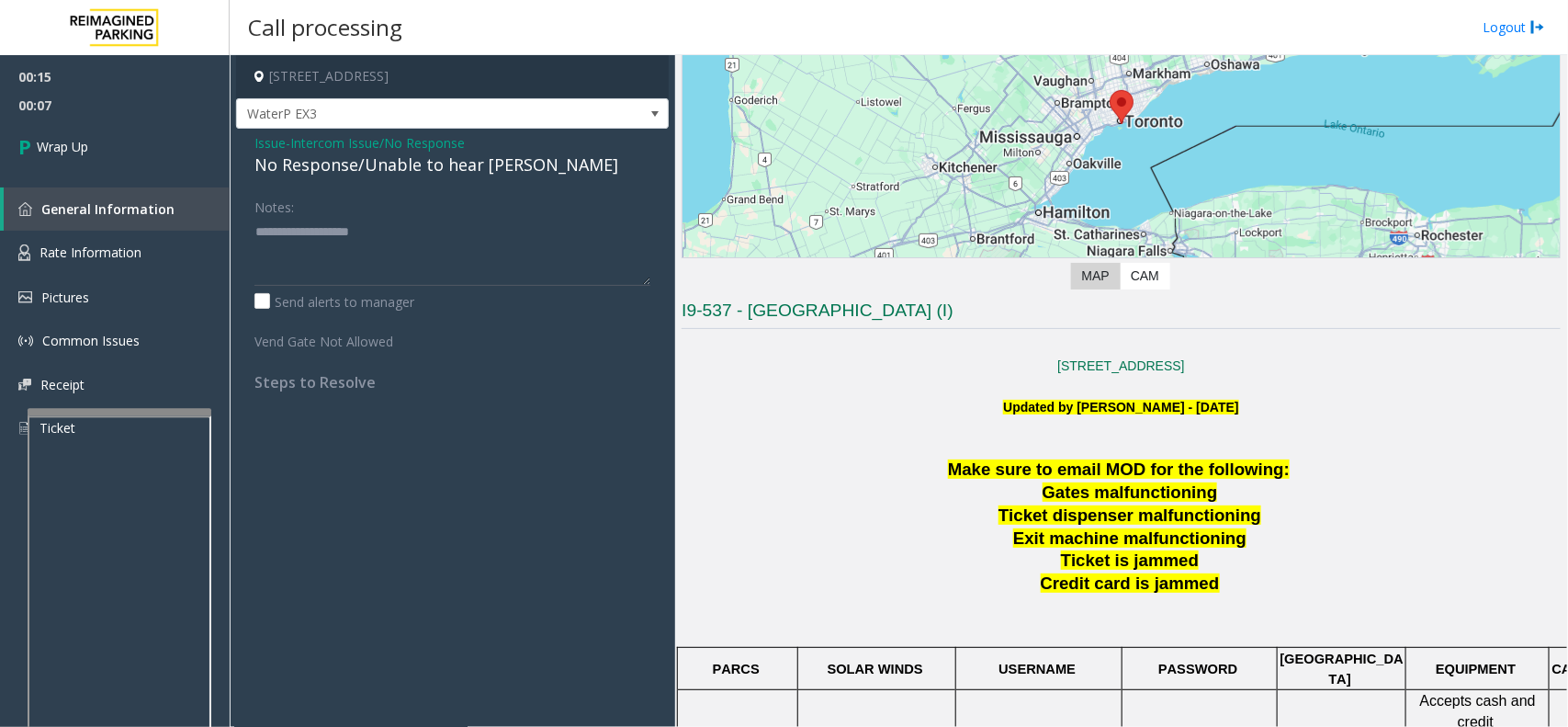 click on "No Response/Unable to hear [PERSON_NAME]" 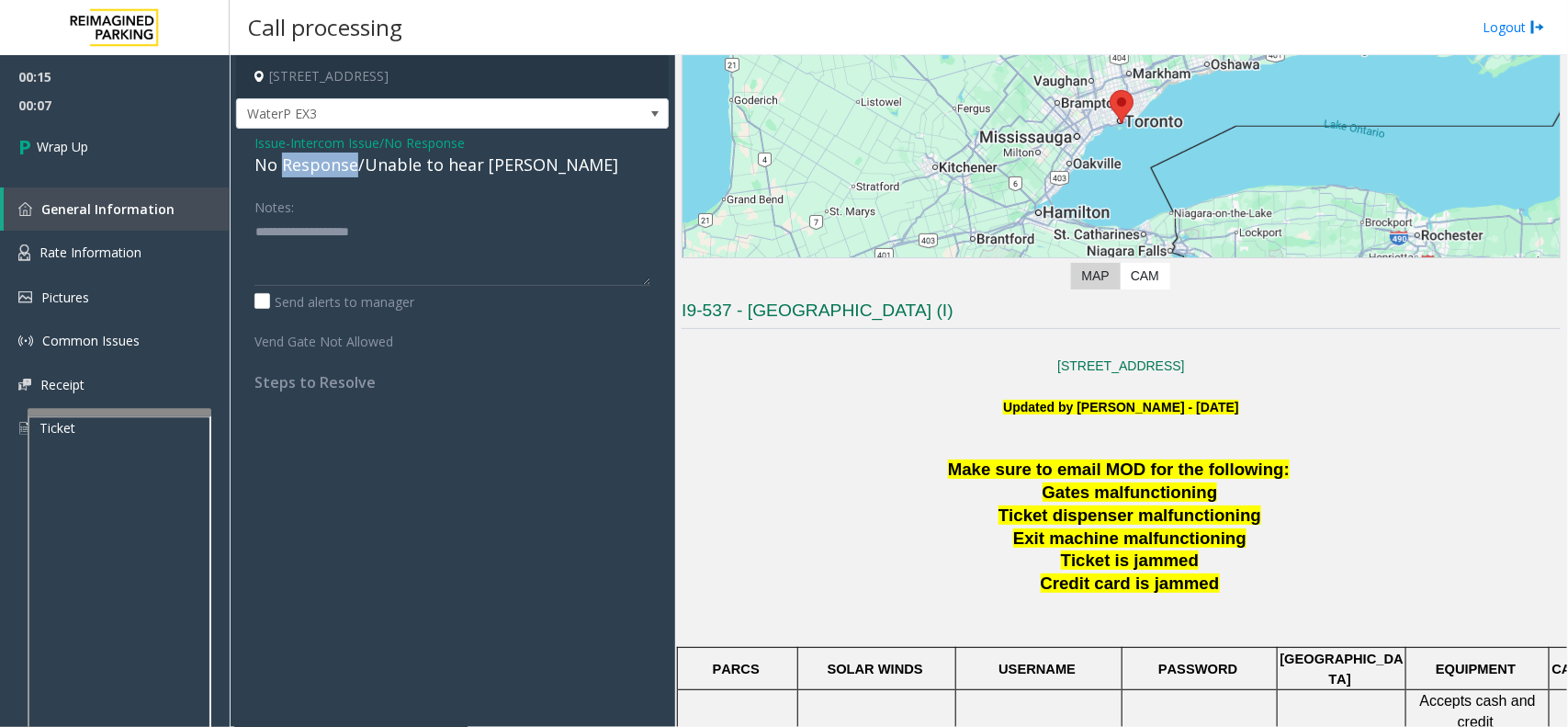 click on "No Response/Unable to hear [PERSON_NAME]" 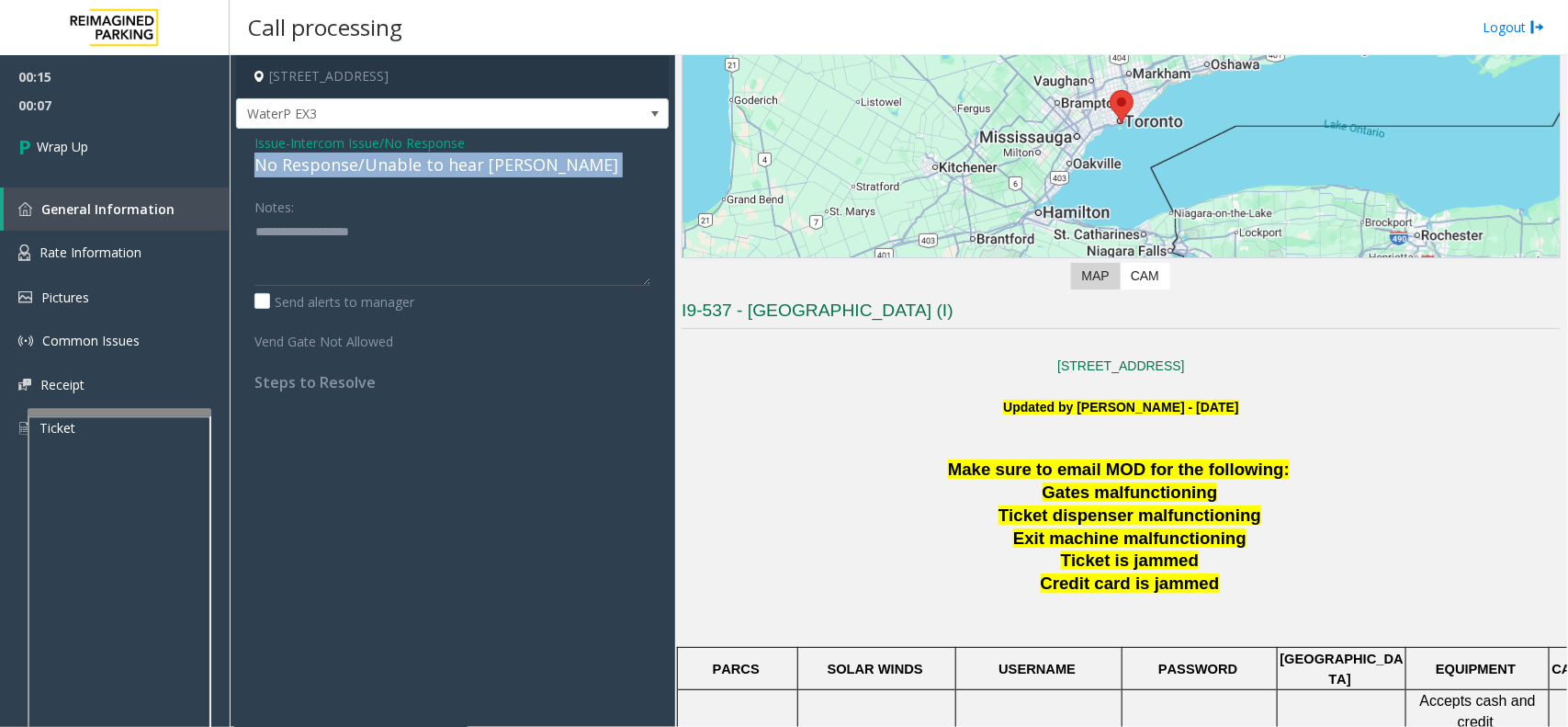 click on "No Response/Unable to hear [PERSON_NAME]" 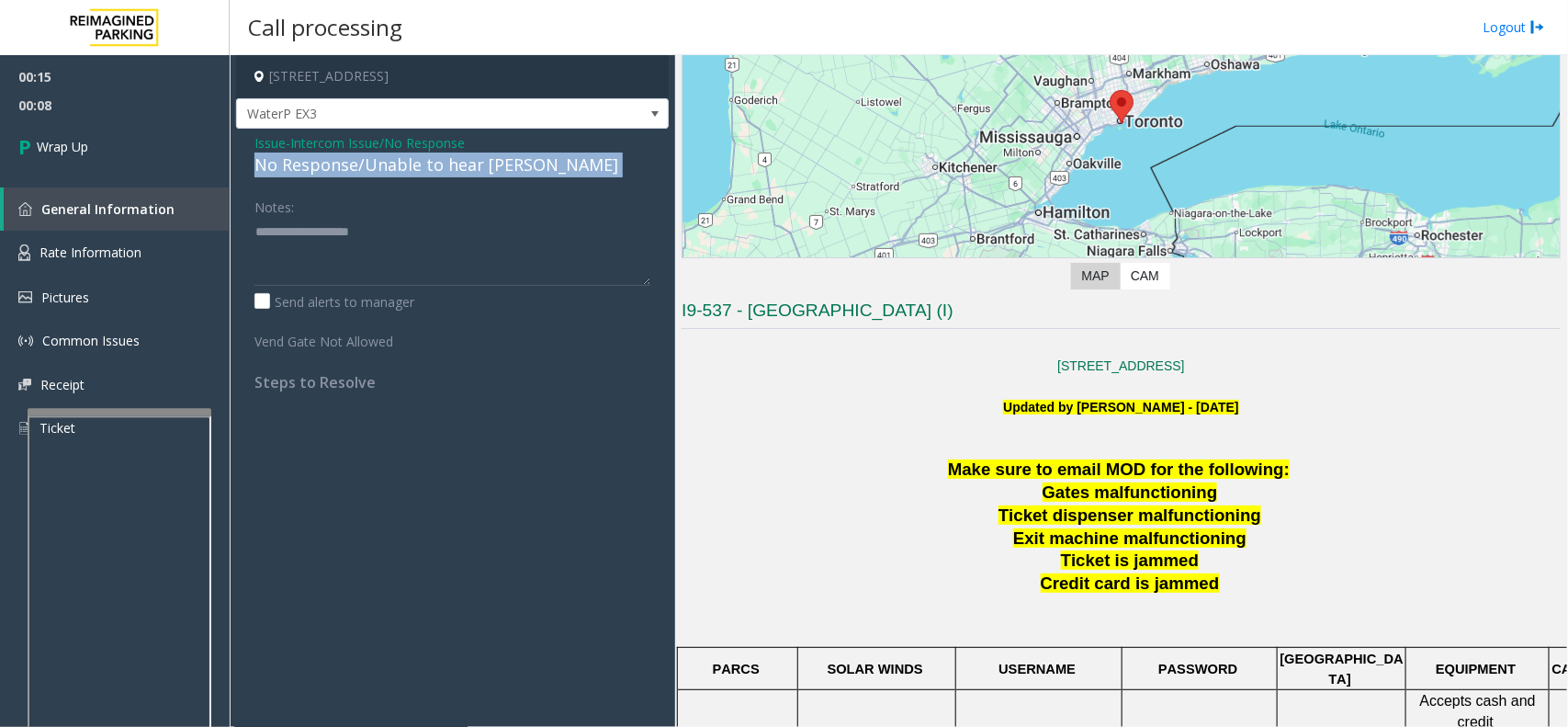 click on "No Response/Unable to hear [PERSON_NAME]" 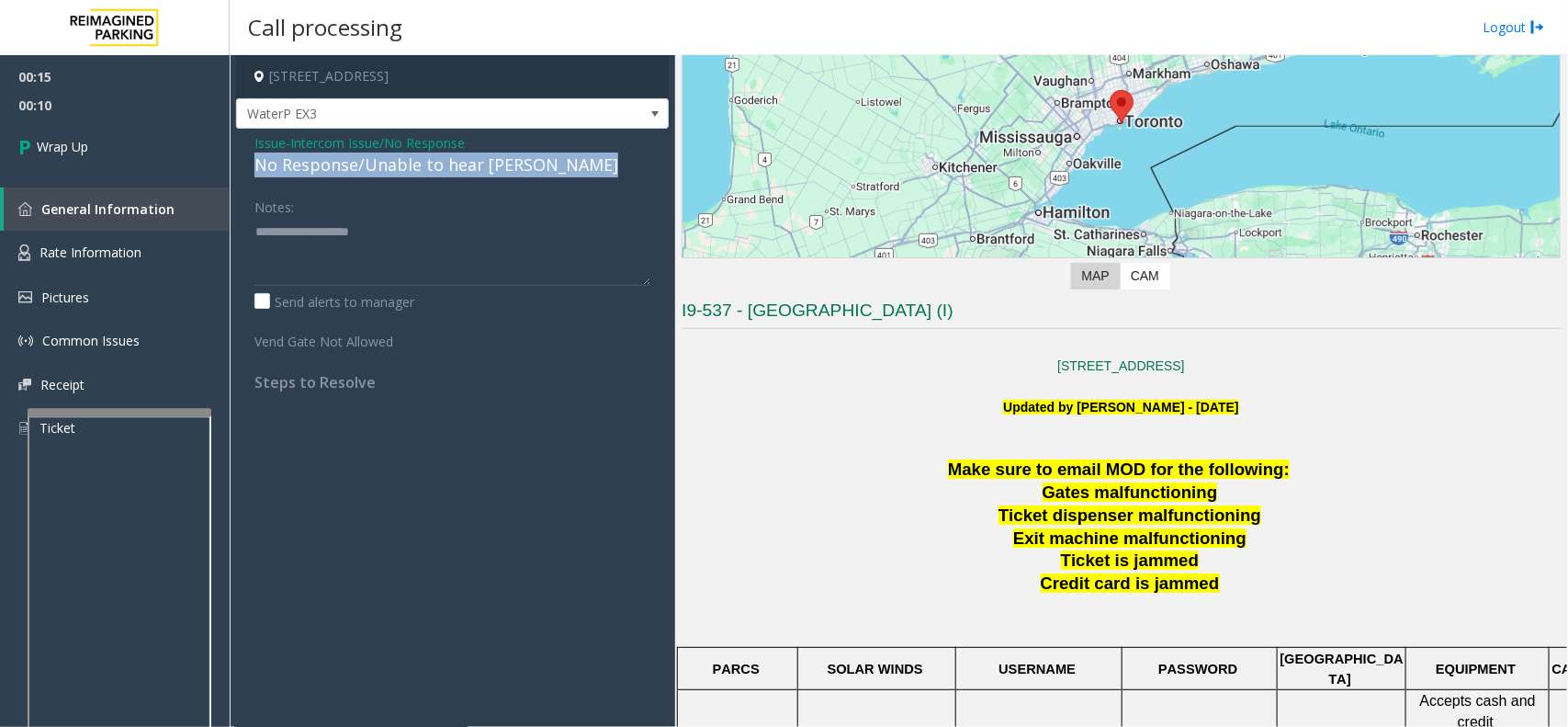 drag, startPoint x: 349, startPoint y: 164, endPoint x: 369, endPoint y: 248, distance: 86.34813 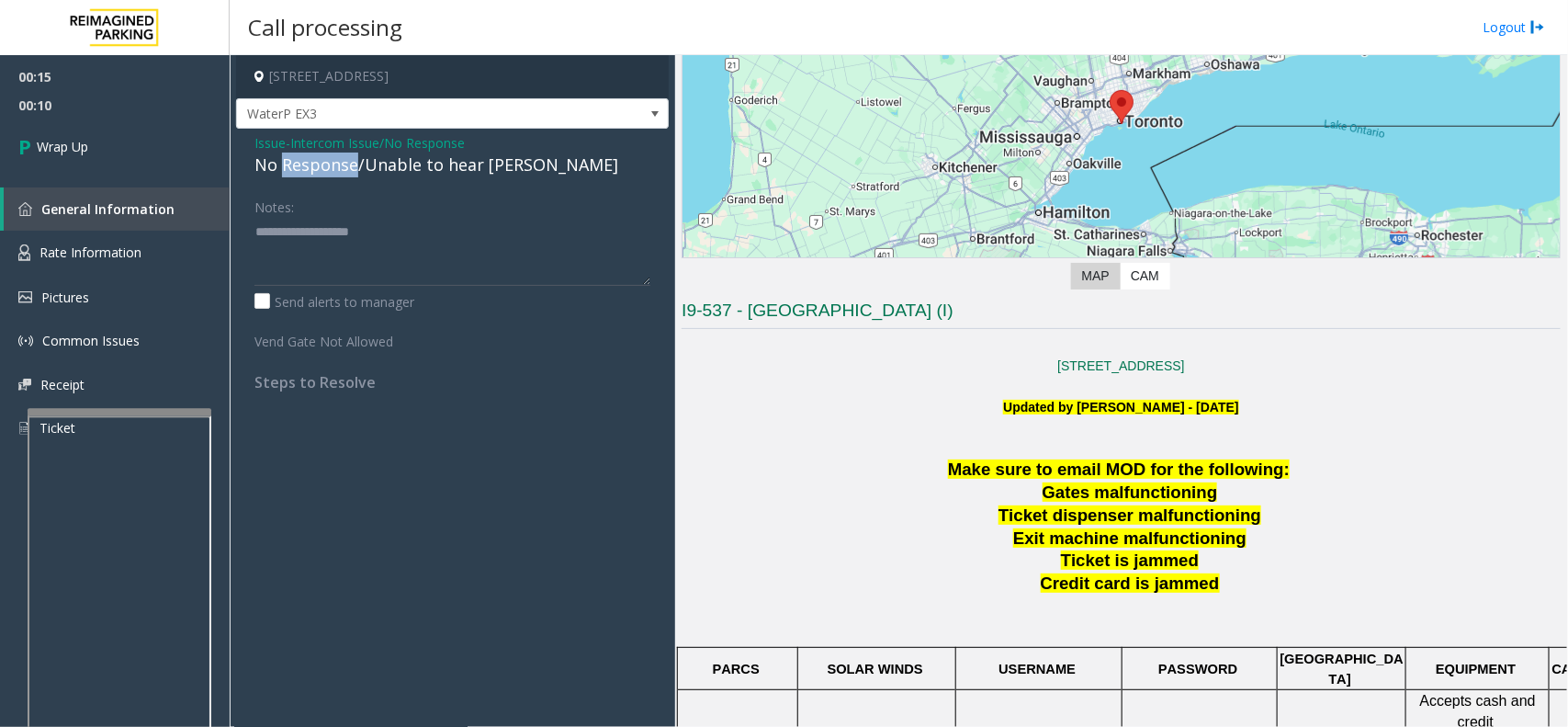 click on "No Response/Unable to hear [PERSON_NAME]" 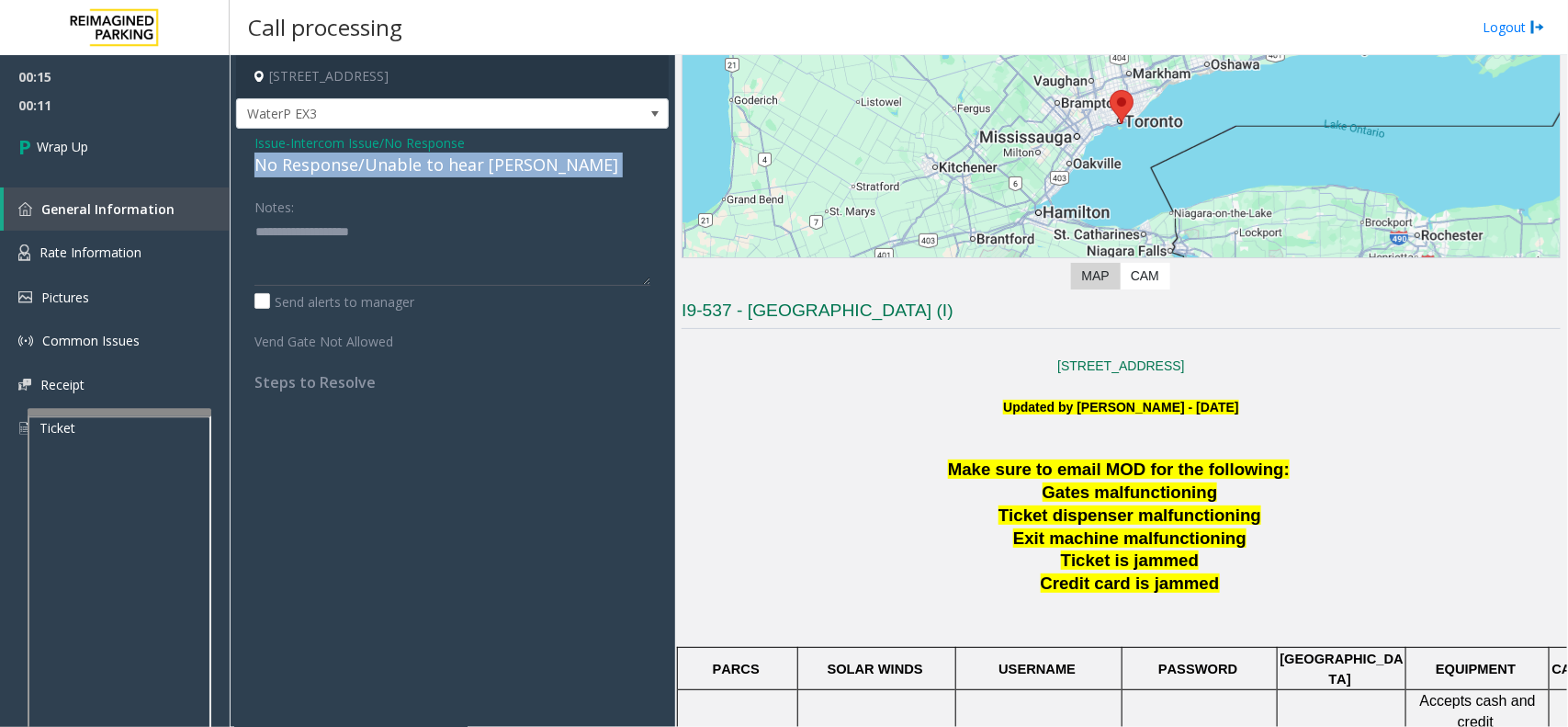 click on "No Response/Unable to hear [PERSON_NAME]" 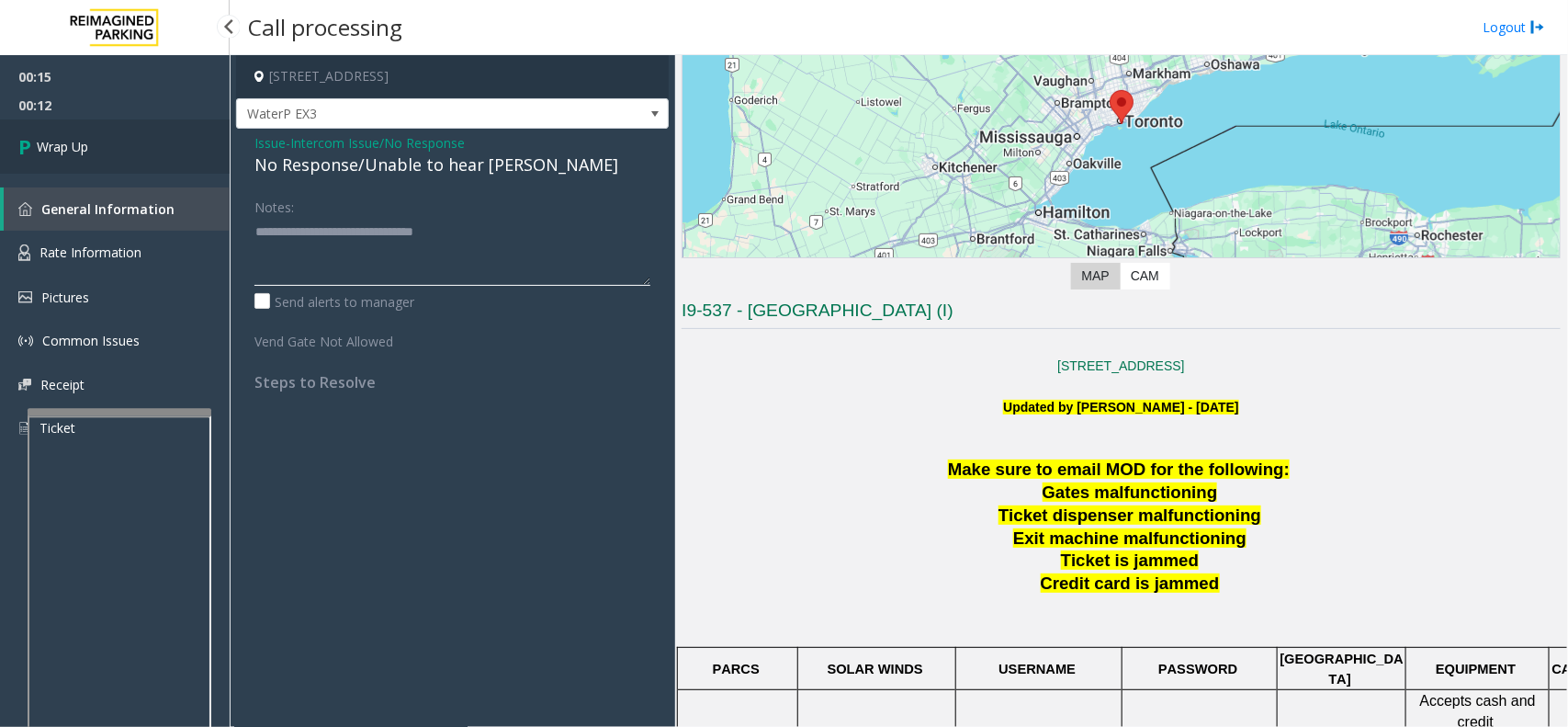 type on "**********" 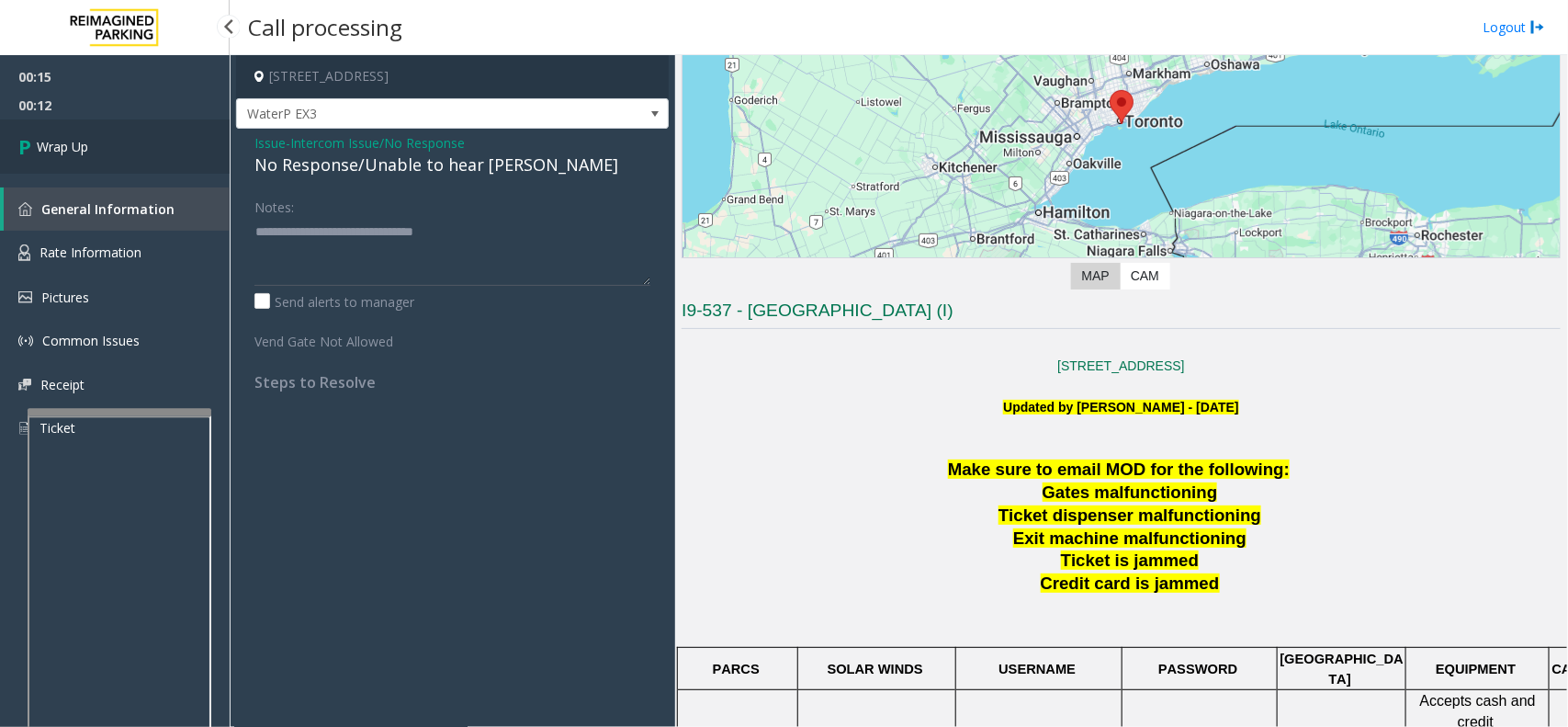click on "Wrap Up" at bounding box center (115, 146) 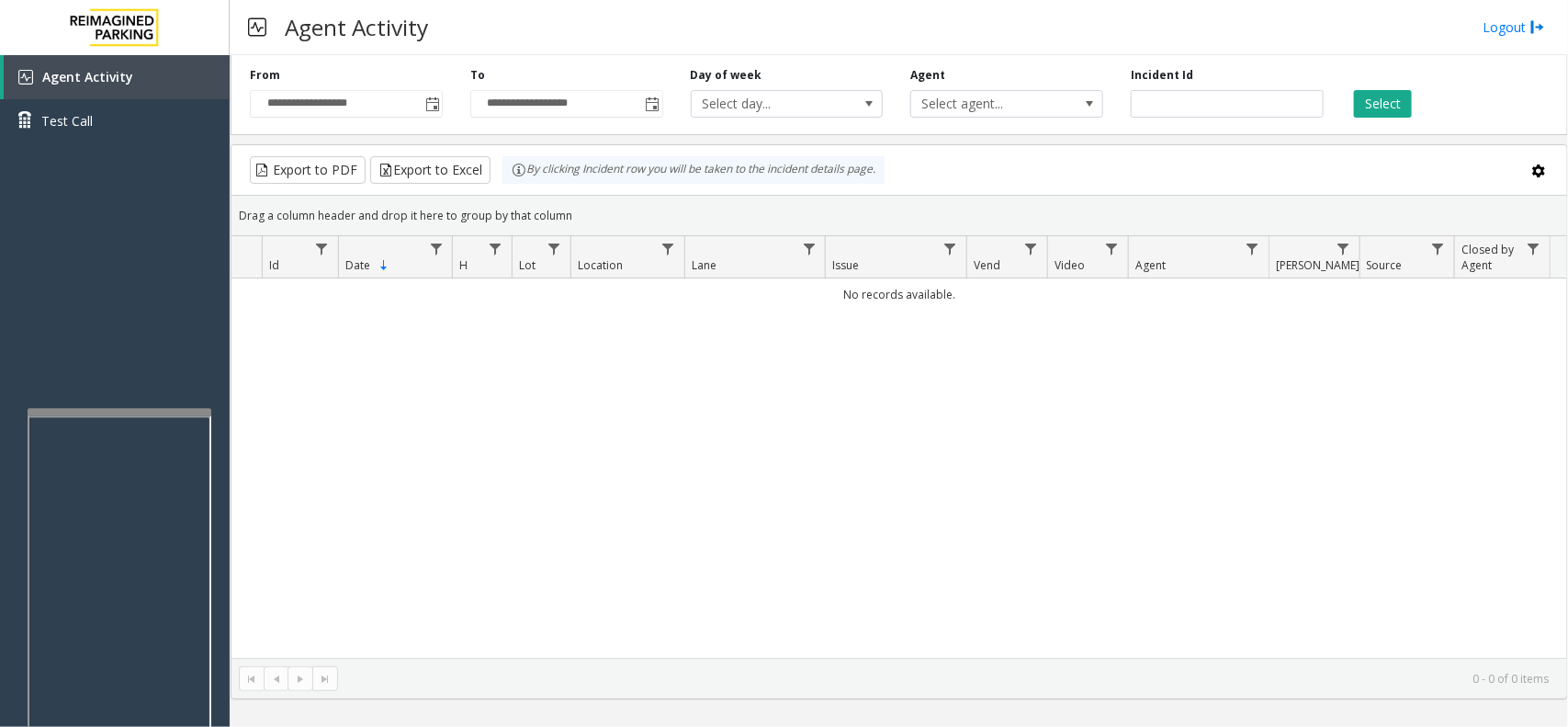 click on "Agent Activity Logout" at bounding box center (898, 28) 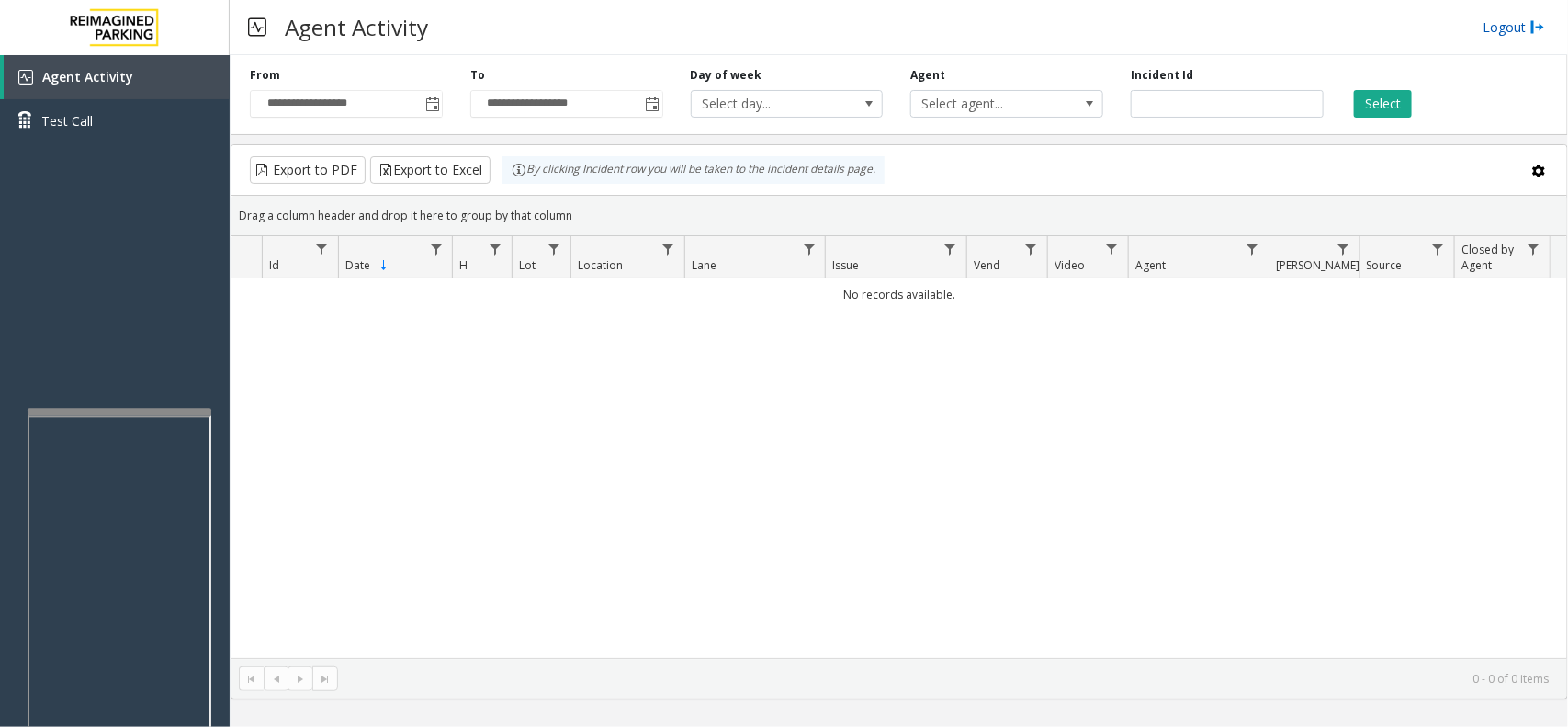 click on "Logout" at bounding box center (1514, 27) 